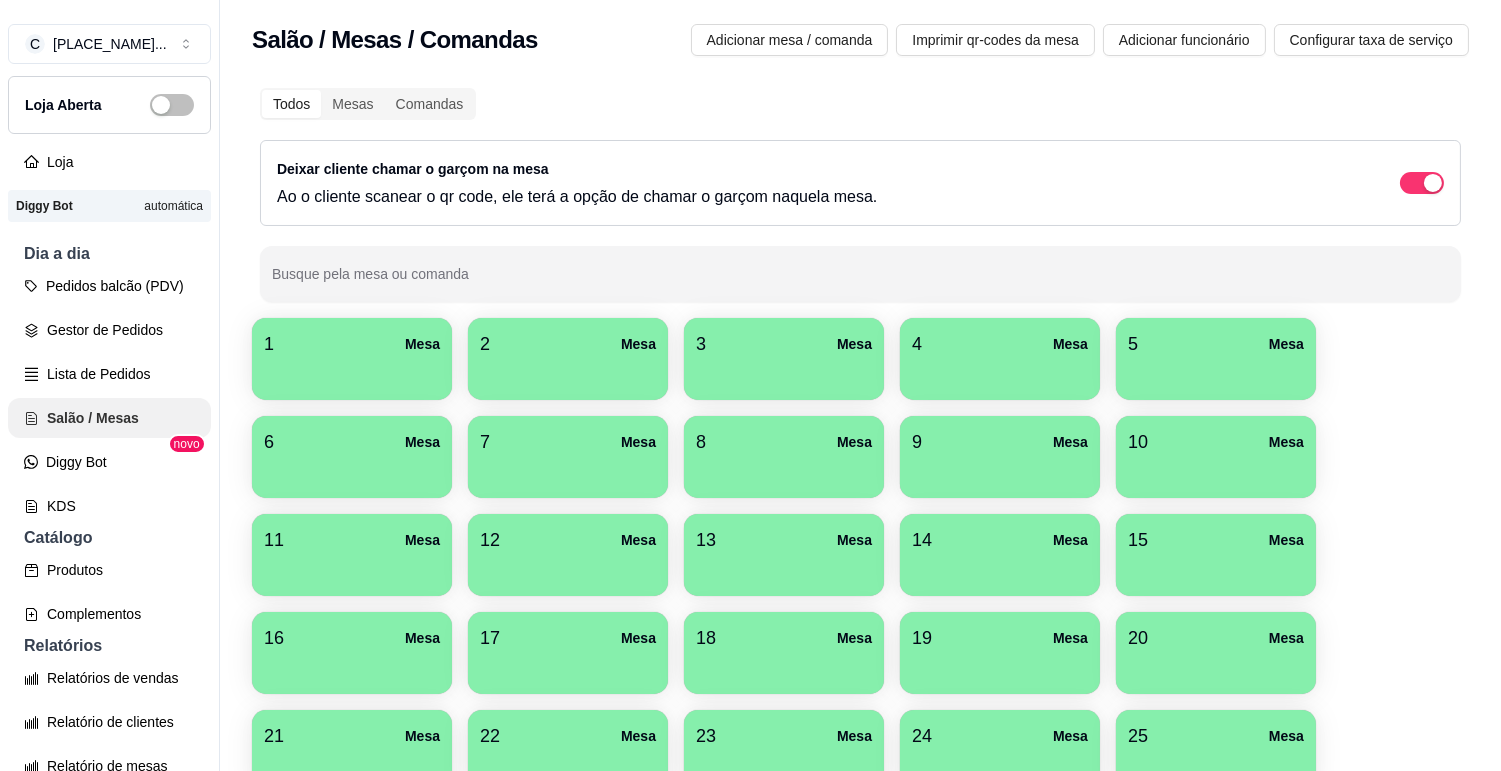 scroll, scrollTop: 0, scrollLeft: 0, axis: both 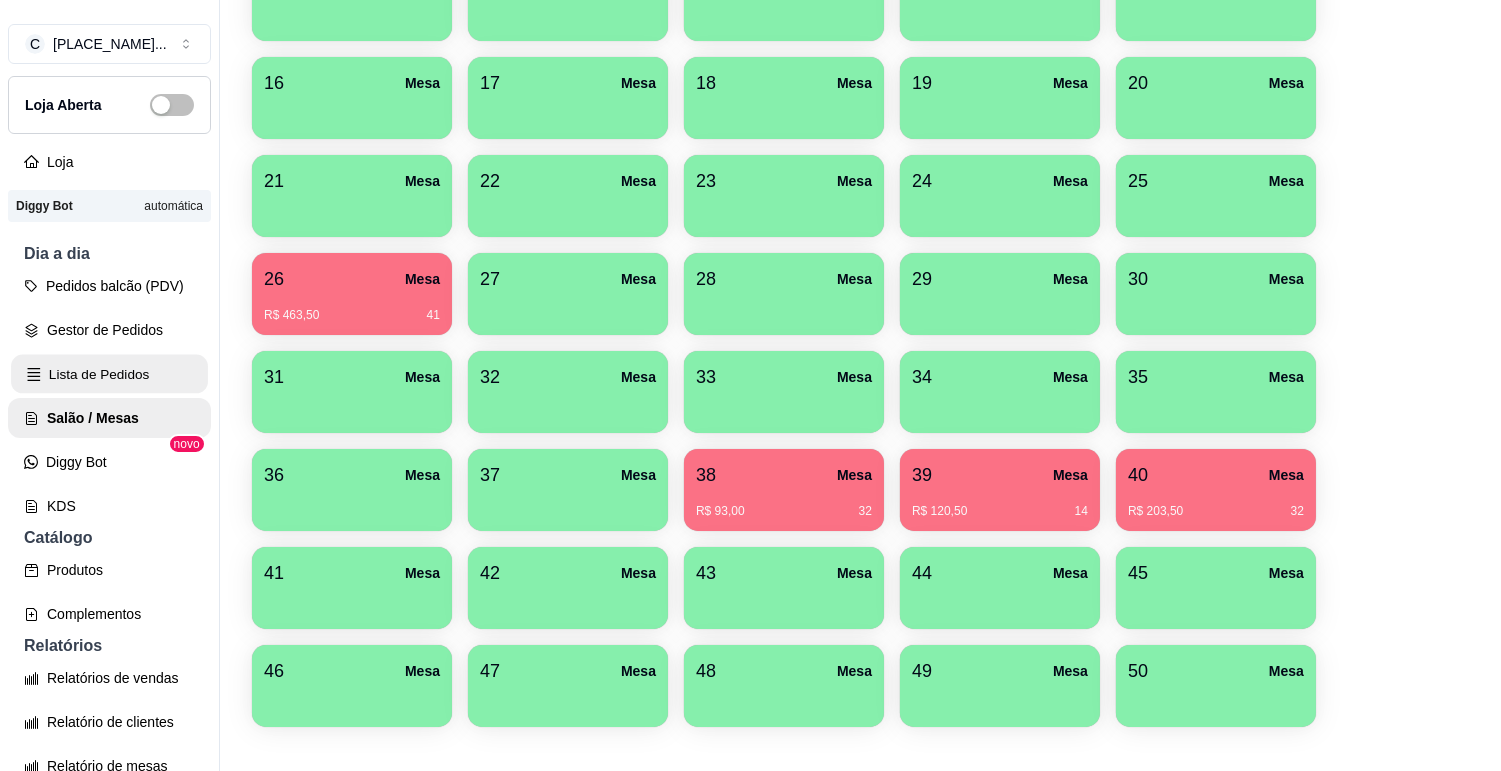 click on "Lista de Pedidos" at bounding box center (109, 374) 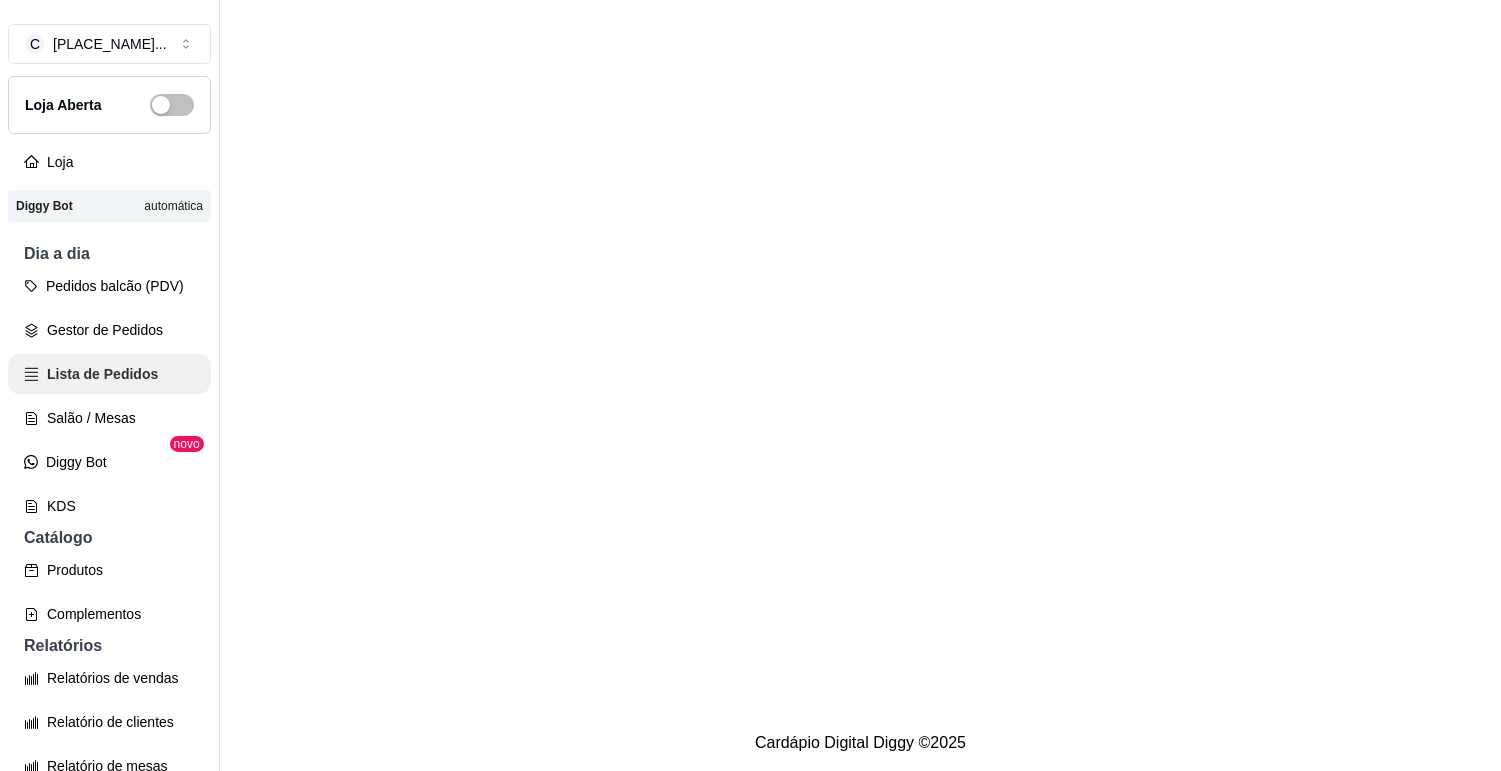 scroll, scrollTop: 0, scrollLeft: 0, axis: both 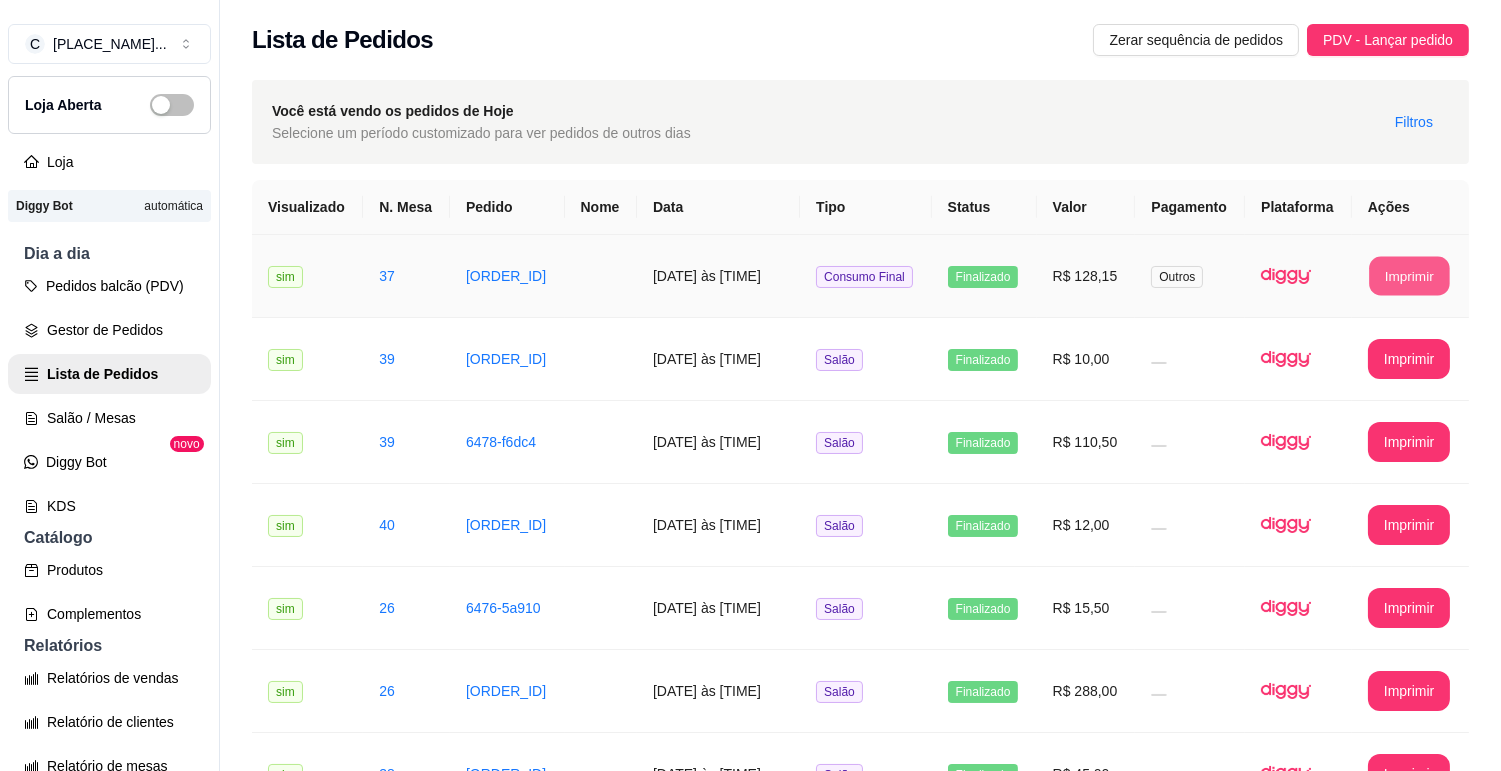 click on "Imprimir" at bounding box center (1409, 276) 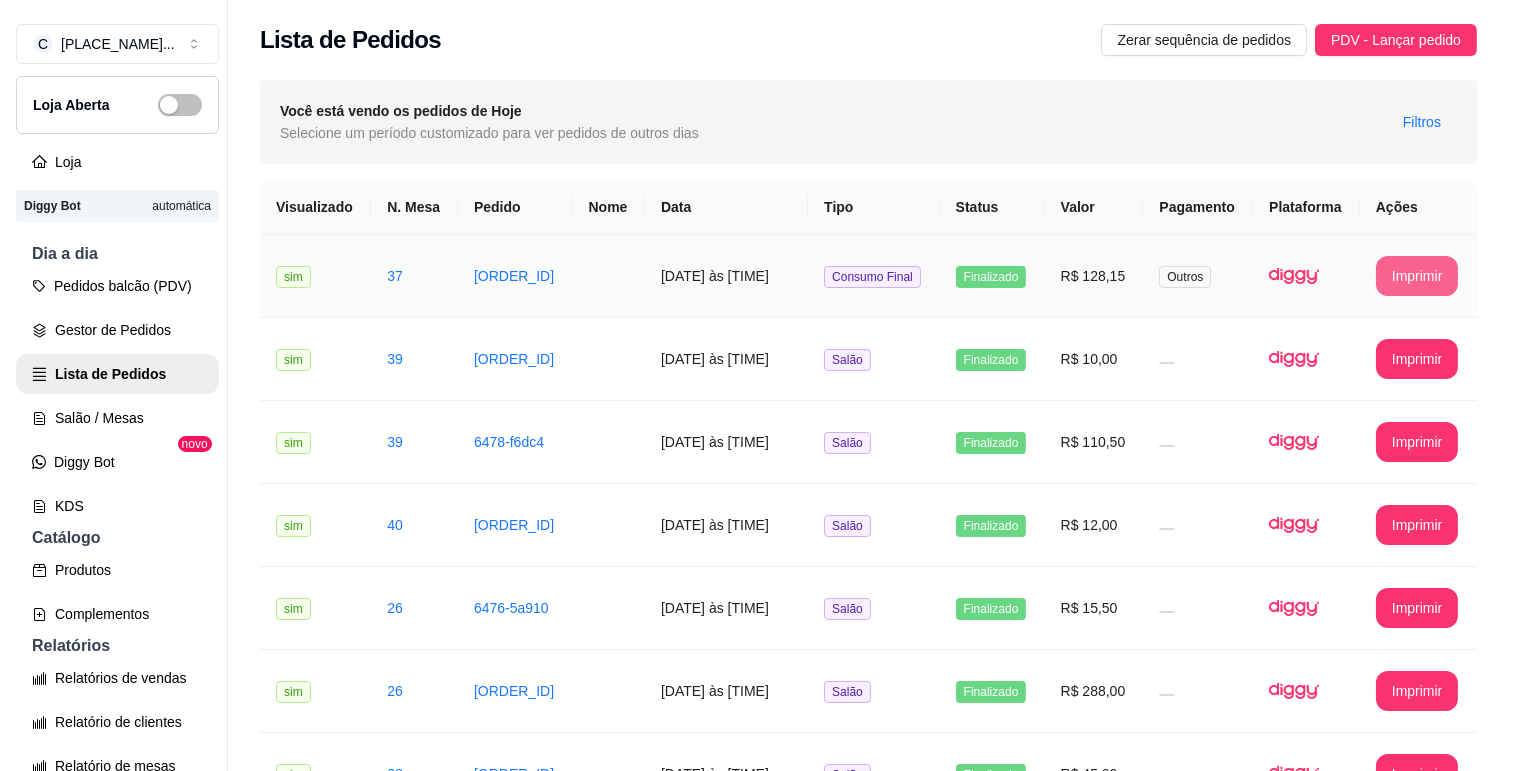 scroll, scrollTop: 0, scrollLeft: 0, axis: both 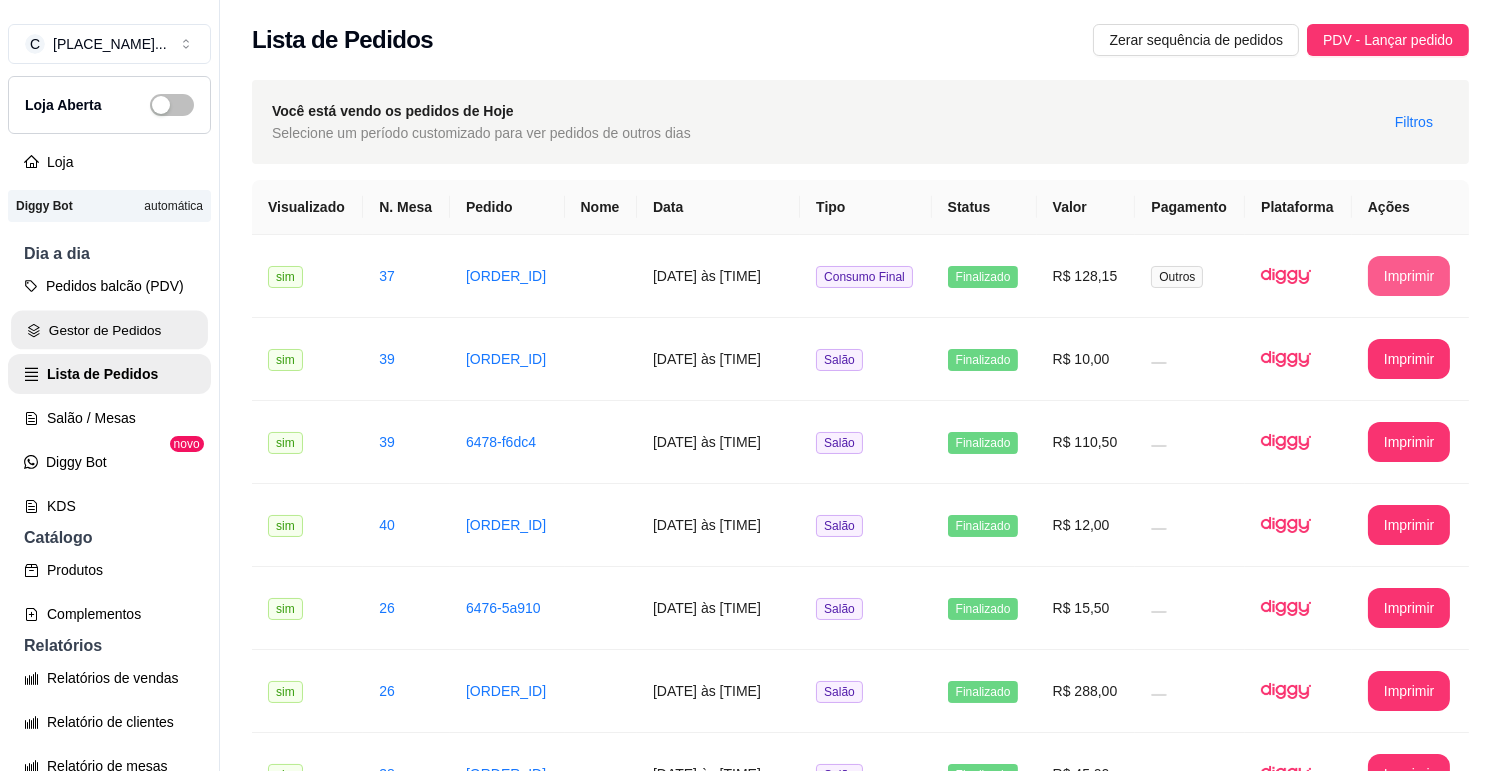 click on "Gestor de Pedidos" at bounding box center (109, 330) 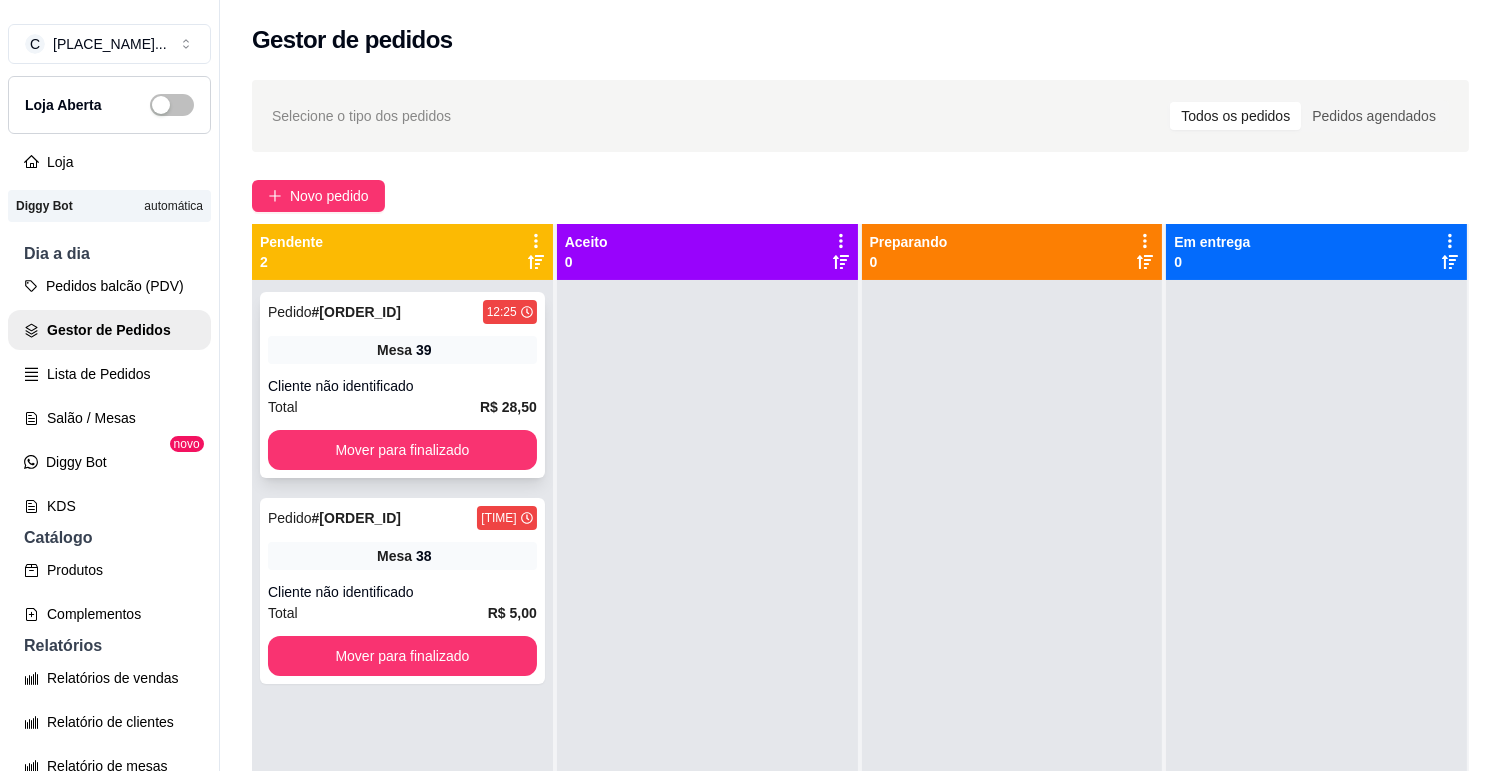 click on "# [ORDER_ID]" at bounding box center (356, 312) 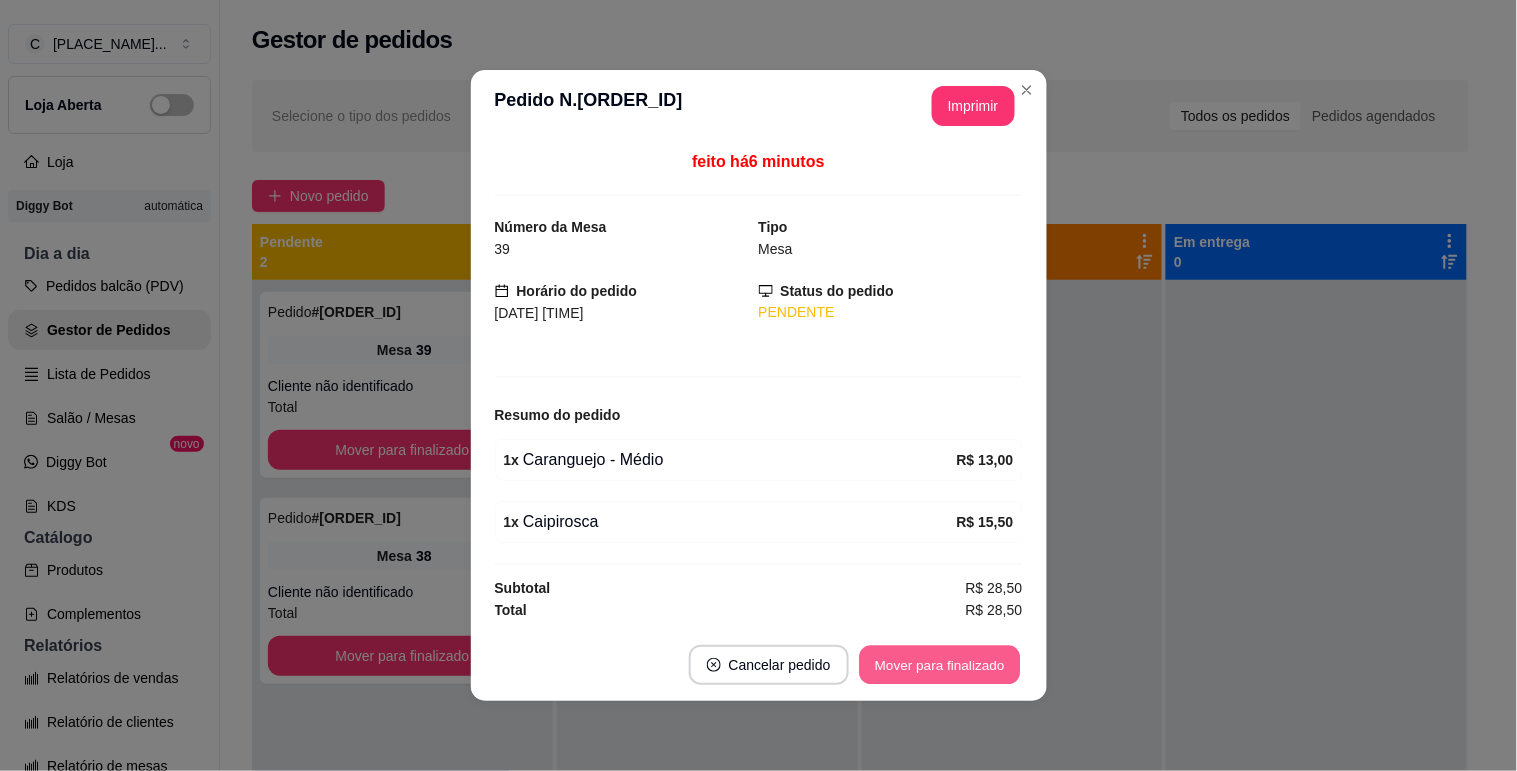click on "Mover para finalizado" at bounding box center (939, 665) 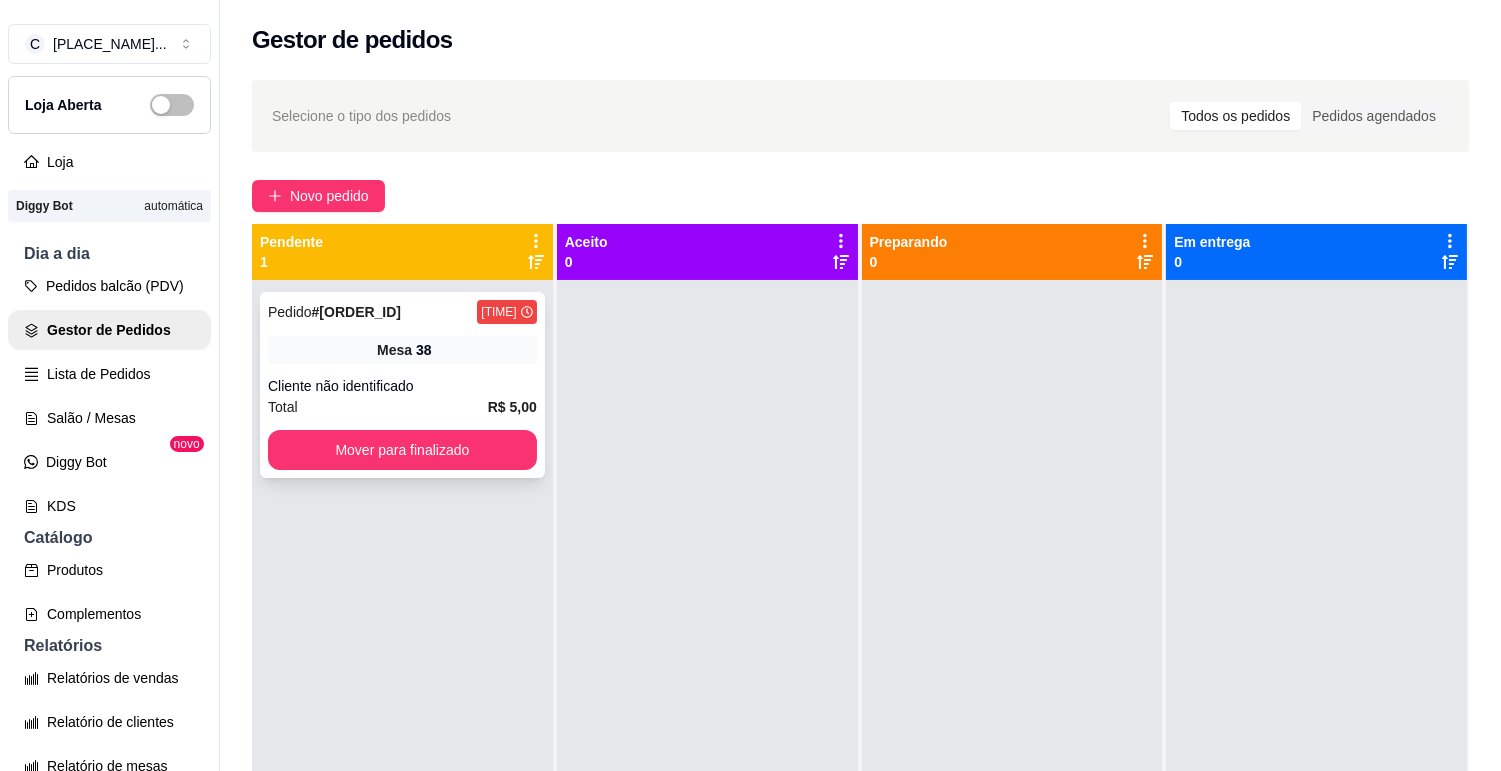 click on "Pedido  # [ORDER_ID] [TIME] Mesa 38 Cliente não identificado Total R$ 5,00 Mover para finalizado" at bounding box center (402, 385) 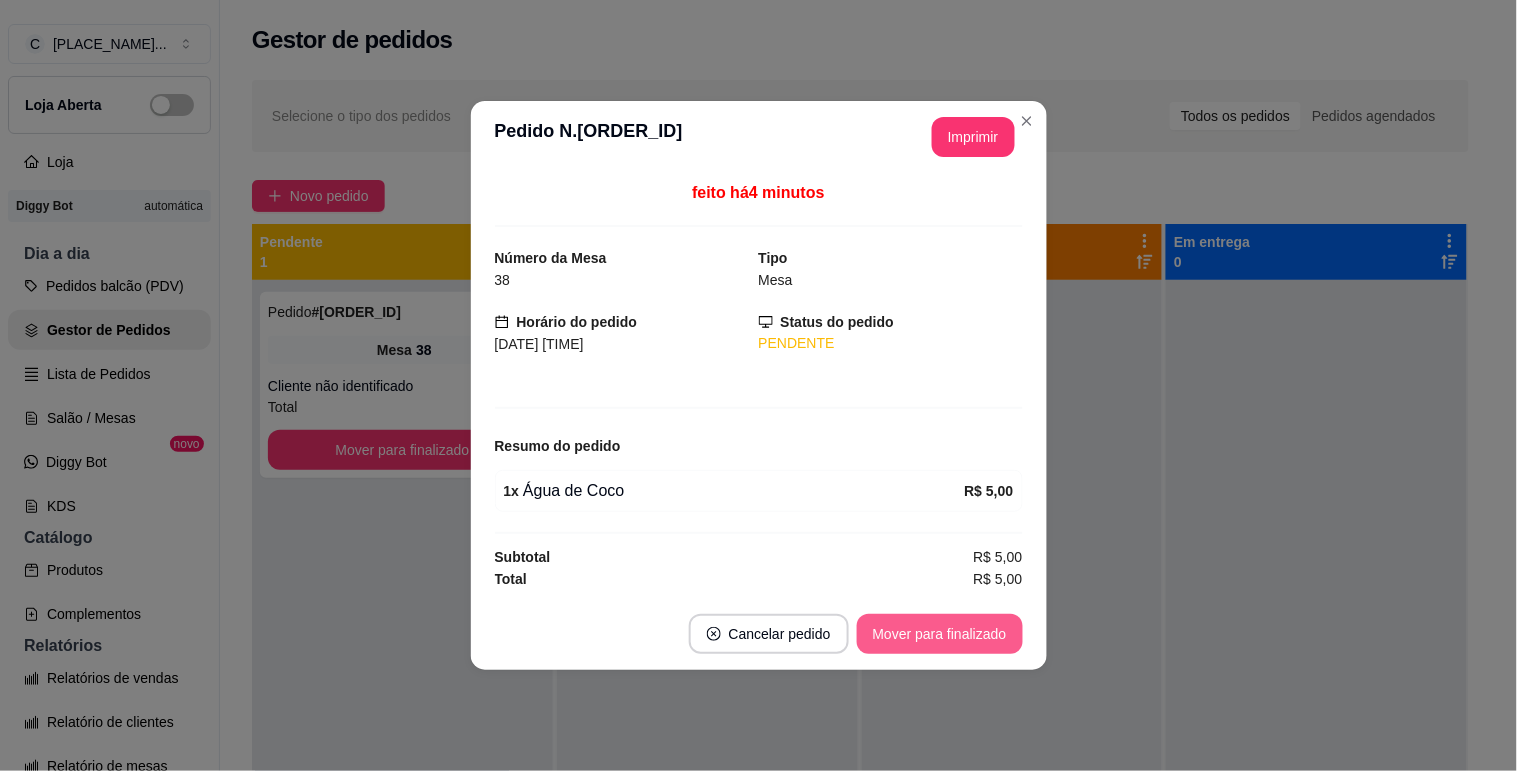 click on "Mover para finalizado" at bounding box center [940, 634] 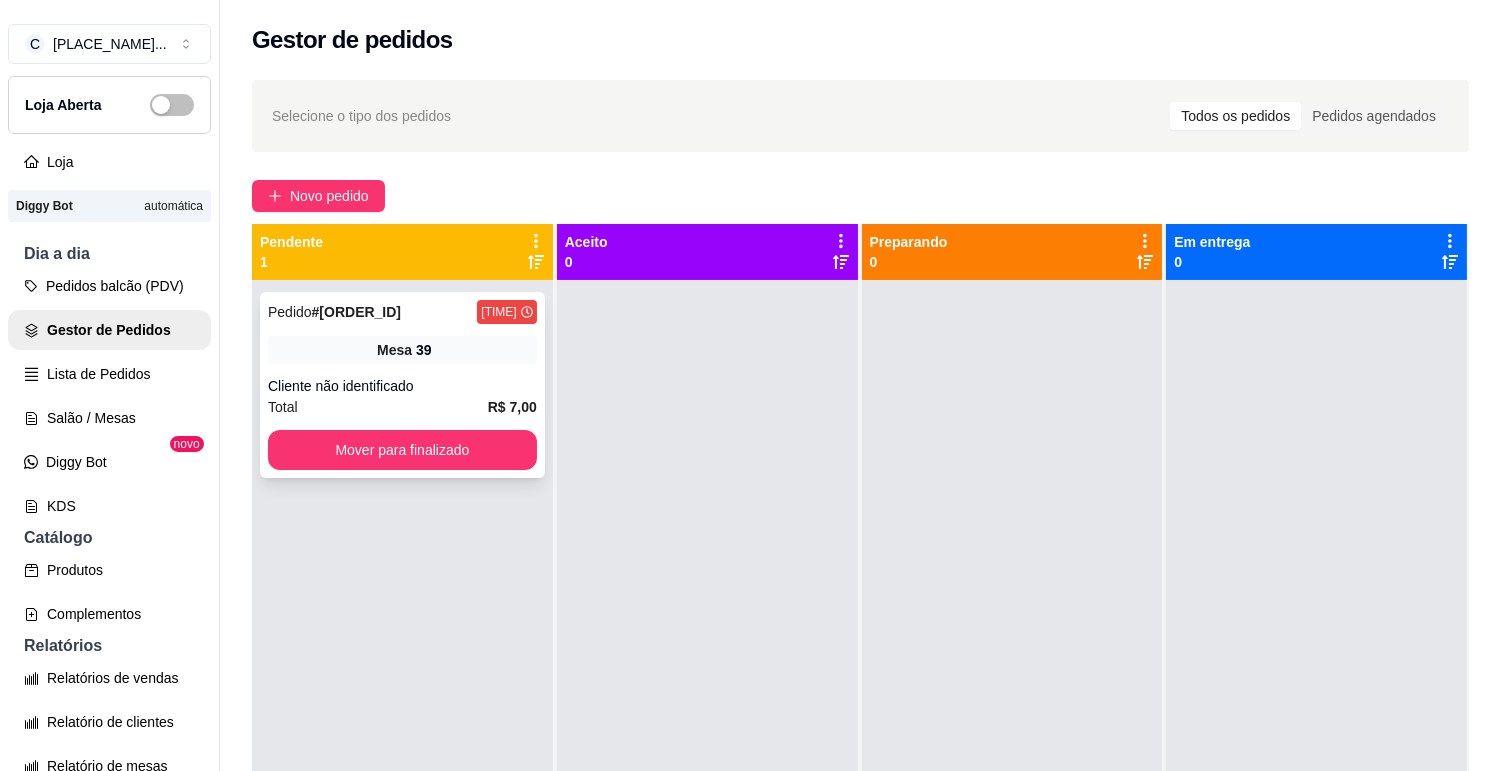 click on "# [ORDER_ID]" at bounding box center [356, 312] 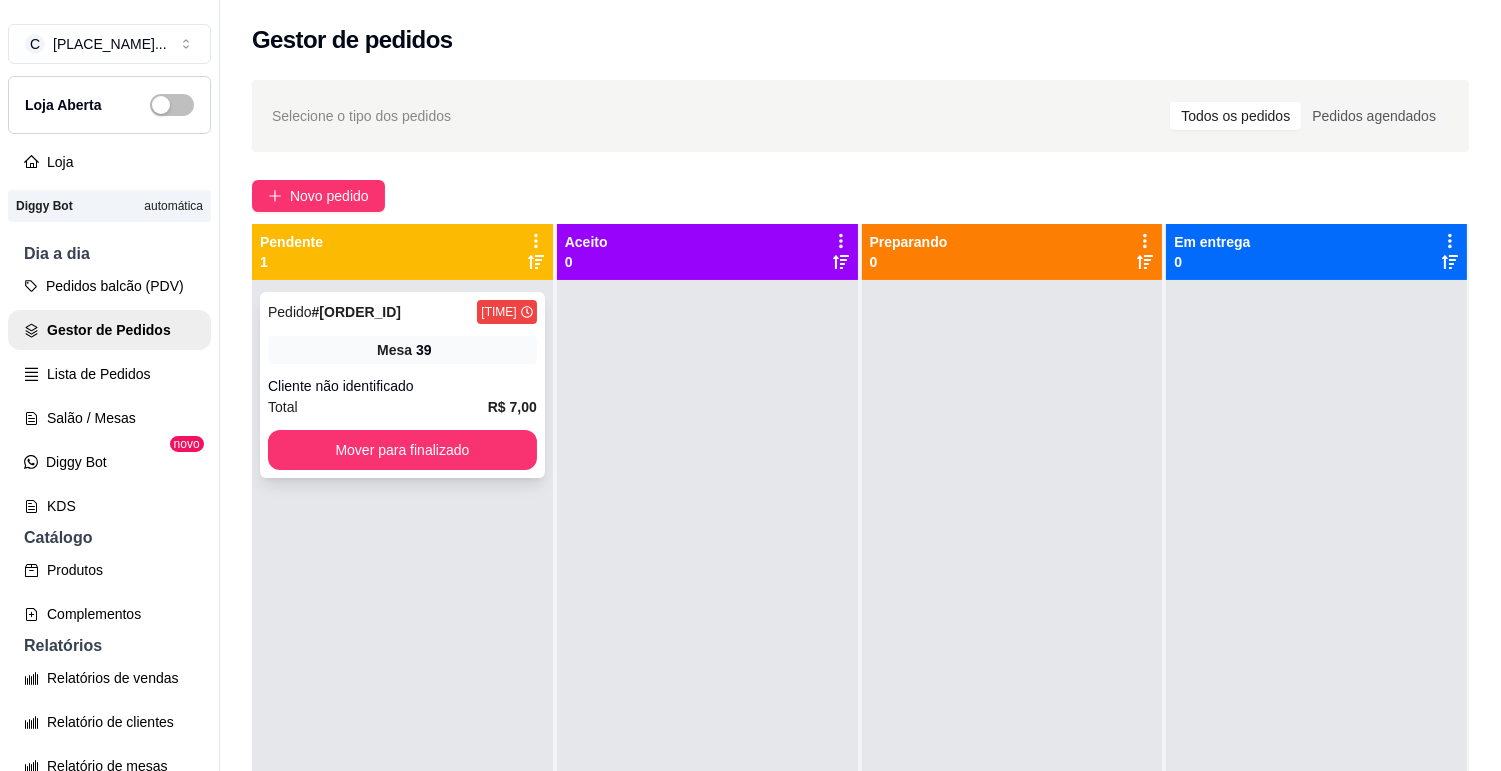 click on "# [ORDER_ID]" at bounding box center (356, 312) 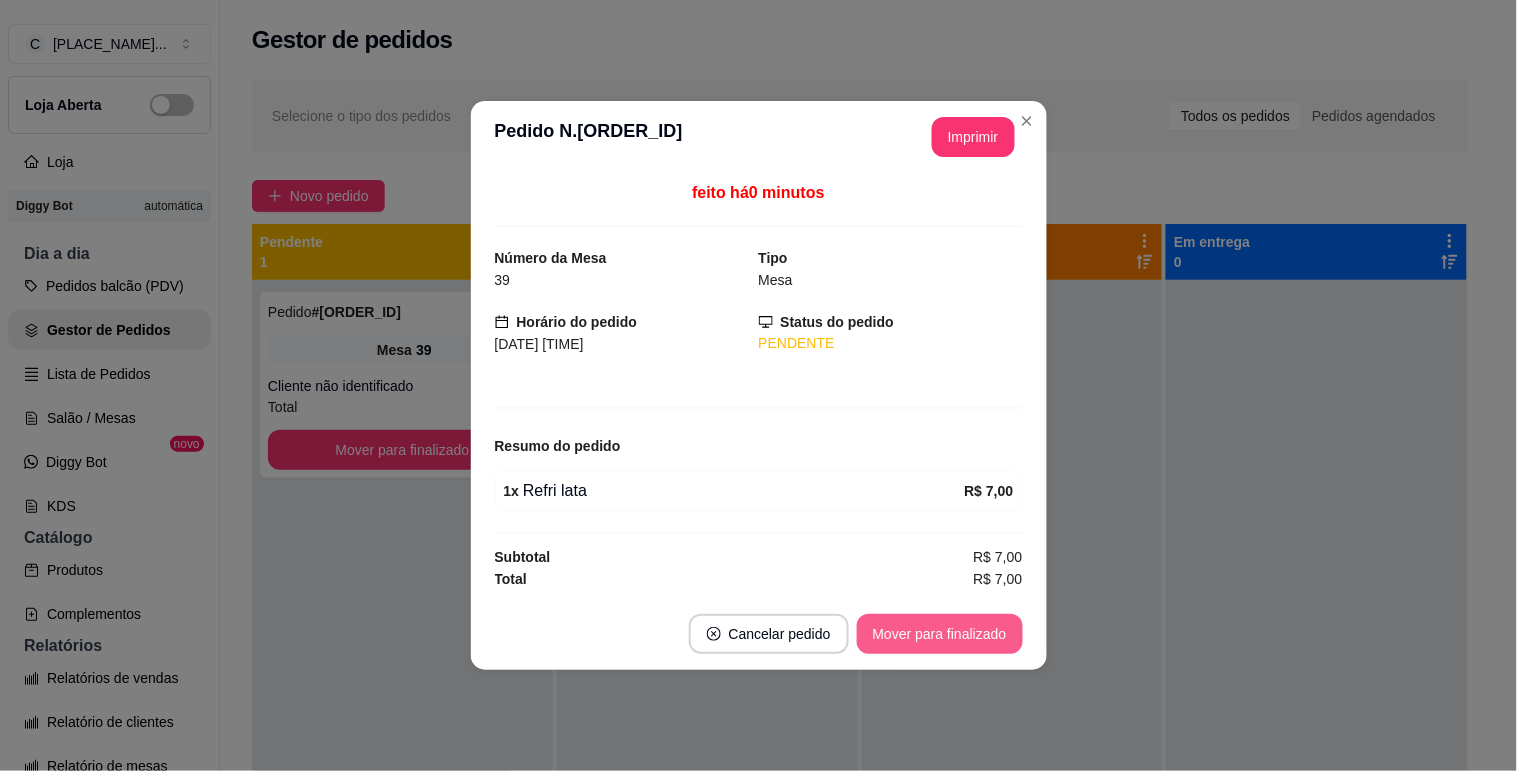 click on "Mover para finalizado" at bounding box center [940, 634] 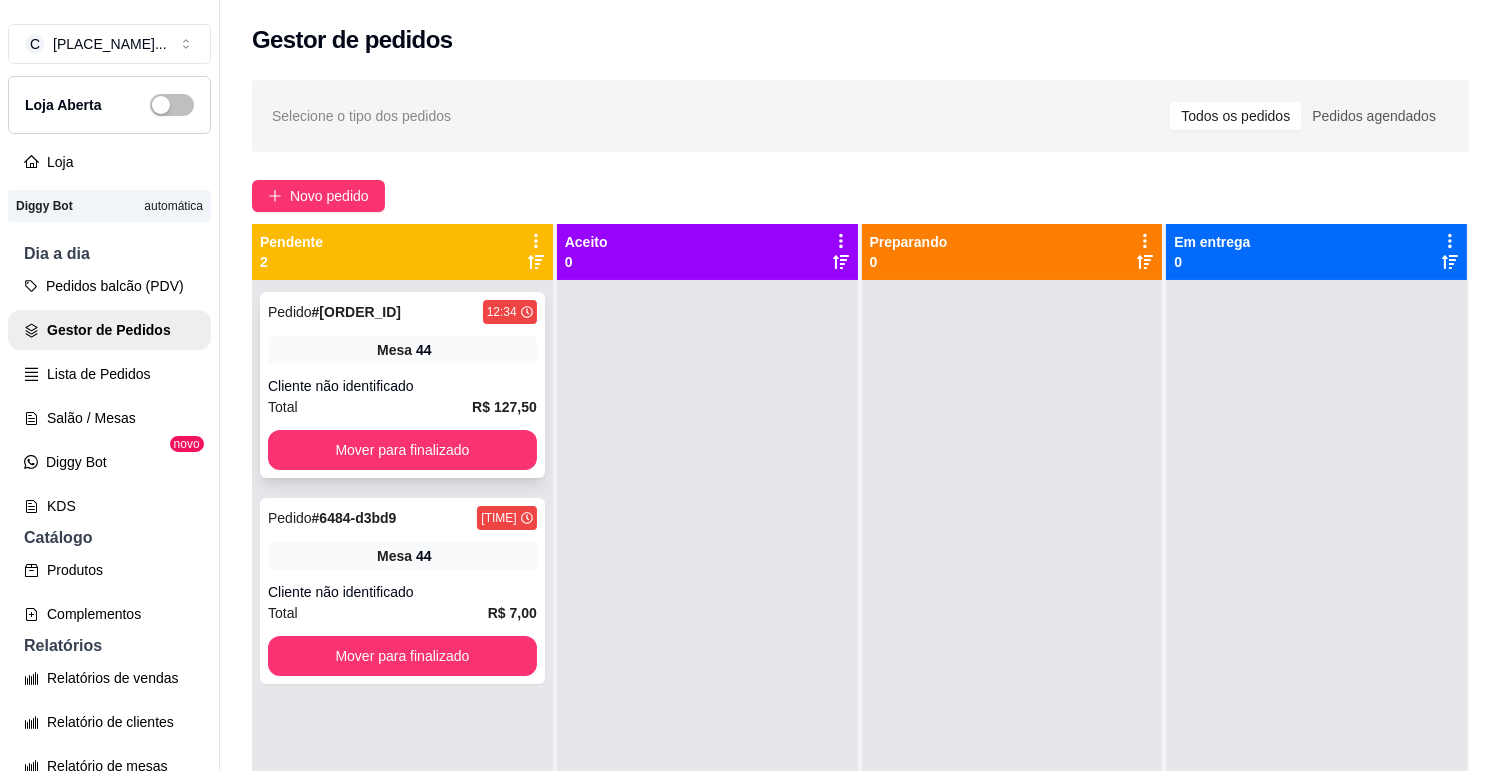 click on "Pedido  # [ORDER_ID] [TIME] Mesa 44 Cliente não identificado Total R$ 127,50 Mover para finalizado" at bounding box center [402, 385] 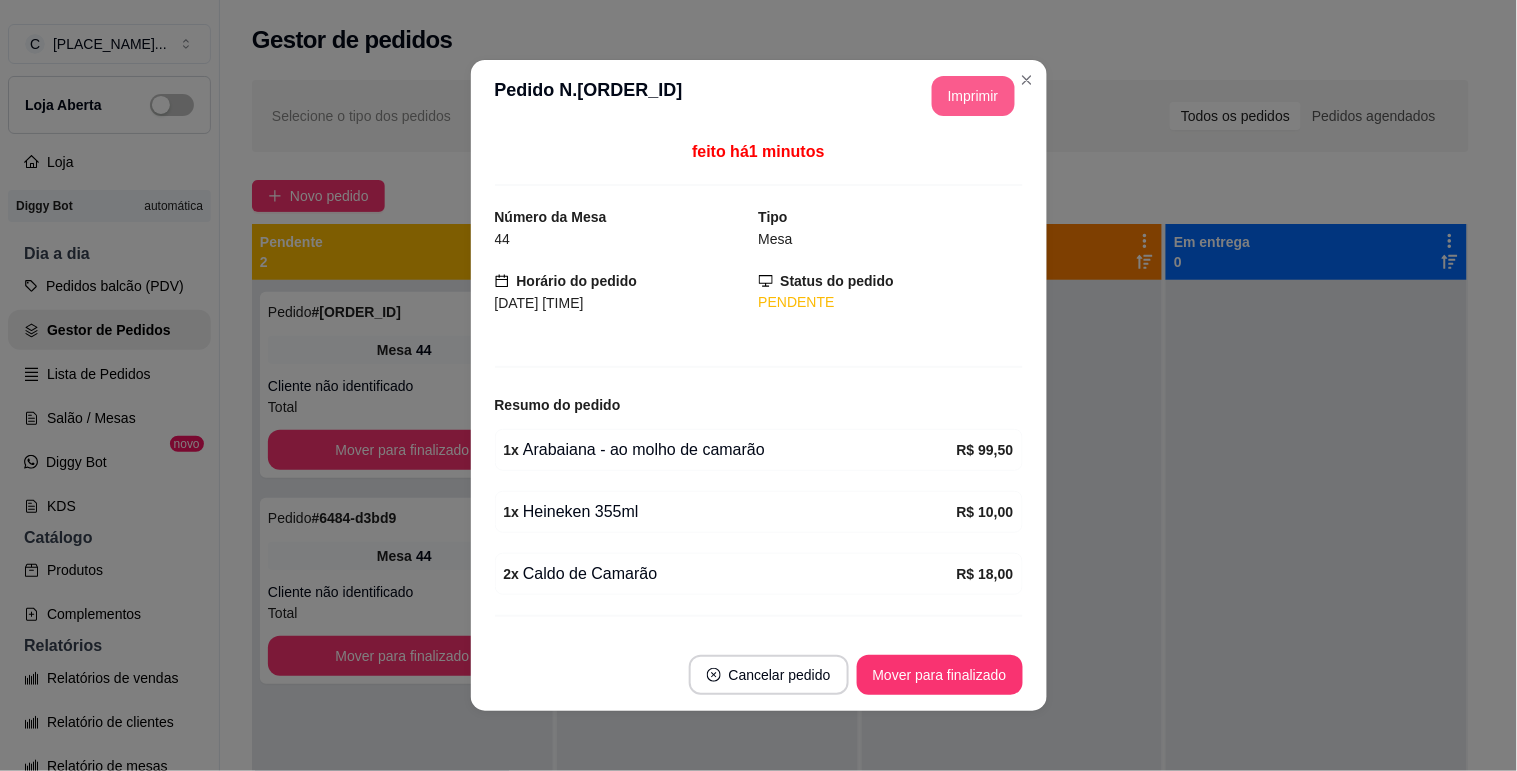 click on "Imprimir" at bounding box center (973, 96) 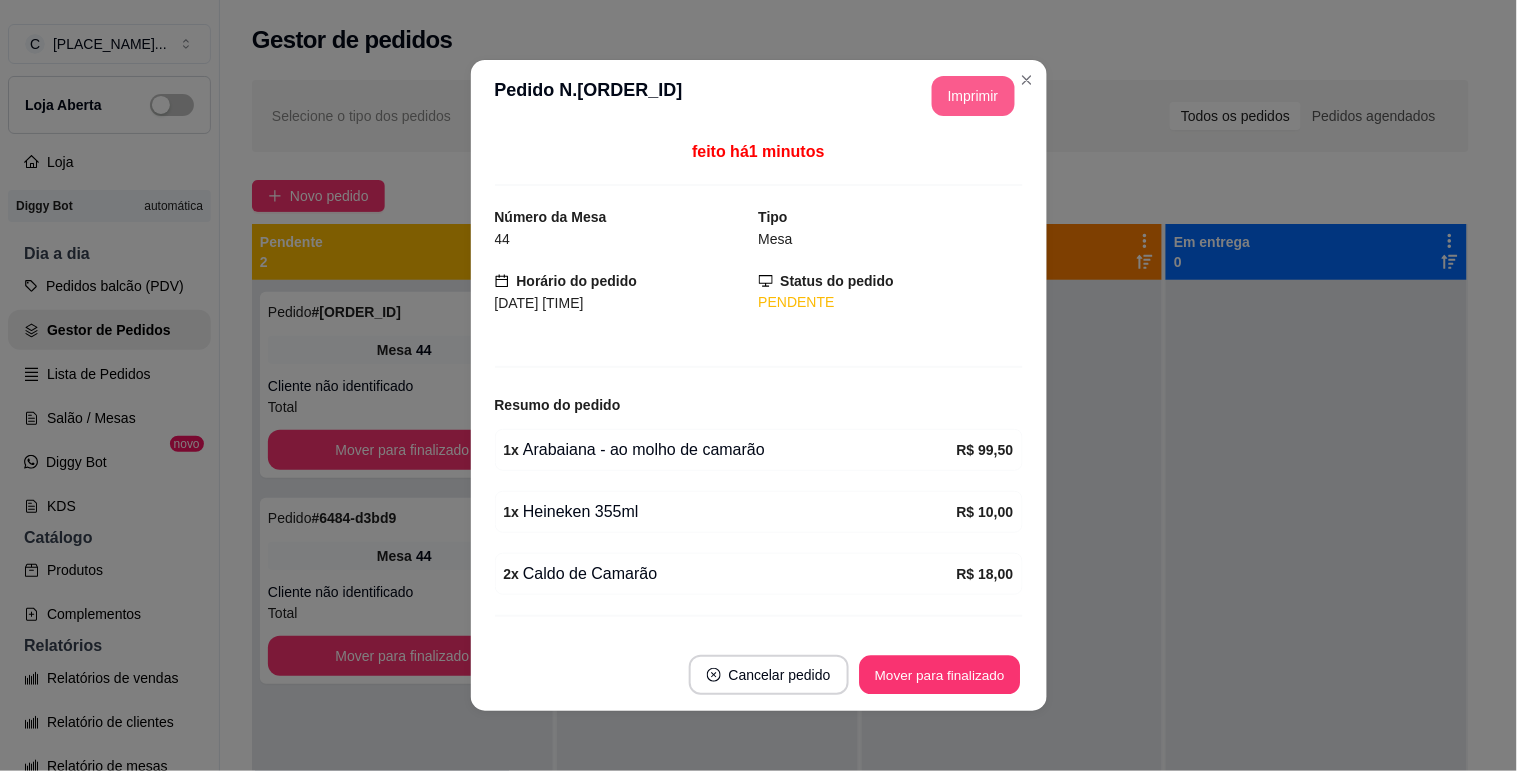 click on "Mover para finalizado" at bounding box center [939, 675] 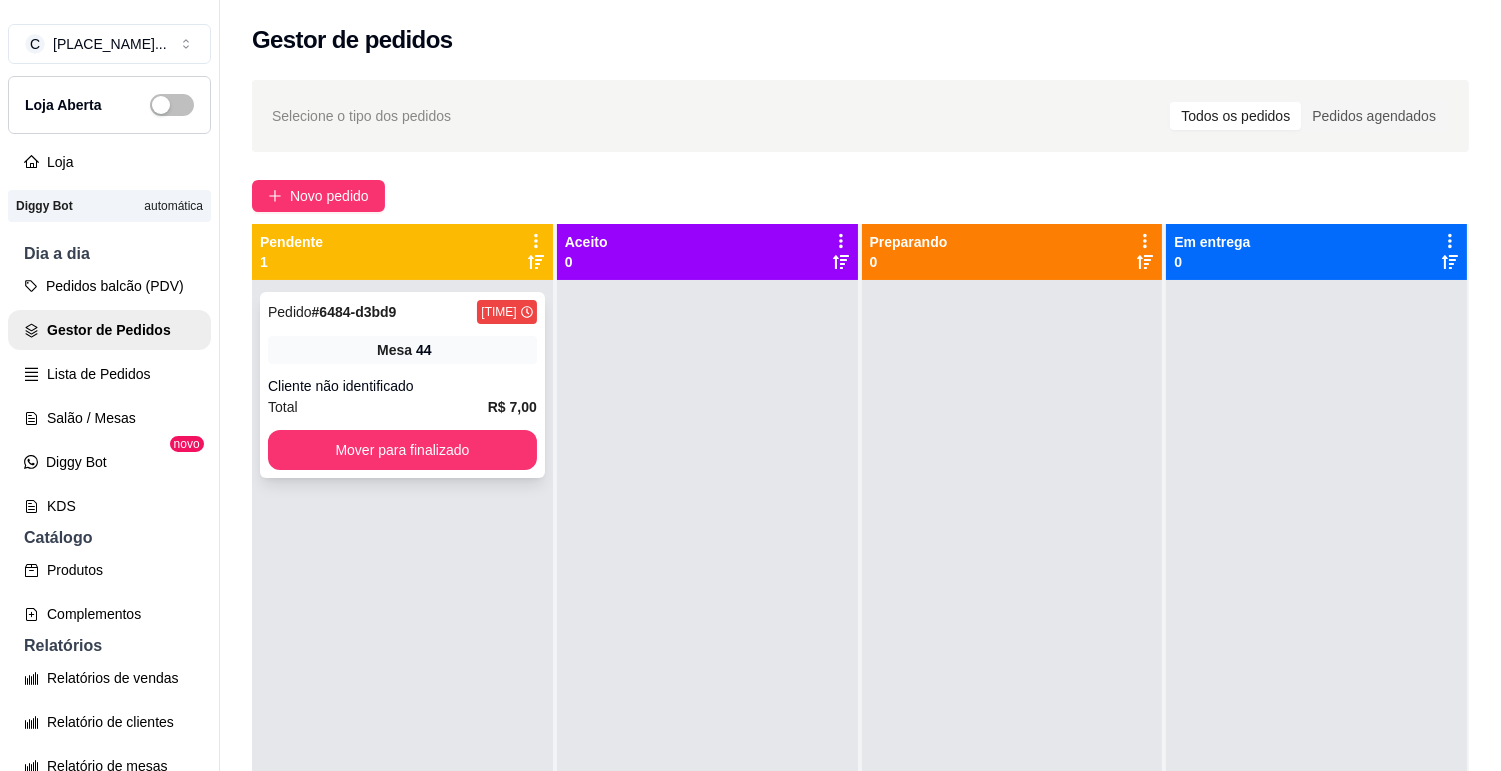 click on "Pedido  # [ORDER_ID] [TIME] Mesa 44 Cliente não identificado Total R$ 7,00 Mover para finalizado" at bounding box center (402, 385) 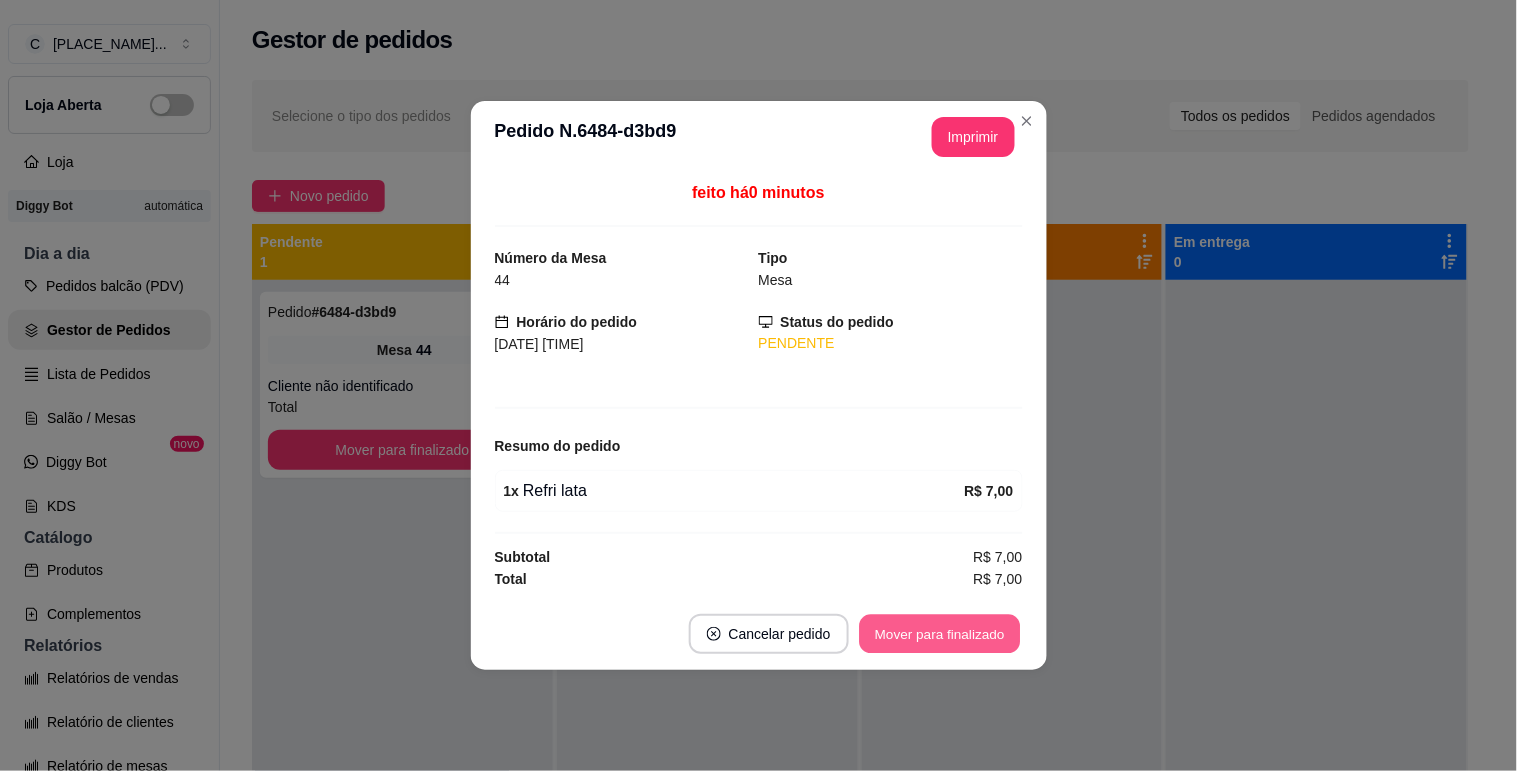 click on "Mover para finalizado" at bounding box center [939, 634] 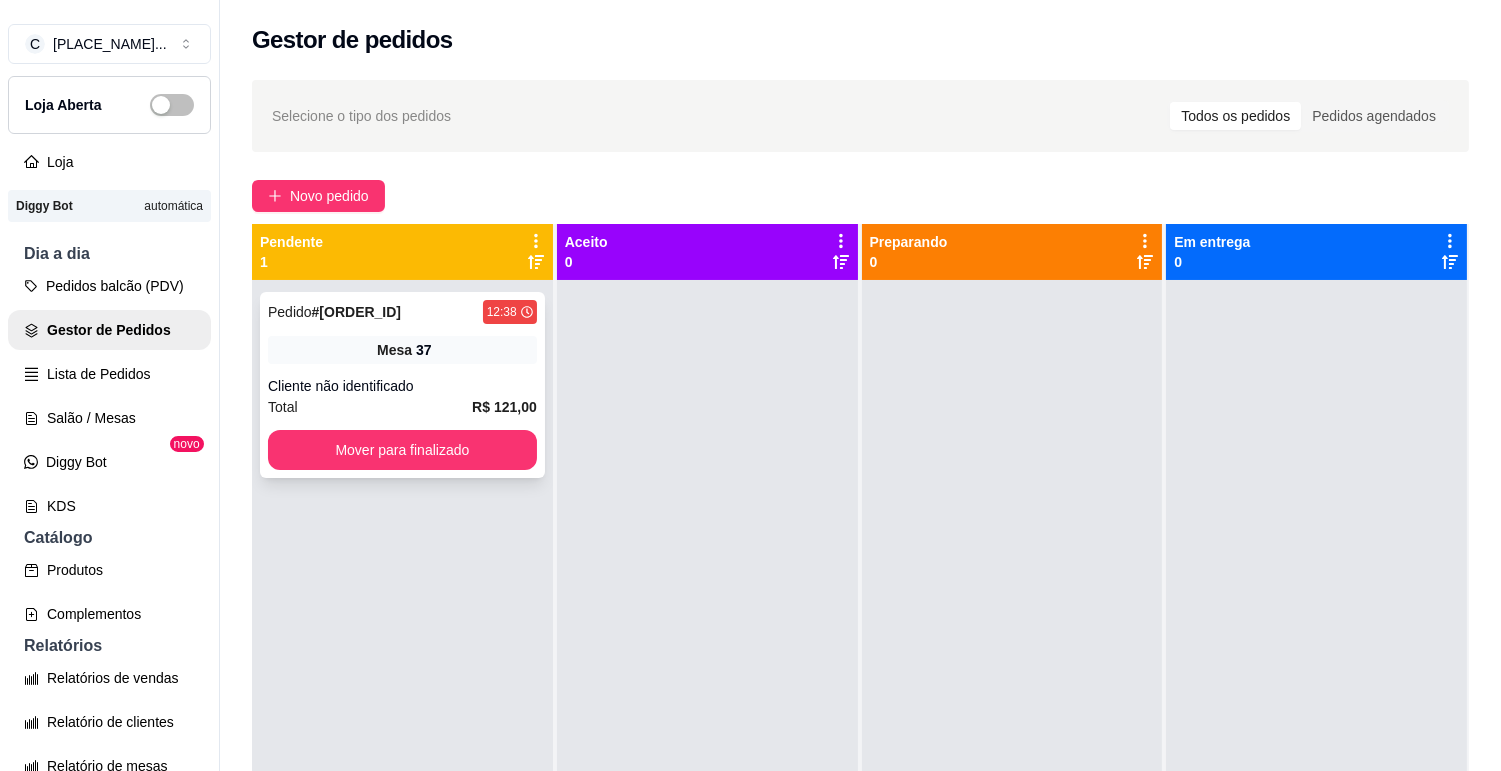 click on "Mesa 37" at bounding box center [402, 350] 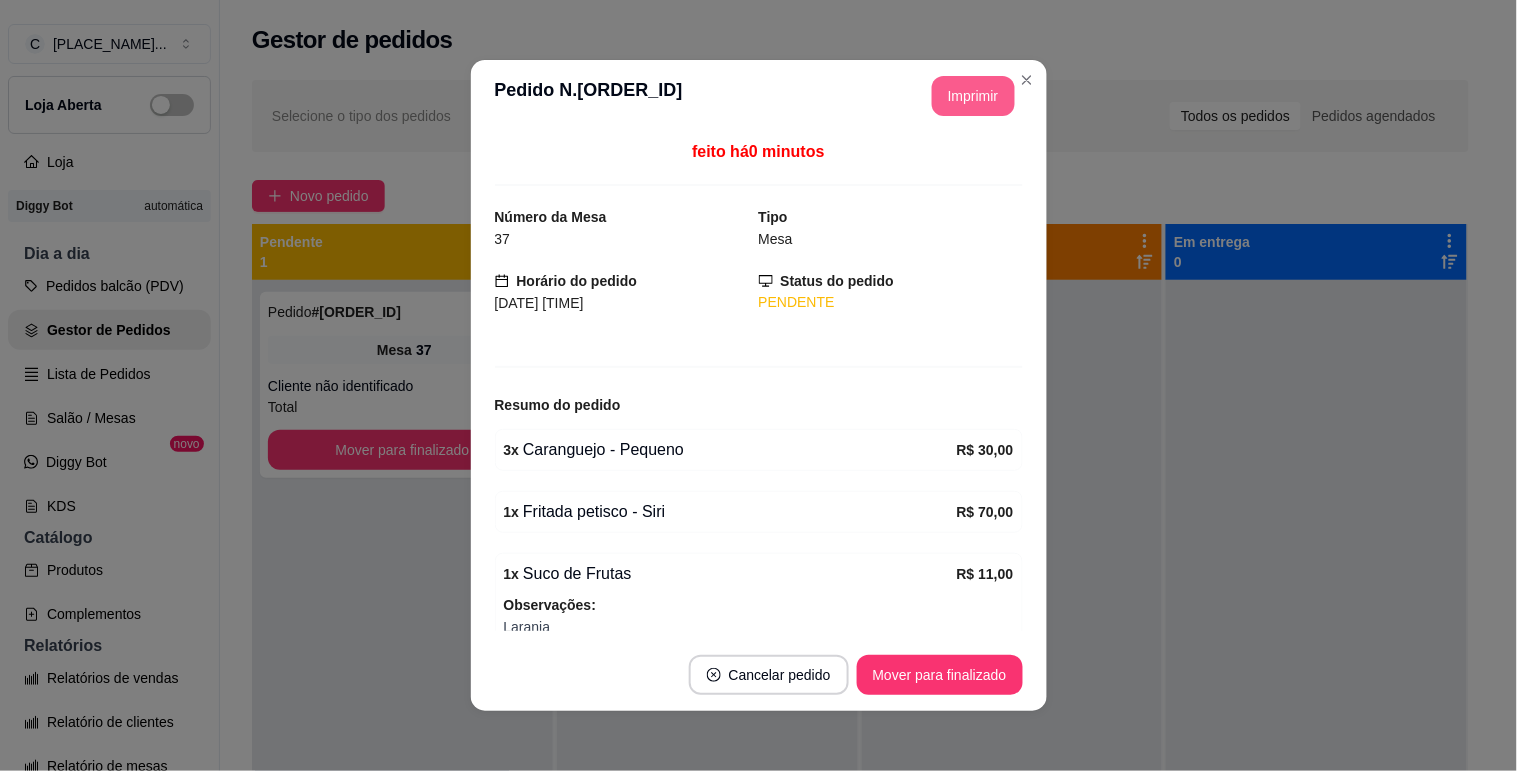 click on "Imprimir" at bounding box center (973, 96) 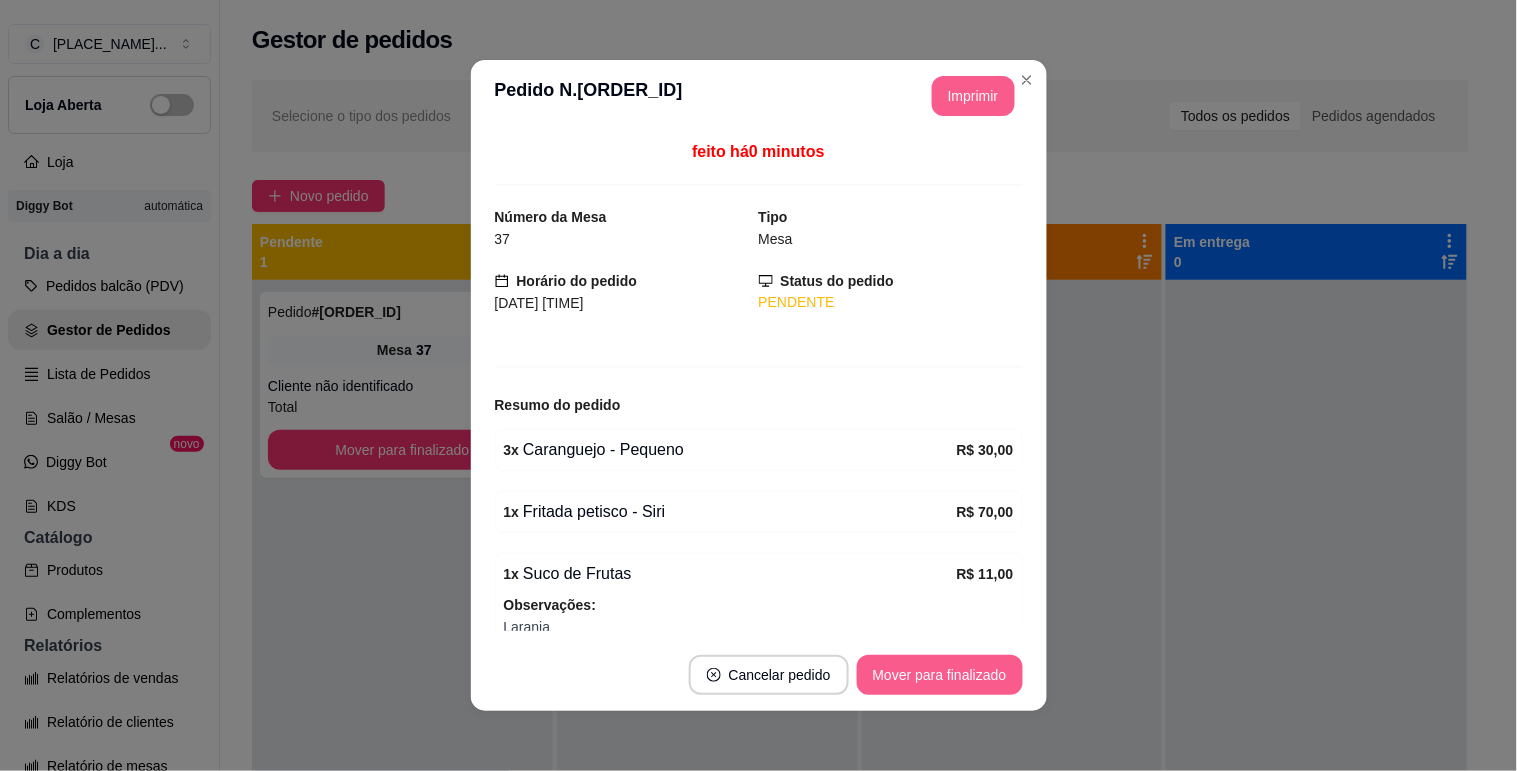 click on "Mover para finalizado" at bounding box center (940, 675) 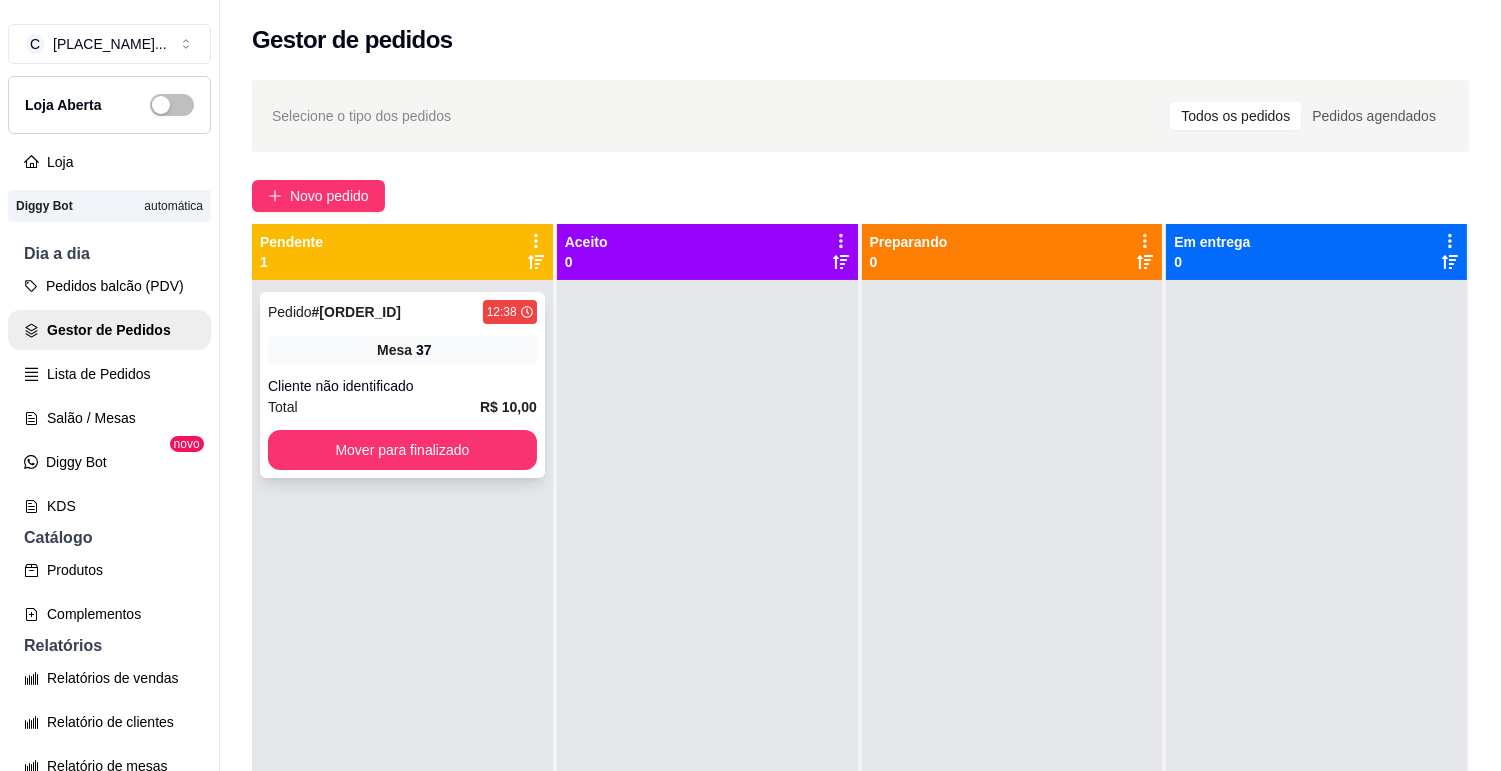 click on "Mesa 37" at bounding box center (402, 350) 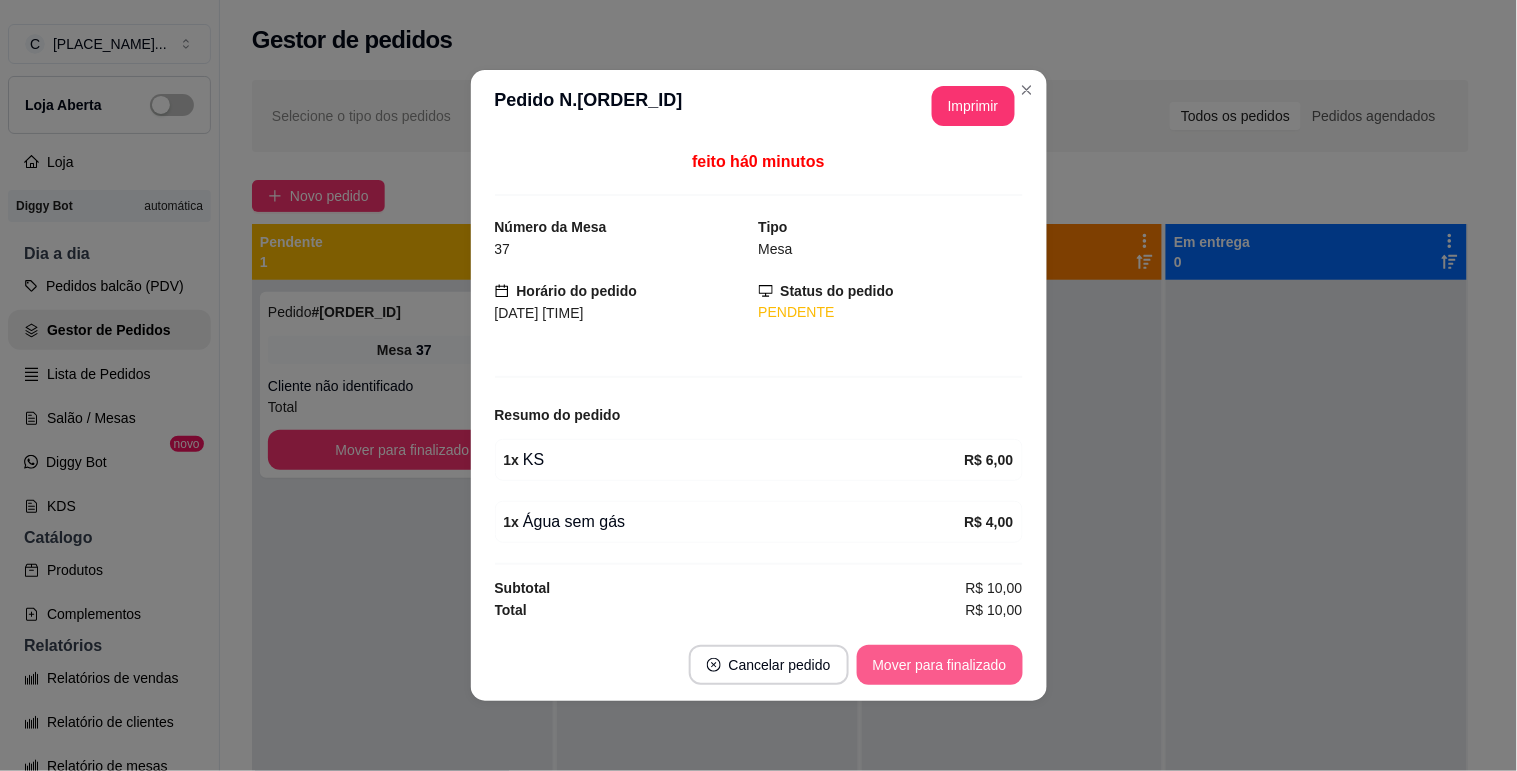 click on "Mover para finalizado" at bounding box center [940, 665] 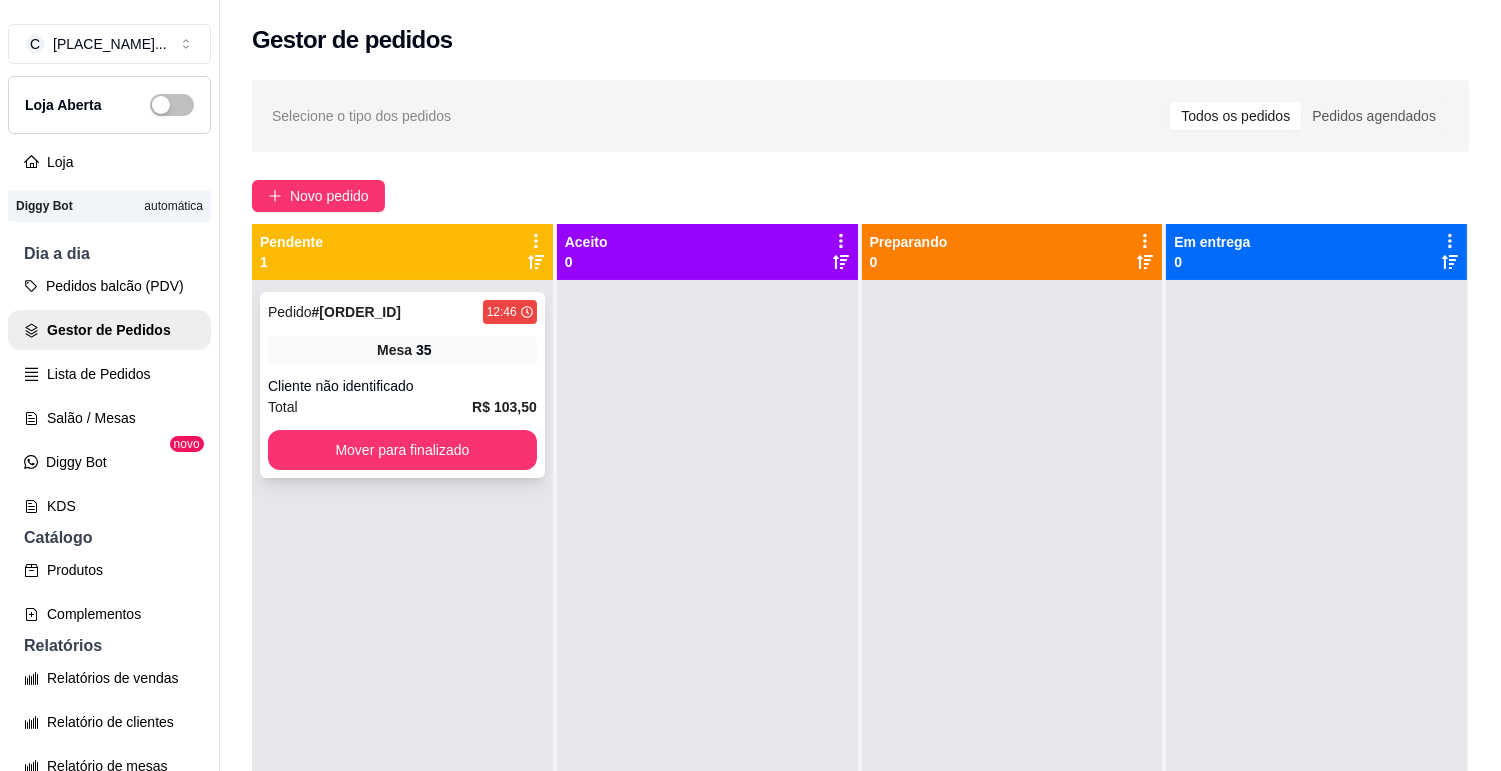 click on "Cliente não identificado" at bounding box center [402, 386] 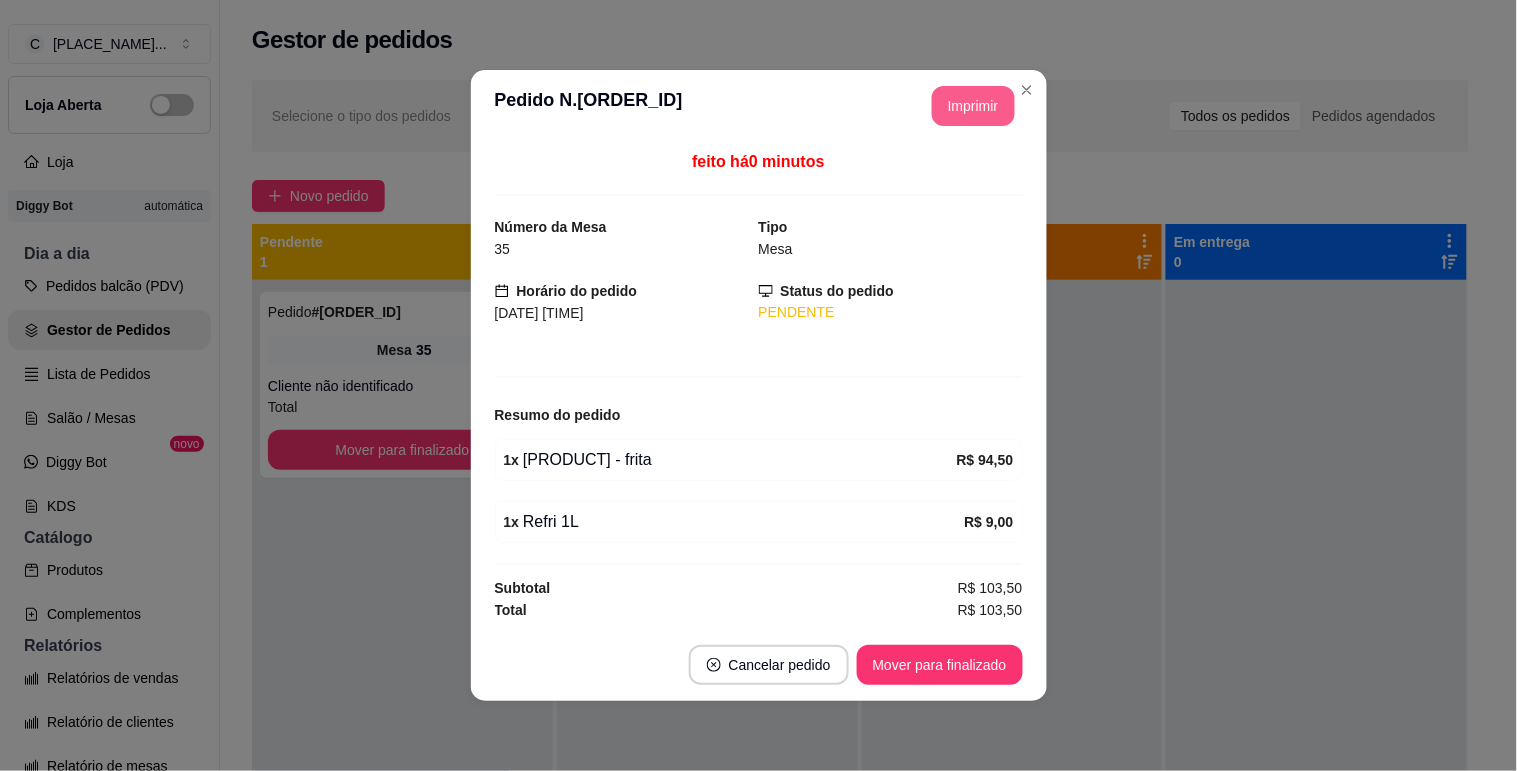 click on "Imprimir" at bounding box center (973, 106) 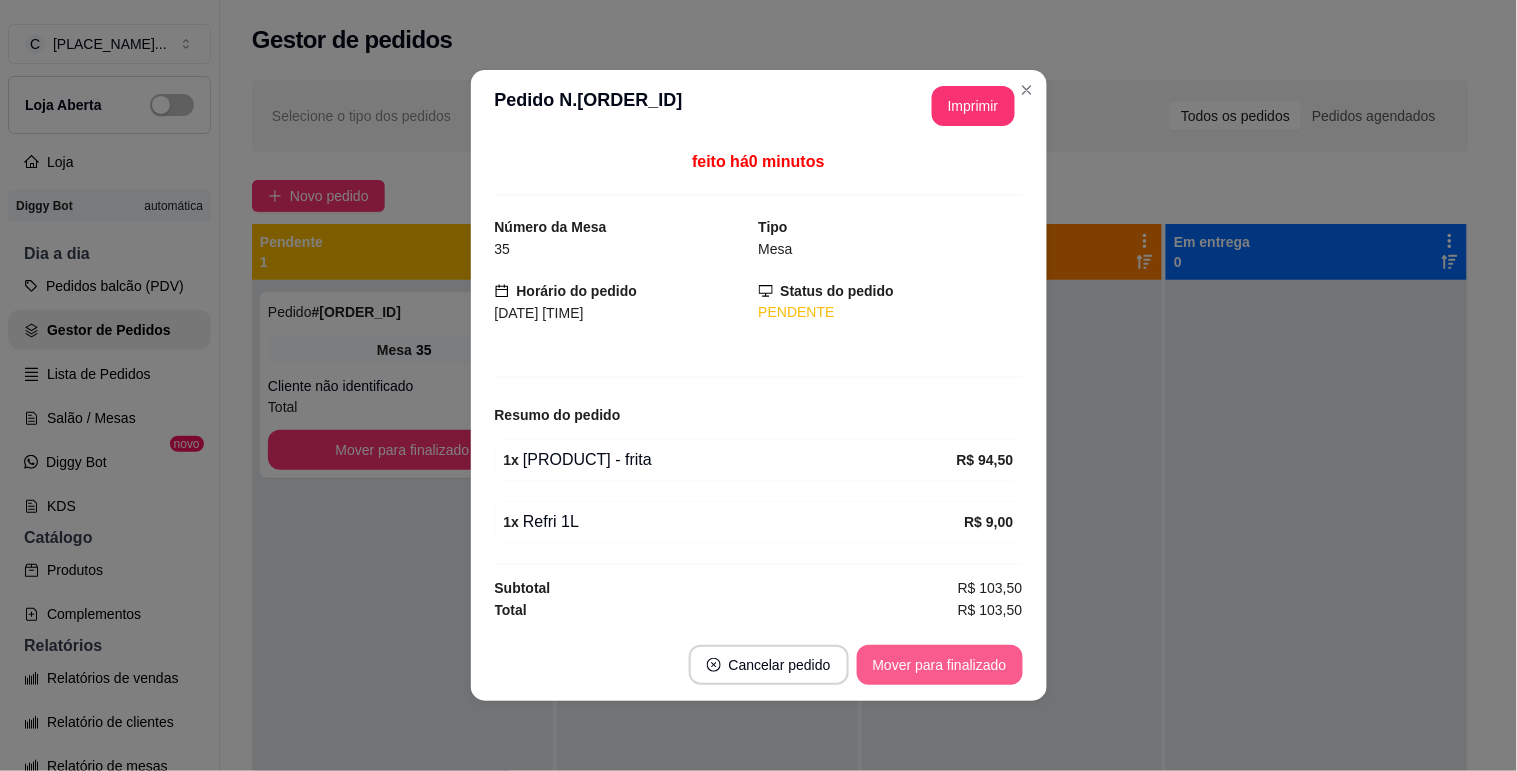 click on "Mover para finalizado" at bounding box center (940, 665) 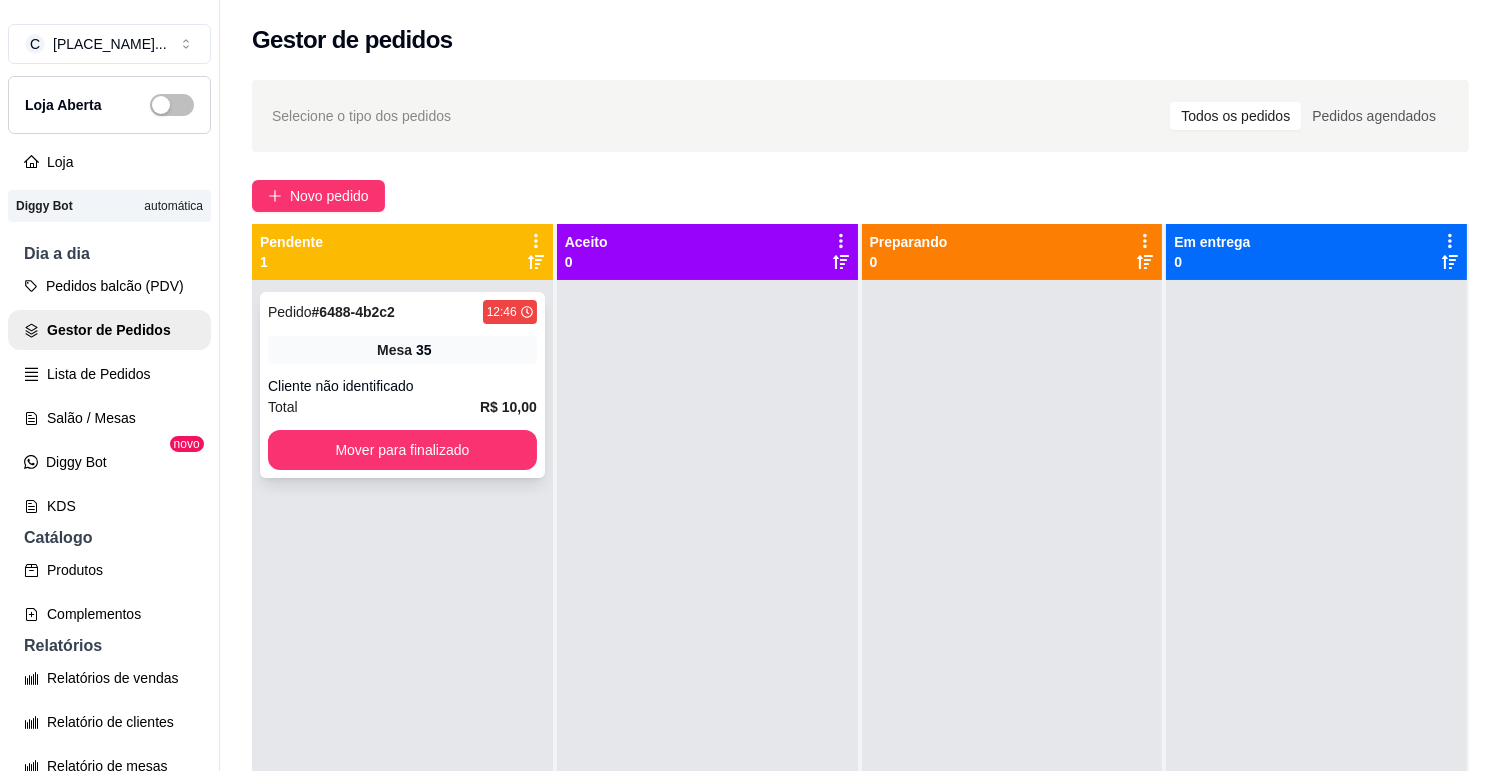 drag, startPoint x: 306, startPoint y: 284, endPoint x: 393, endPoint y: 346, distance: 106.83164 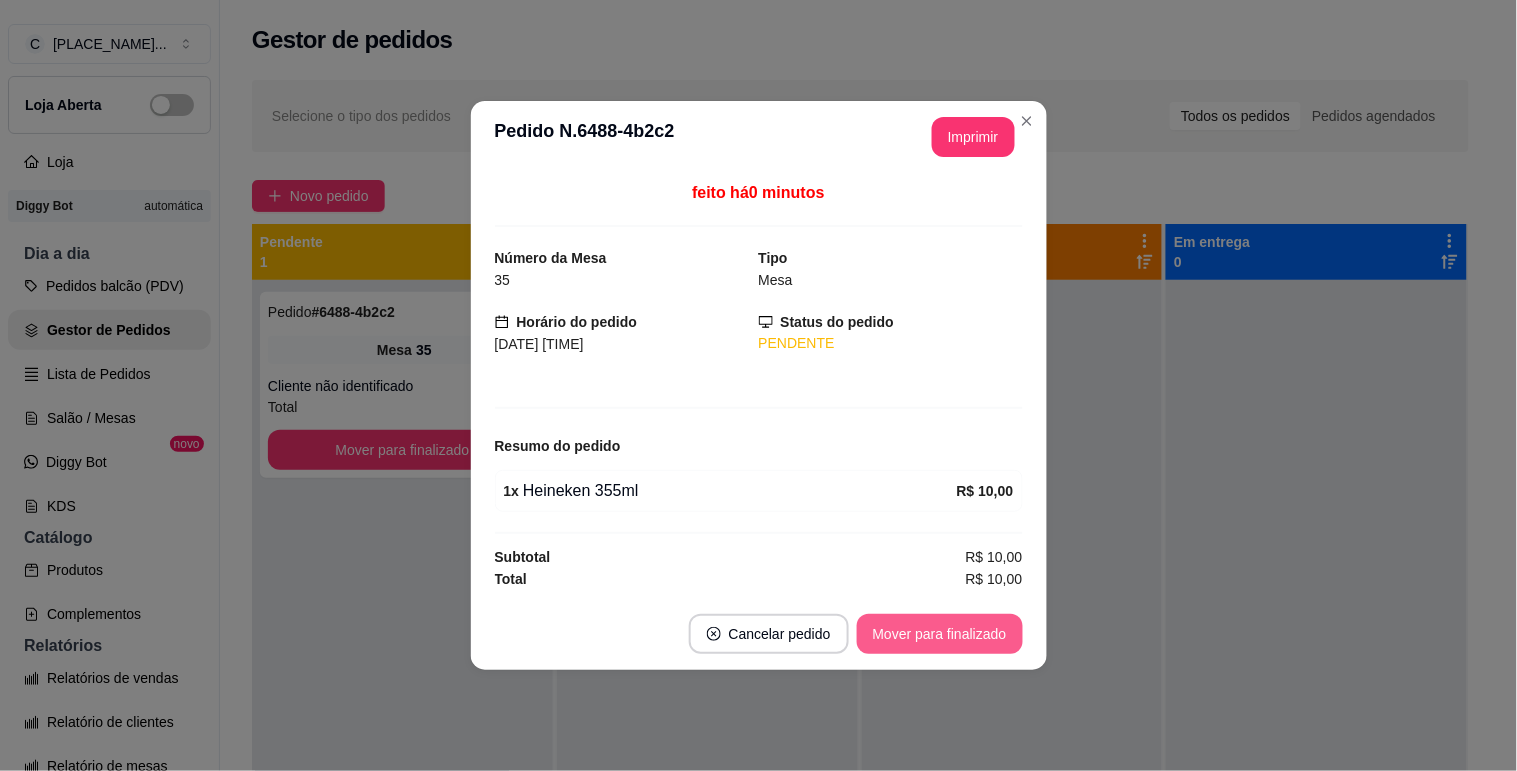 click on "Mover para finalizado" at bounding box center (940, 634) 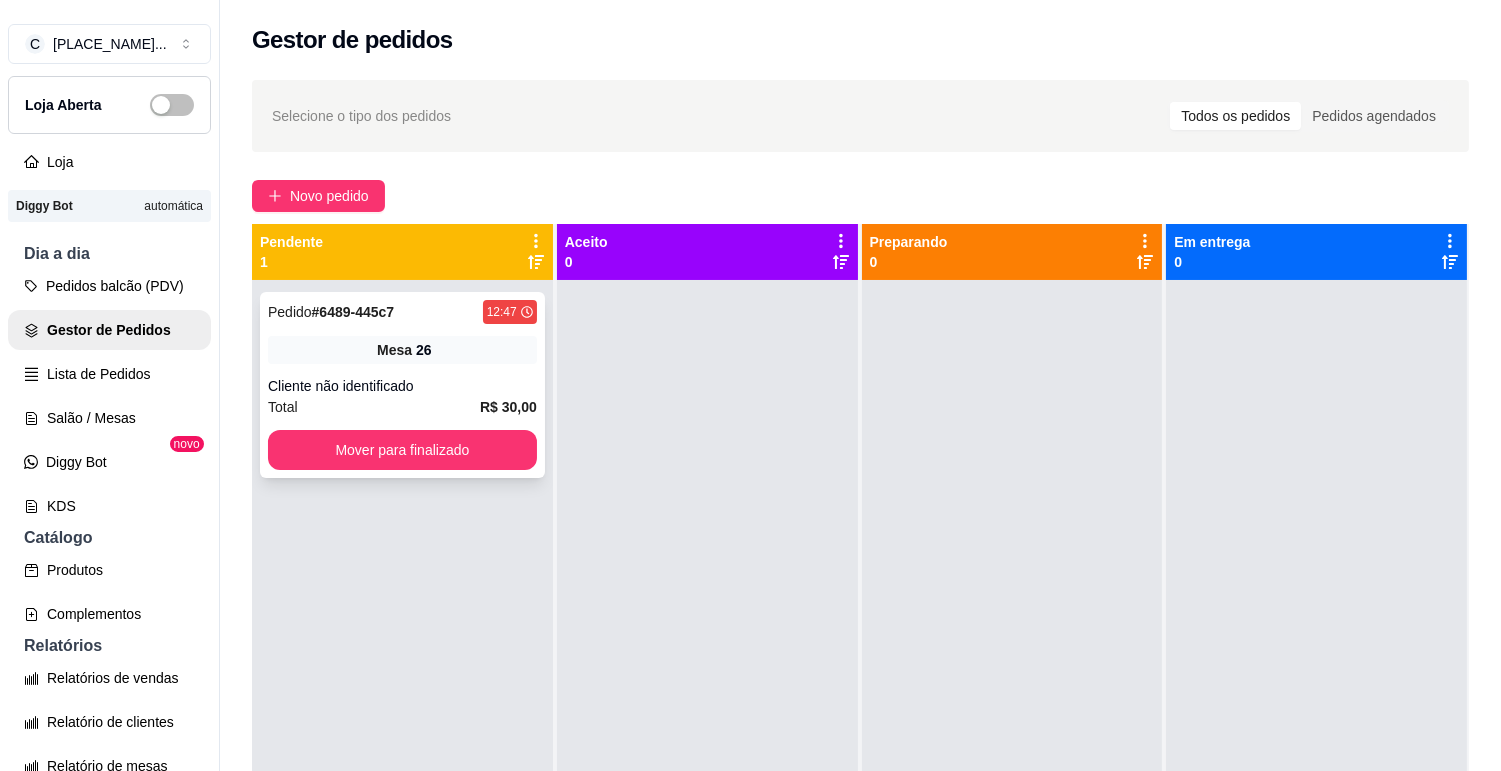 click on "Cliente não identificado" at bounding box center [402, 386] 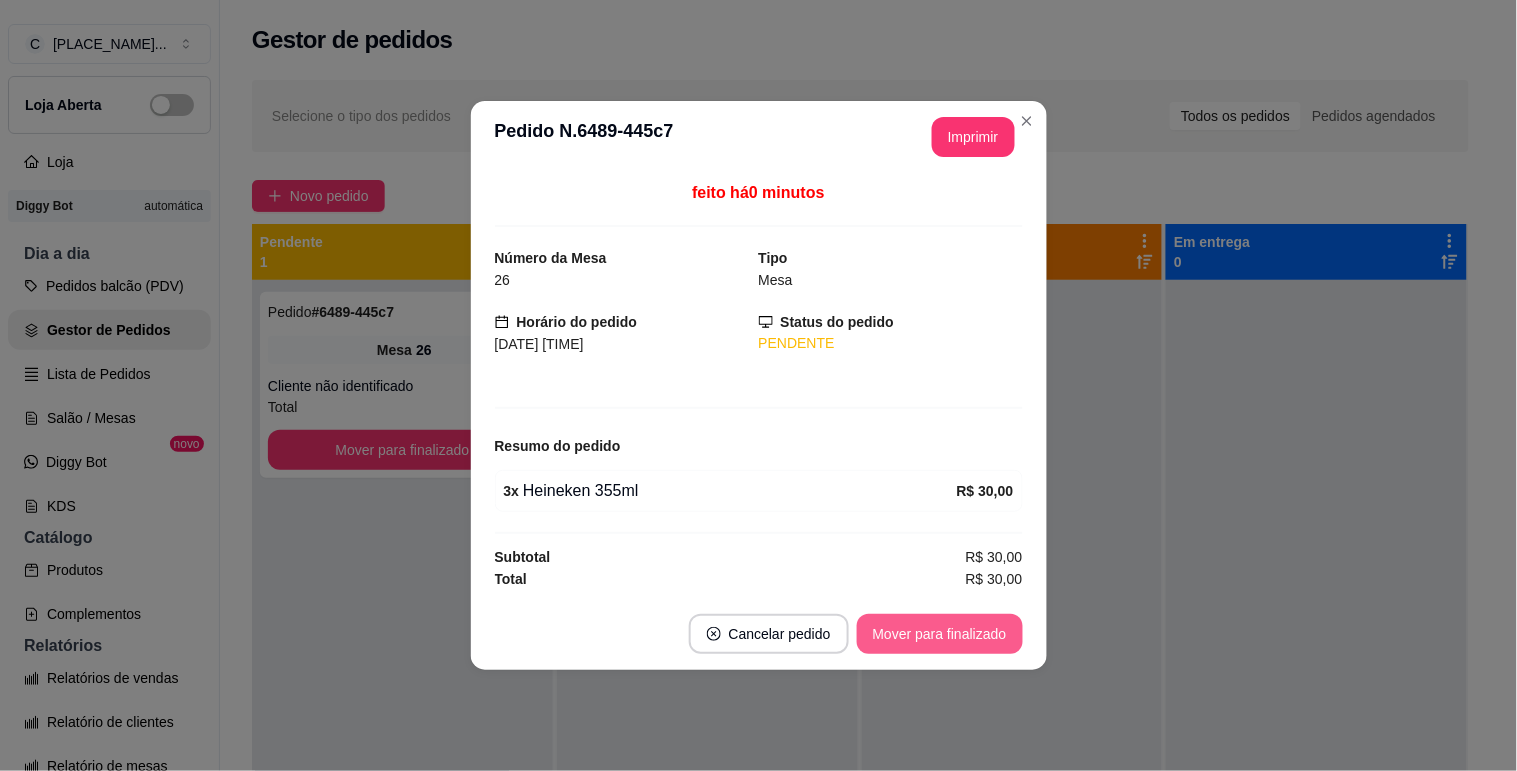 click on "Mover para finalizado" at bounding box center [940, 634] 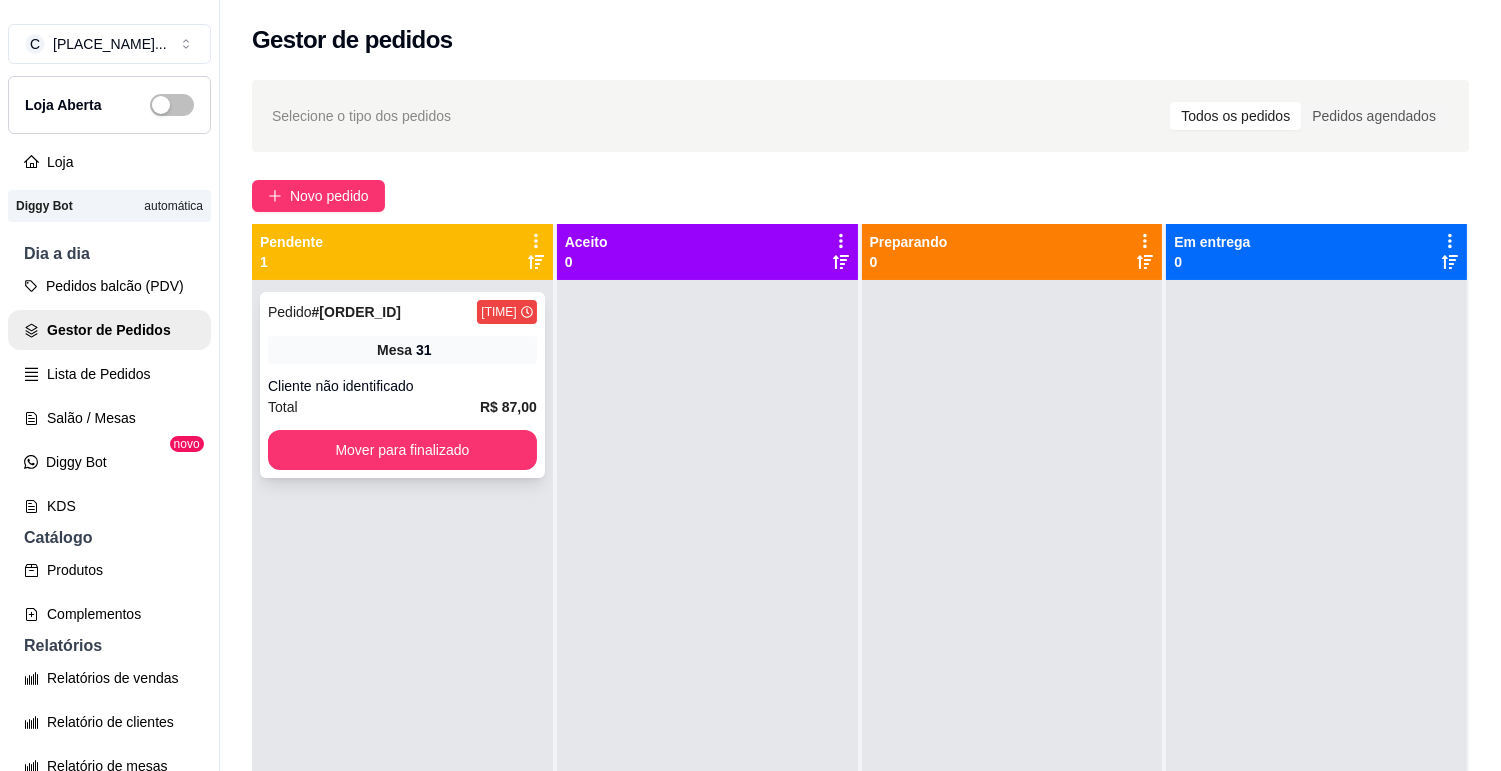 click on "Mesa 31" at bounding box center [402, 350] 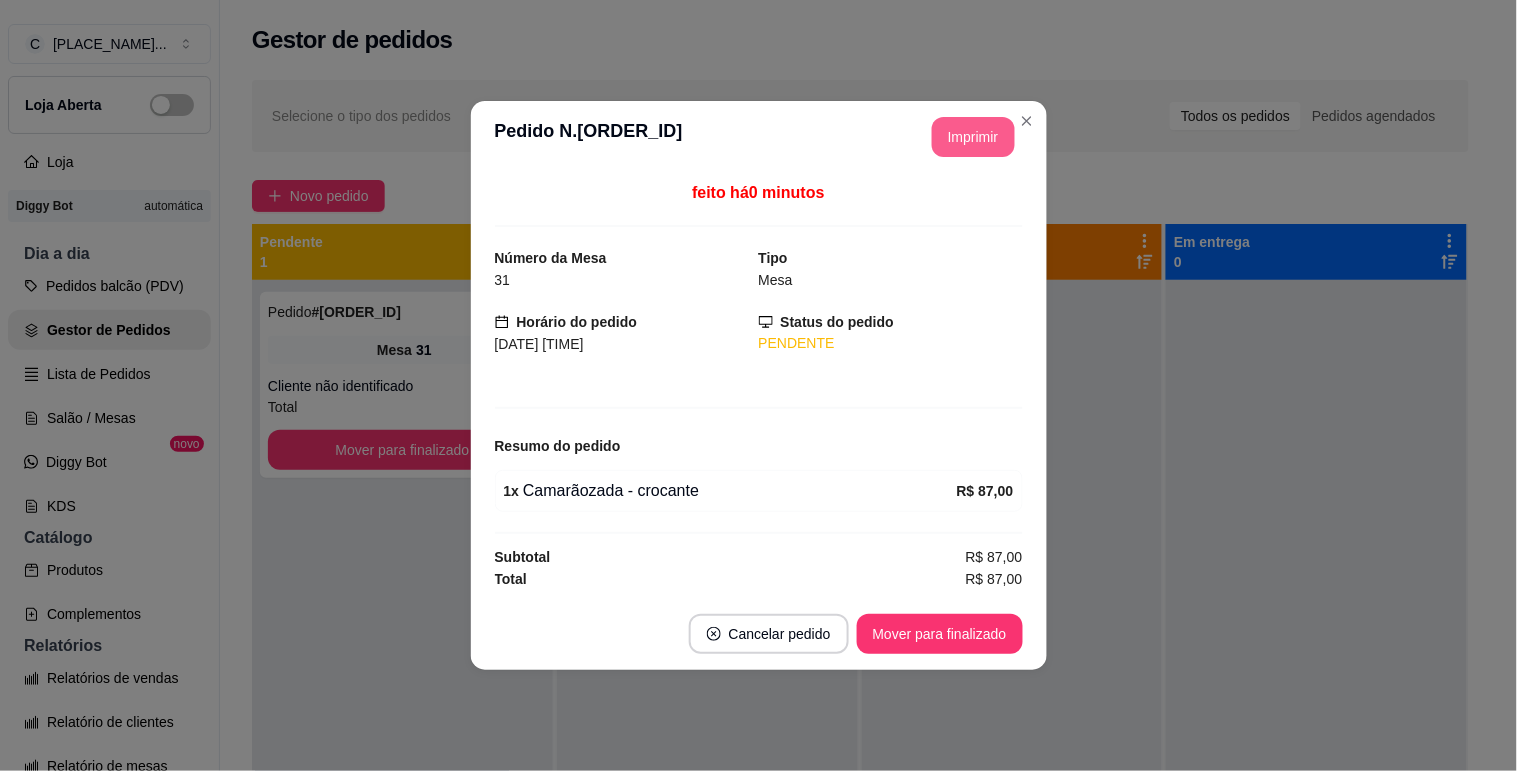 click on "Imprimir" at bounding box center (973, 137) 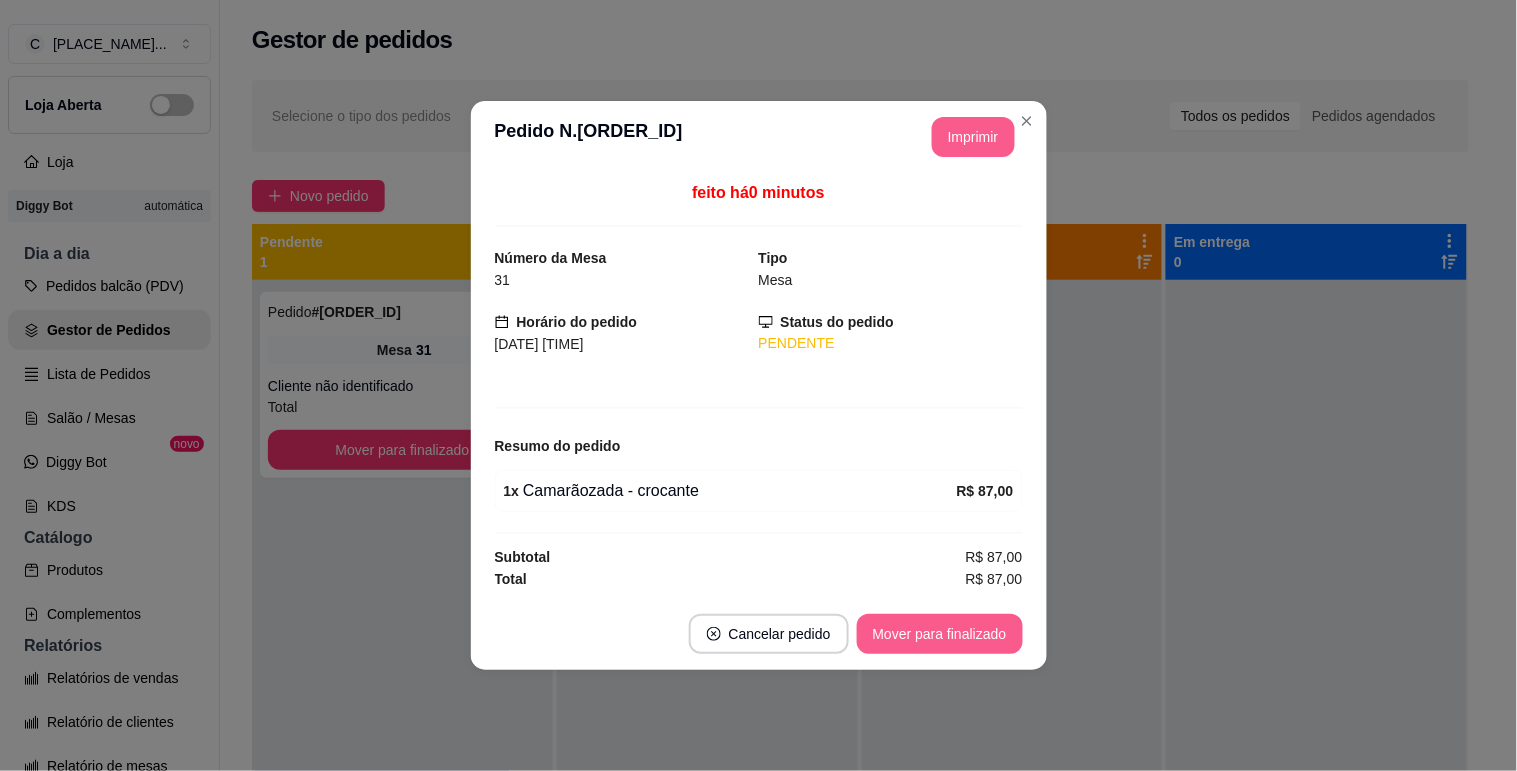 click on "Mover para finalizado" at bounding box center (940, 634) 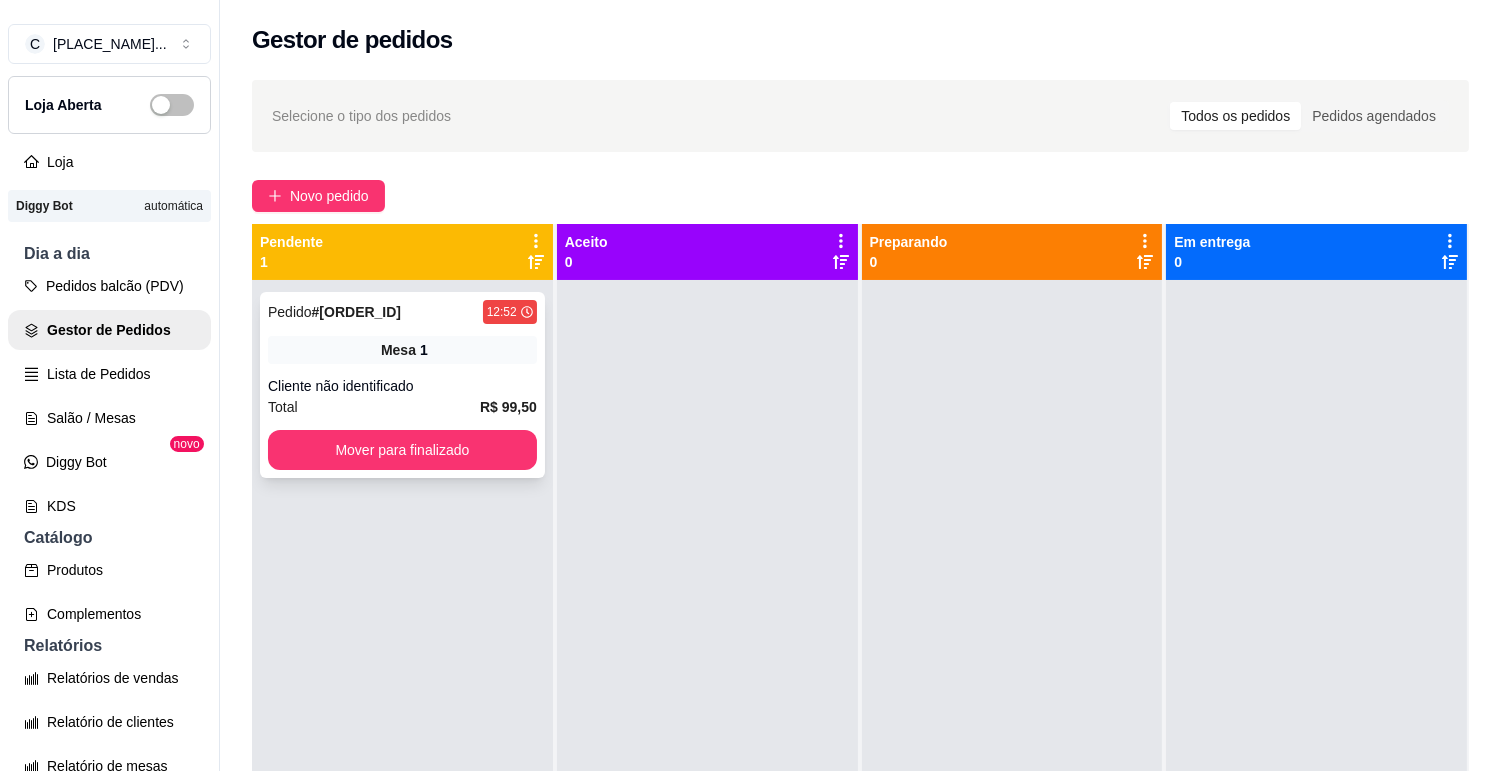 click on "Total R$ 99,50" at bounding box center [402, 407] 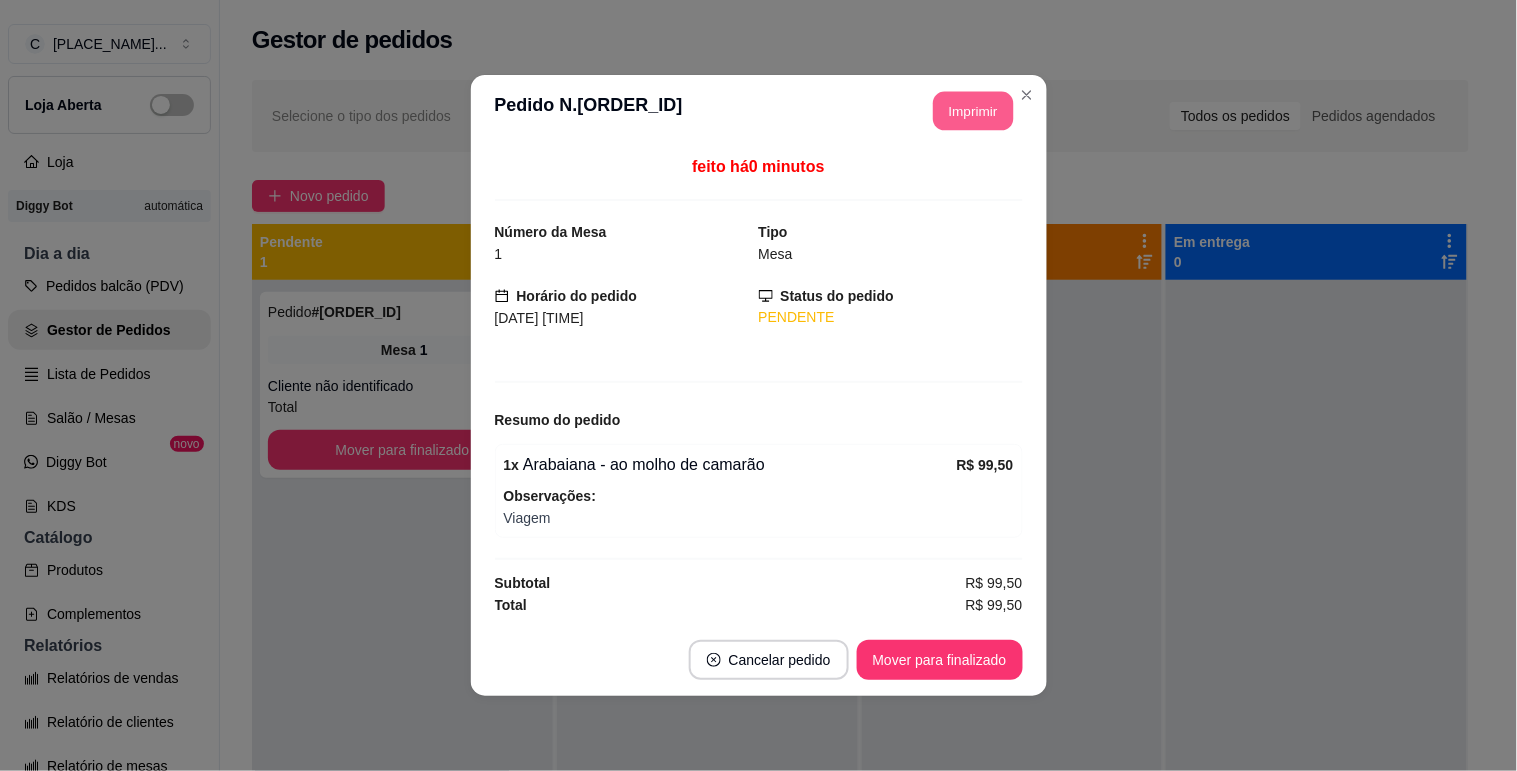 click on "Imprimir" at bounding box center (973, 111) 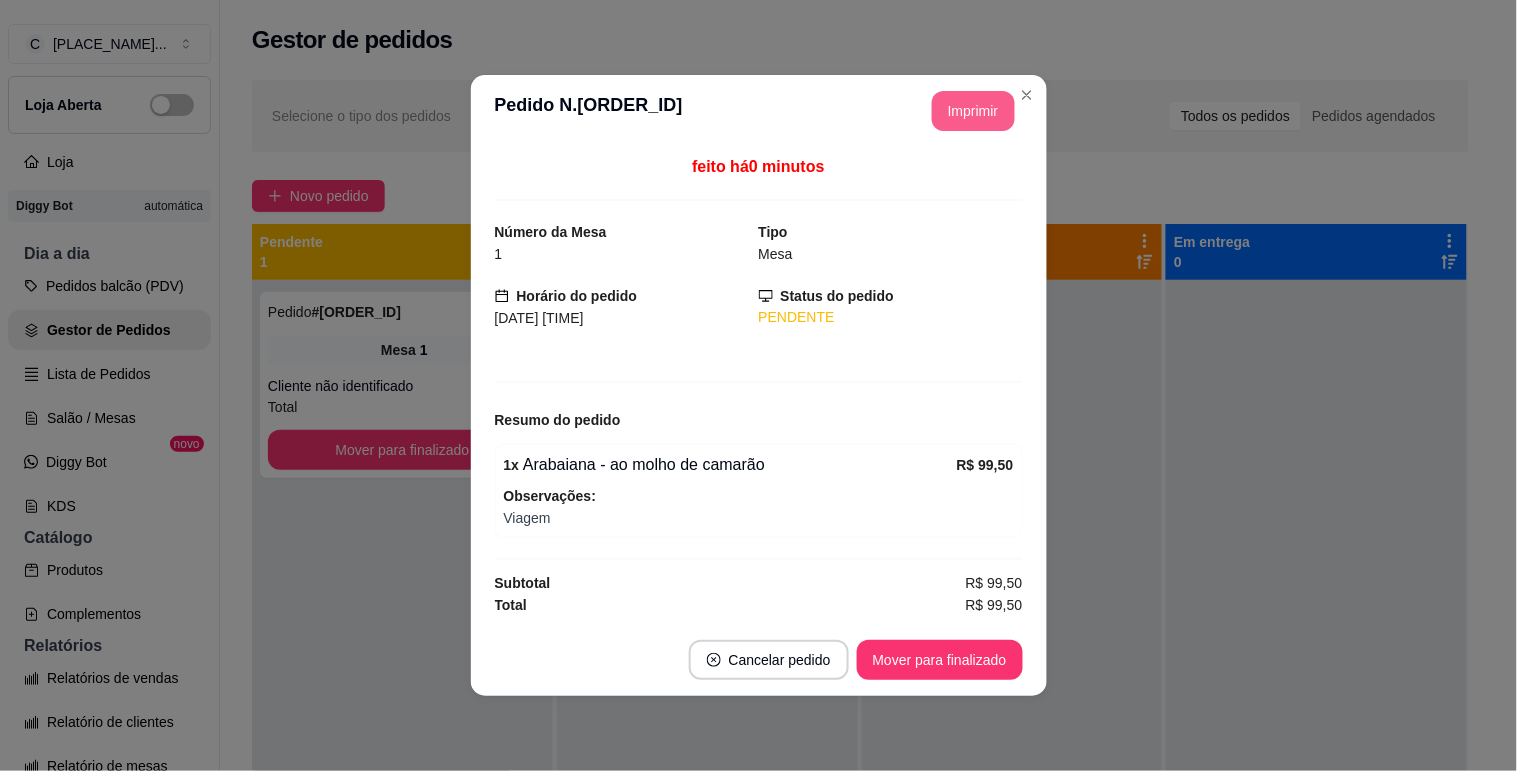 scroll, scrollTop: 0, scrollLeft: 0, axis: both 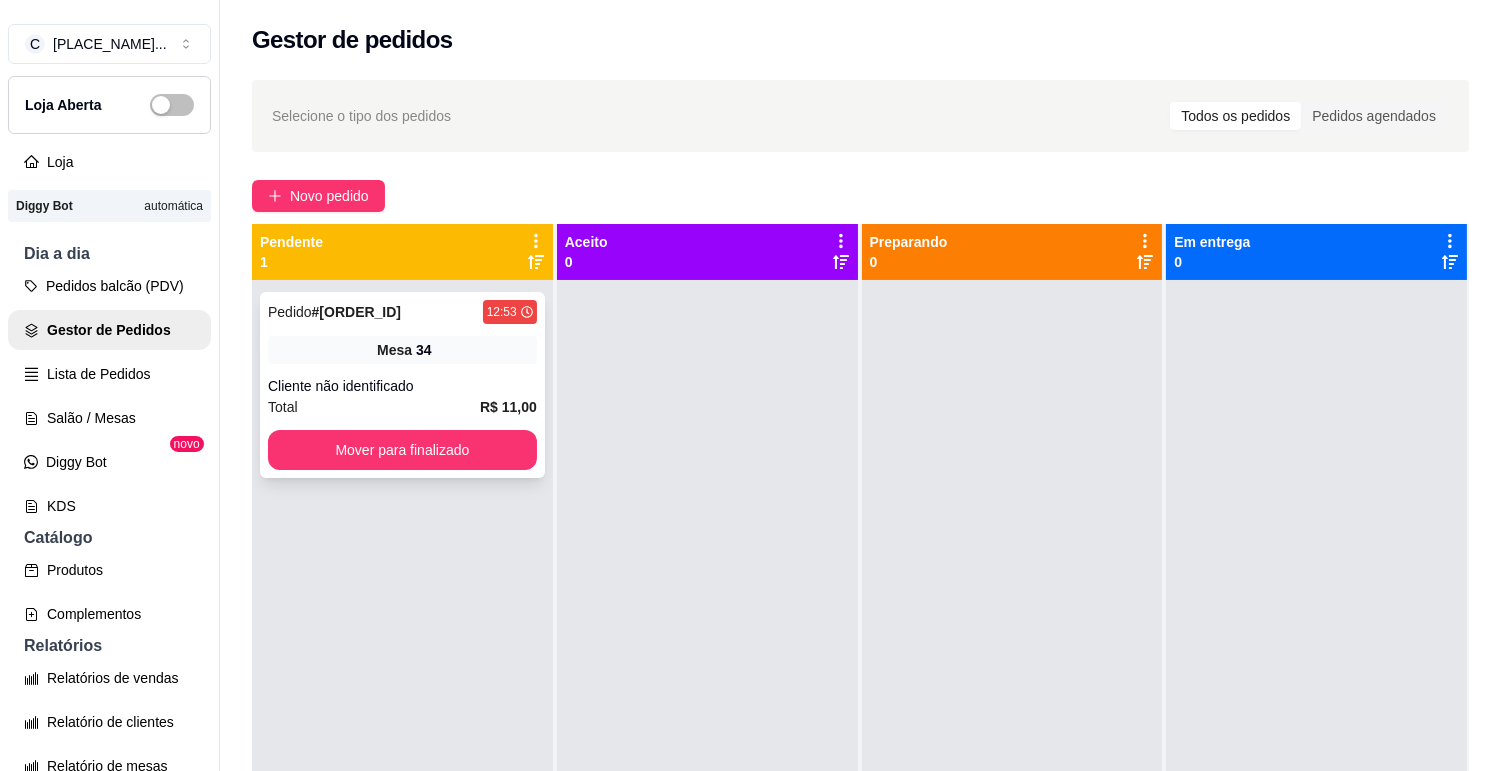 click on "Mesa 34" at bounding box center [402, 350] 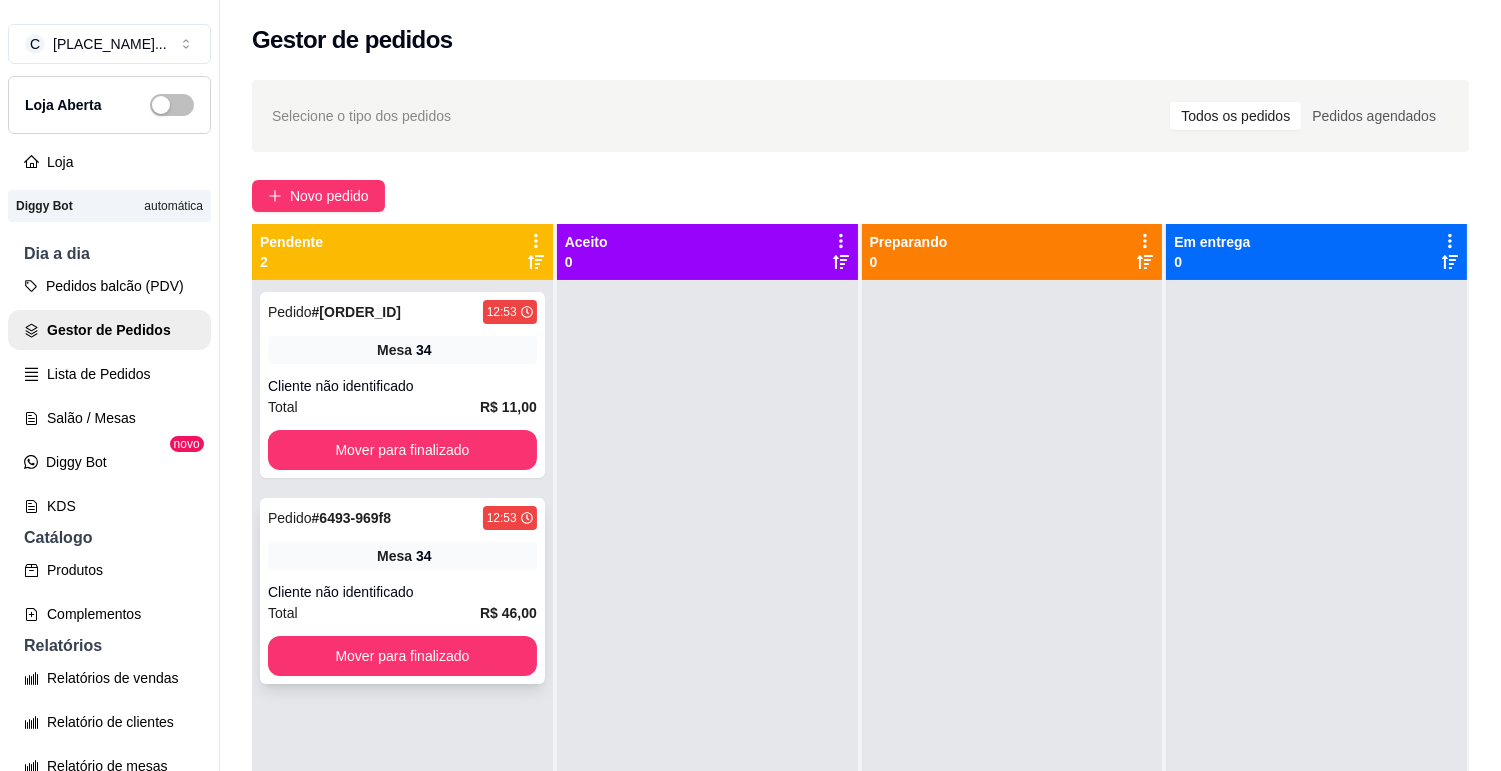 click on "Pedido  # [ORDER_ID] [TIME] Mesa 34 Cliente não identificado Total R$ 46,00 Mover para finalizado" at bounding box center (402, 591) 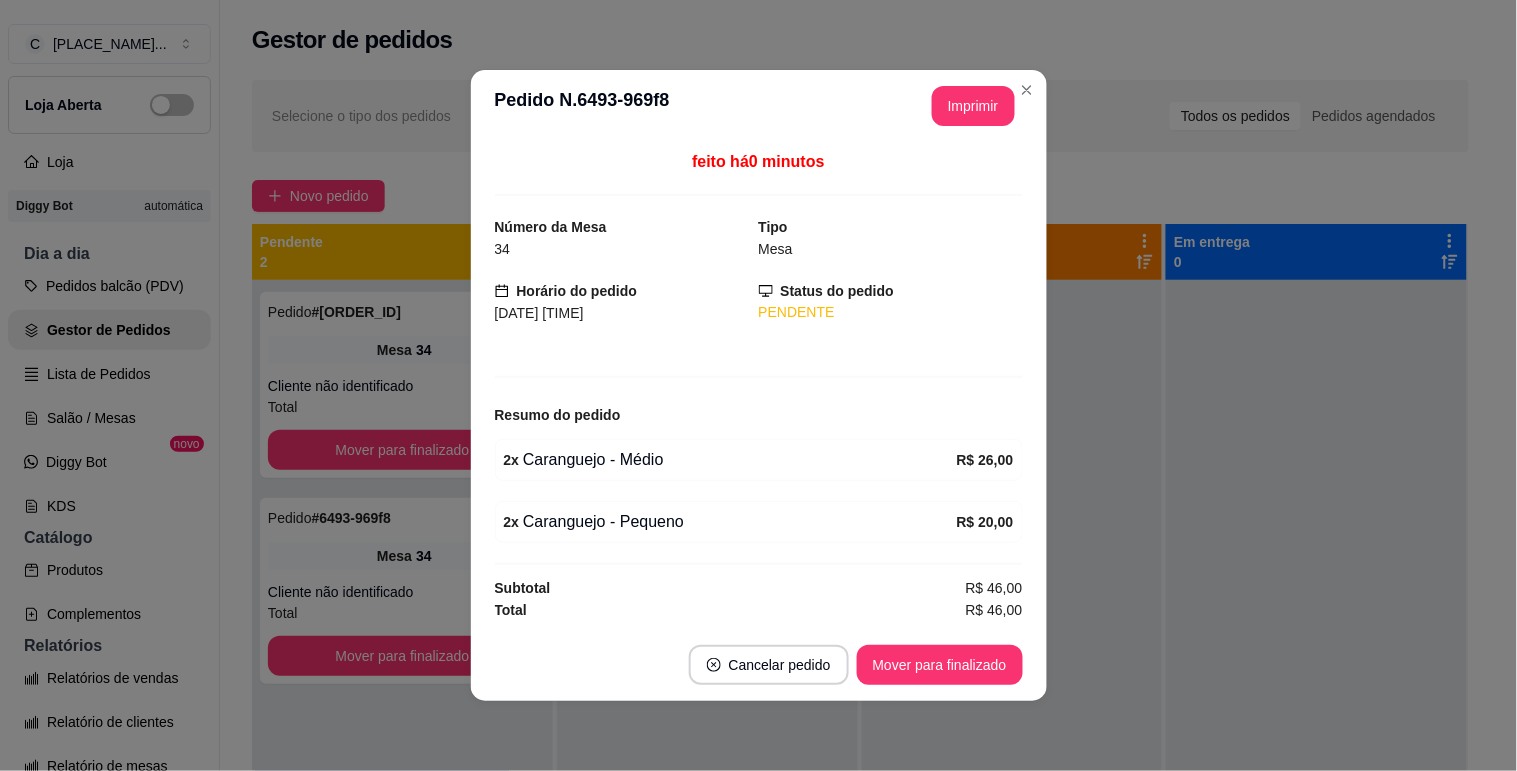 click on "**********" at bounding box center [759, 106] 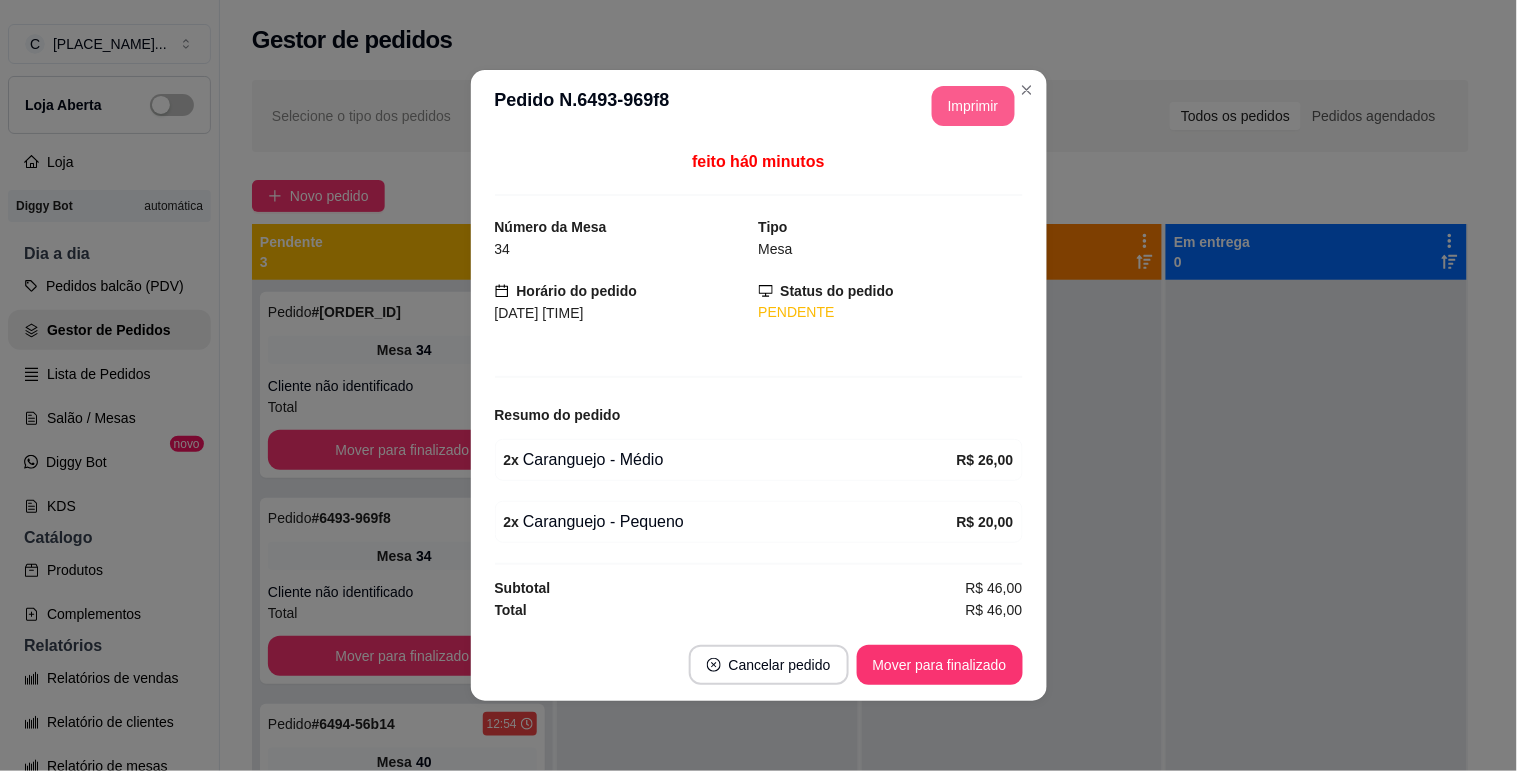 click on "Imprimir" at bounding box center (973, 106) 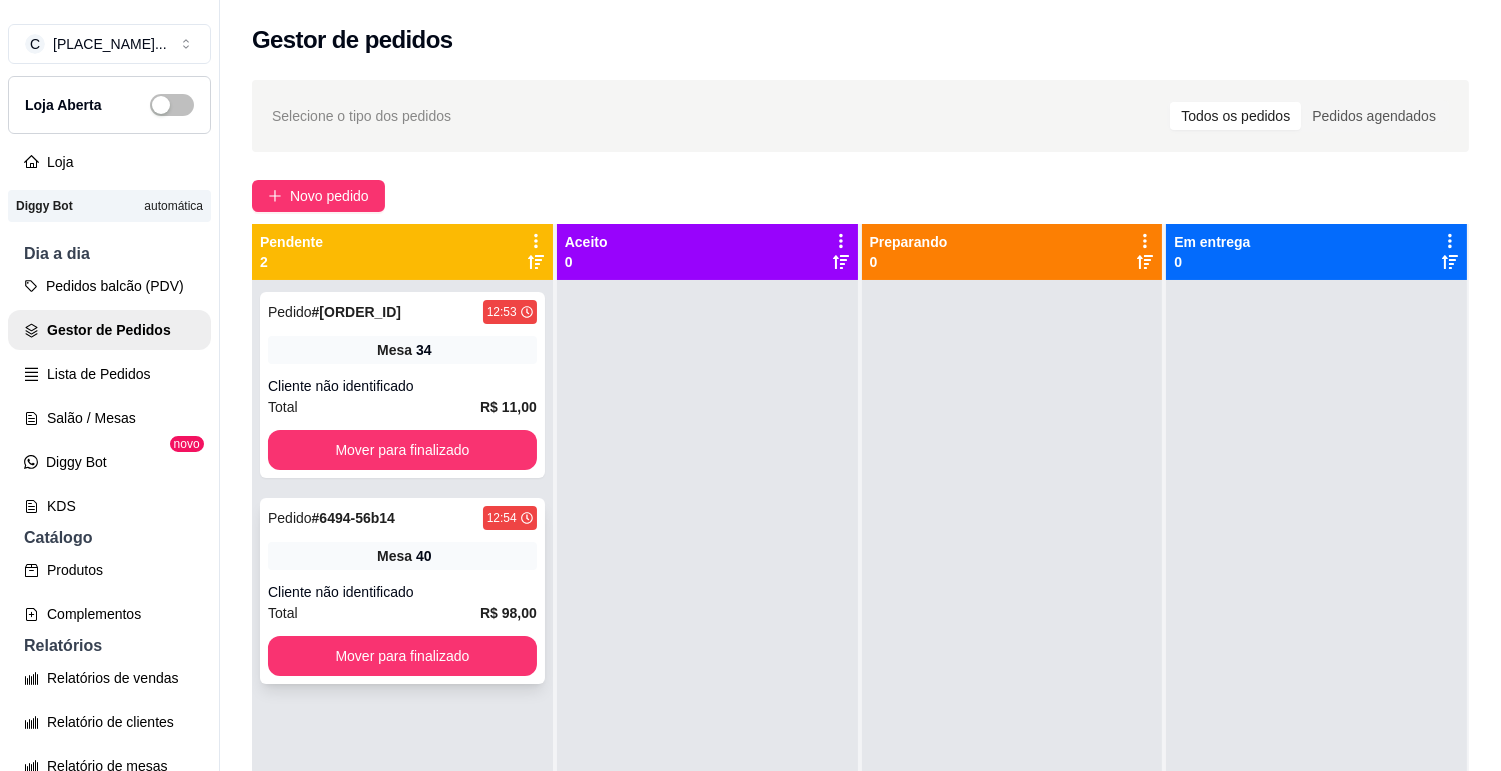 click on "Mesa 40" at bounding box center (402, 556) 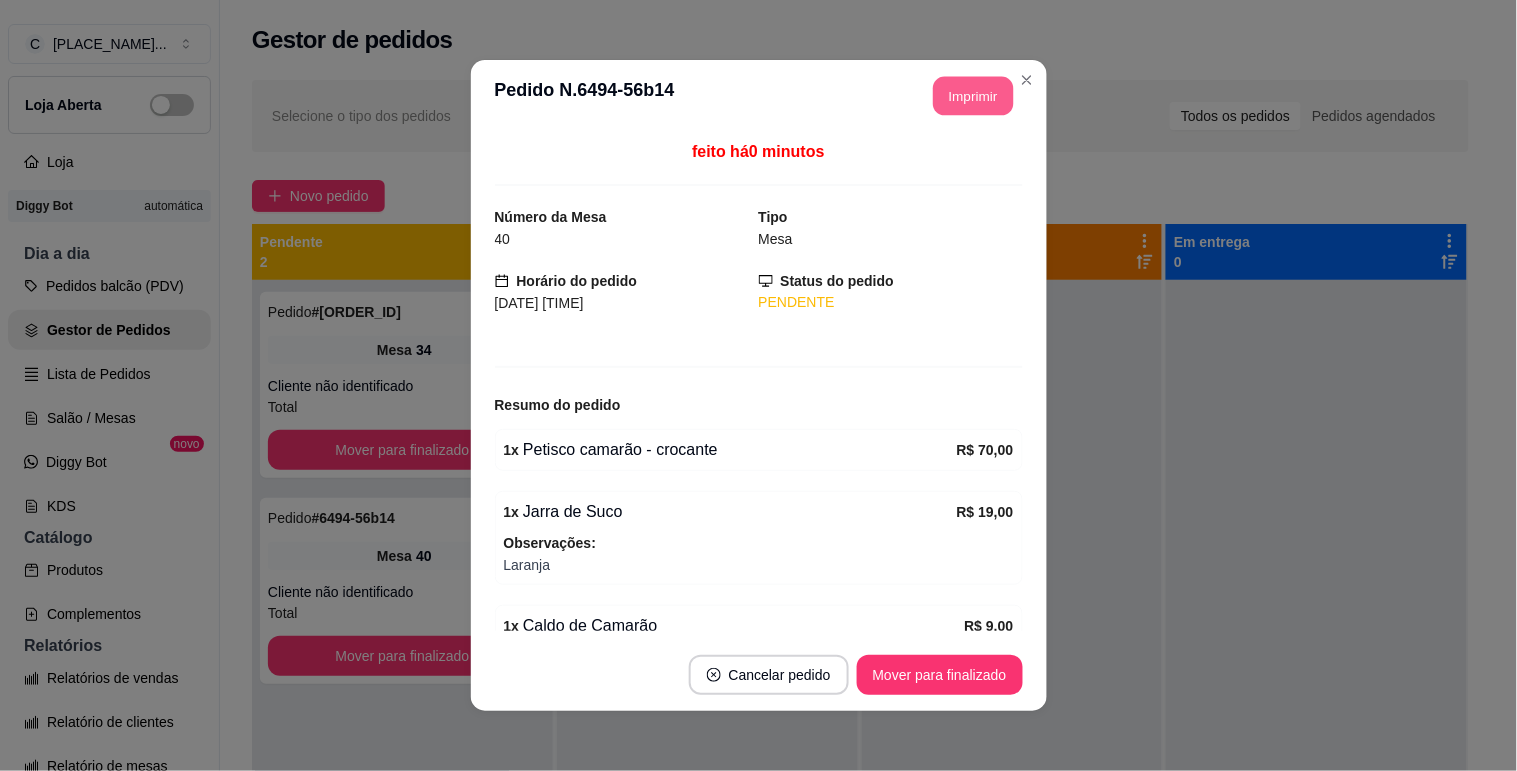 click on "Imprimir" at bounding box center [973, 96] 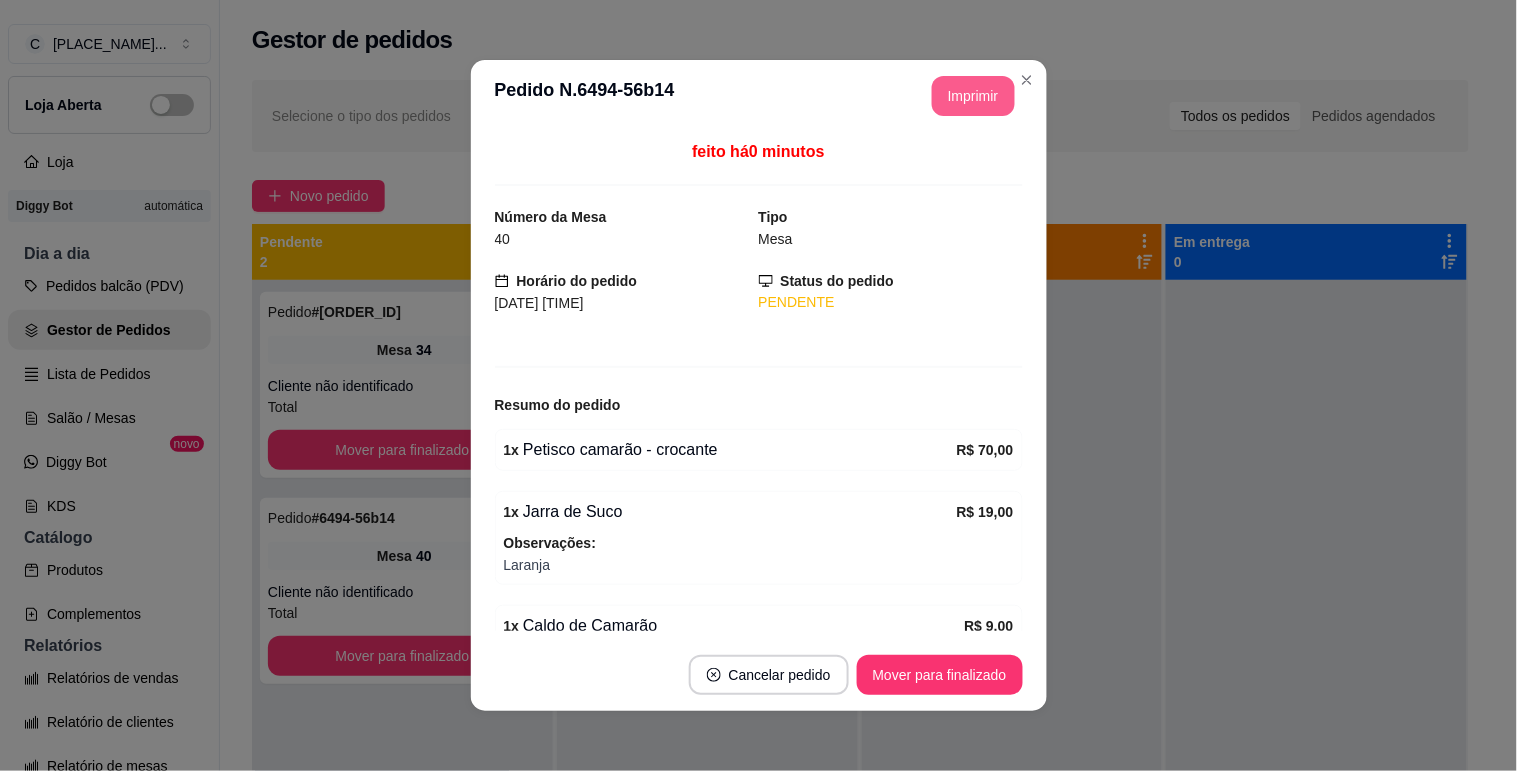 scroll, scrollTop: 0, scrollLeft: 0, axis: both 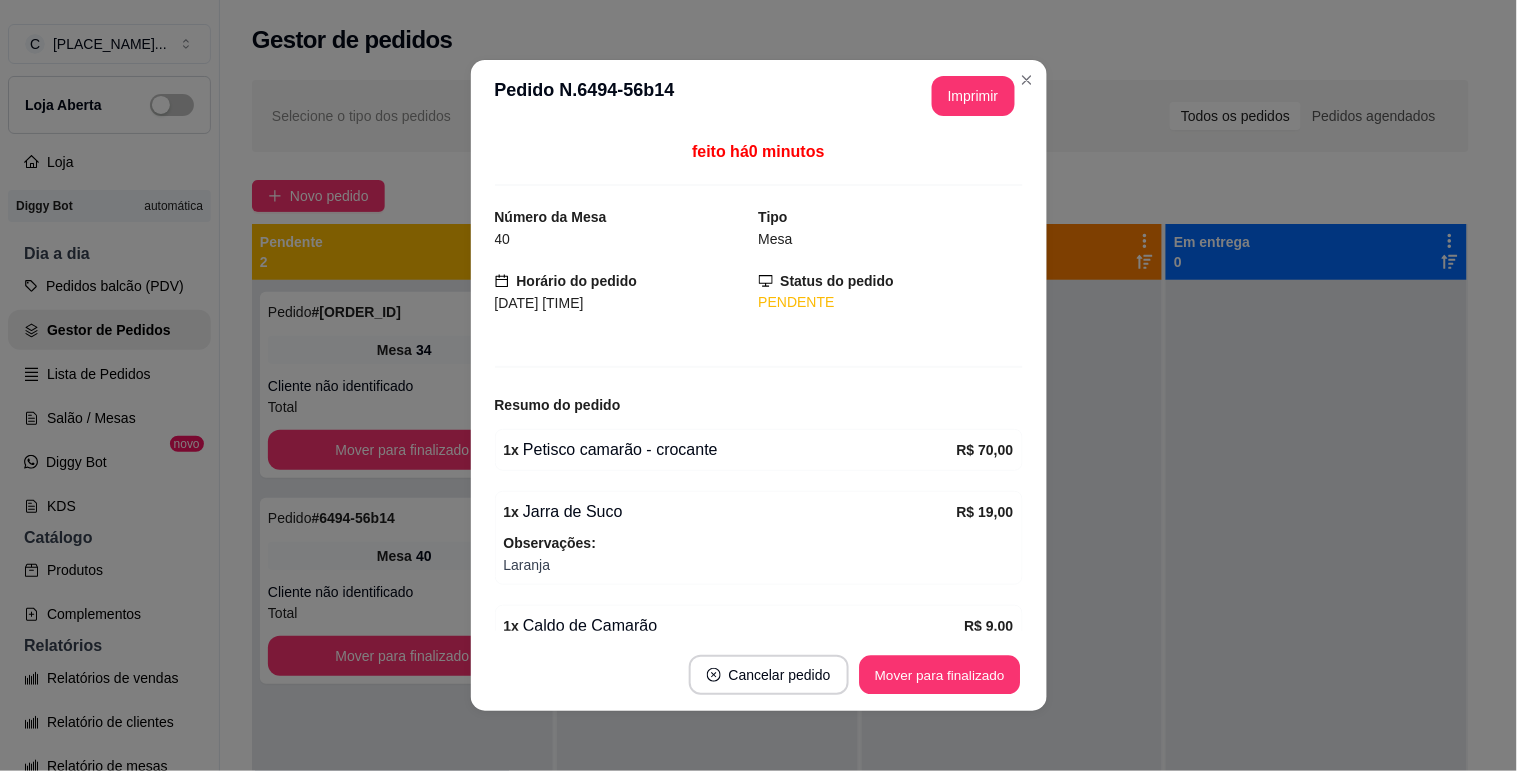 click on "Mover para finalizado" at bounding box center [939, 675] 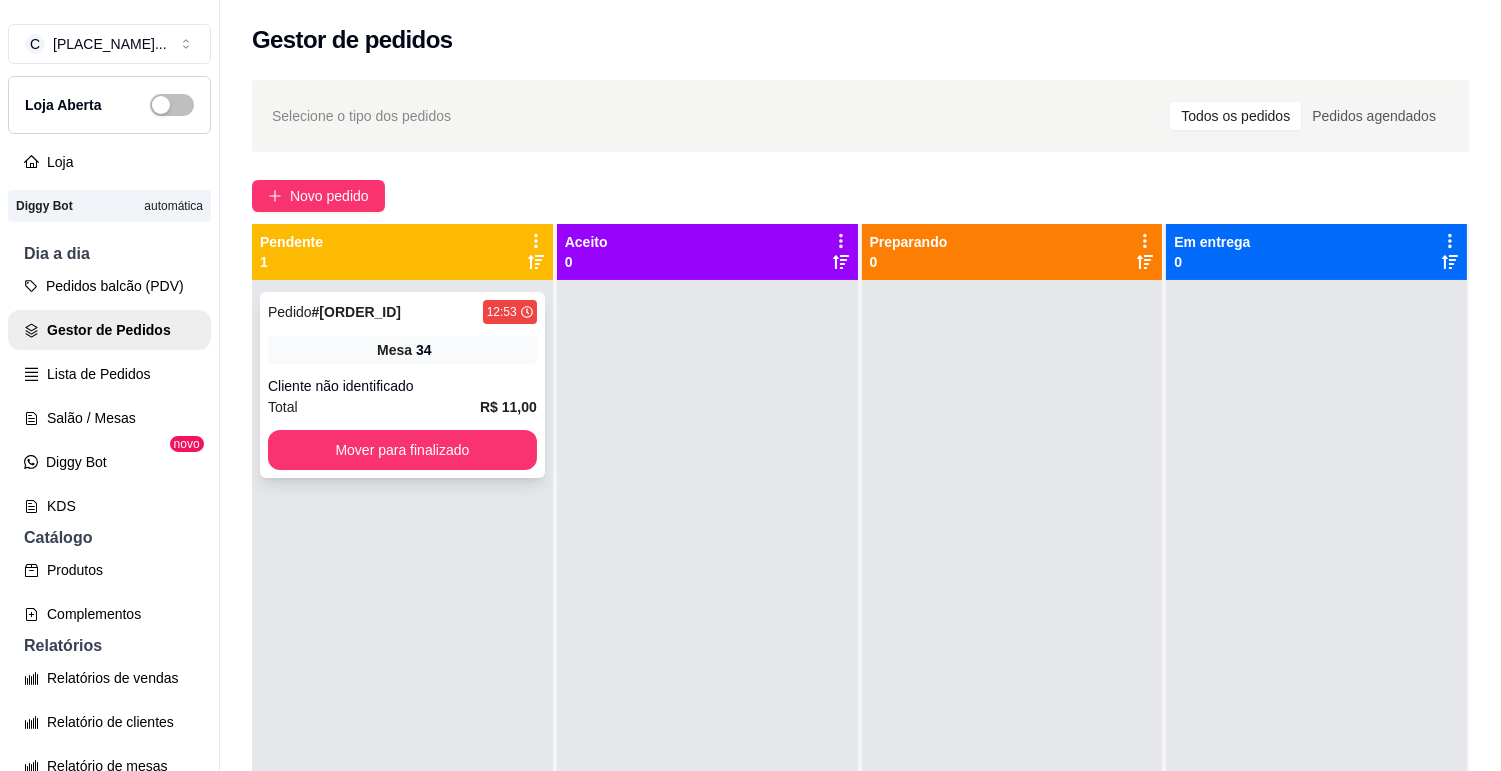 click on "Mesa 34" at bounding box center [402, 350] 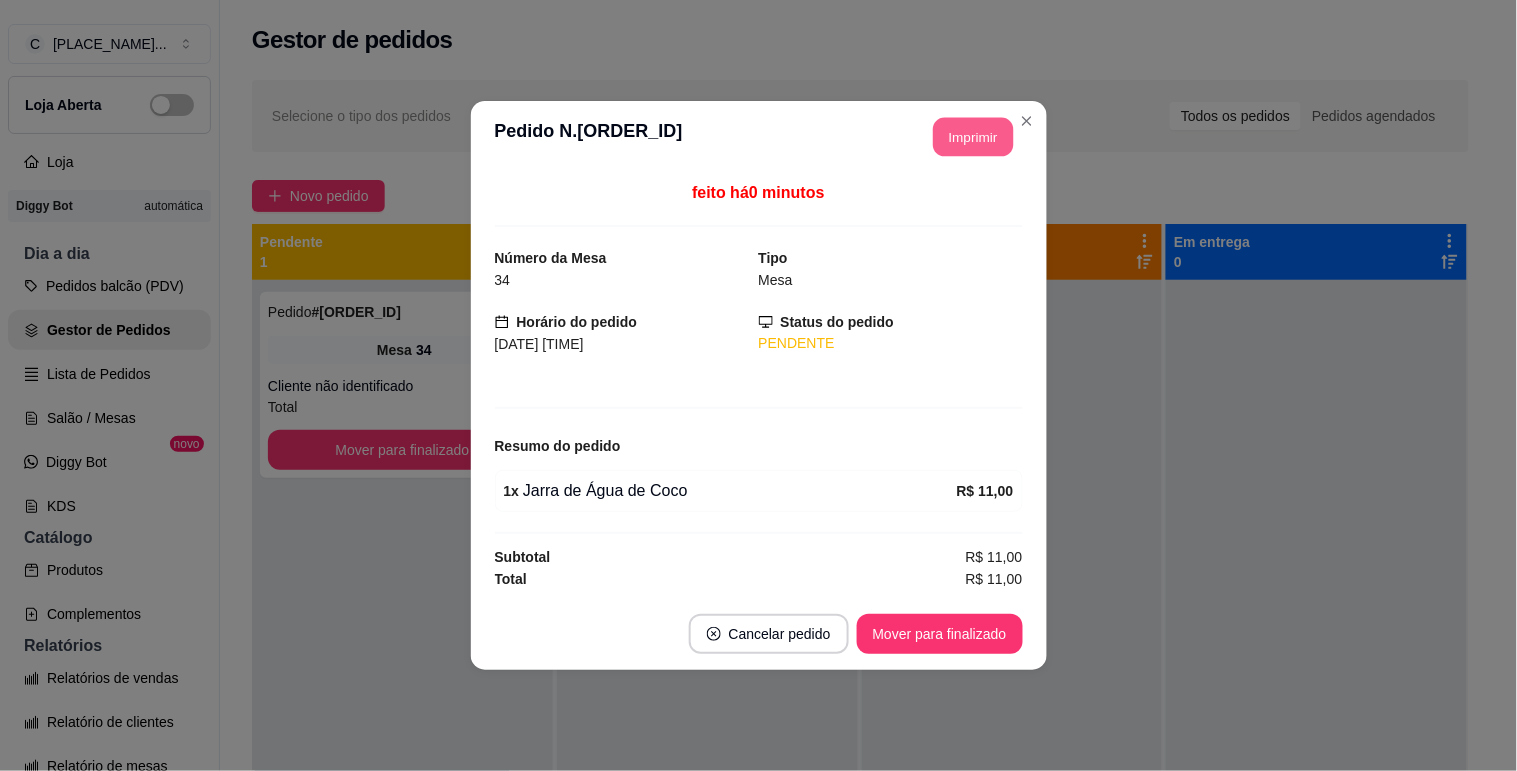 click on "Imprimir" at bounding box center [973, 137] 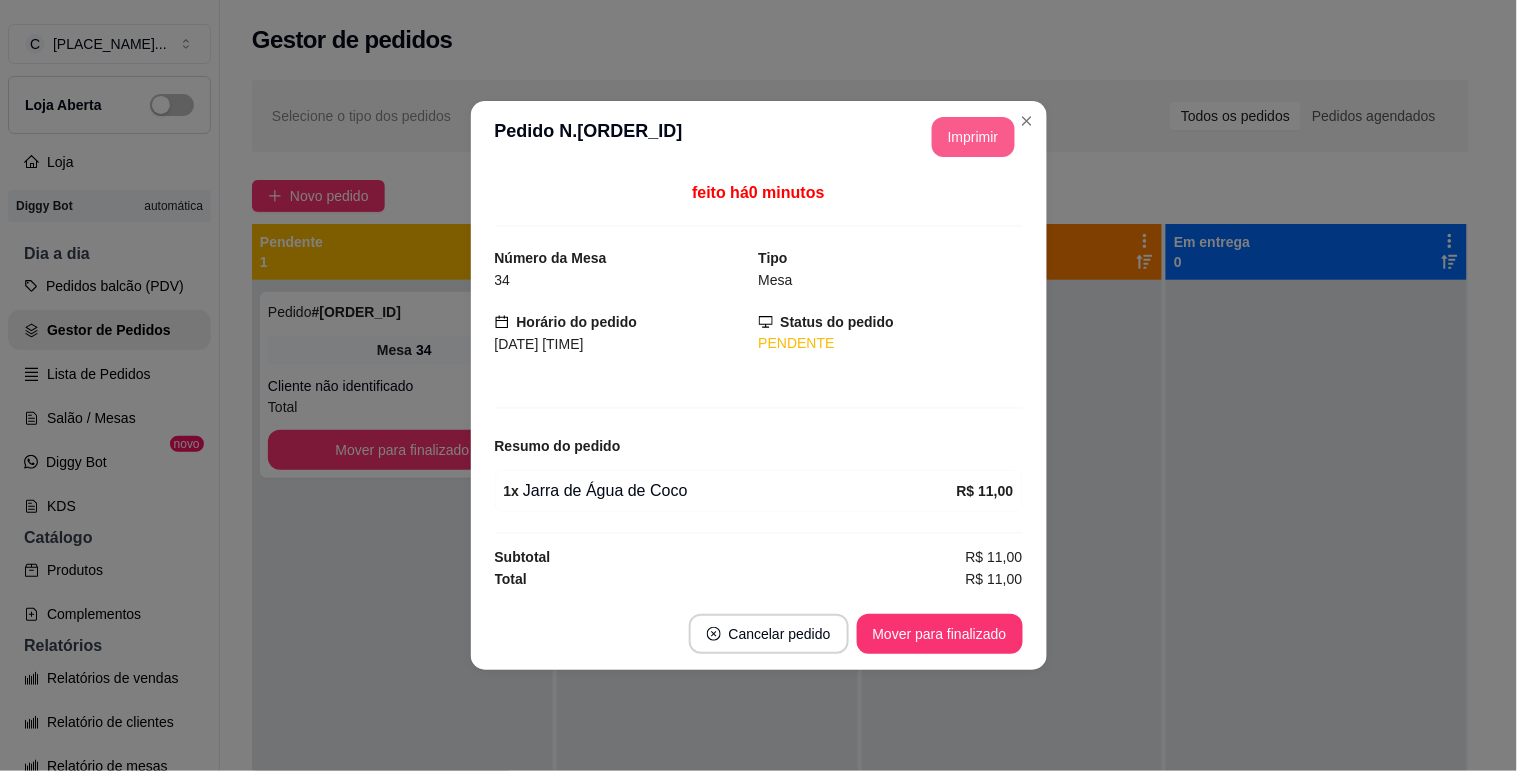 scroll, scrollTop: 0, scrollLeft: 0, axis: both 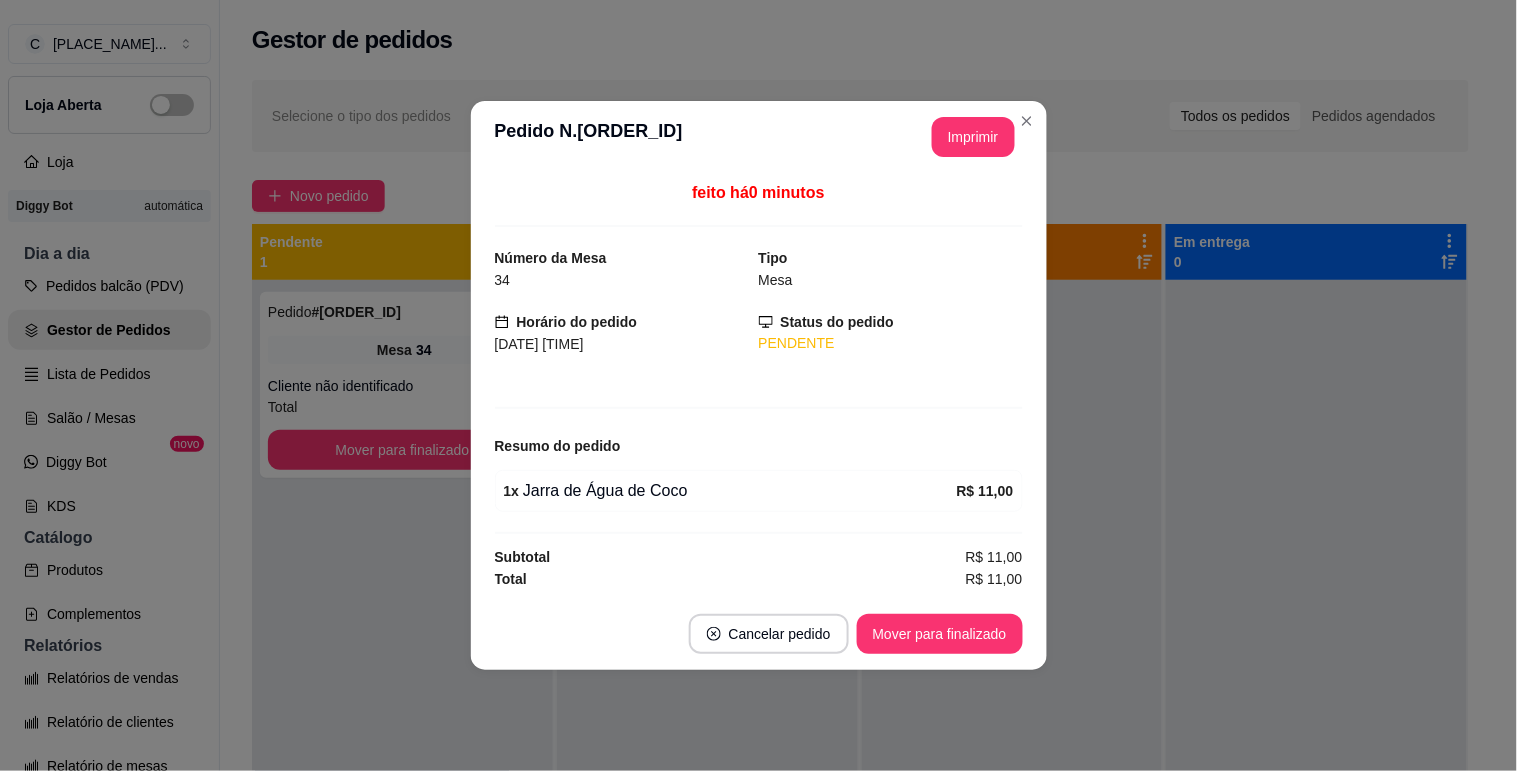 click on "Mover para finalizado" at bounding box center (940, 634) 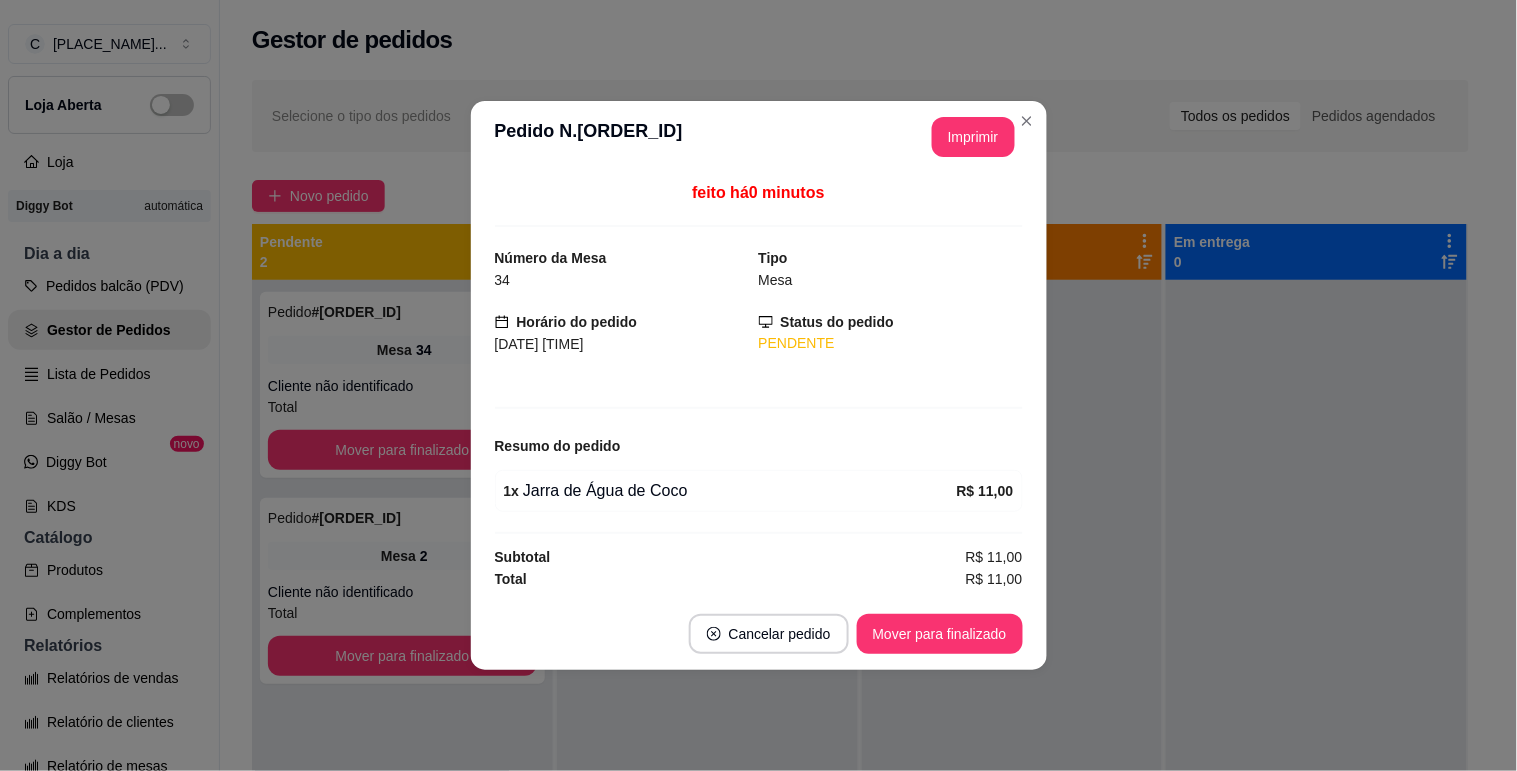 click on "Mover para finalizado" at bounding box center [940, 634] 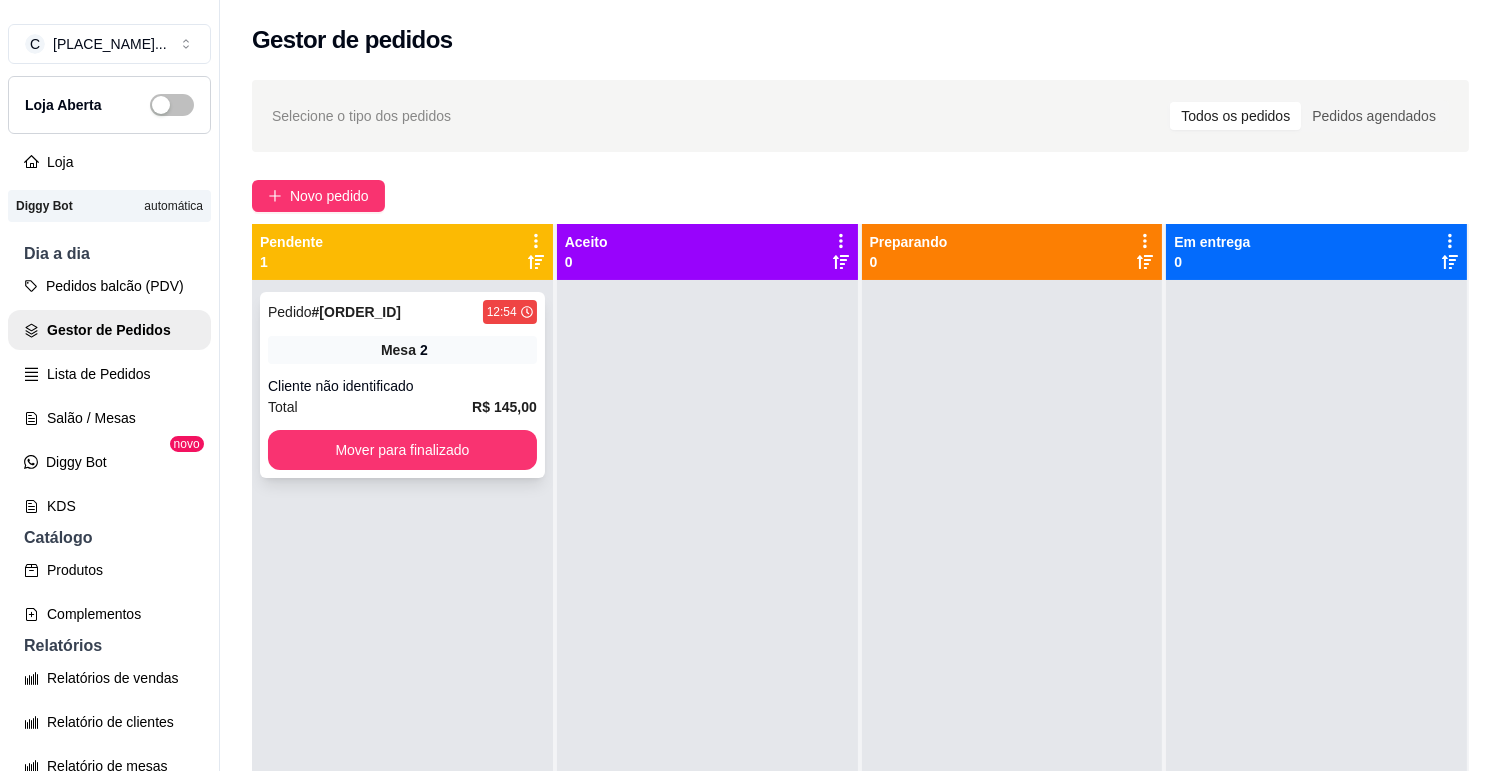 click on "Mesa 2" at bounding box center (402, 350) 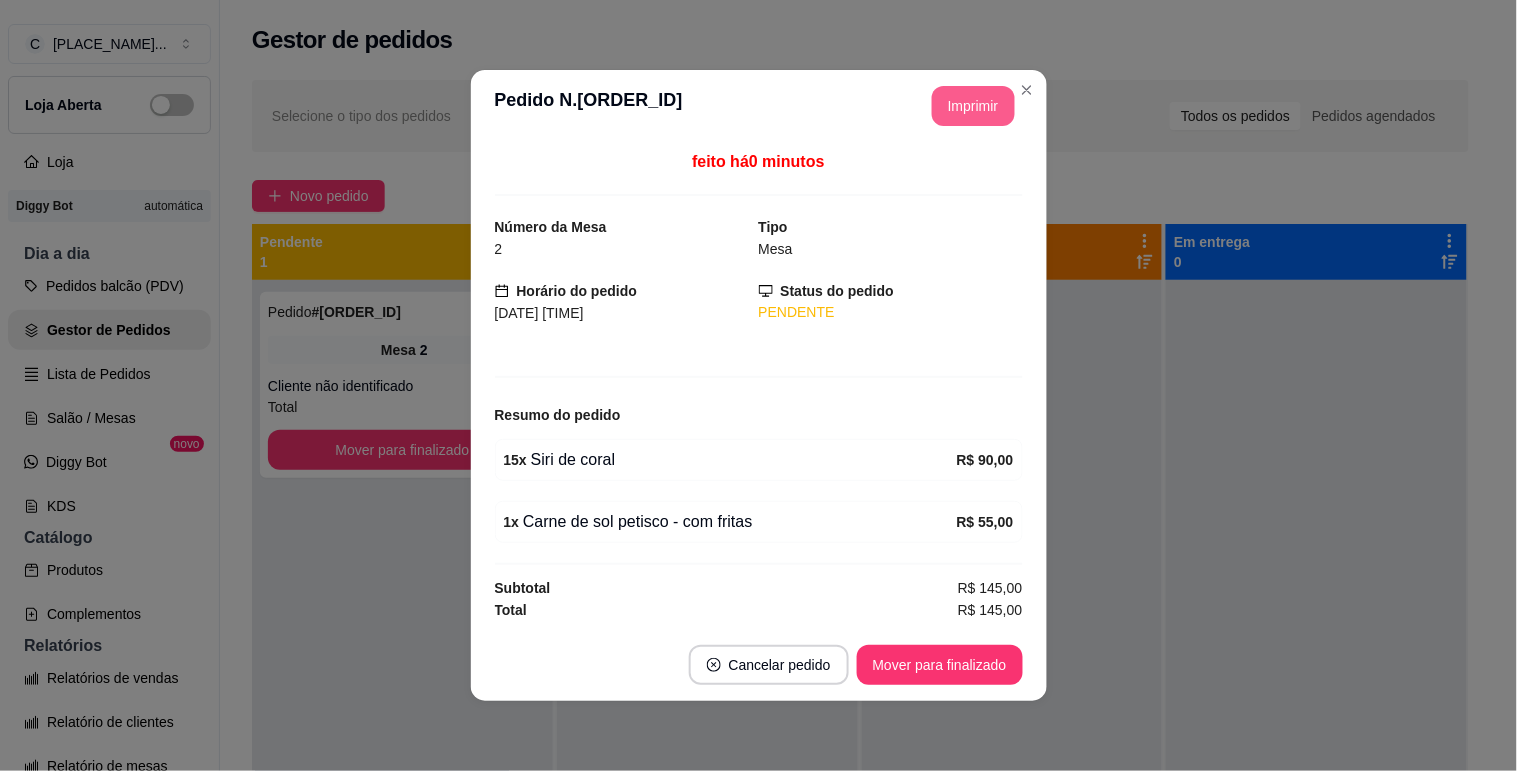 click on "Imprimir" at bounding box center [973, 106] 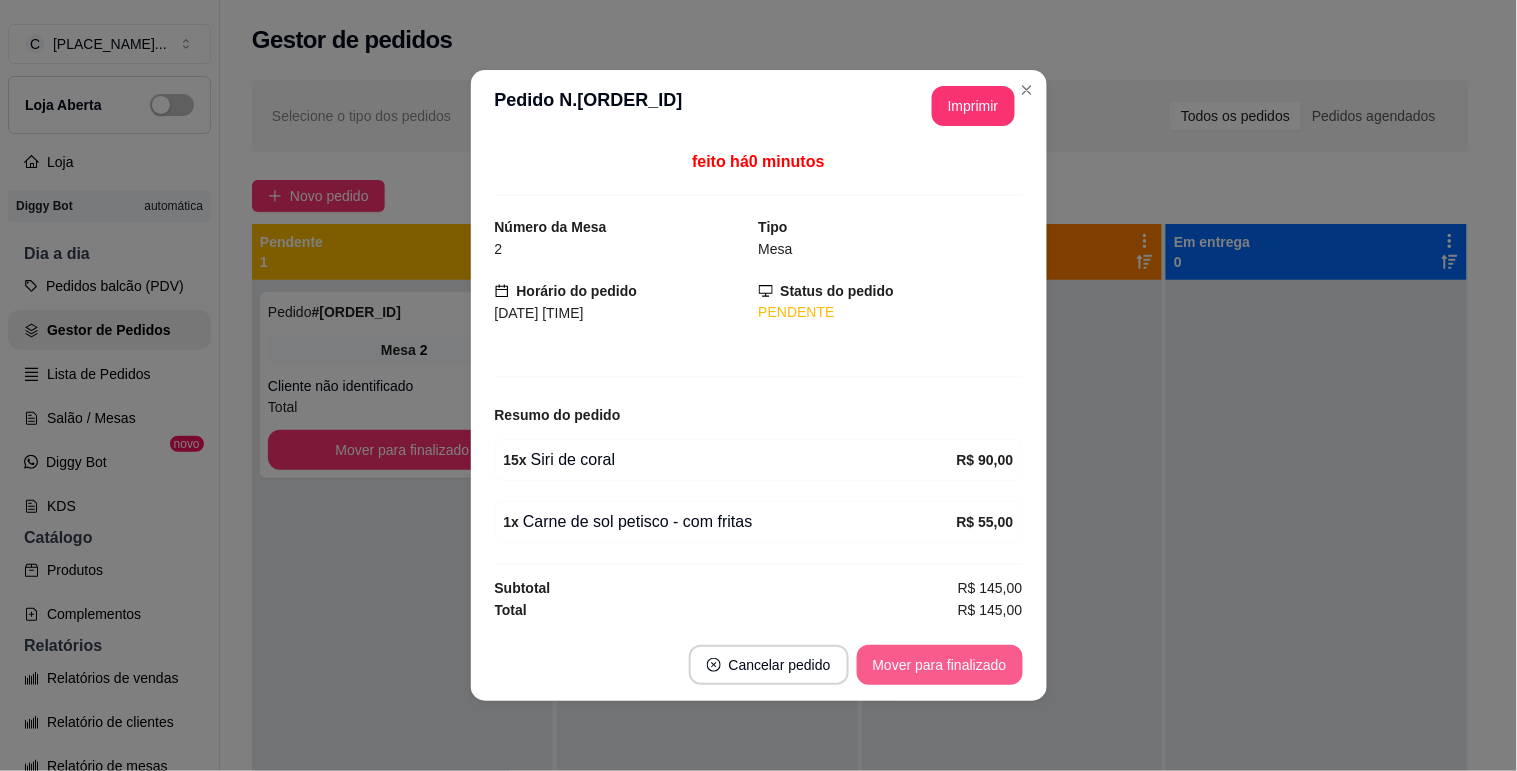click on "Mover para finalizado" at bounding box center [940, 665] 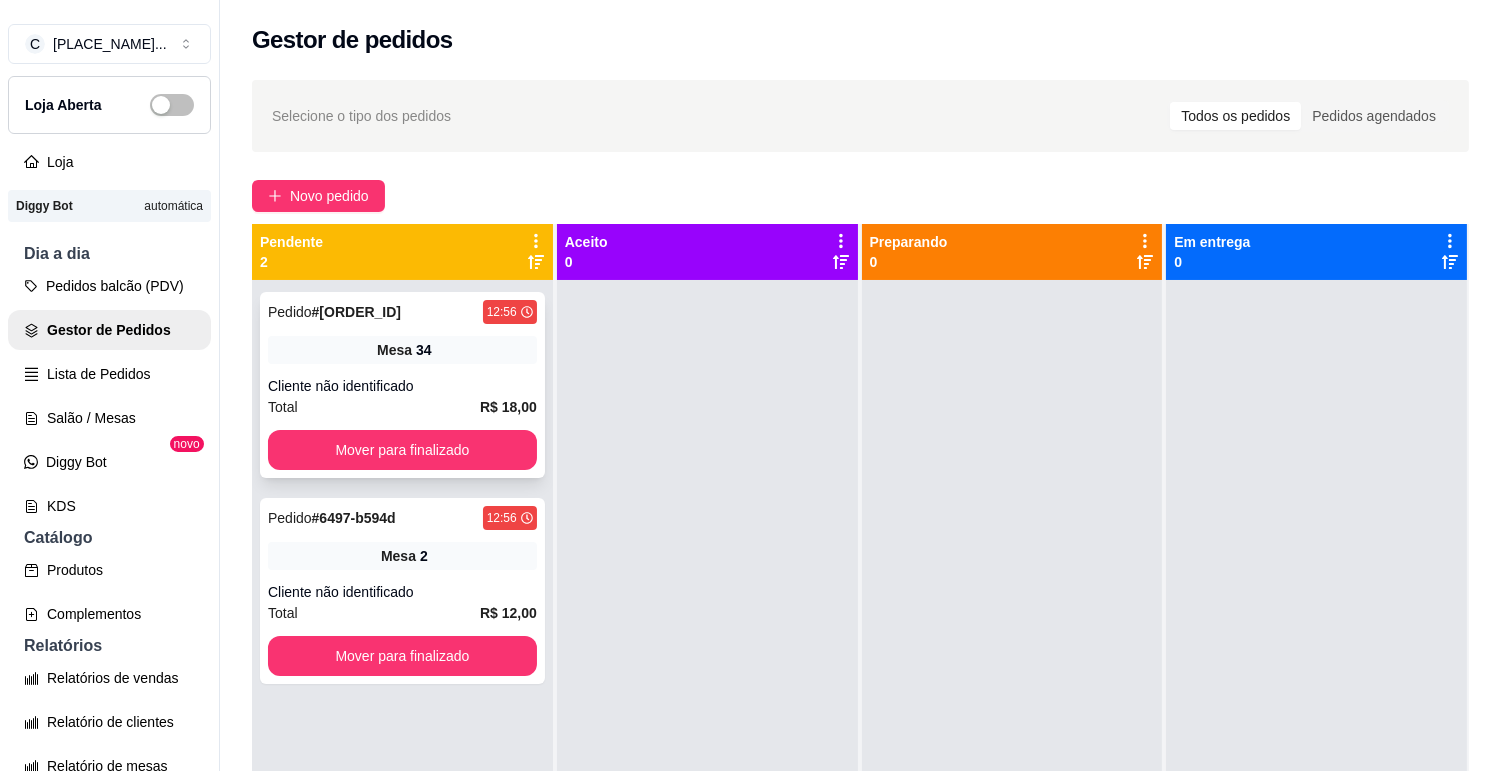 click on "Total R$ 18,00" at bounding box center [402, 407] 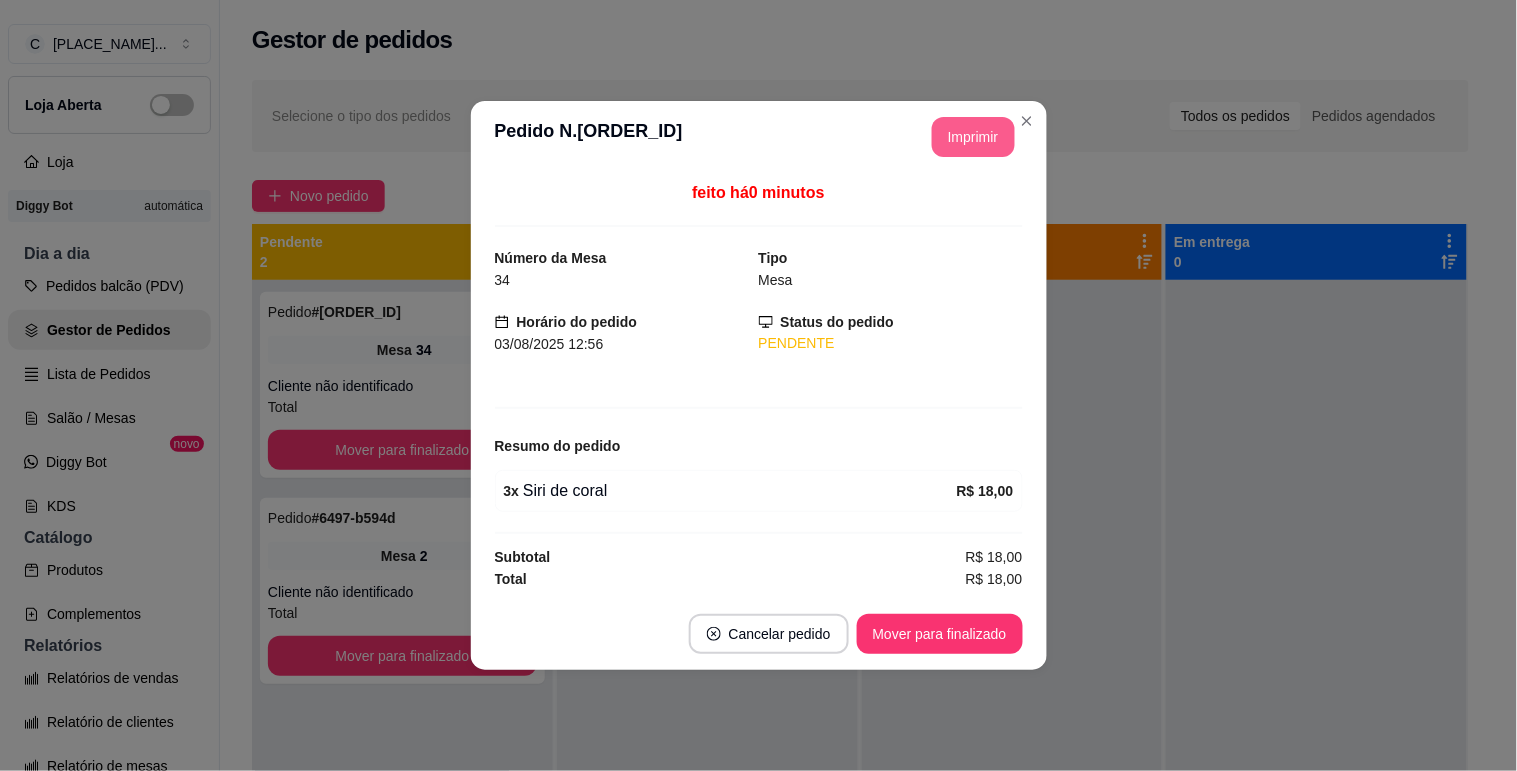 click on "Imprimir" at bounding box center (973, 137) 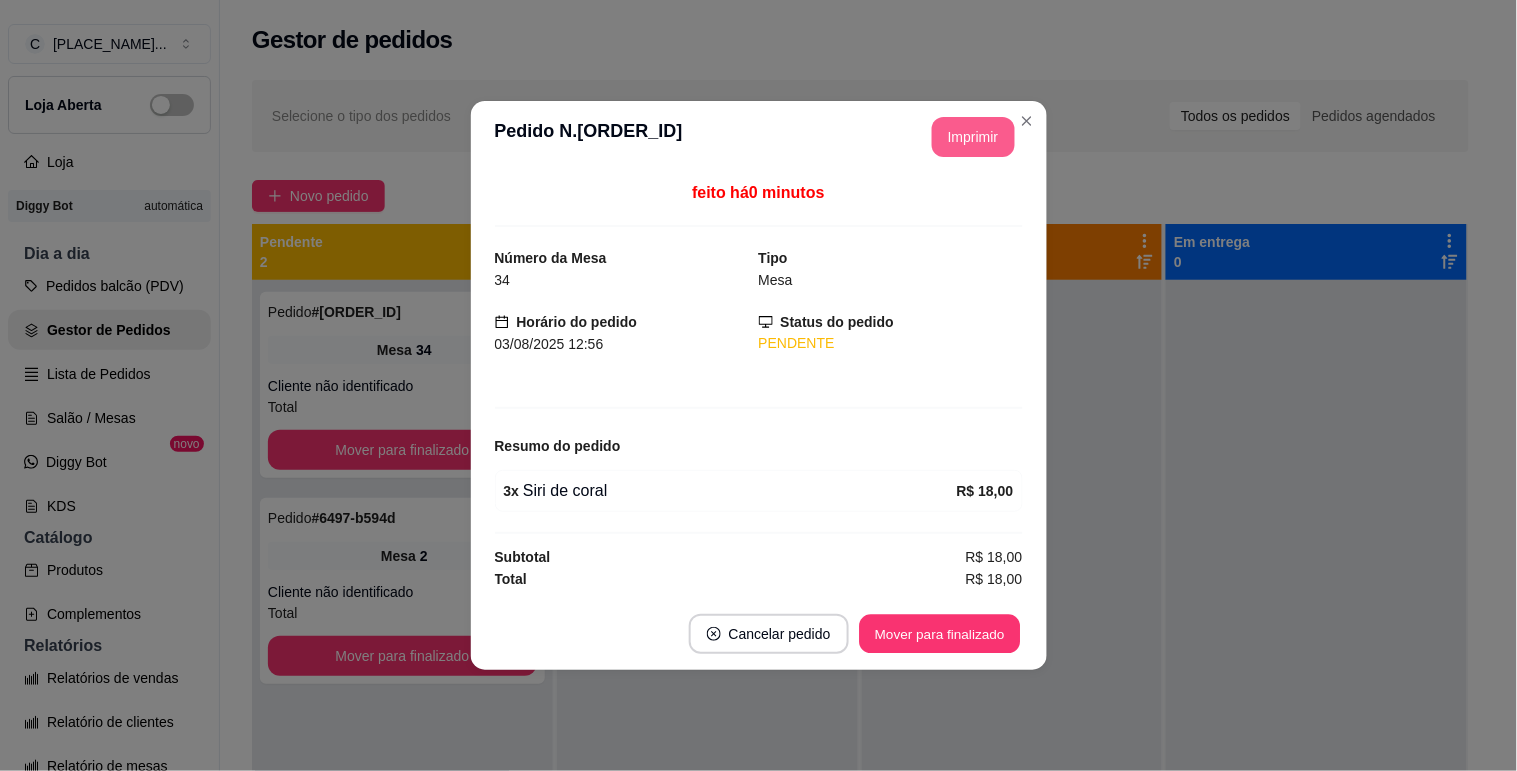 click on "Mover para finalizado" at bounding box center [939, 634] 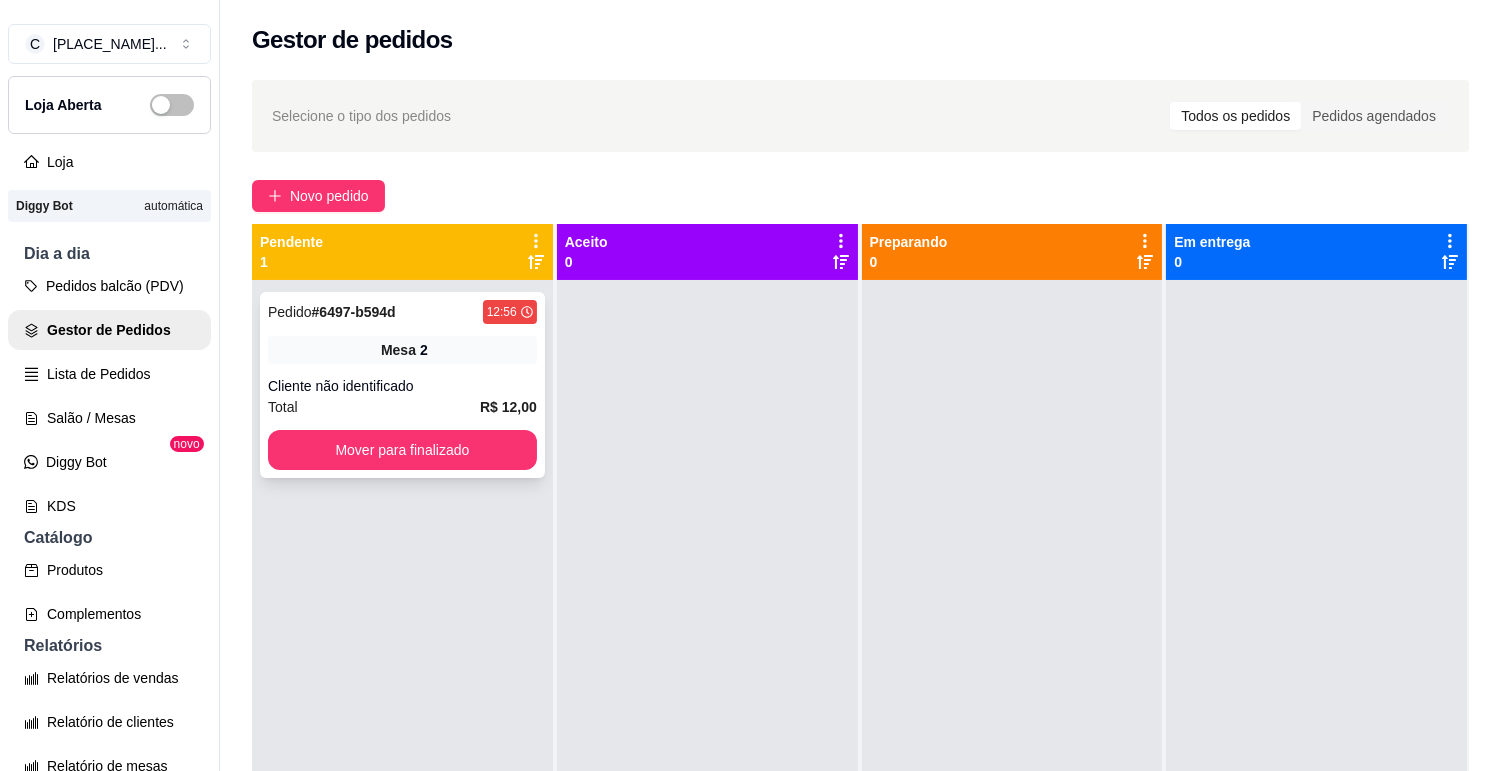 click on "Mesa 2" at bounding box center [402, 350] 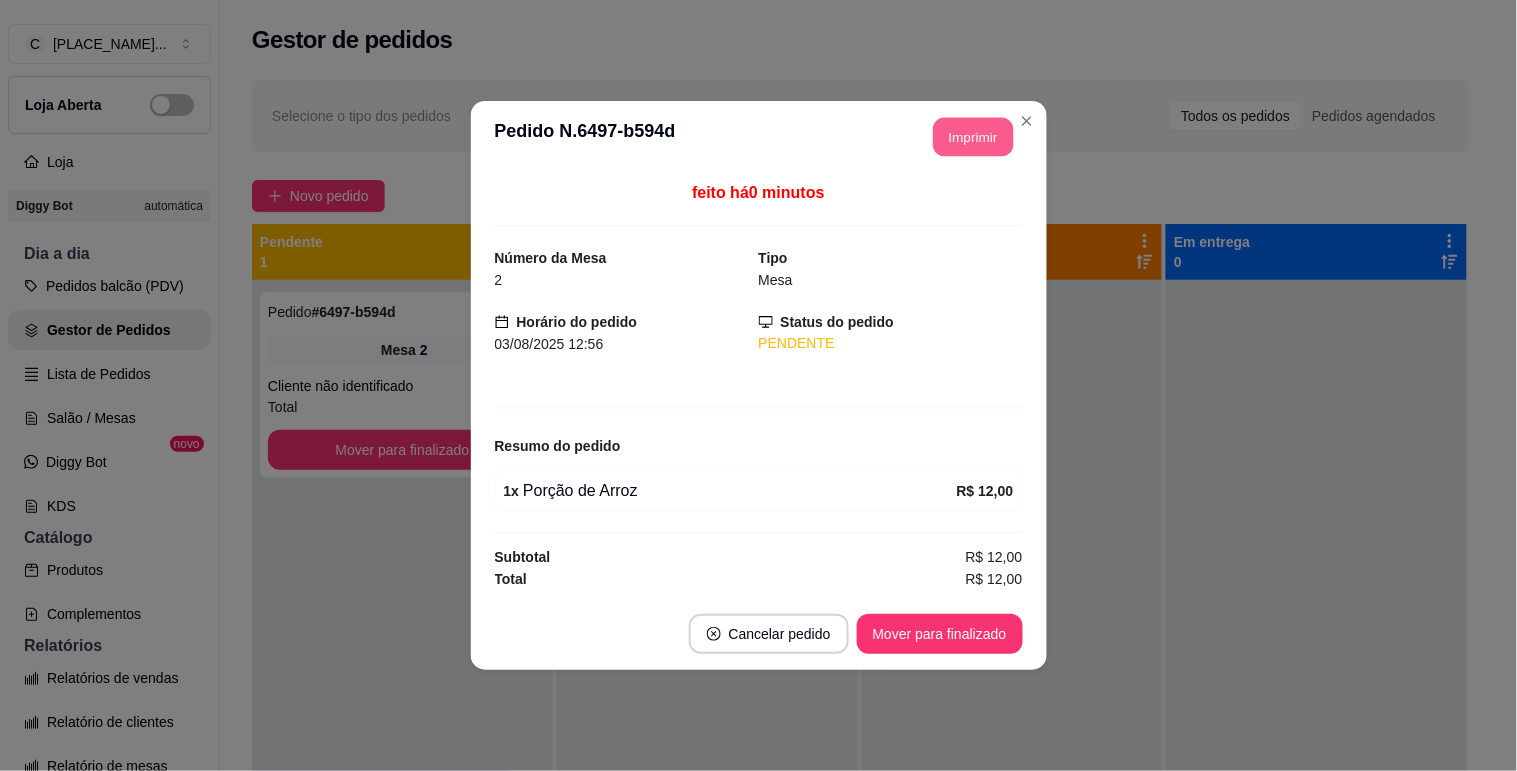 click on "Imprimir" at bounding box center (973, 137) 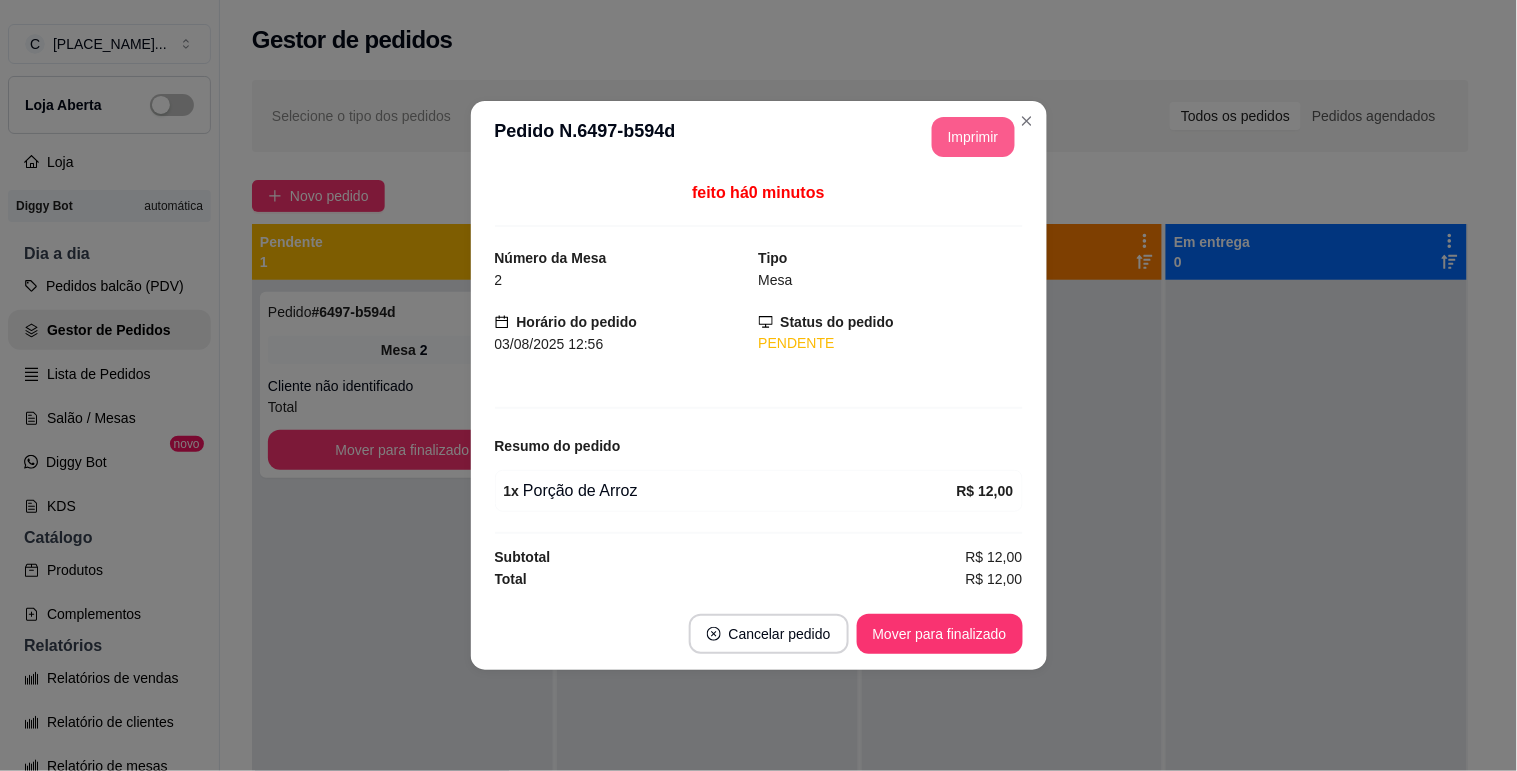scroll, scrollTop: 0, scrollLeft: 0, axis: both 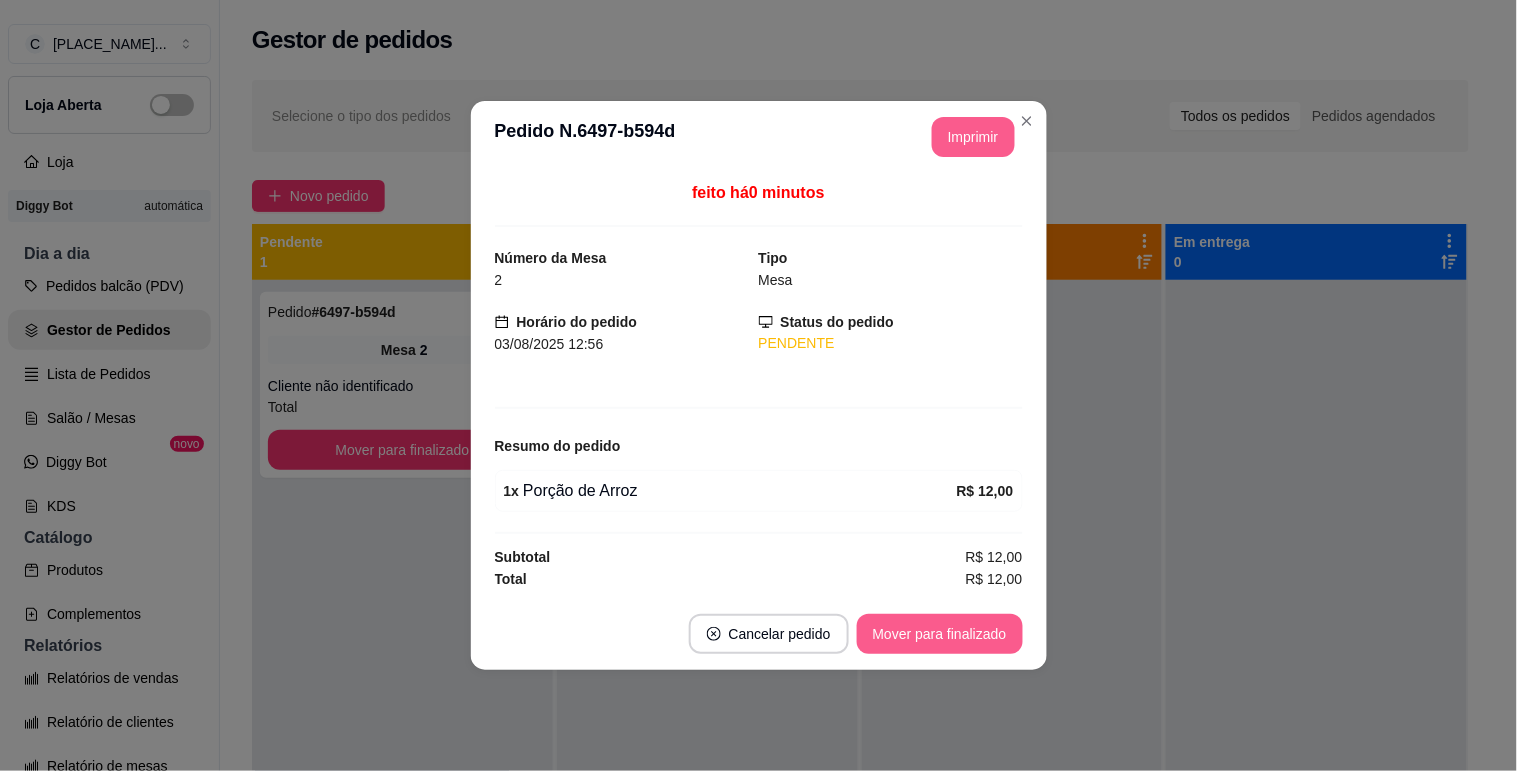 click on "Mover para finalizado" at bounding box center (940, 634) 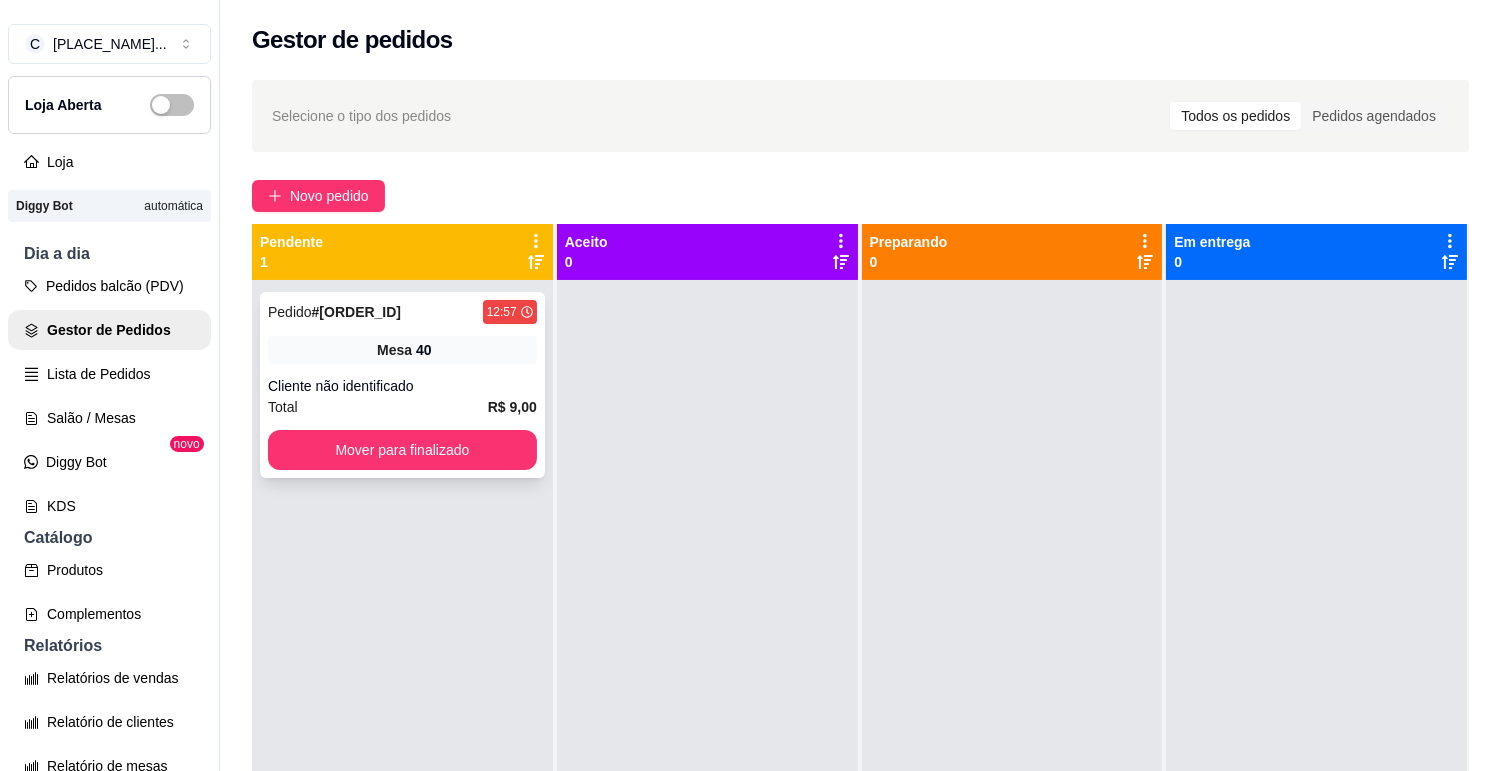 click on "Pedido  # [ORDER_ID] [TIME] Mesa 40 Cliente não identificado Total R$ 9,00 Mover para finalizado" at bounding box center (402, 385) 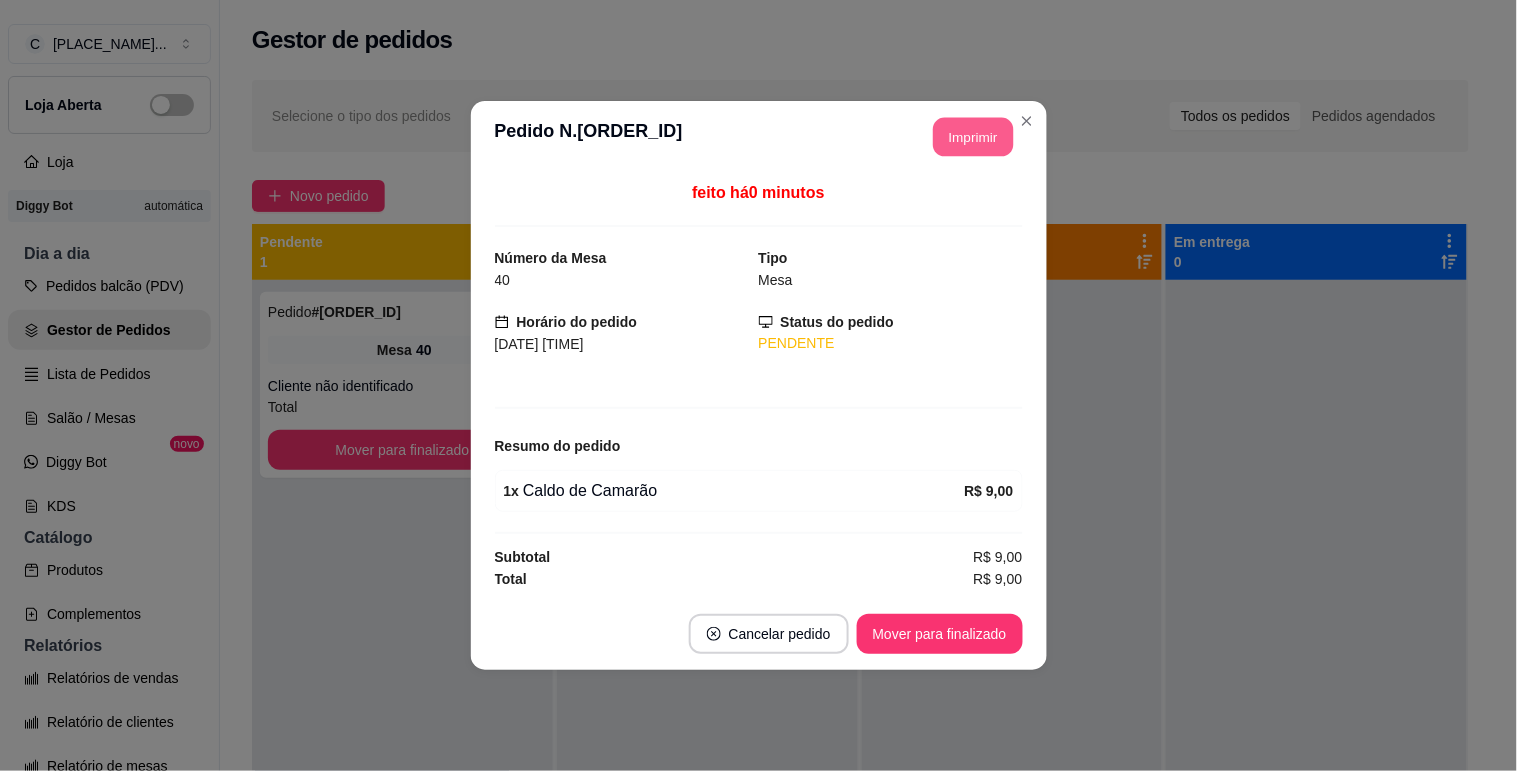 click on "Imprimir" at bounding box center (973, 137) 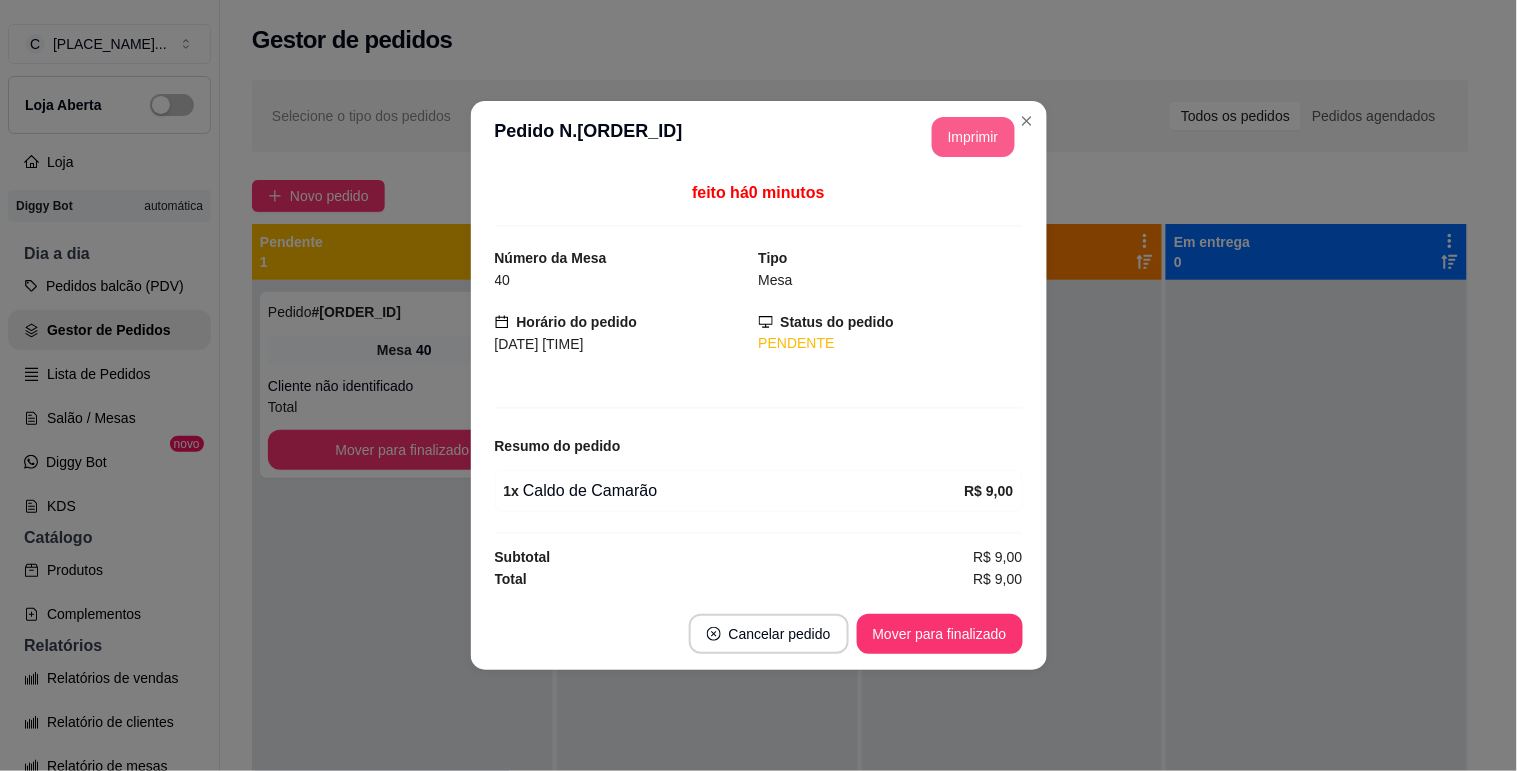 scroll, scrollTop: 0, scrollLeft: 0, axis: both 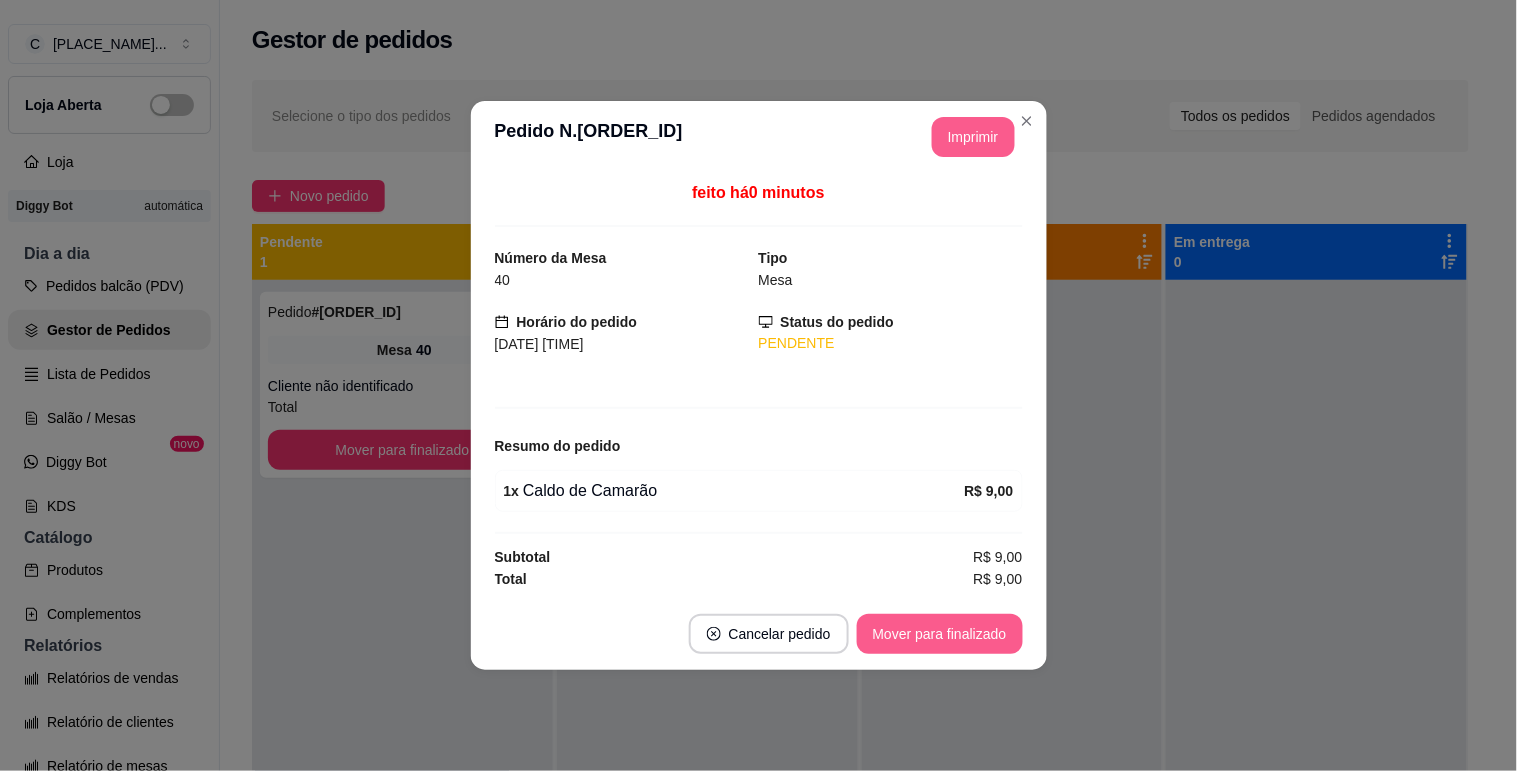 click on "Mover para finalizado" at bounding box center [940, 634] 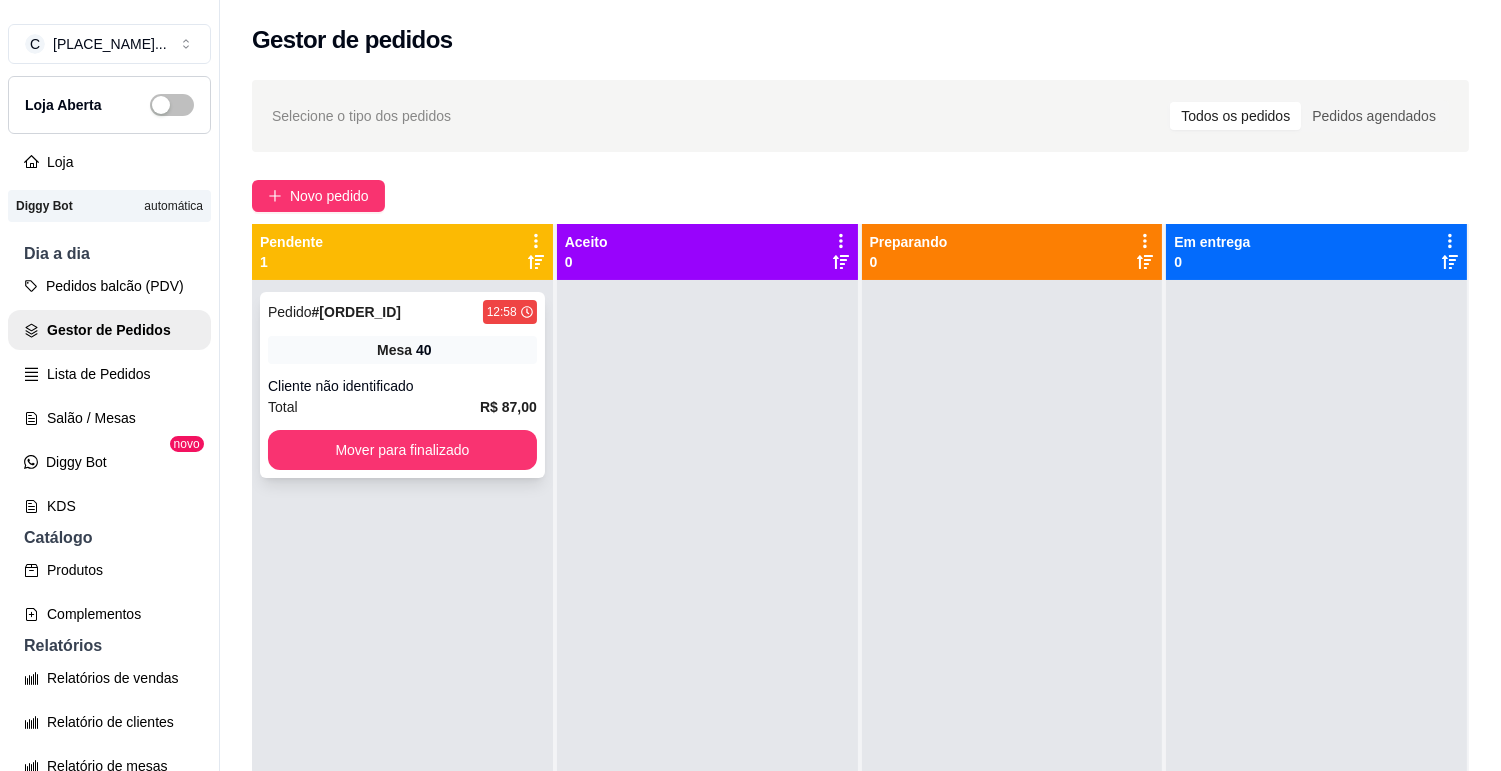 click on "Mesa 40" at bounding box center (402, 350) 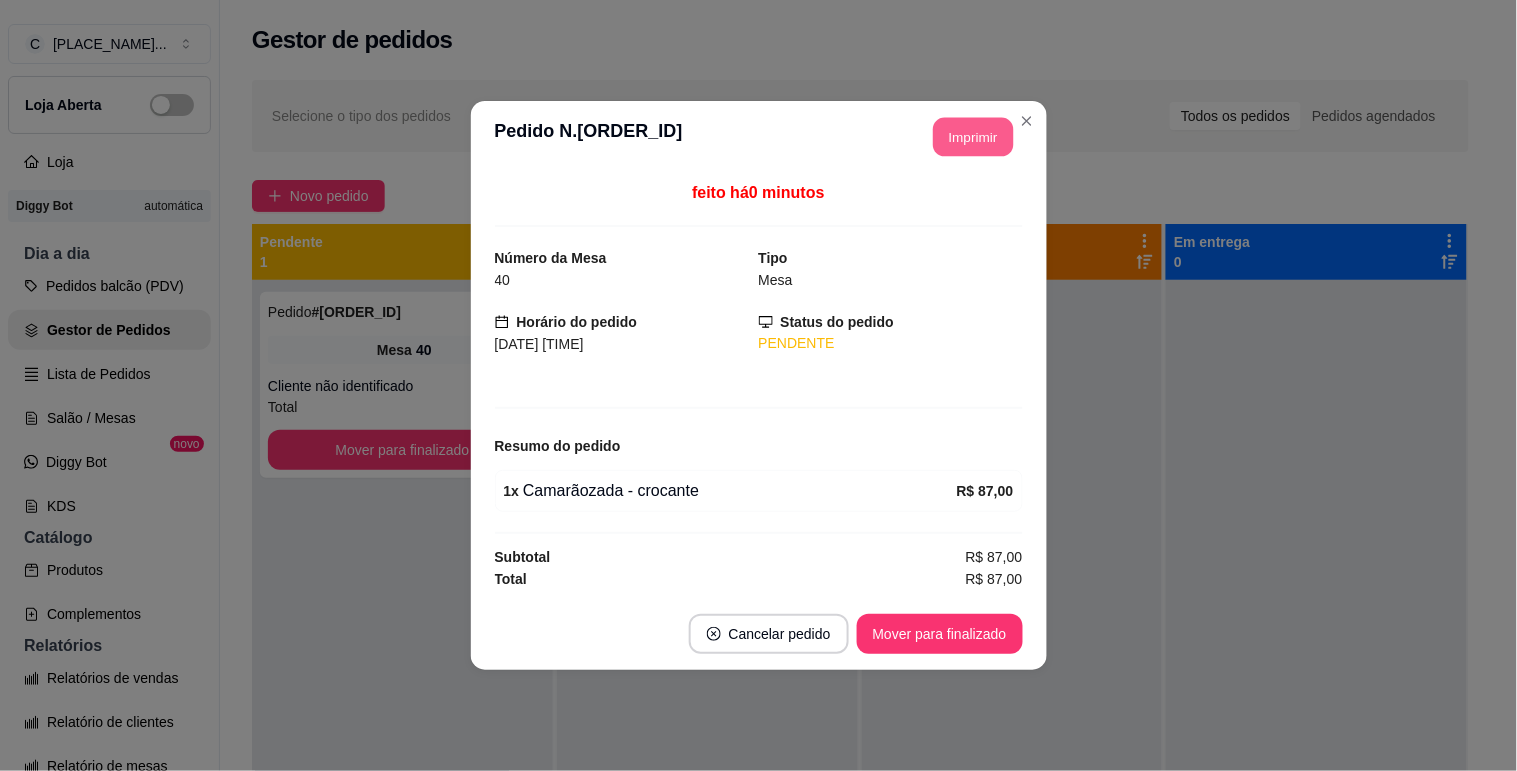 click on "Imprimir" at bounding box center (973, 137) 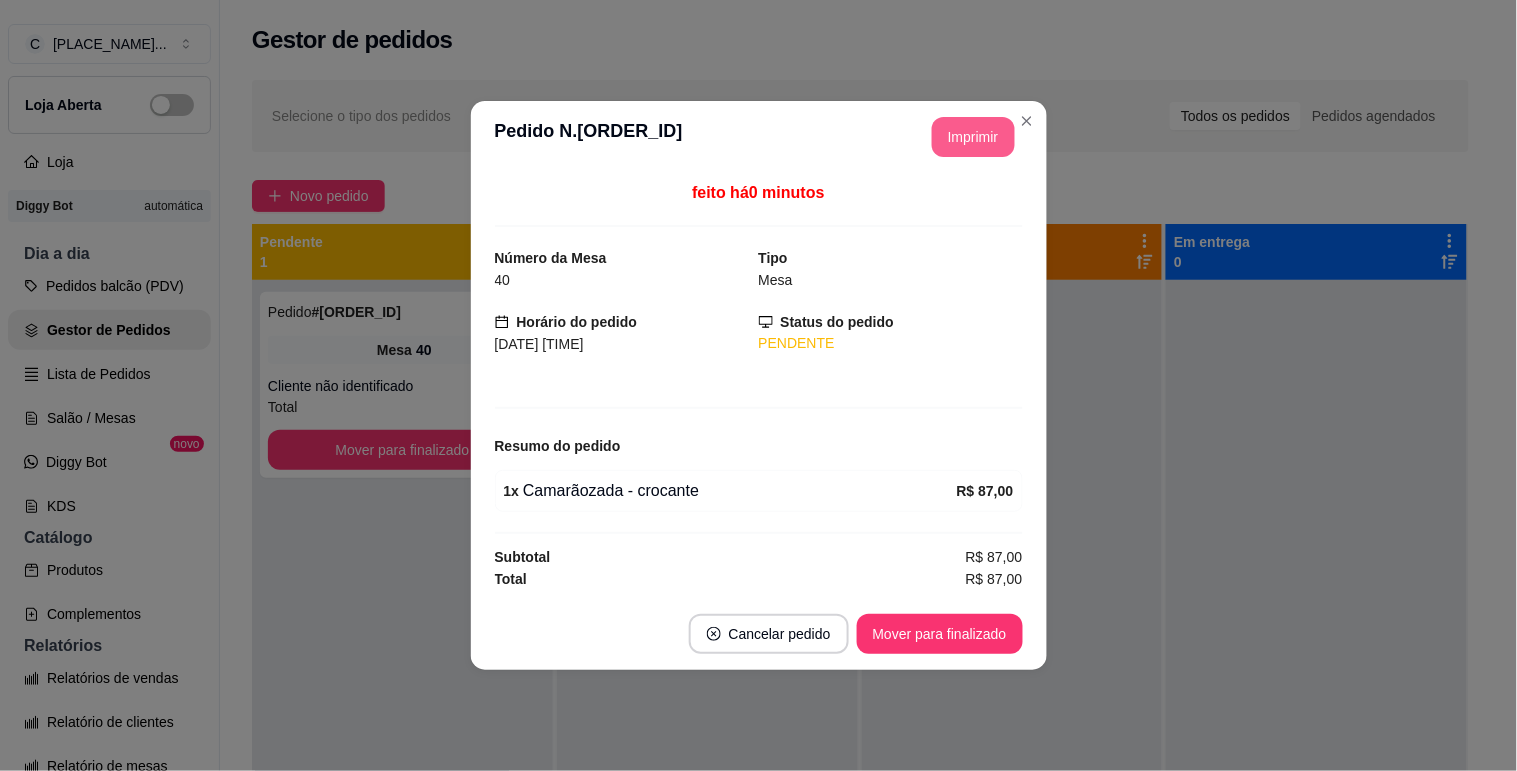 scroll, scrollTop: 0, scrollLeft: 0, axis: both 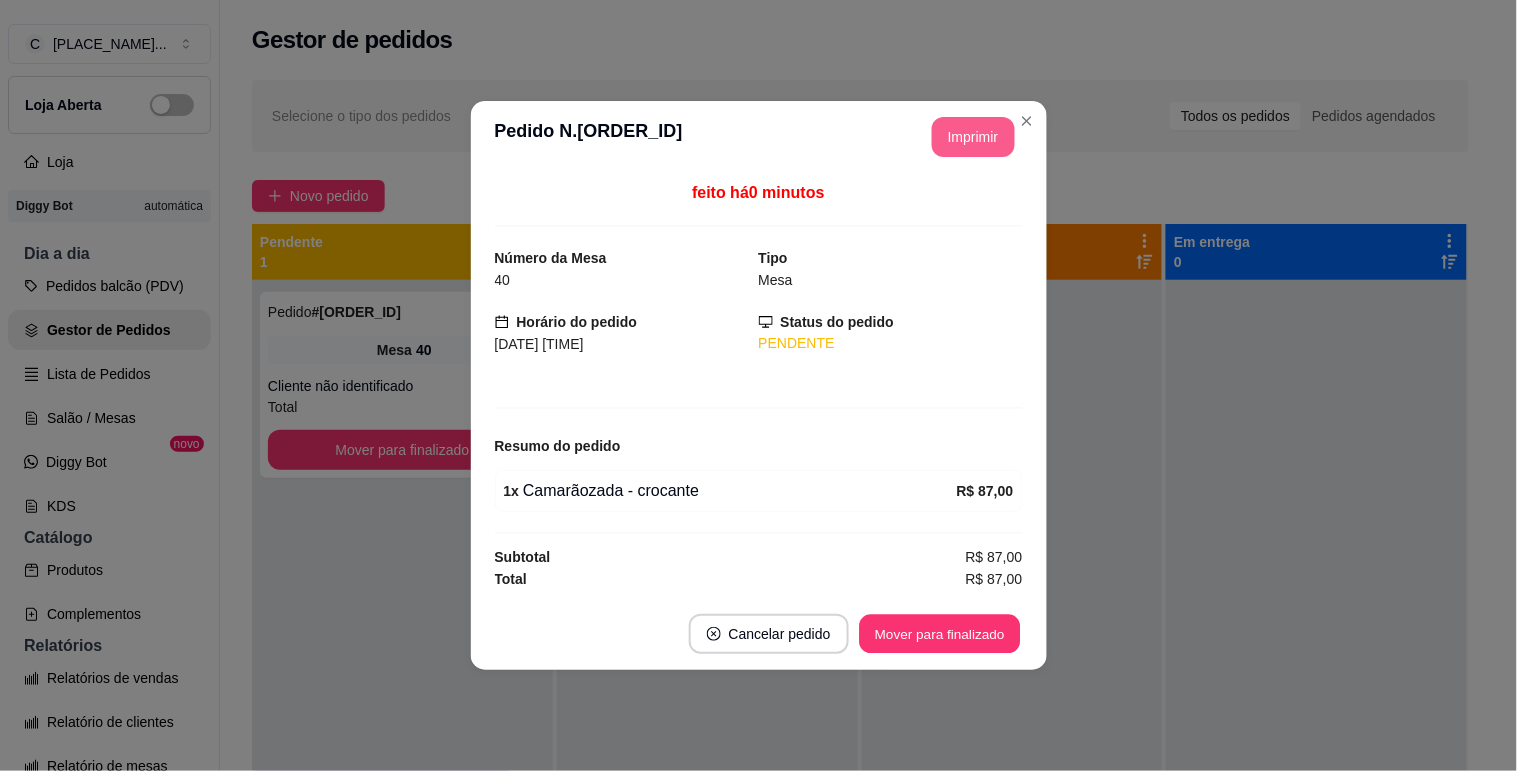 click on "Mover para finalizado" at bounding box center (939, 634) 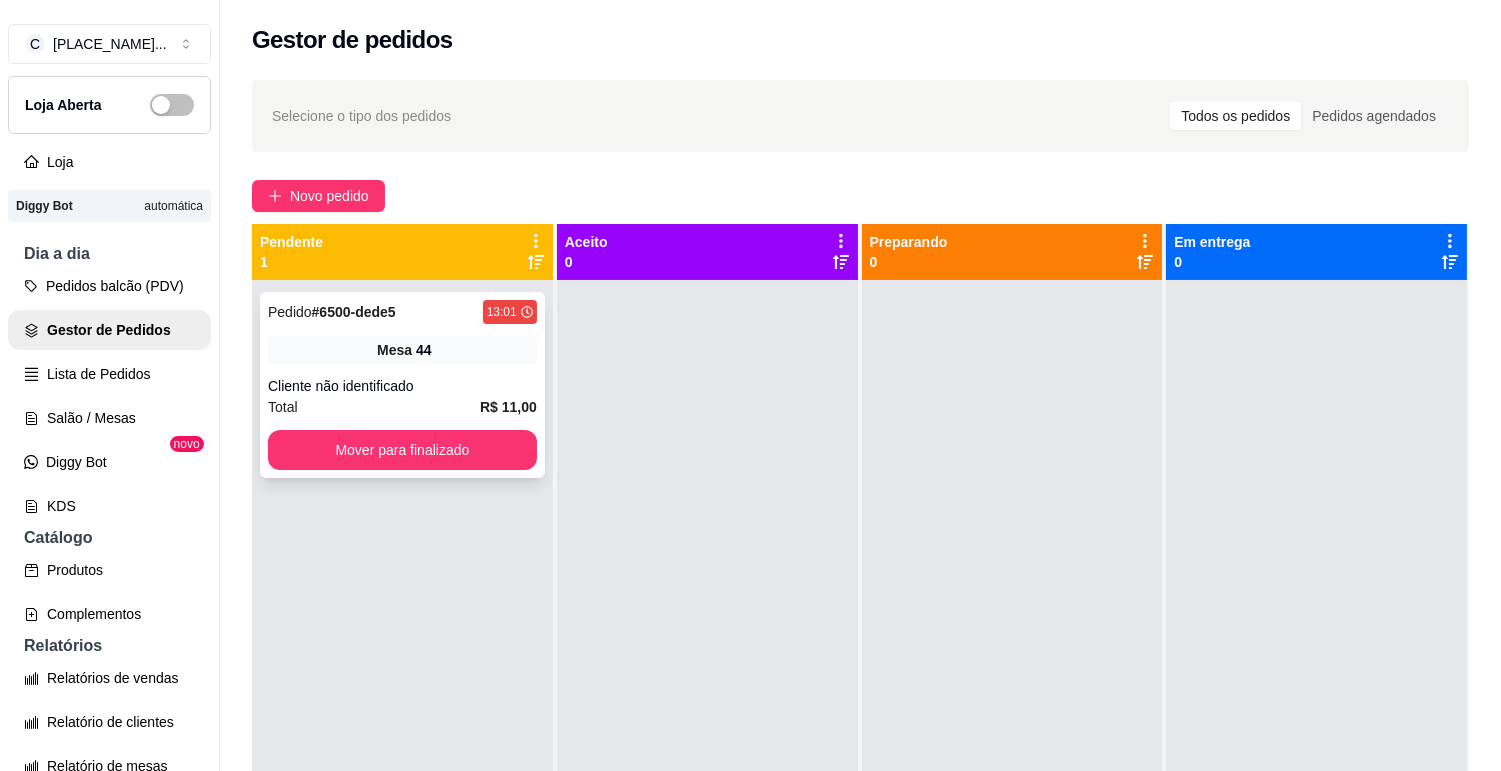 click on "Pedido  # [ORDER_ID] [TIME] Mesa 44 Cliente não identificado Total R$ 11,00 Mover para finalizado" at bounding box center (402, 385) 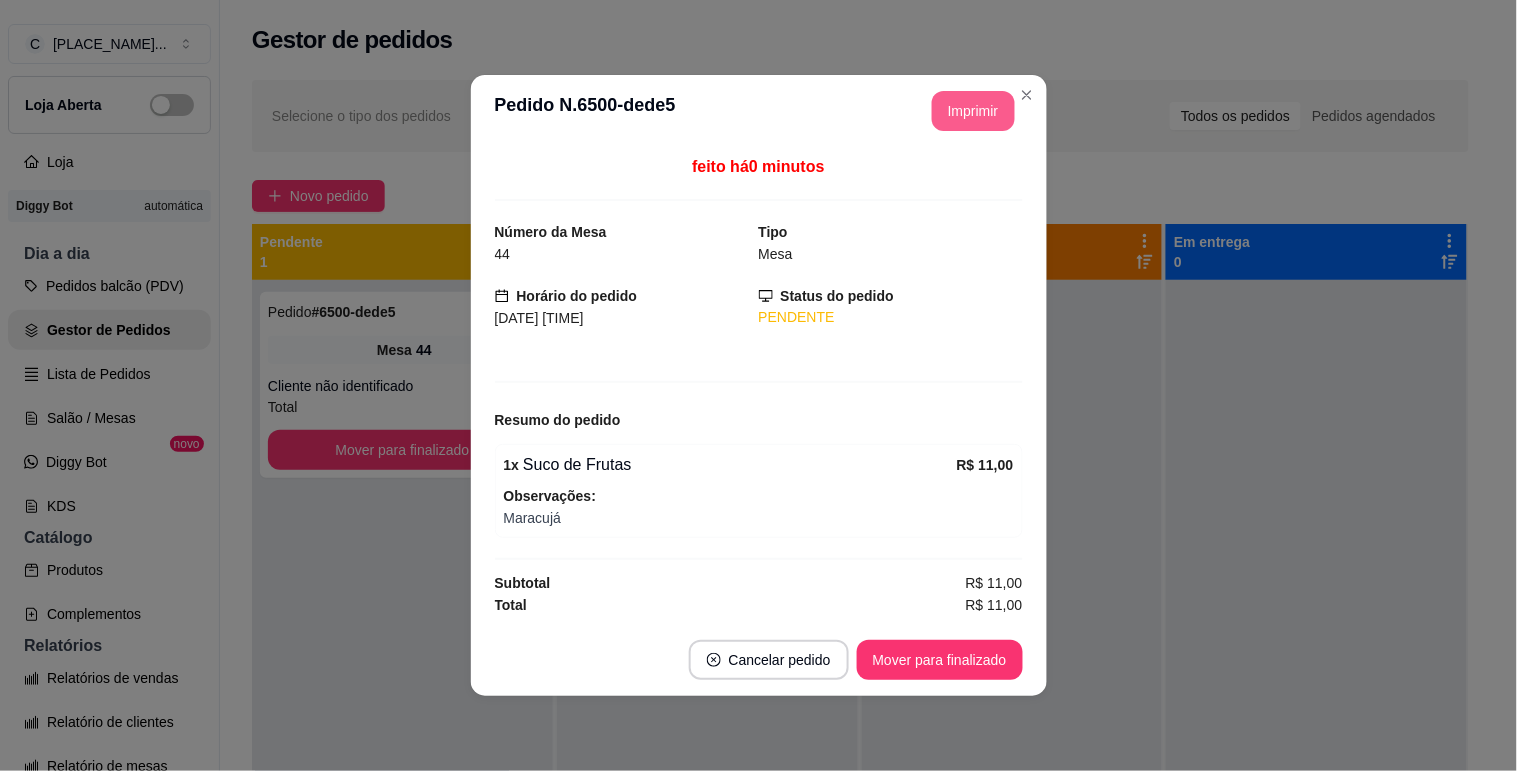 click on "Imprimir" at bounding box center (973, 111) 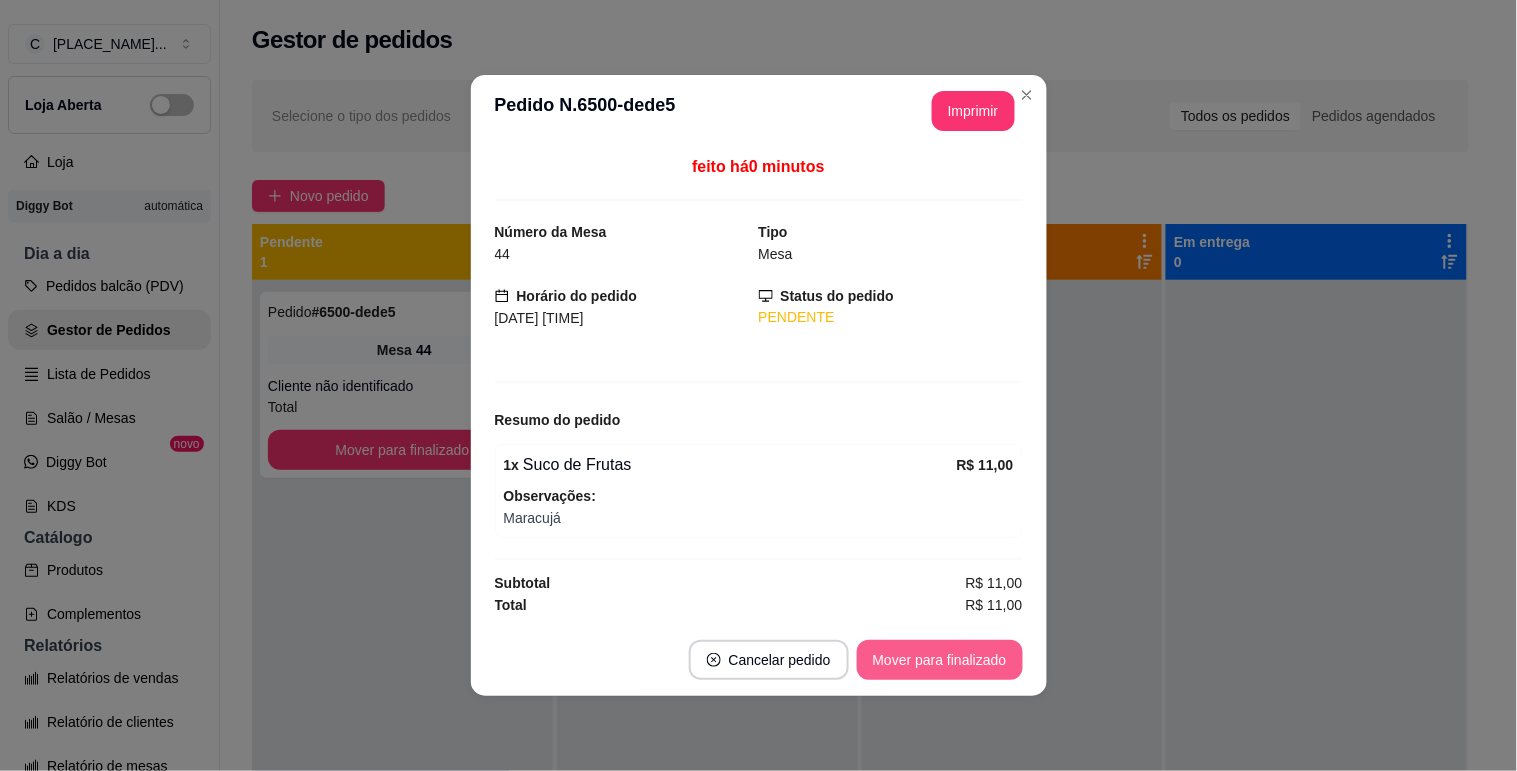 click on "Mover para finalizado" at bounding box center (940, 660) 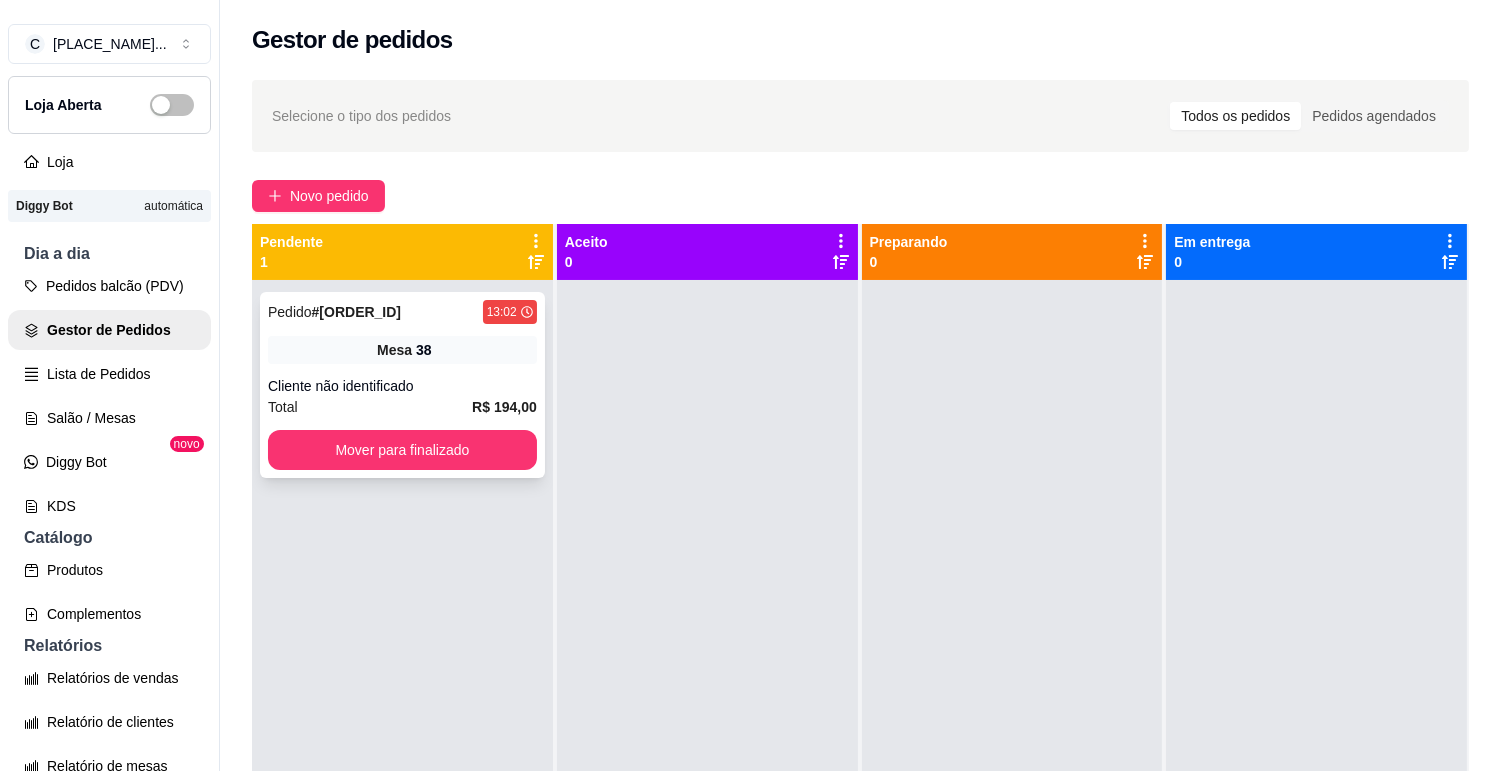 click on "Mesa 38" at bounding box center [402, 350] 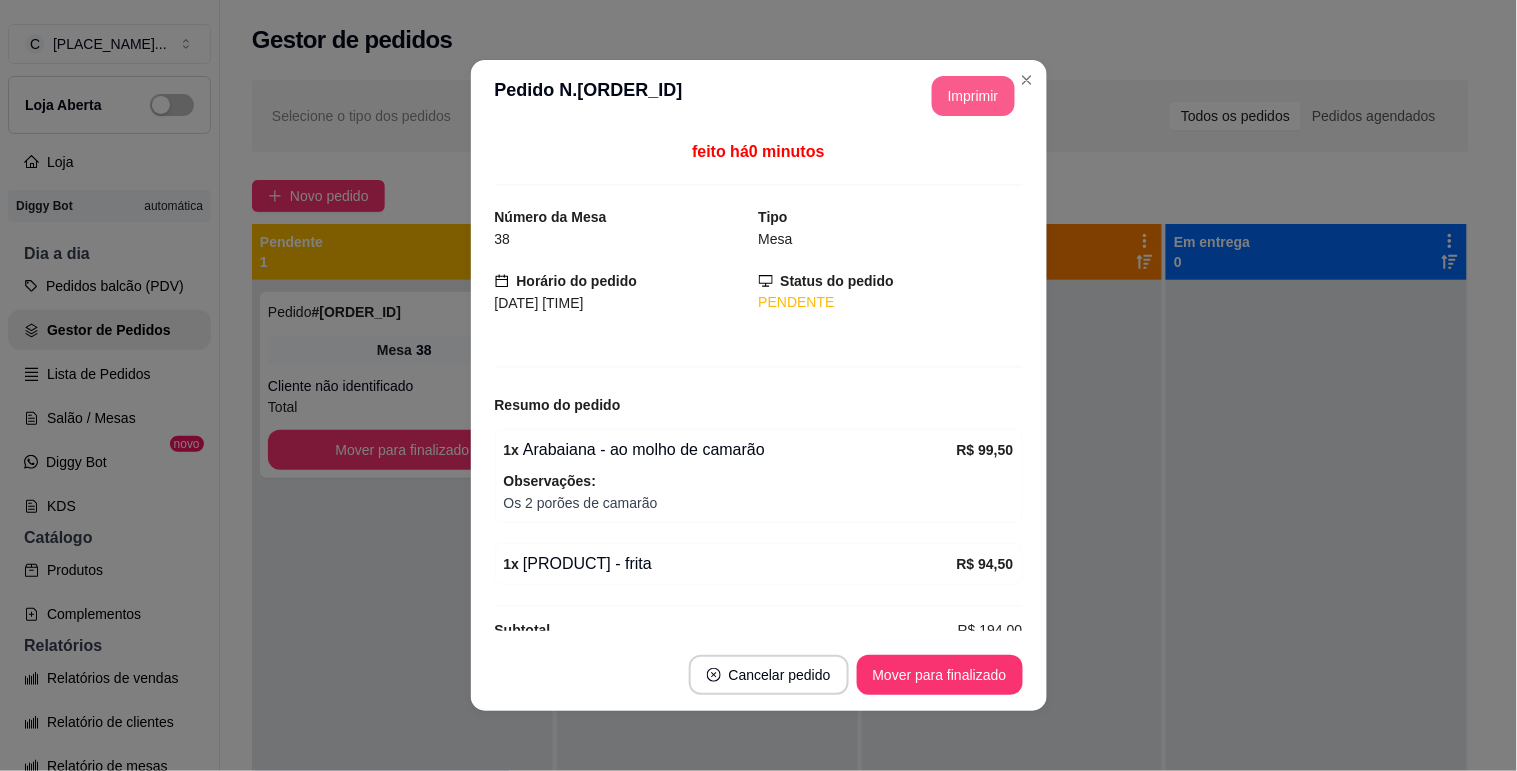 click on "Imprimir" at bounding box center (973, 96) 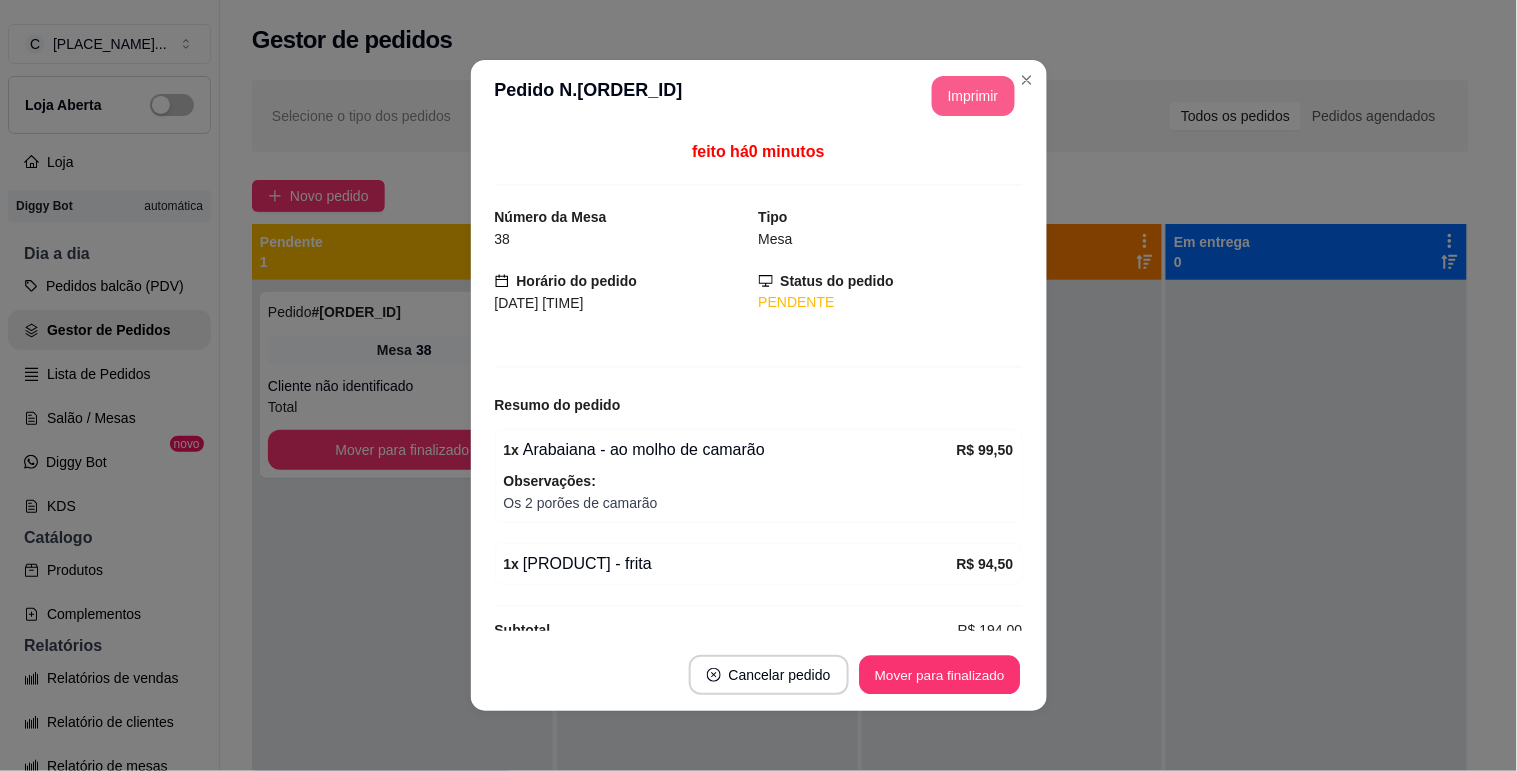 click on "Mover para finalizado" at bounding box center (939, 675) 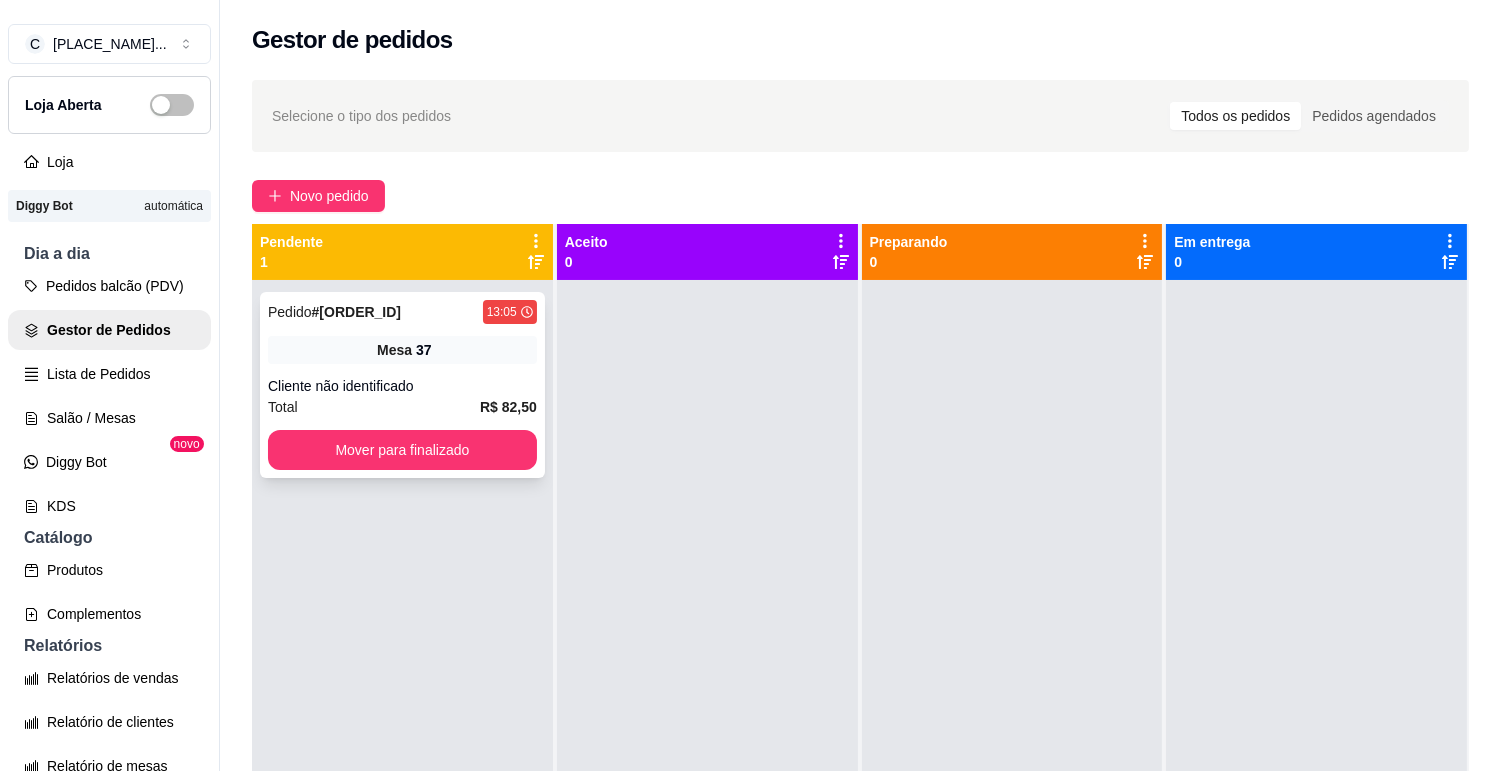 click on "Cliente não identificado" at bounding box center (402, 386) 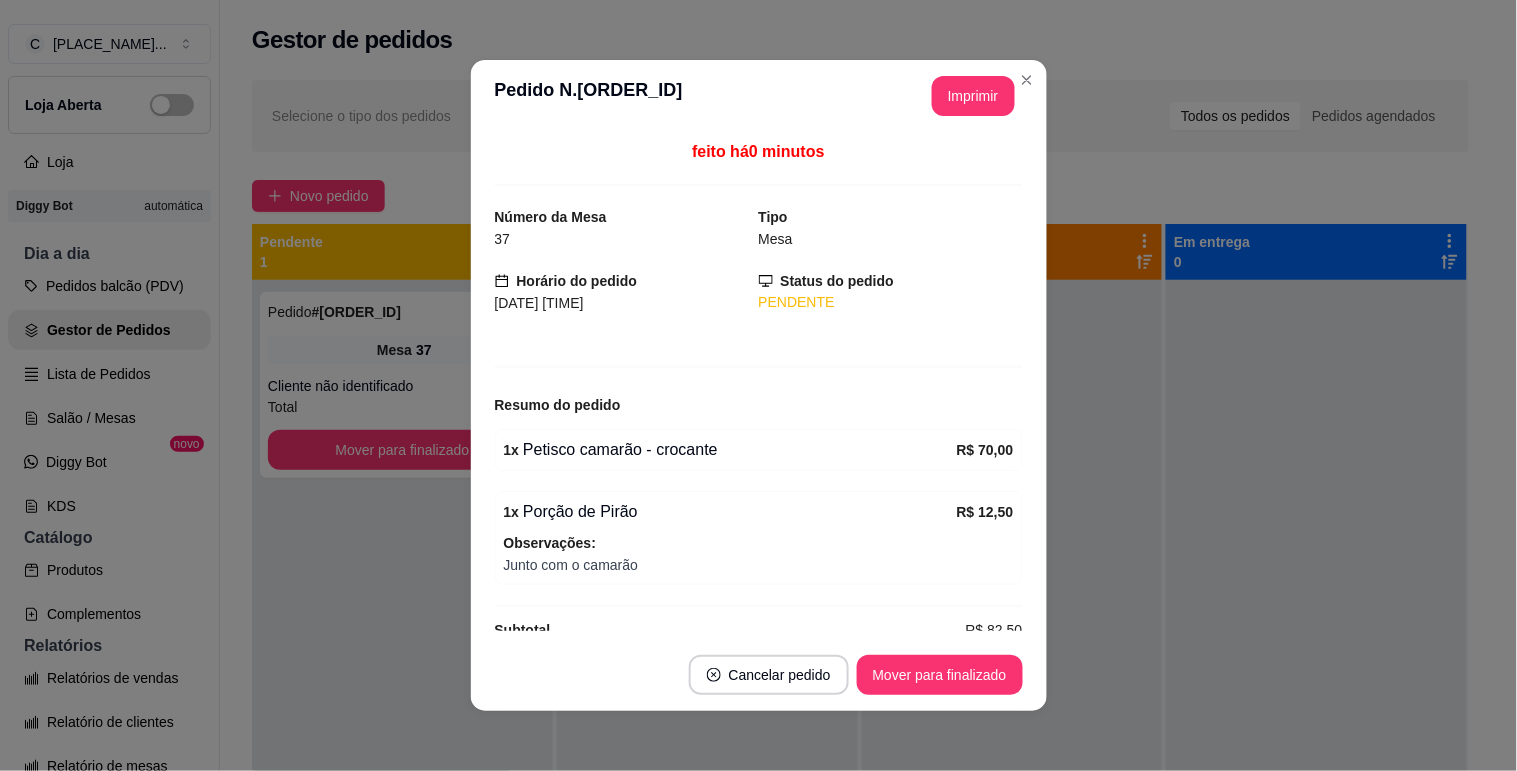 click on "Imprimir" at bounding box center (973, 96) 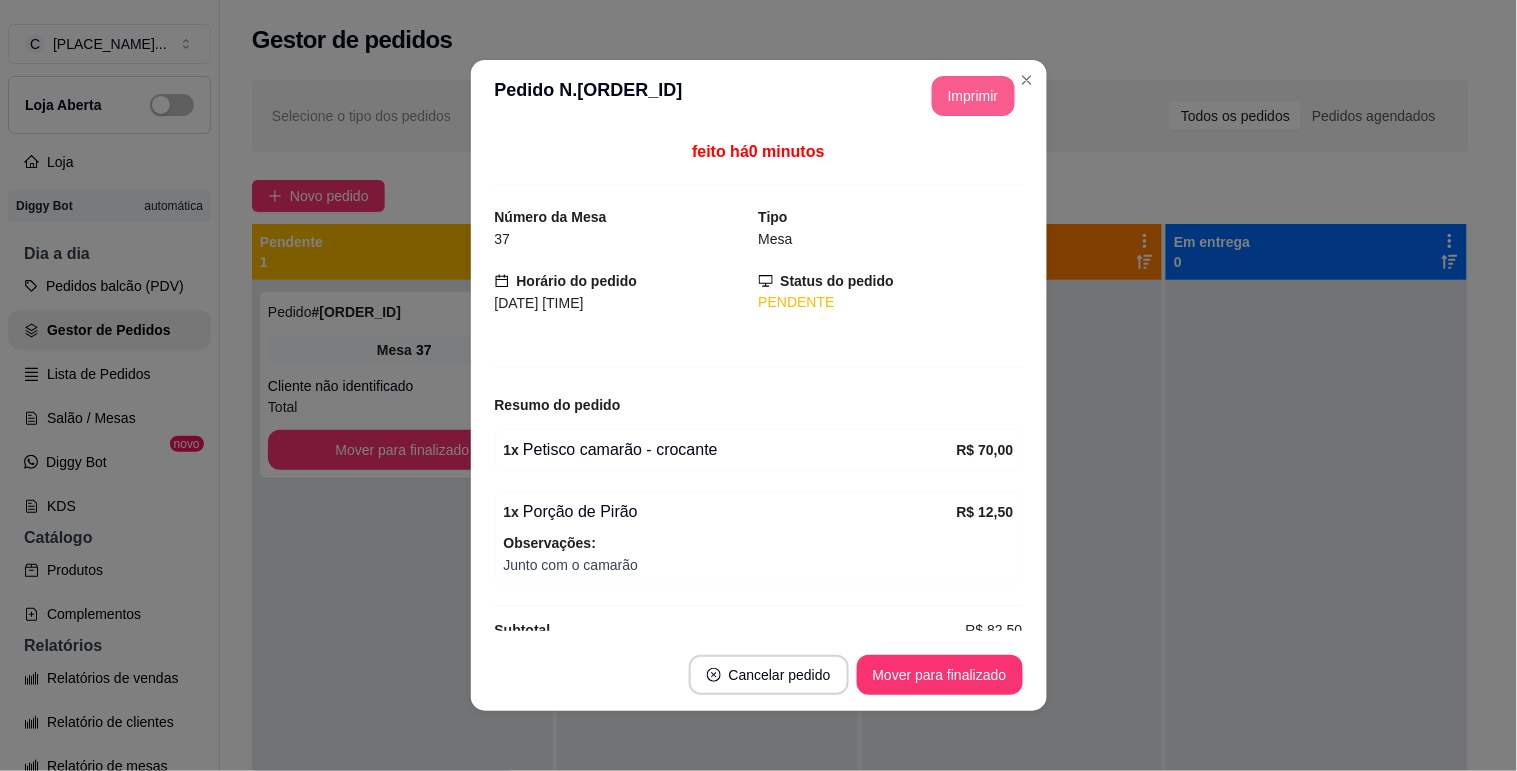 scroll, scrollTop: 0, scrollLeft: 0, axis: both 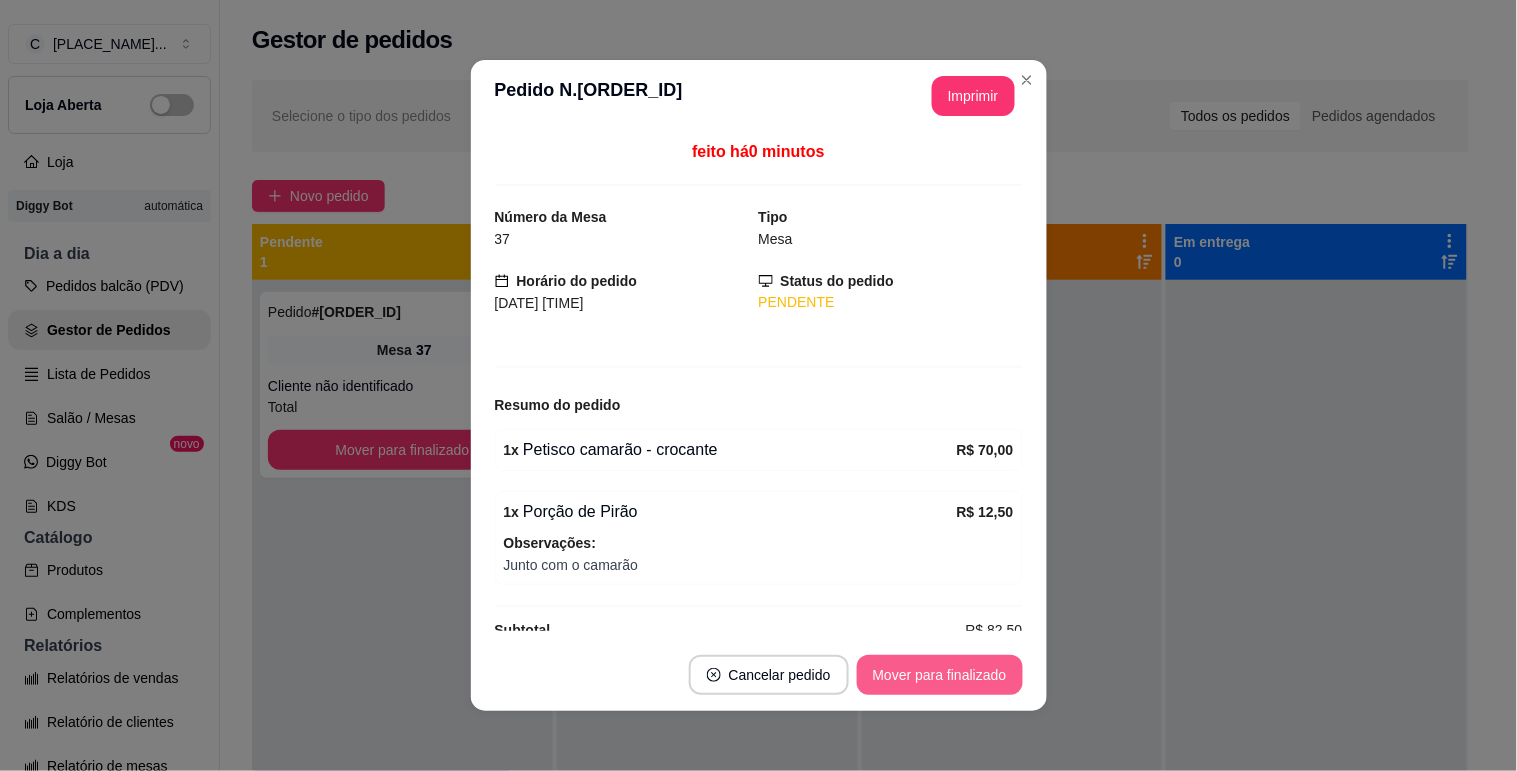 click on "Mover para finalizado" at bounding box center [940, 675] 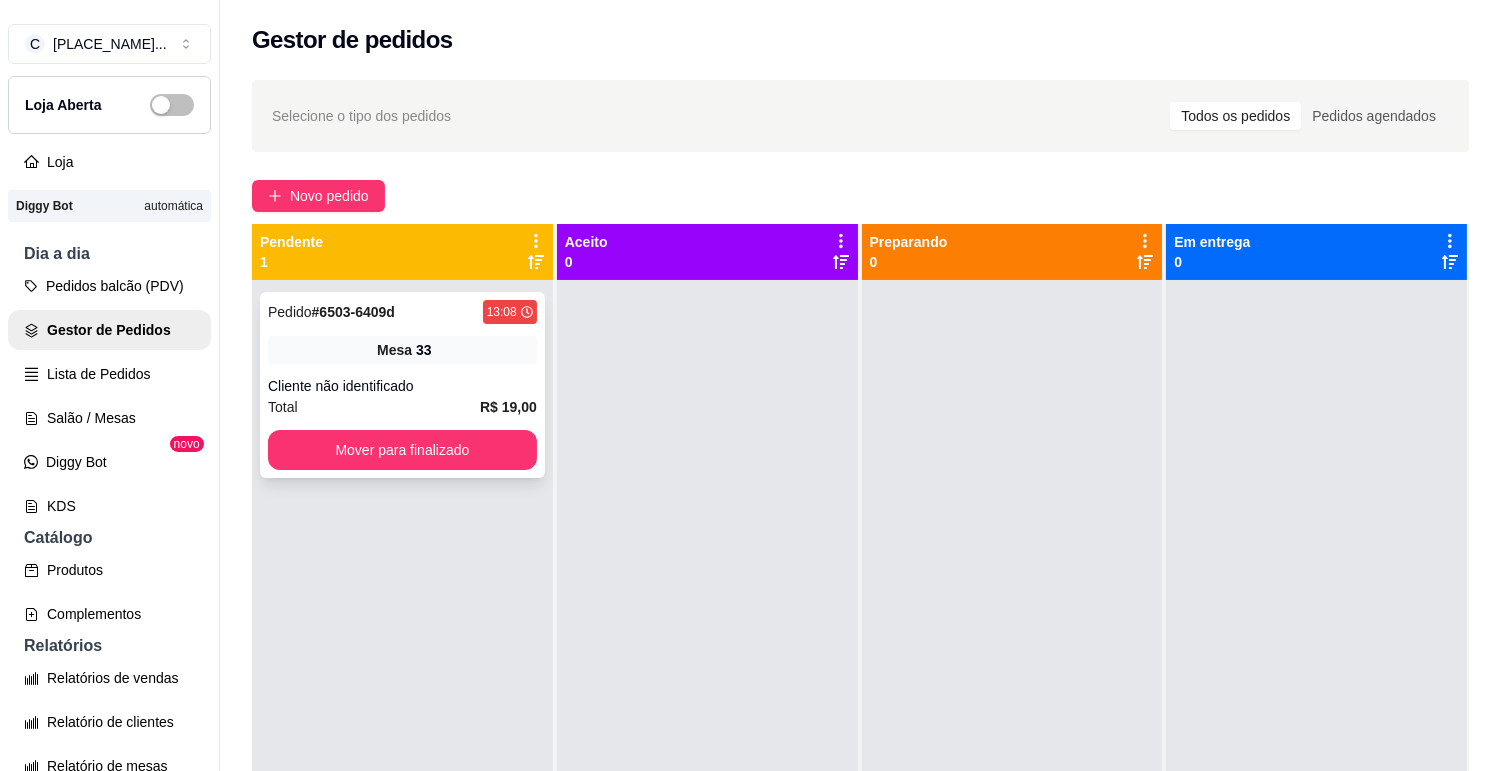 click on "Cliente não identificado" at bounding box center [402, 386] 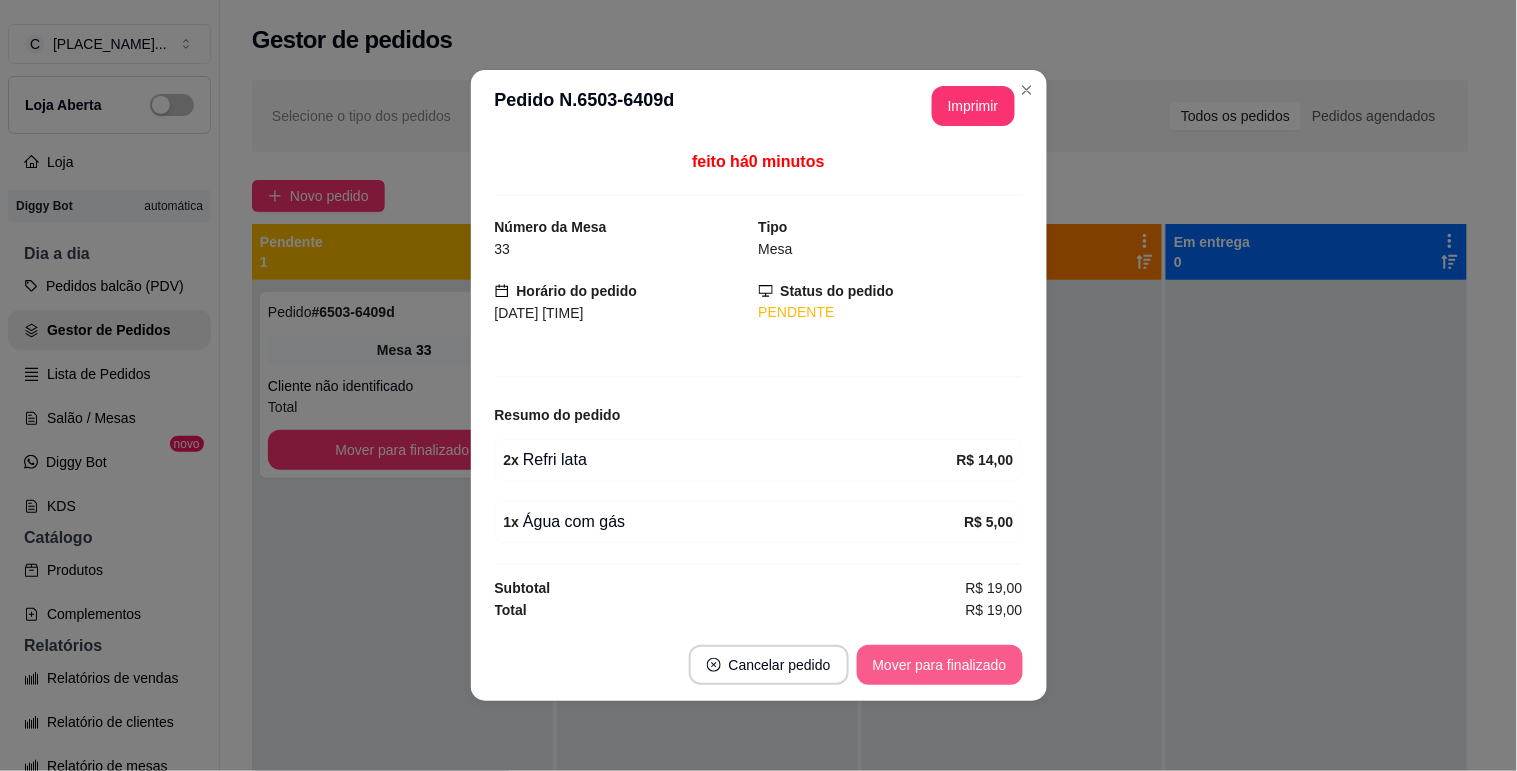 click on "Mover para finalizado" at bounding box center (940, 665) 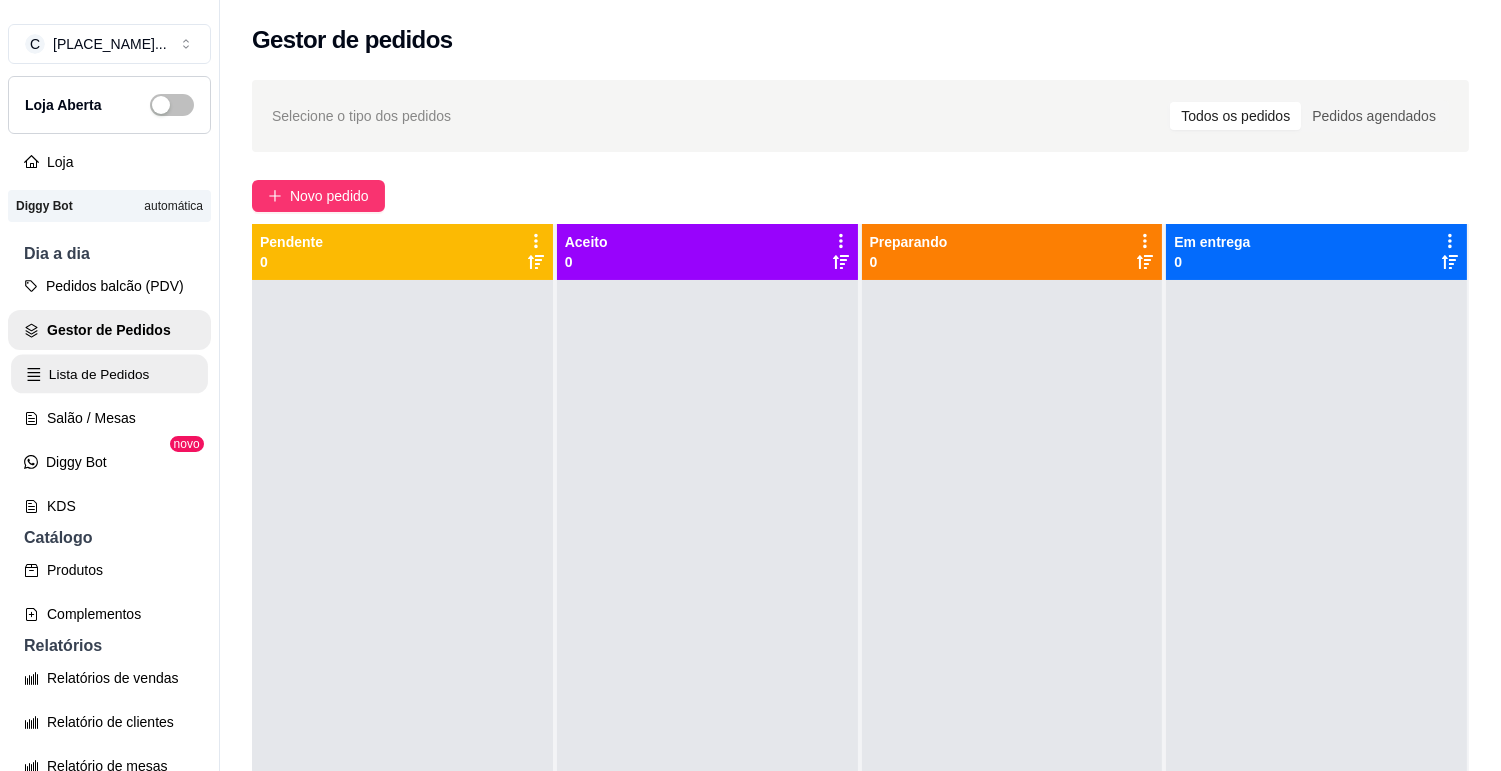 click on "Lista de Pedidos" at bounding box center (109, 374) 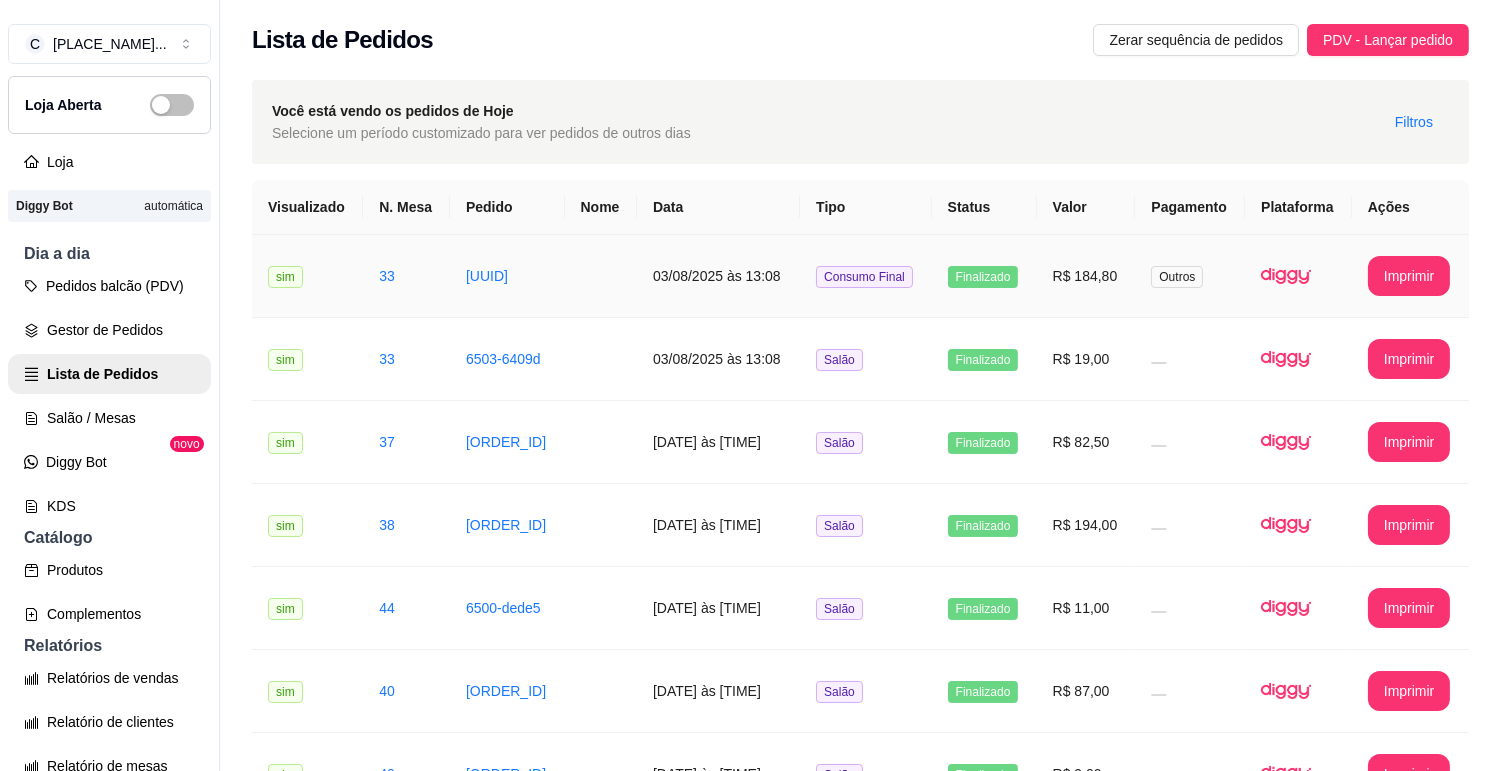 click on "**********" at bounding box center (1410, 276) 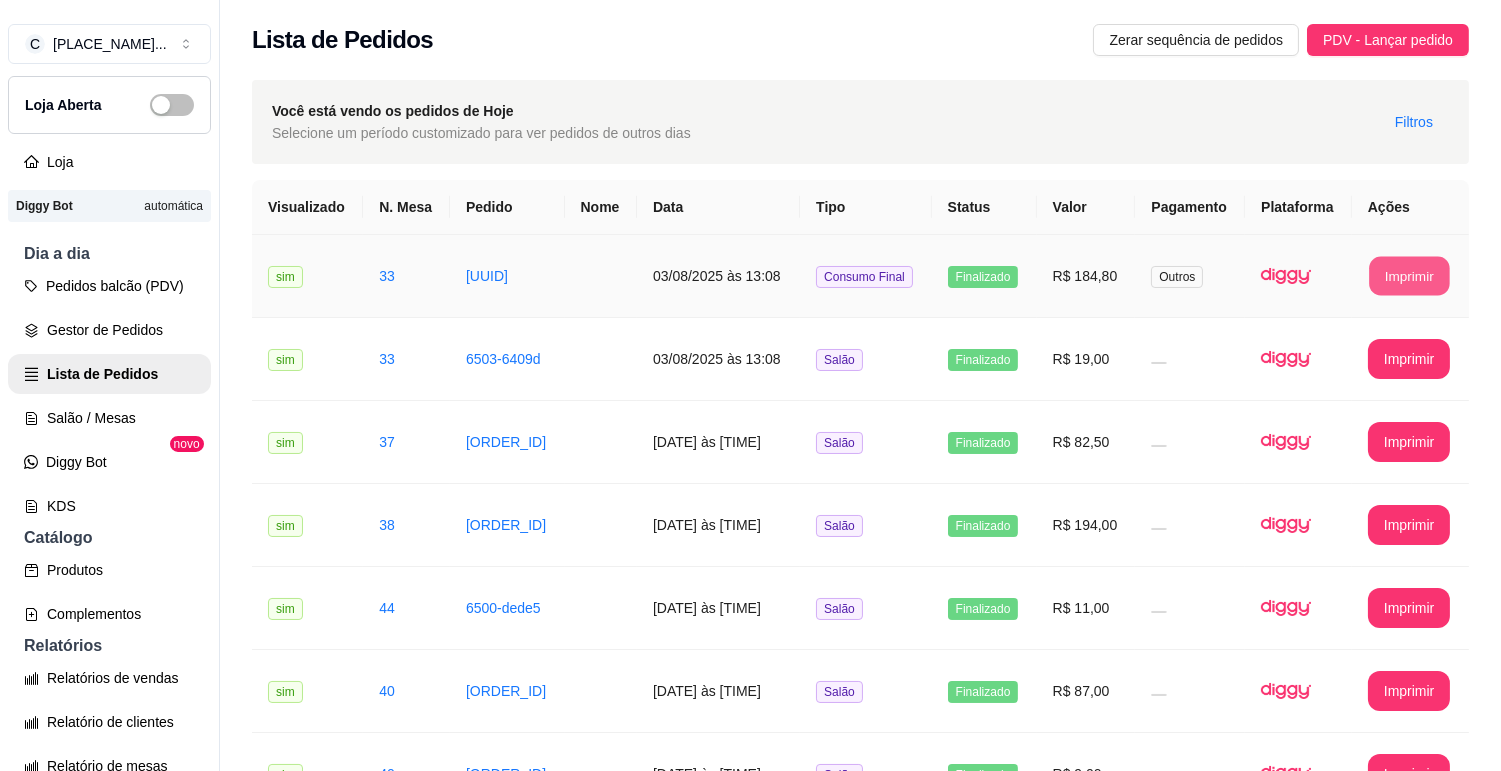 click on "Imprimir" at bounding box center [1409, 276] 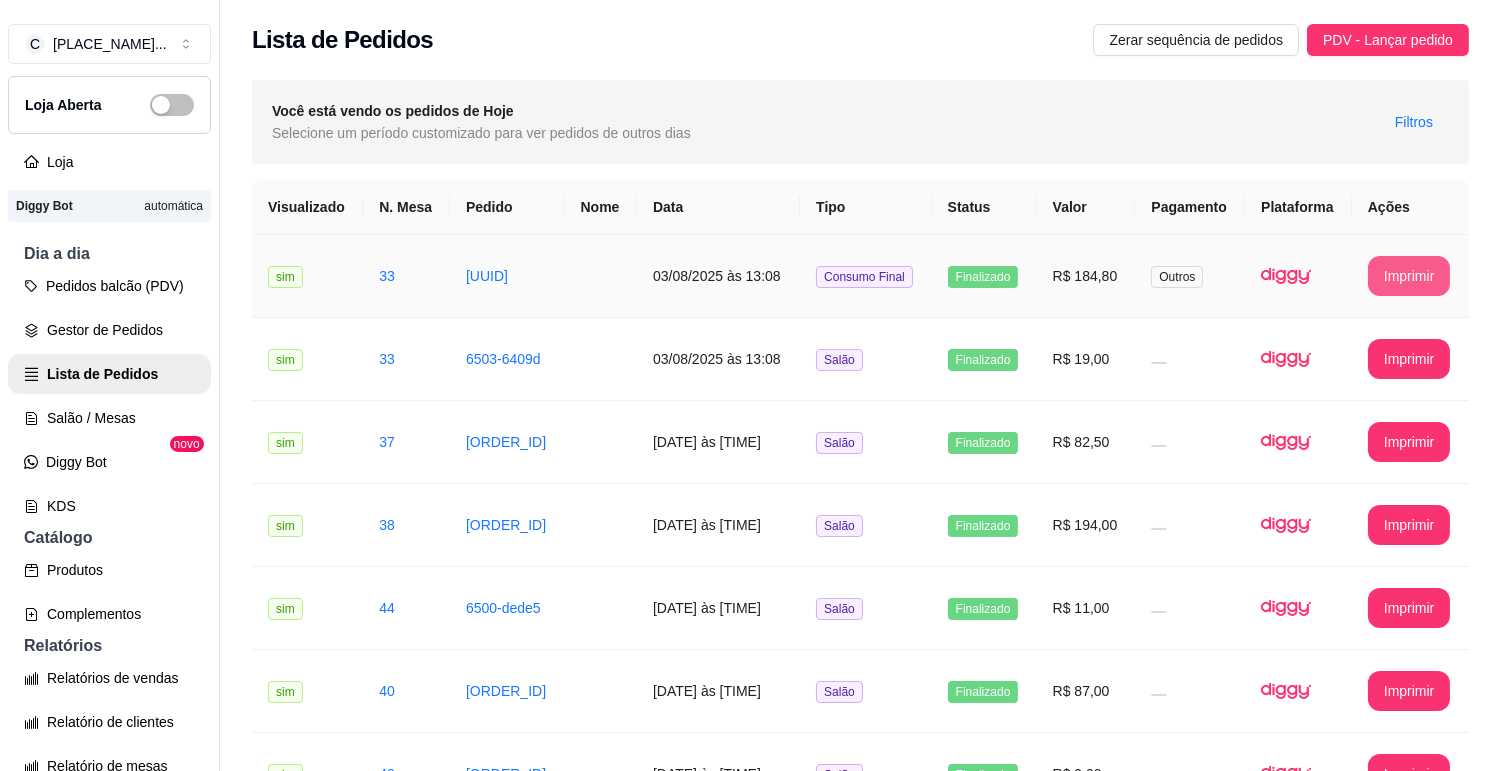 scroll, scrollTop: 0, scrollLeft: 0, axis: both 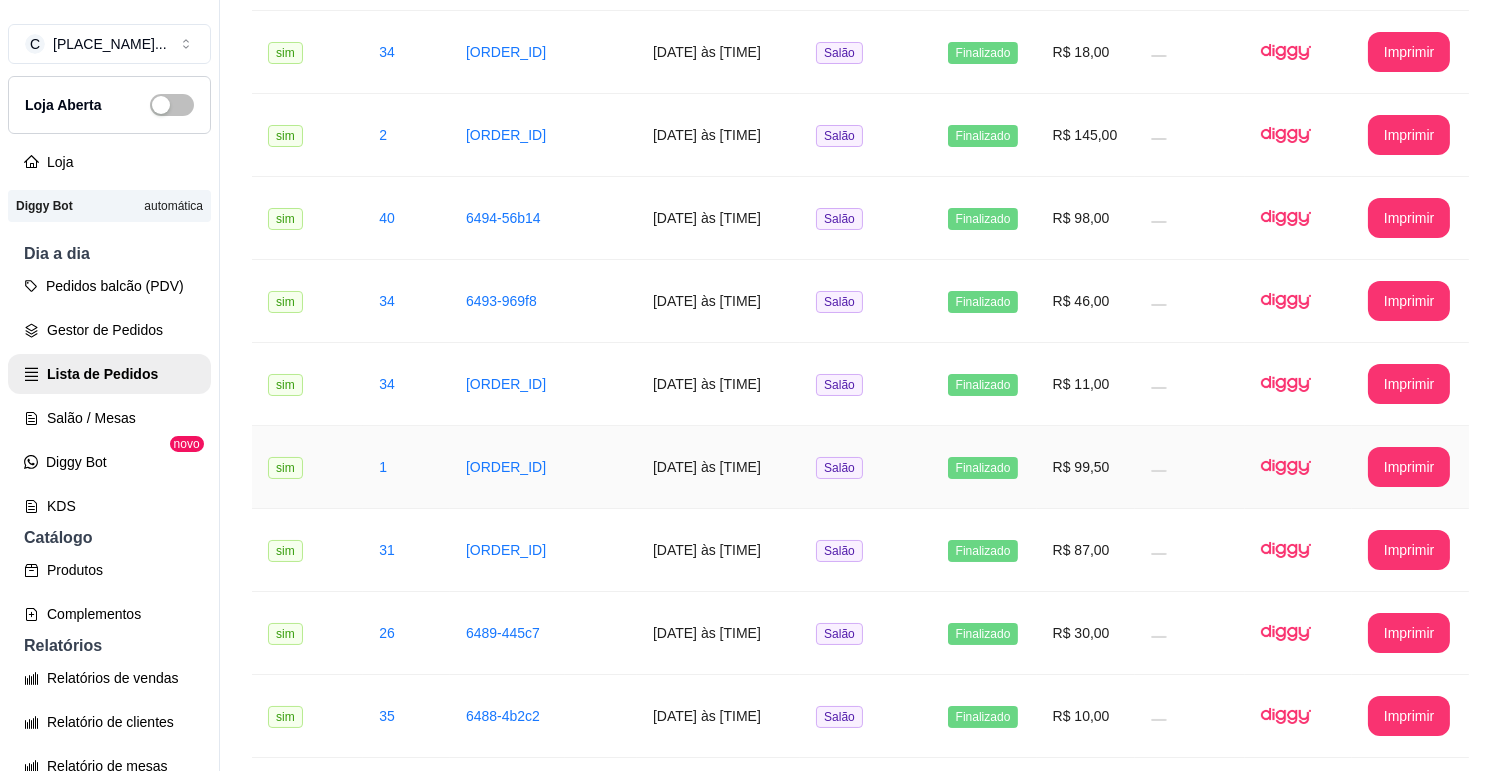 click on "Salão" at bounding box center [866, 467] 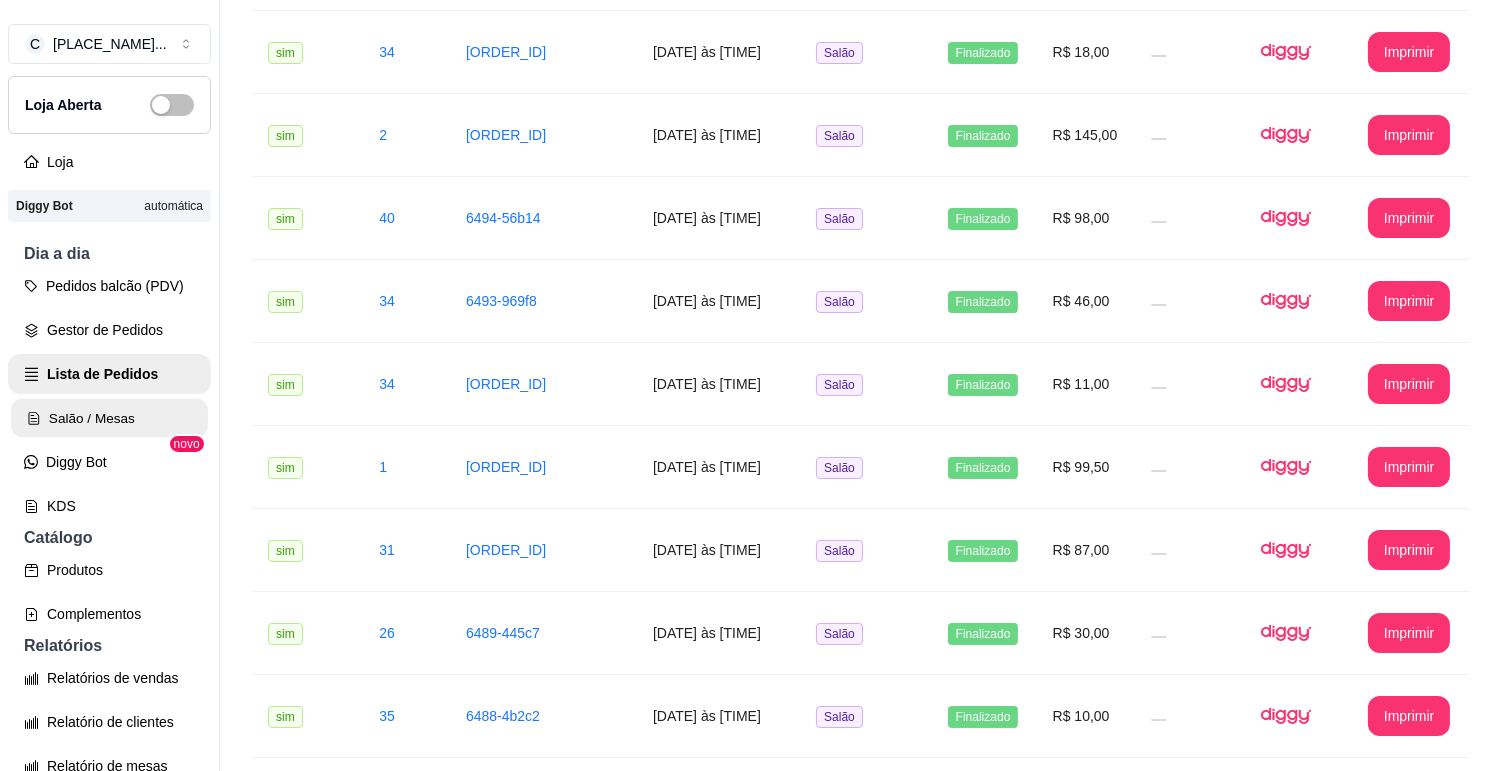 click on "Salão / Mesas" at bounding box center (109, 418) 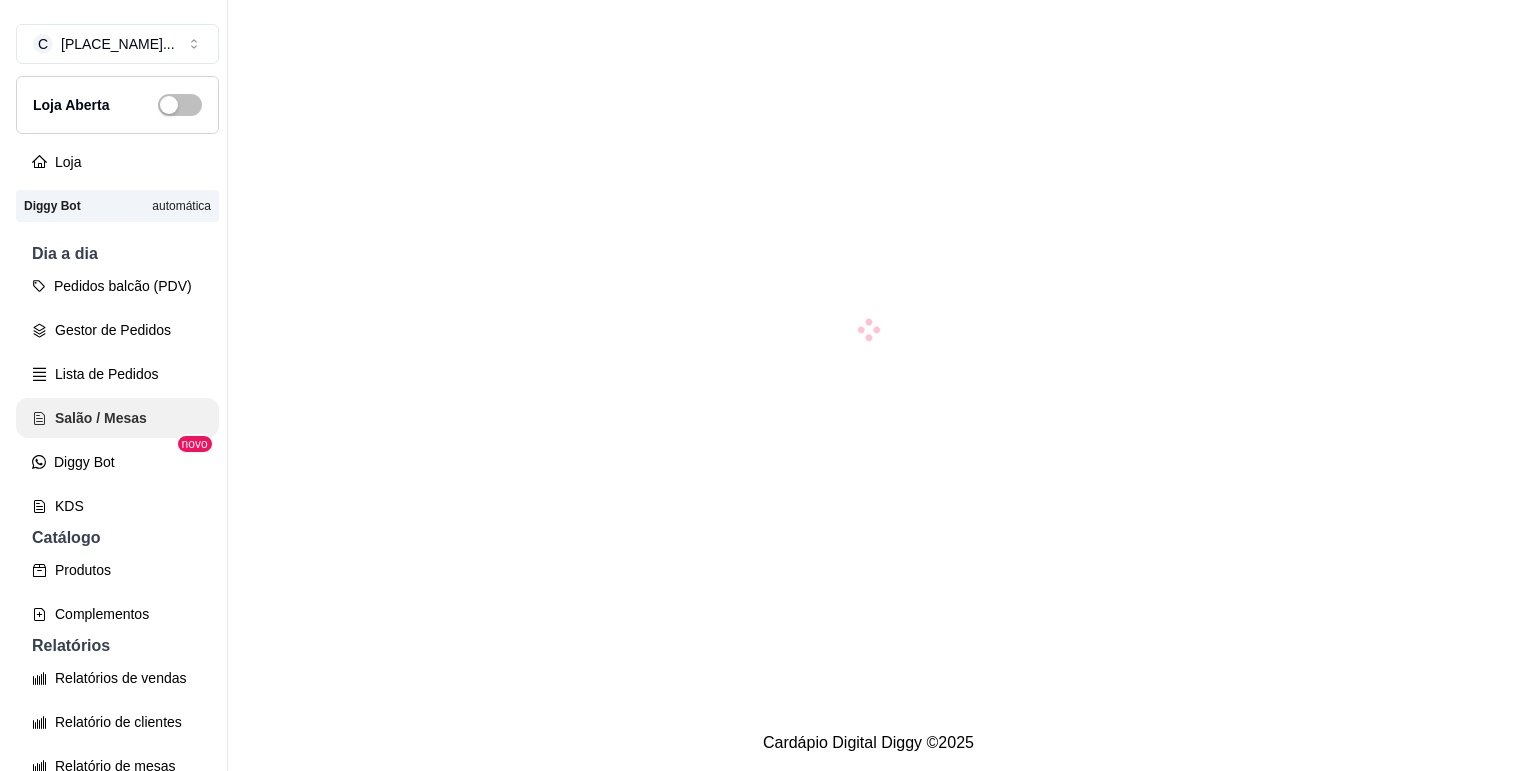 scroll, scrollTop: 0, scrollLeft: 0, axis: both 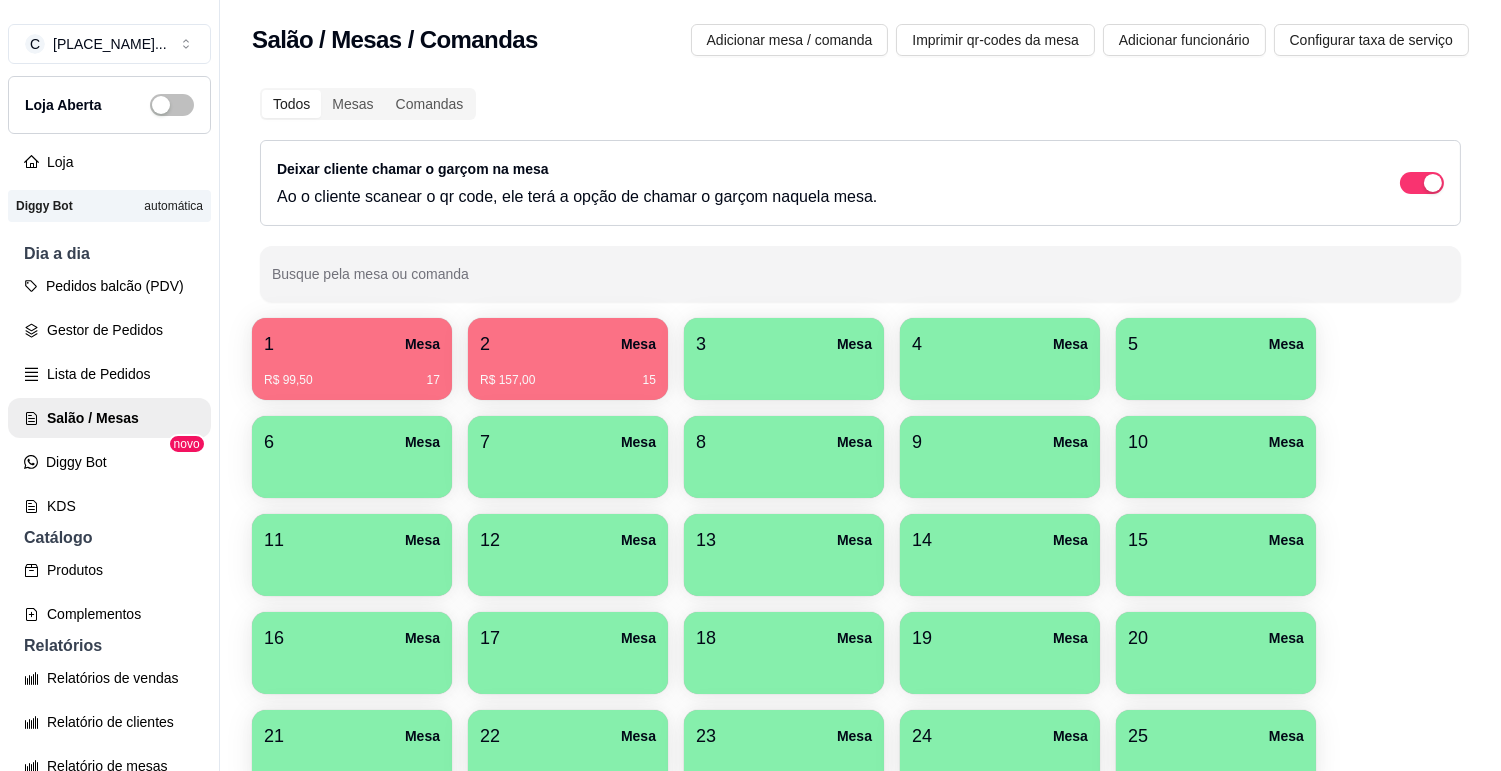 click on "R$ 99,50 17" at bounding box center [352, 380] 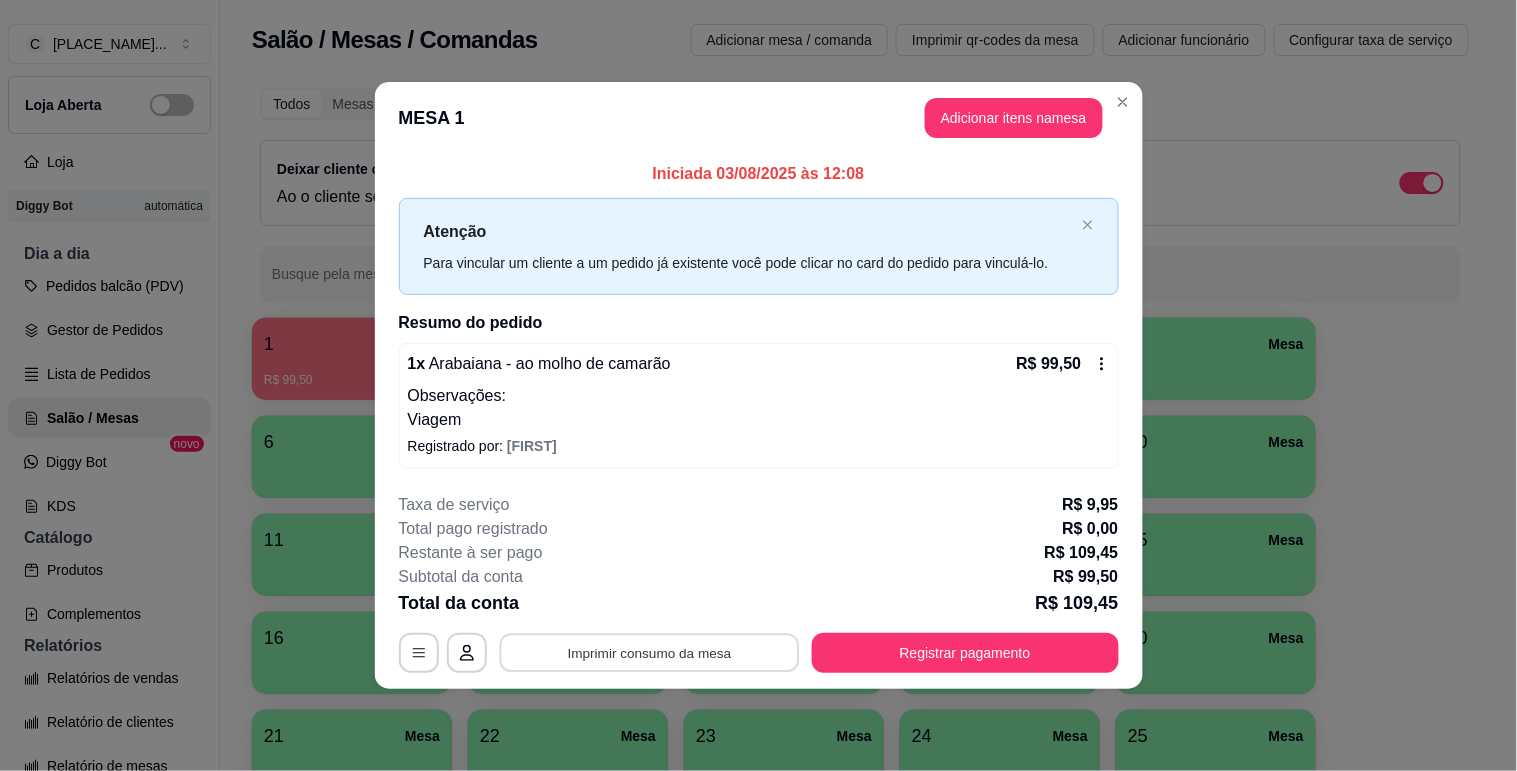click on "Imprimir consumo da mesa" at bounding box center (649, 653) 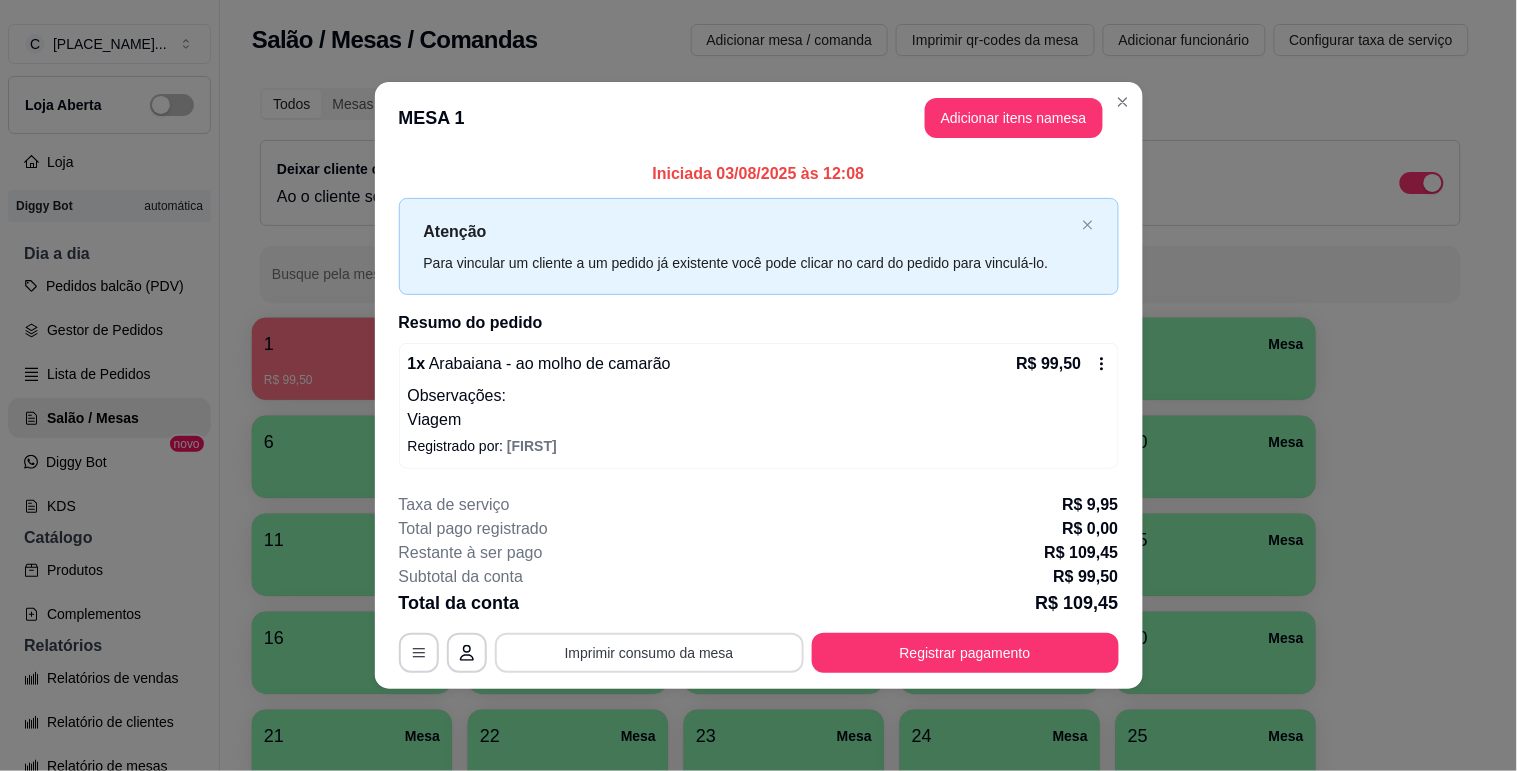 scroll, scrollTop: 0, scrollLeft: 0, axis: both 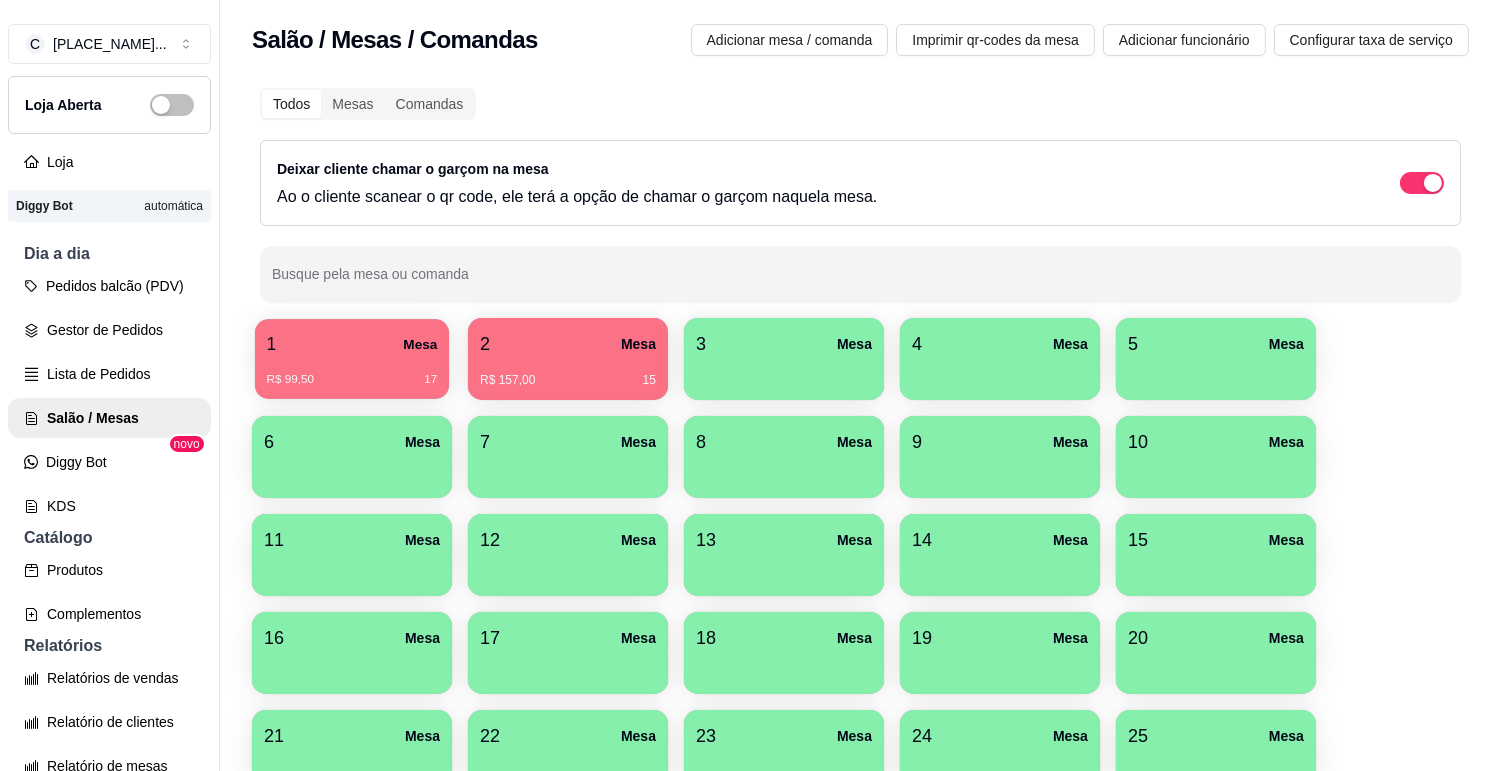 click on "R$ 99,50 17" at bounding box center [352, 372] 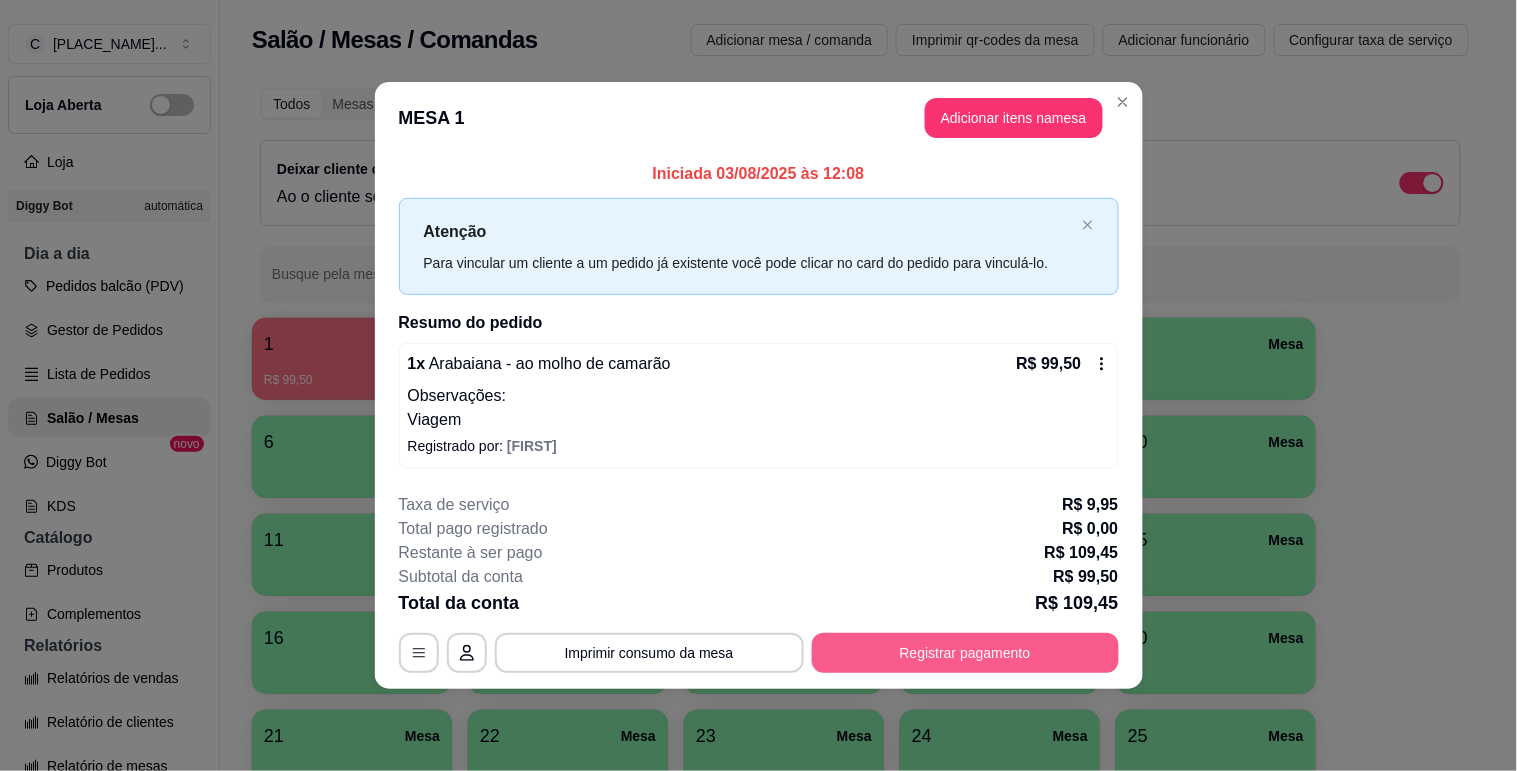click on "Registrar pagamento" at bounding box center [965, 653] 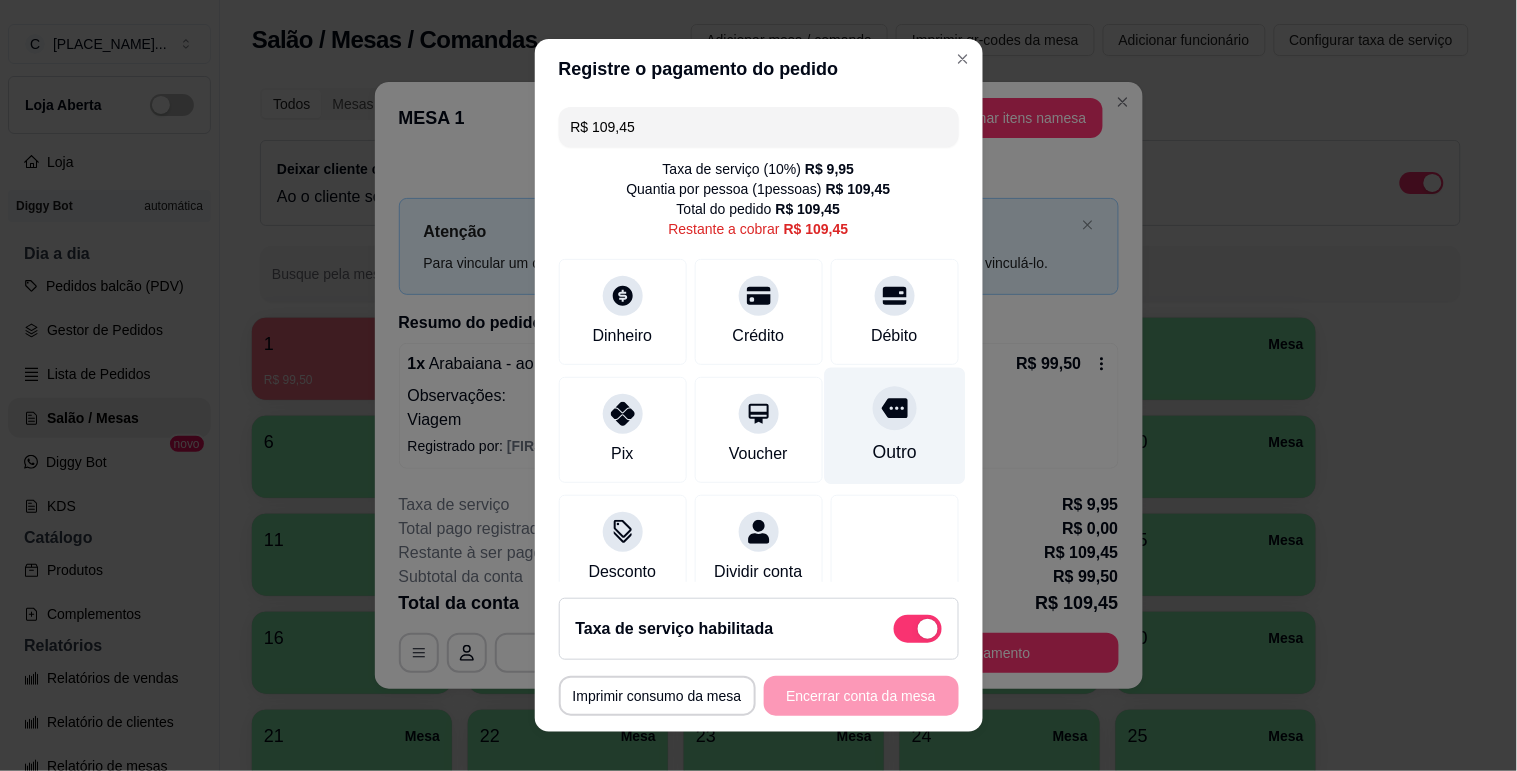 scroll, scrollTop: 51, scrollLeft: 0, axis: vertical 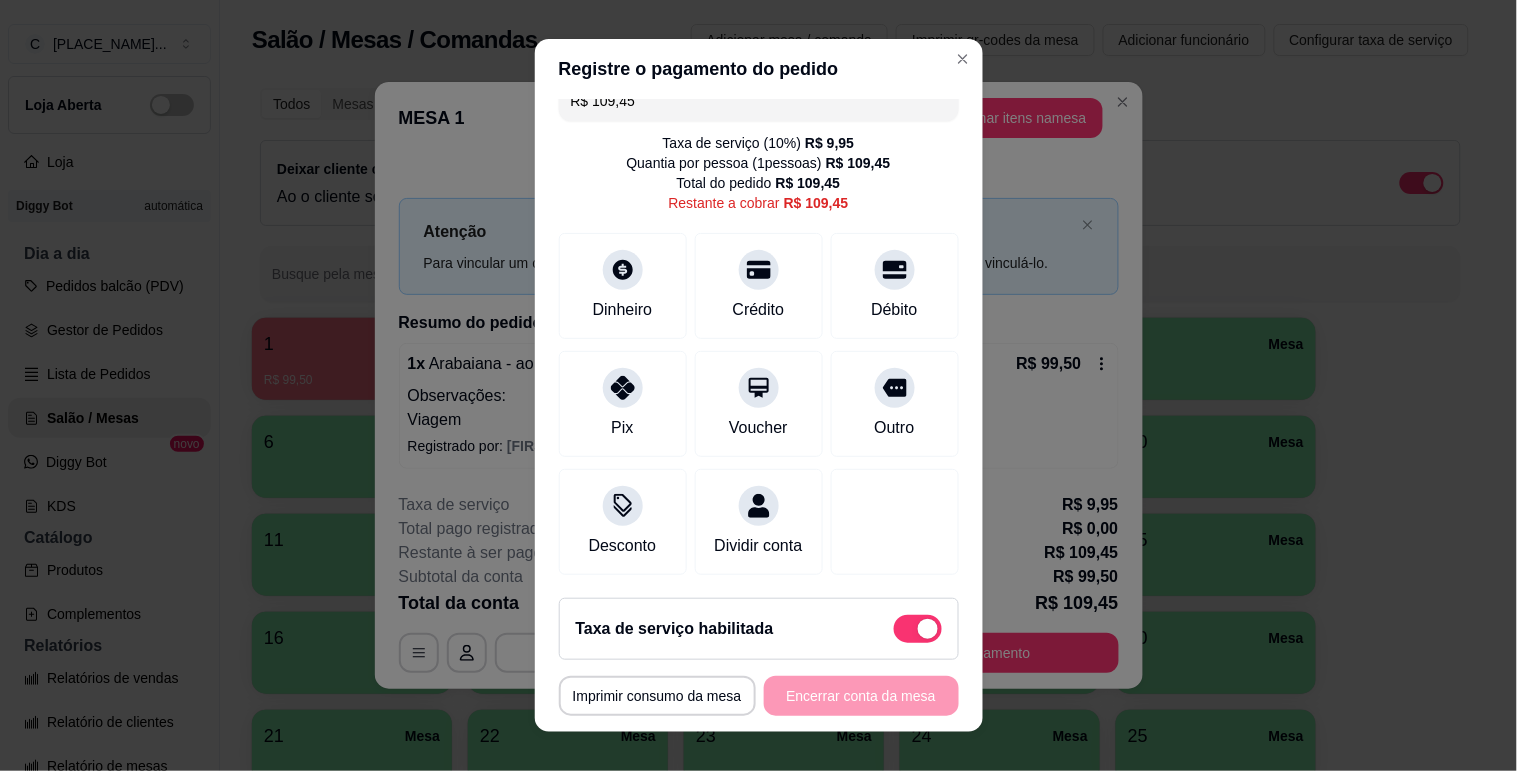 click at bounding box center (918, 629) 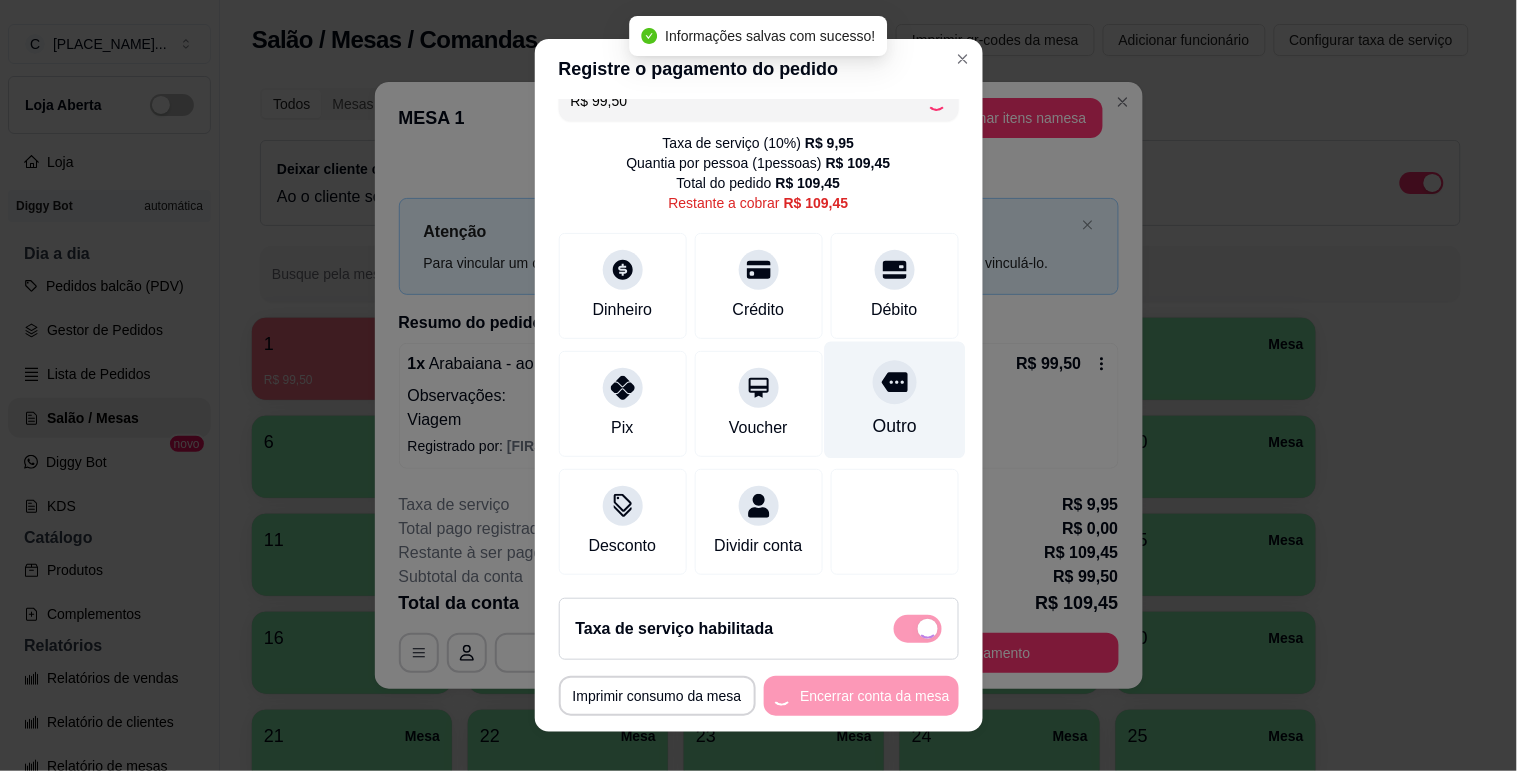 checkbox on "false" 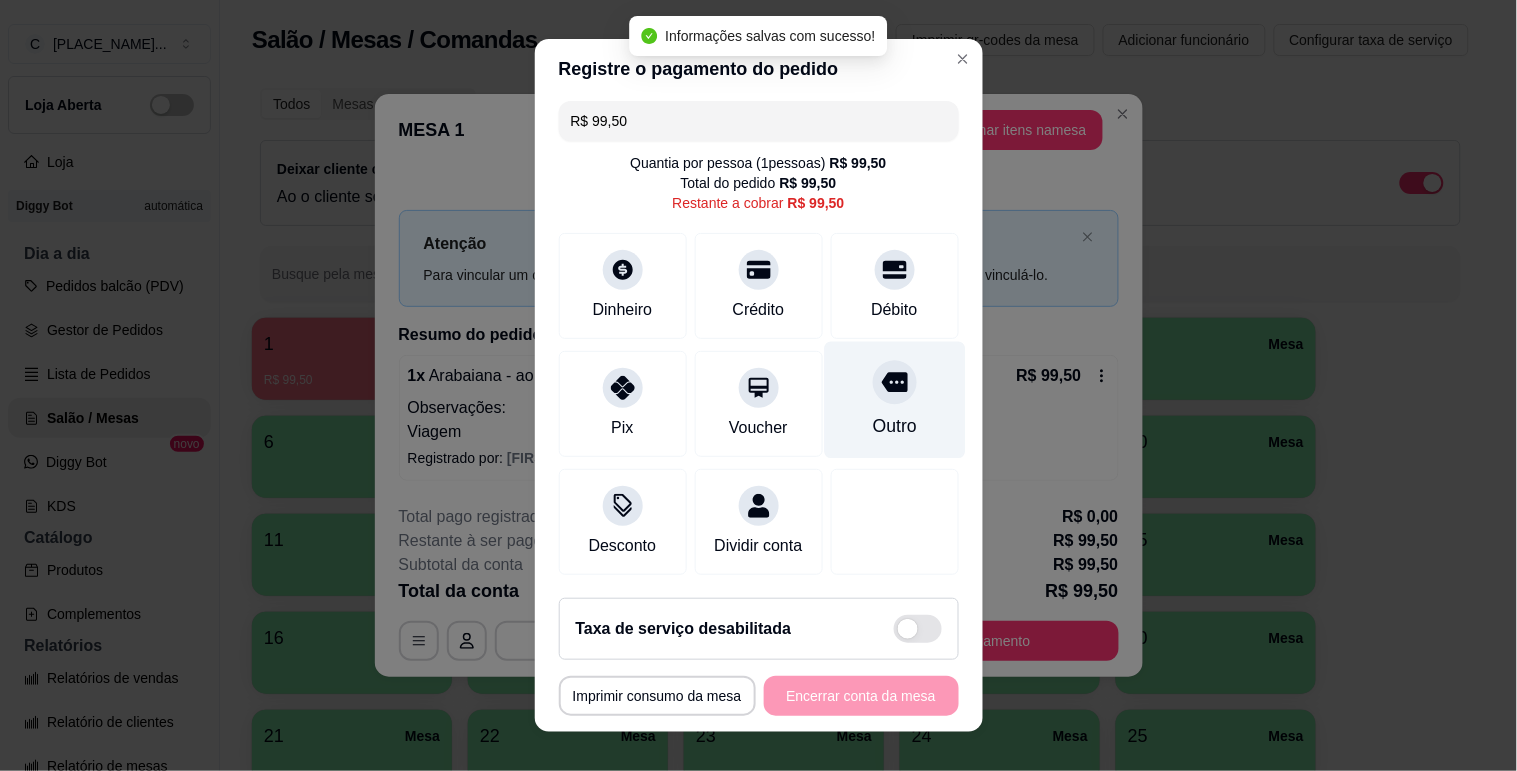 click on "Outro" at bounding box center (894, 399) 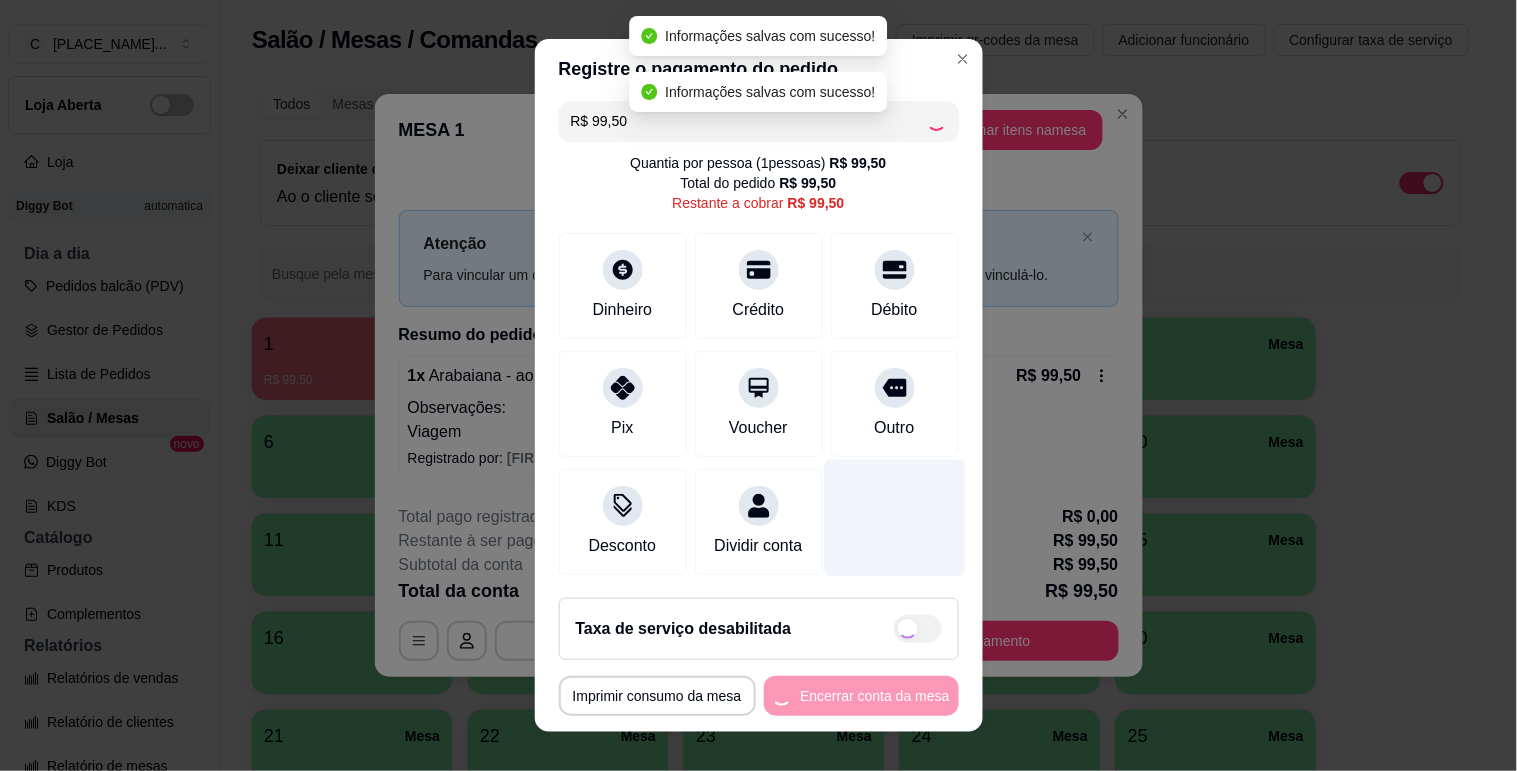 type on "R$ 0,00" 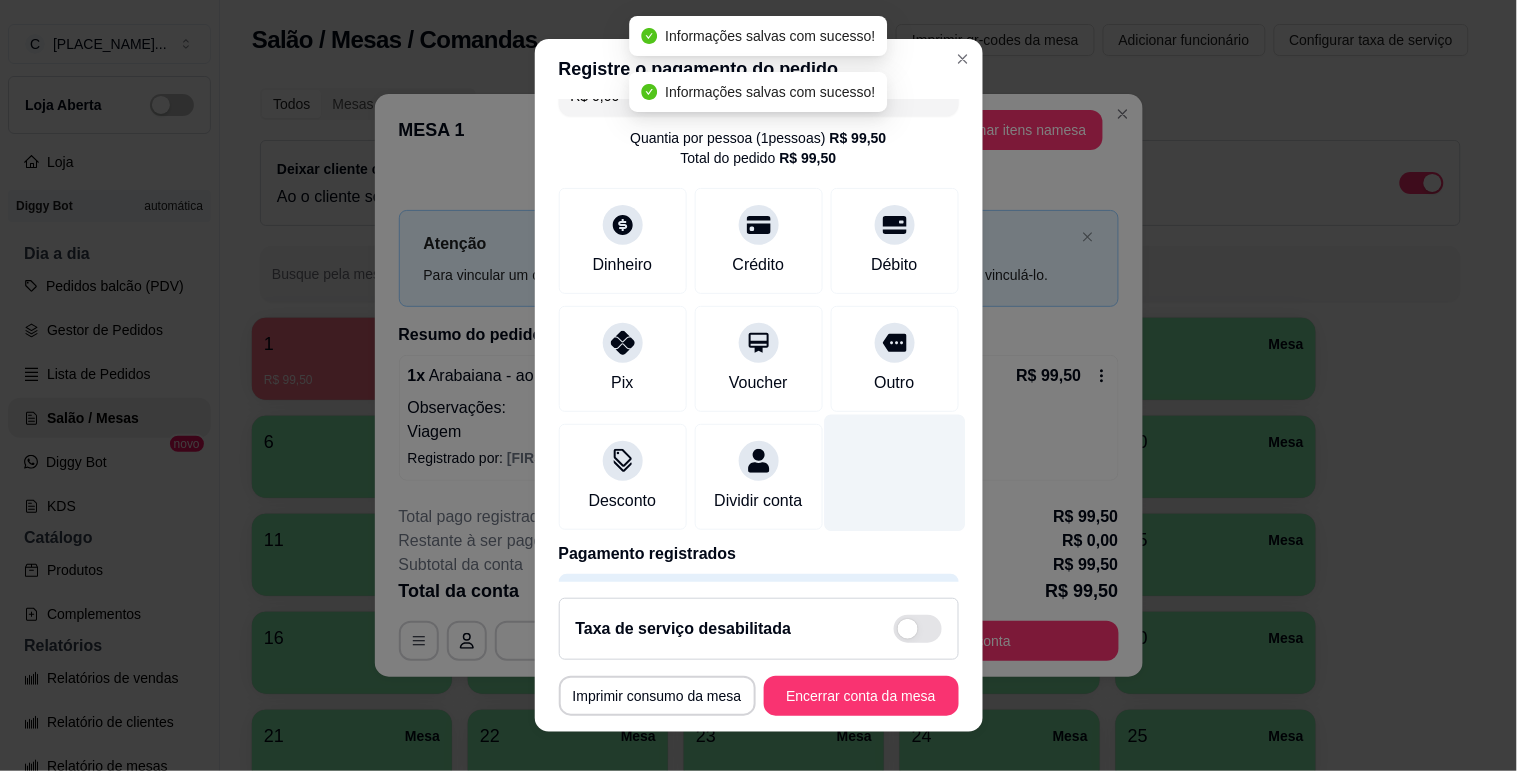 scroll, scrollTop: 51, scrollLeft: 0, axis: vertical 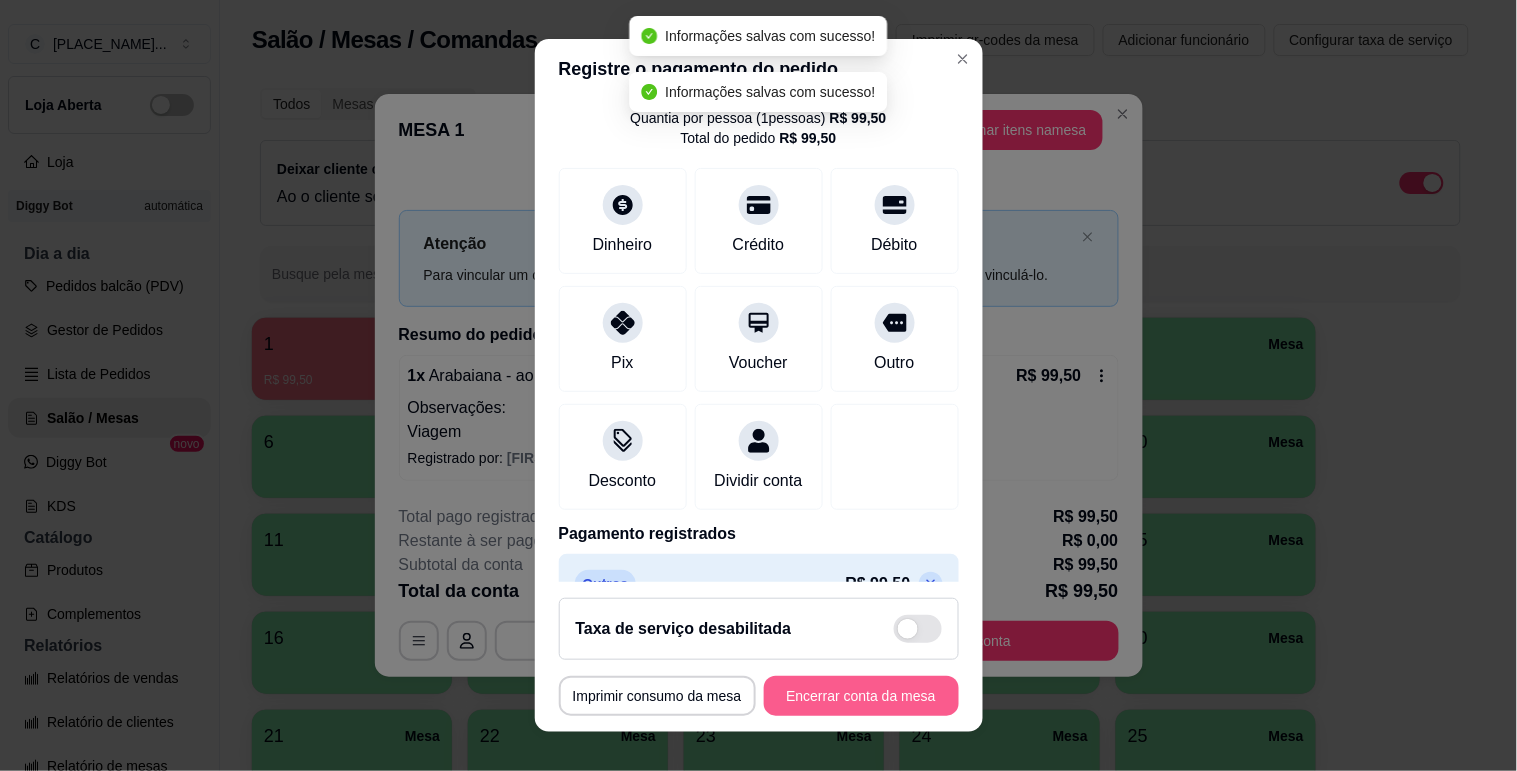 click on "Encerrar conta da mesa" at bounding box center (861, 696) 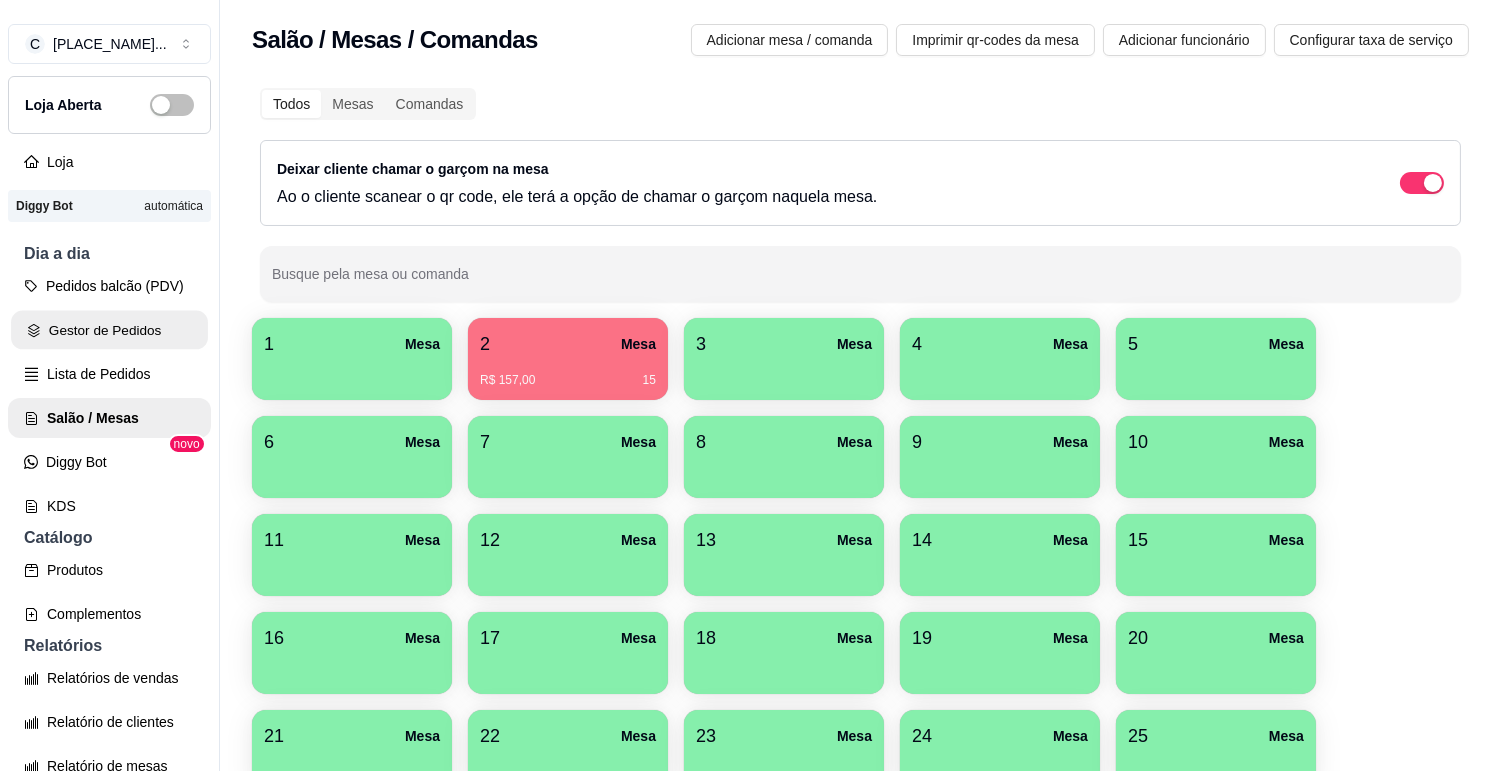click on "Gestor de Pedidos" at bounding box center [109, 330] 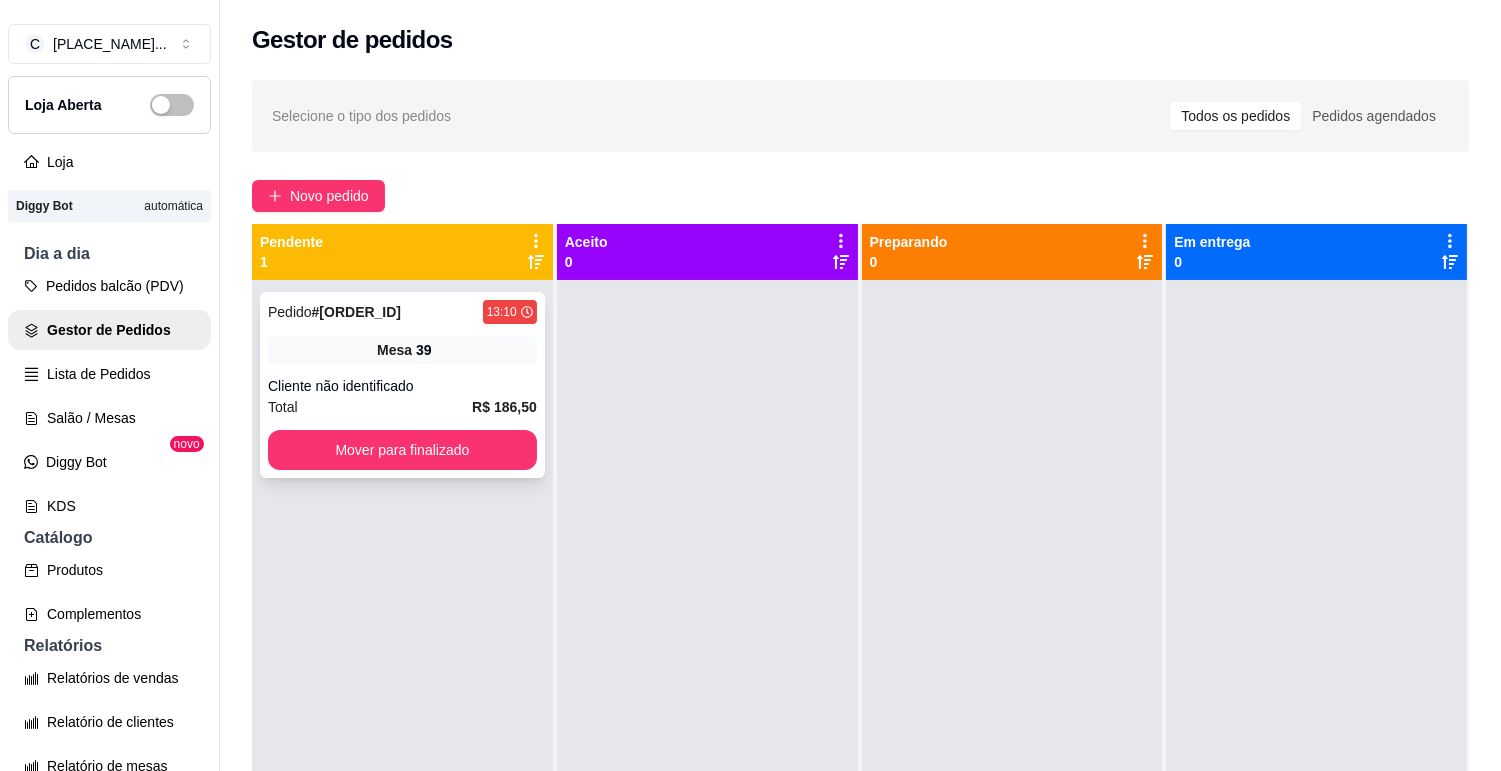 click on "# [ORDER_ID]" at bounding box center (356, 312) 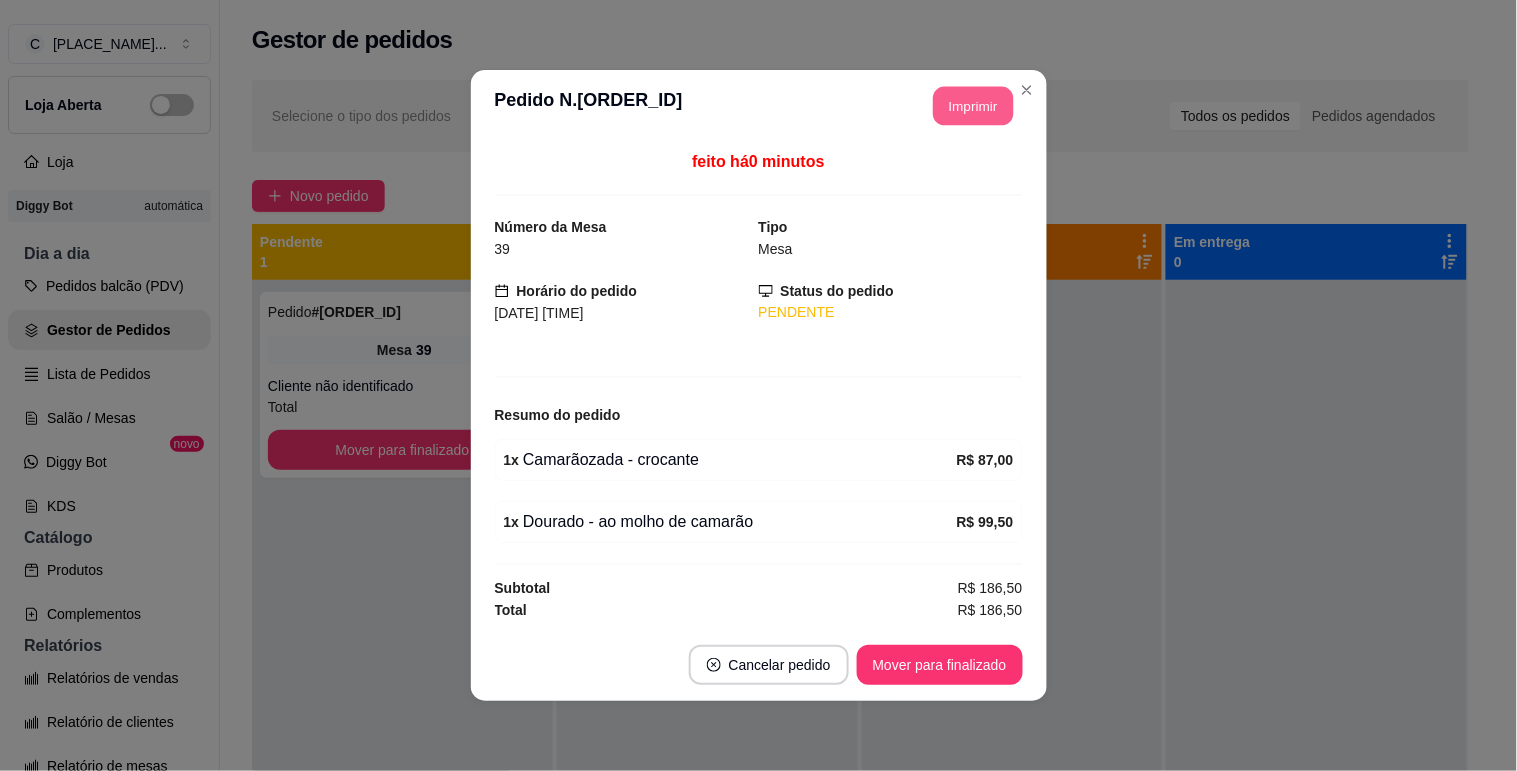 click on "**********" at bounding box center [965, 106] 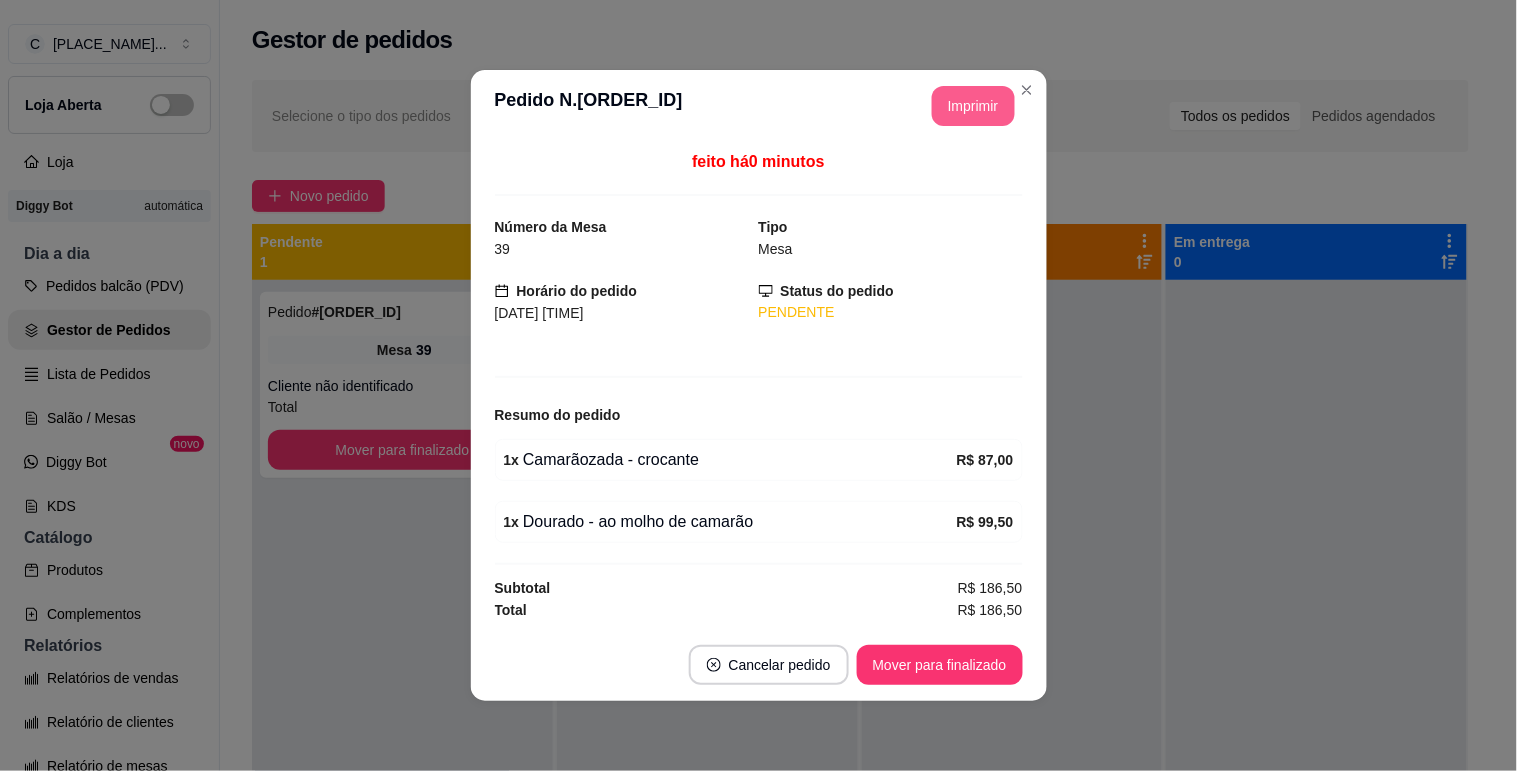 click on "Imprimir" at bounding box center (973, 106) 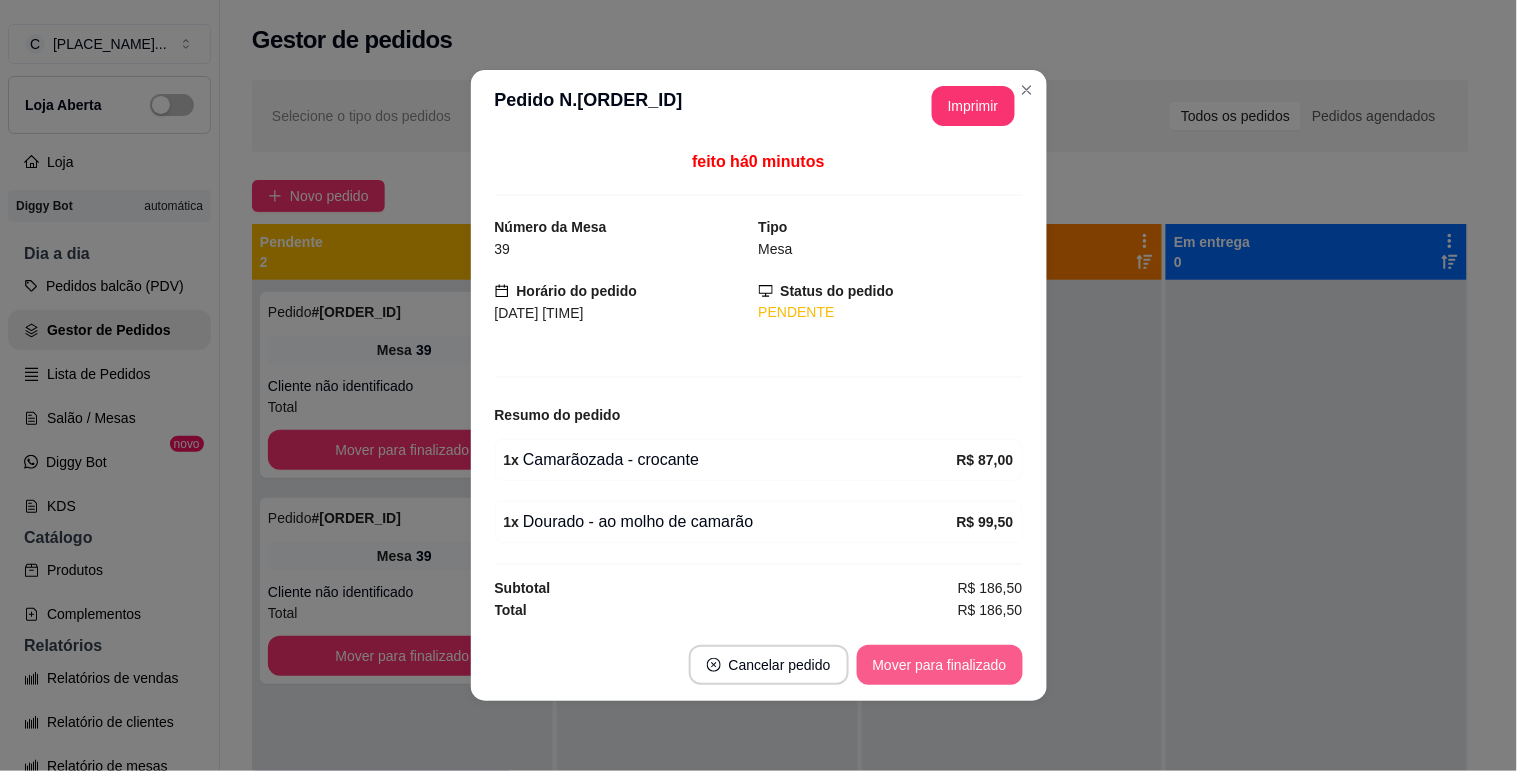 click on "Mover para finalizado" at bounding box center [940, 665] 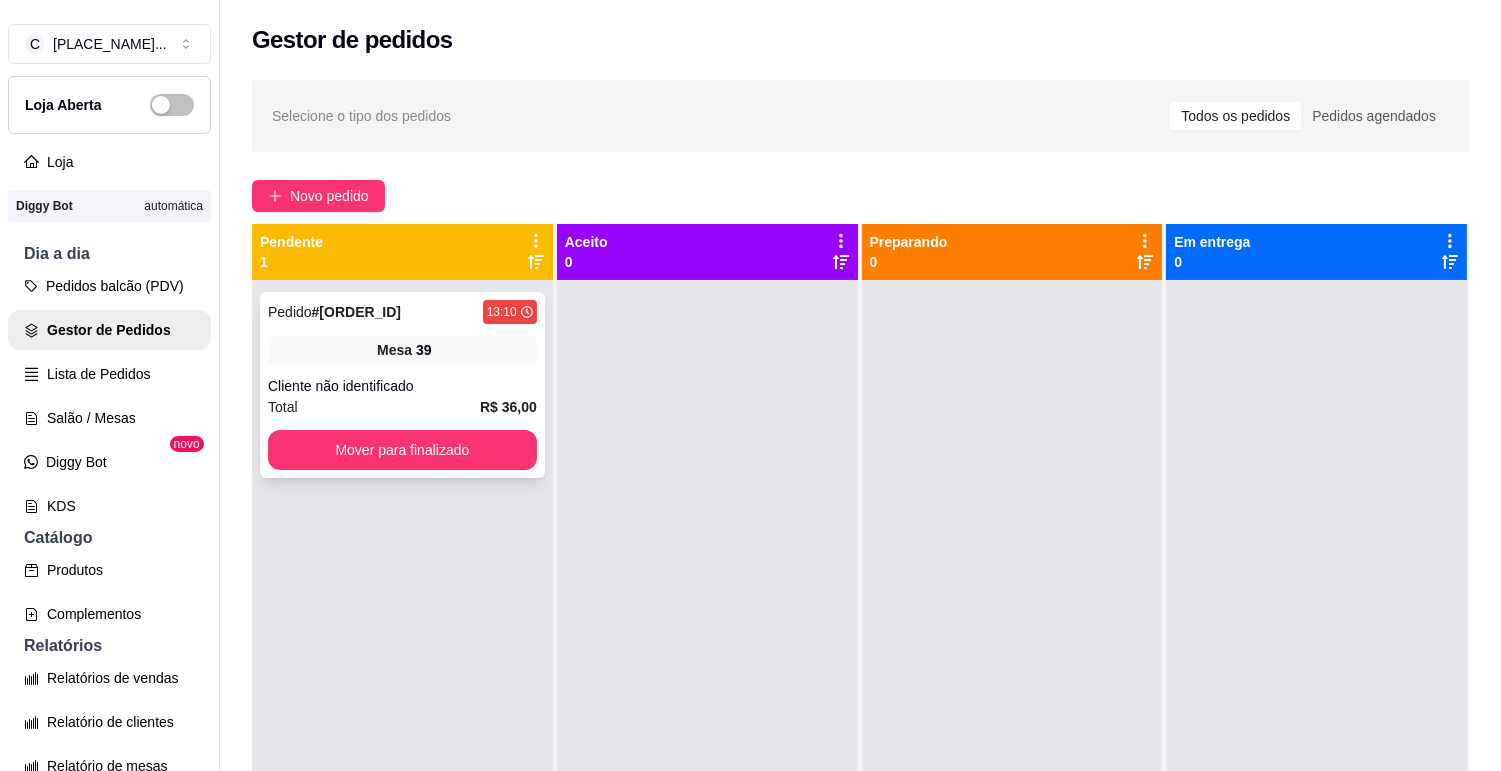 click on "Pedido  6505-3b0ef 13:10 Mesa 39 Cliente não identificado Total R$ 36,00 Mover para finalizado" at bounding box center (402, 385) 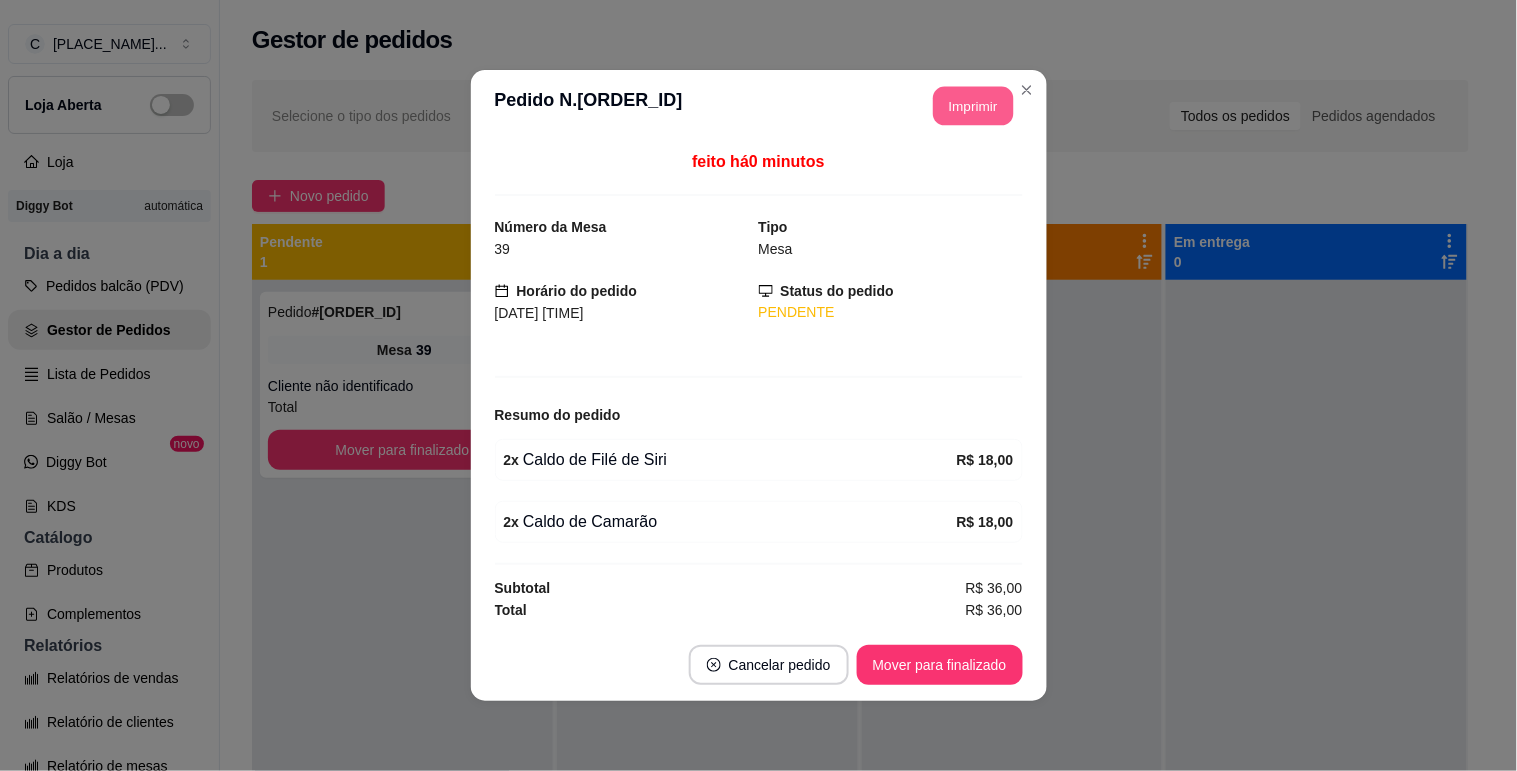 click on "Imprimir" at bounding box center [973, 106] 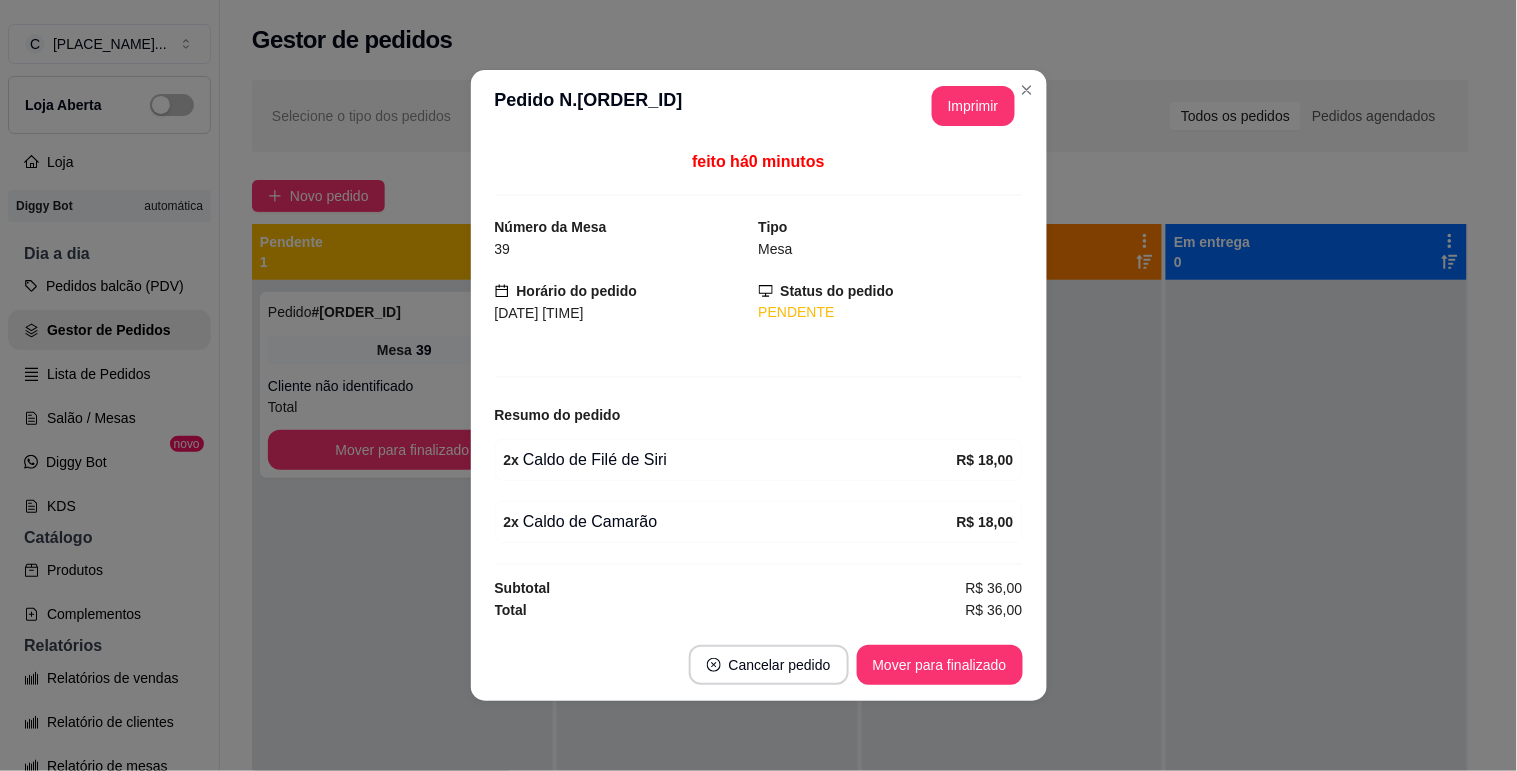 scroll, scrollTop: 0, scrollLeft: 0, axis: both 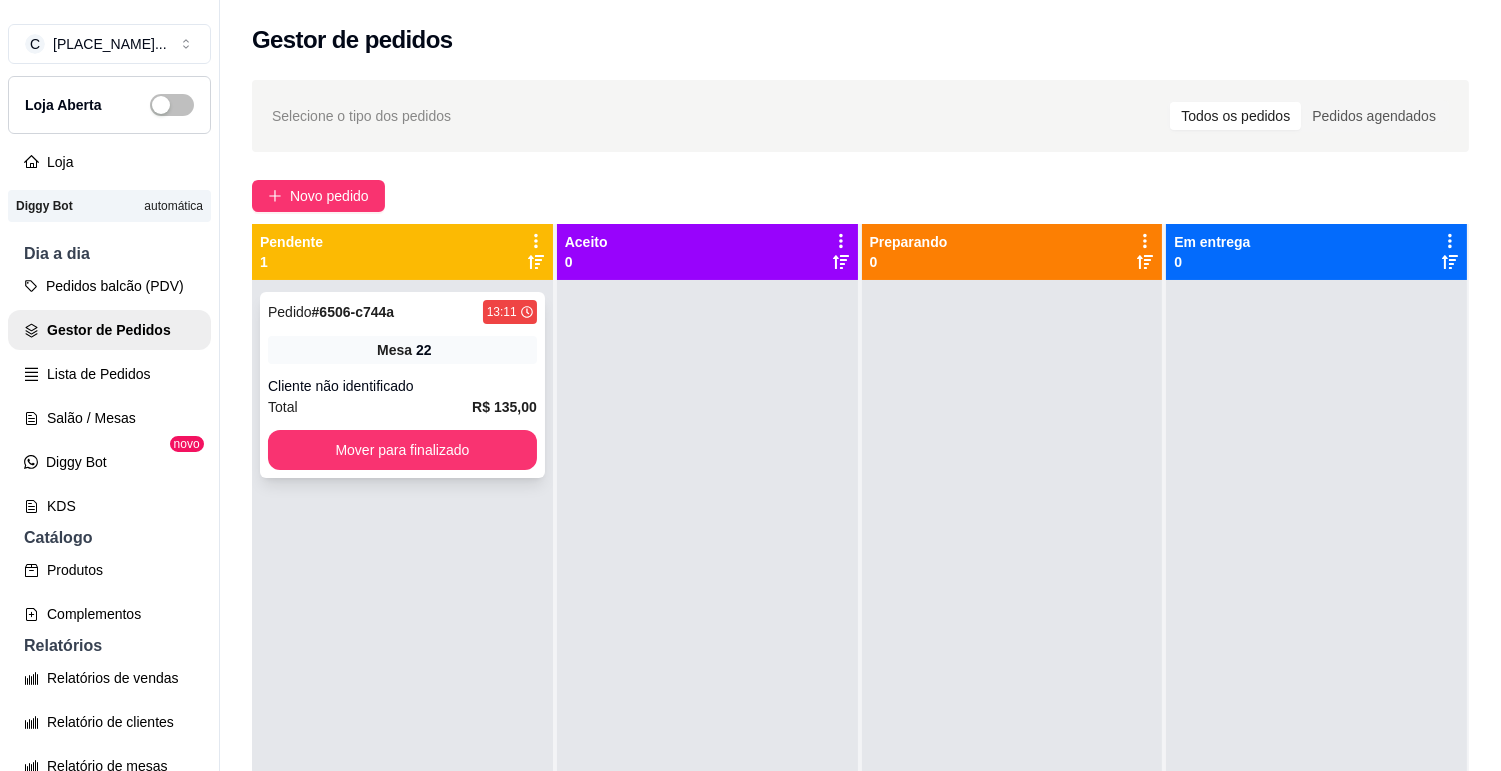click on "Mesa 22" at bounding box center (402, 350) 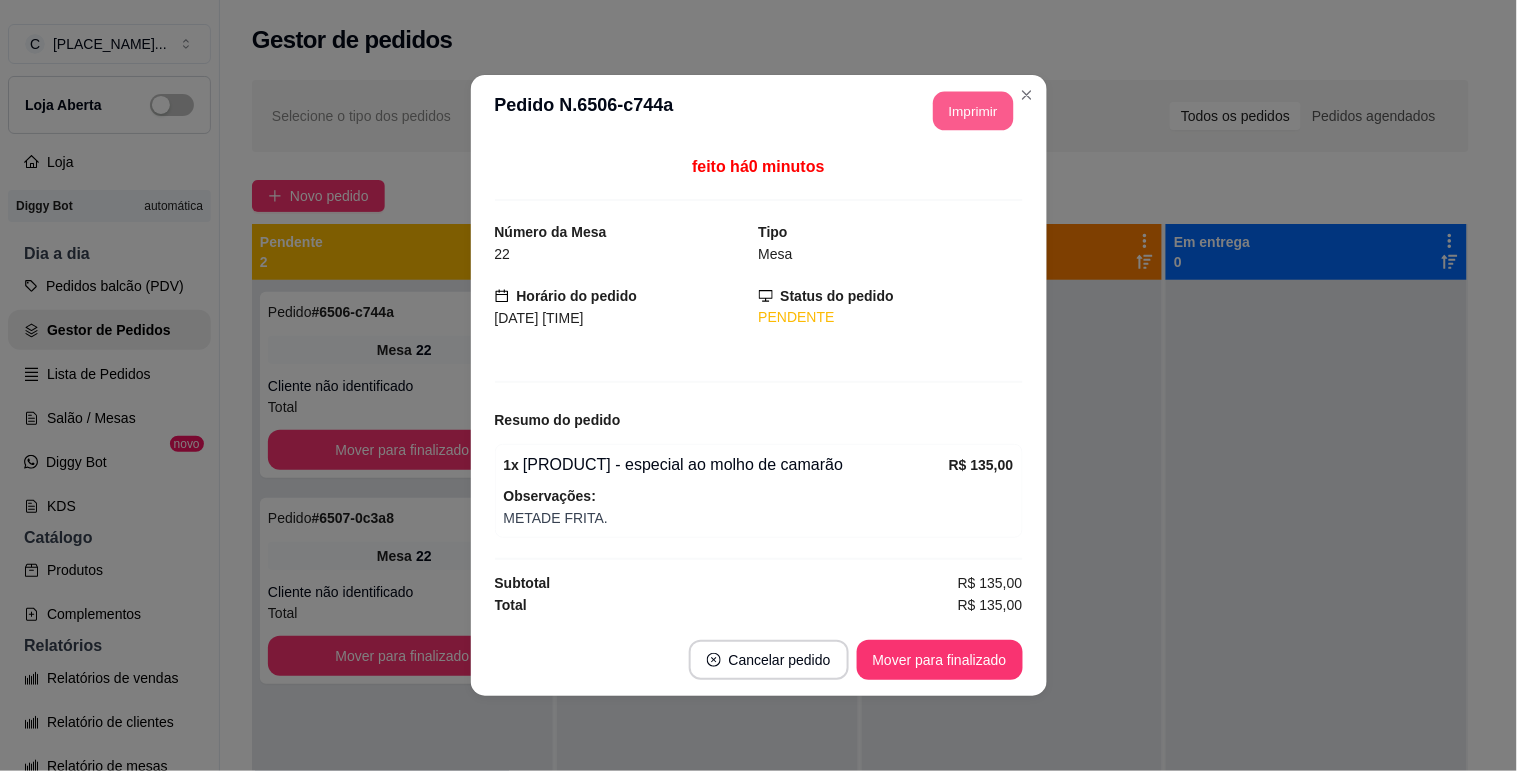 click on "Imprimir" at bounding box center [973, 111] 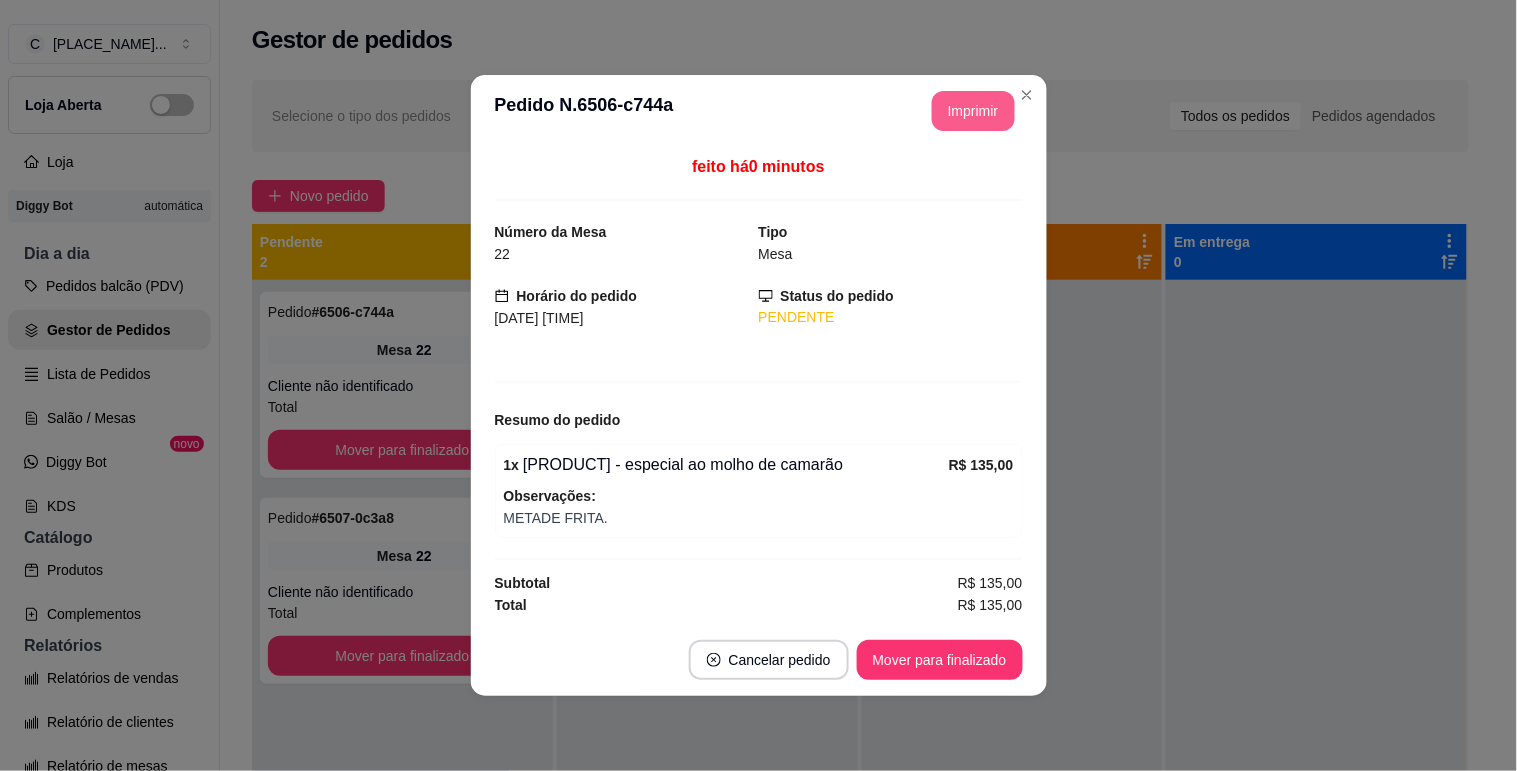 scroll, scrollTop: 0, scrollLeft: 0, axis: both 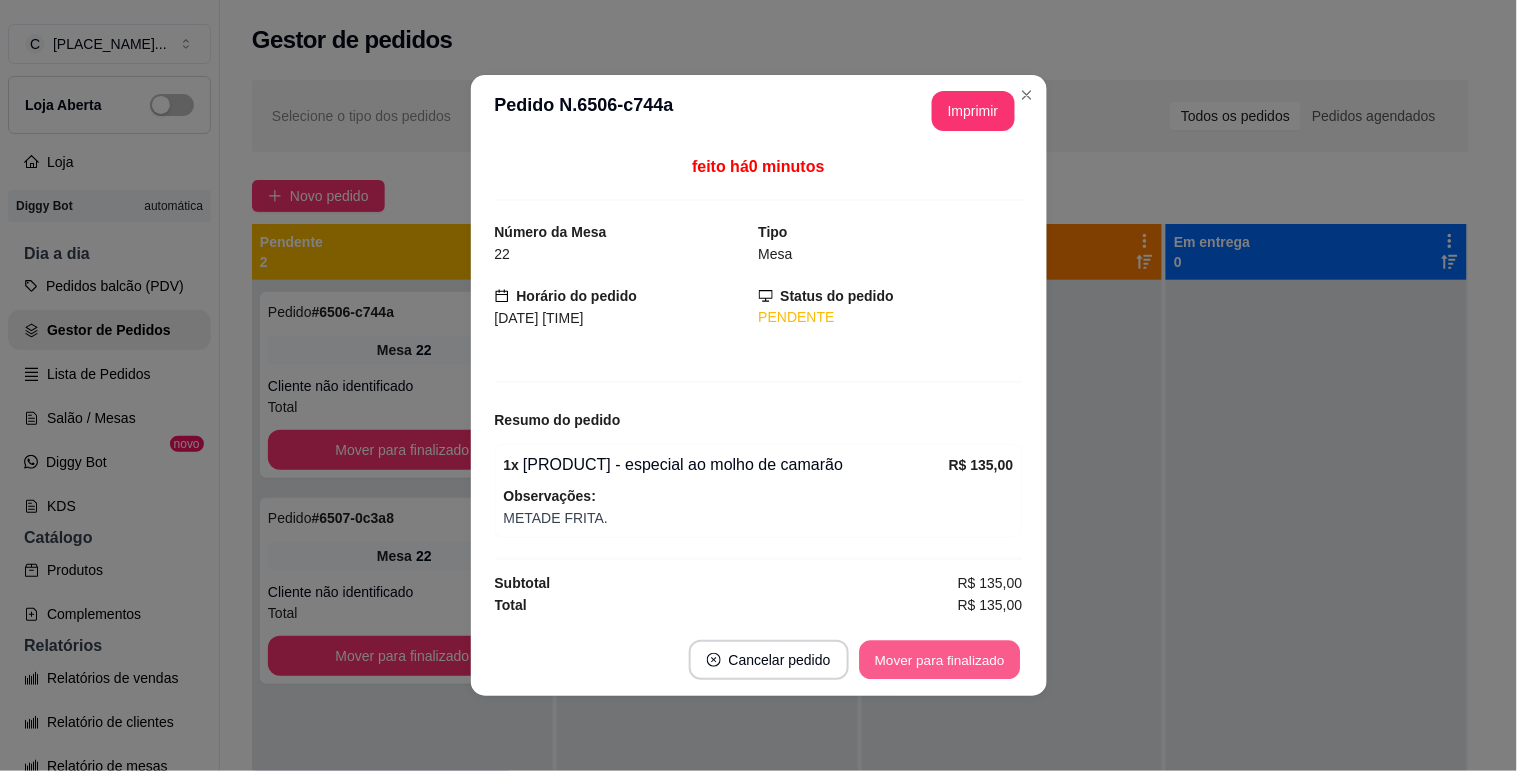 click on "Mover para finalizado" at bounding box center (939, 660) 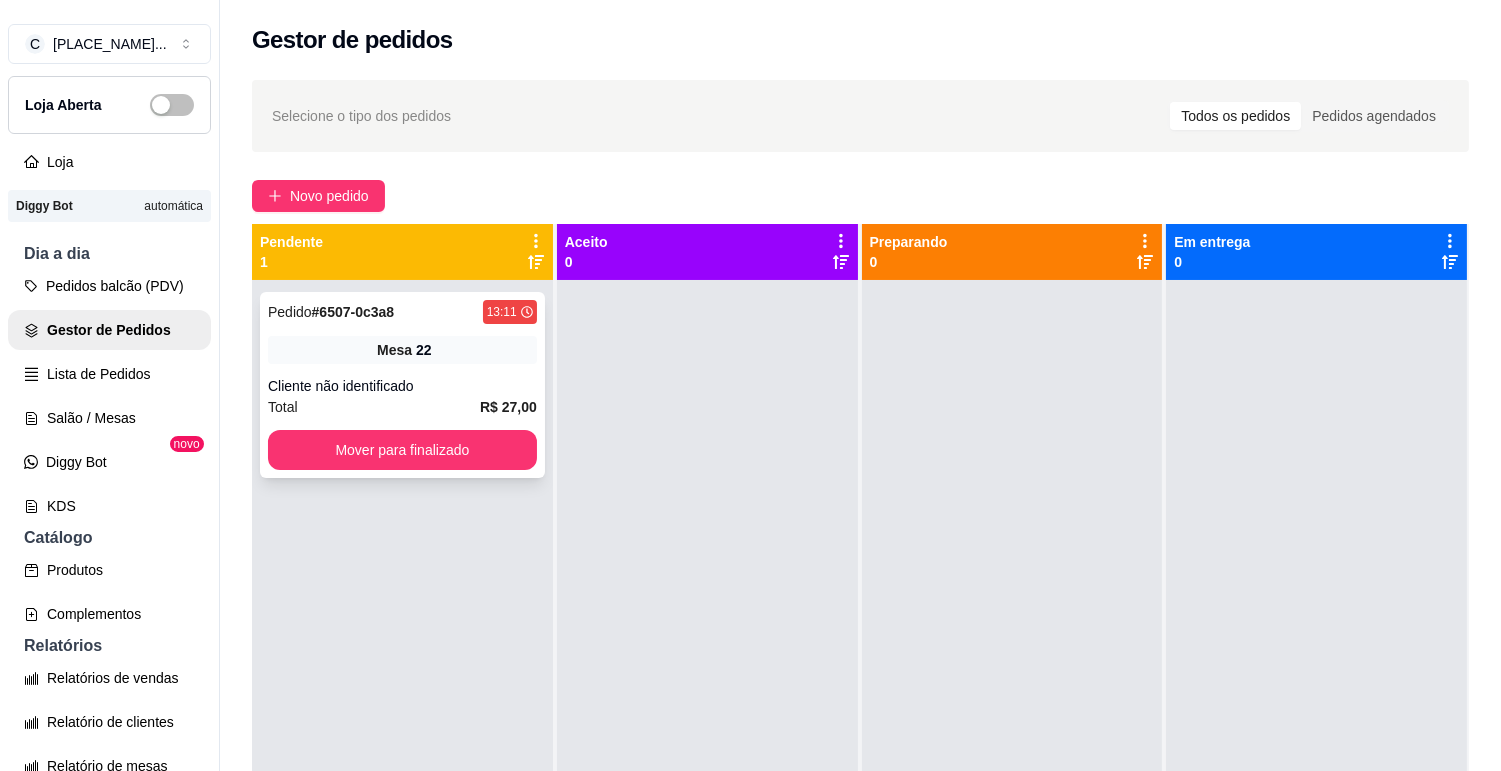 click on "Mesa 22" at bounding box center [402, 350] 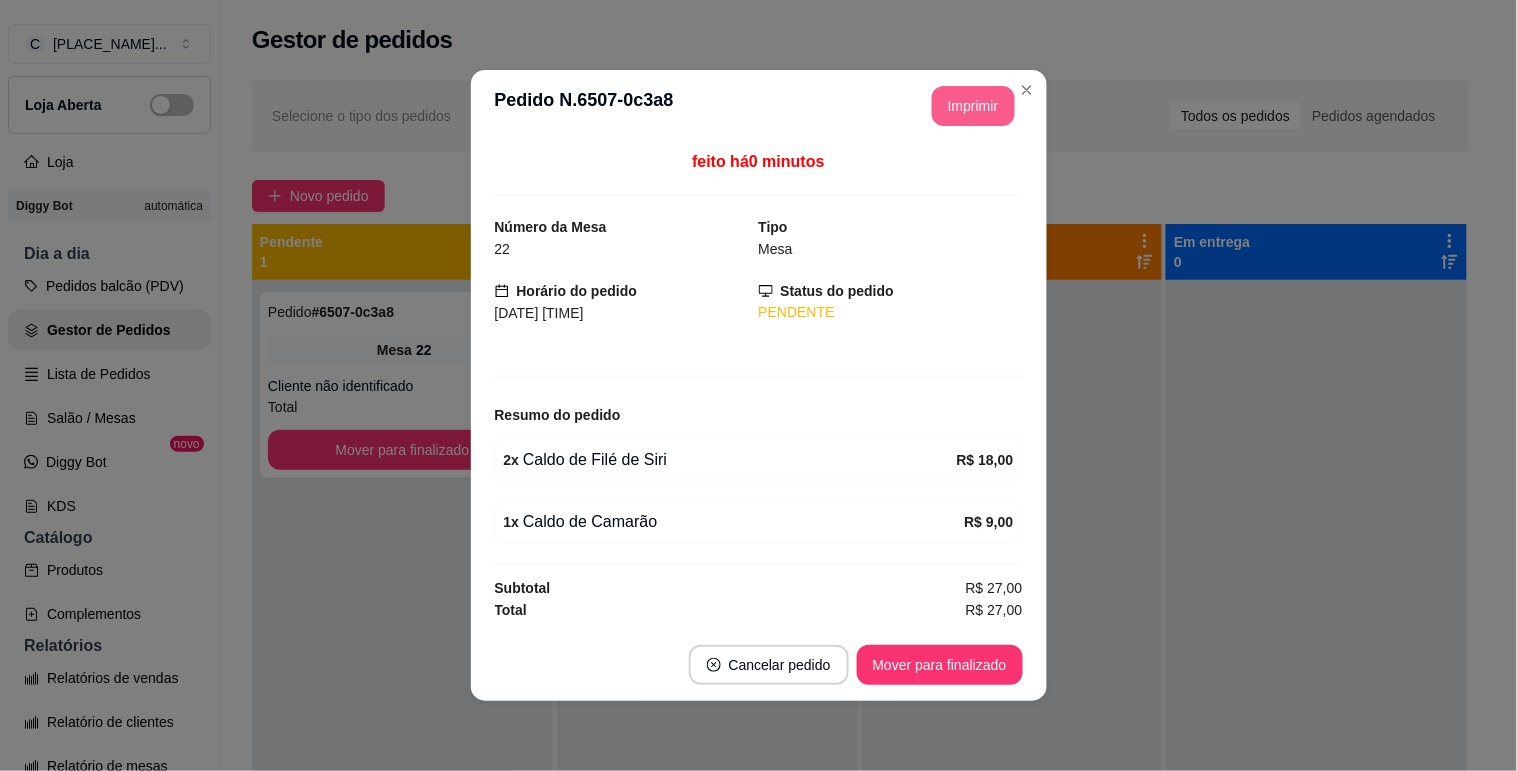 click on "Imprimir" at bounding box center (973, 106) 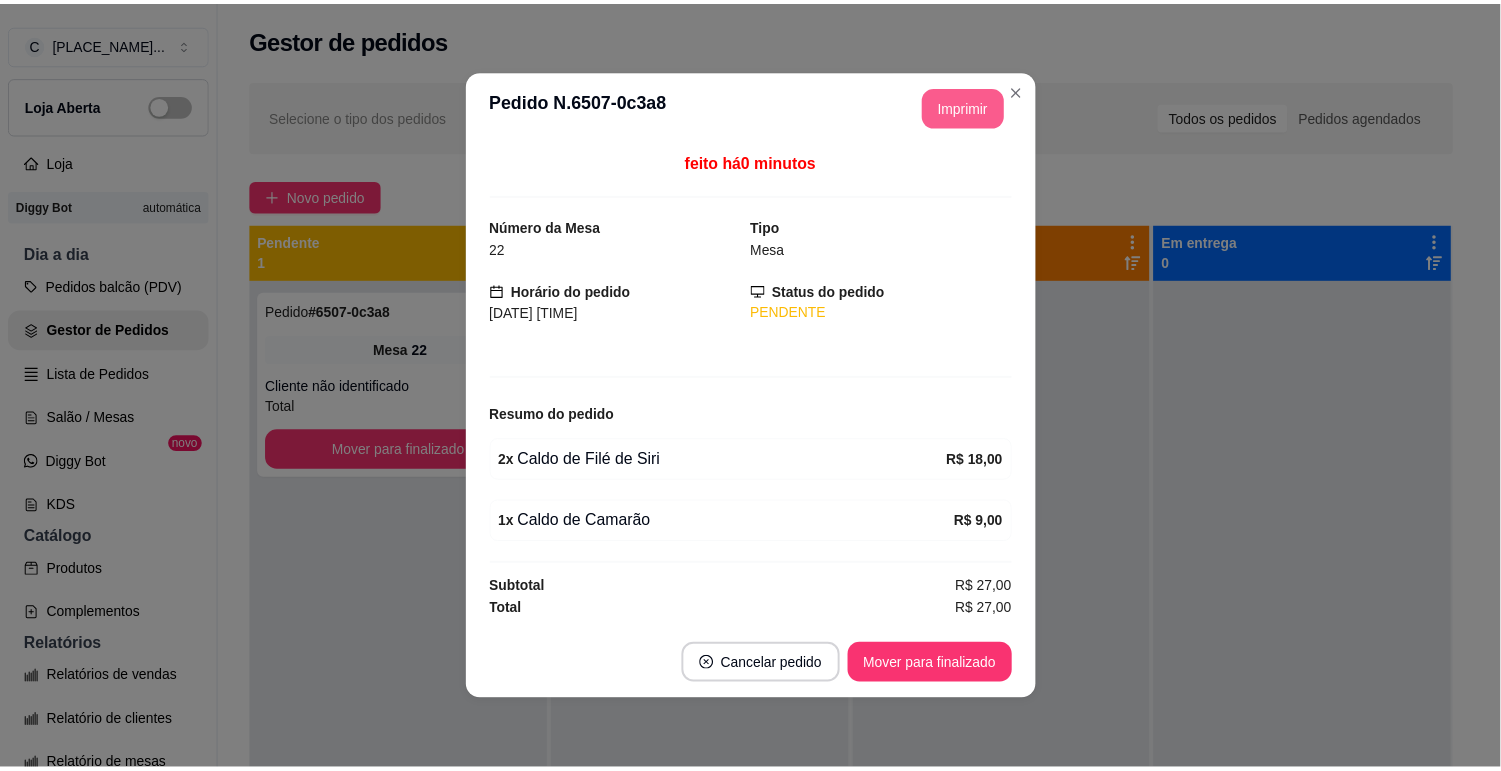 scroll, scrollTop: 0, scrollLeft: 0, axis: both 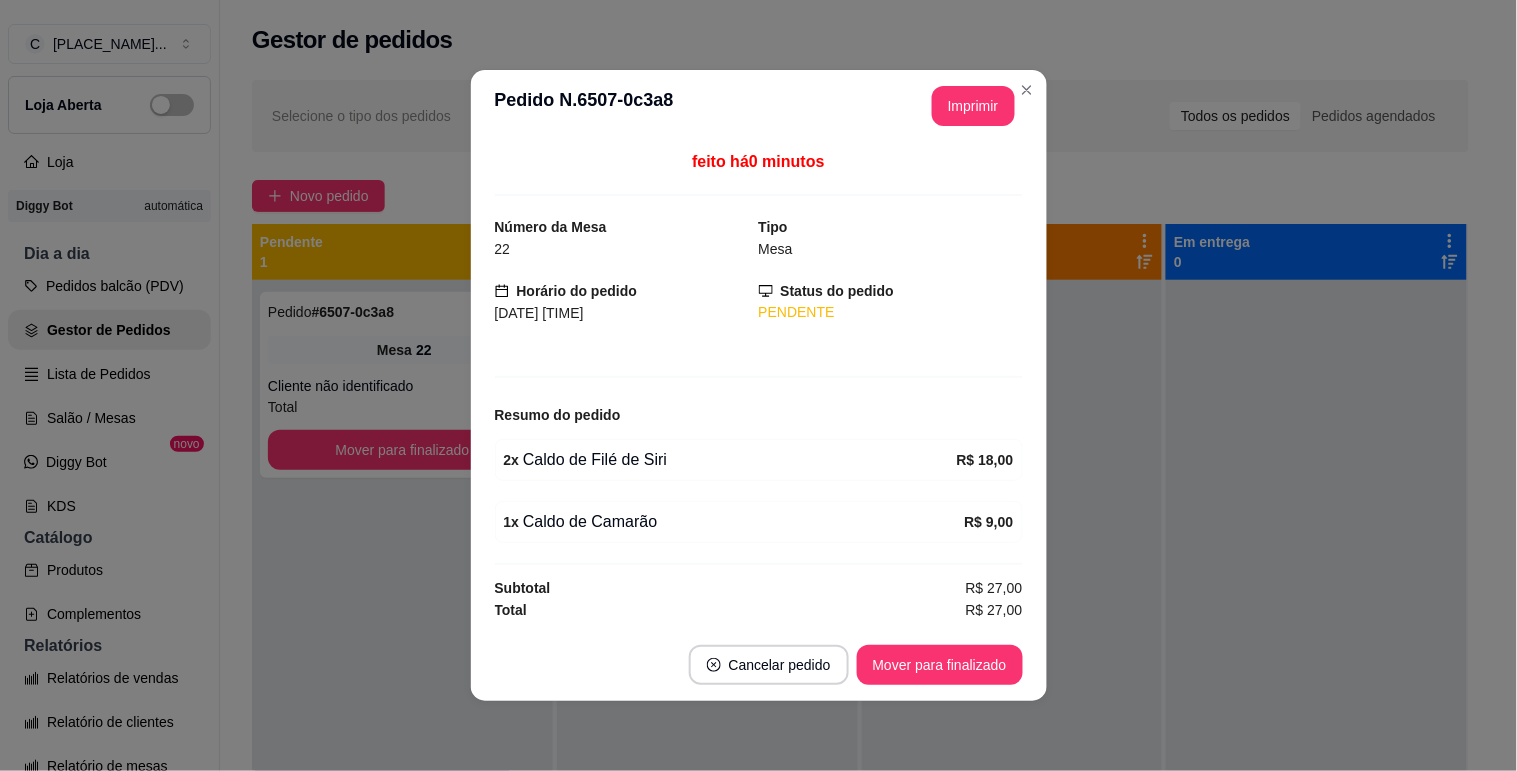 click on "Mover para finalizado" at bounding box center (940, 665) 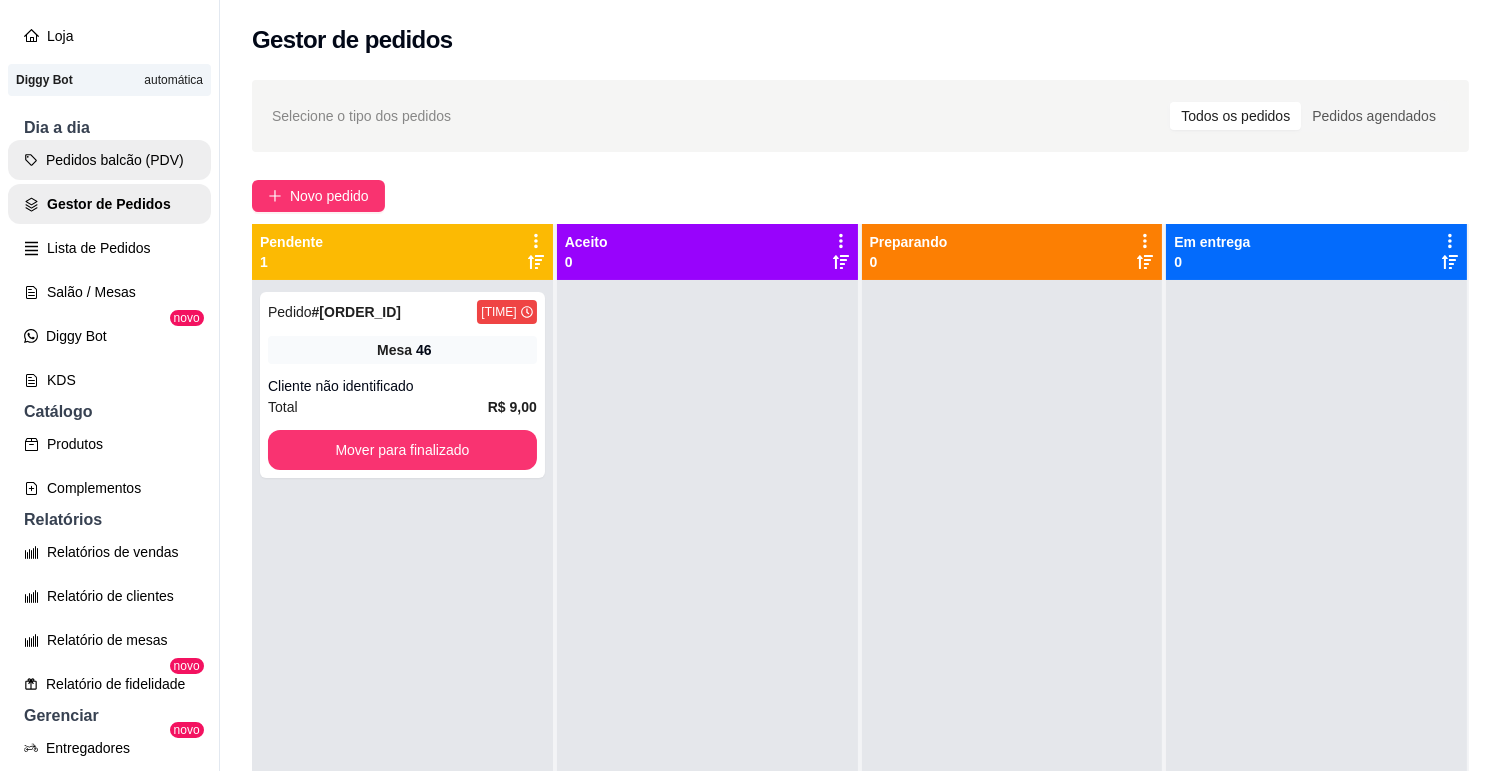 scroll, scrollTop: 111, scrollLeft: 0, axis: vertical 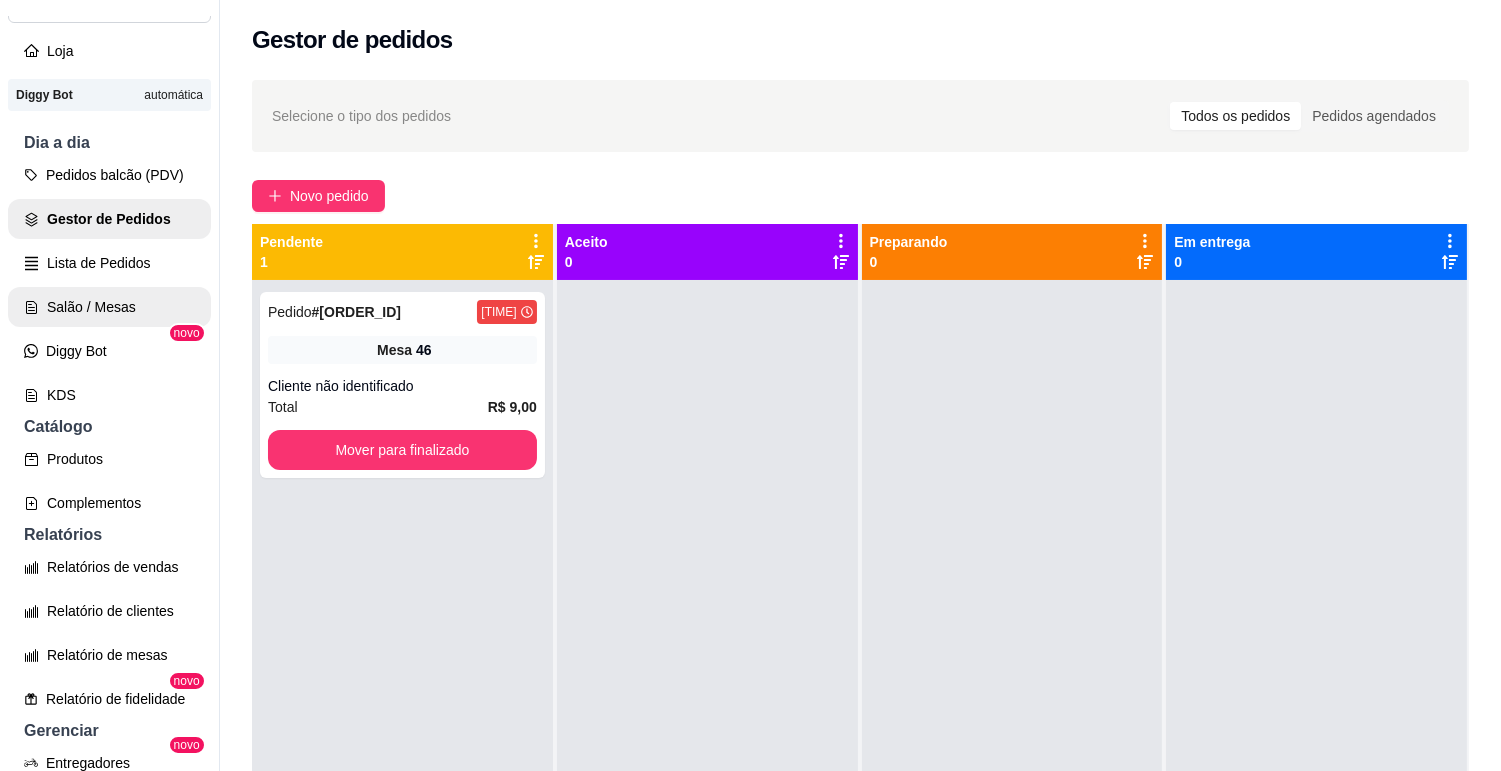 click on "Salão / Mesas" at bounding box center [109, 307] 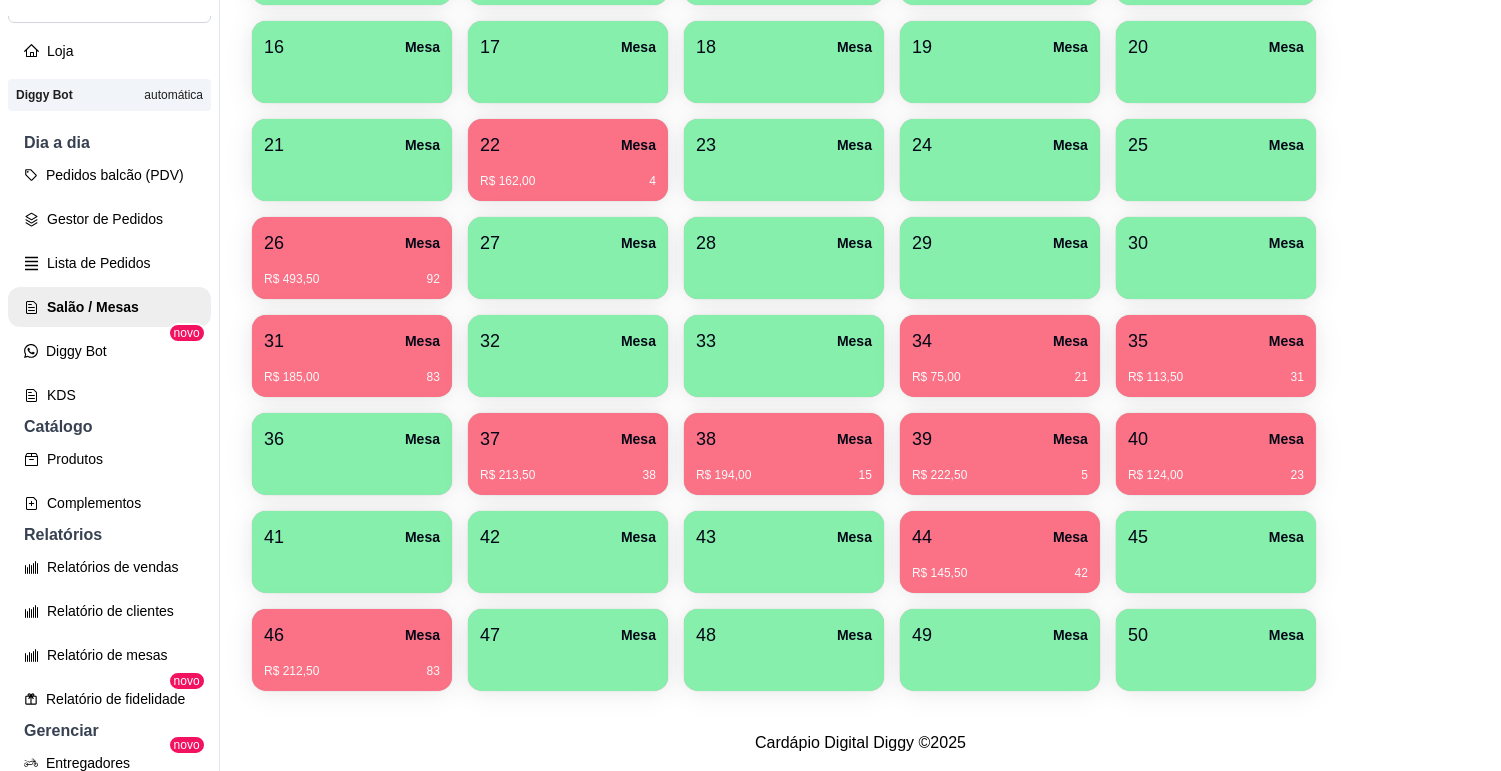 scroll, scrollTop: 607, scrollLeft: 0, axis: vertical 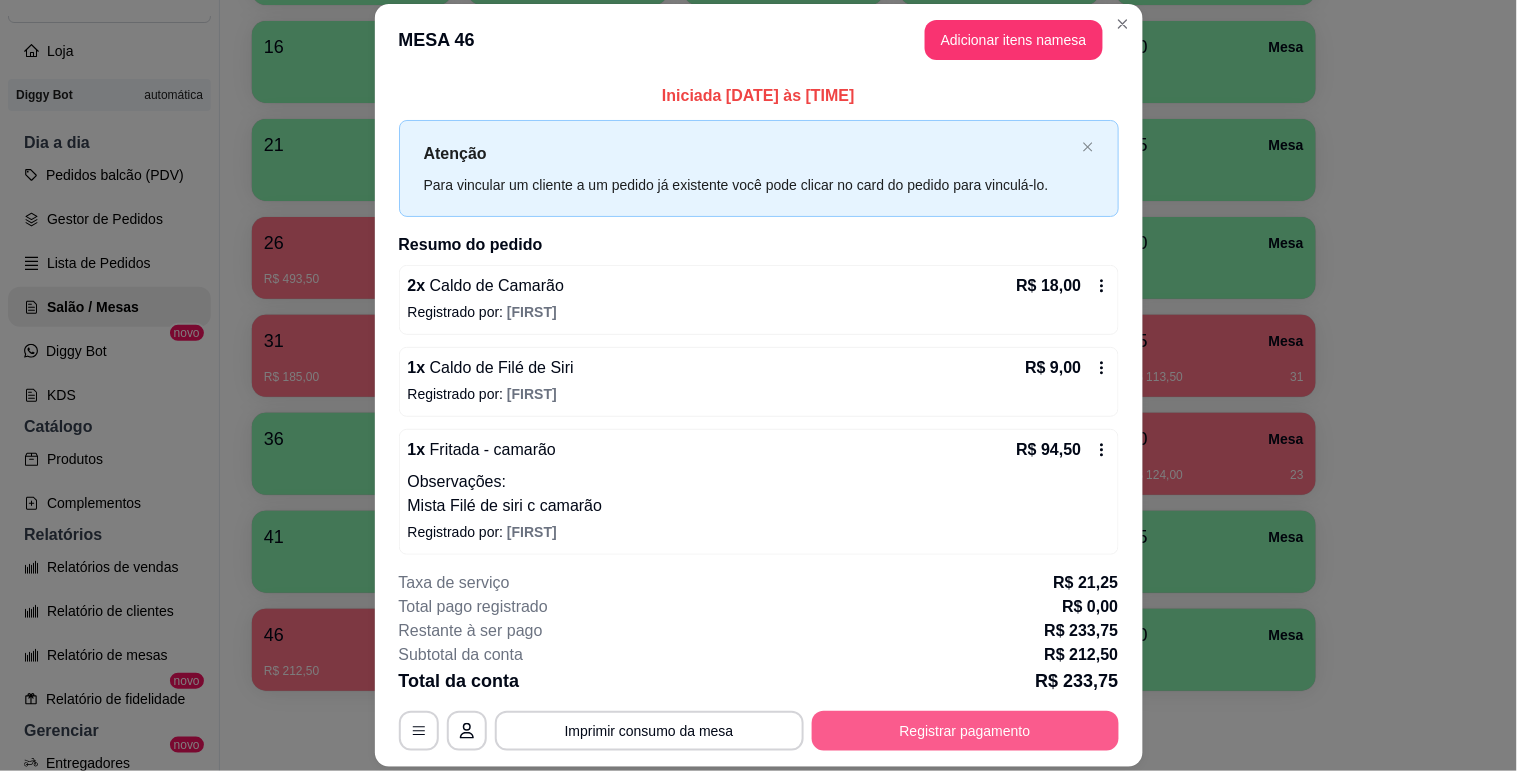 click on "Registrar pagamento" at bounding box center (965, 731) 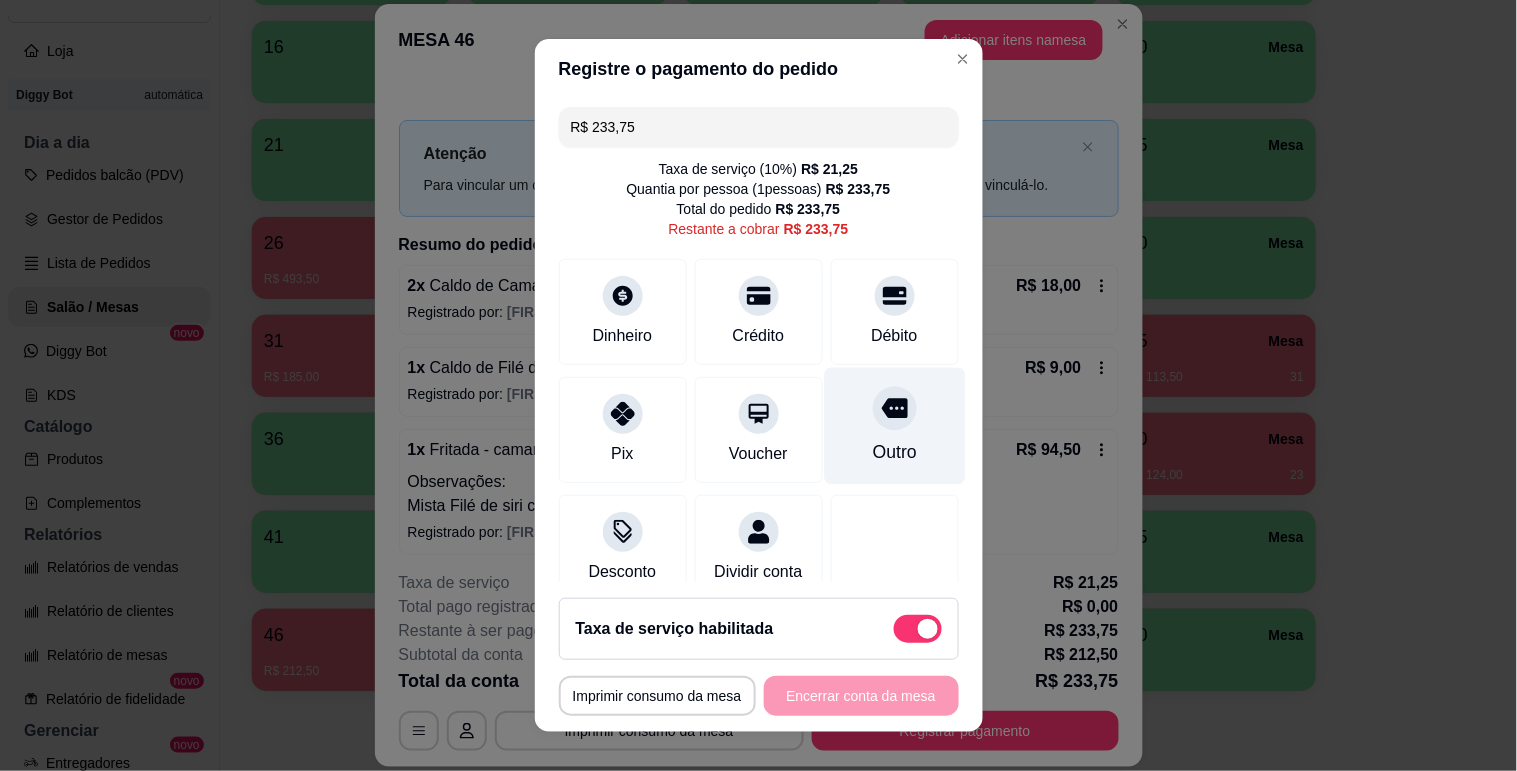 click on "Outro" at bounding box center [894, 425] 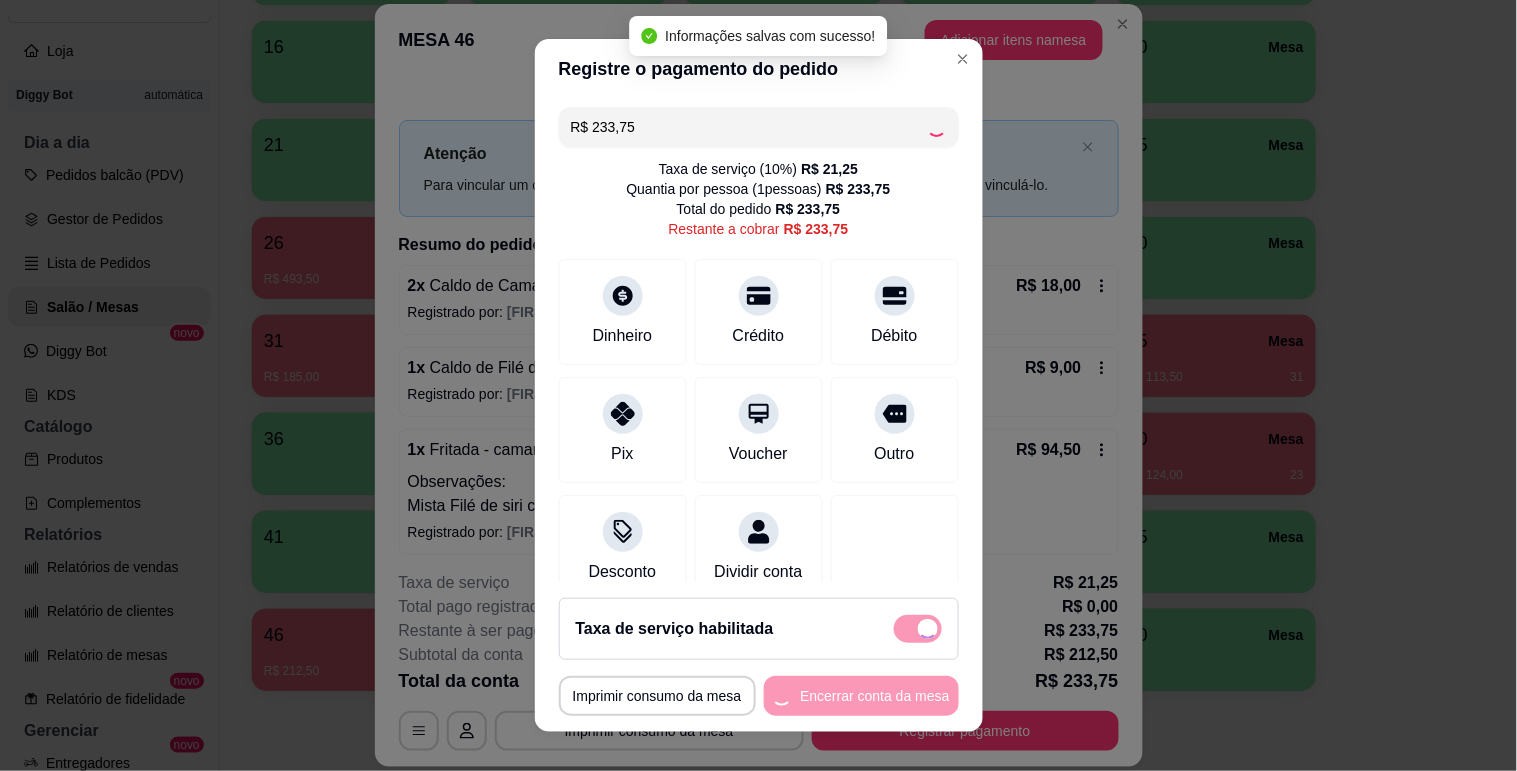 type on "R$ 0,00" 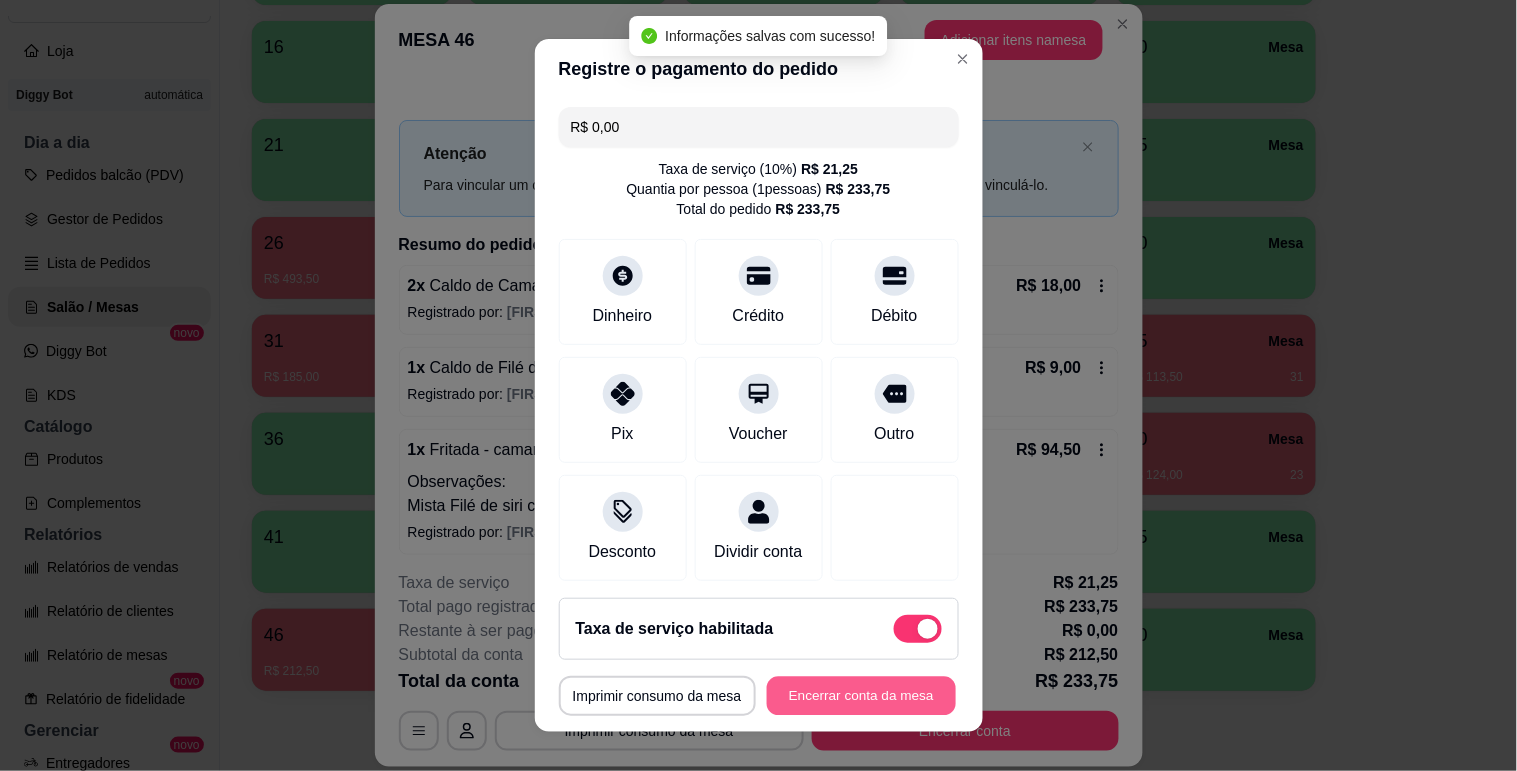 click on "Encerrar conta da mesa" at bounding box center [861, 696] 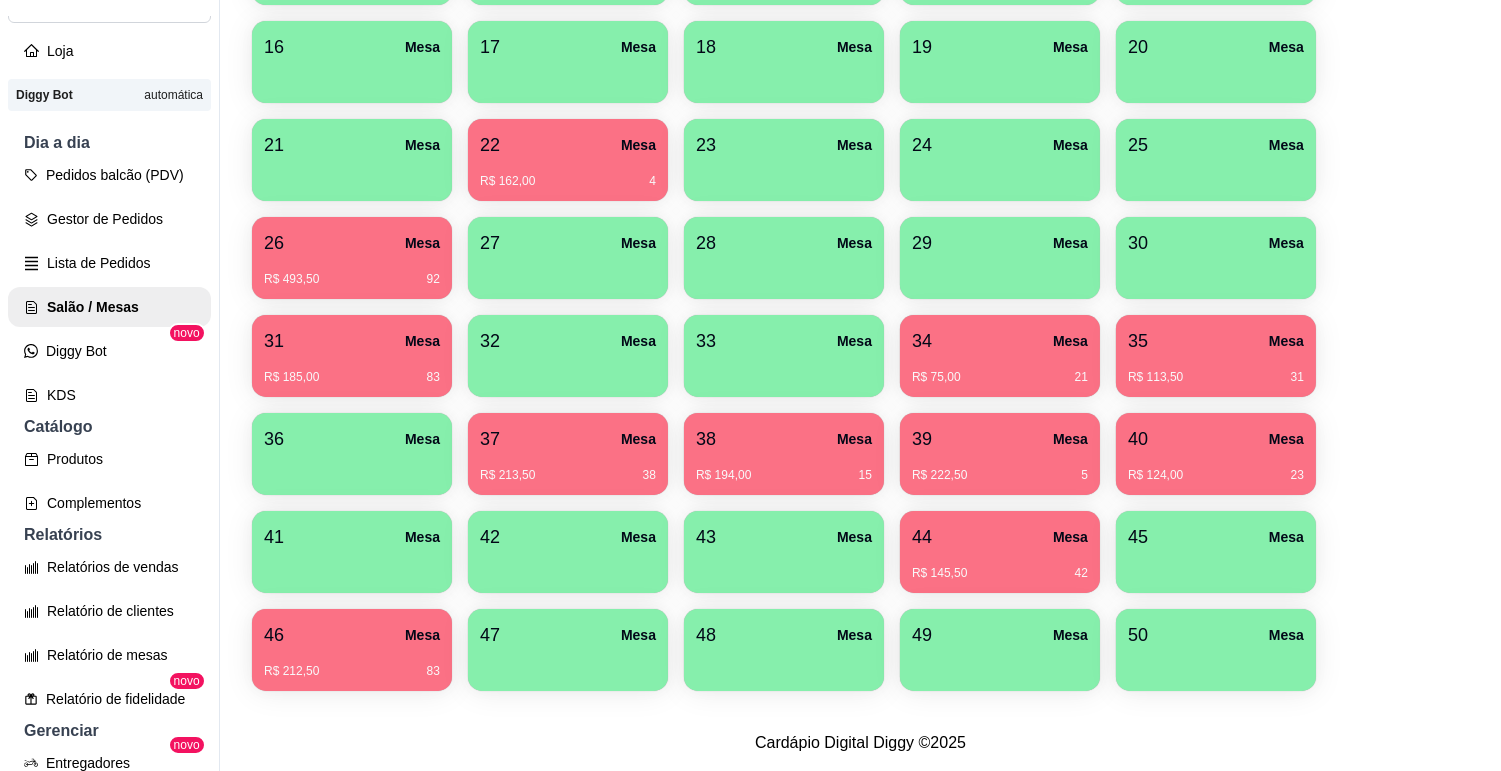 click on "Pedidos balcão (PDV) Gestor de Pedidos Lista de Pedidos Salão / Mesas Diggy Bot novo KDS" at bounding box center [109, 285] 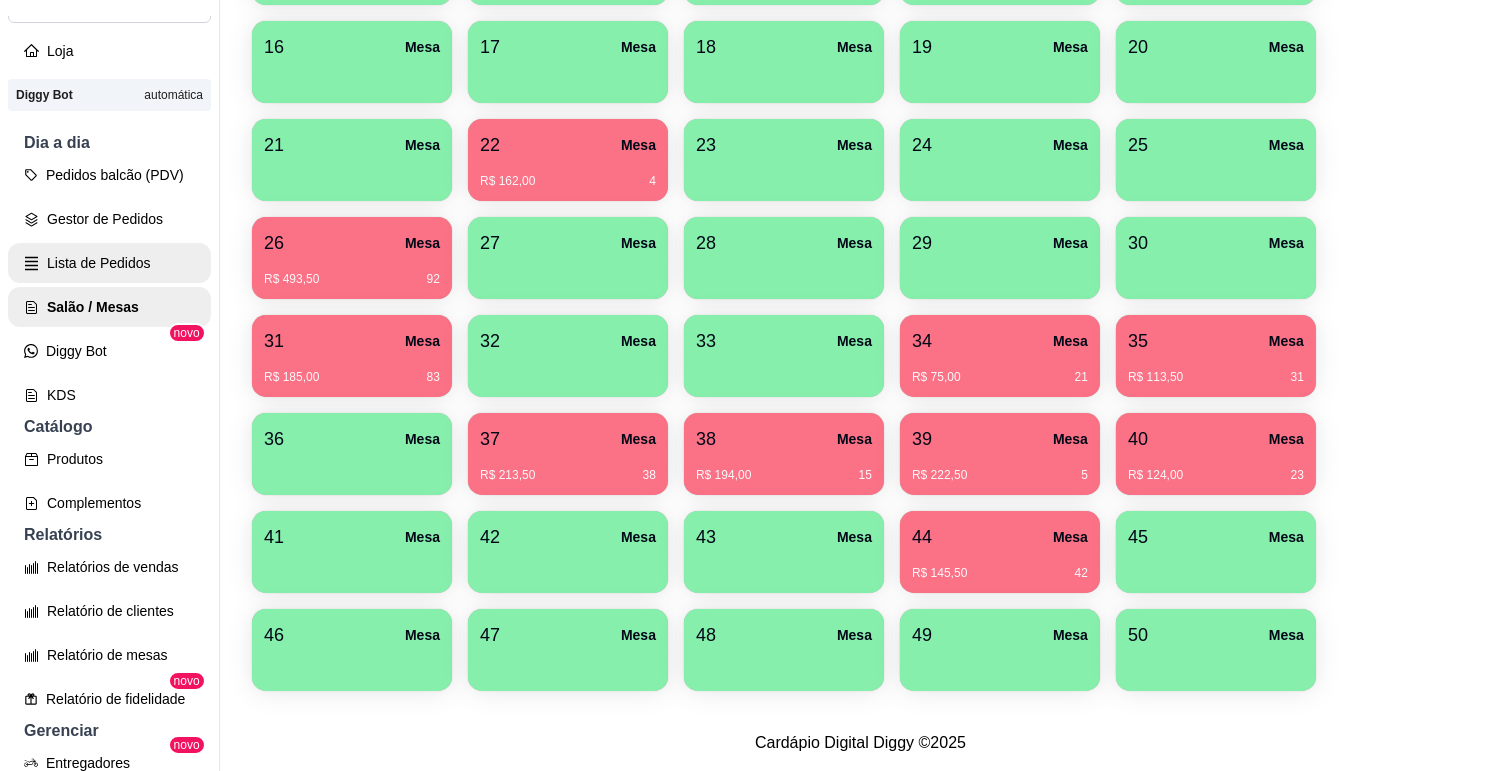 click on "Lista de Pedidos" at bounding box center (109, 263) 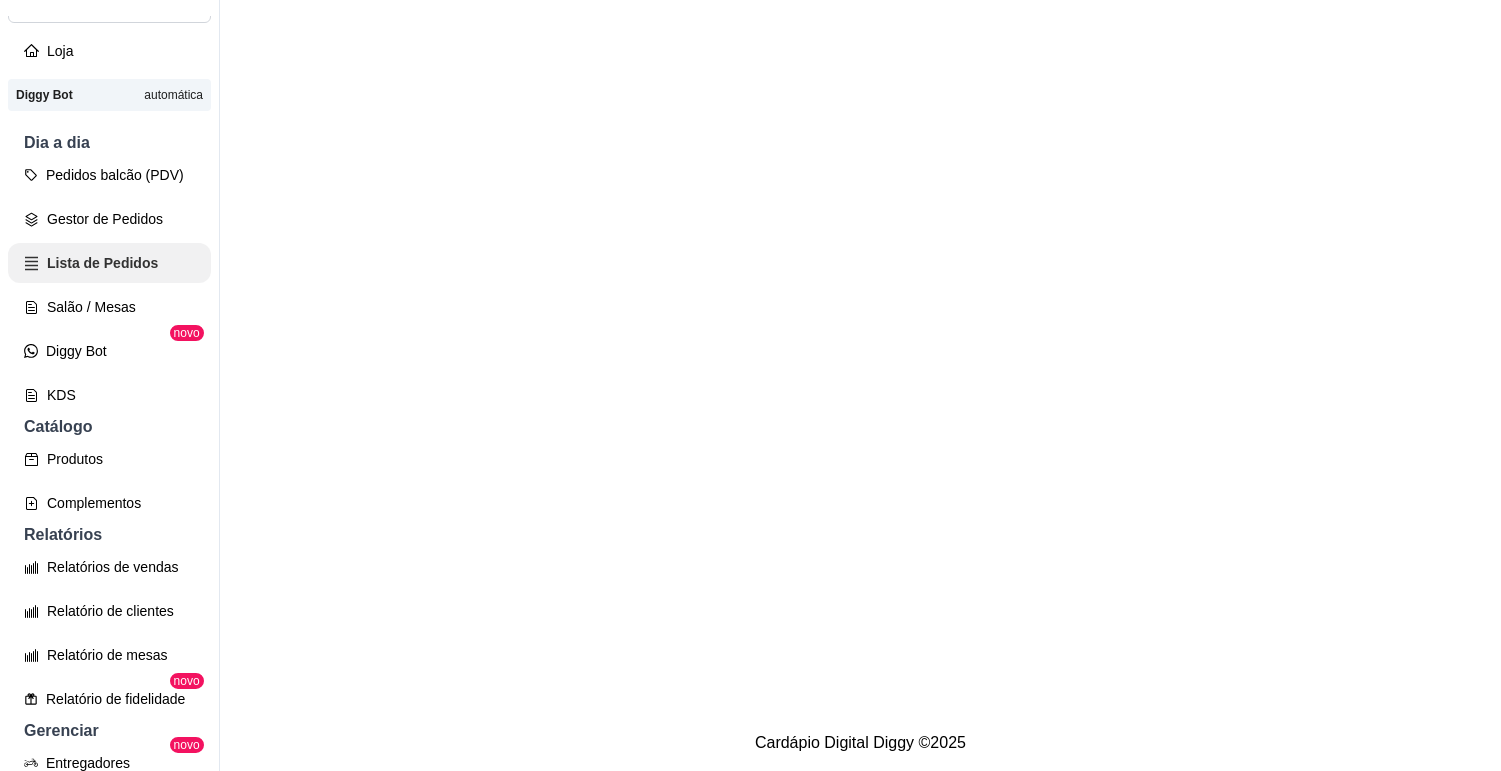 scroll, scrollTop: 0, scrollLeft: 0, axis: both 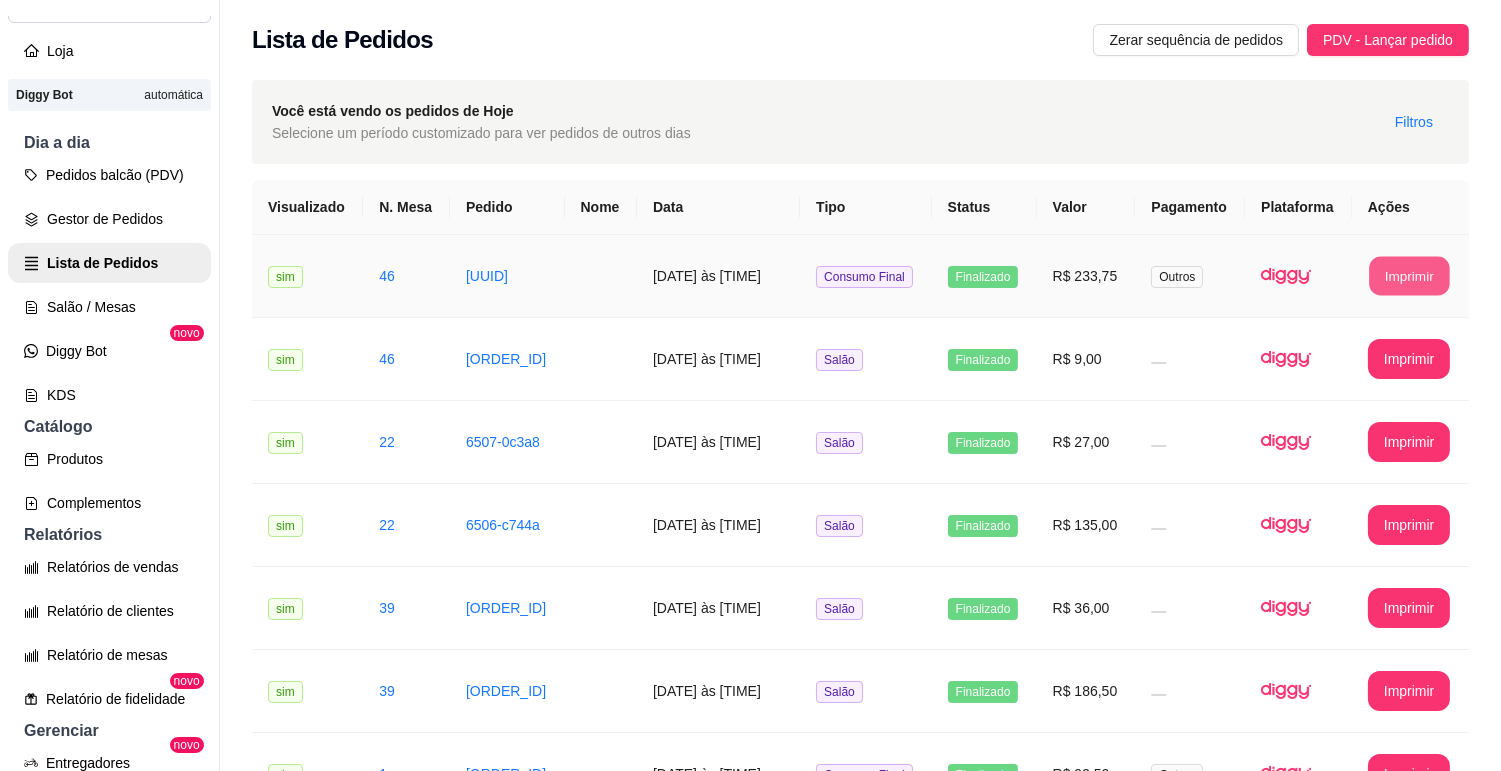 click on "Imprimir" at bounding box center (1409, 276) 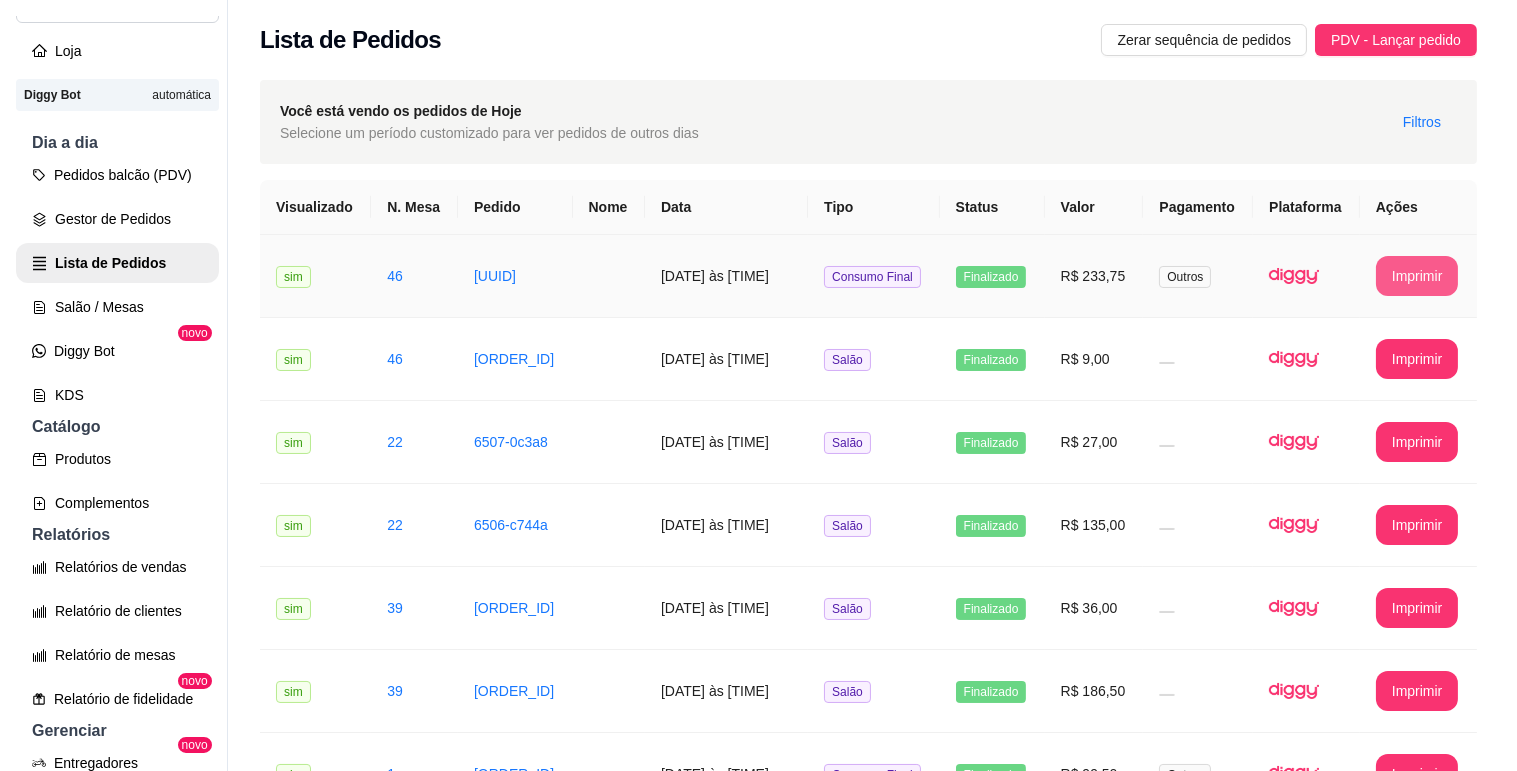 scroll, scrollTop: 0, scrollLeft: 0, axis: both 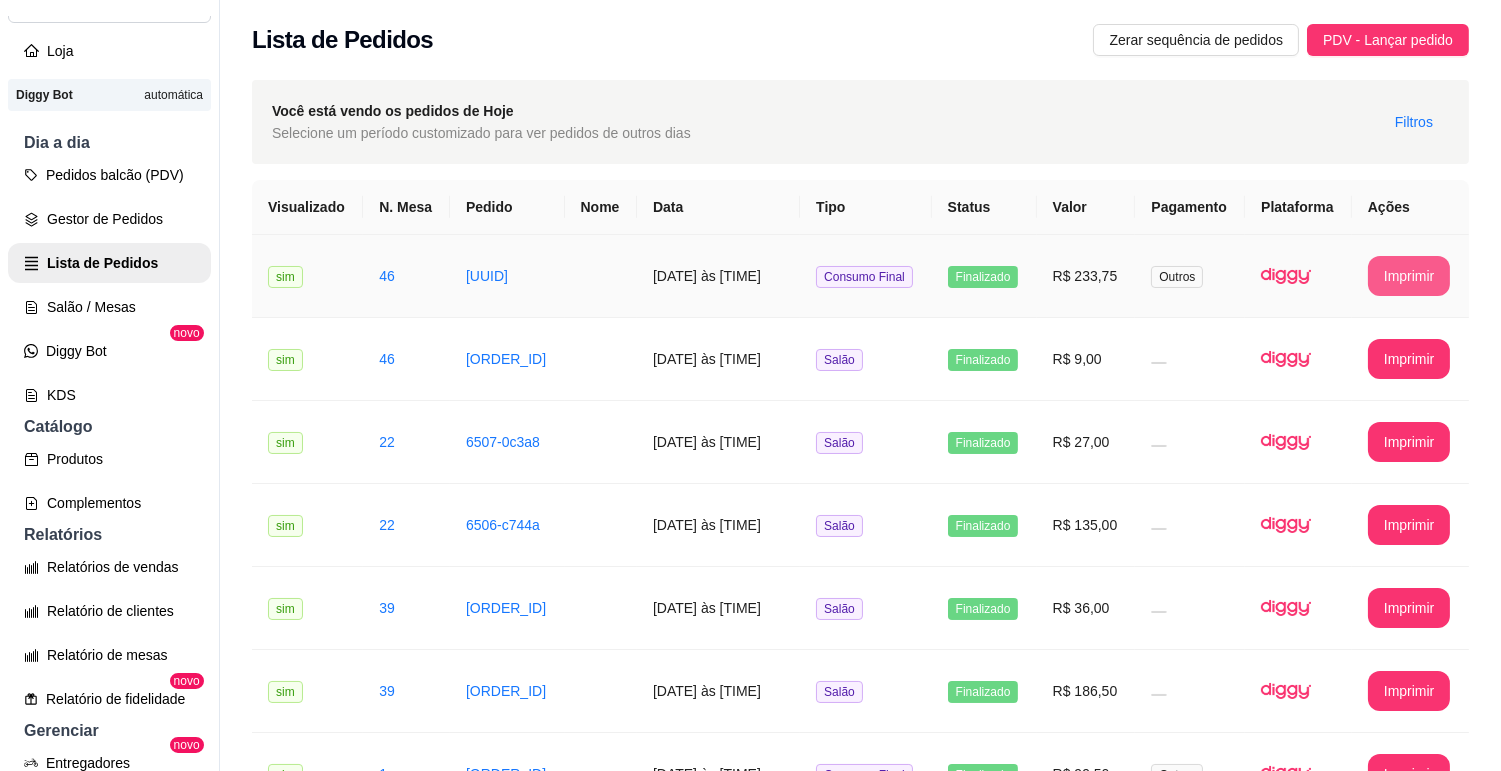 click on "Gestor de Pedidos" at bounding box center [109, 219] 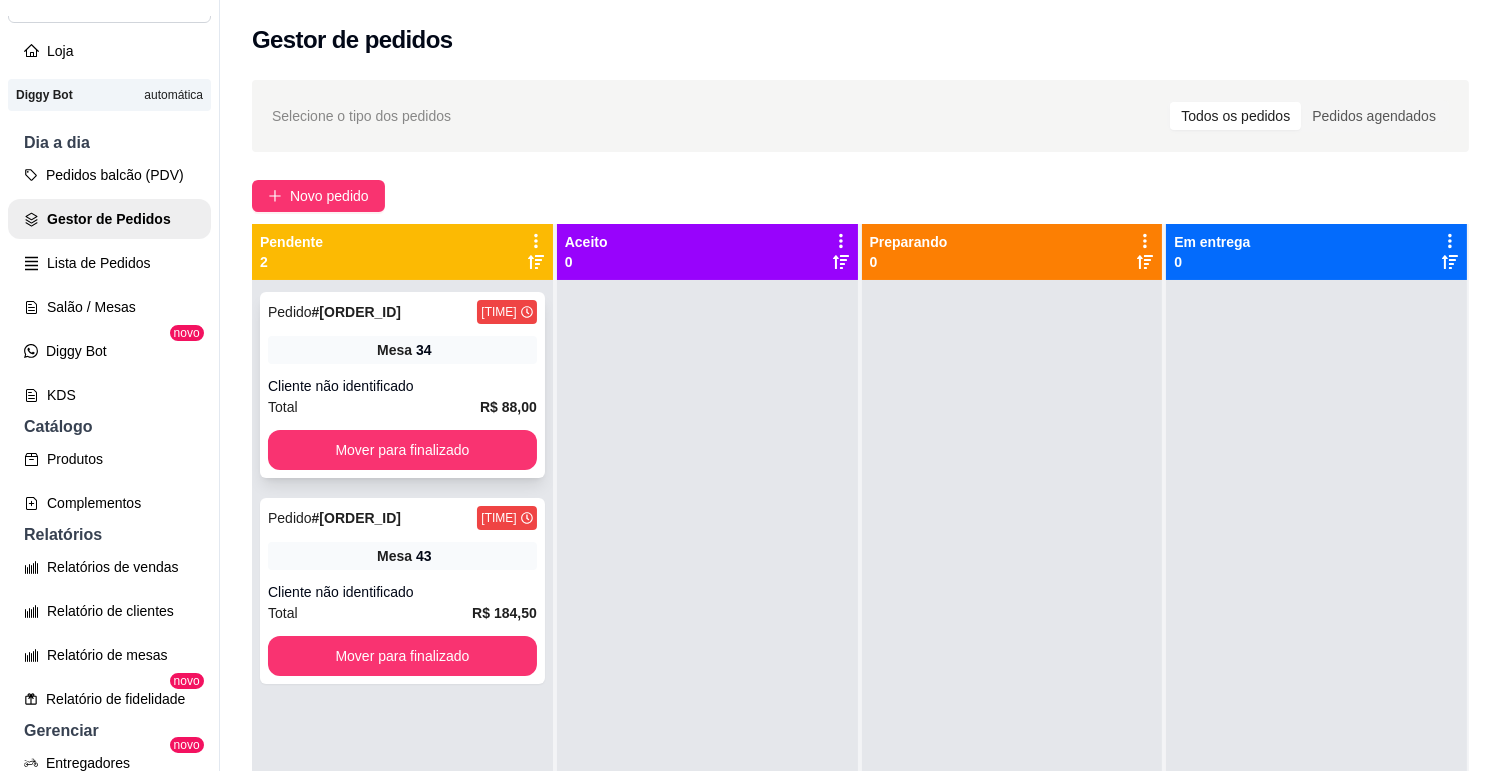 click on "Cliente não identificado" at bounding box center [402, 386] 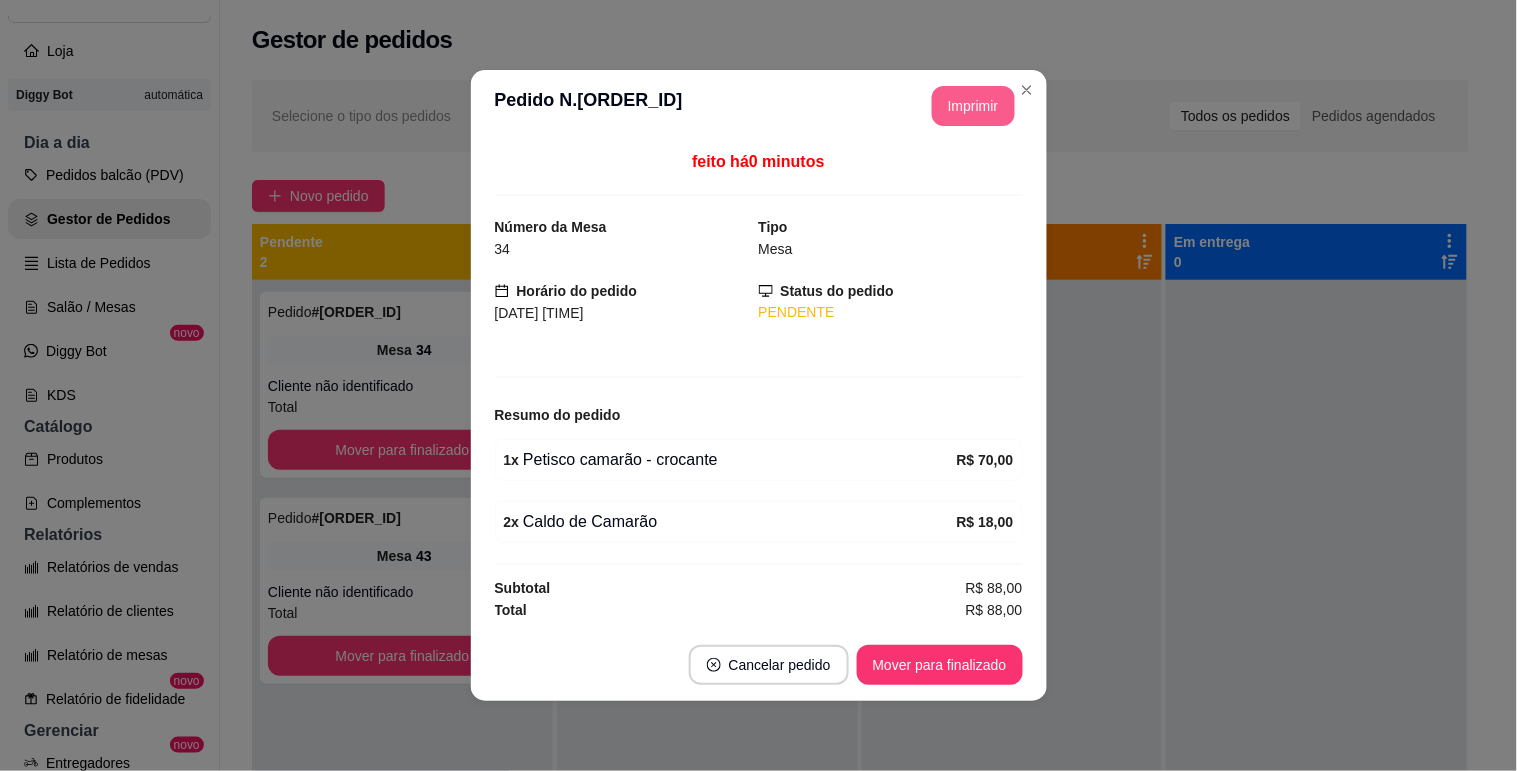 click on "Imprimir" at bounding box center [973, 106] 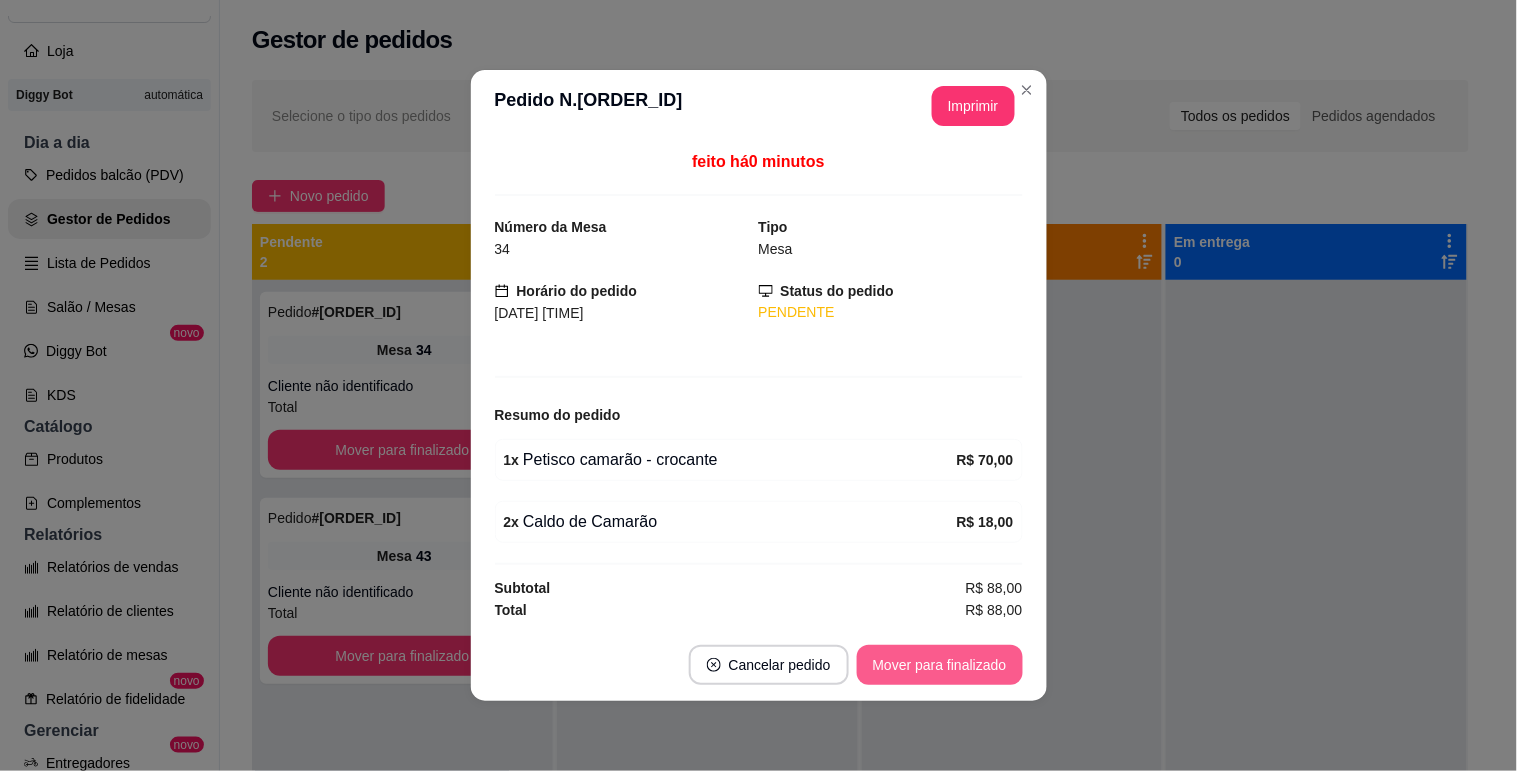 click on "Mover para finalizado" at bounding box center [940, 665] 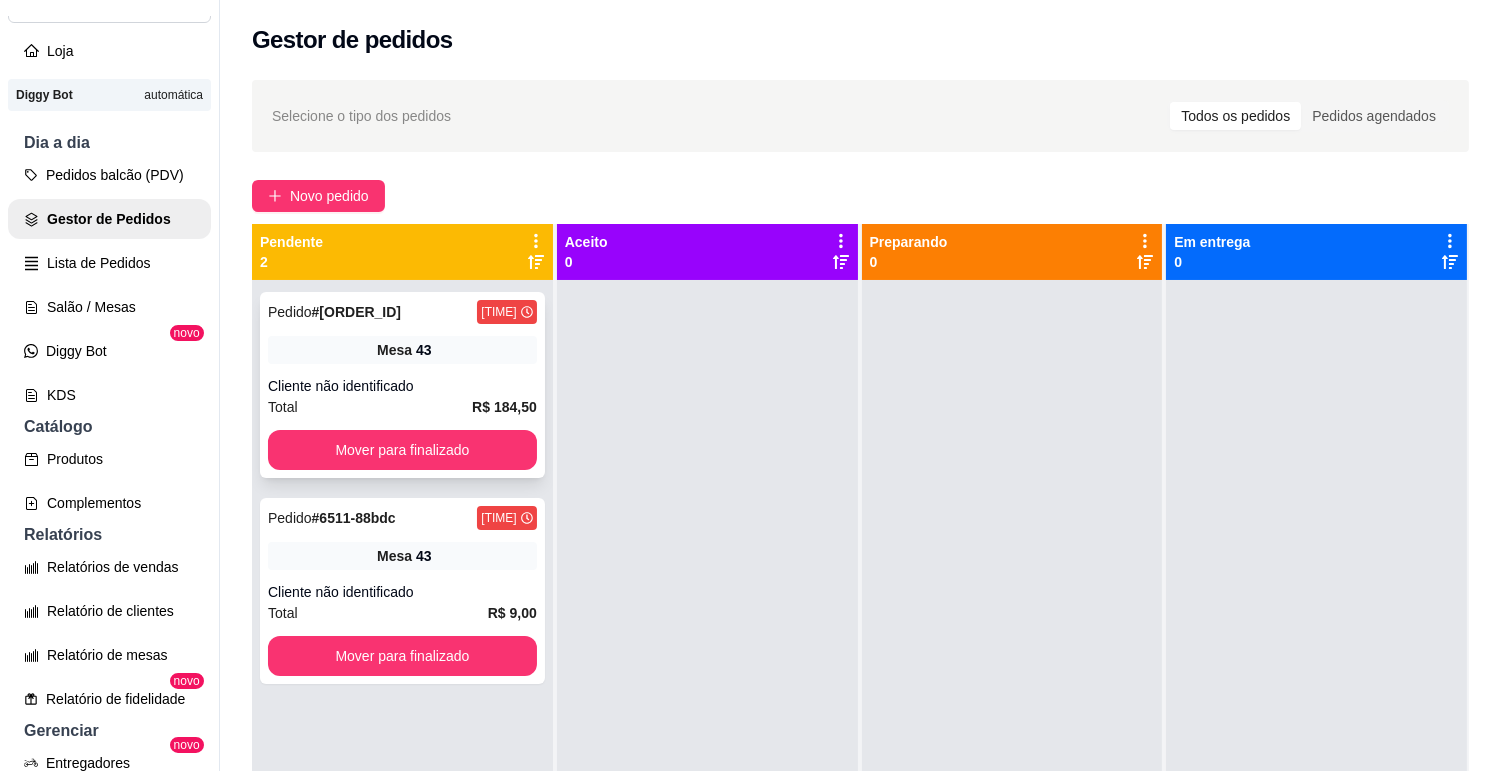 click on "Cliente não identificado" at bounding box center [402, 386] 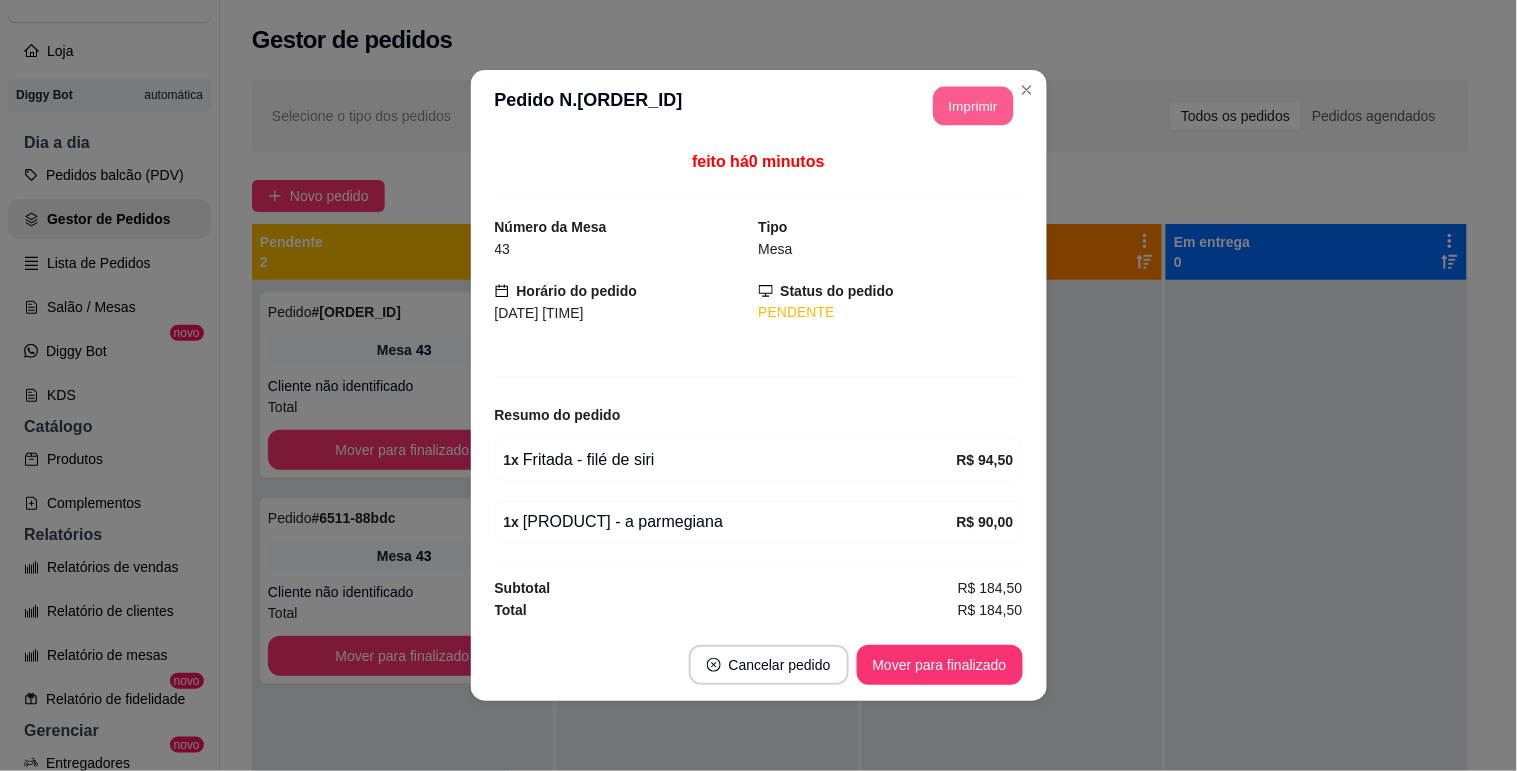 click on "Imprimir" at bounding box center [973, 106] 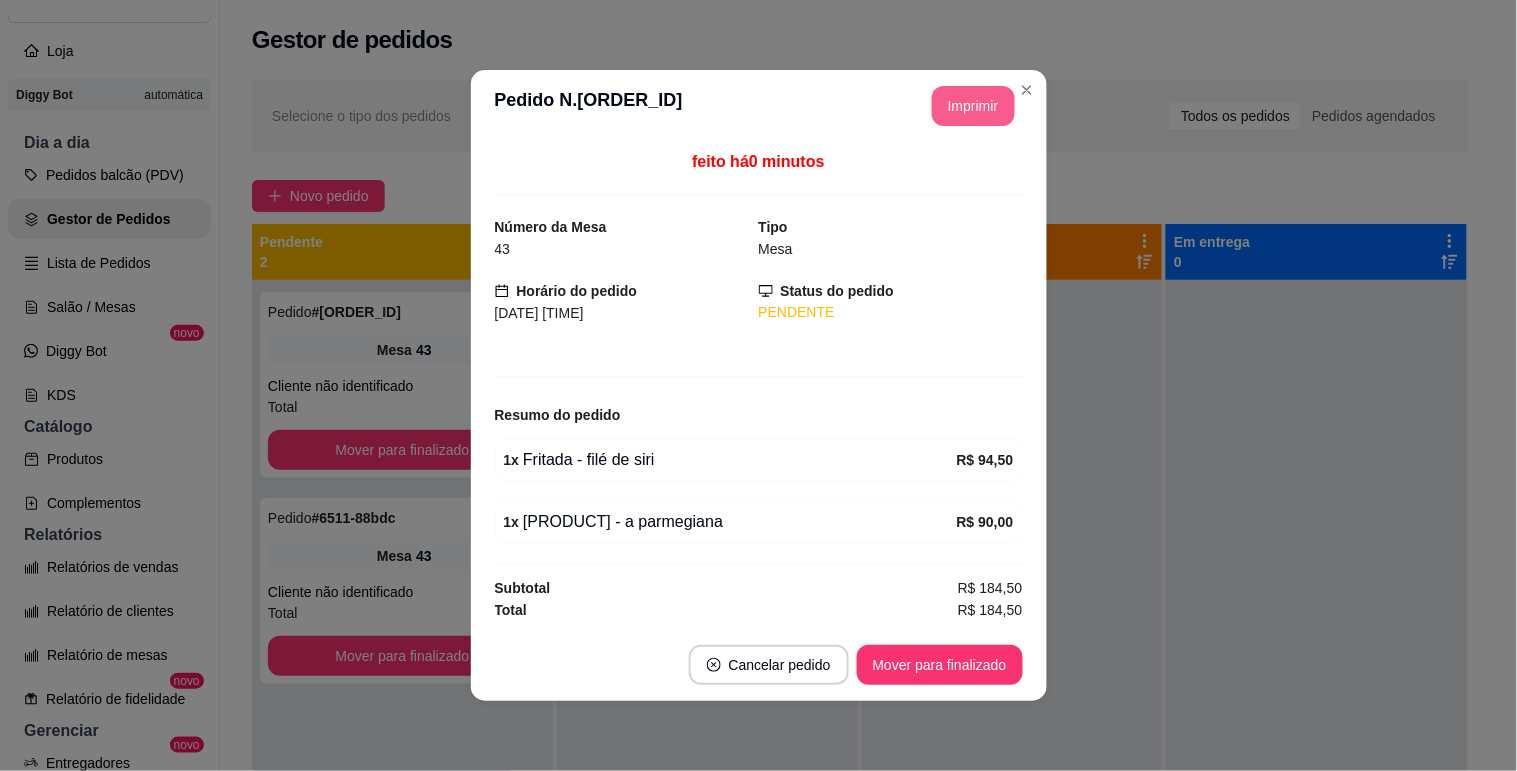 scroll, scrollTop: 0, scrollLeft: 0, axis: both 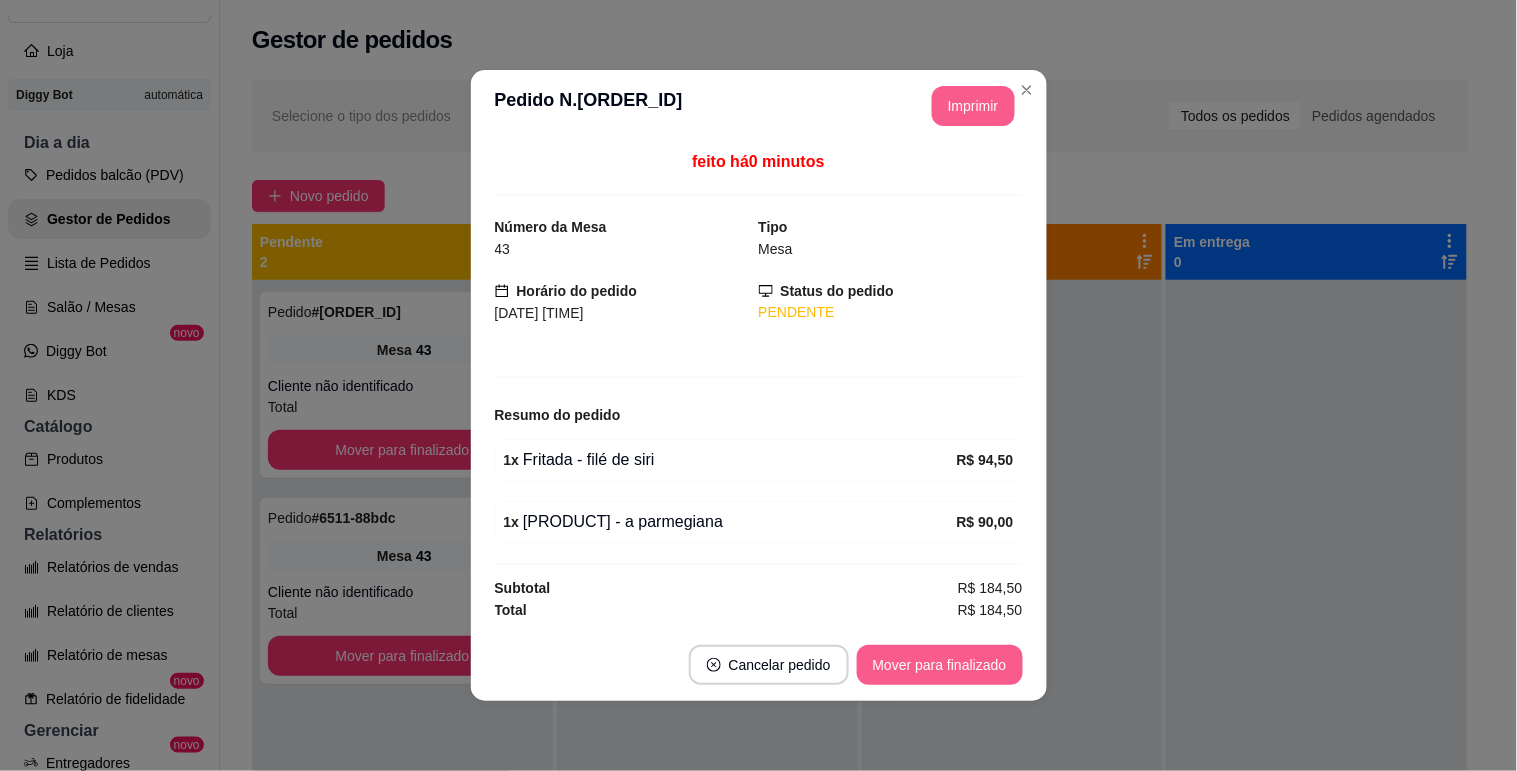 click on "Mover para finalizado" at bounding box center (940, 665) 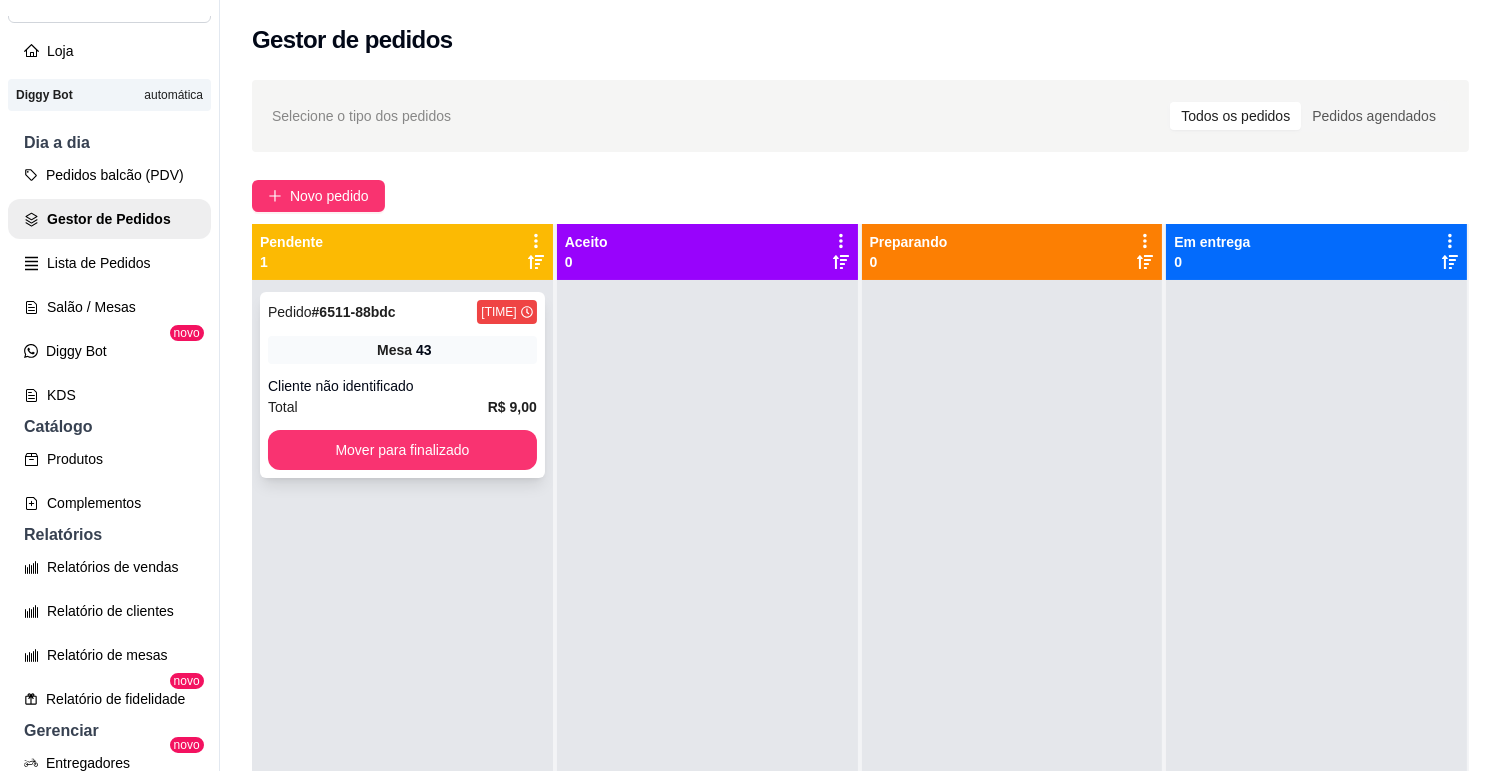 click on "Cliente não identificado" at bounding box center [402, 386] 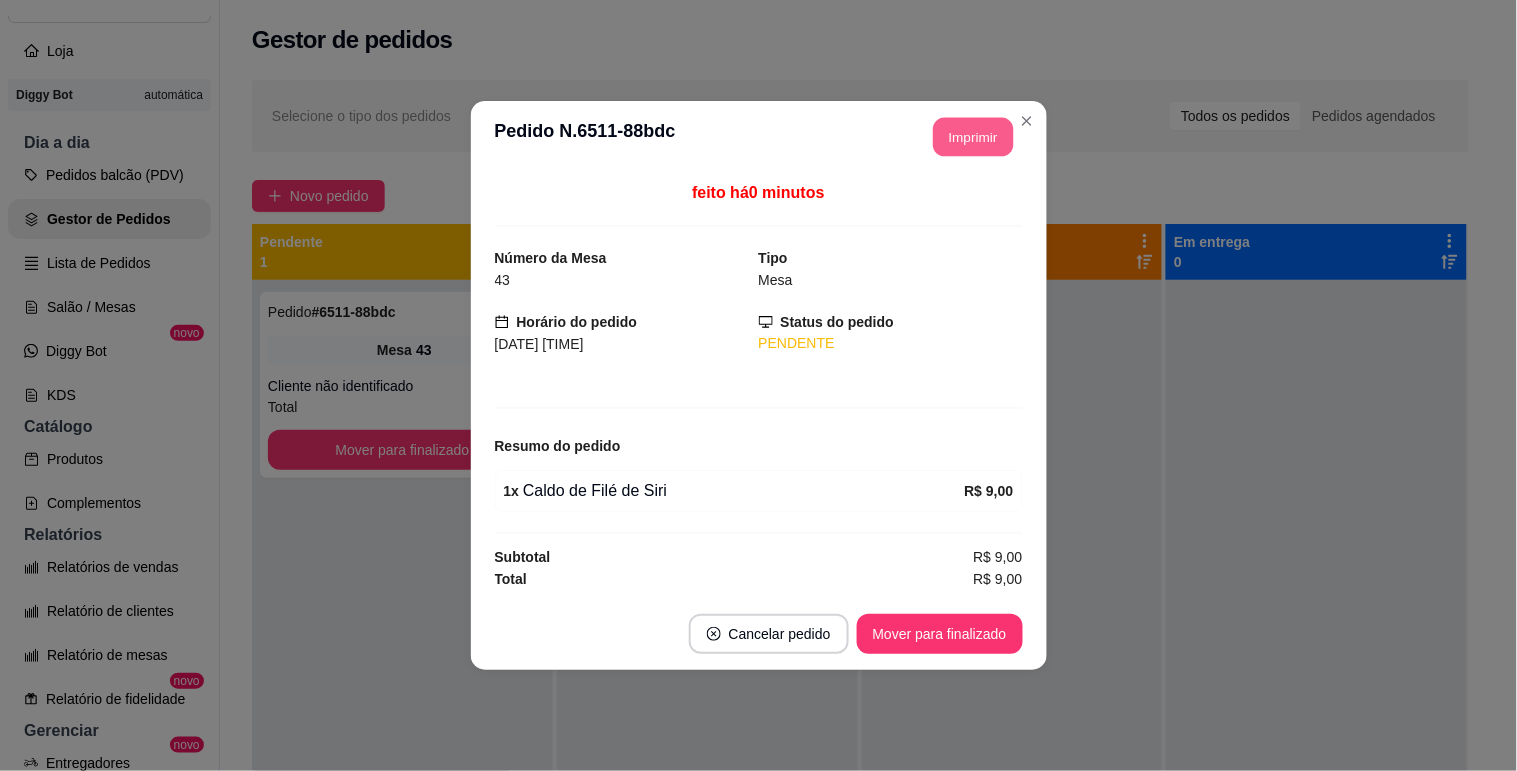 click on "Imprimir" at bounding box center (973, 137) 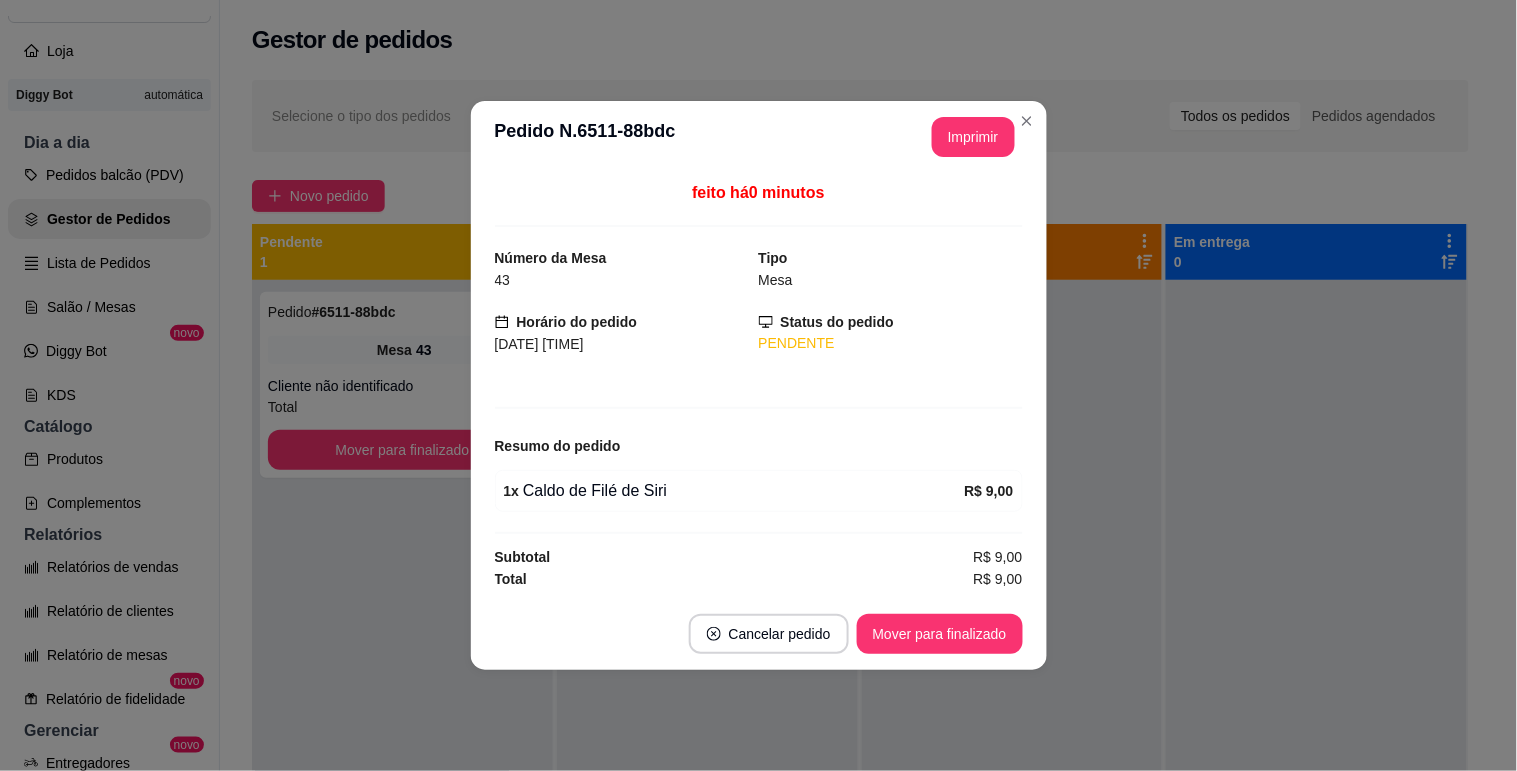scroll, scrollTop: 0, scrollLeft: 0, axis: both 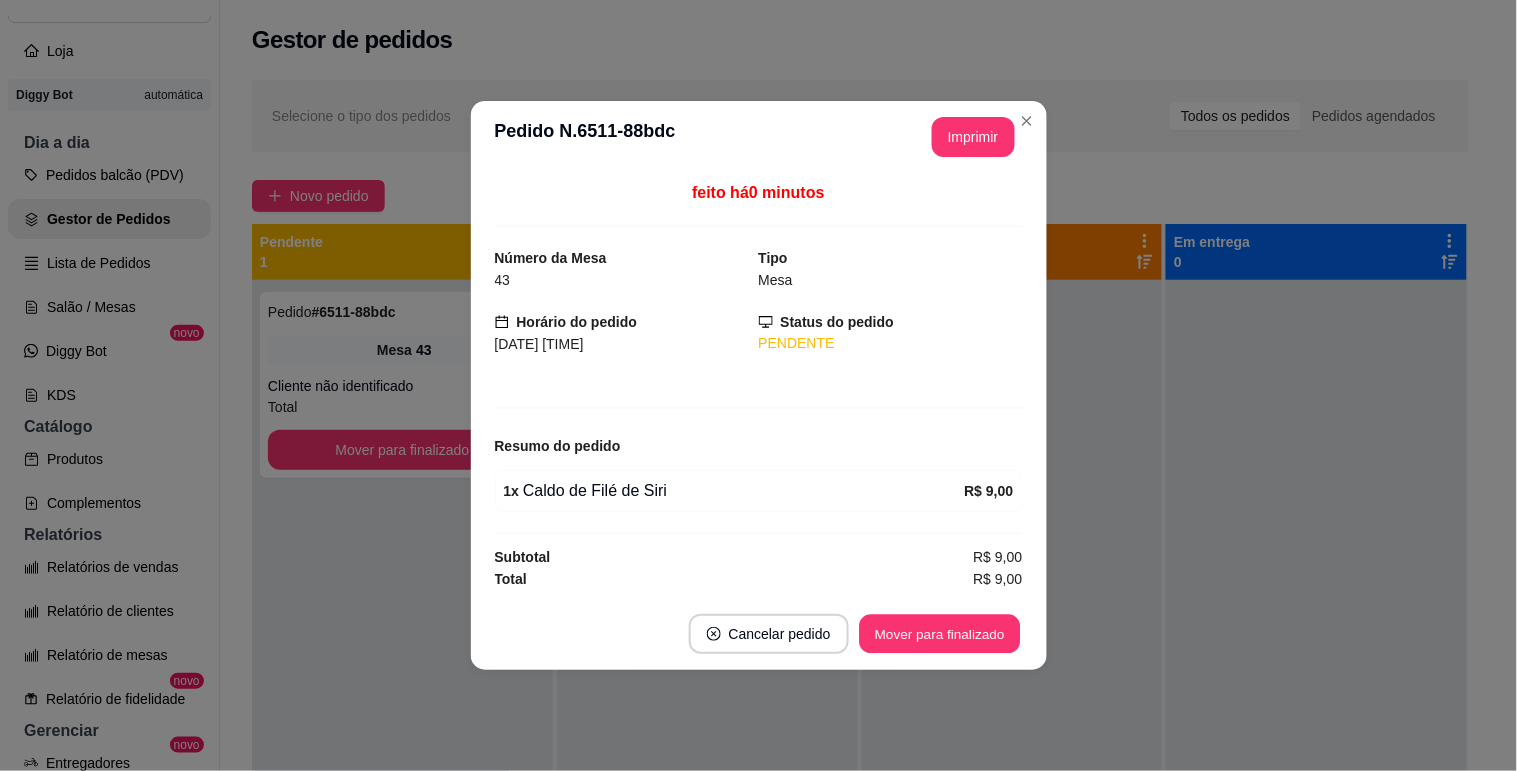 click on "Mover para finalizado" at bounding box center (939, 634) 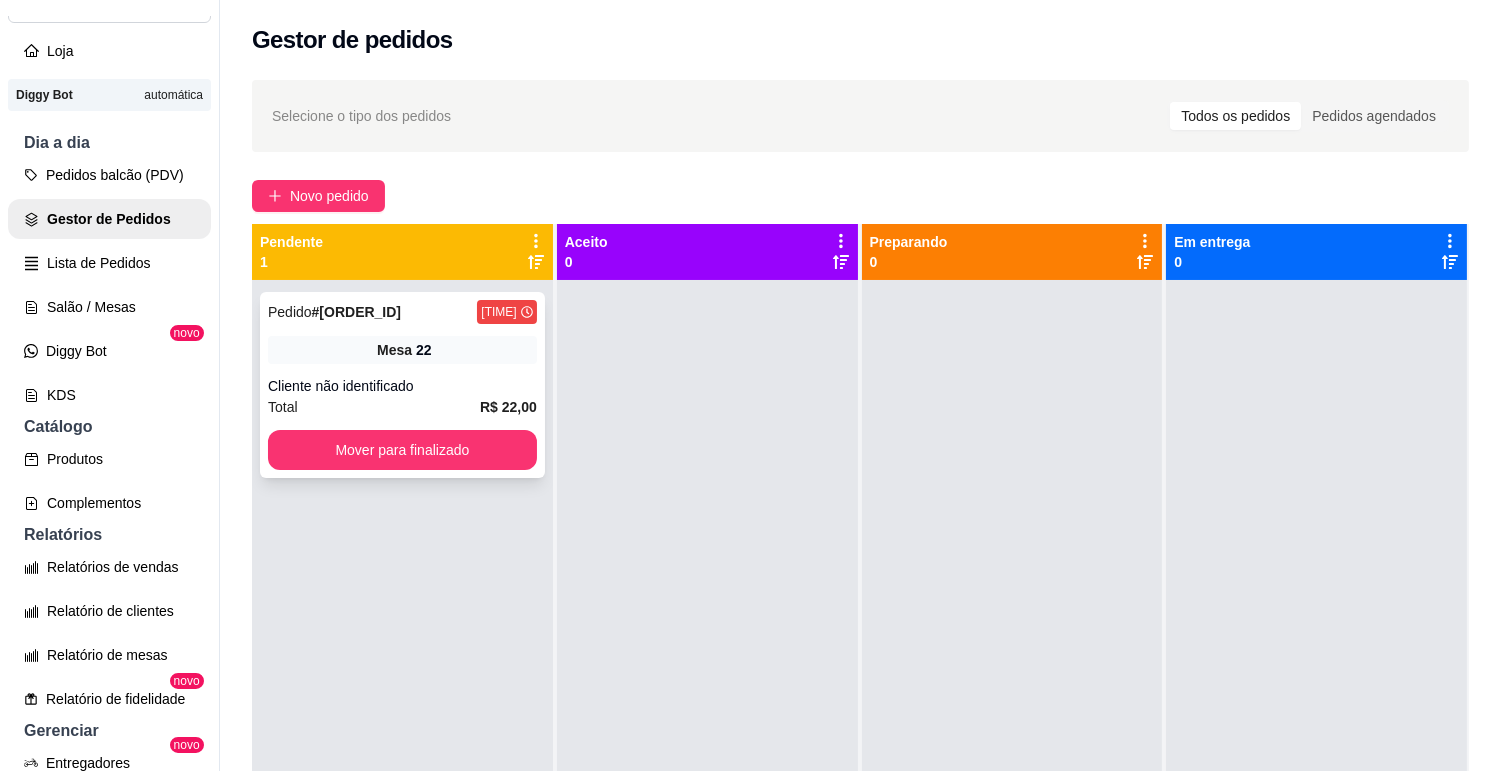 drag, startPoint x: 464, startPoint y: 355, endPoint x: 474, endPoint y: 375, distance: 22.36068 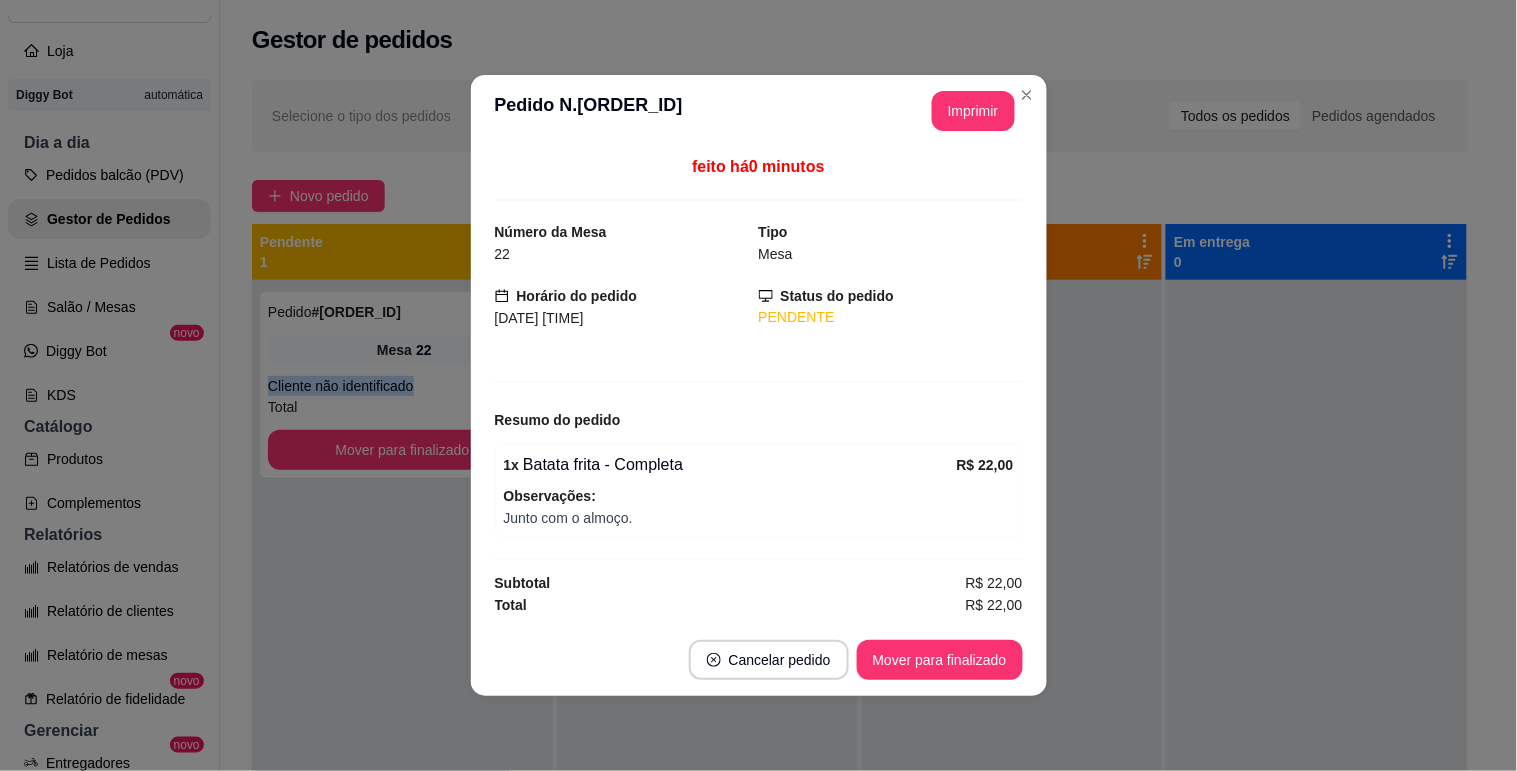 click on "Imprimir" at bounding box center (973, 111) 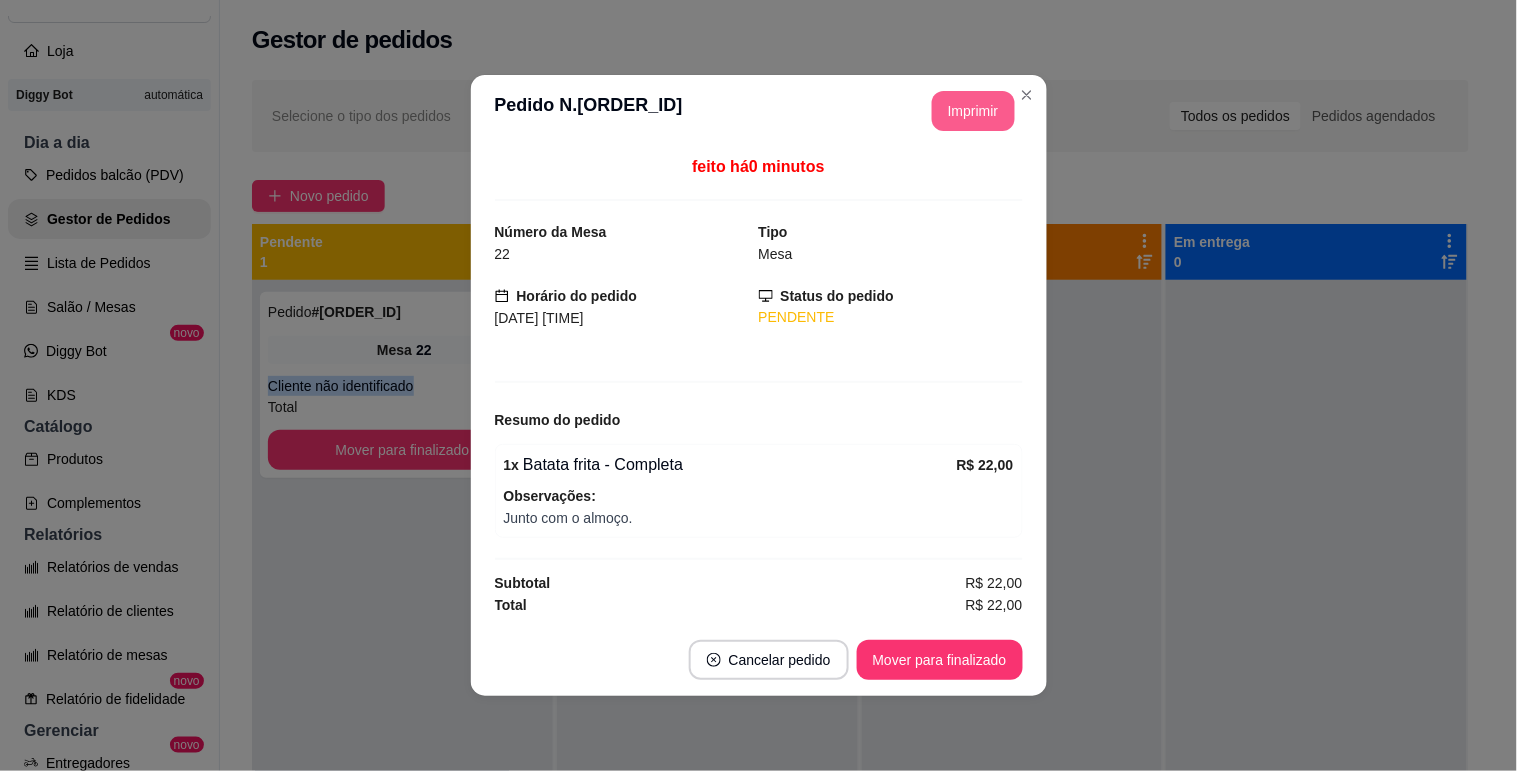 scroll, scrollTop: 0, scrollLeft: 0, axis: both 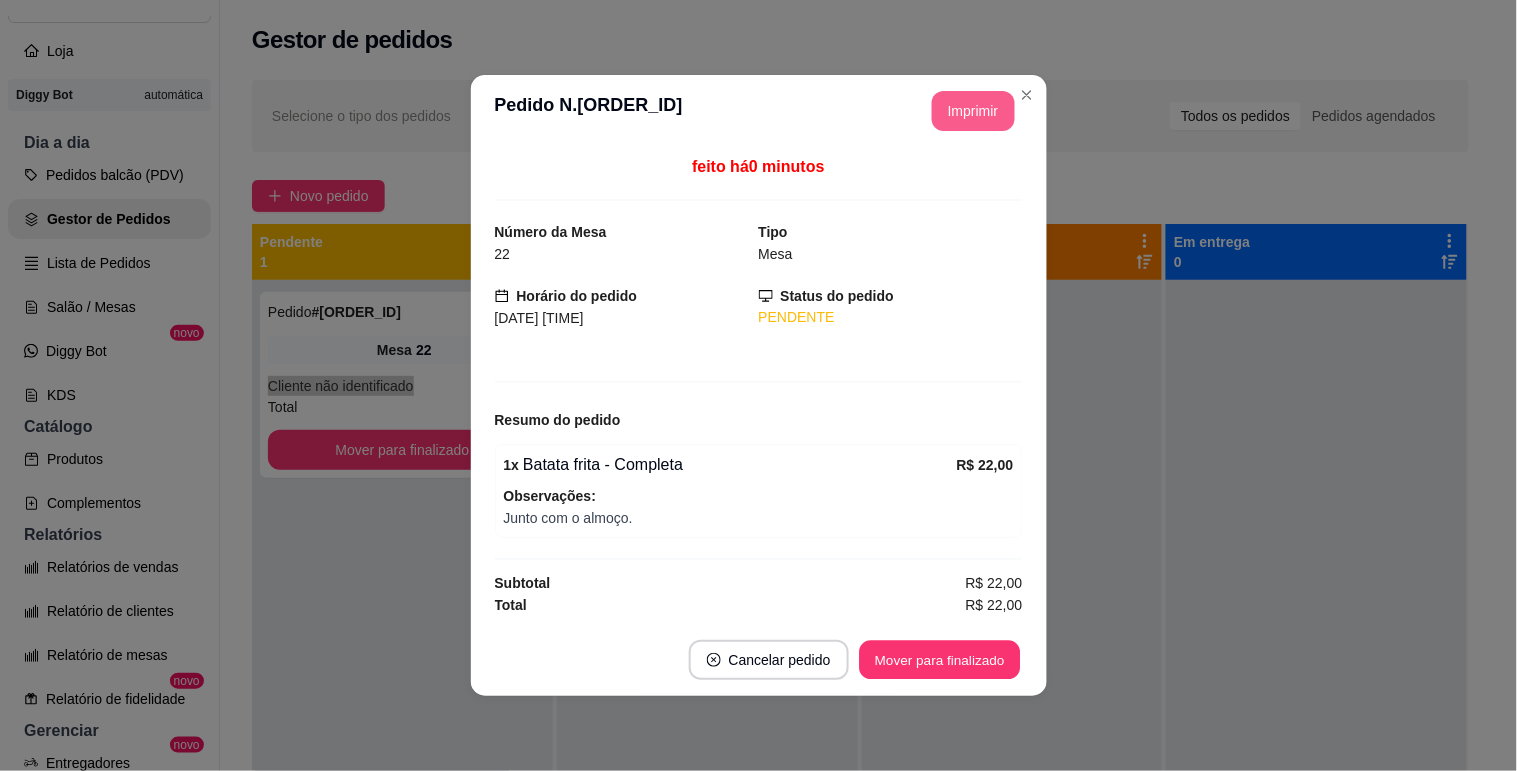 click on "Mover para finalizado" at bounding box center [939, 660] 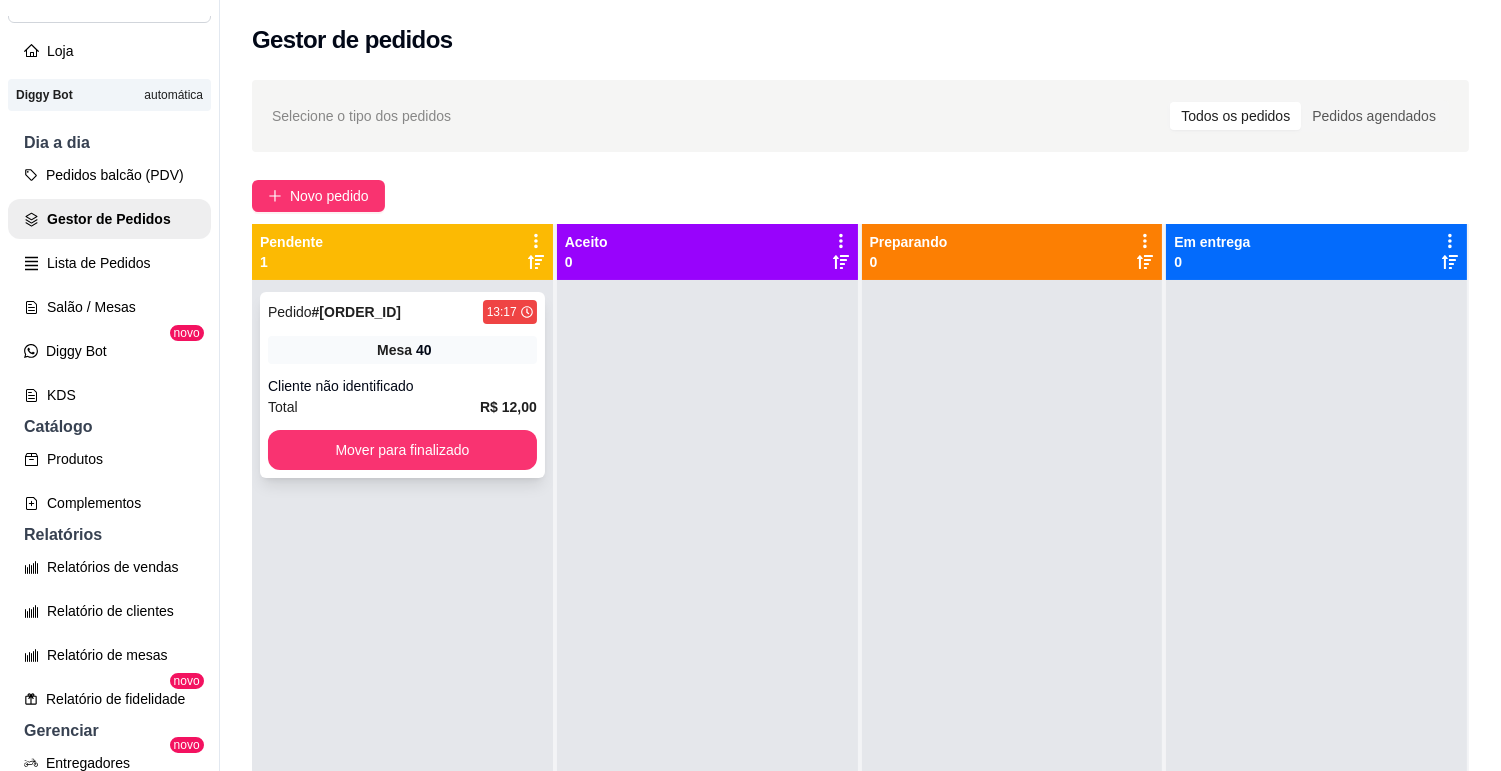 click on "Mesa 40" at bounding box center [402, 350] 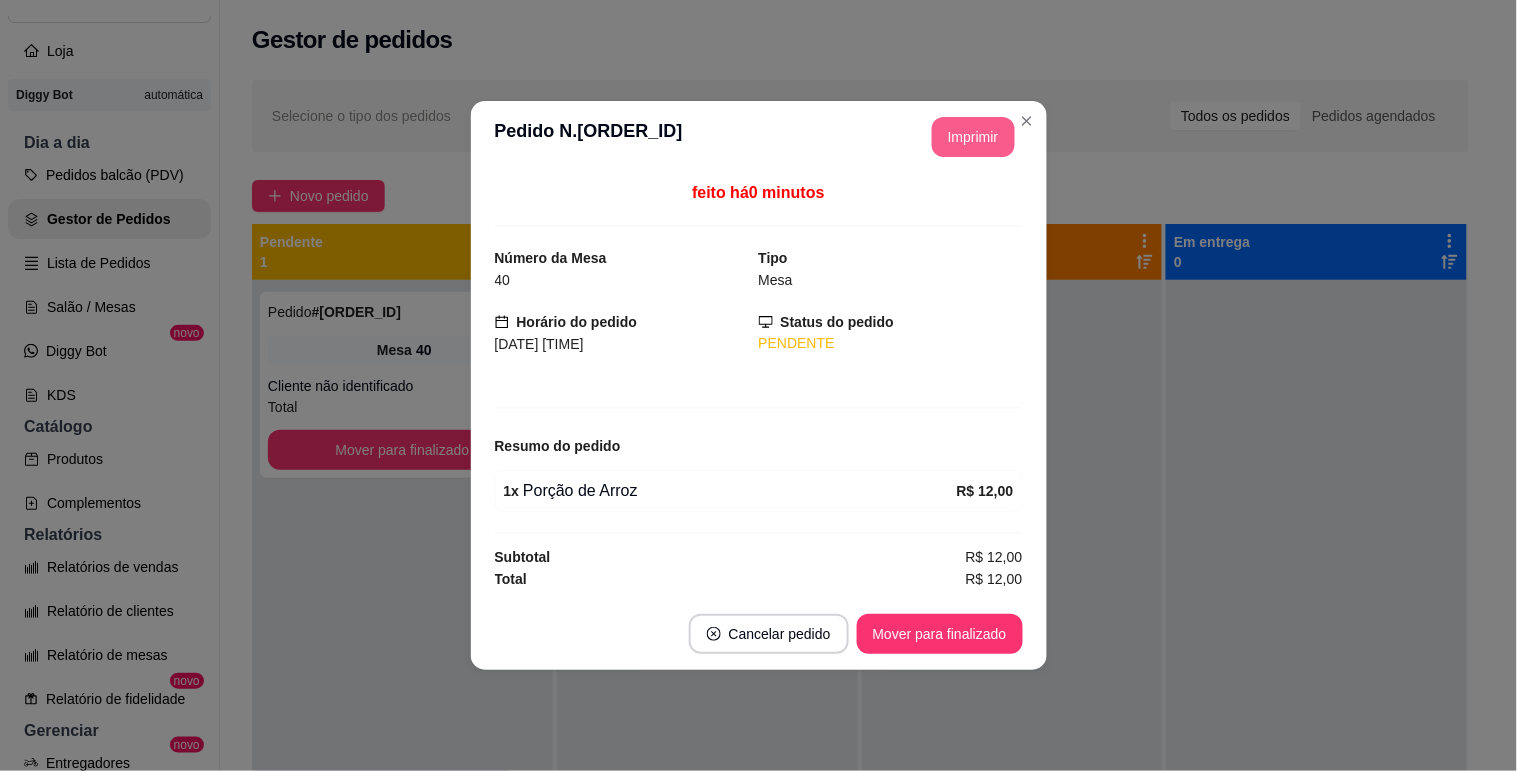 click on "Imprimir" at bounding box center (973, 137) 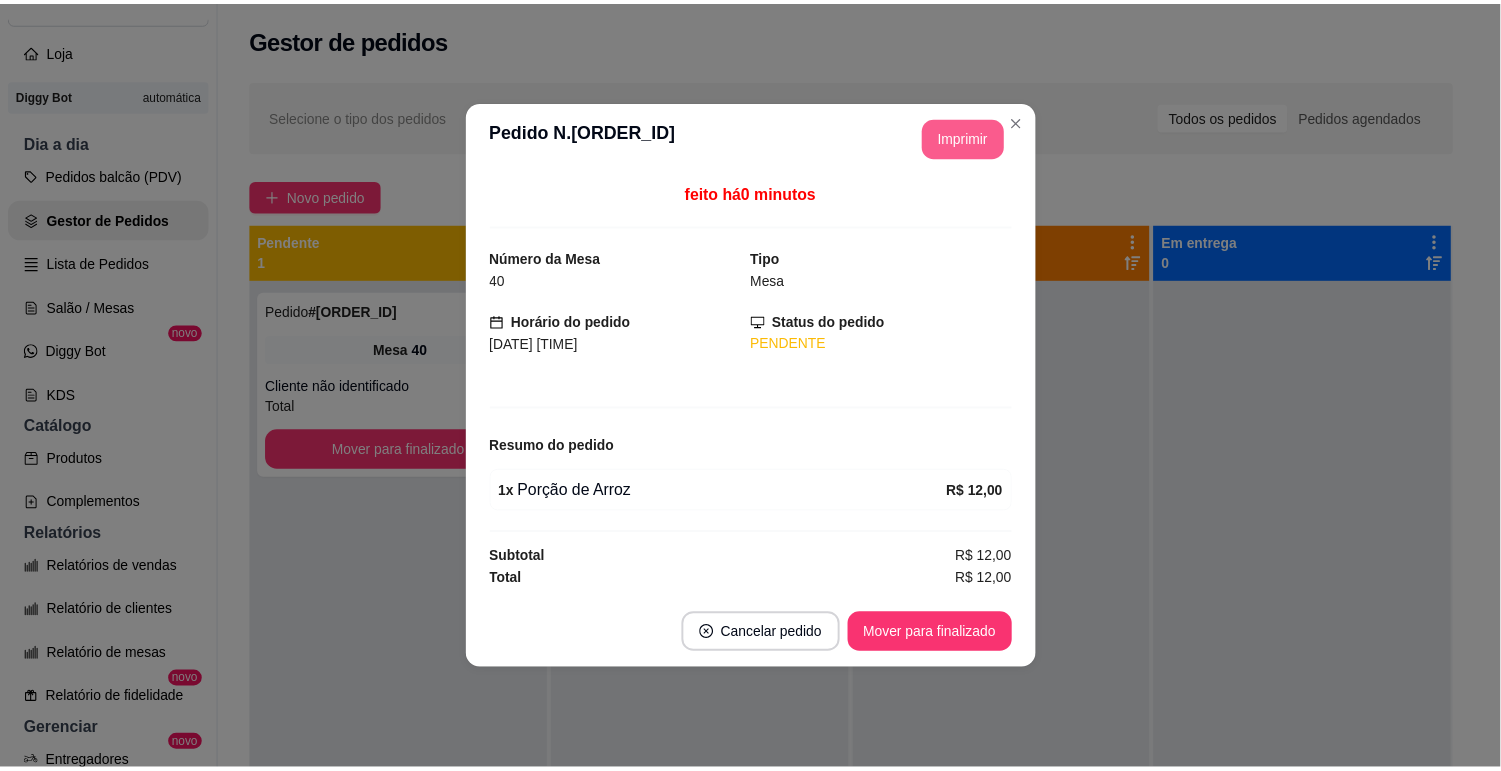 scroll, scrollTop: 0, scrollLeft: 0, axis: both 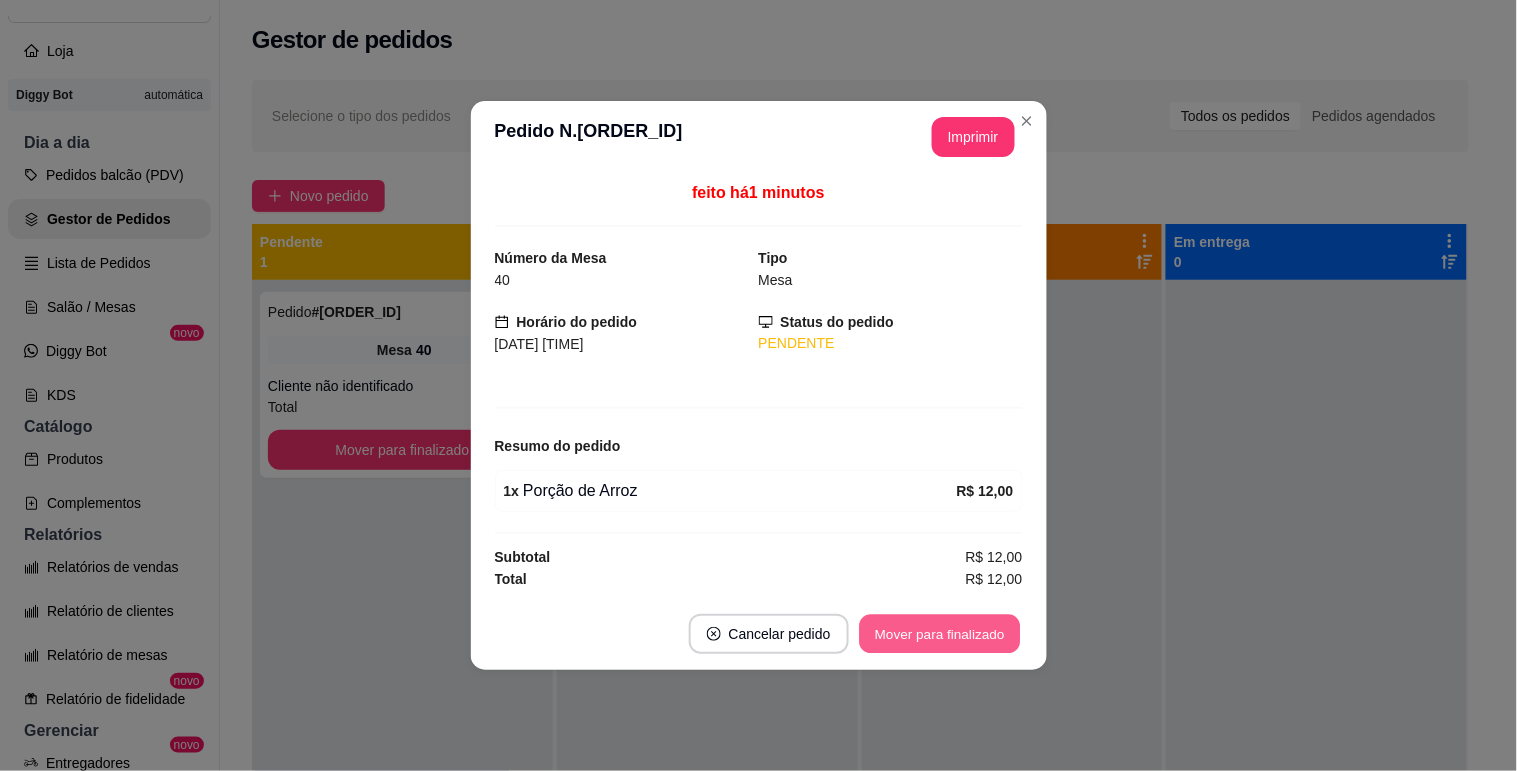 click on "Mover para finalizado" at bounding box center (939, 634) 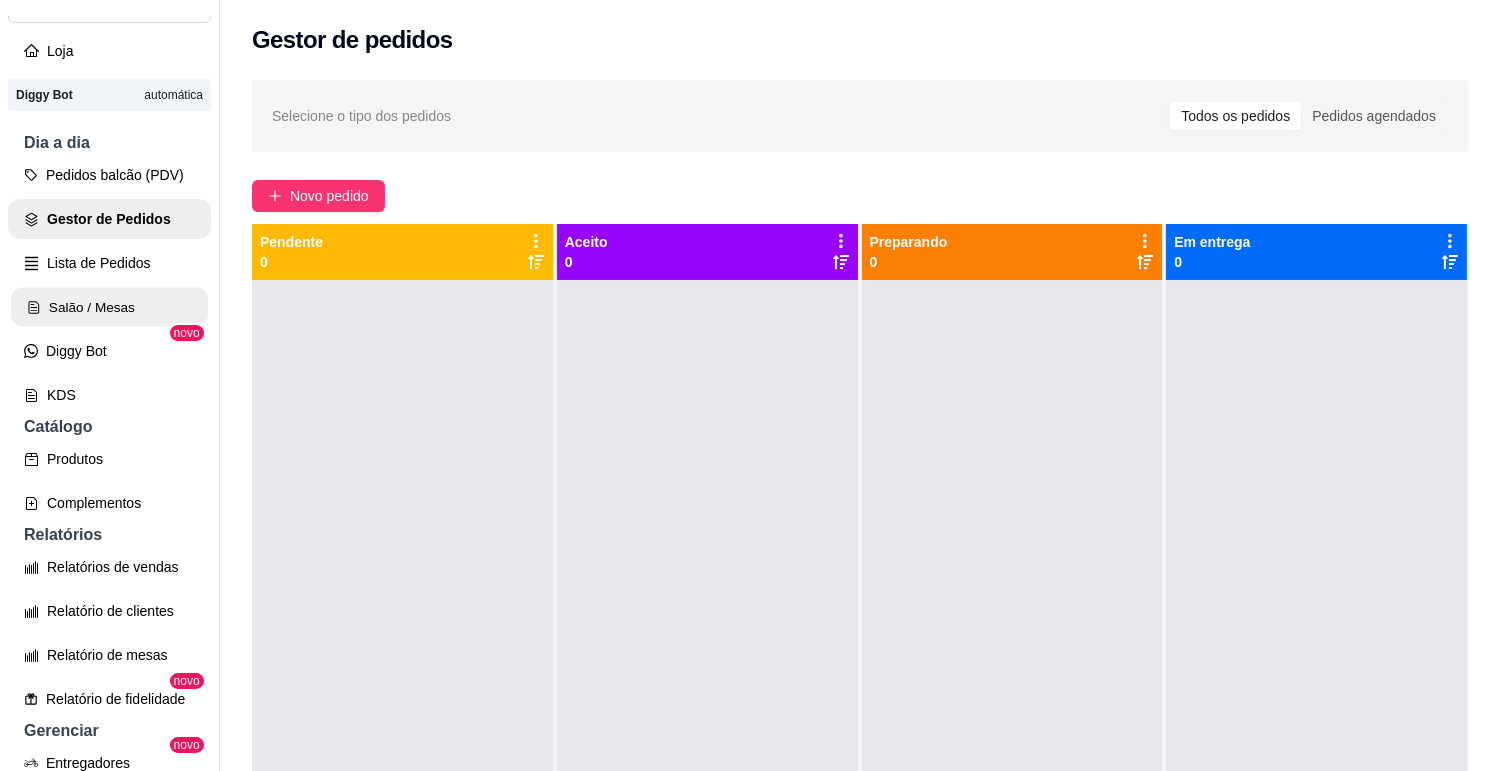 click on "Salão / Mesas" at bounding box center (109, 307) 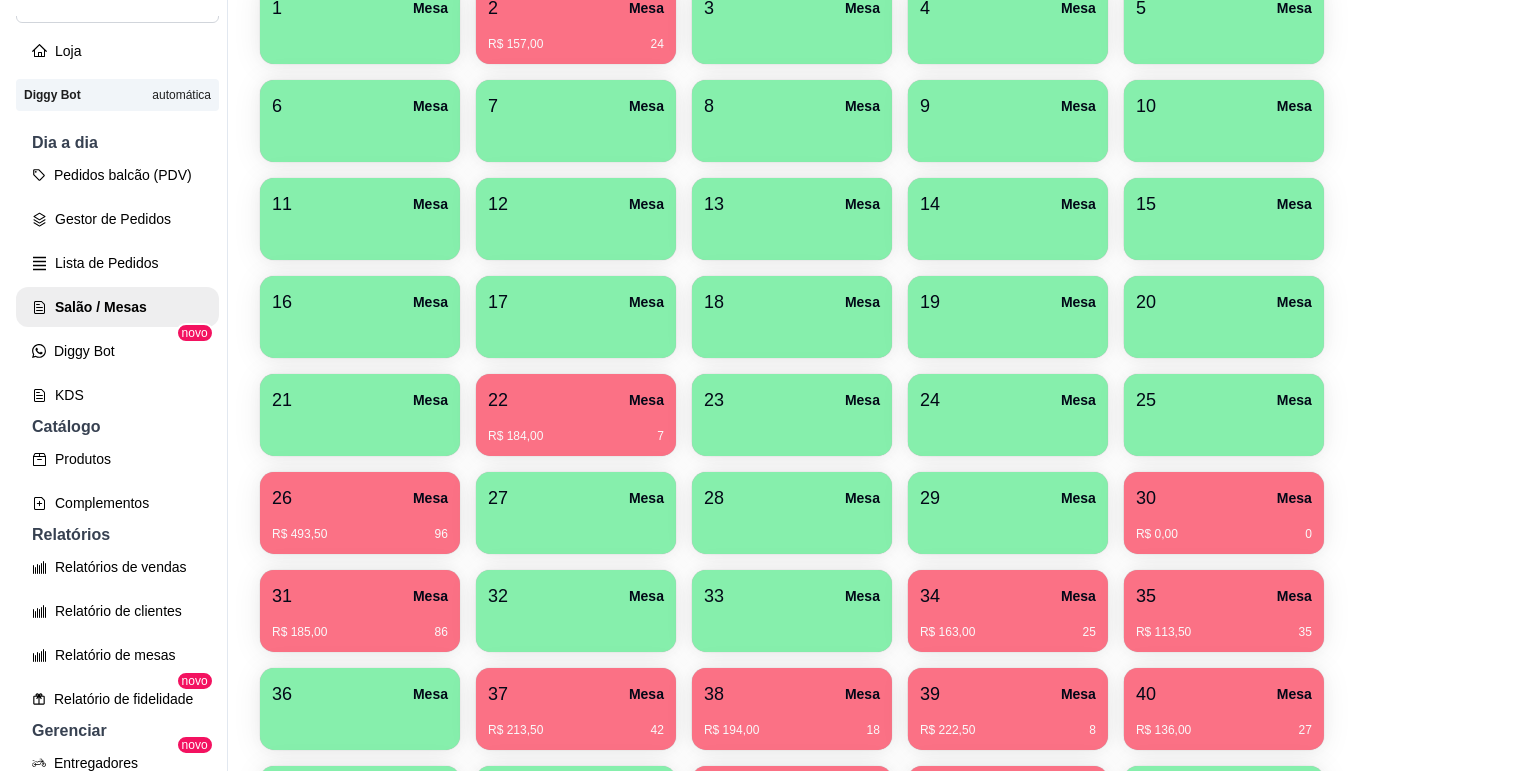 scroll, scrollTop: 555, scrollLeft: 0, axis: vertical 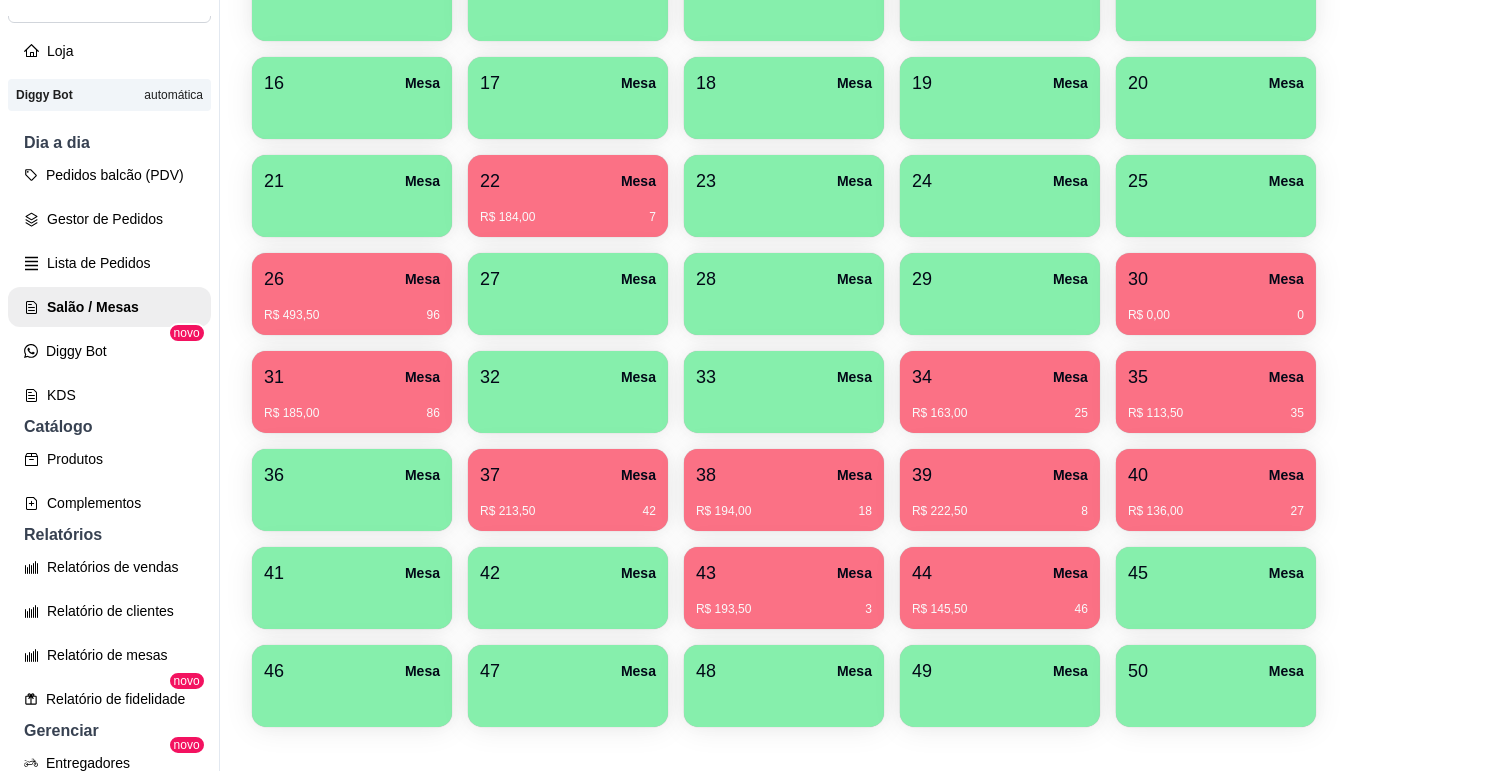 click on "R$ 145,50 46" at bounding box center (1000, 602) 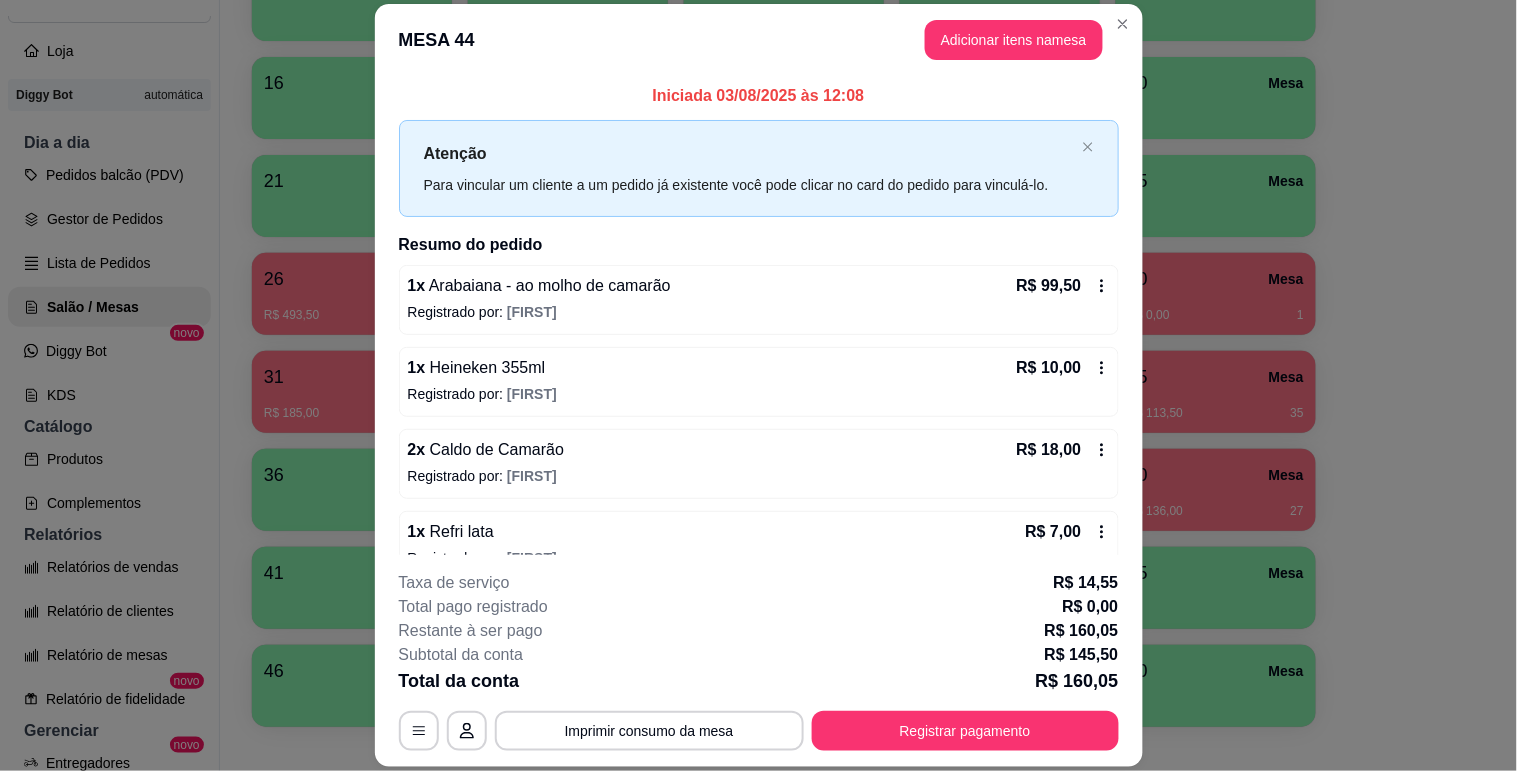 scroll, scrollTop: 172, scrollLeft: 0, axis: vertical 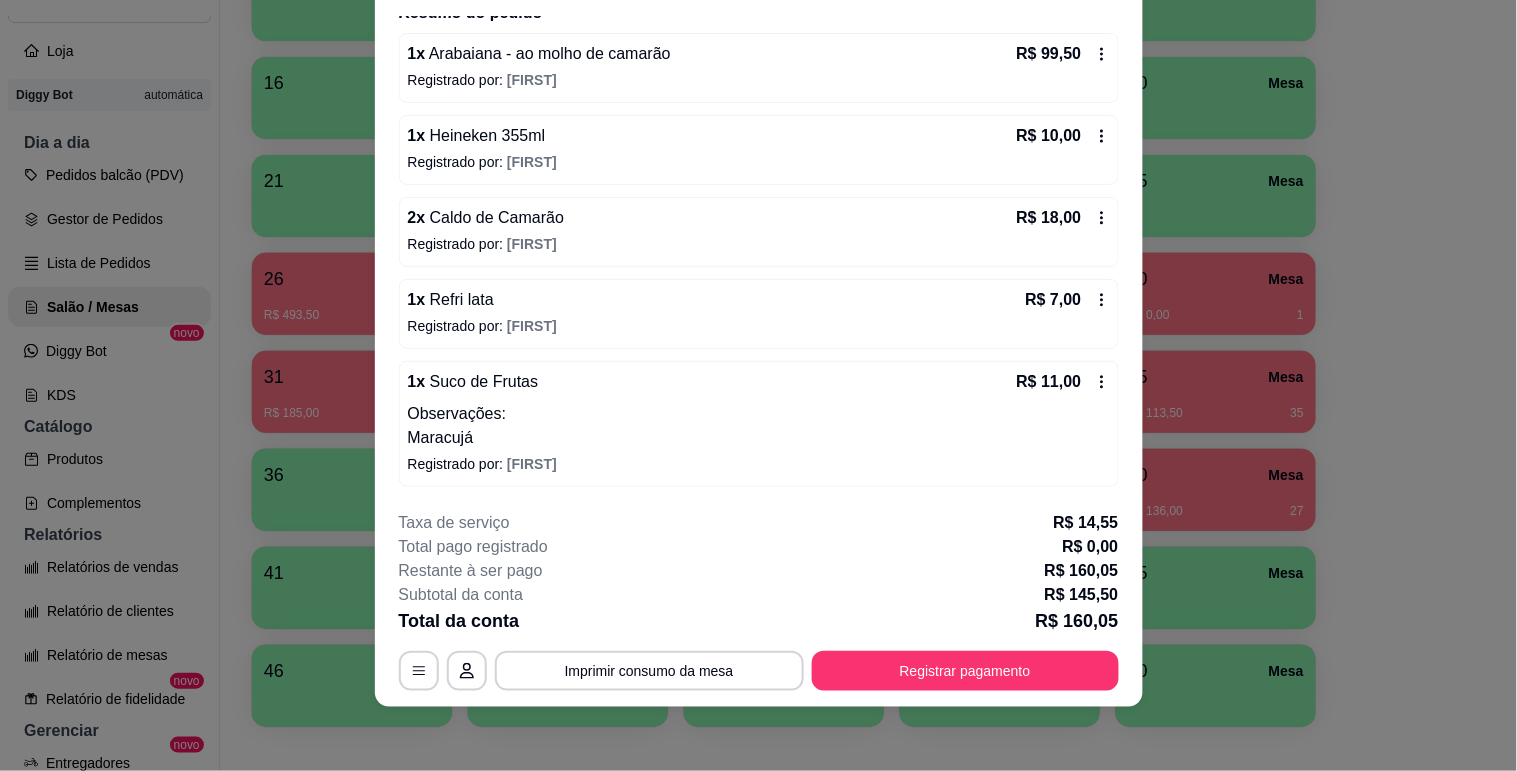 click 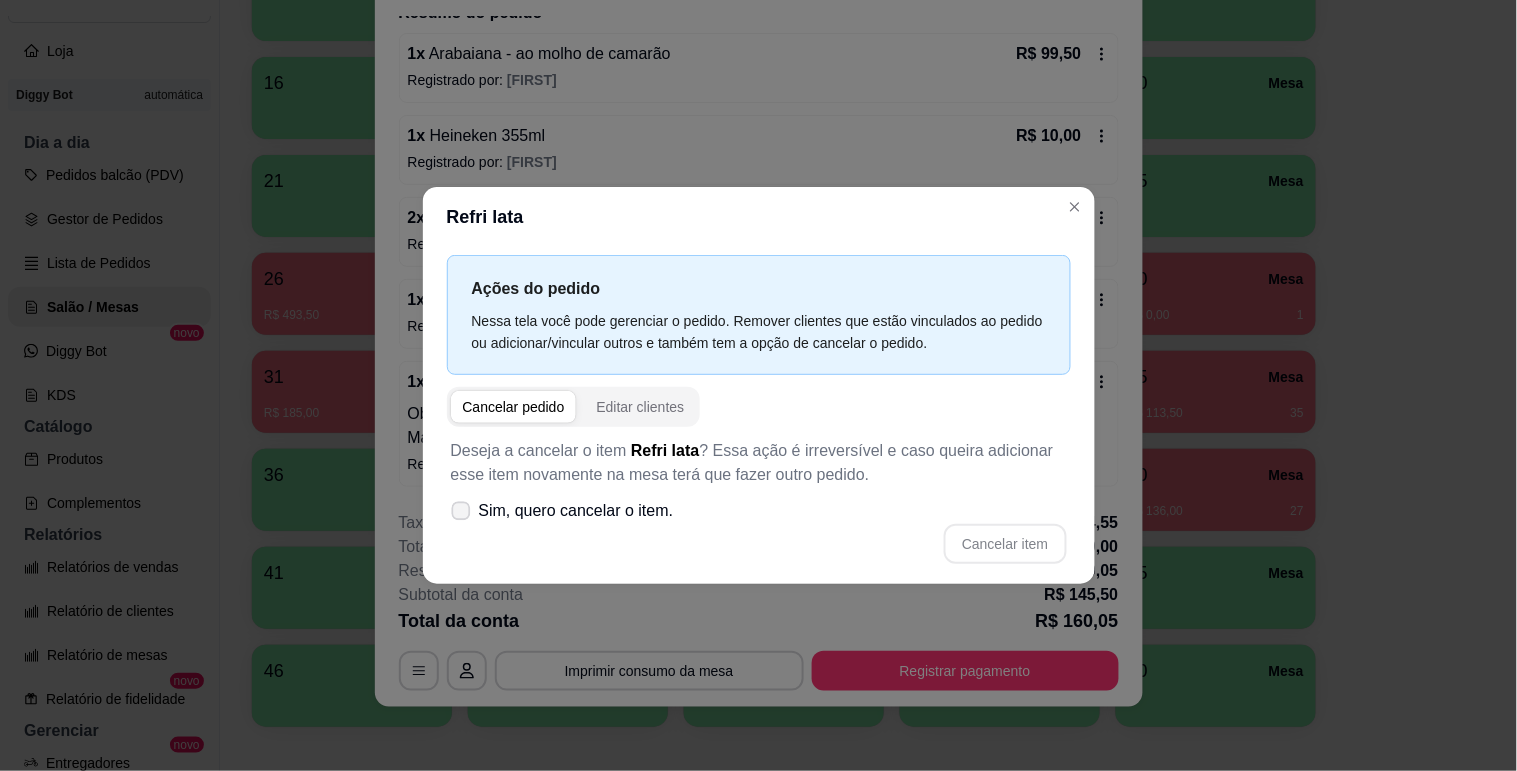 click on "Sim, quero cancelar o item." at bounding box center (562, 511) 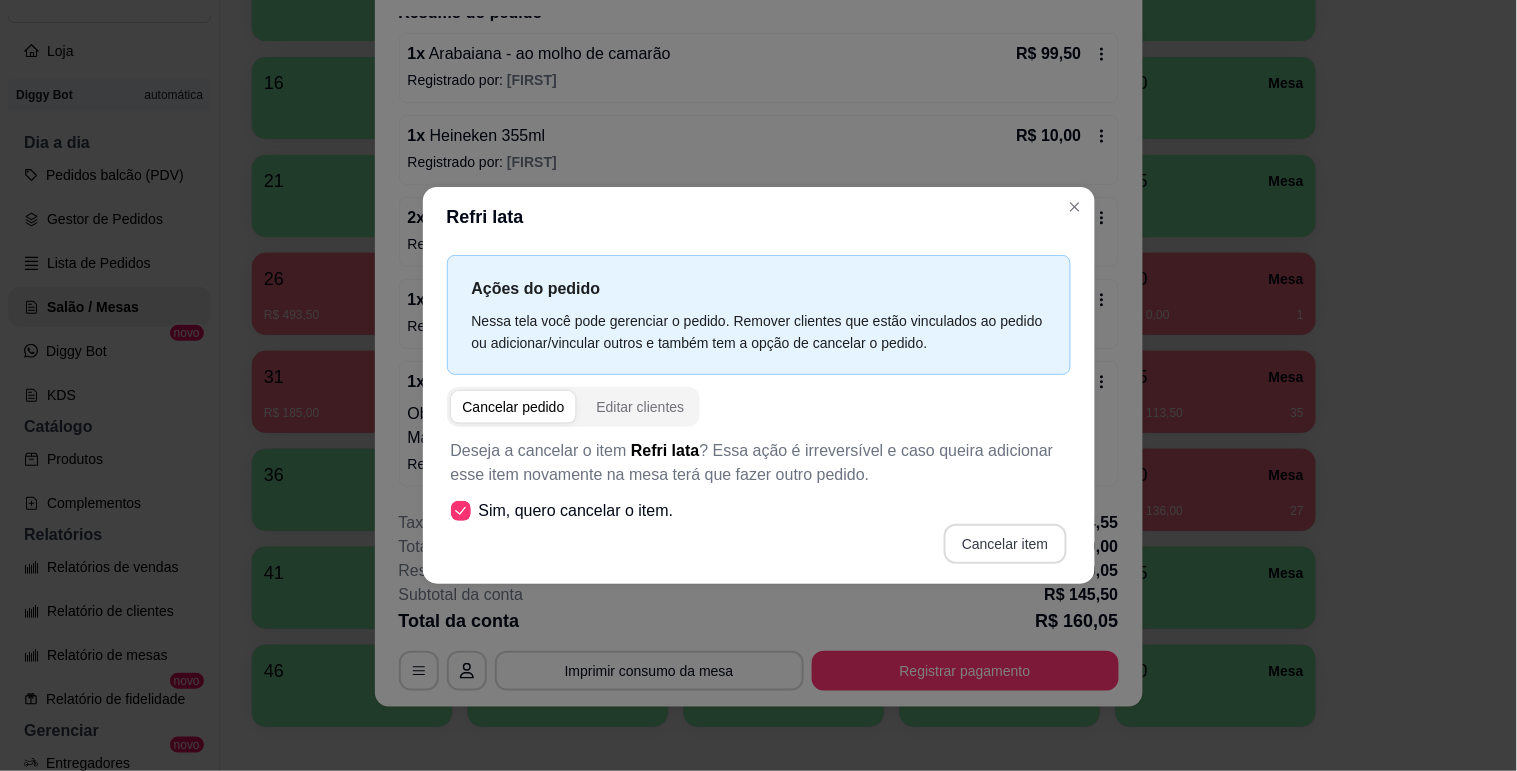 click on "Cancelar item" at bounding box center (1005, 544) 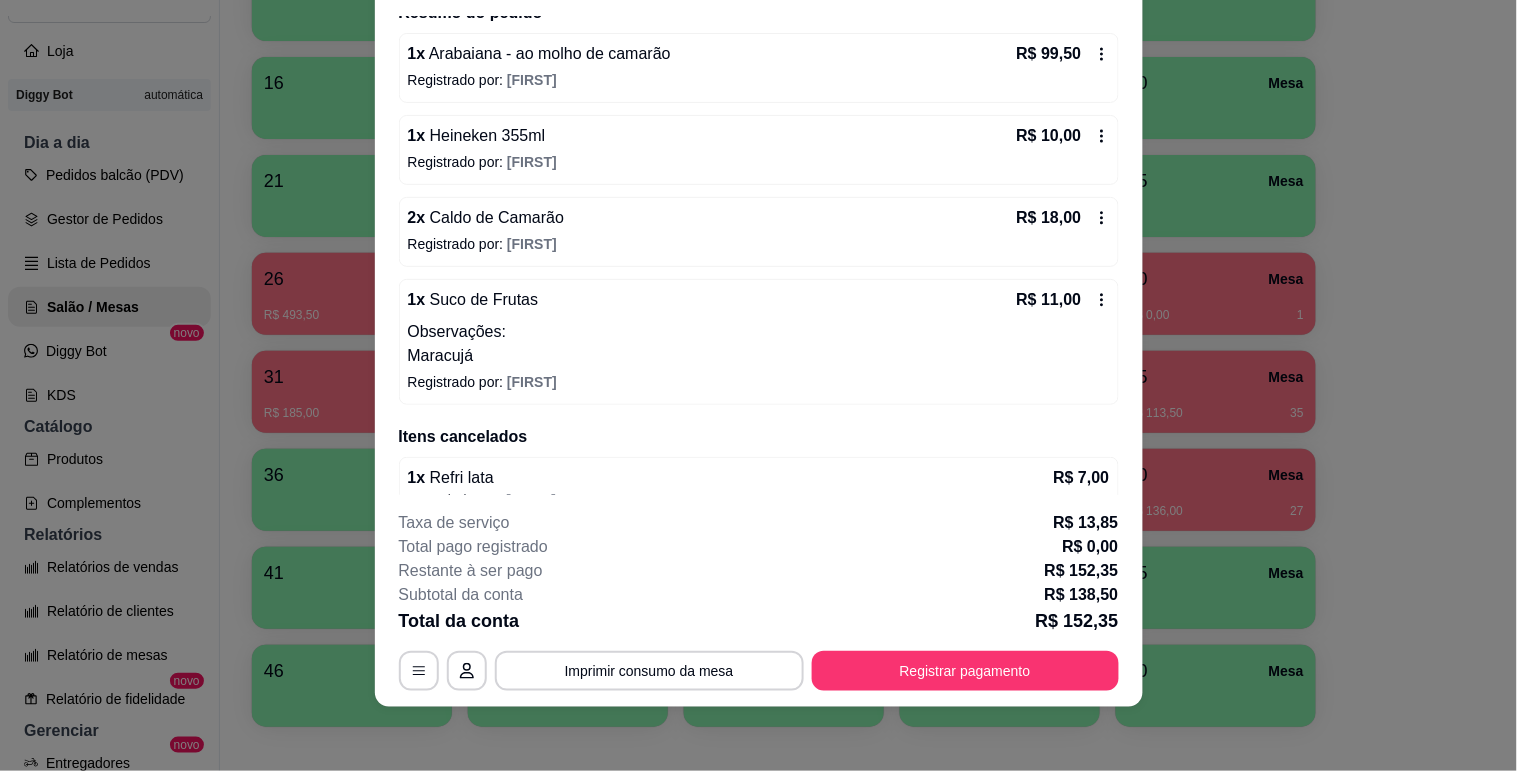 scroll, scrollTop: 0, scrollLeft: 0, axis: both 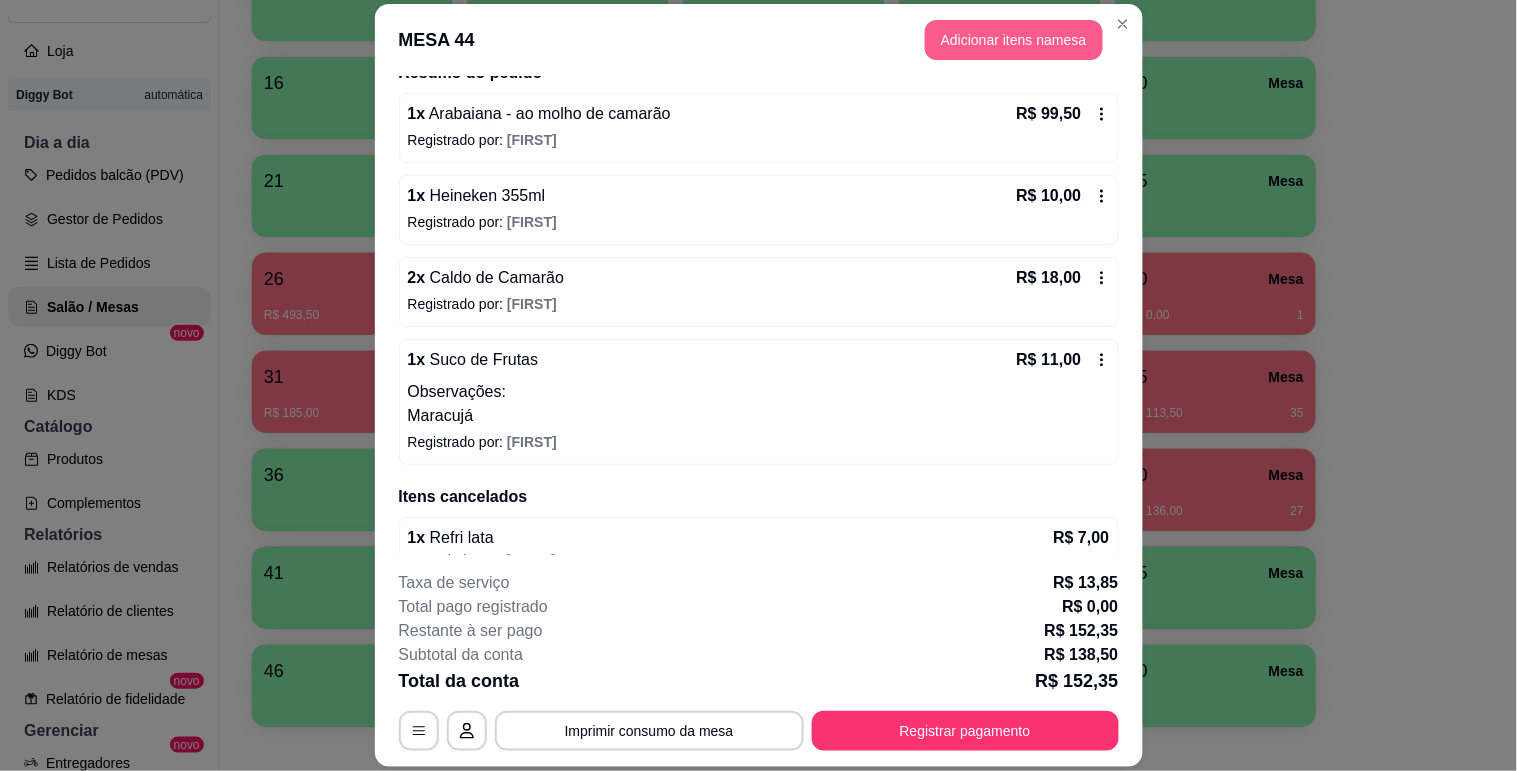 click on "Adicionar itens na  mesa" at bounding box center [1014, 40] 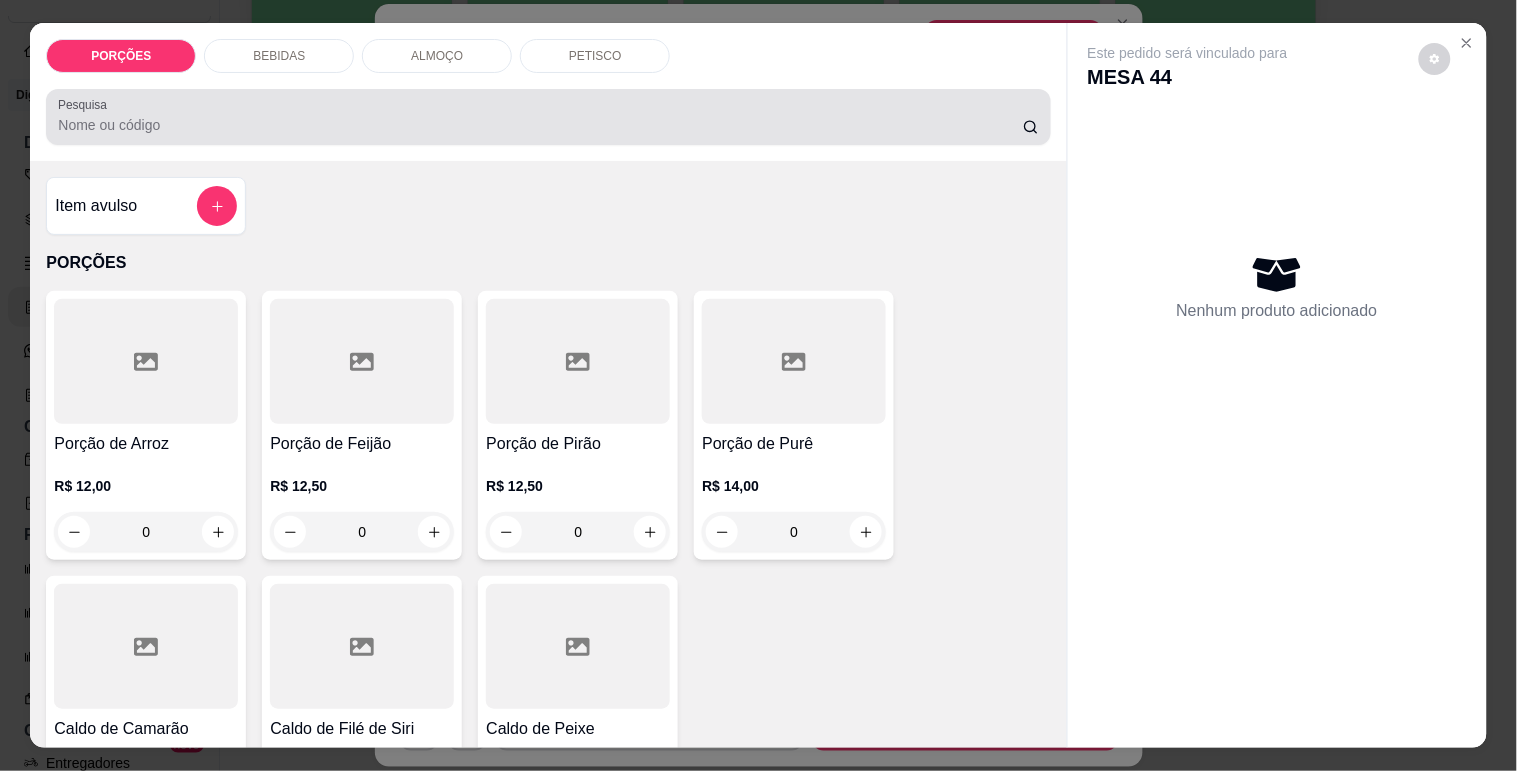click on "Pesquisa" at bounding box center (548, 117) 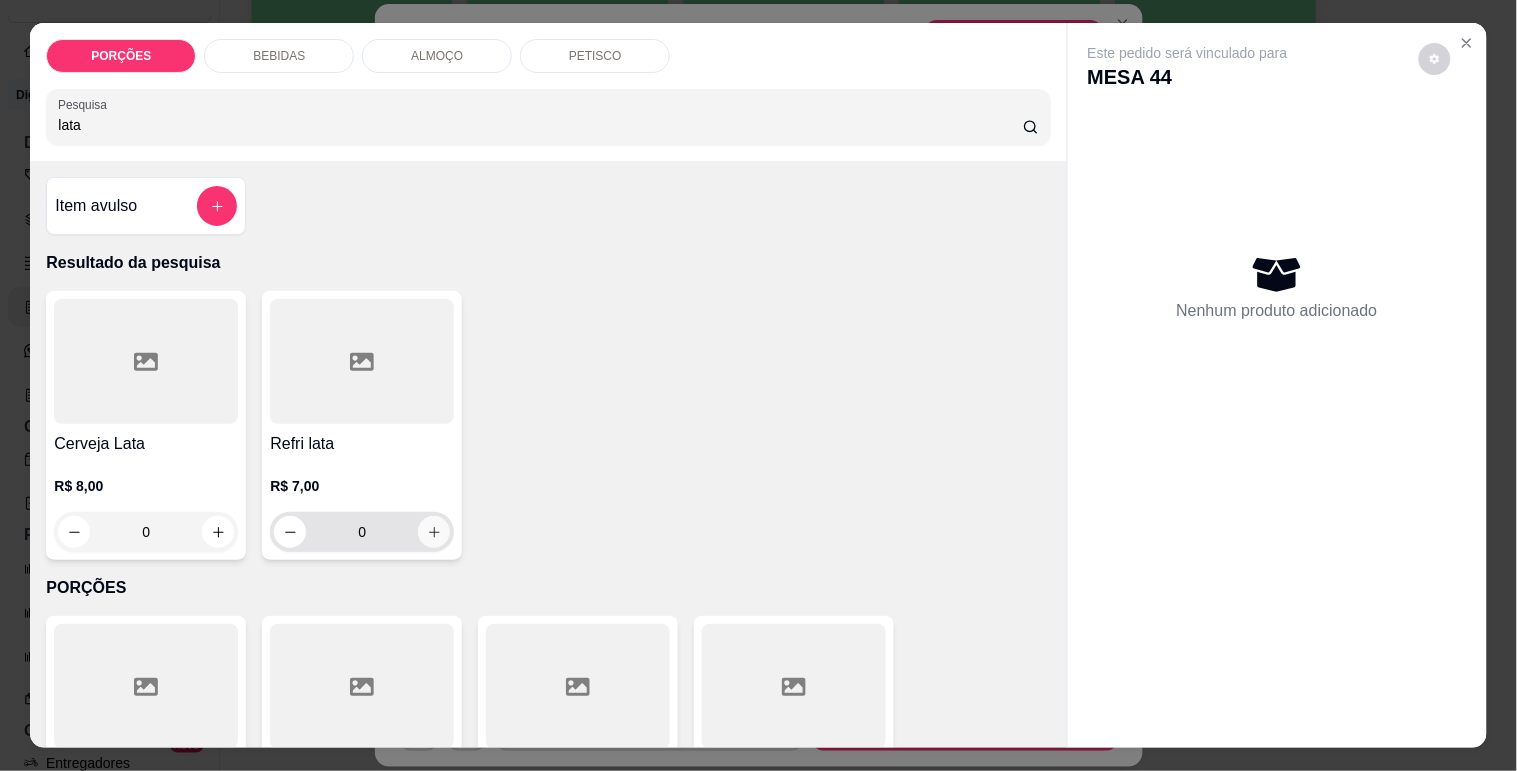 type on "lata" 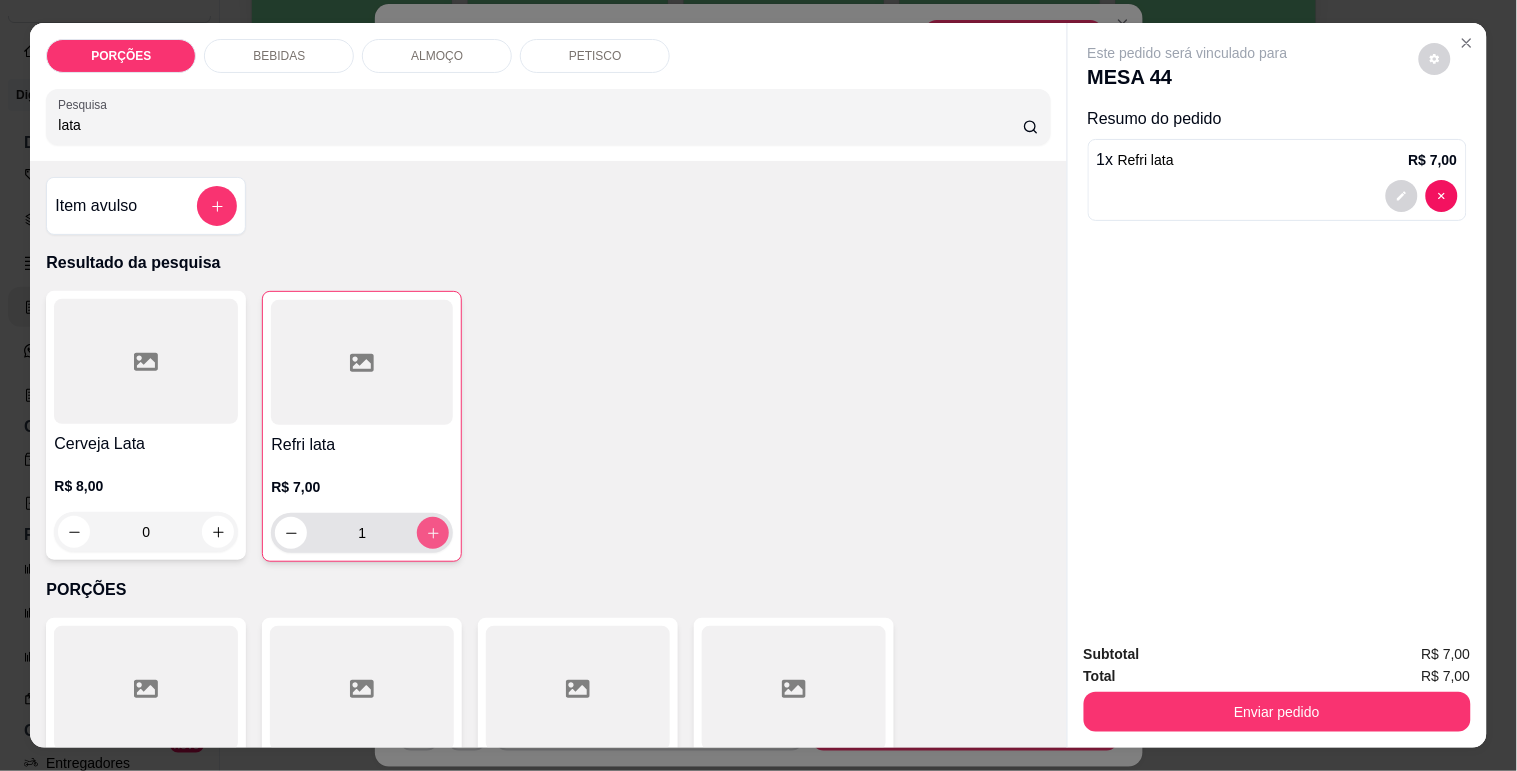 type on "1" 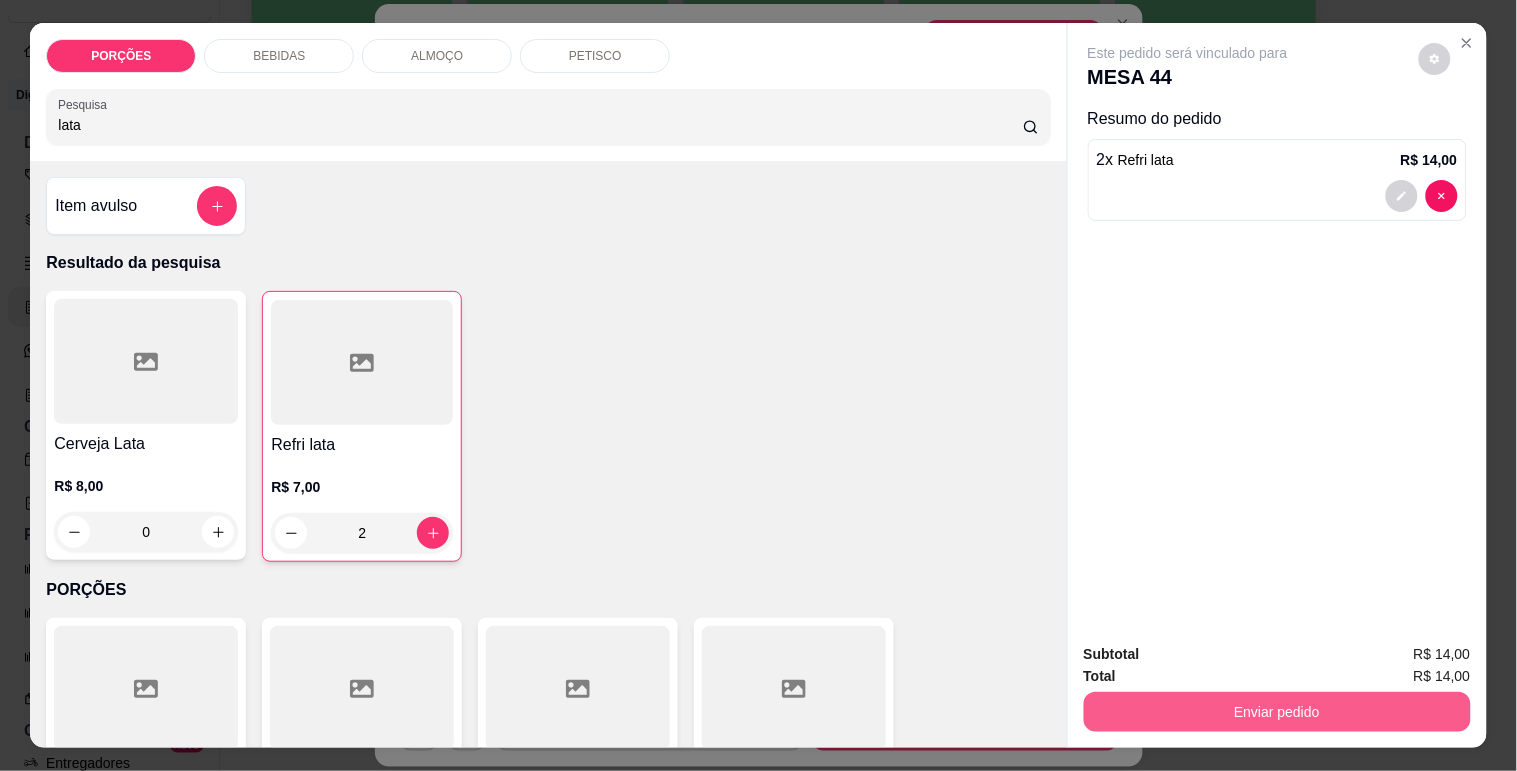 click on "Enviar pedido" at bounding box center (1277, 712) 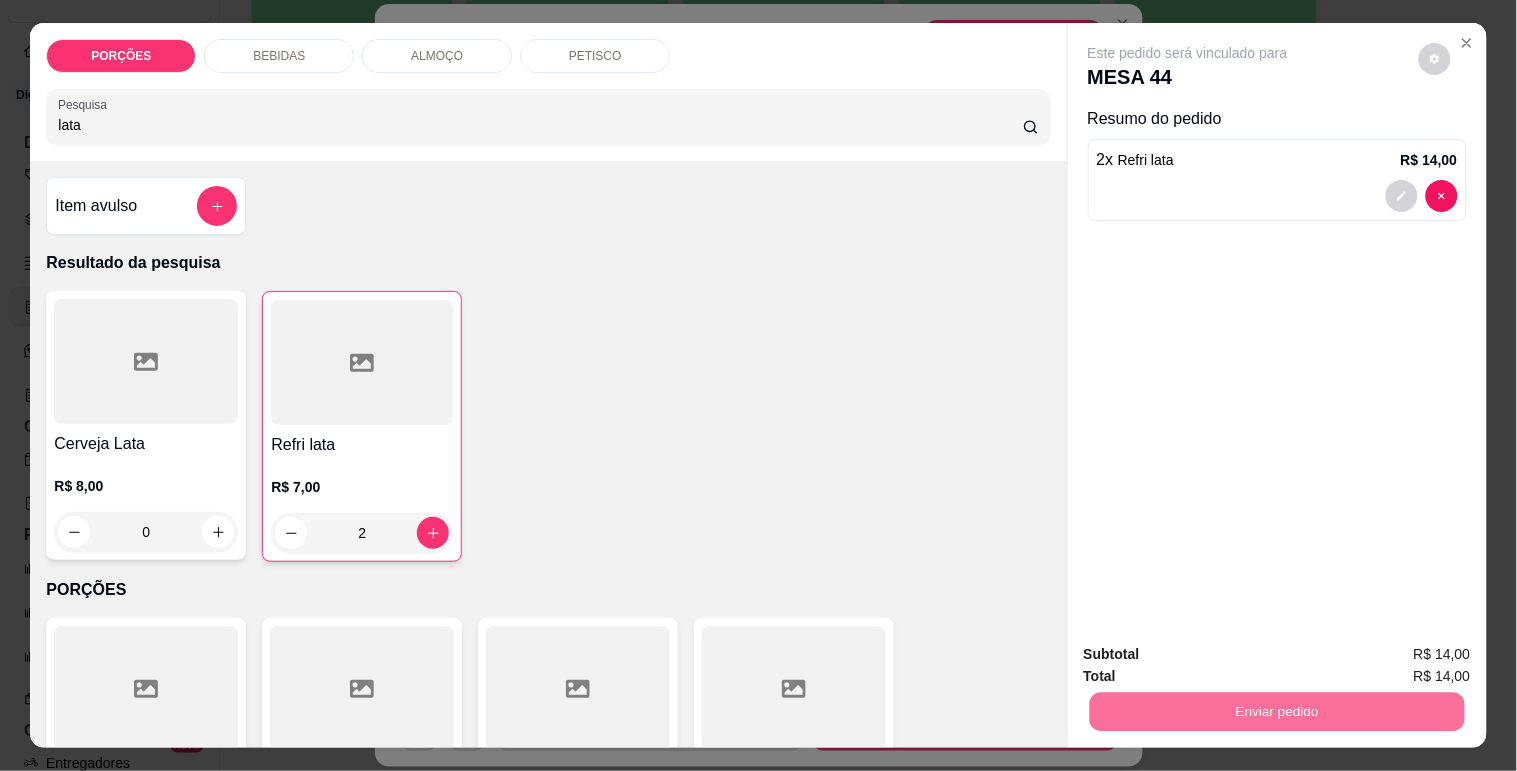 click on "Não registrar e enviar pedido" at bounding box center [1211, 655] 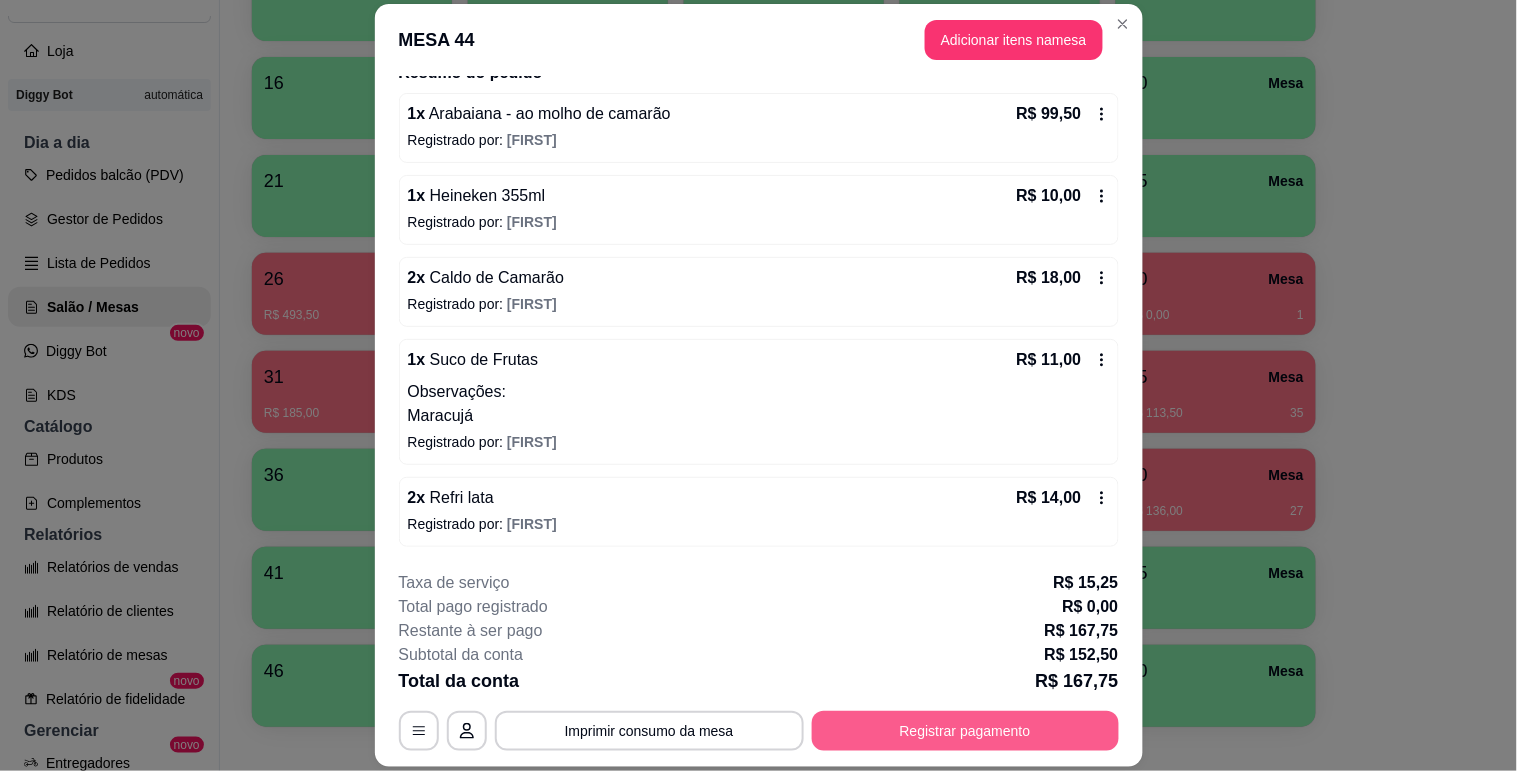 click on "Registrar pagamento" at bounding box center [965, 731] 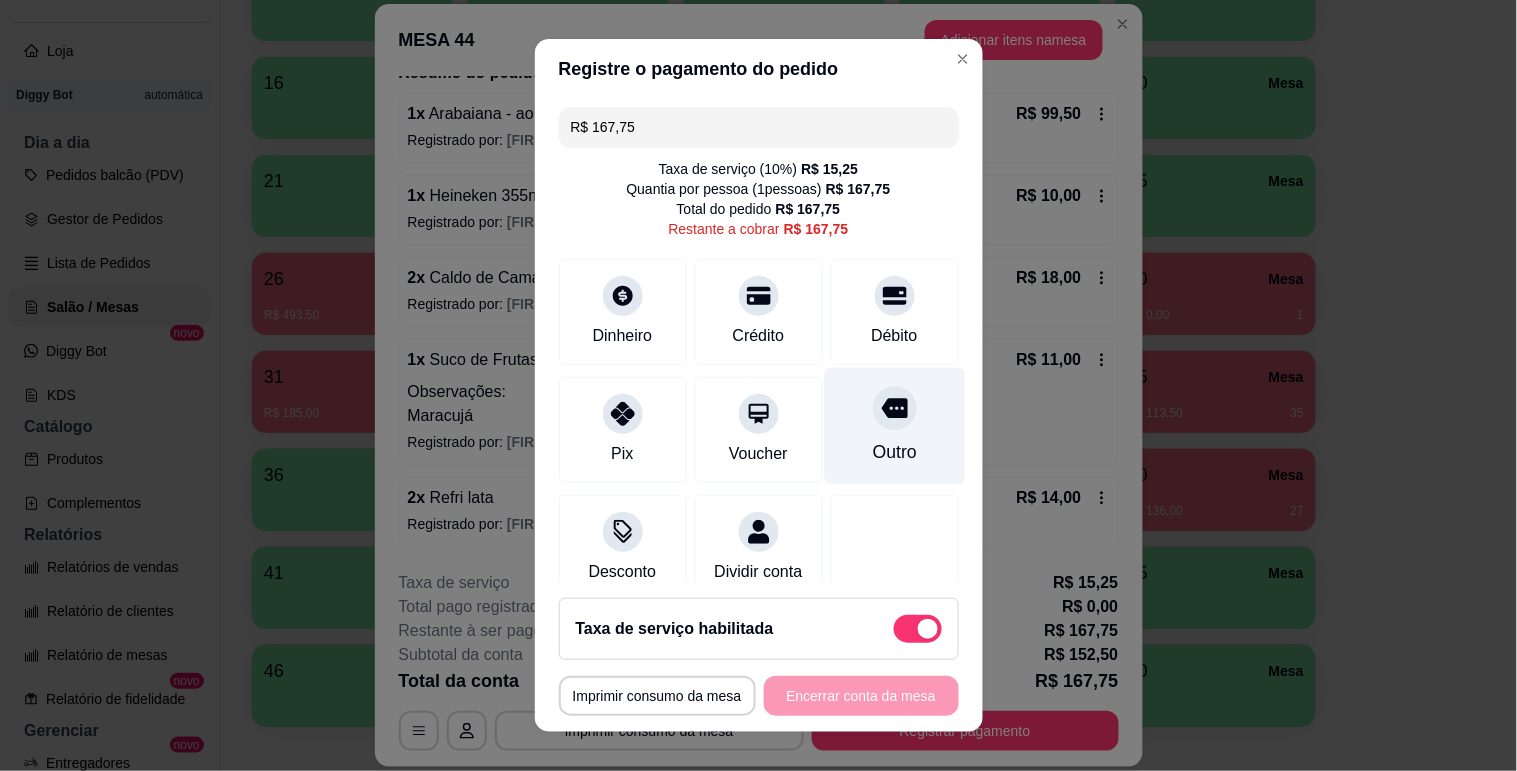 click on "Outro" at bounding box center [894, 452] 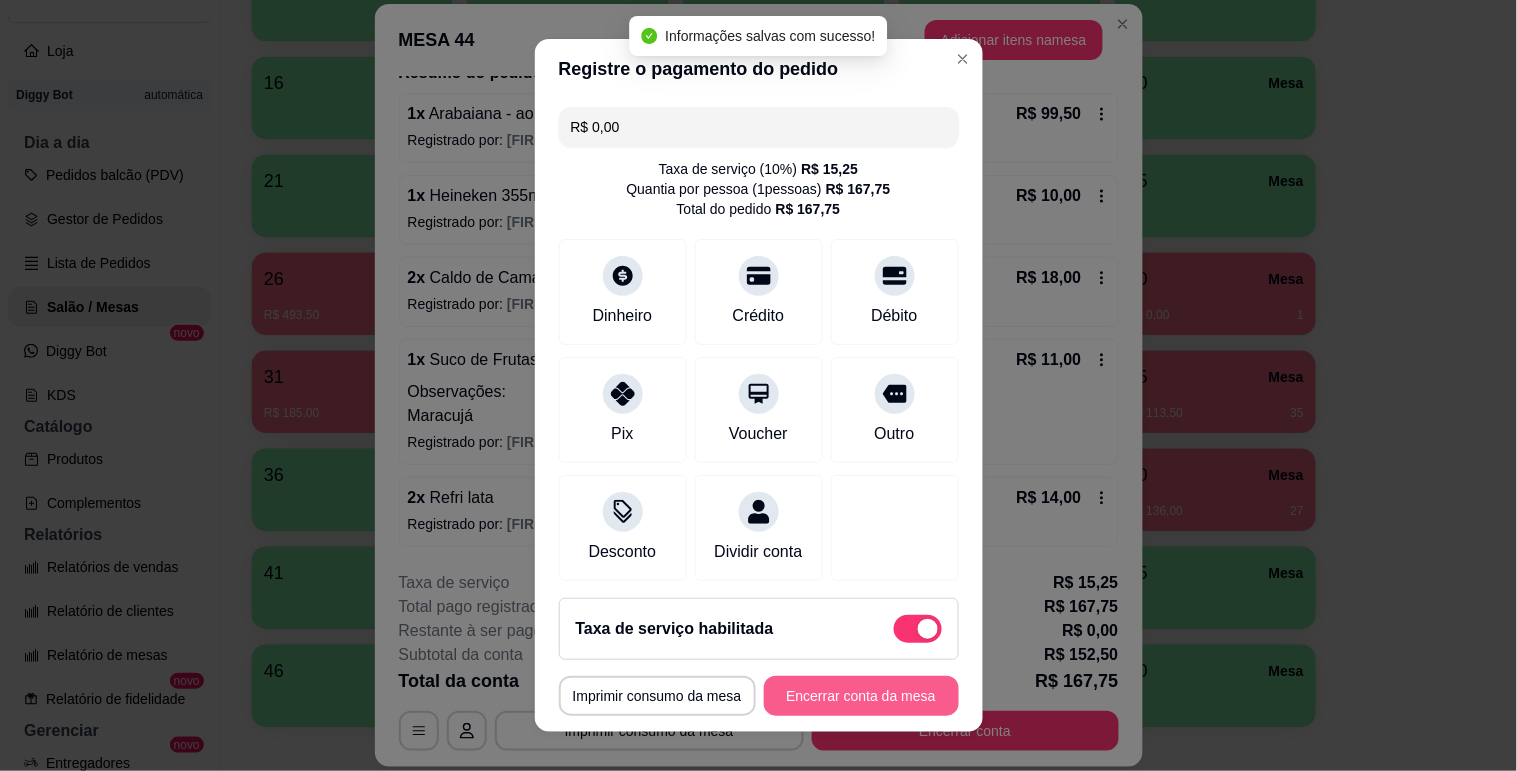 type on "R$ 0,00" 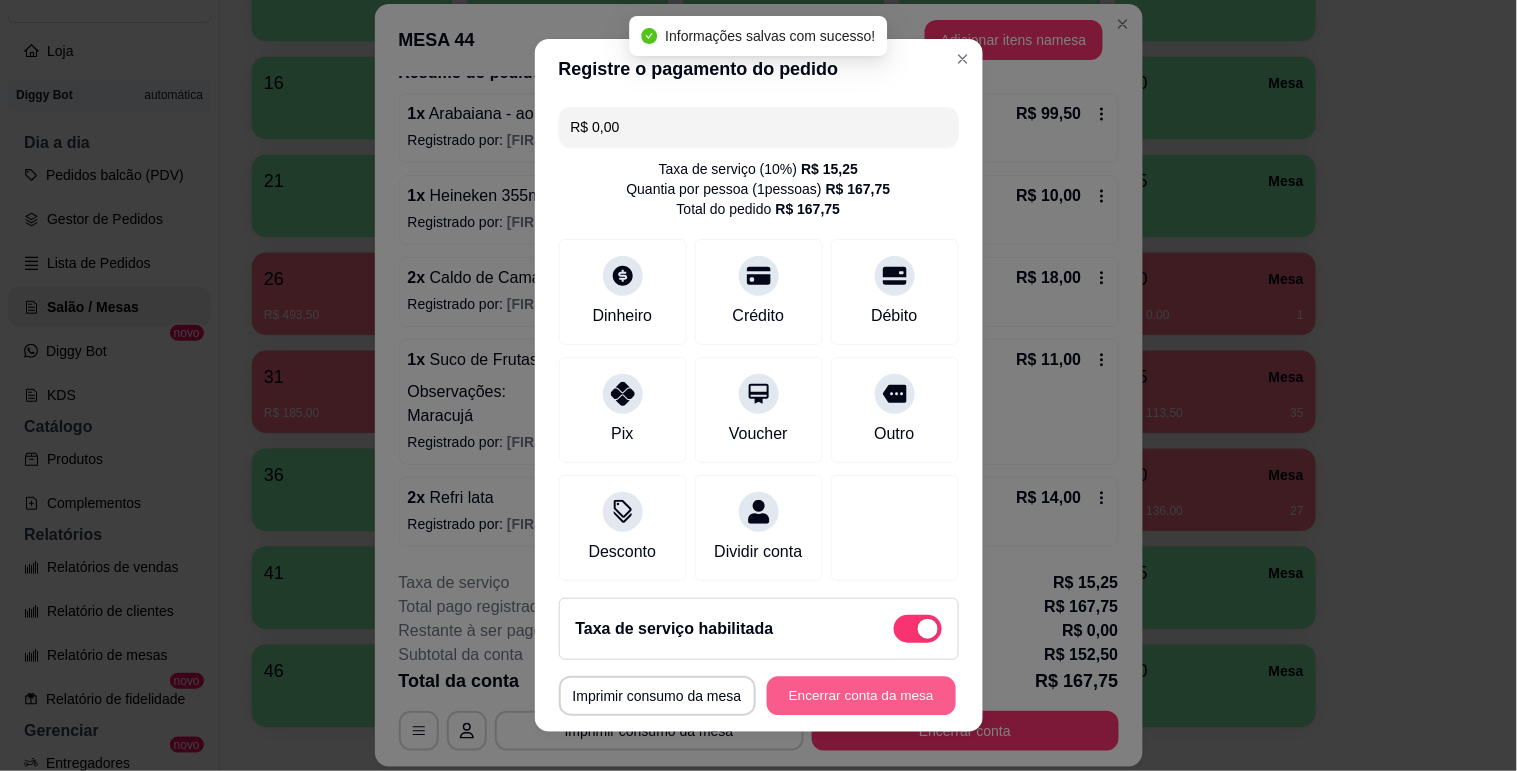 click on "Encerrar conta da mesa" at bounding box center [861, 696] 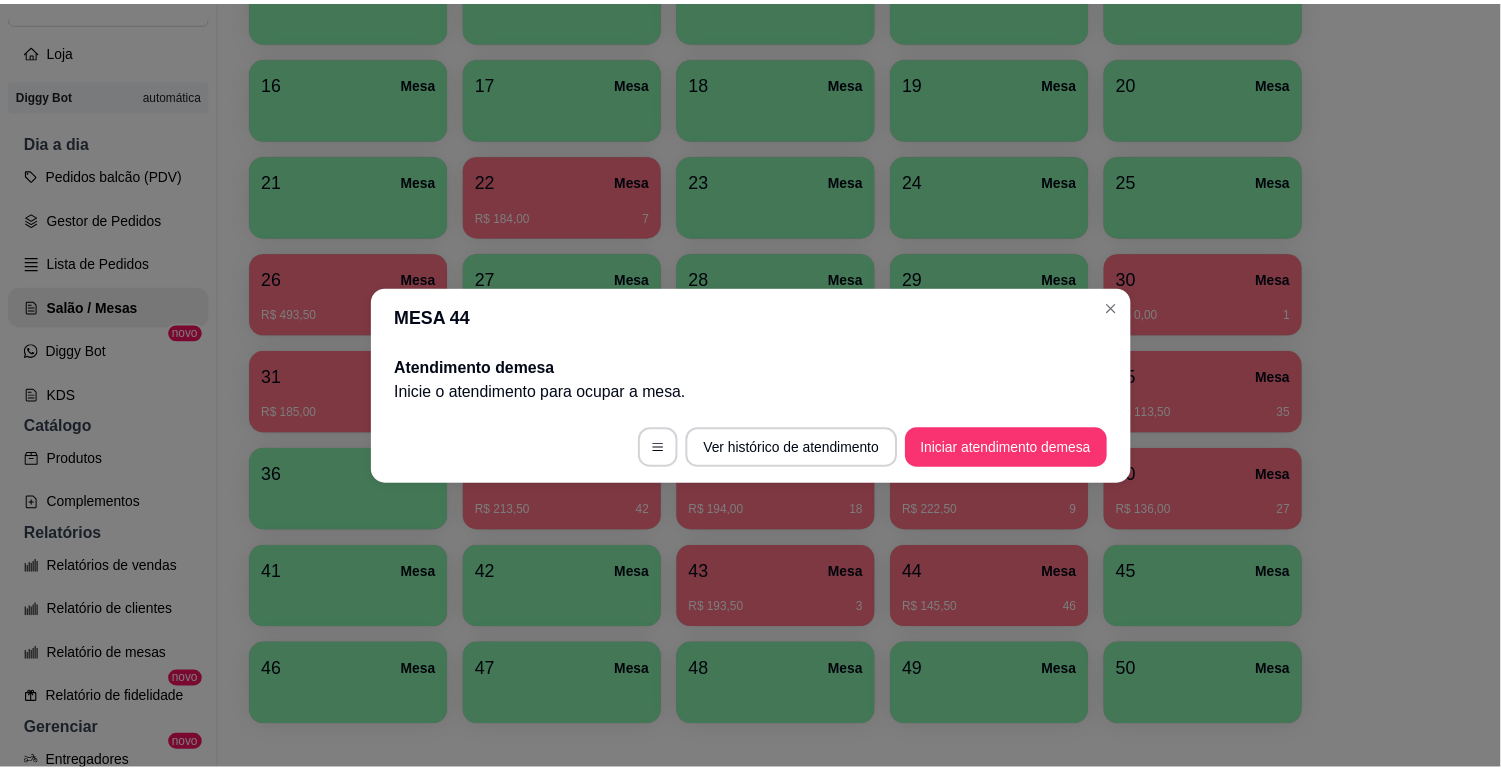scroll, scrollTop: 0, scrollLeft: 0, axis: both 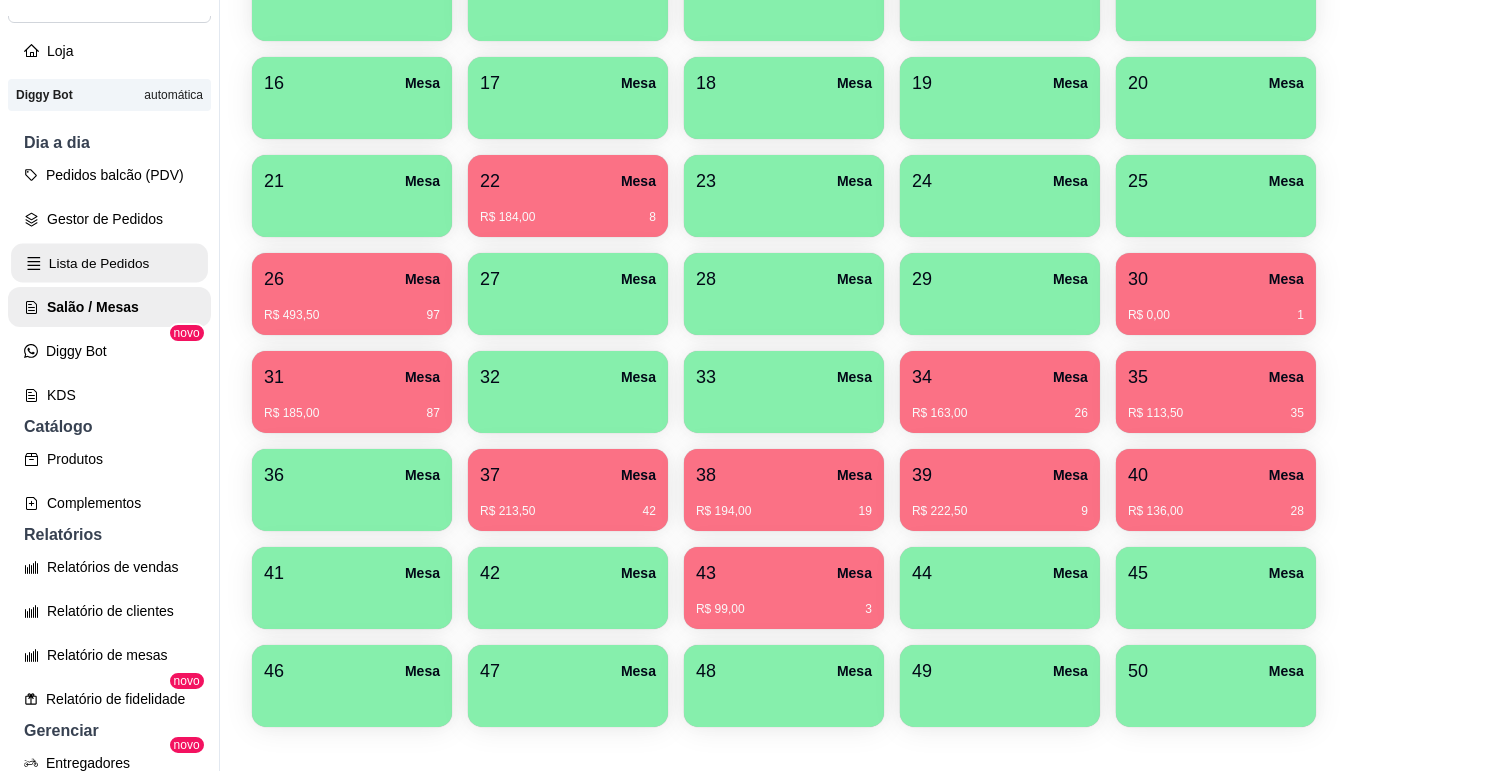 click on "Lista de Pedidos" at bounding box center (109, 263) 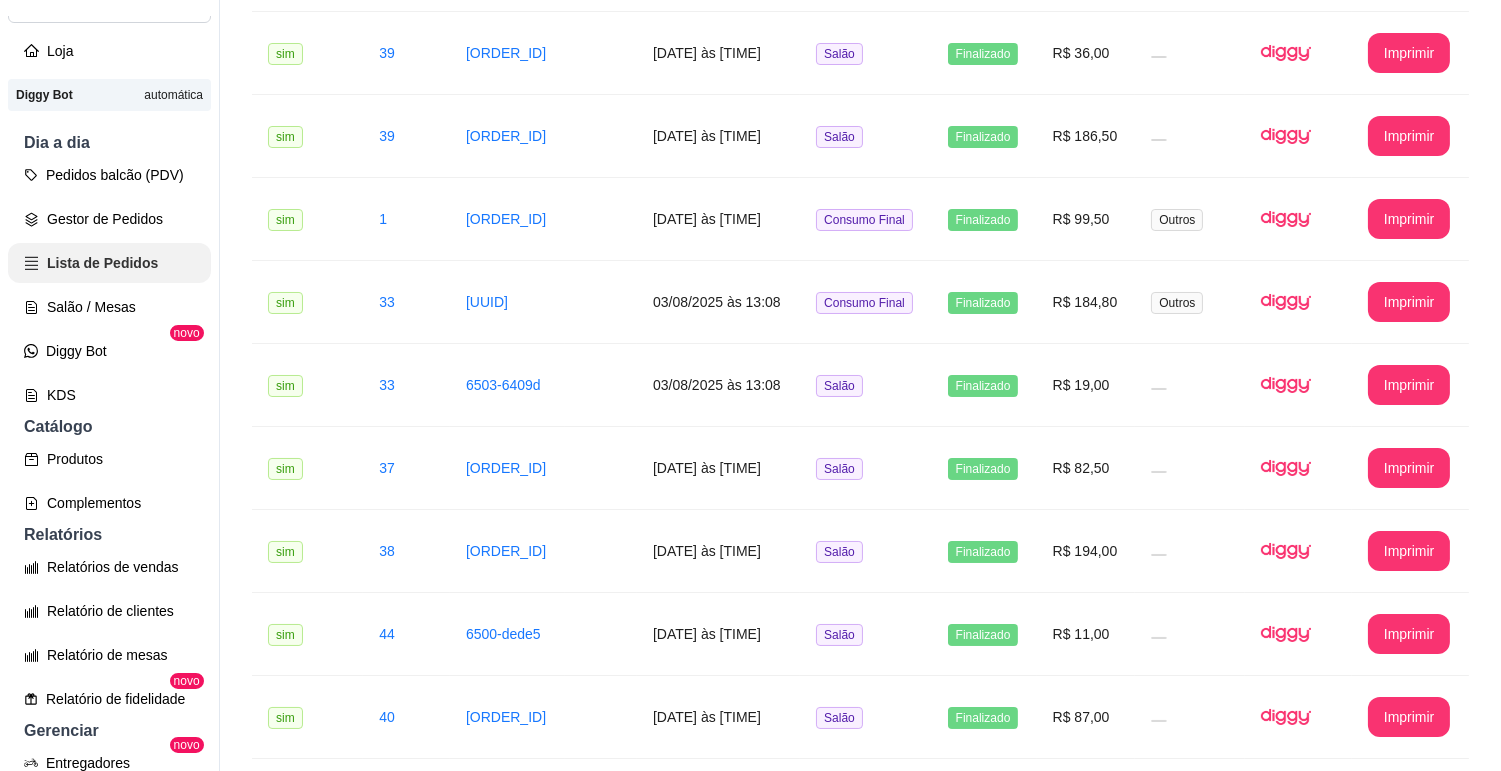 scroll, scrollTop: 0, scrollLeft: 0, axis: both 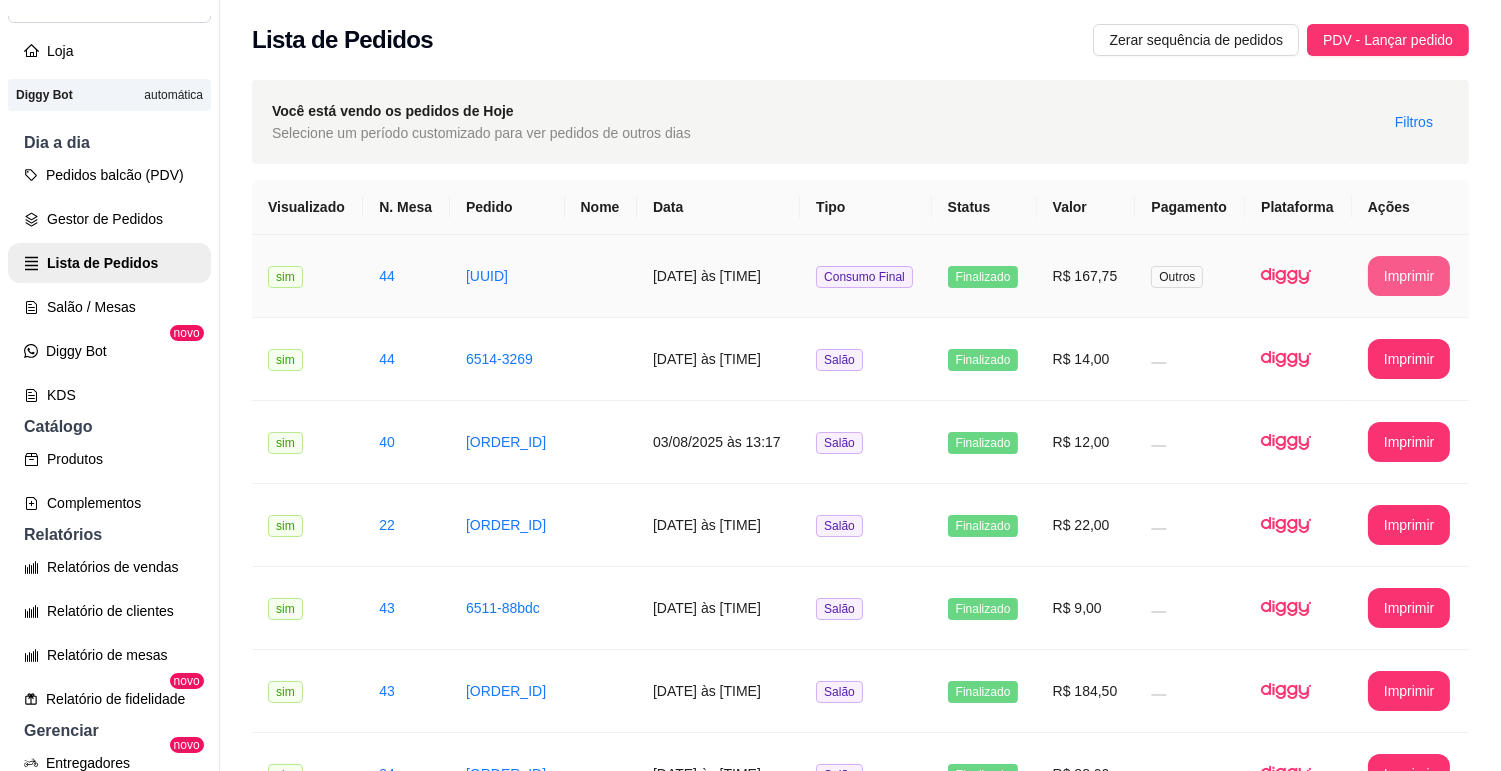 click on "Imprimir" at bounding box center [1409, 276] 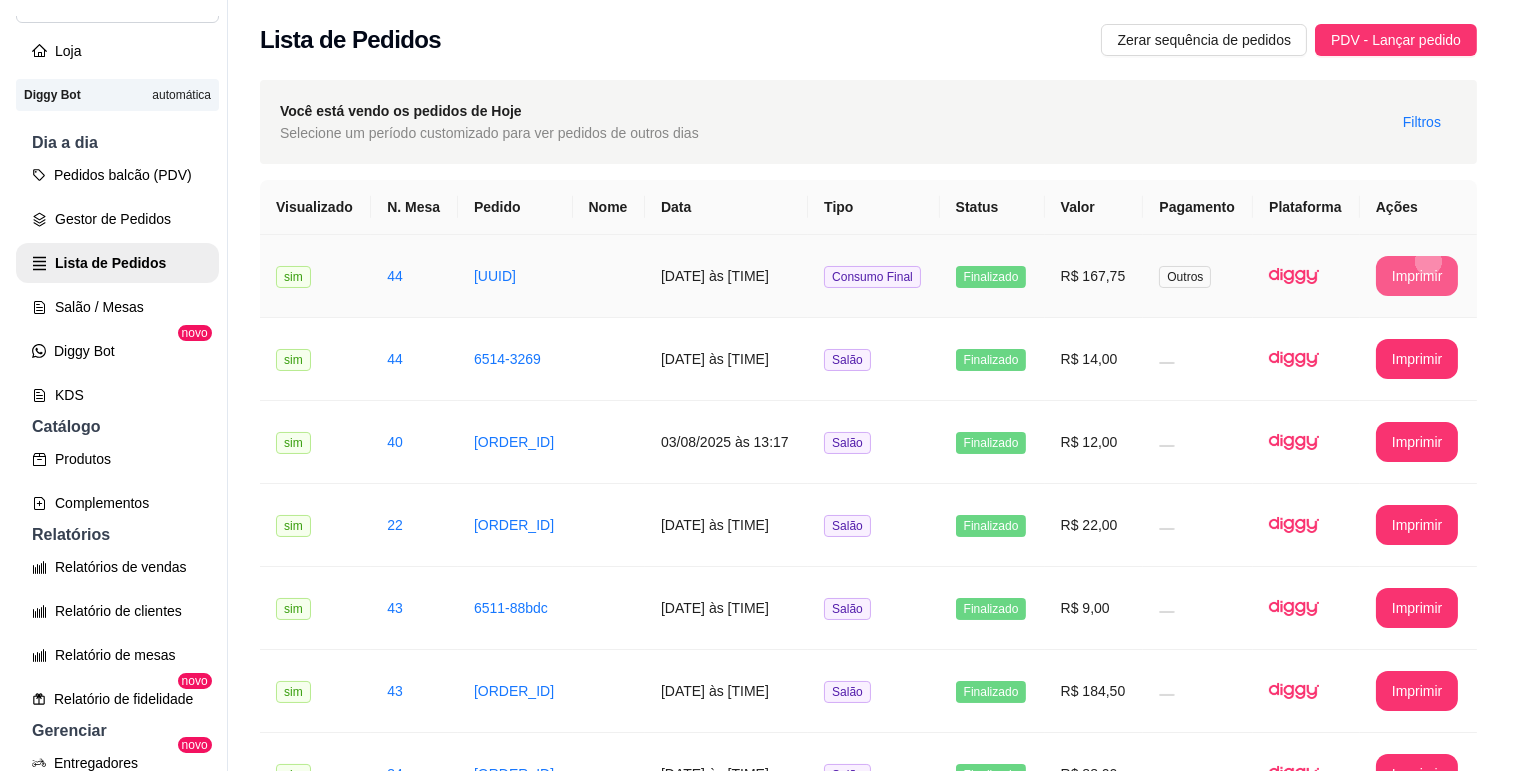 scroll, scrollTop: 0, scrollLeft: 0, axis: both 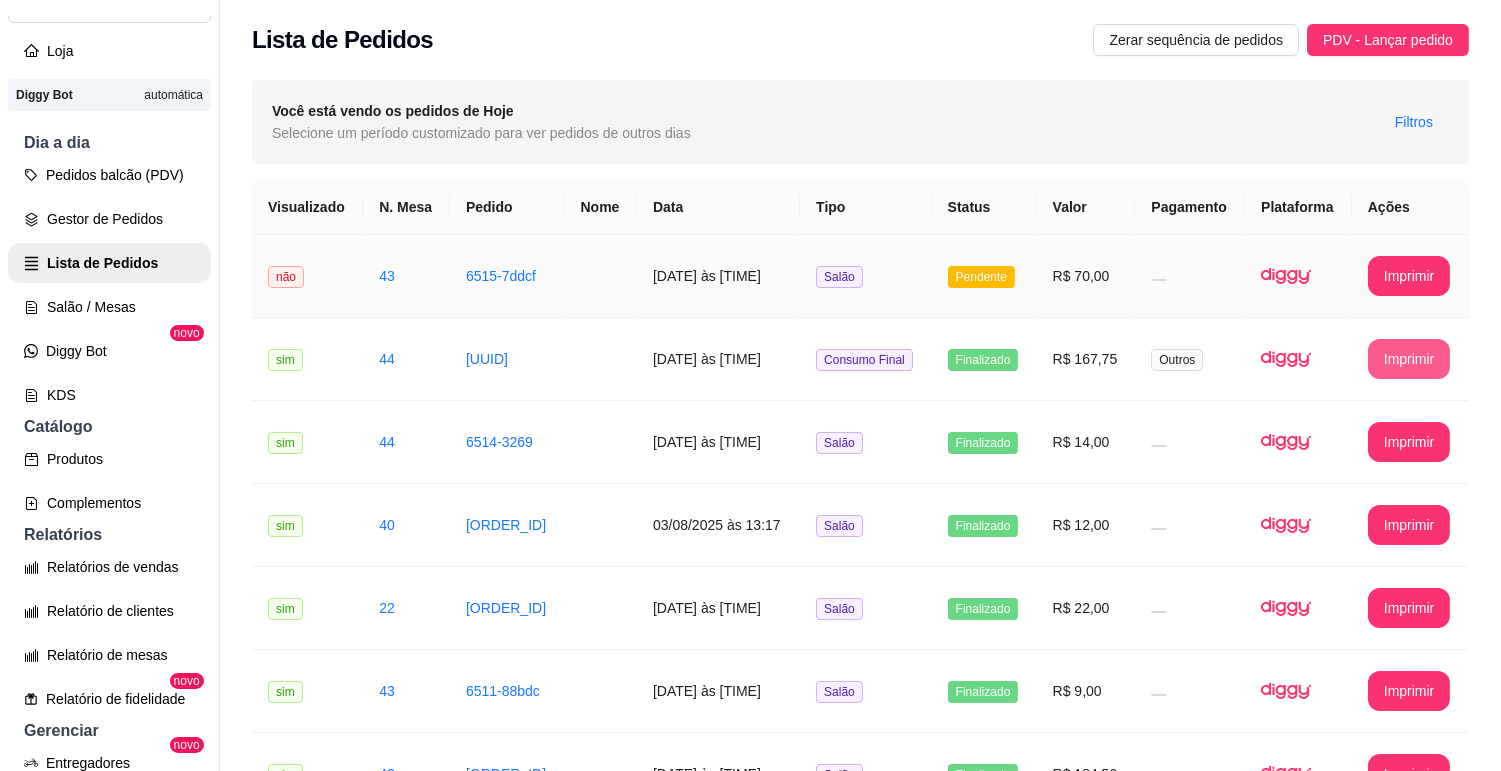click on "Salão" at bounding box center [866, 276] 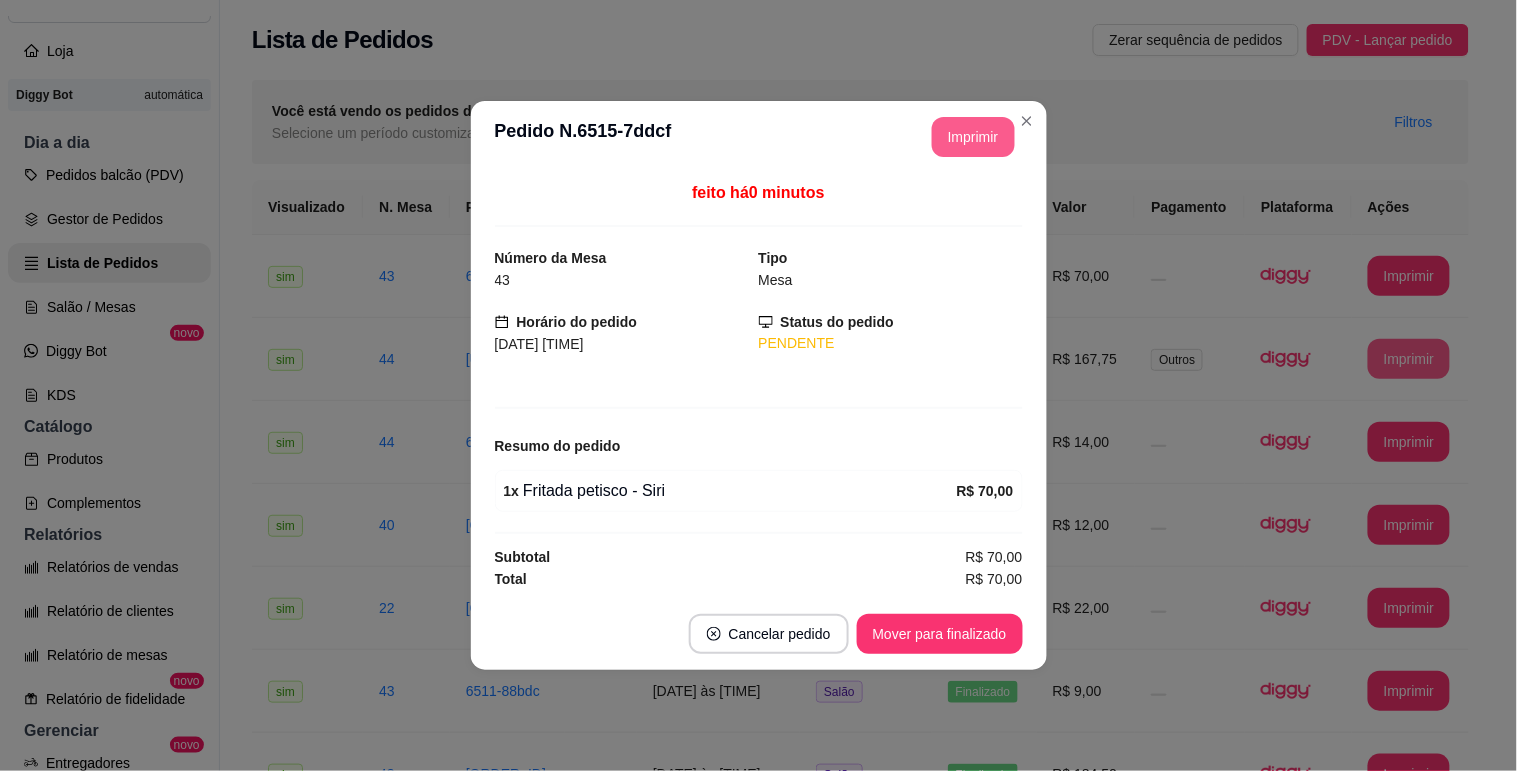 click on "Imprimir" at bounding box center [973, 137] 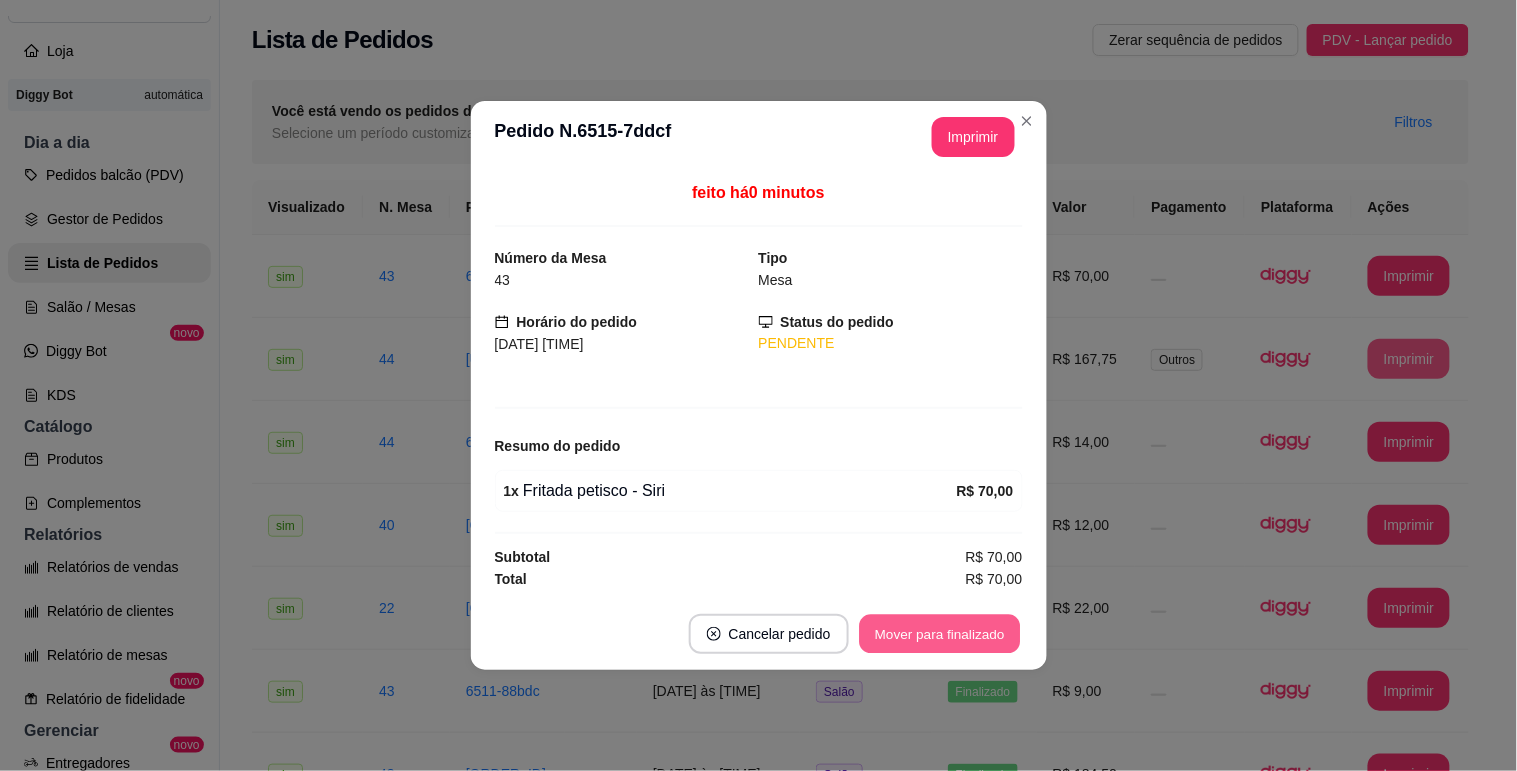 click on "Mover para finalizado" at bounding box center [939, 634] 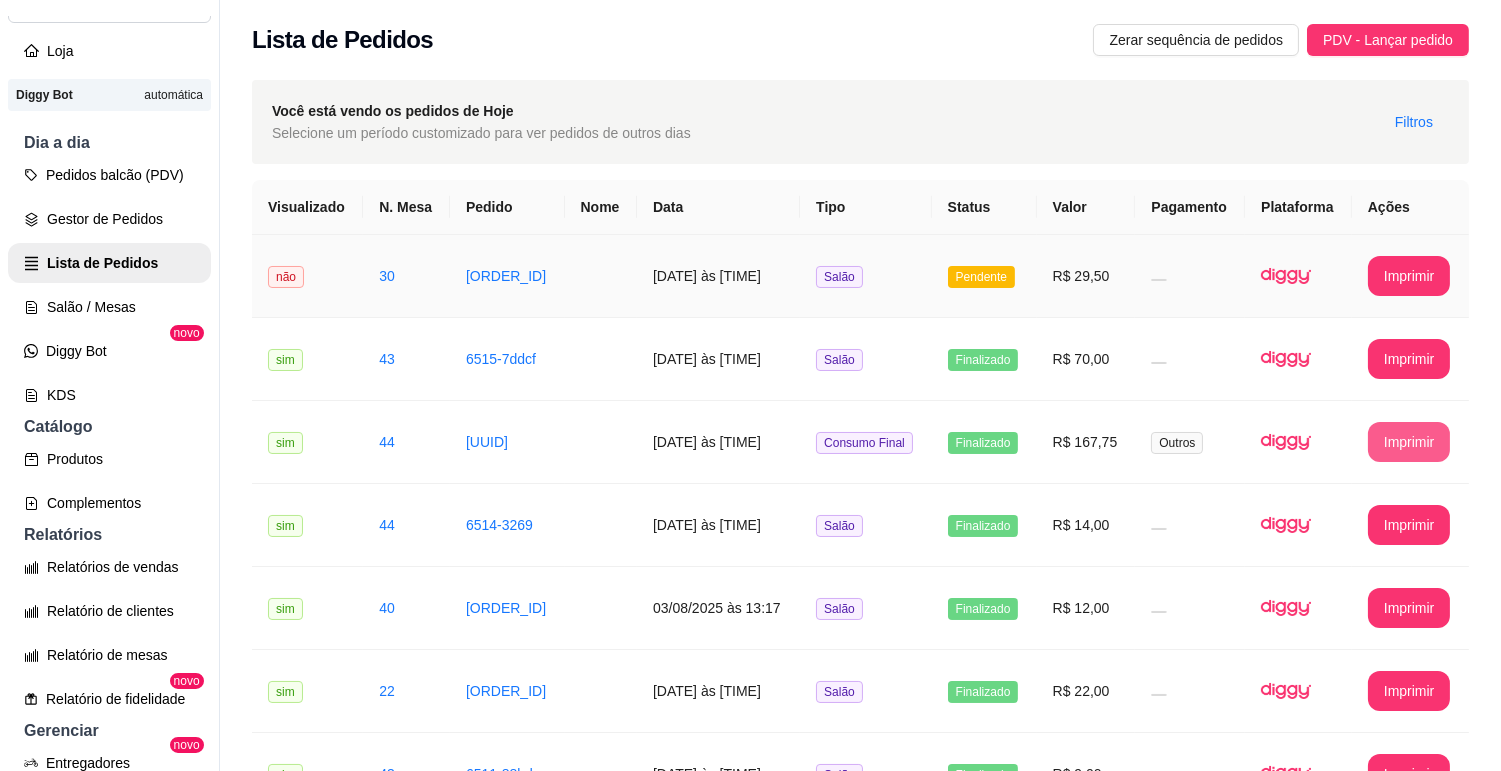 click on "Salão" at bounding box center [866, 276] 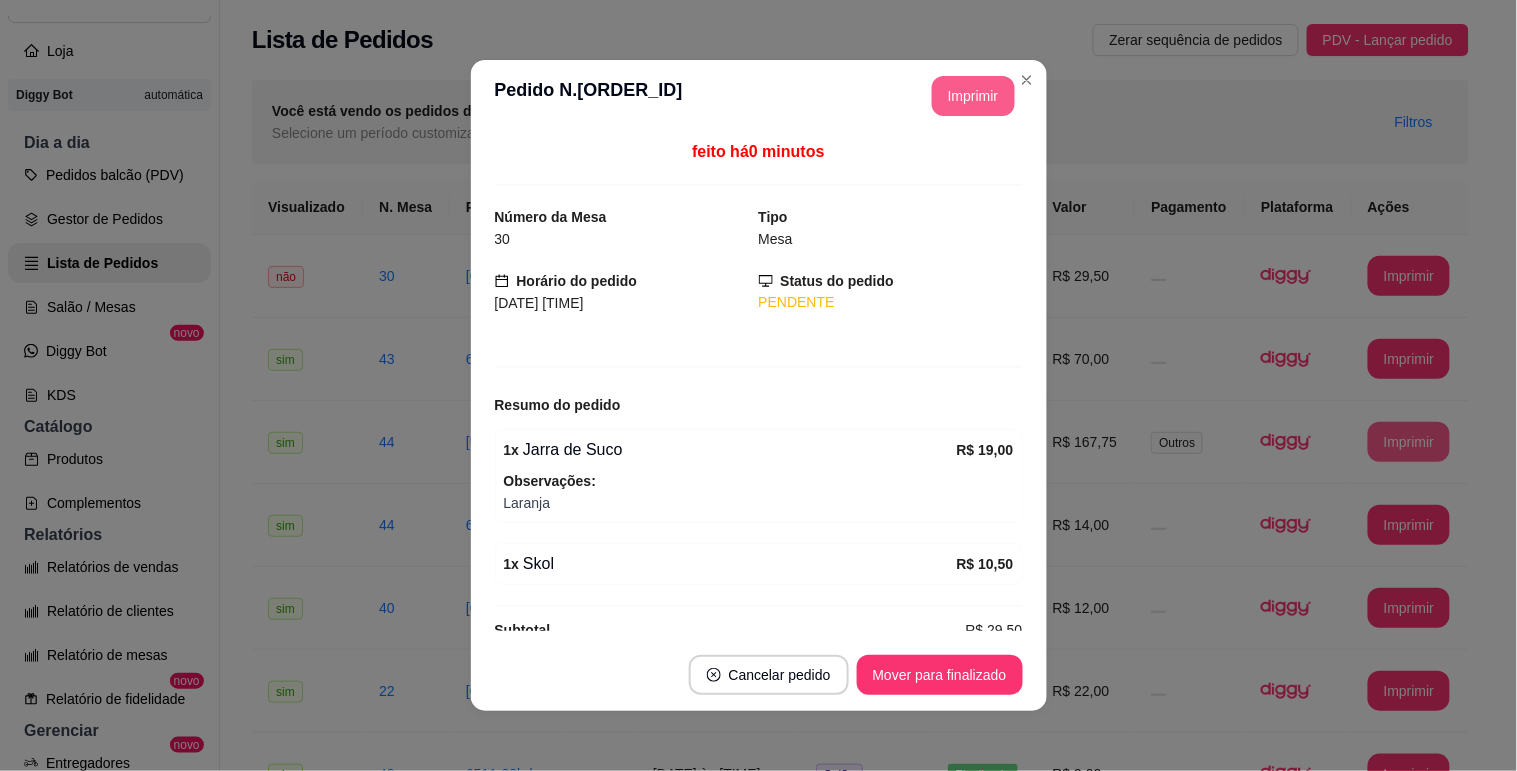 click on "Imprimir" at bounding box center [973, 96] 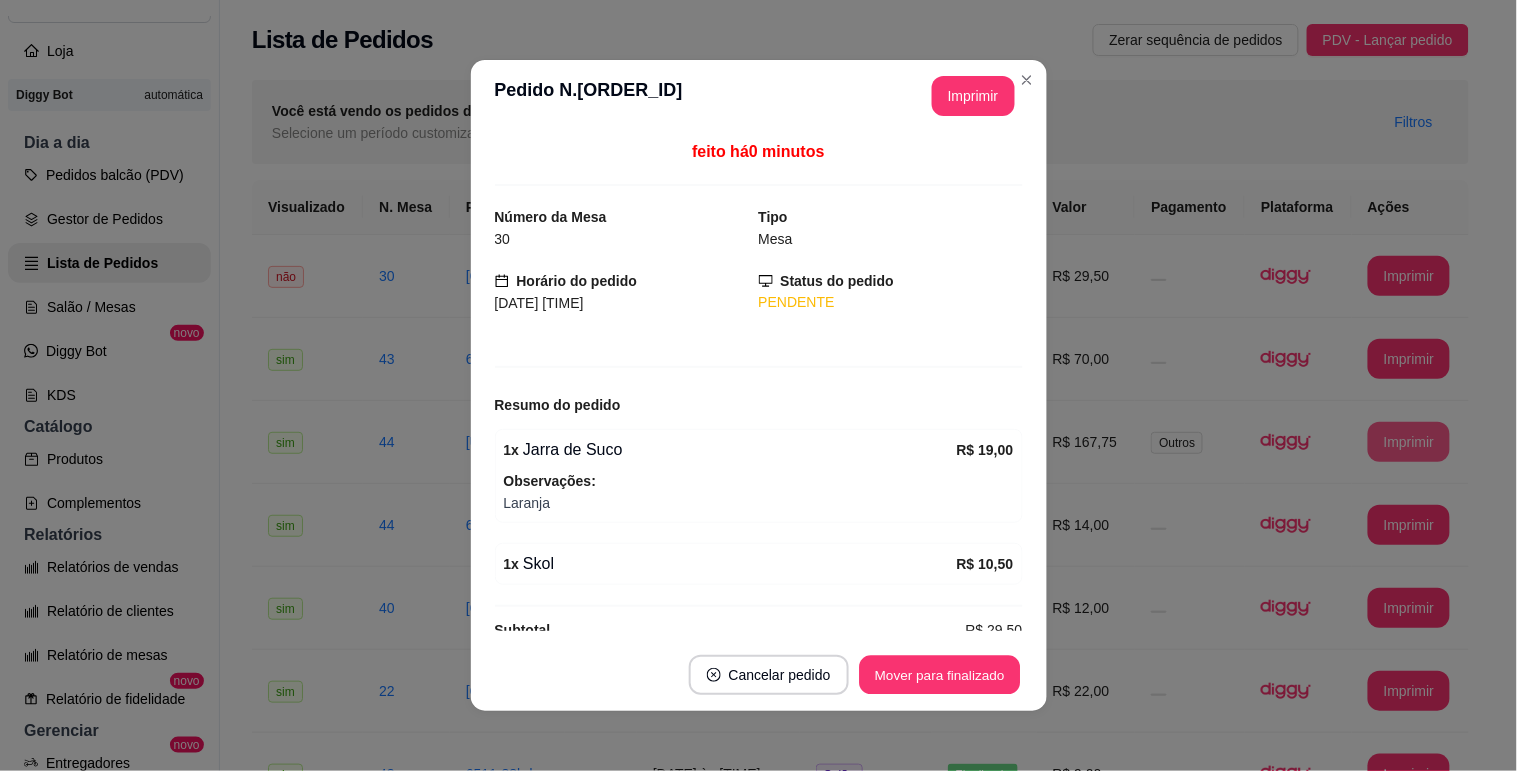 click on "Mover para finalizado" at bounding box center (939, 675) 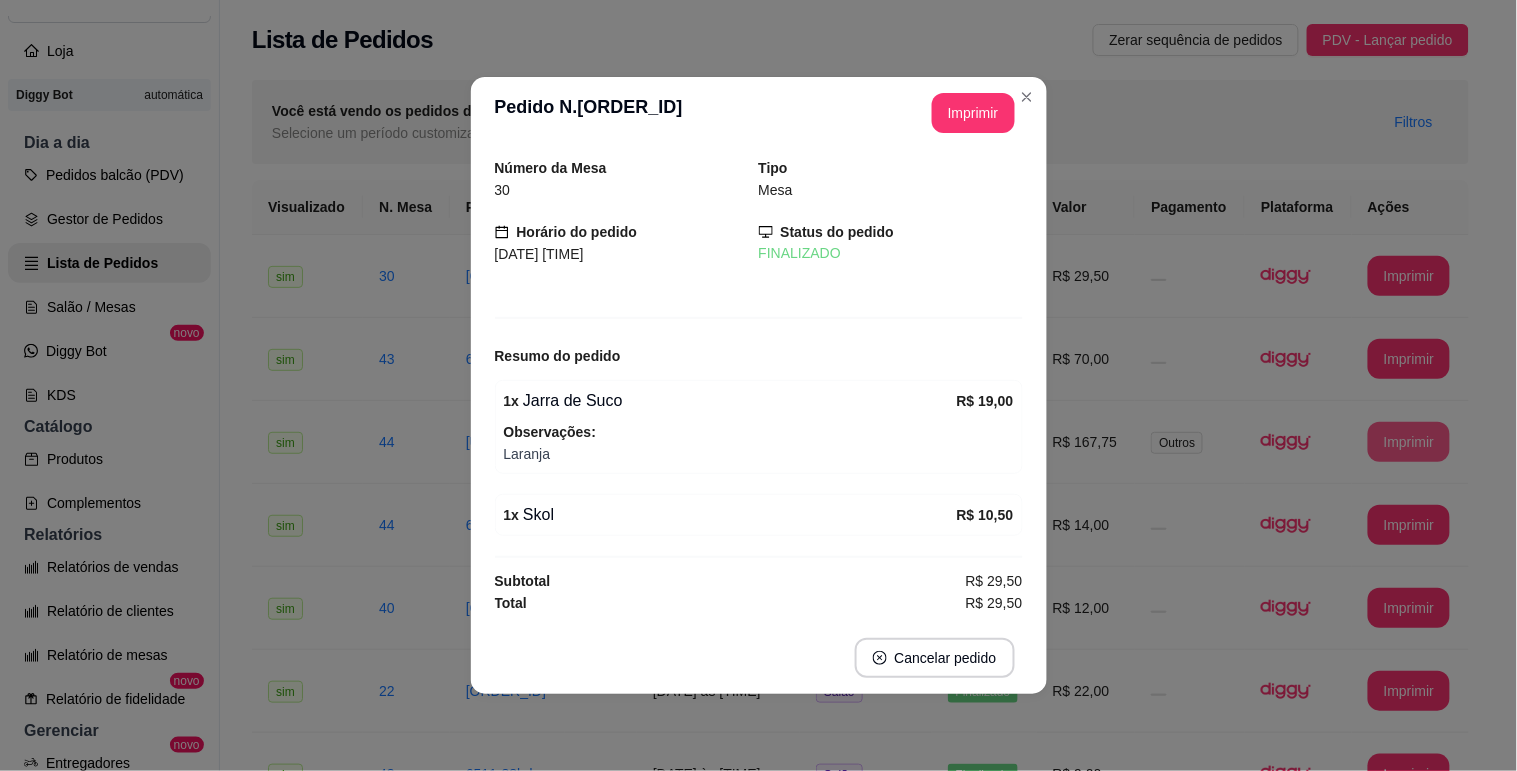 scroll, scrollTop: 0, scrollLeft: 0, axis: both 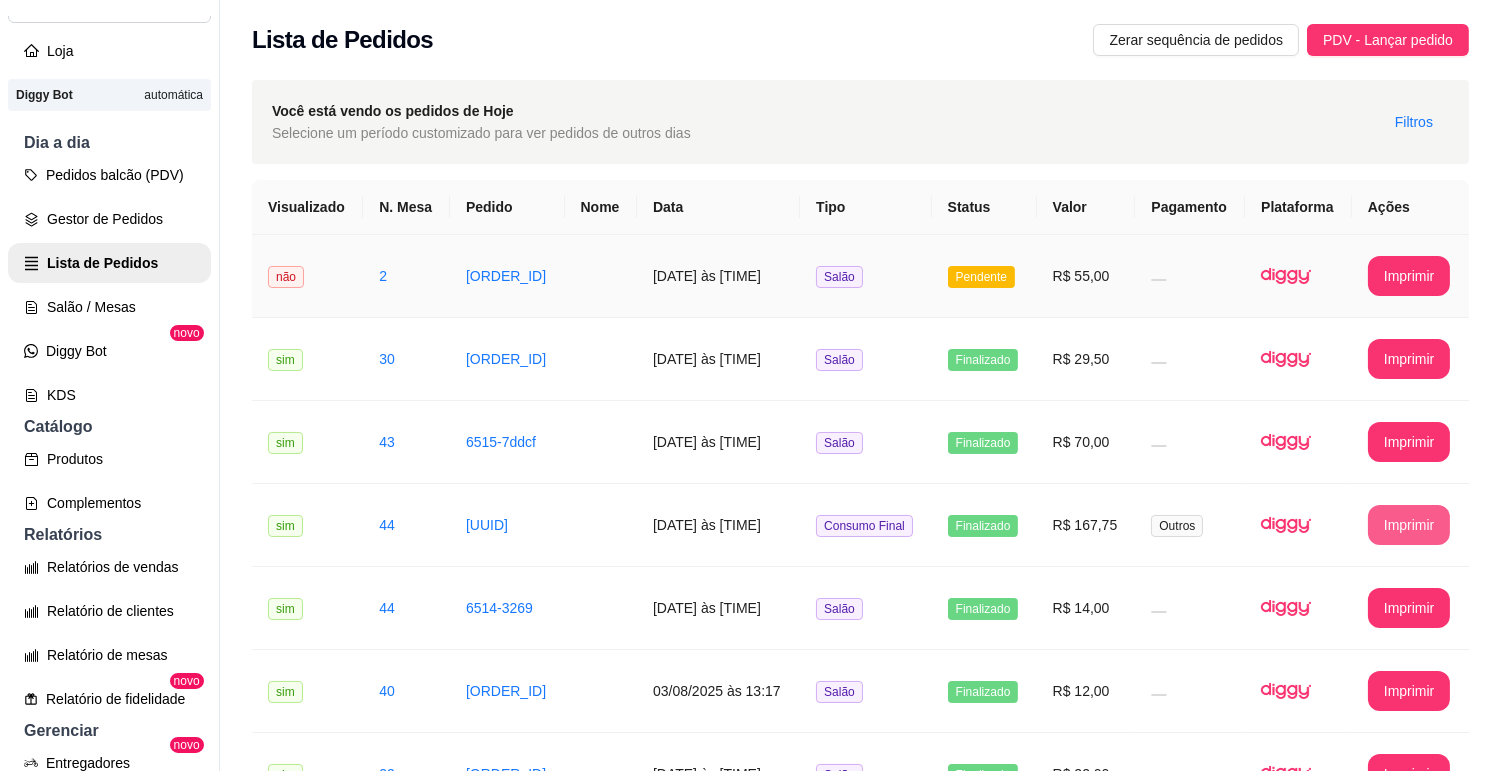 click at bounding box center (1190, 276) 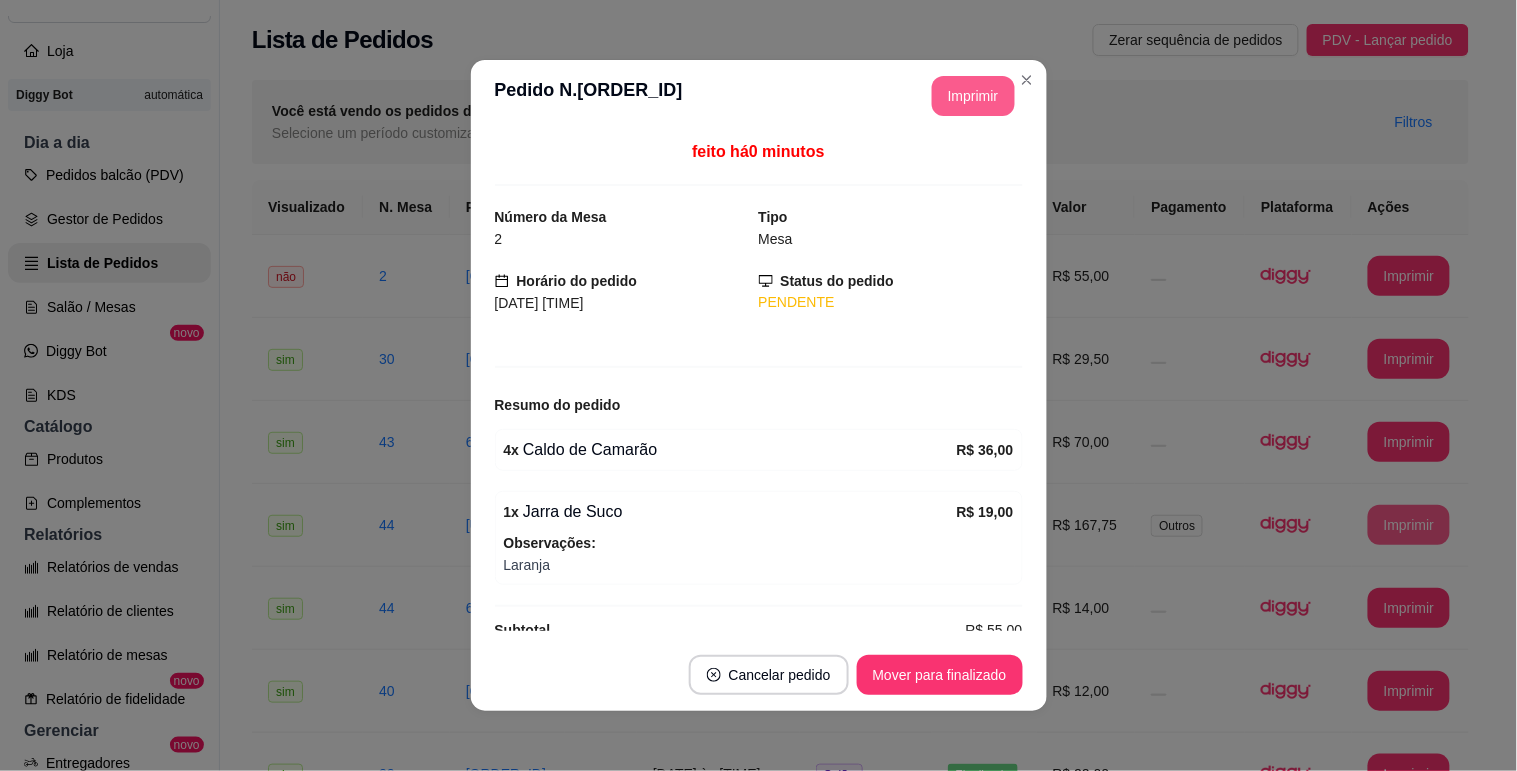 click on "Imprimir" at bounding box center [973, 96] 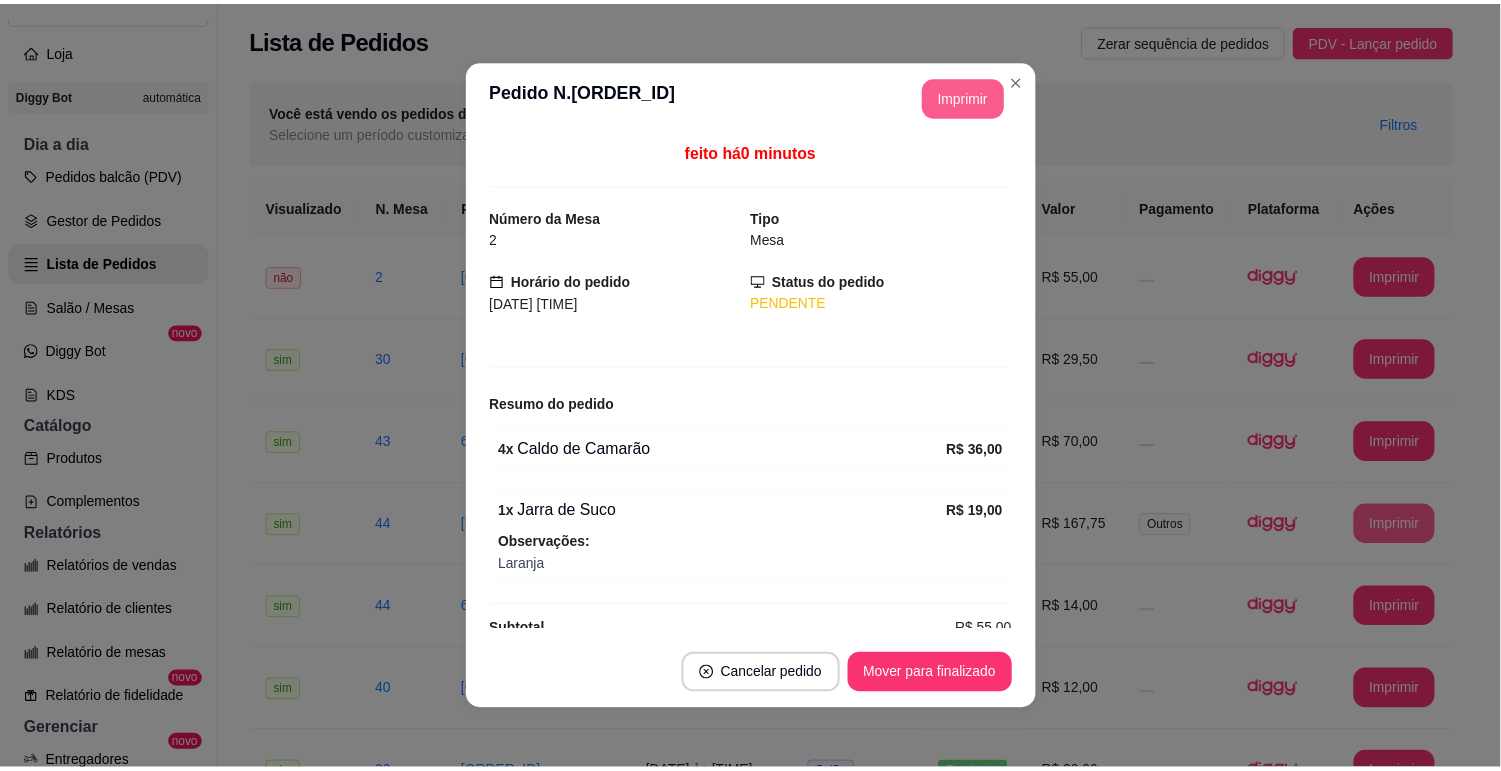scroll, scrollTop: 0, scrollLeft: 0, axis: both 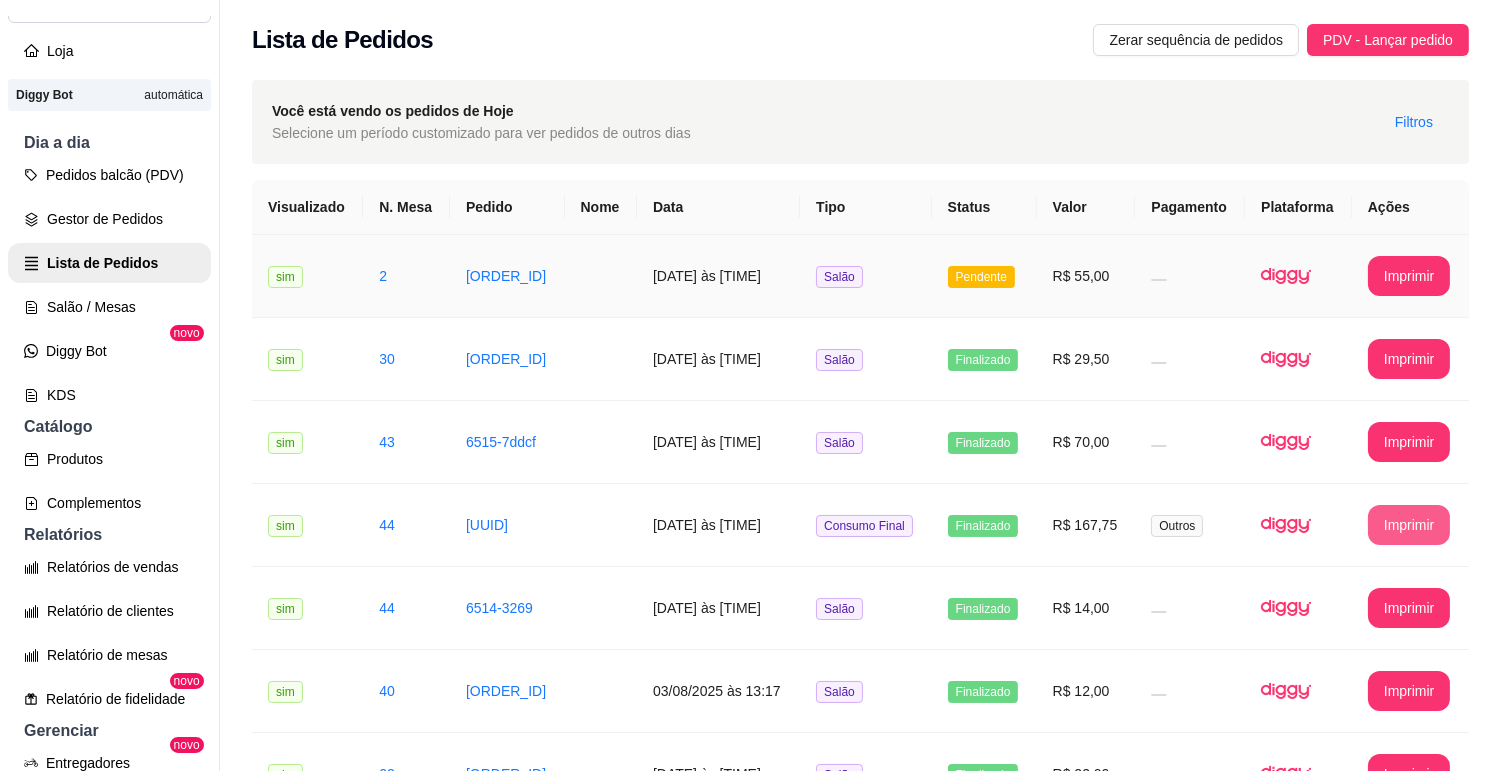 click on "R$ 55,00" at bounding box center [1086, 276] 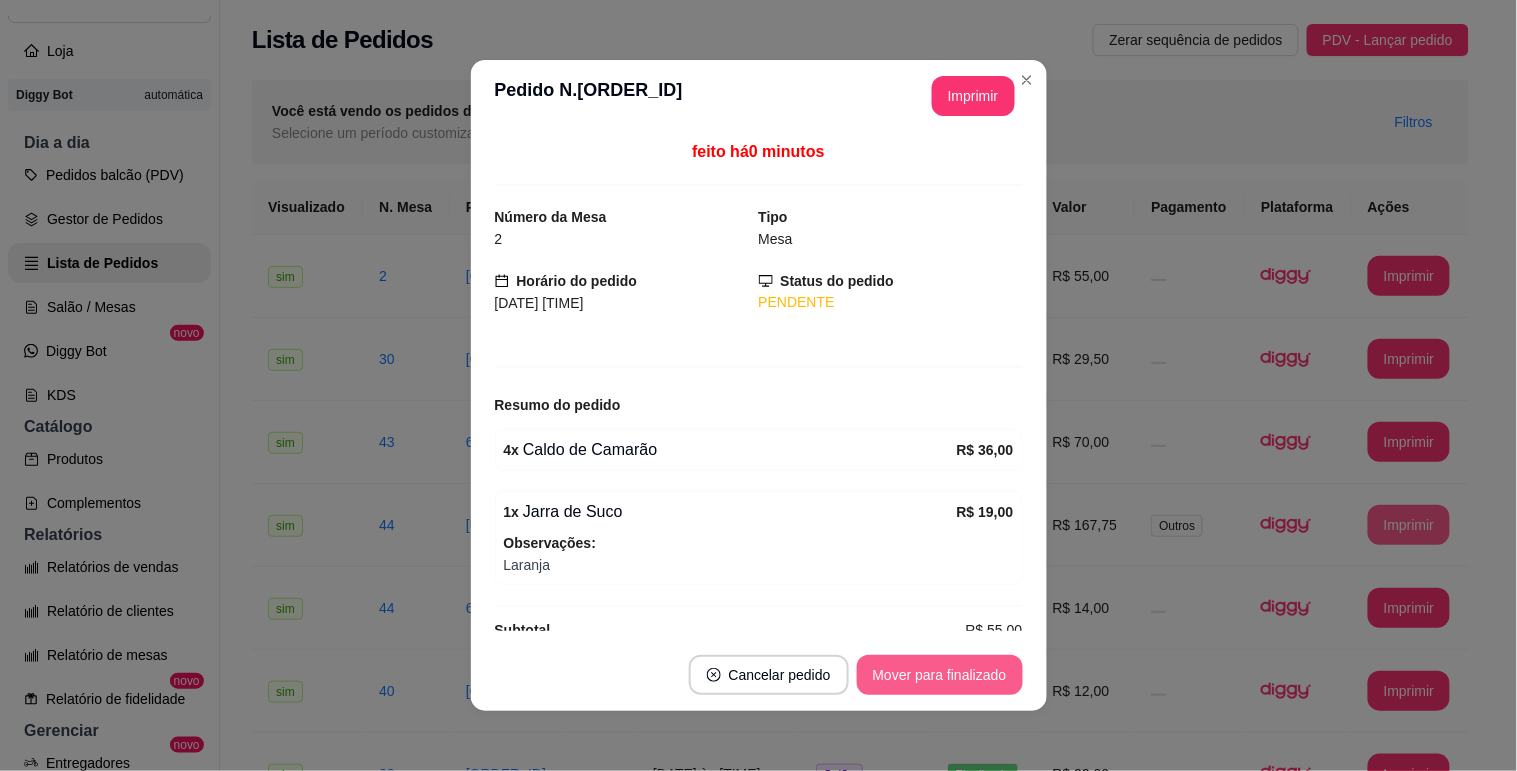 click on "Mover para finalizado" at bounding box center (940, 675) 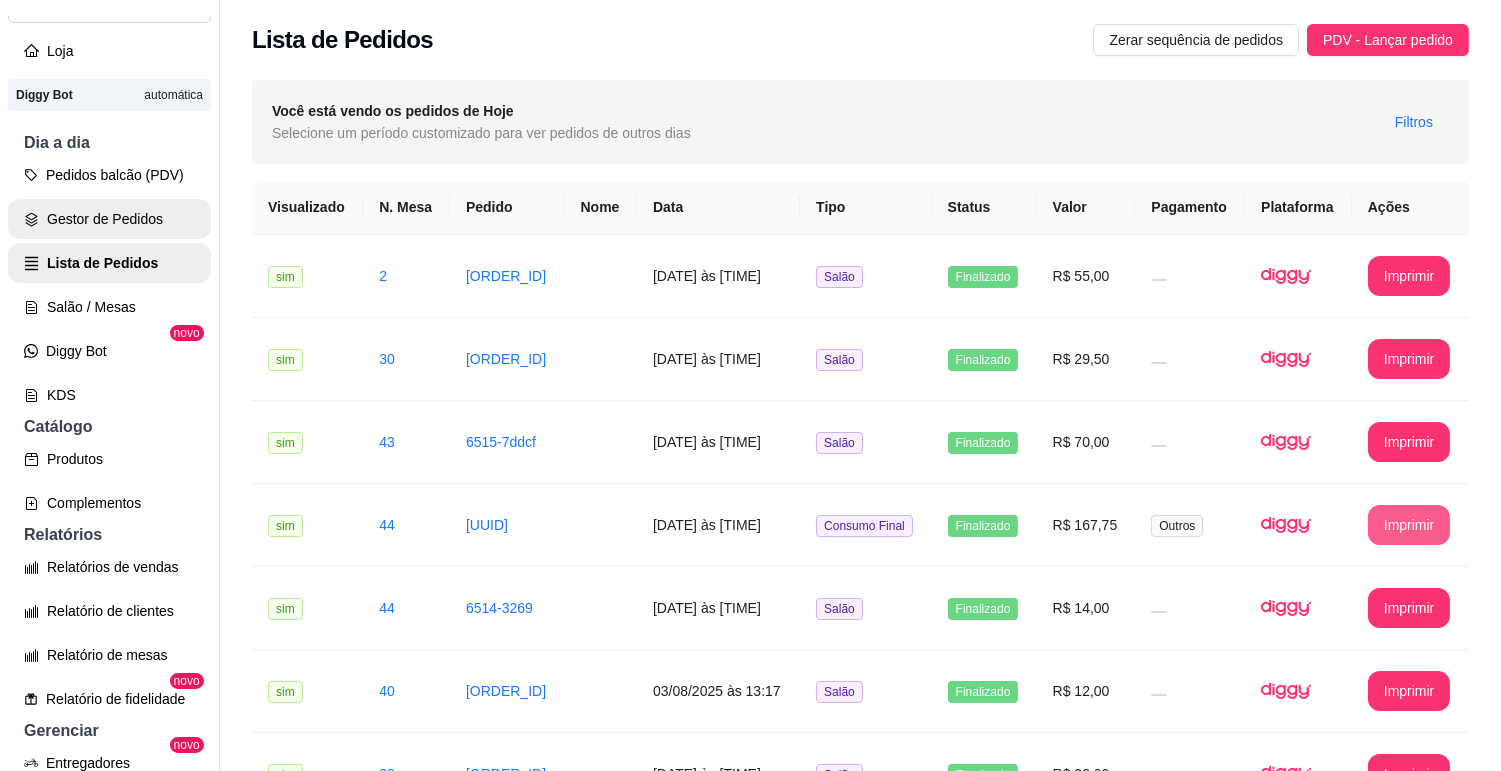 click on "Gestor de Pedidos" at bounding box center [109, 219] 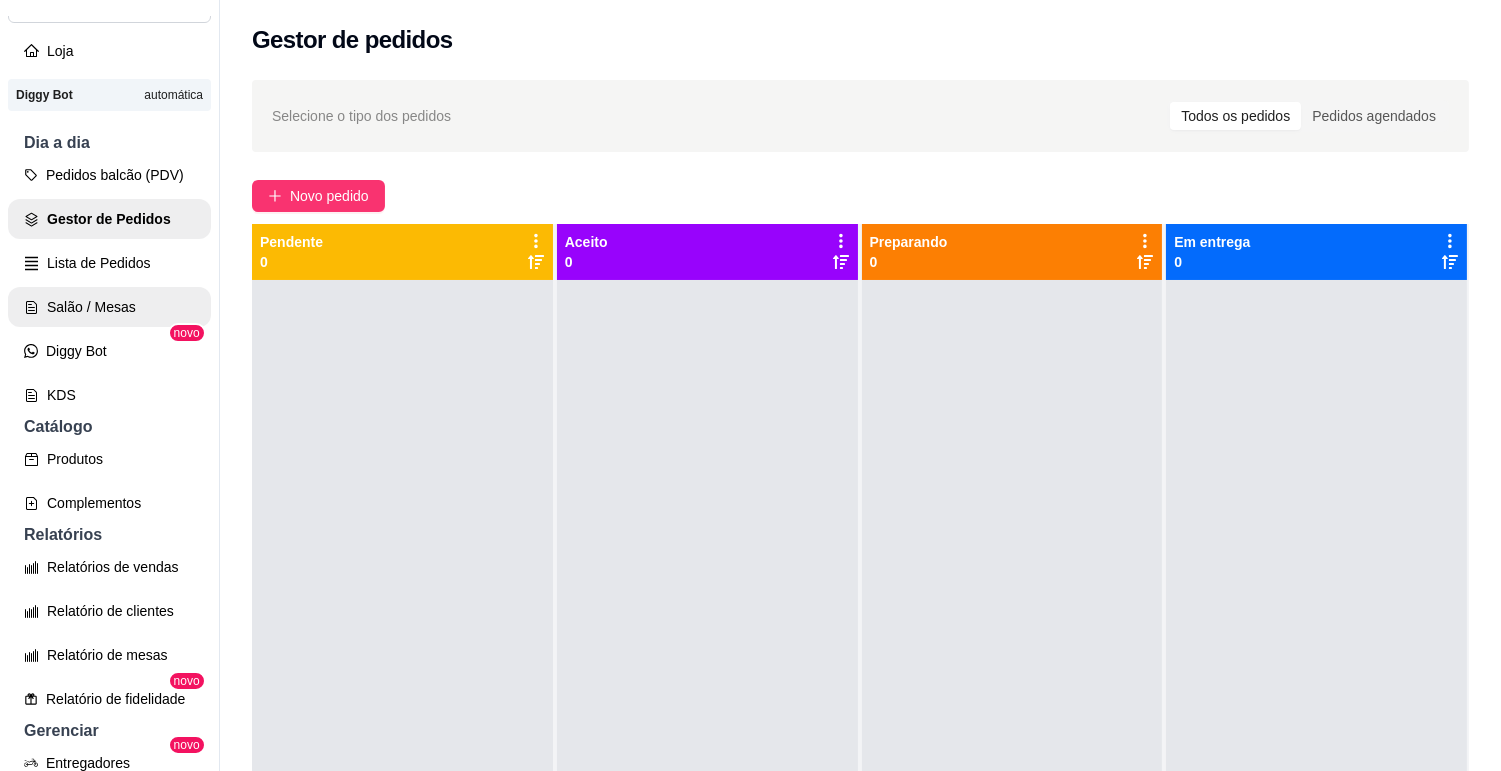 click on "Salão / Mesas" at bounding box center [109, 307] 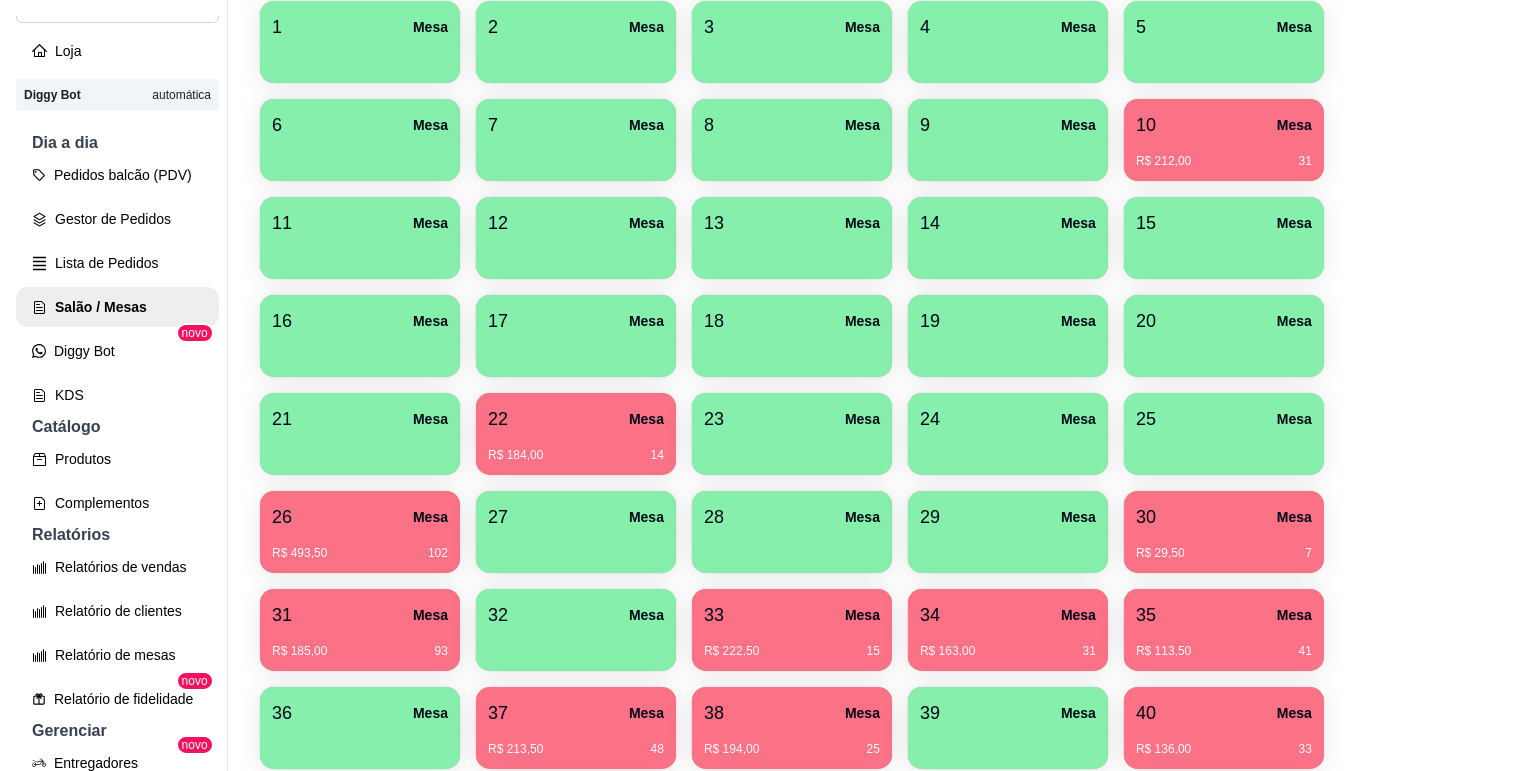 scroll, scrollTop: 444, scrollLeft: 0, axis: vertical 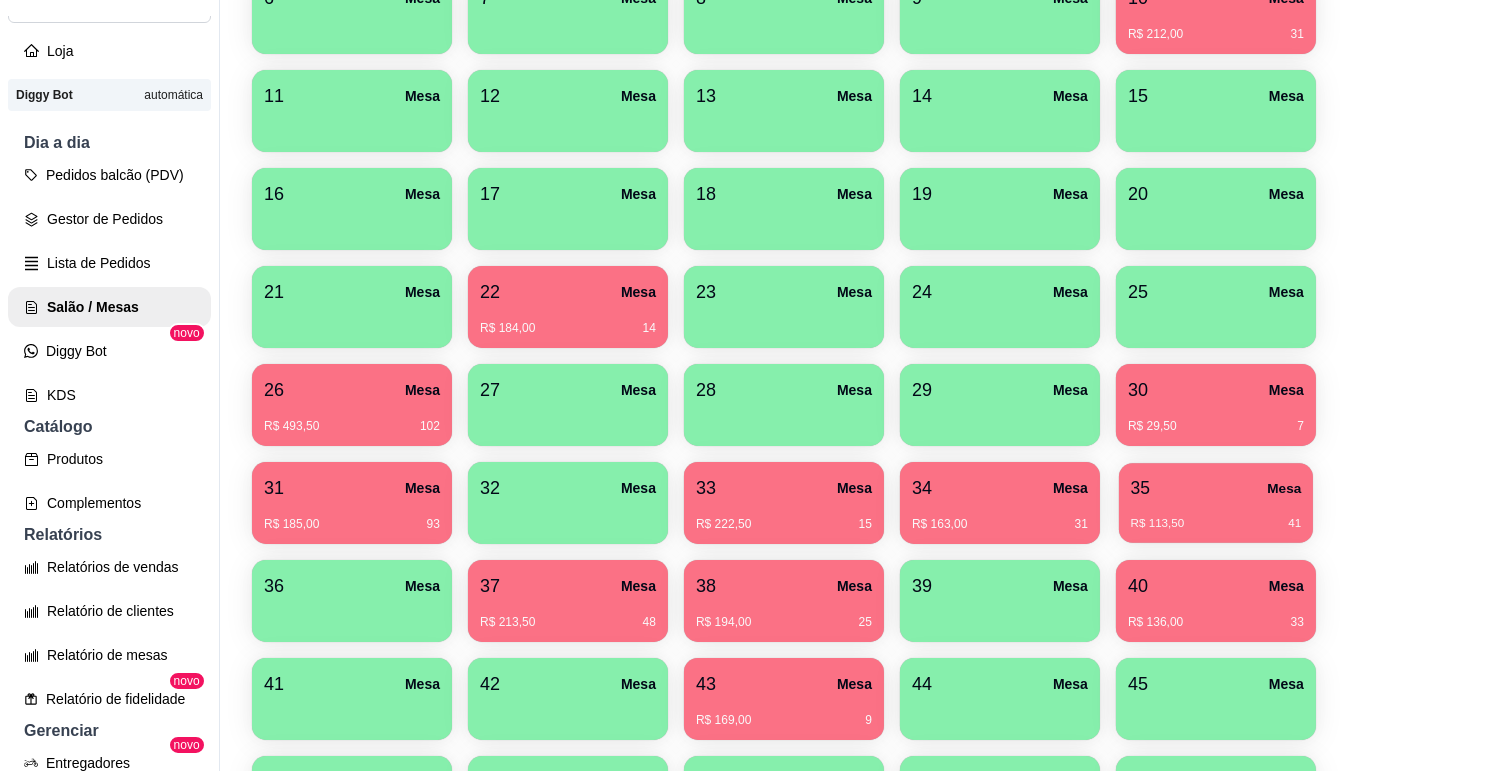 click on "35" at bounding box center [1140, 488] 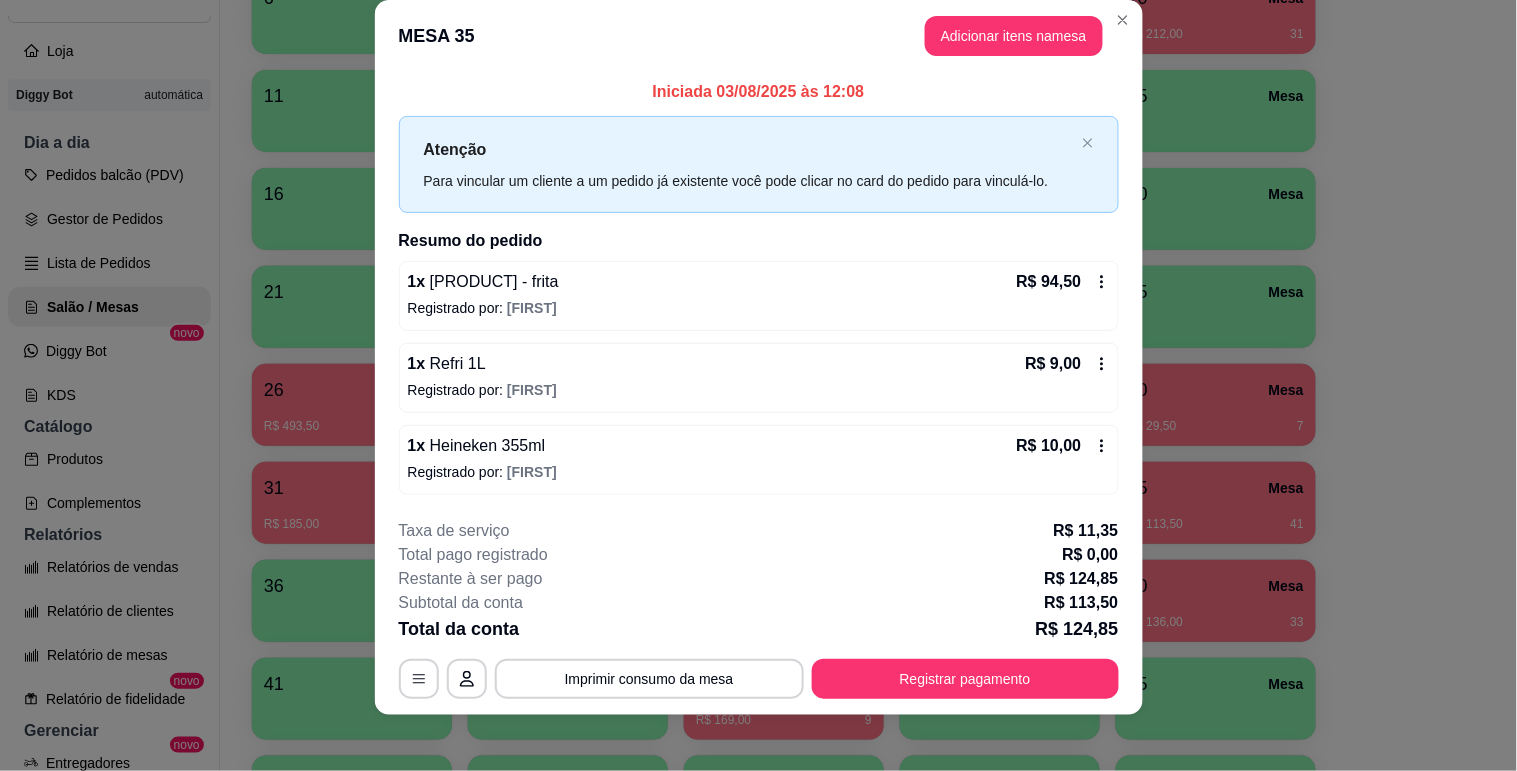 scroll, scrollTop: 36, scrollLeft: 0, axis: vertical 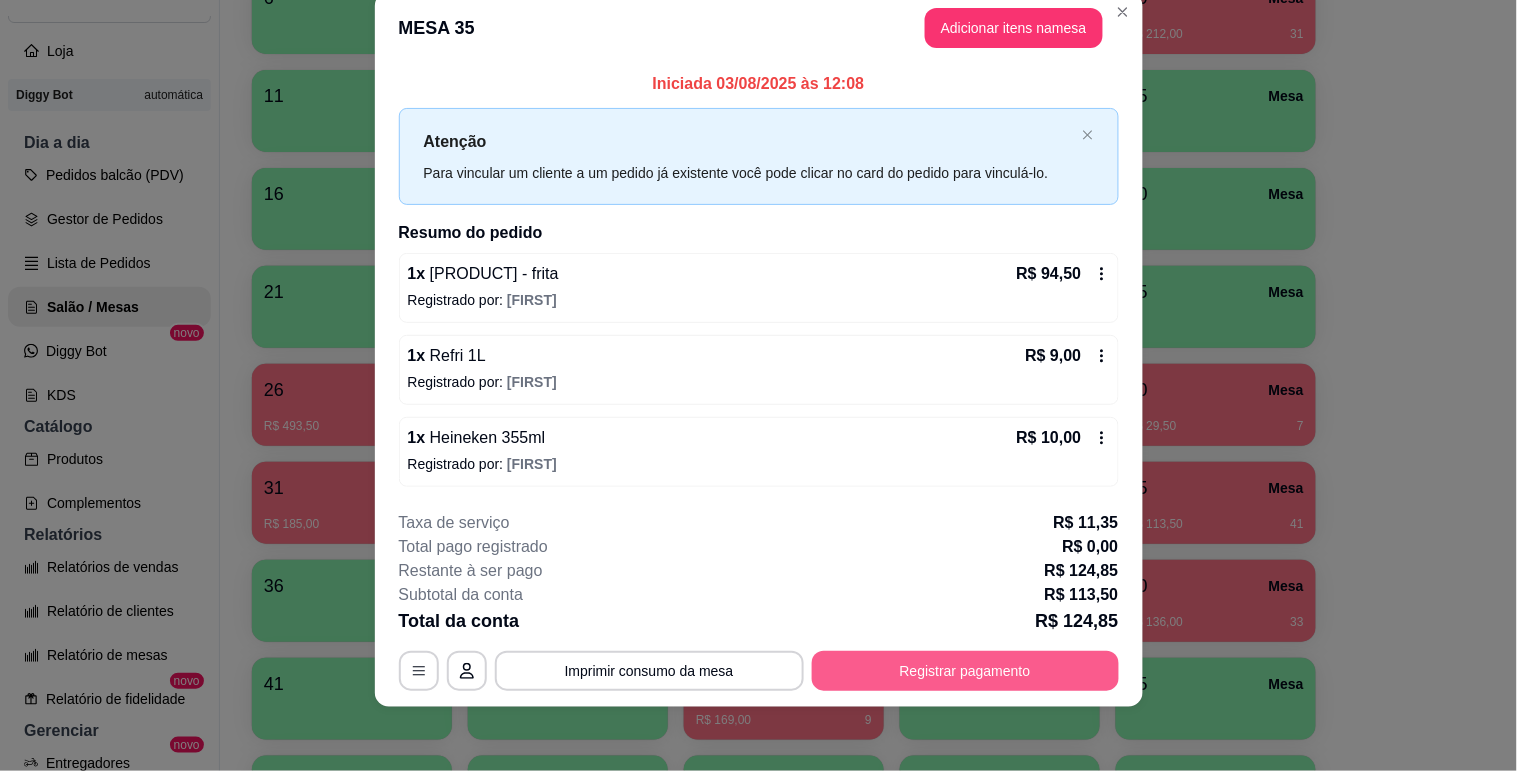 click on "Registrar pagamento" at bounding box center (965, 671) 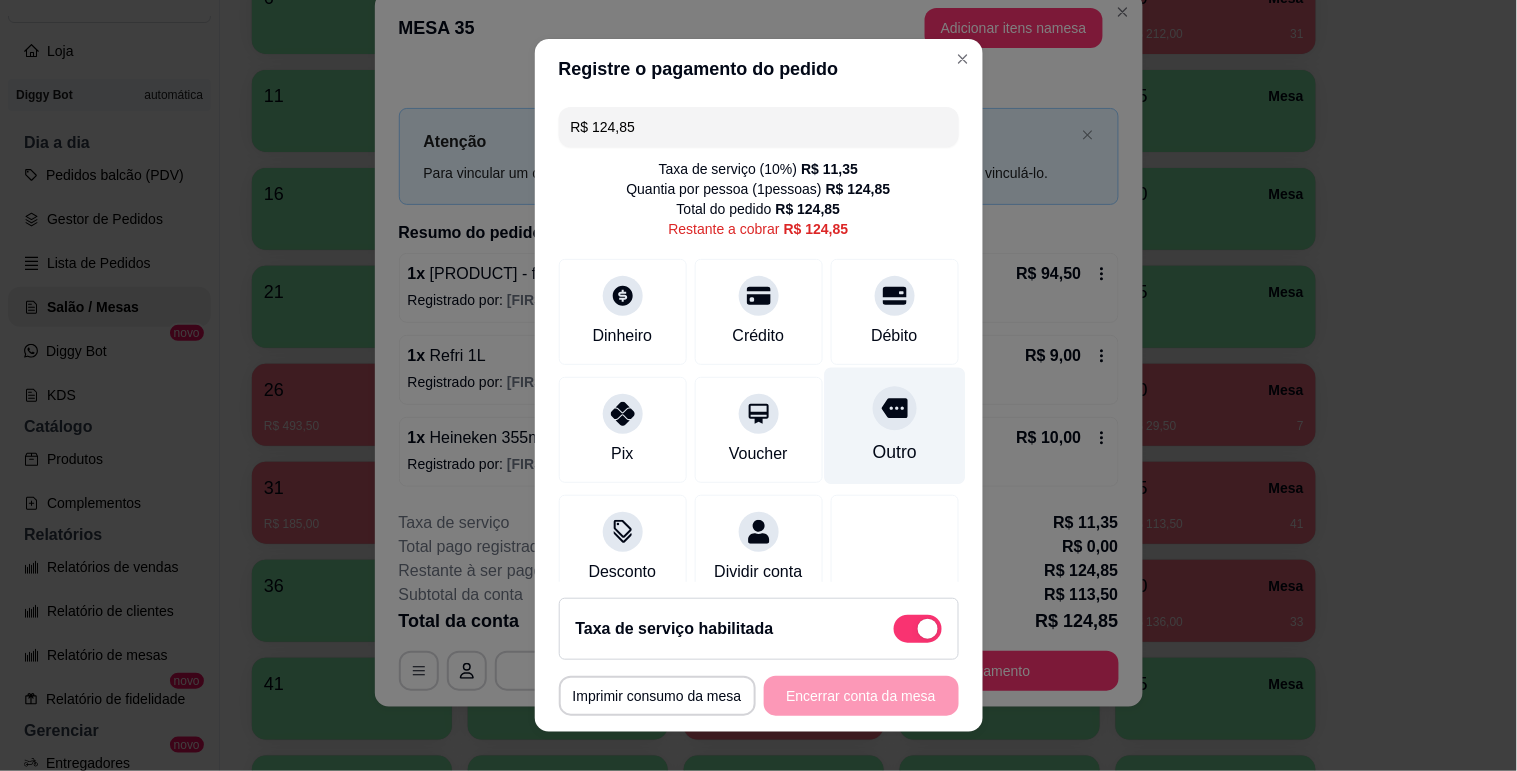 click on "Outro" at bounding box center [894, 425] 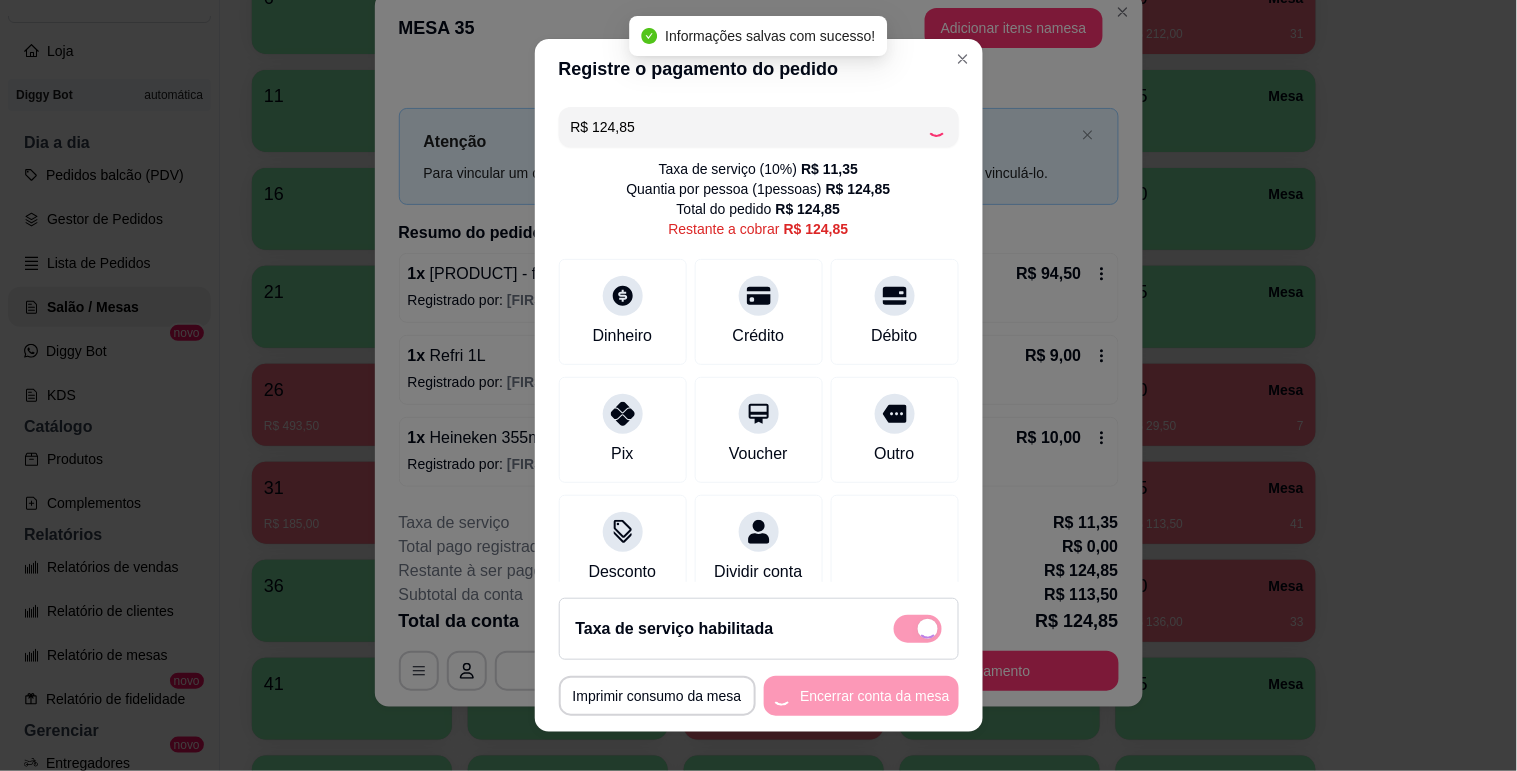 type on "R$ 0,00" 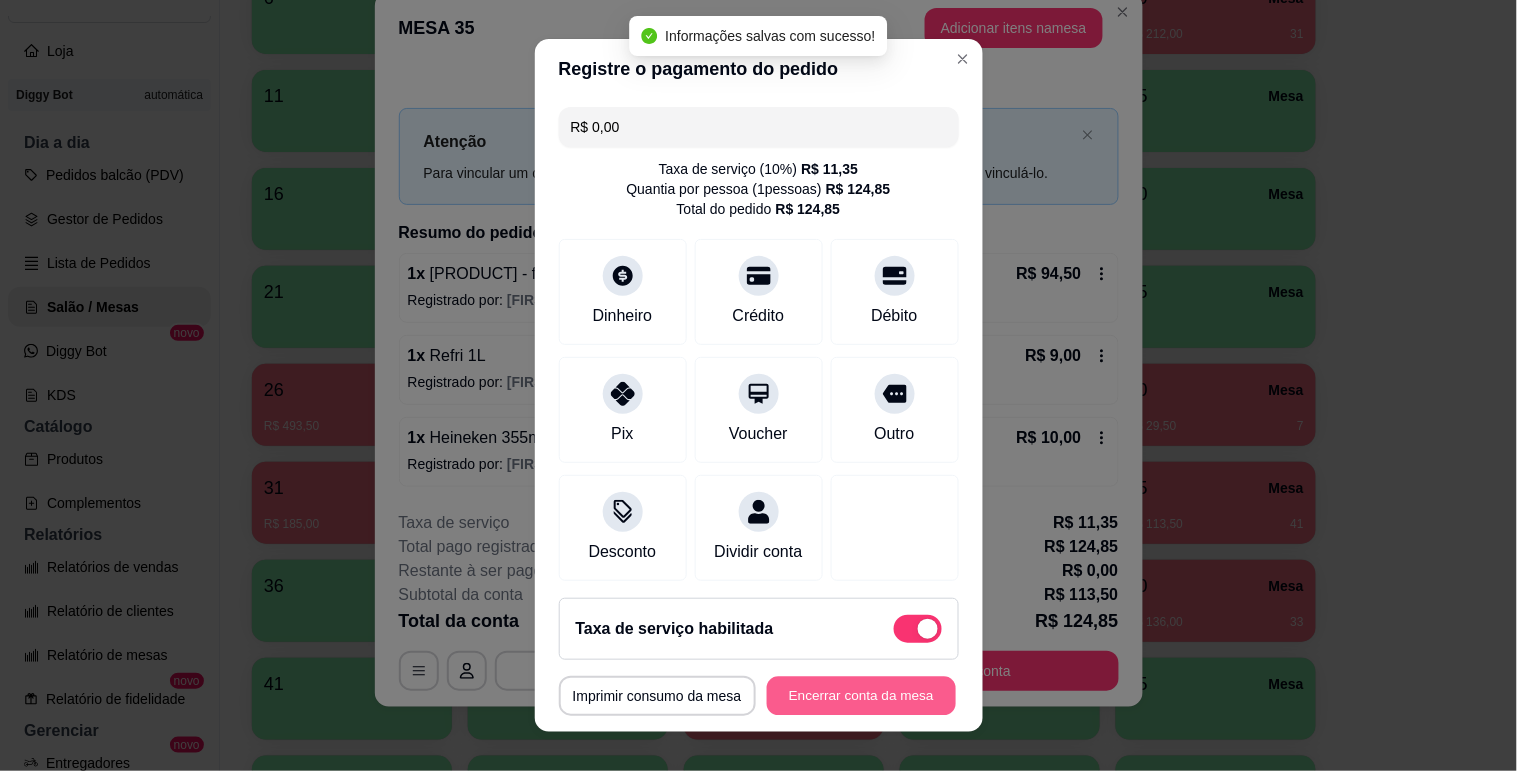 click on "Encerrar conta da mesa" at bounding box center [861, 696] 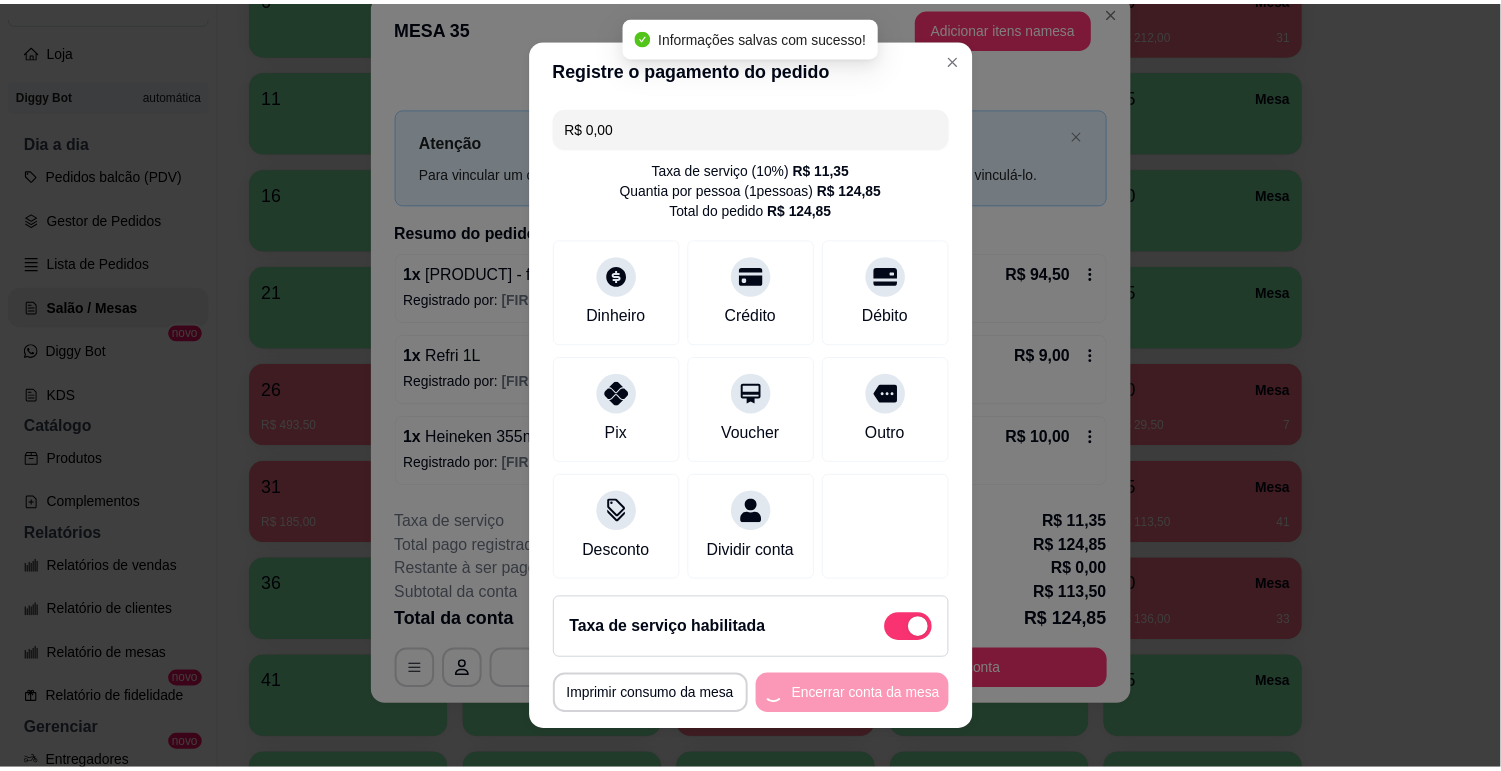 scroll, scrollTop: 0, scrollLeft: 0, axis: both 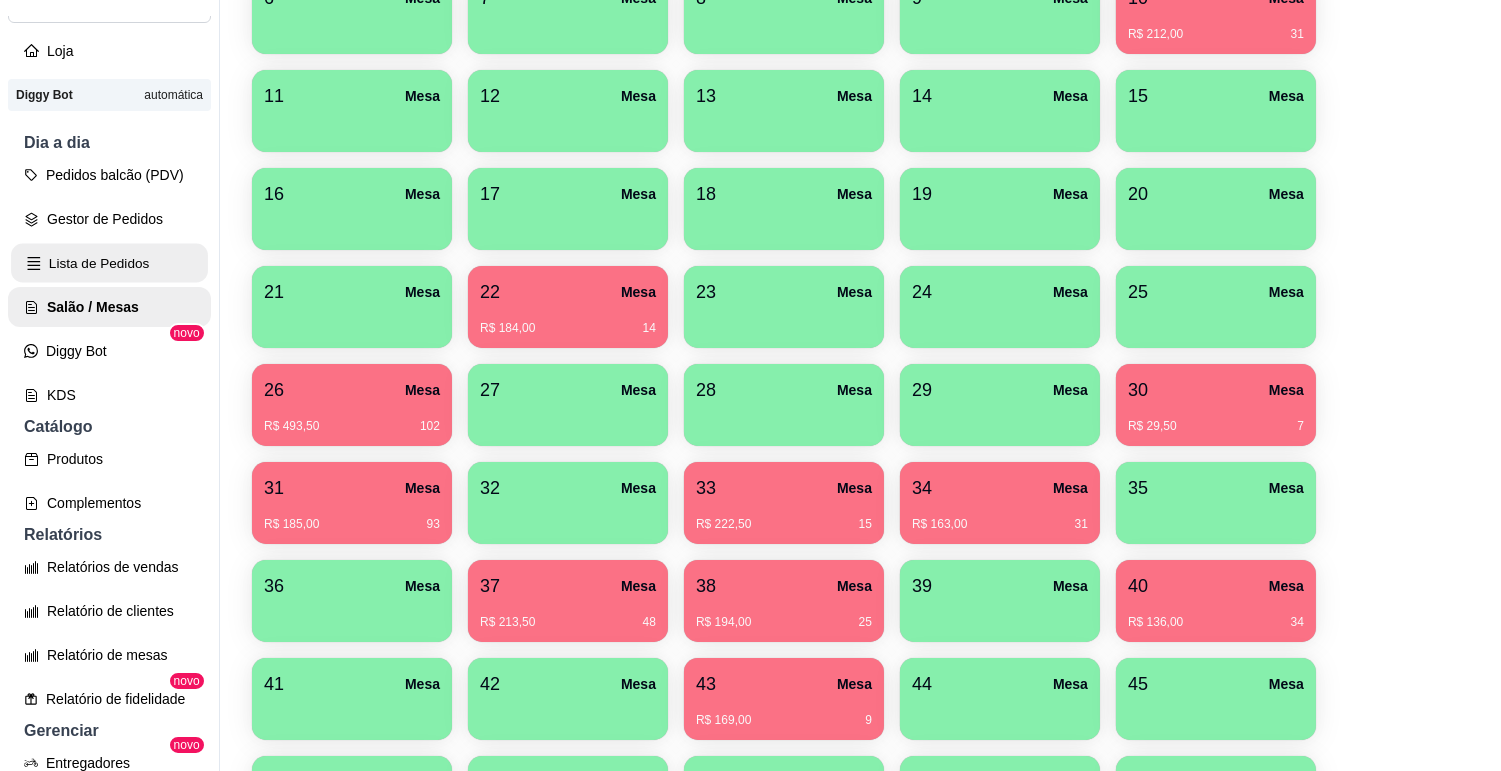 click on "Lista de Pedidos" at bounding box center [109, 263] 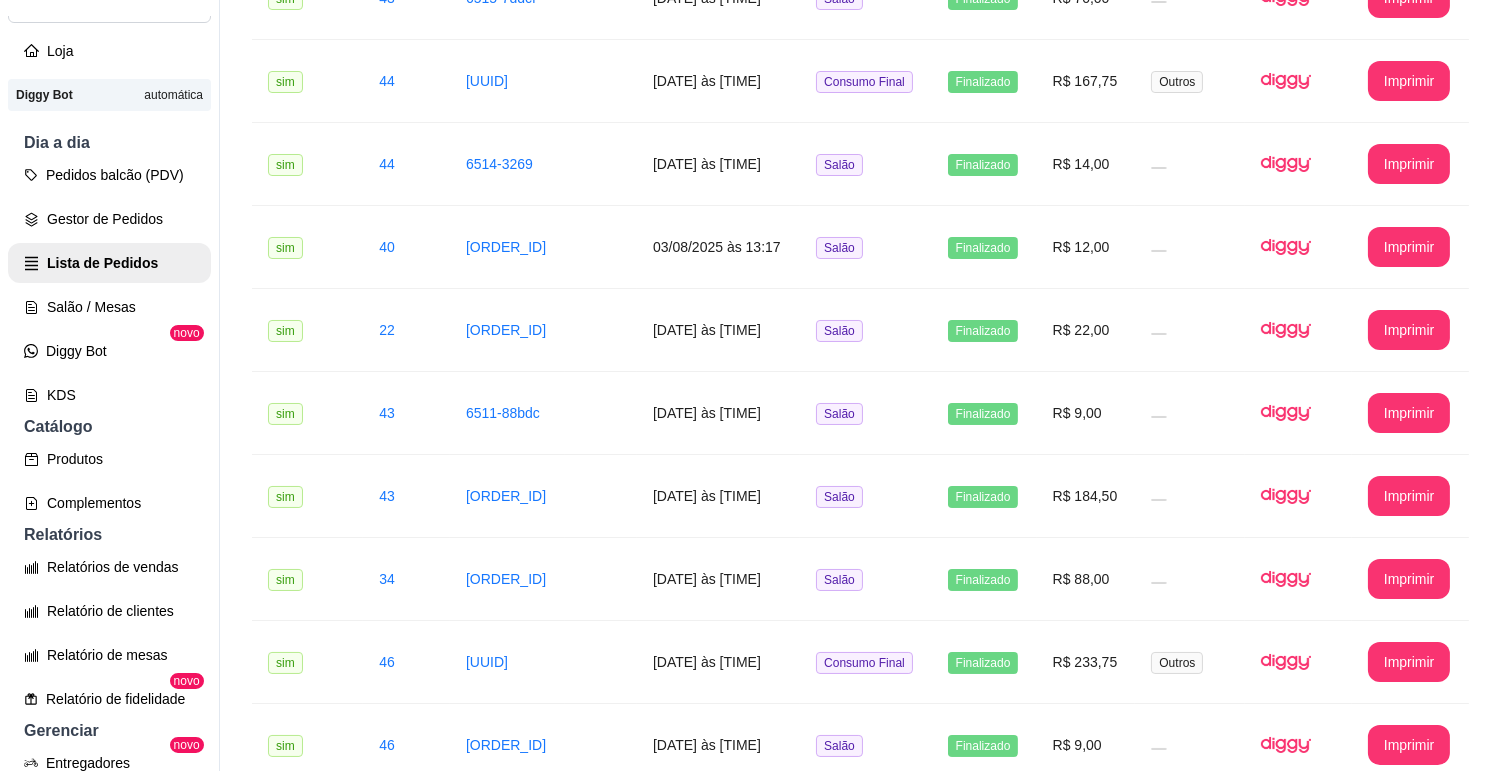 scroll, scrollTop: 0, scrollLeft: 0, axis: both 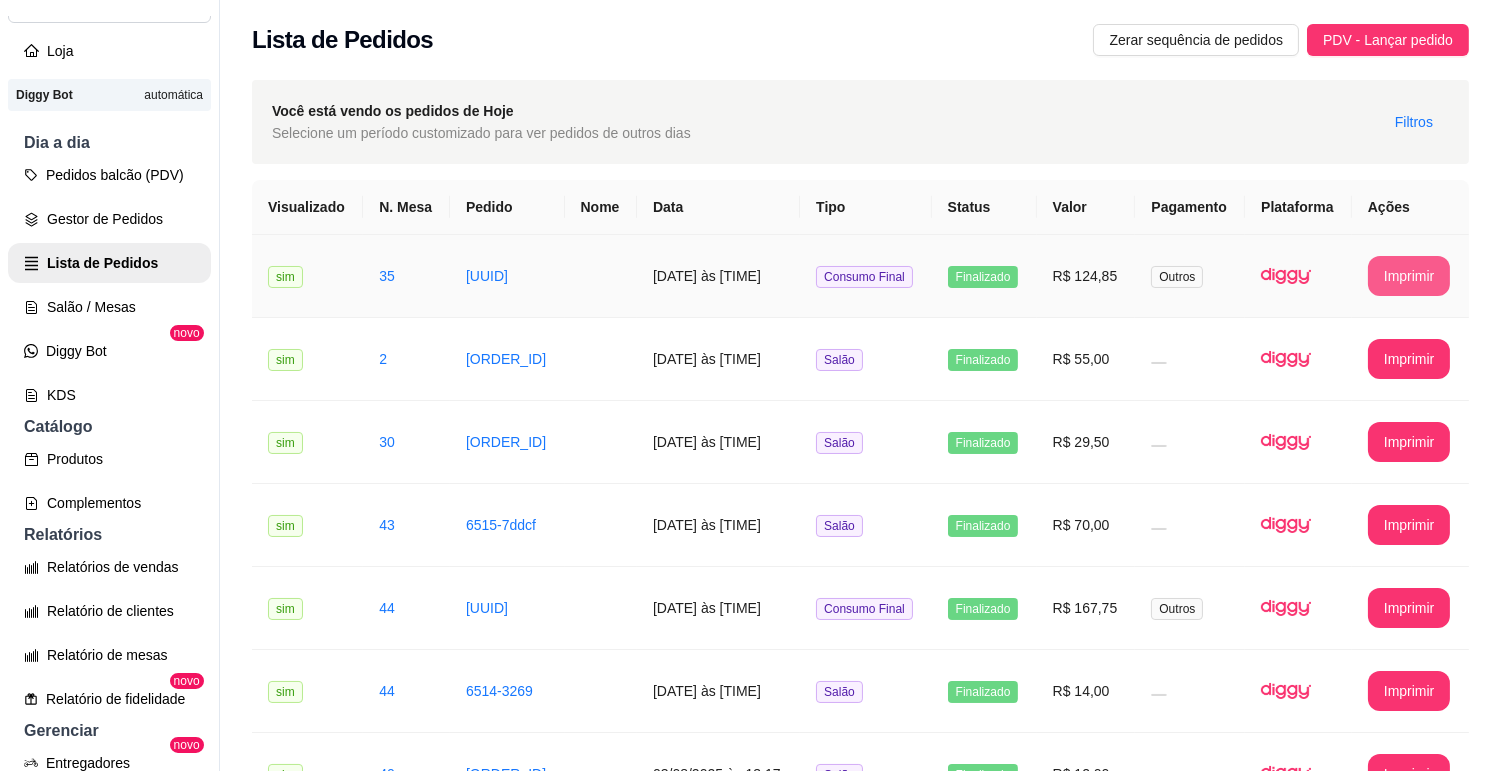 click on "Imprimir" at bounding box center [1409, 276] 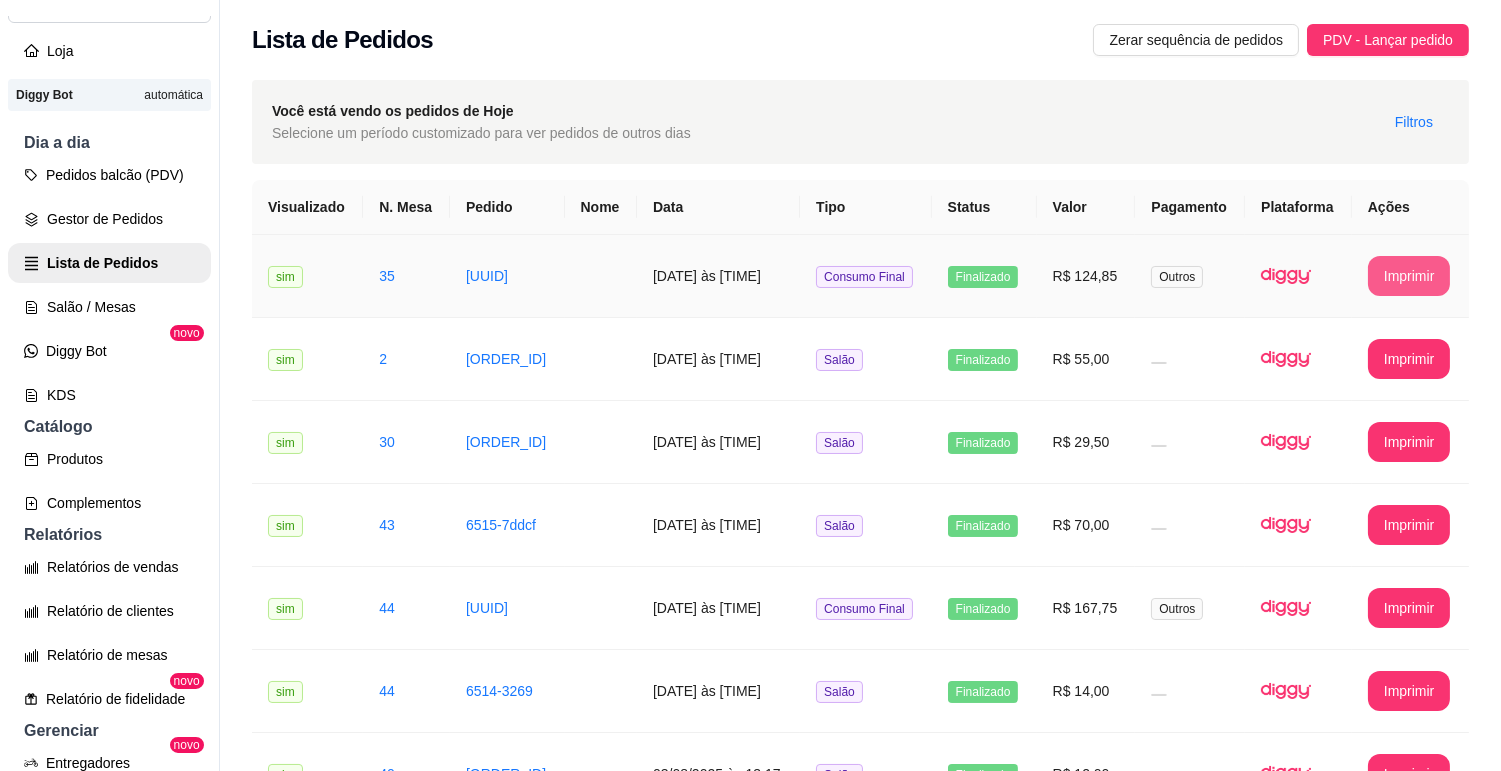 scroll, scrollTop: 0, scrollLeft: 0, axis: both 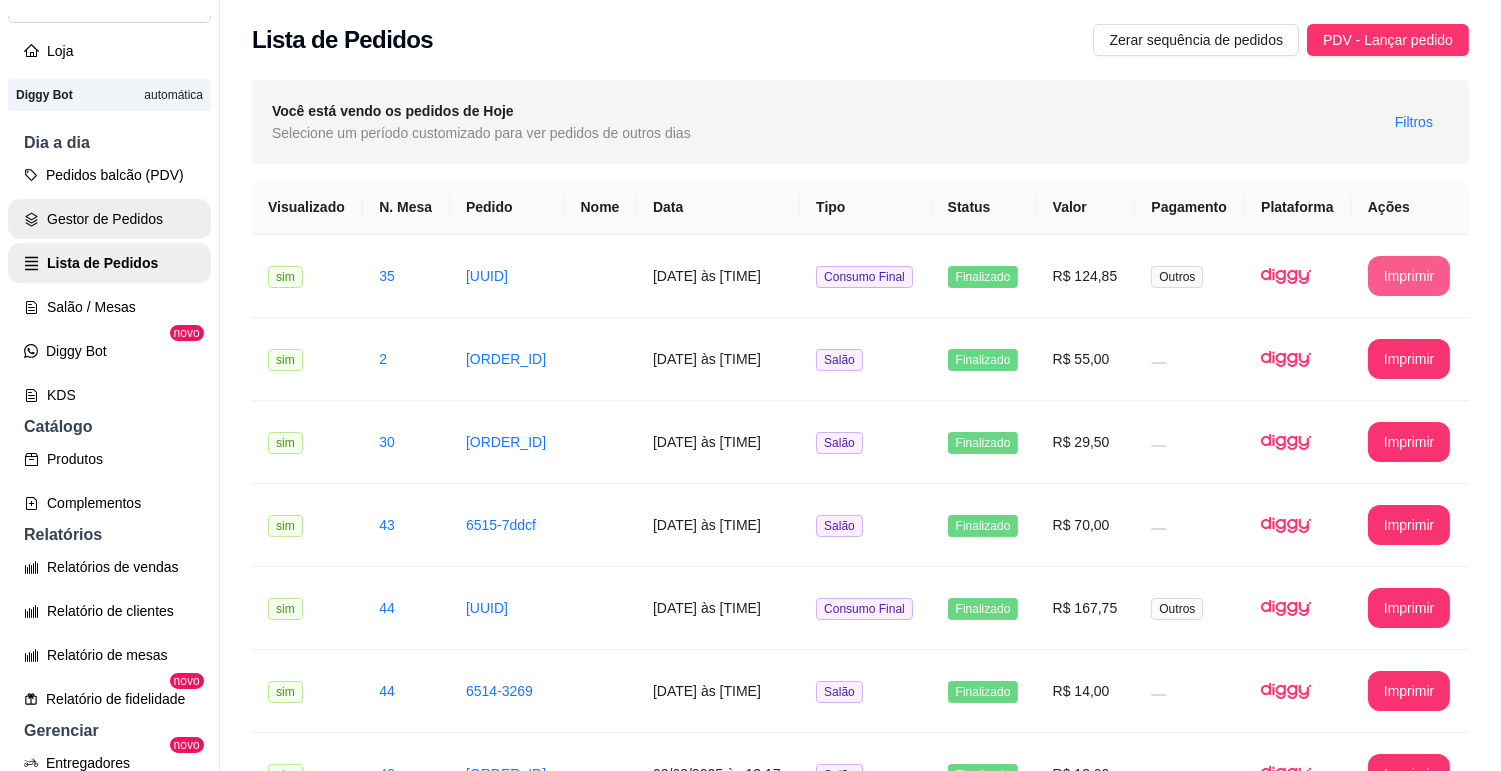 click on "Gestor de Pedidos" at bounding box center (109, 219) 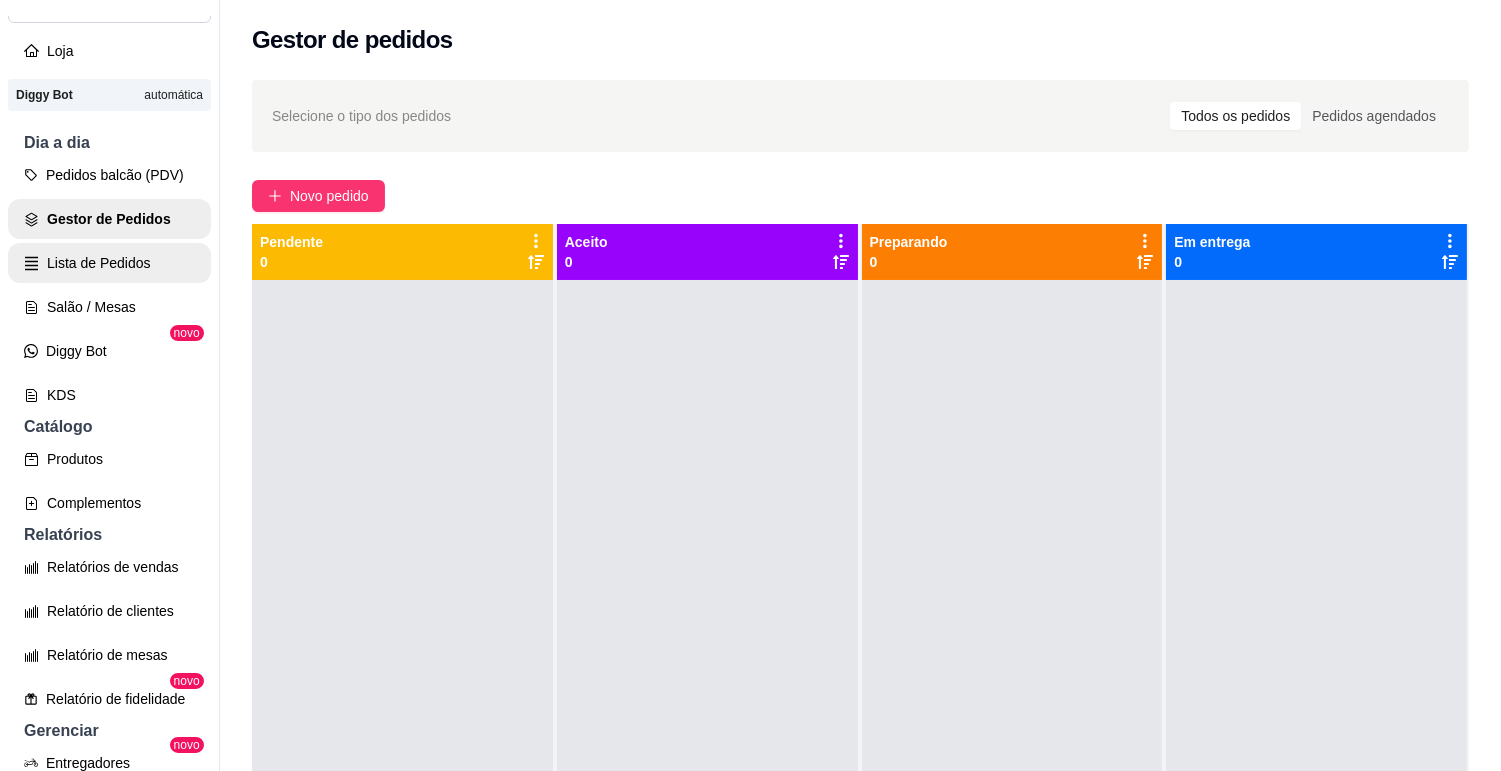 click on "Lista de Pedidos" at bounding box center (109, 263) 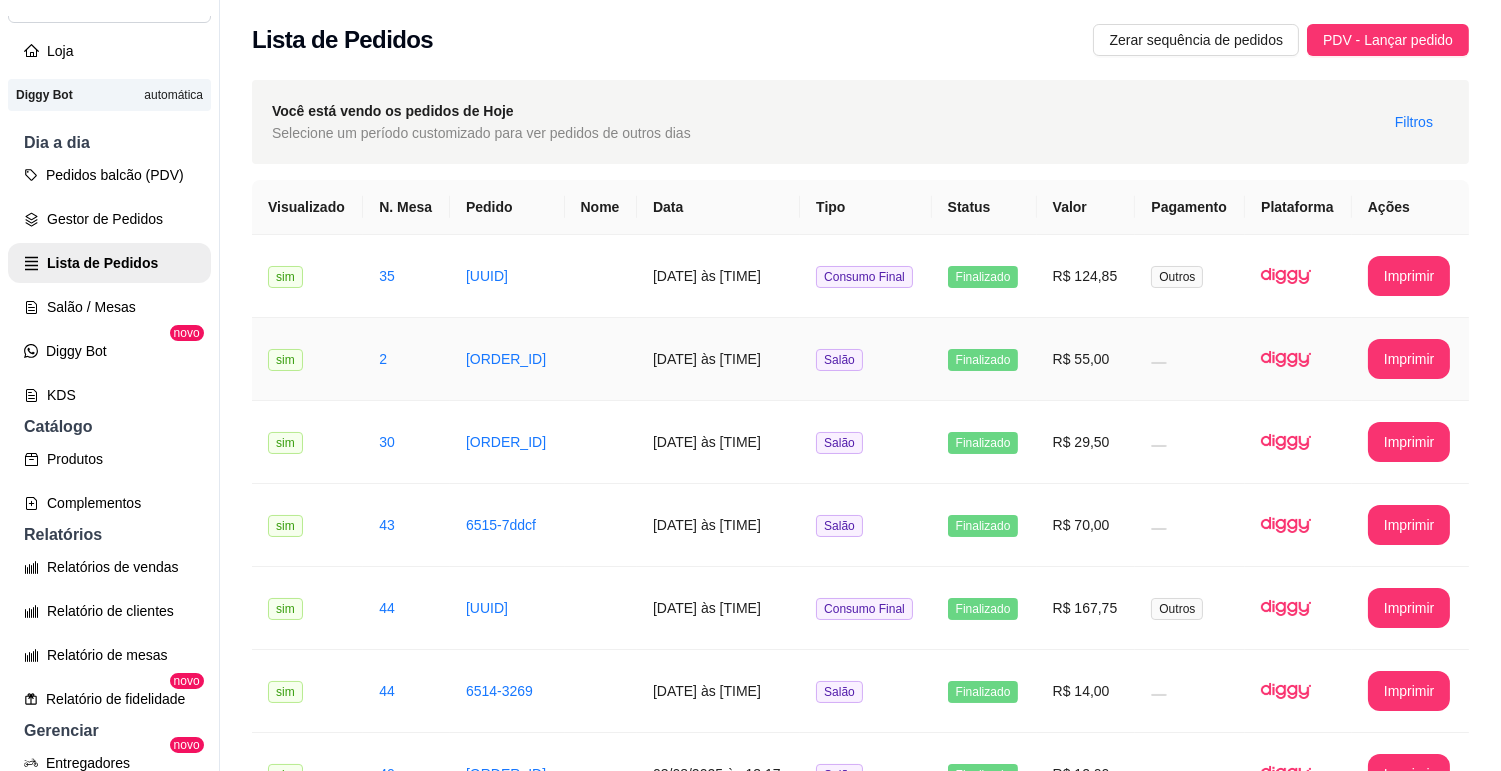 click on "[ORDER_ID]" at bounding box center (507, 359) 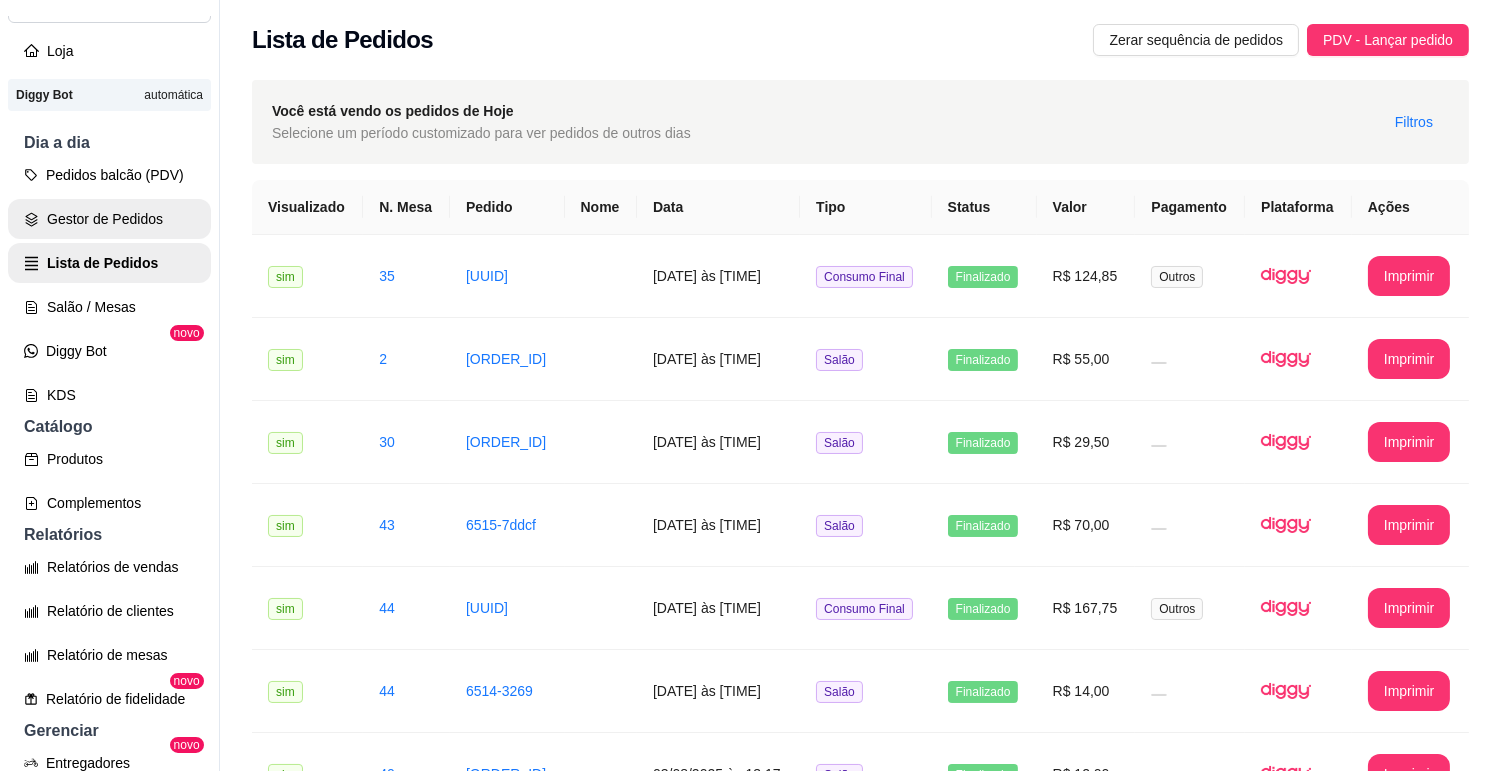 click on "Gestor de Pedidos" at bounding box center [109, 219] 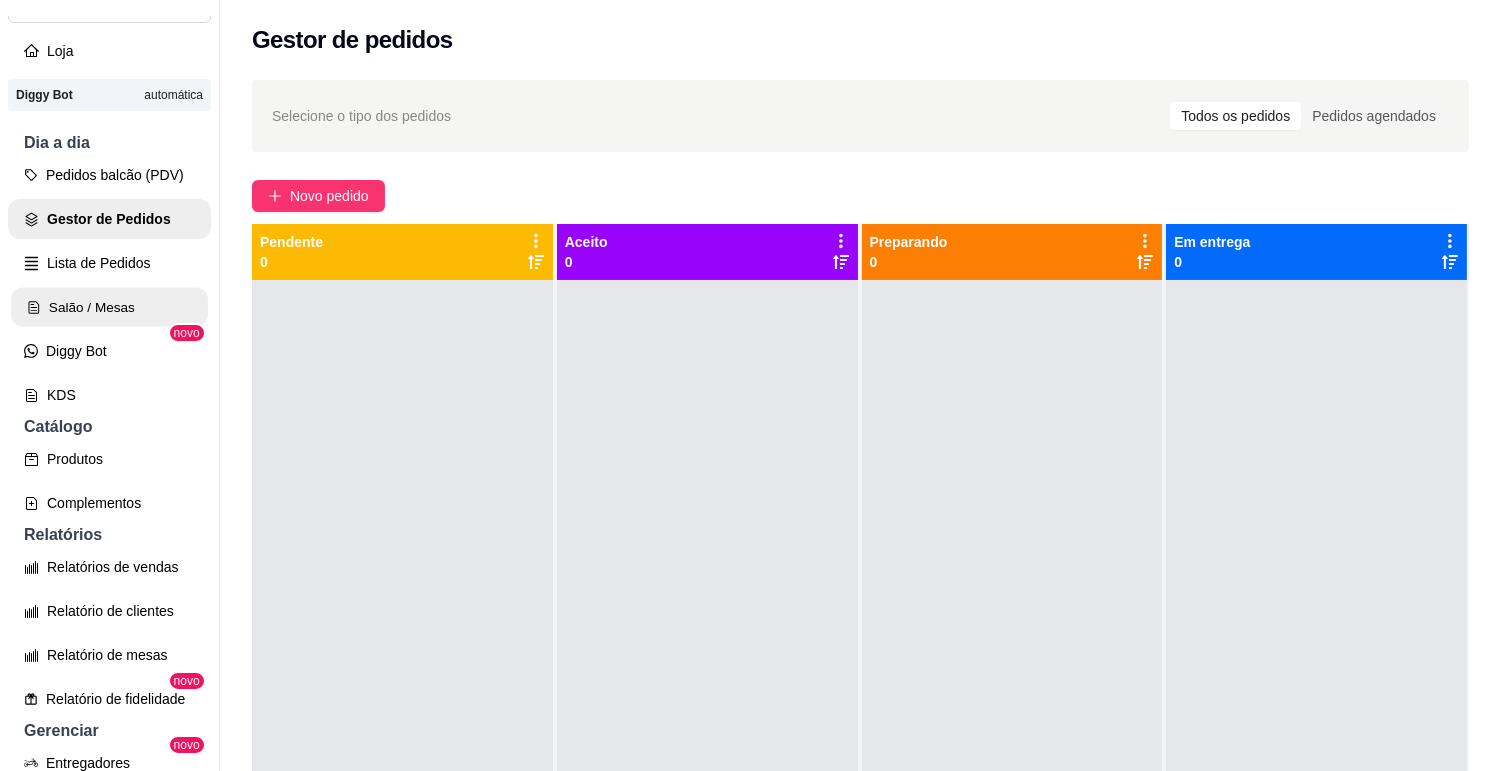click on "Salão / Mesas" at bounding box center (109, 307) 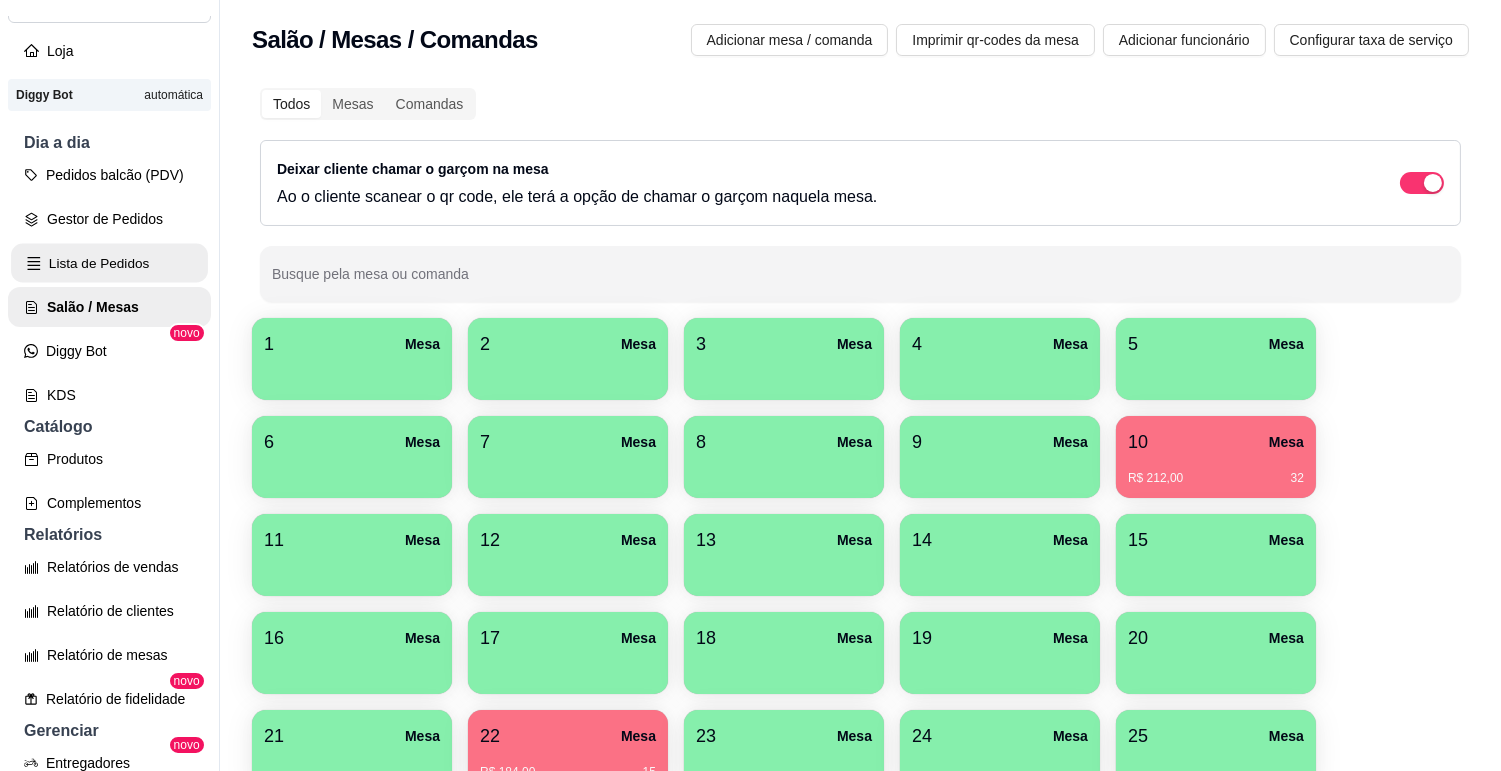 click on "Lista de Pedidos" at bounding box center [109, 263] 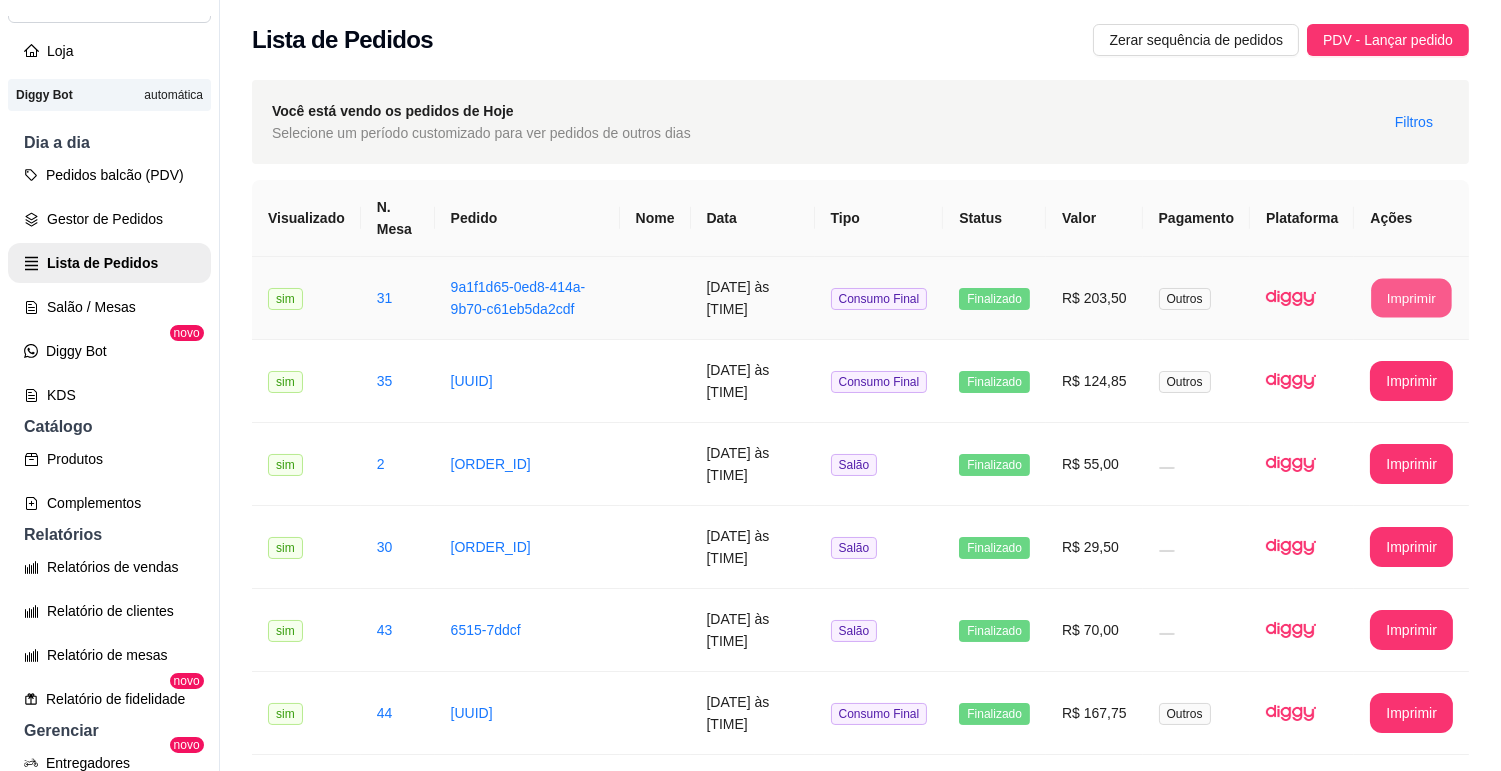 click on "Imprimir" at bounding box center (1412, 298) 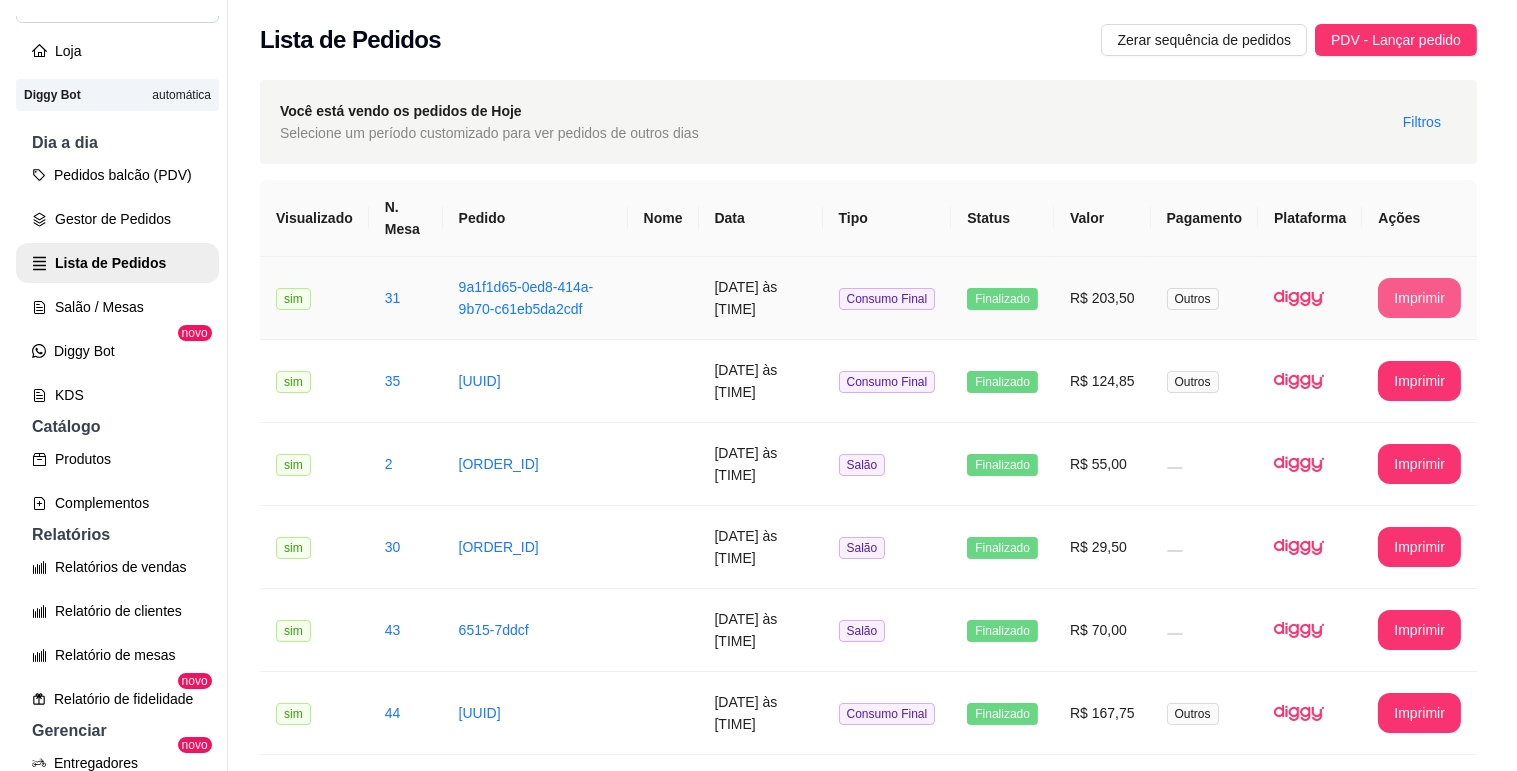 scroll, scrollTop: 0, scrollLeft: 0, axis: both 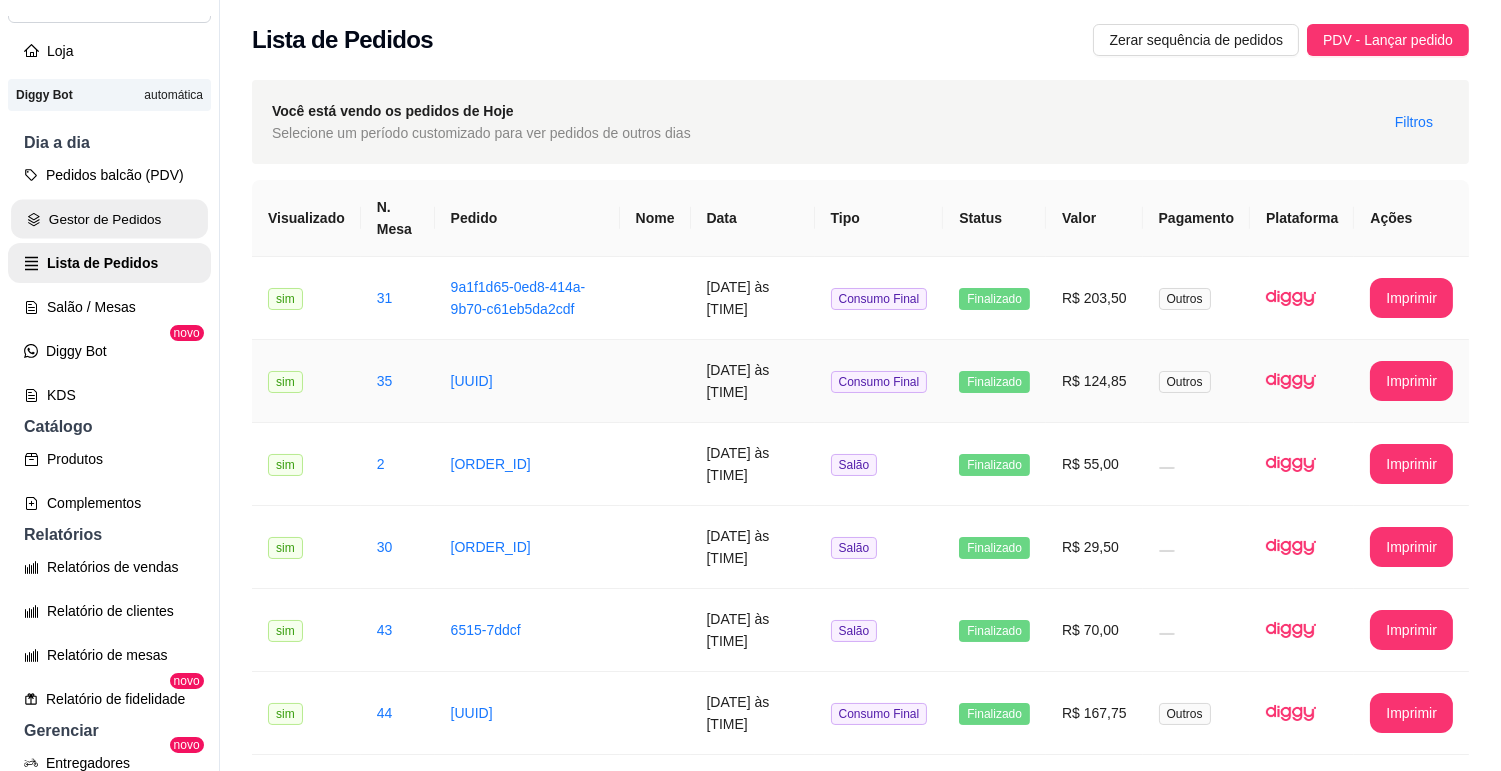 click on "Gestor de Pedidos" at bounding box center [109, 219] 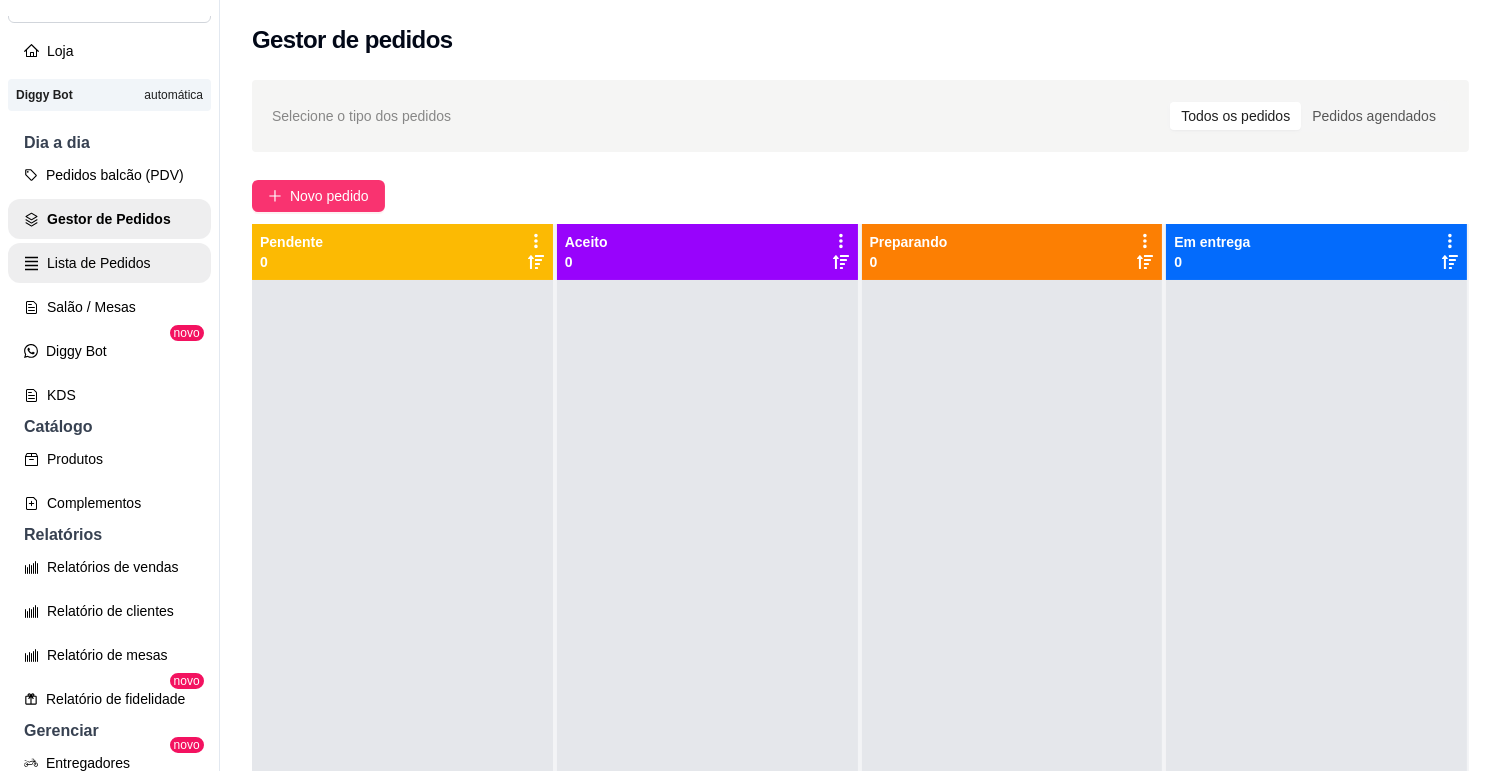 click on "Lista de Pedidos" at bounding box center (109, 263) 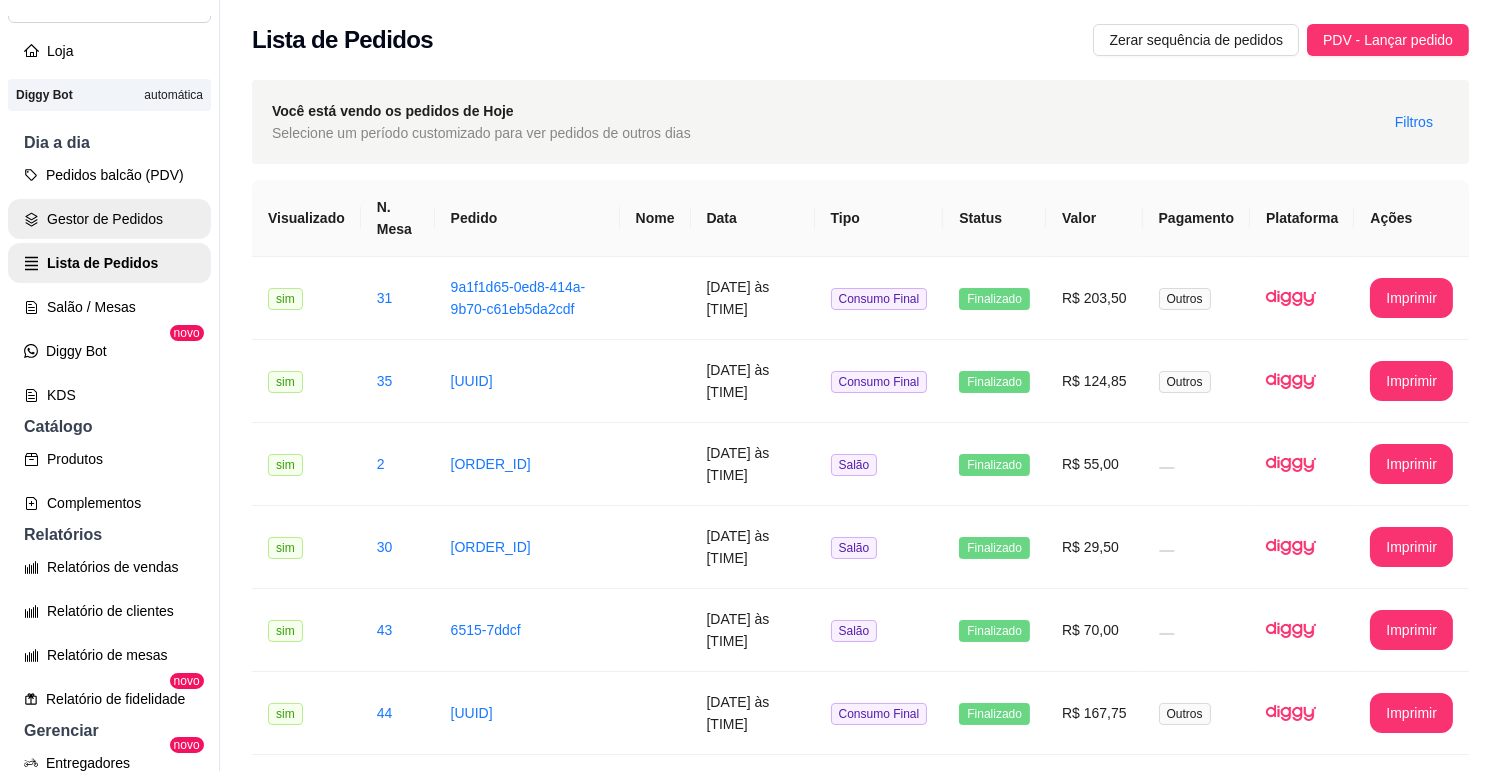 click on "Gestor de Pedidos" at bounding box center [109, 219] 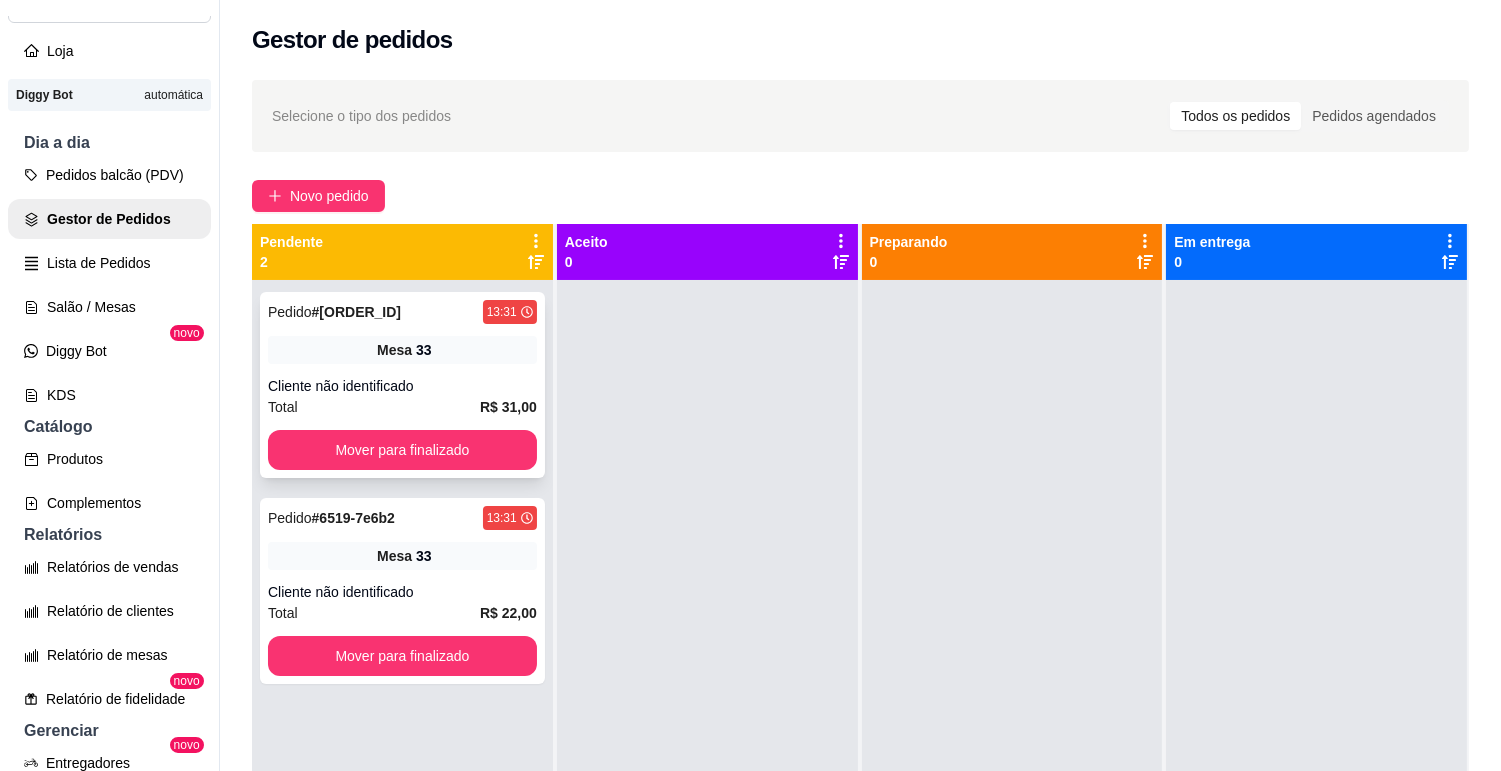 click on "Mesa 33" at bounding box center [402, 350] 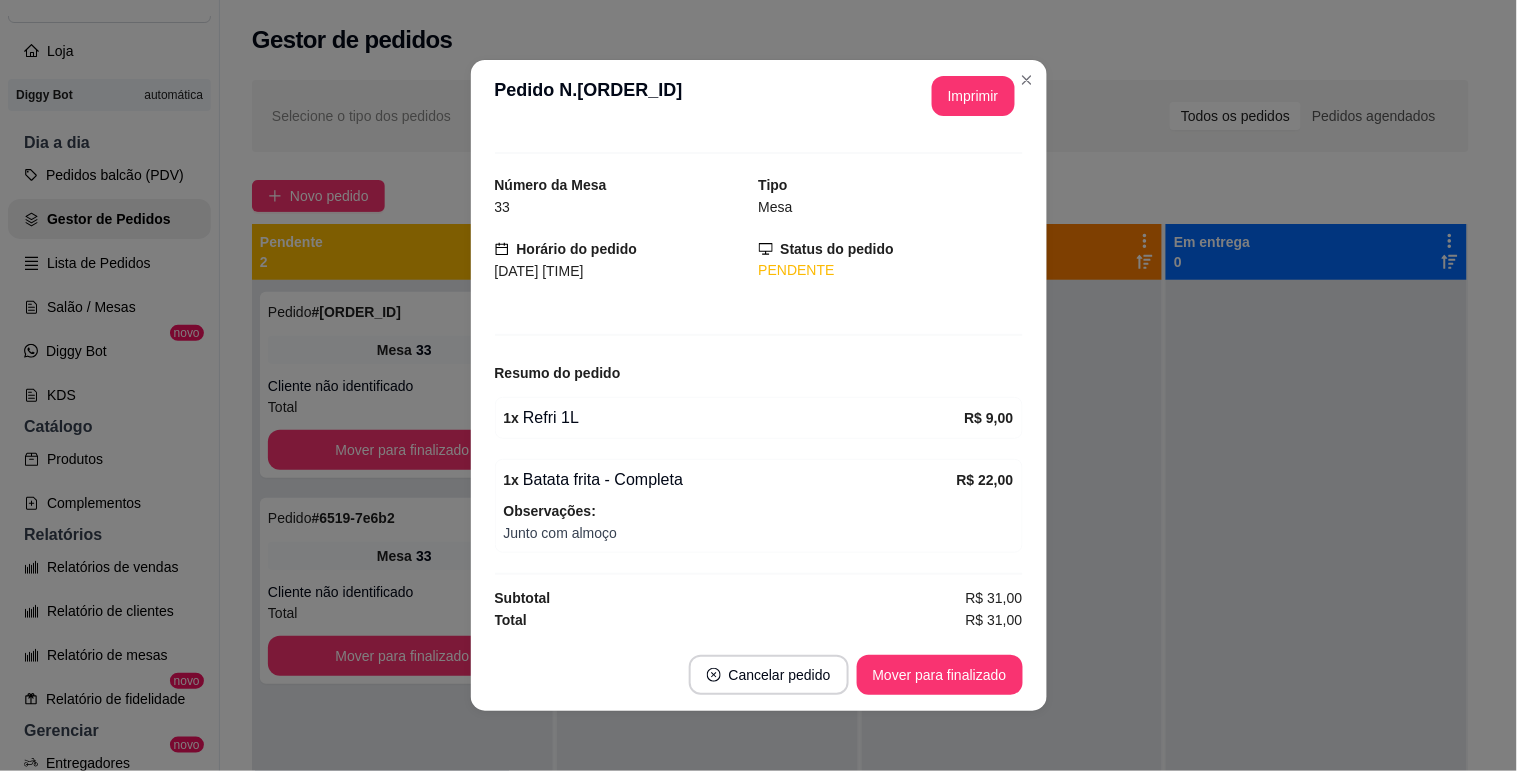 scroll, scrollTop: 0, scrollLeft: 0, axis: both 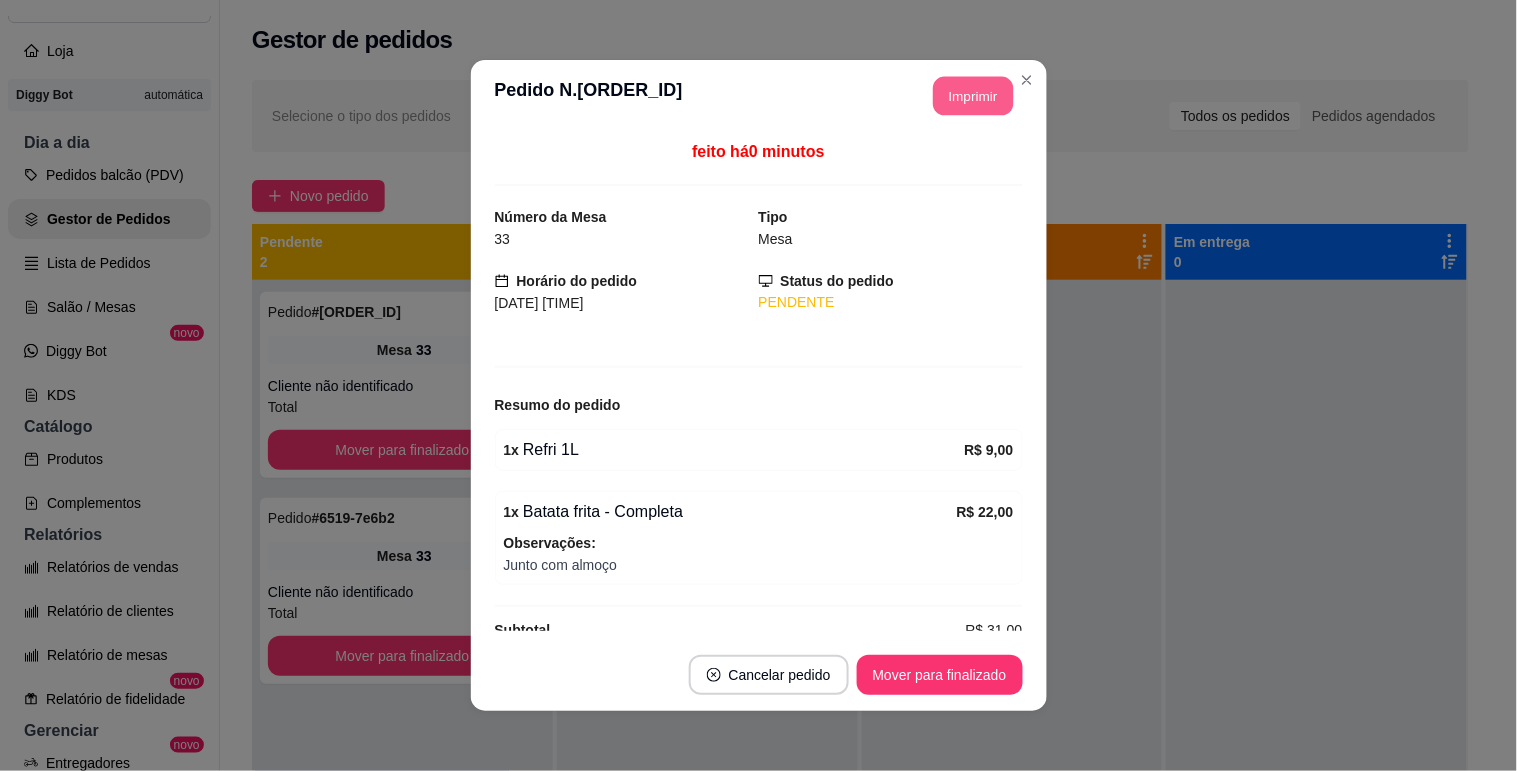 click on "Imprimir" at bounding box center [973, 96] 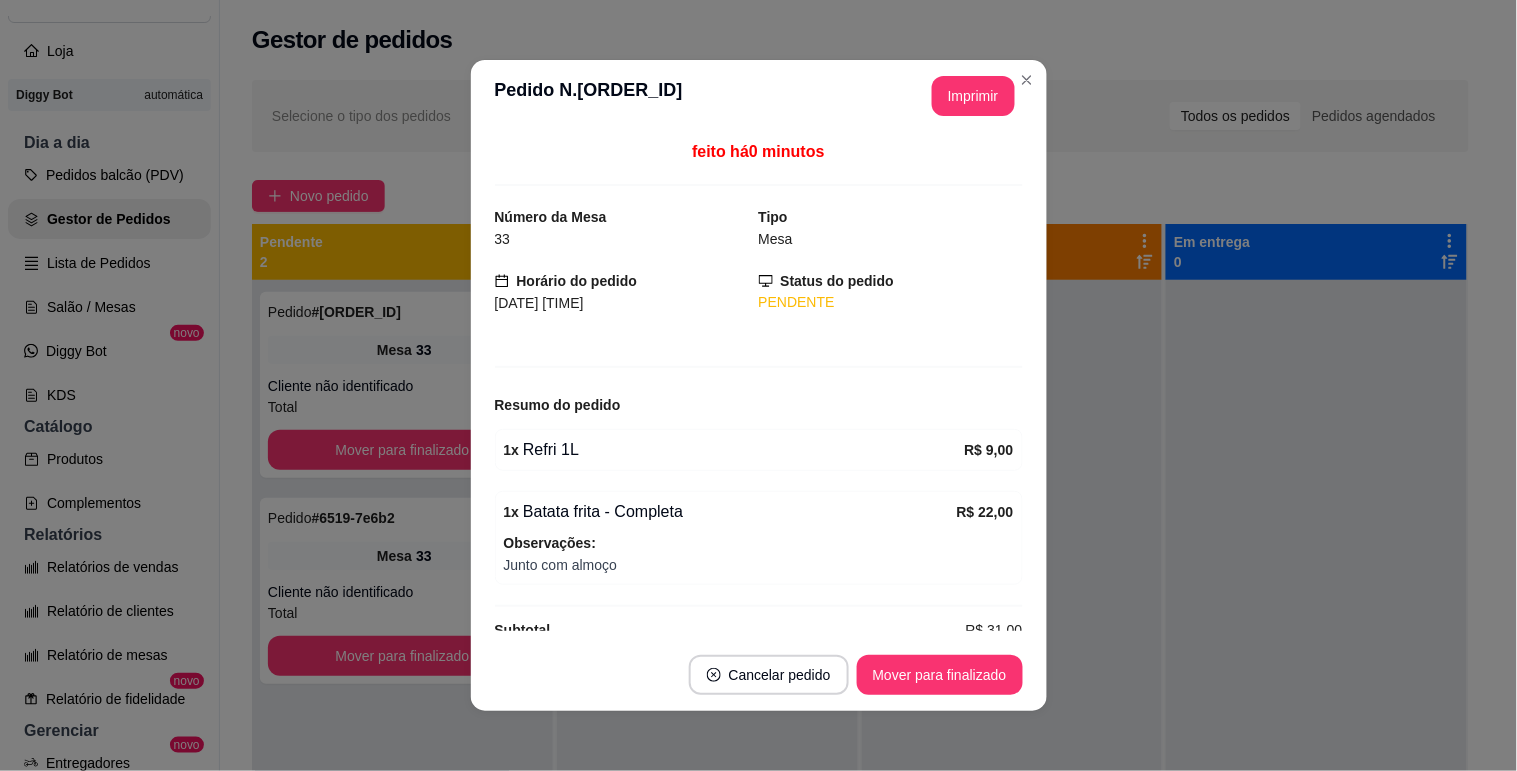 scroll, scrollTop: 0, scrollLeft: 0, axis: both 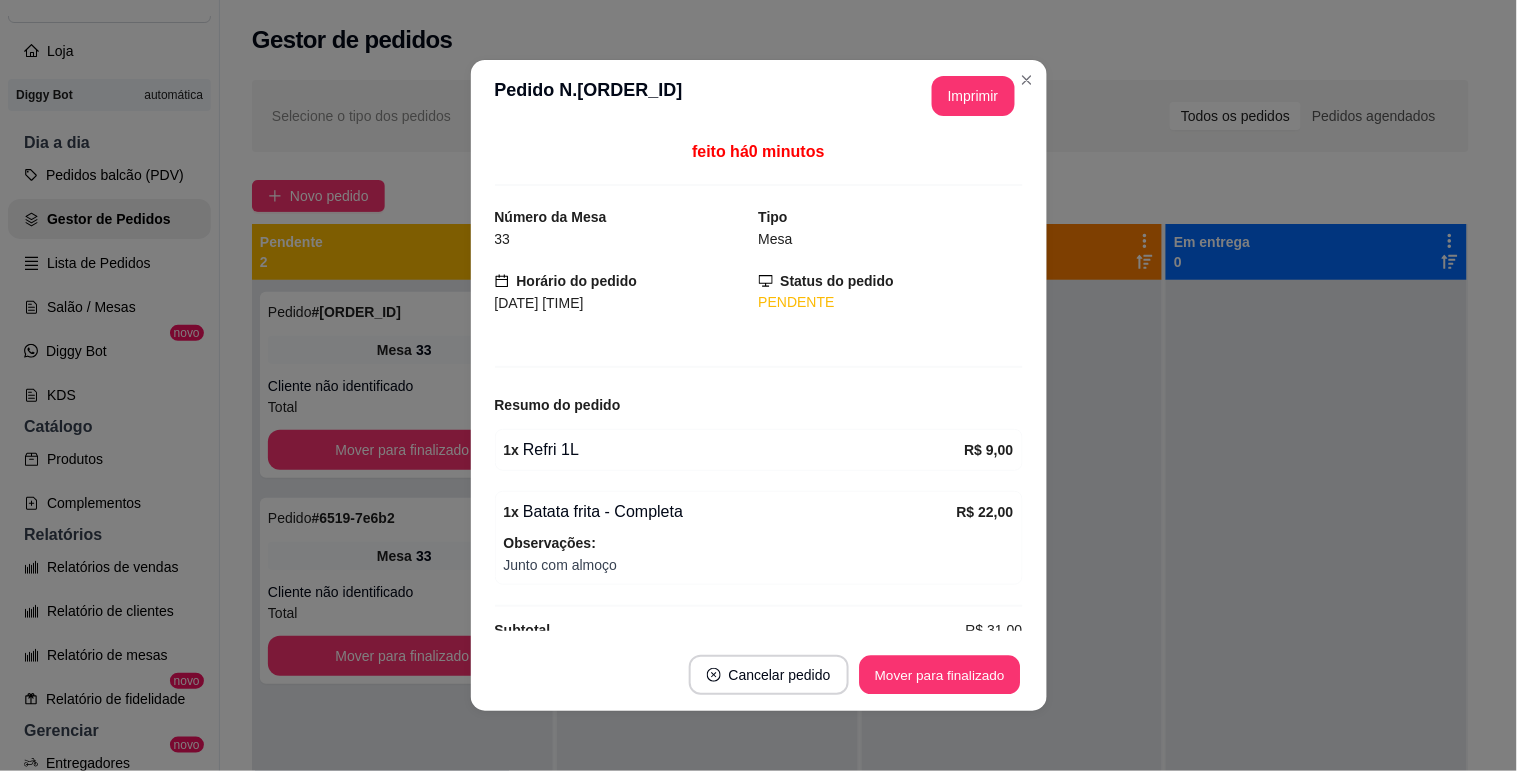 click on "Mover para finalizado" at bounding box center (939, 675) 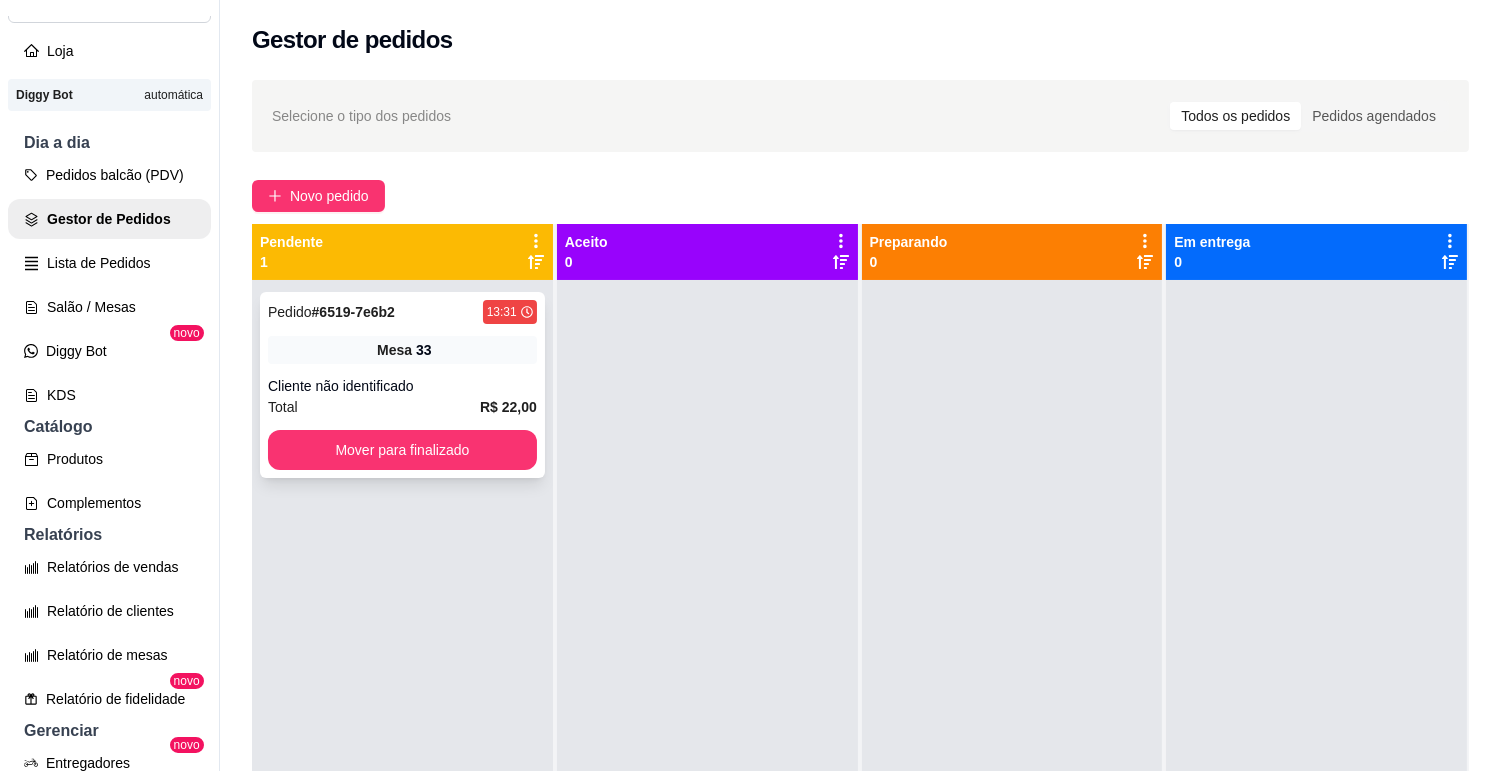 click on "Pedido  # [ORDER_ID] [TIME] Mesa 33 Cliente não identificado Total R$ 22,00 Mover para finalizado" at bounding box center (402, 385) 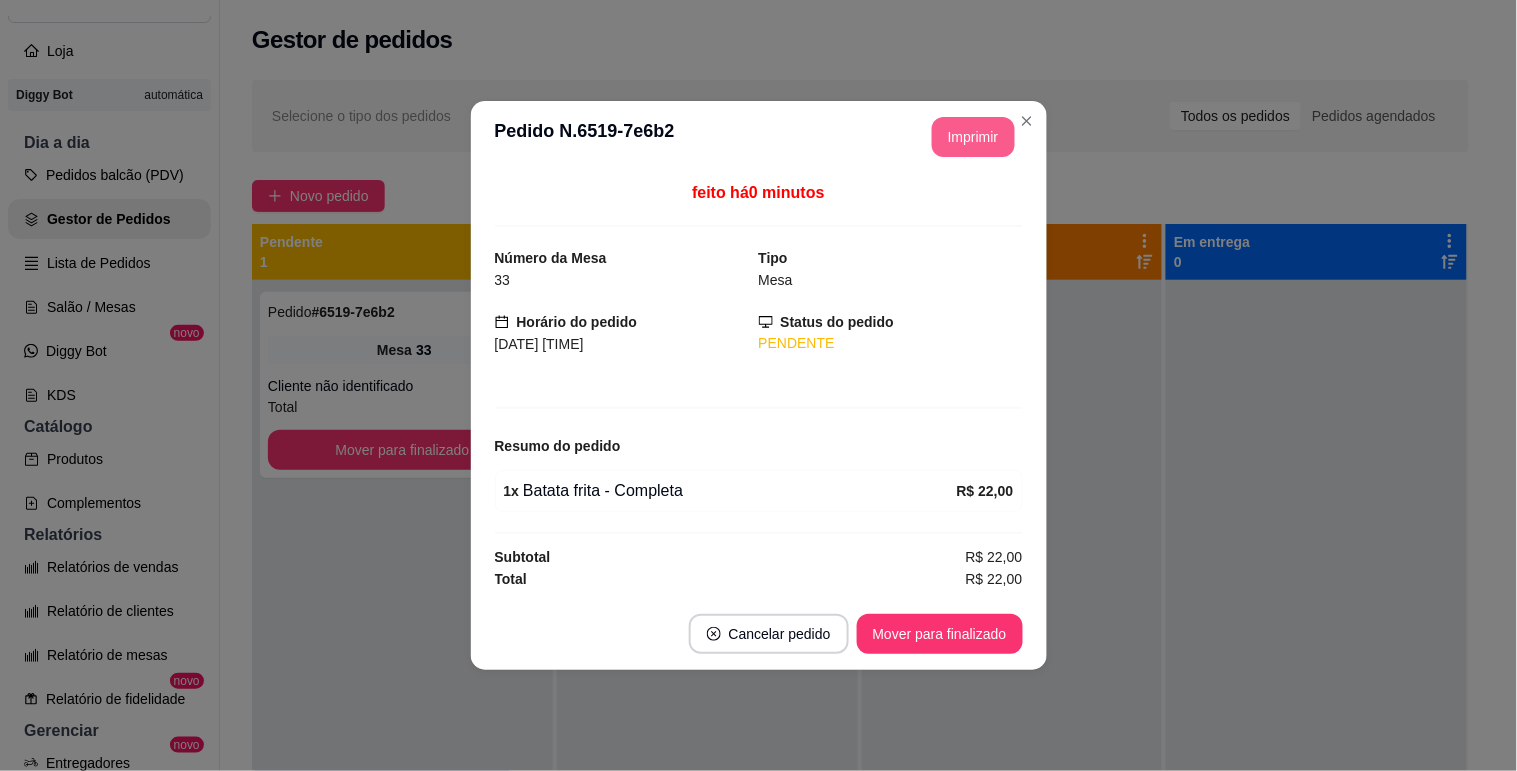 click on "Imprimir" at bounding box center (973, 137) 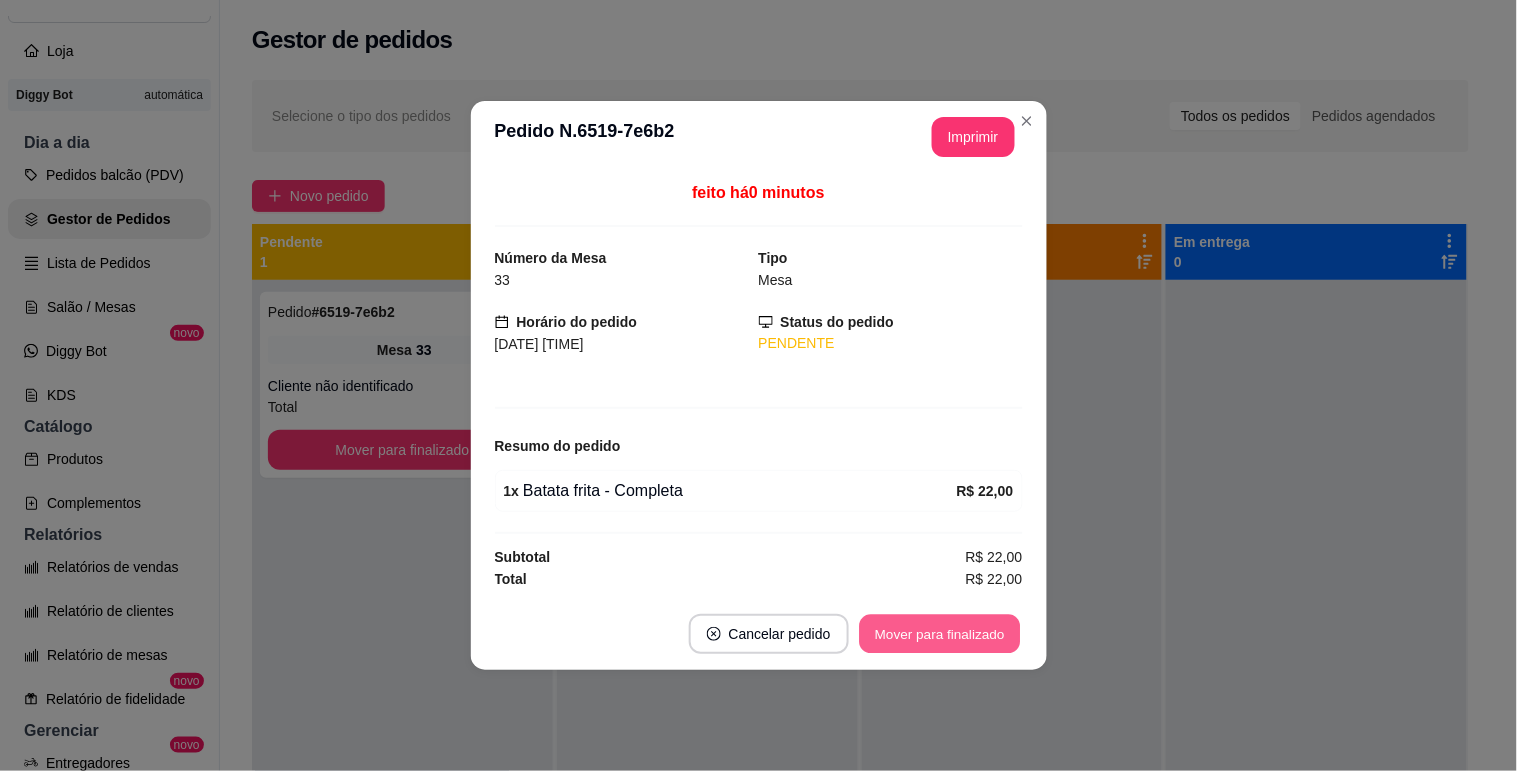 click on "Mover para finalizado" at bounding box center (939, 634) 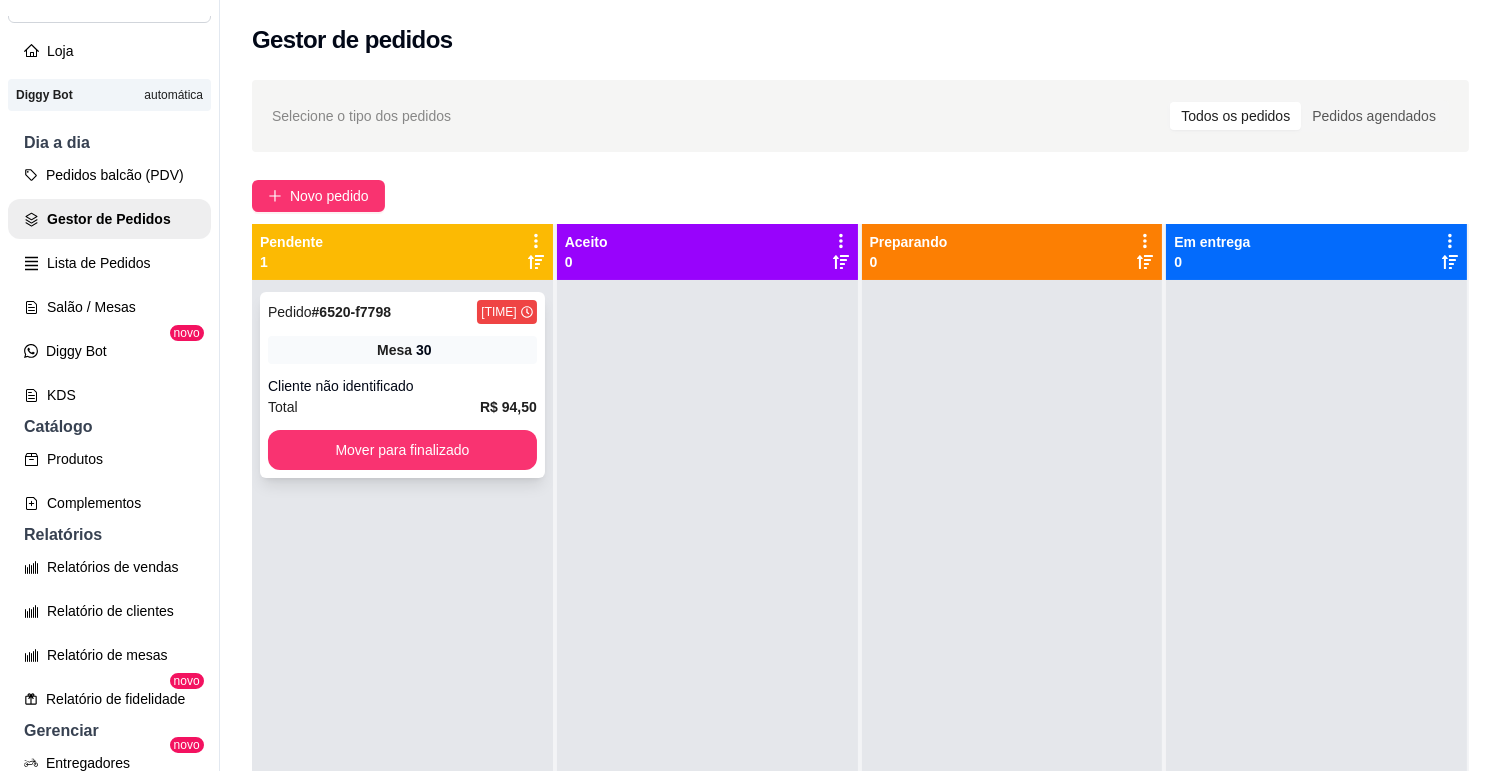 click on "Mesa" at bounding box center [394, 350] 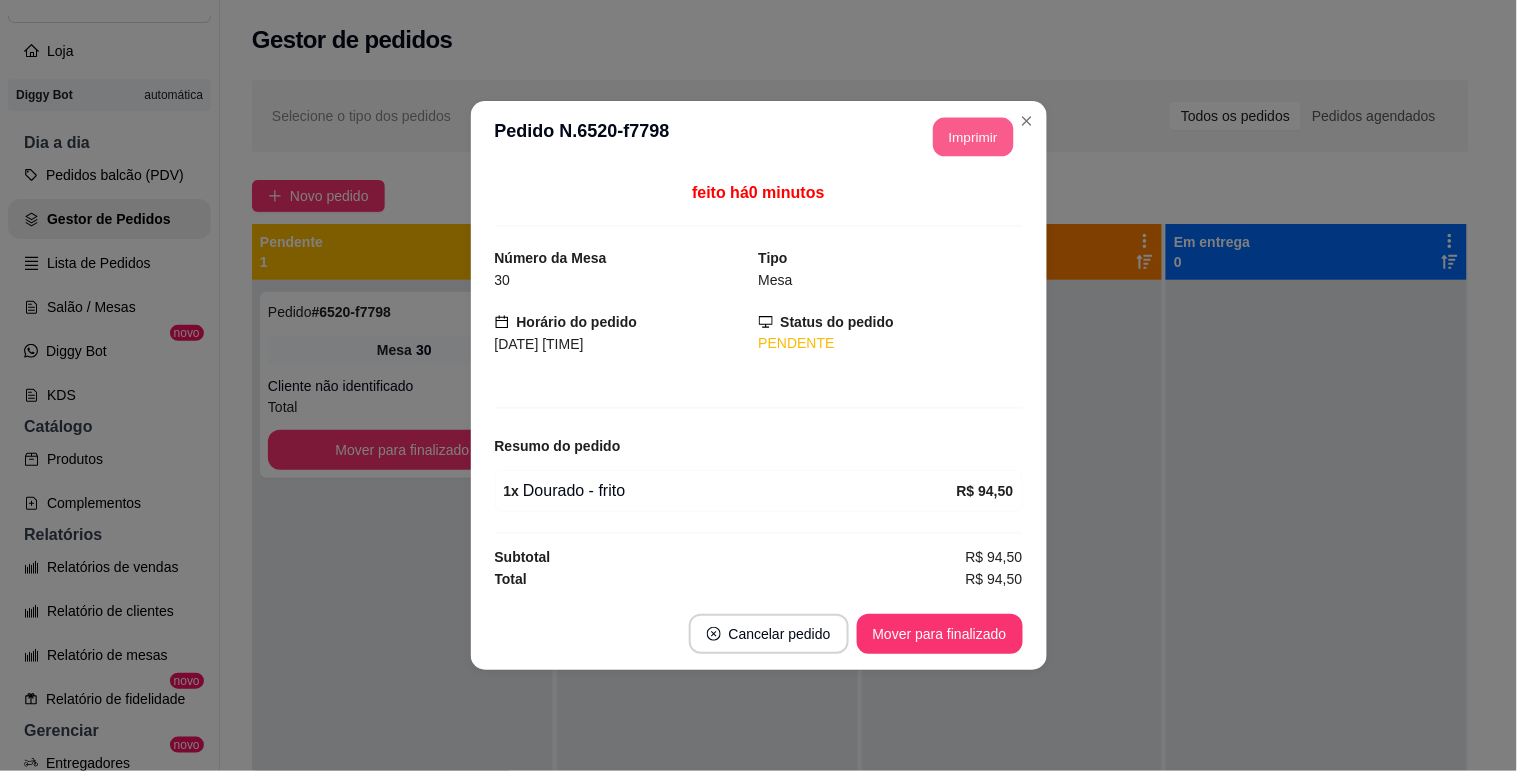 click on "Imprimir" at bounding box center [973, 137] 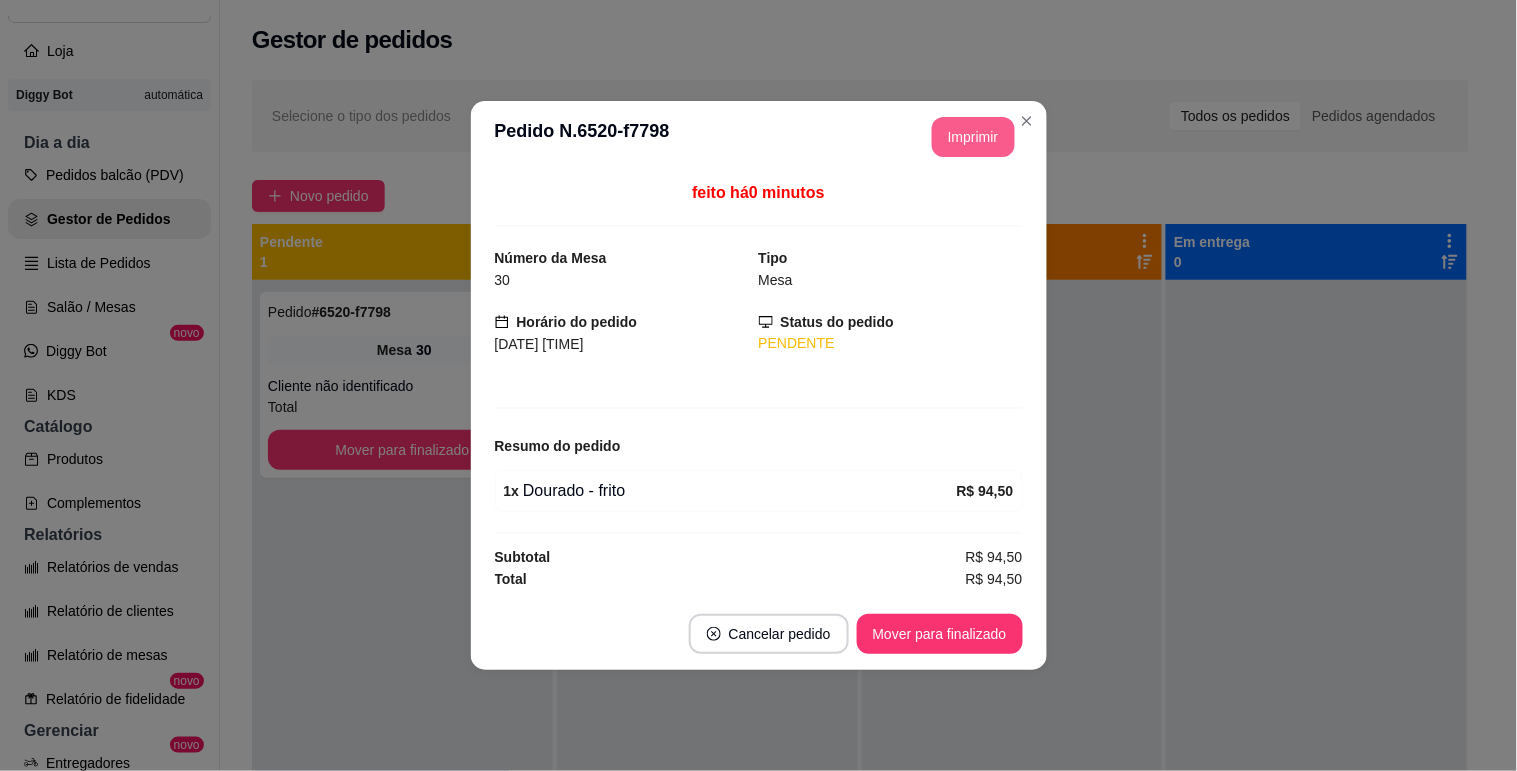 scroll, scrollTop: 0, scrollLeft: 0, axis: both 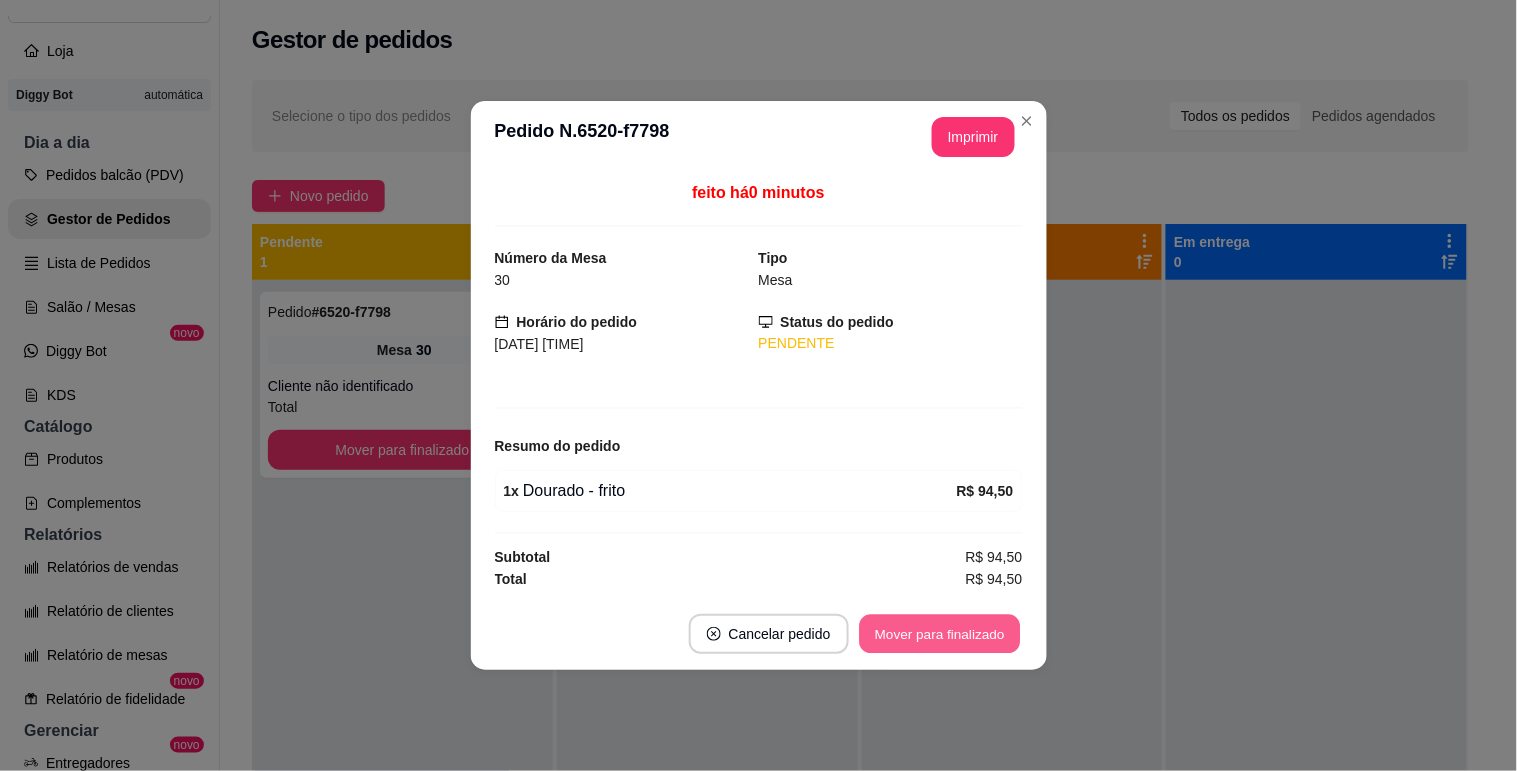 click on "Mover para finalizado" at bounding box center [939, 634] 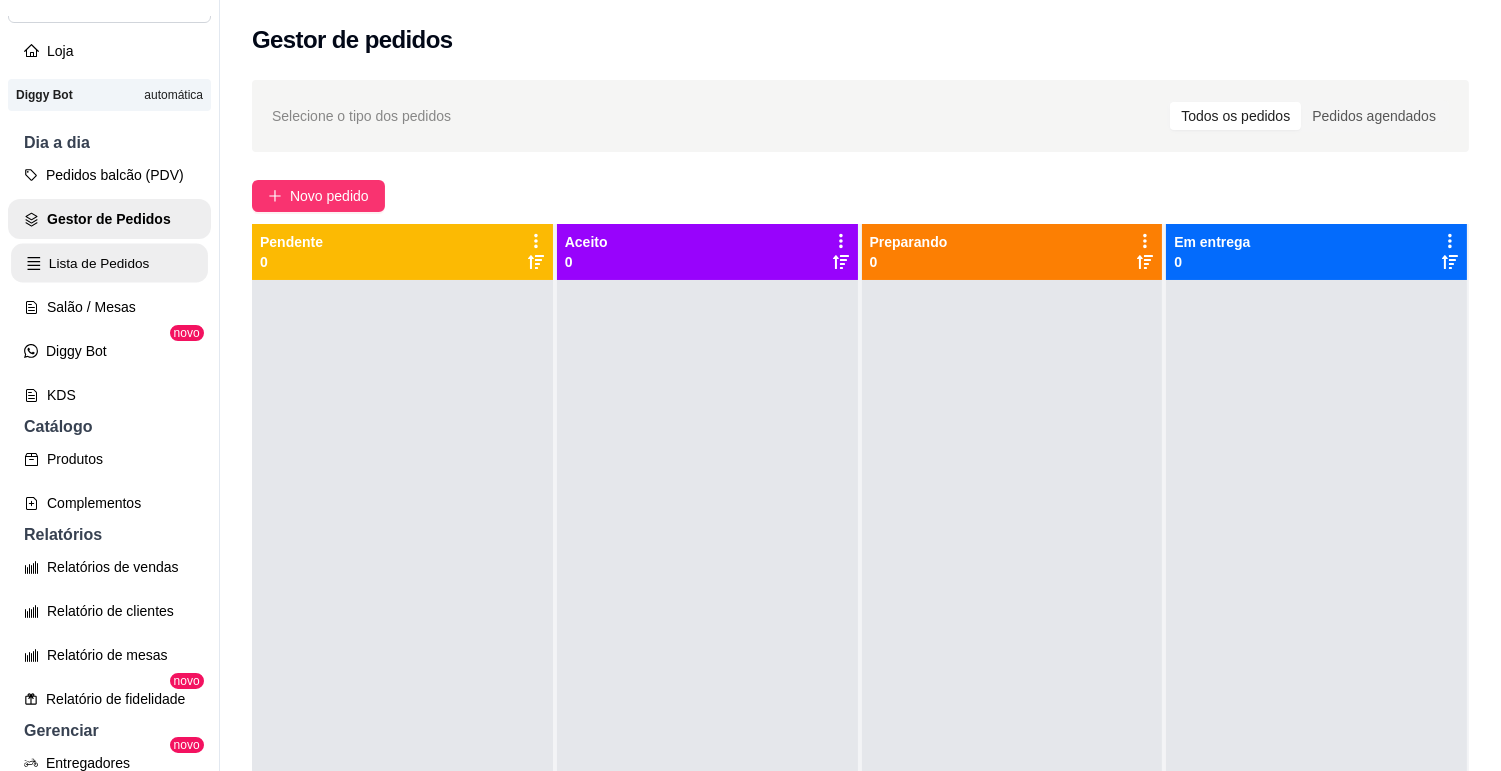 click on "Lista de Pedidos" at bounding box center (109, 263) 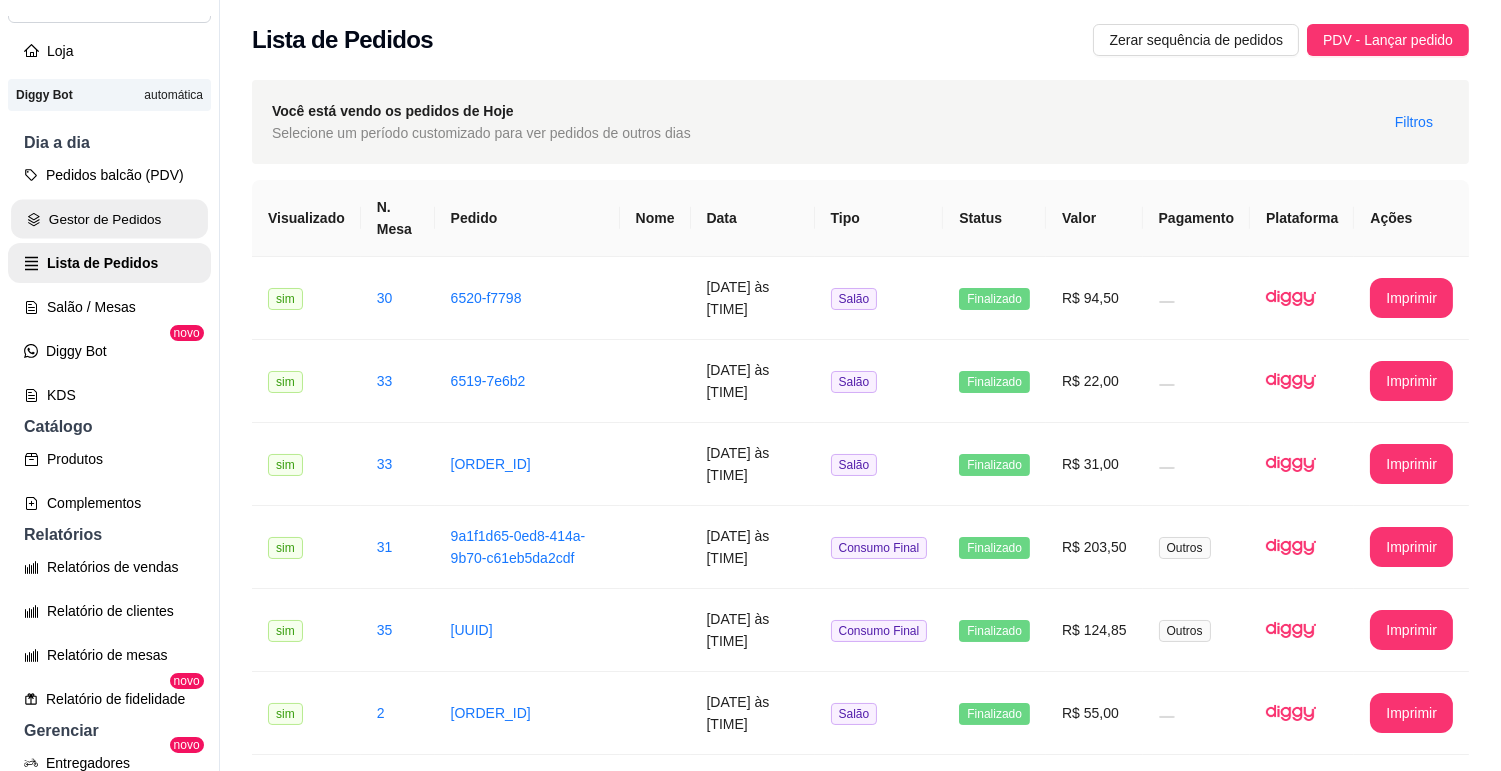 click on "Gestor de Pedidos" at bounding box center [109, 219] 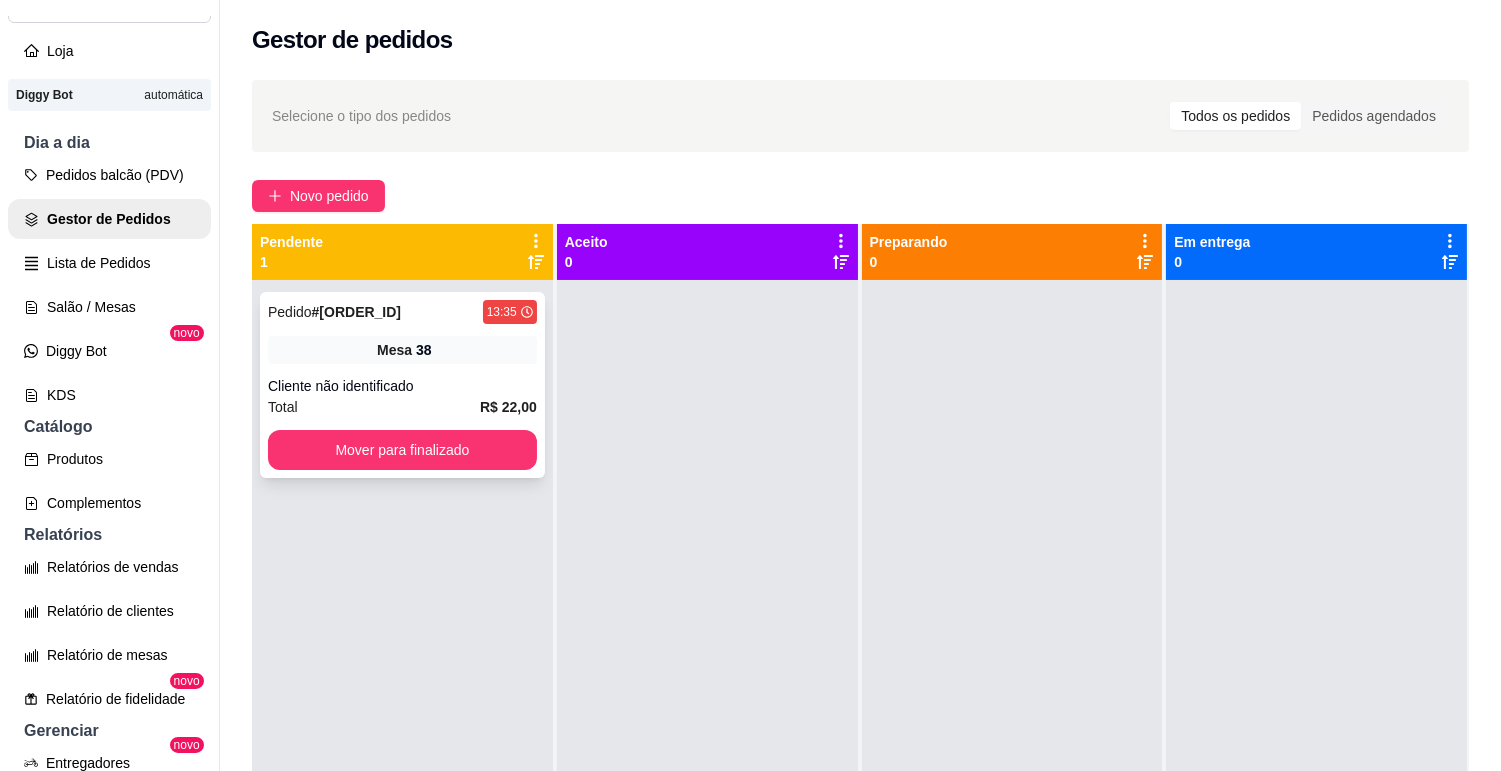 click on "Cliente não identificado" at bounding box center (402, 386) 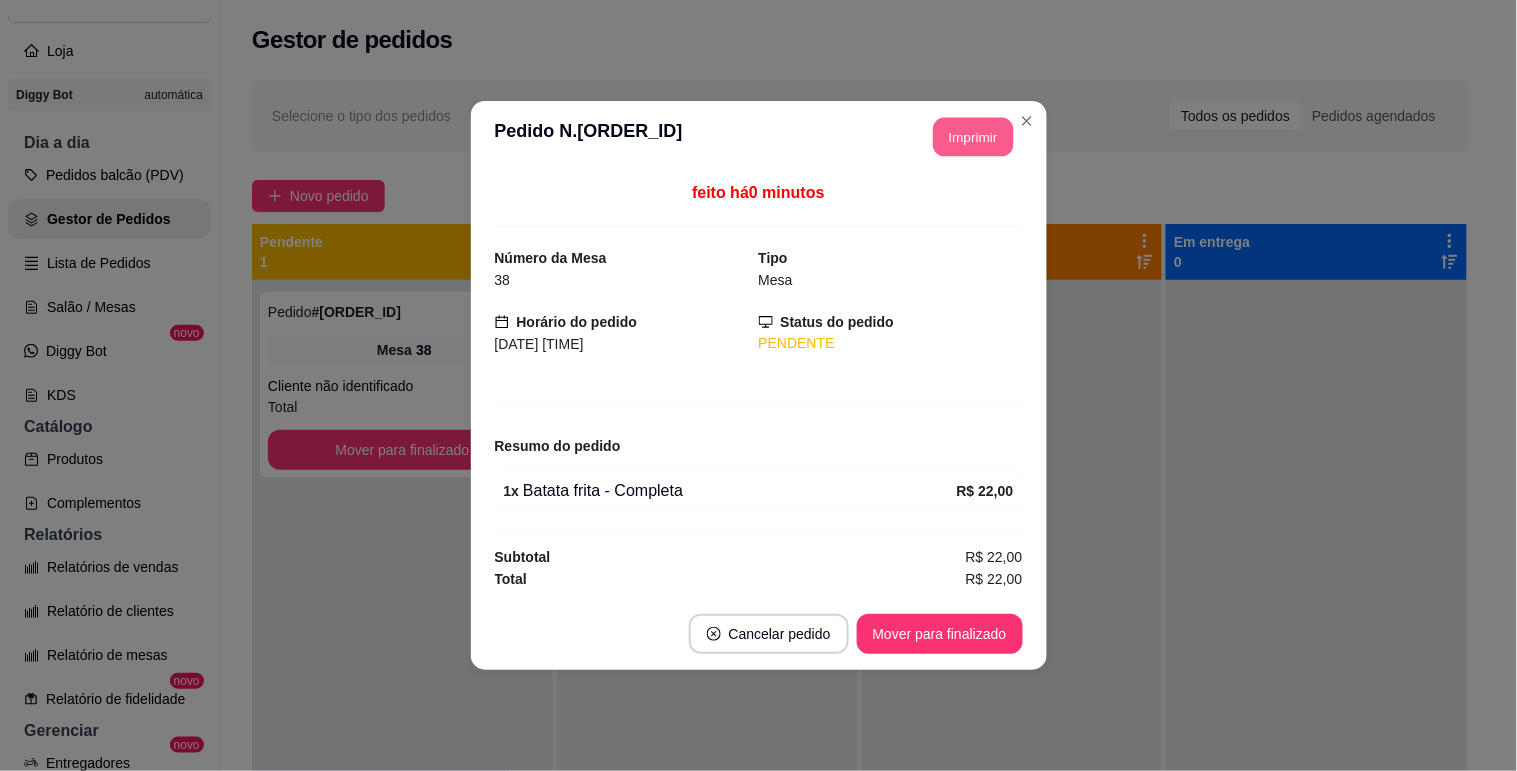 click on "Imprimir" at bounding box center [973, 137] 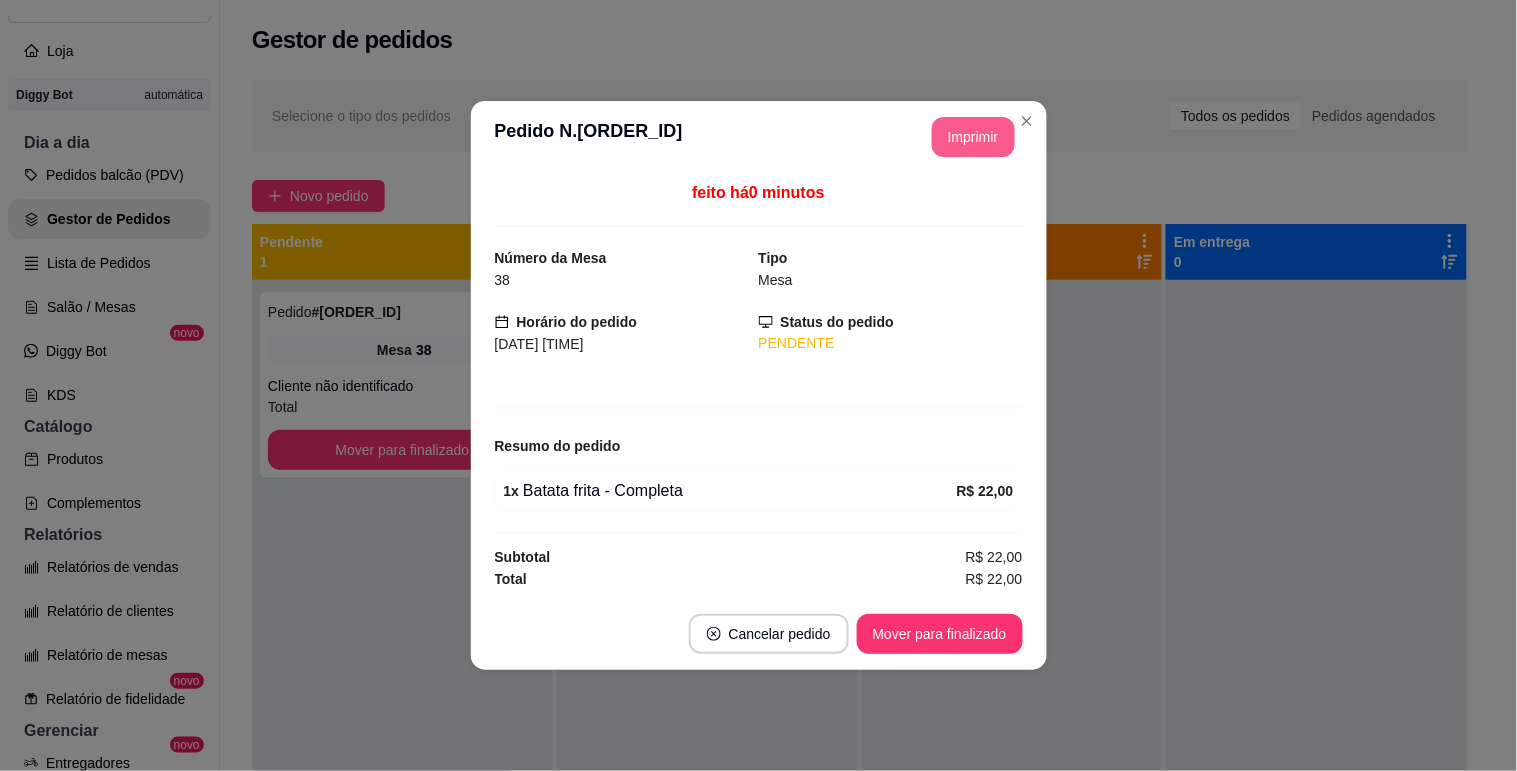 scroll, scrollTop: 0, scrollLeft: 0, axis: both 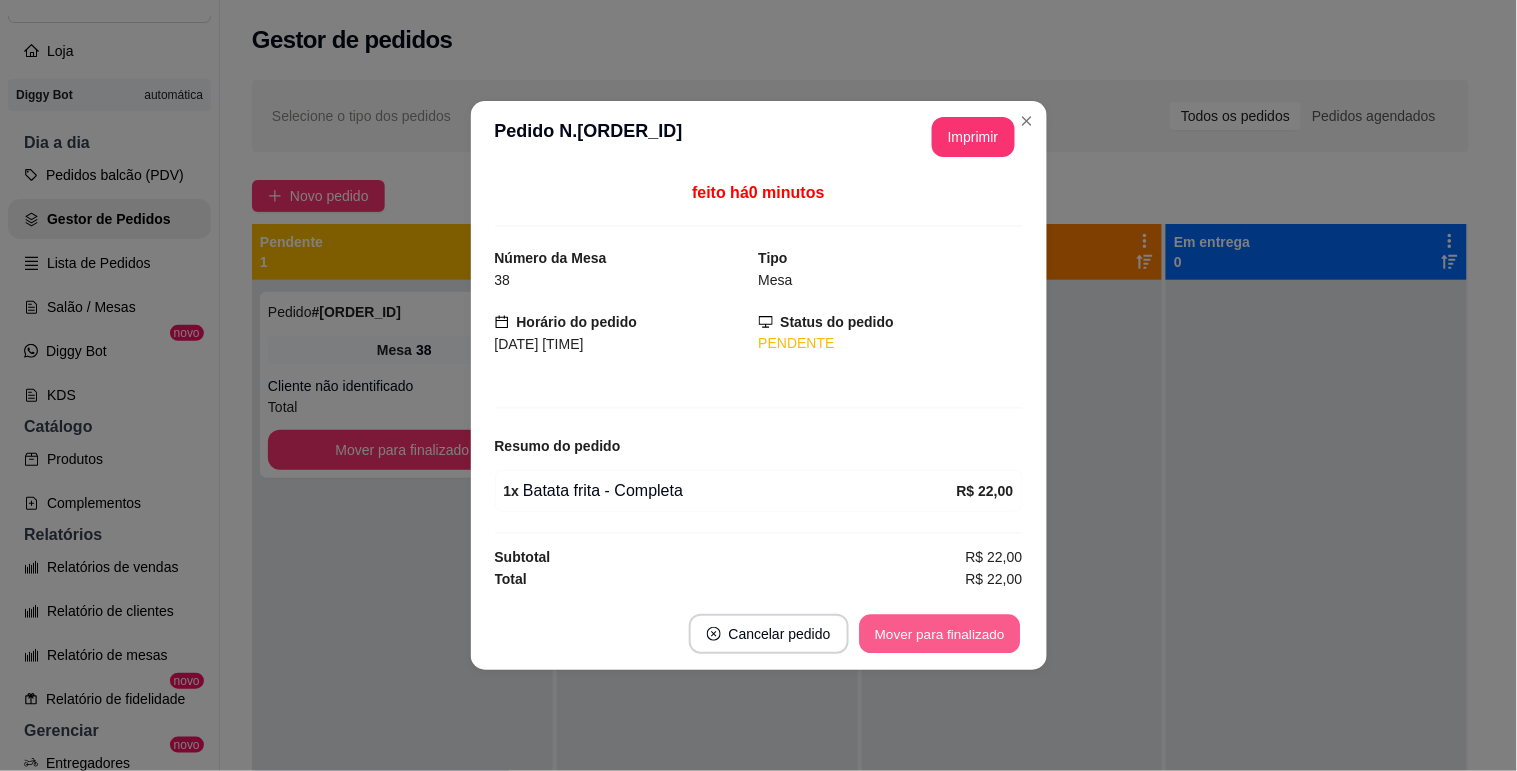click on "Mover para finalizado" at bounding box center (939, 634) 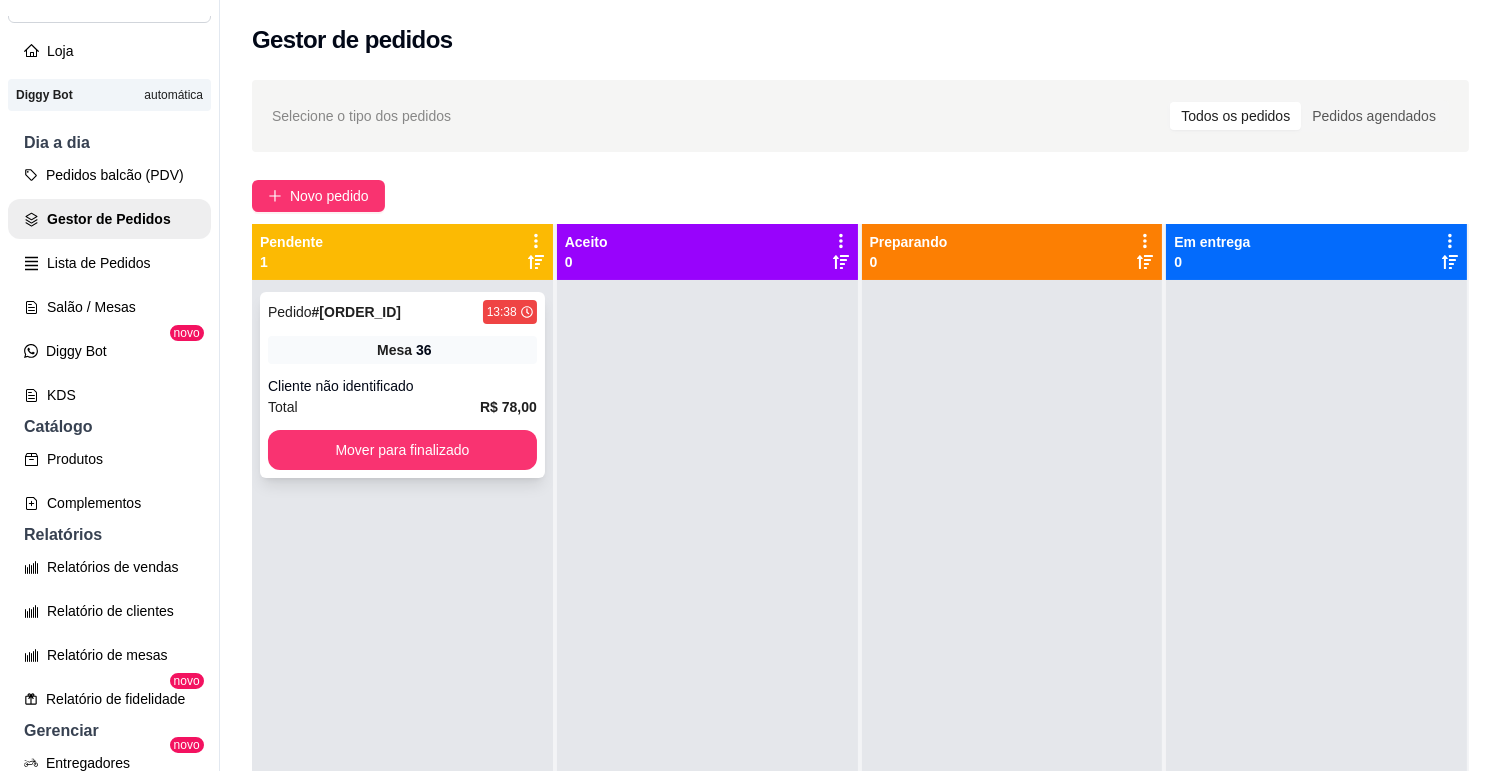 click on "Mesa 36" at bounding box center [402, 350] 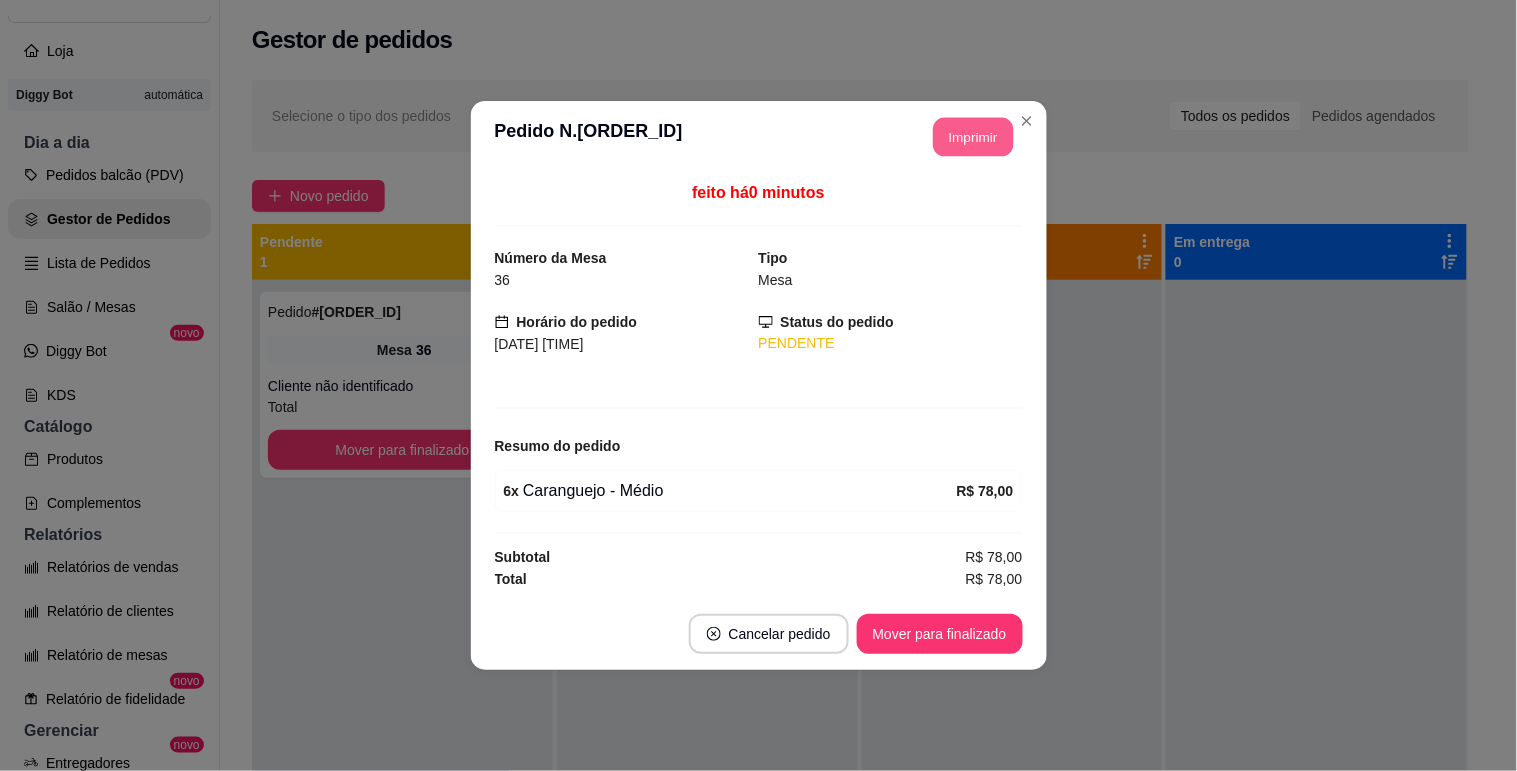 click on "Imprimir" at bounding box center [973, 137] 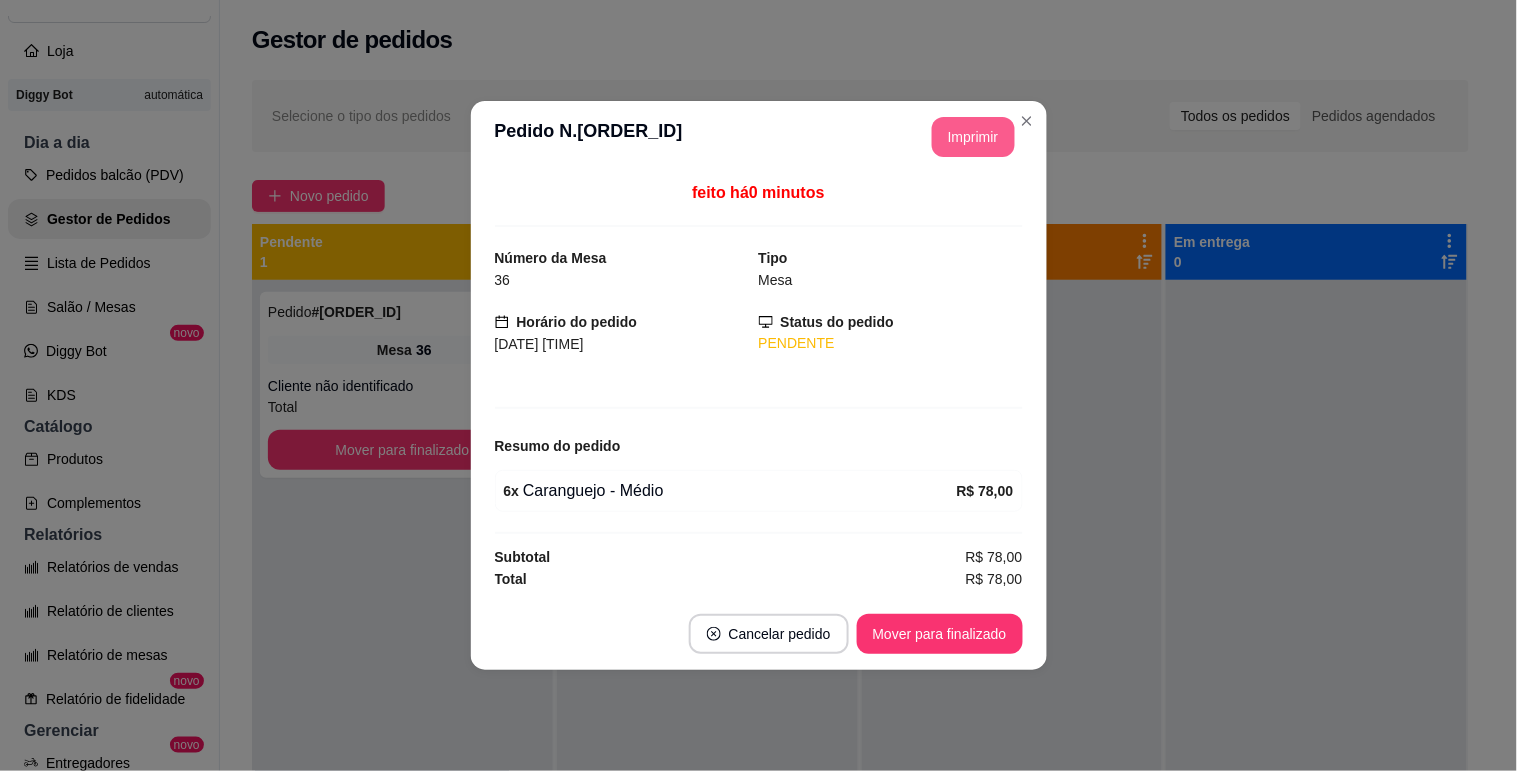 scroll, scrollTop: 0, scrollLeft: 0, axis: both 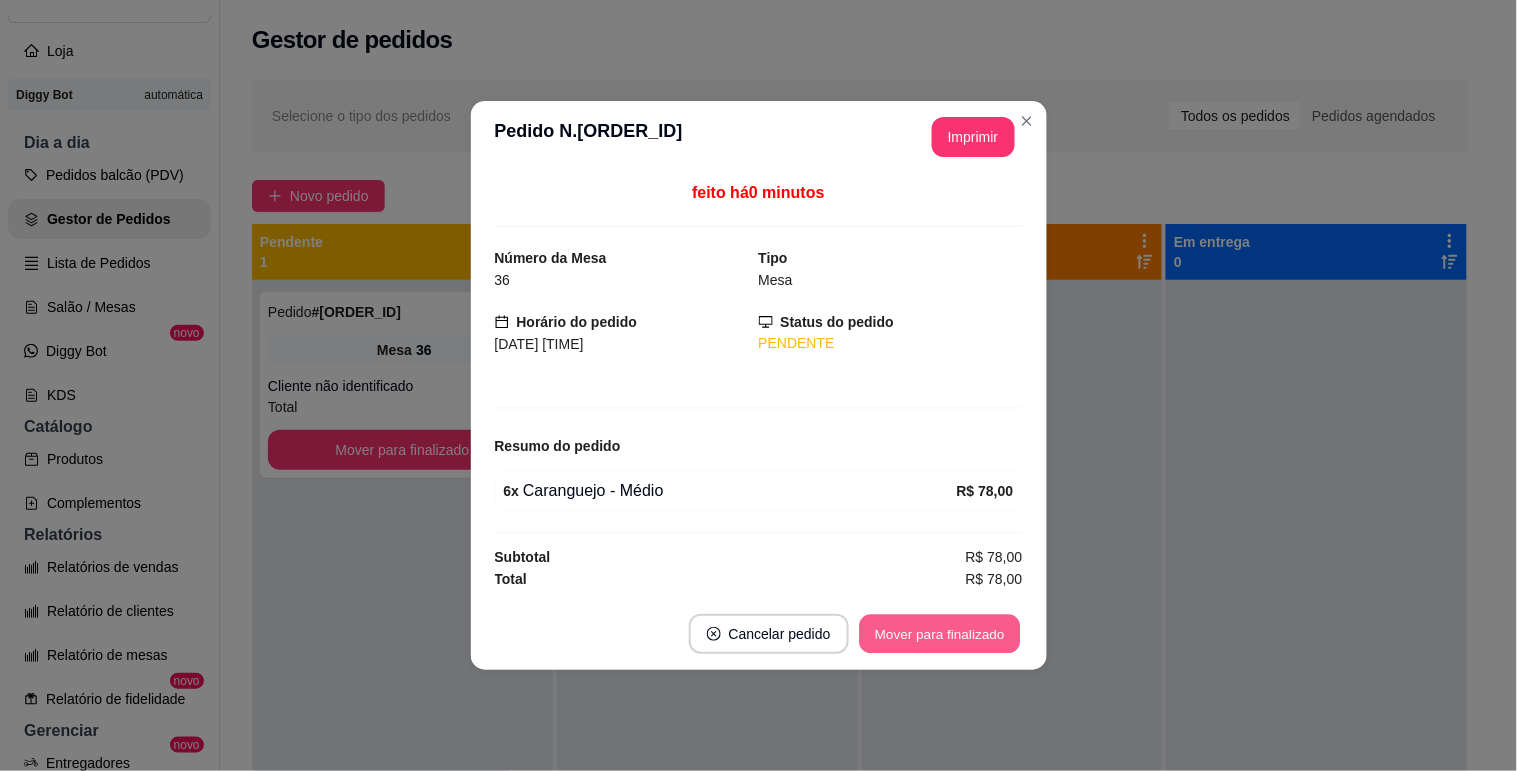 click on "Mover para finalizado" at bounding box center [939, 634] 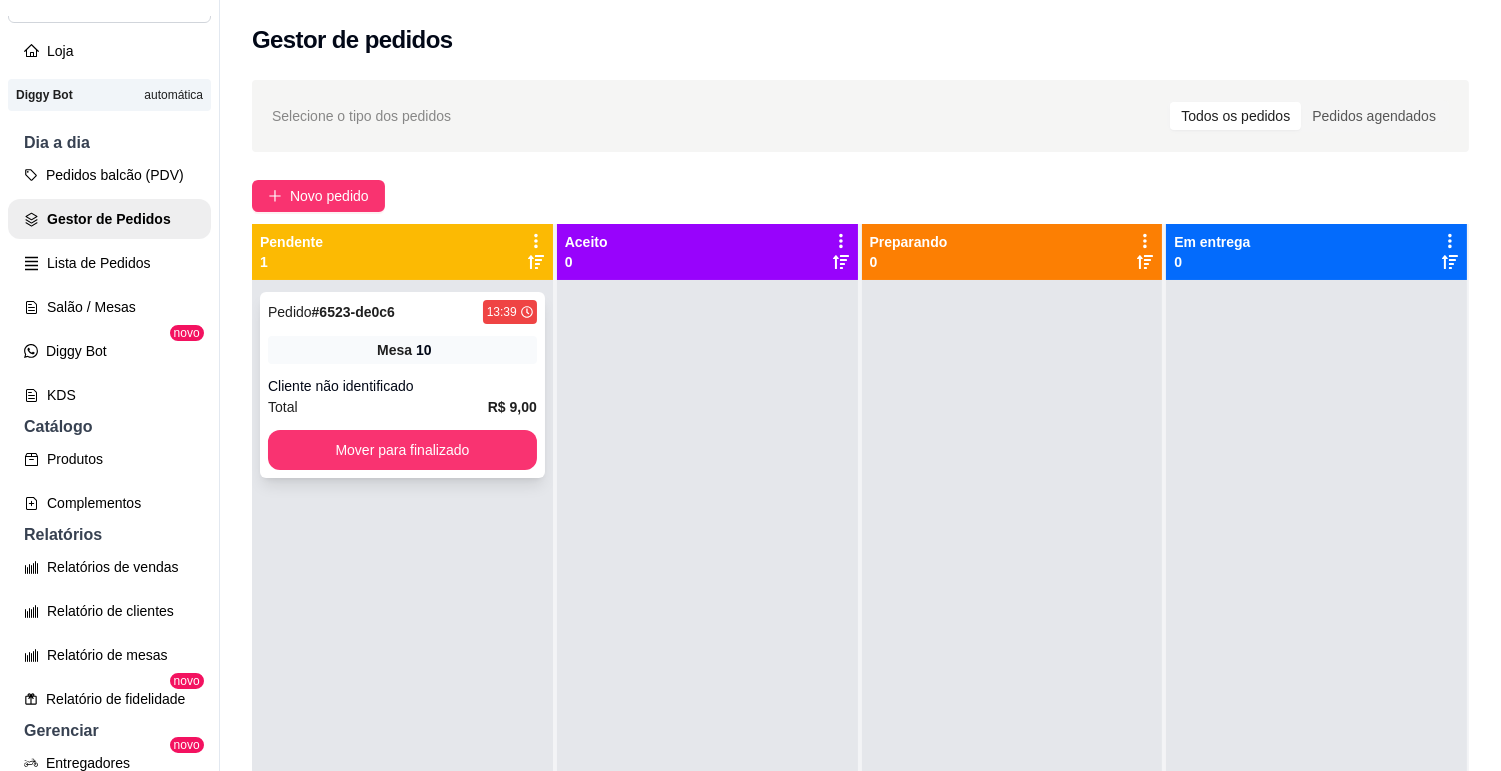 click on "Mesa 10" at bounding box center (402, 350) 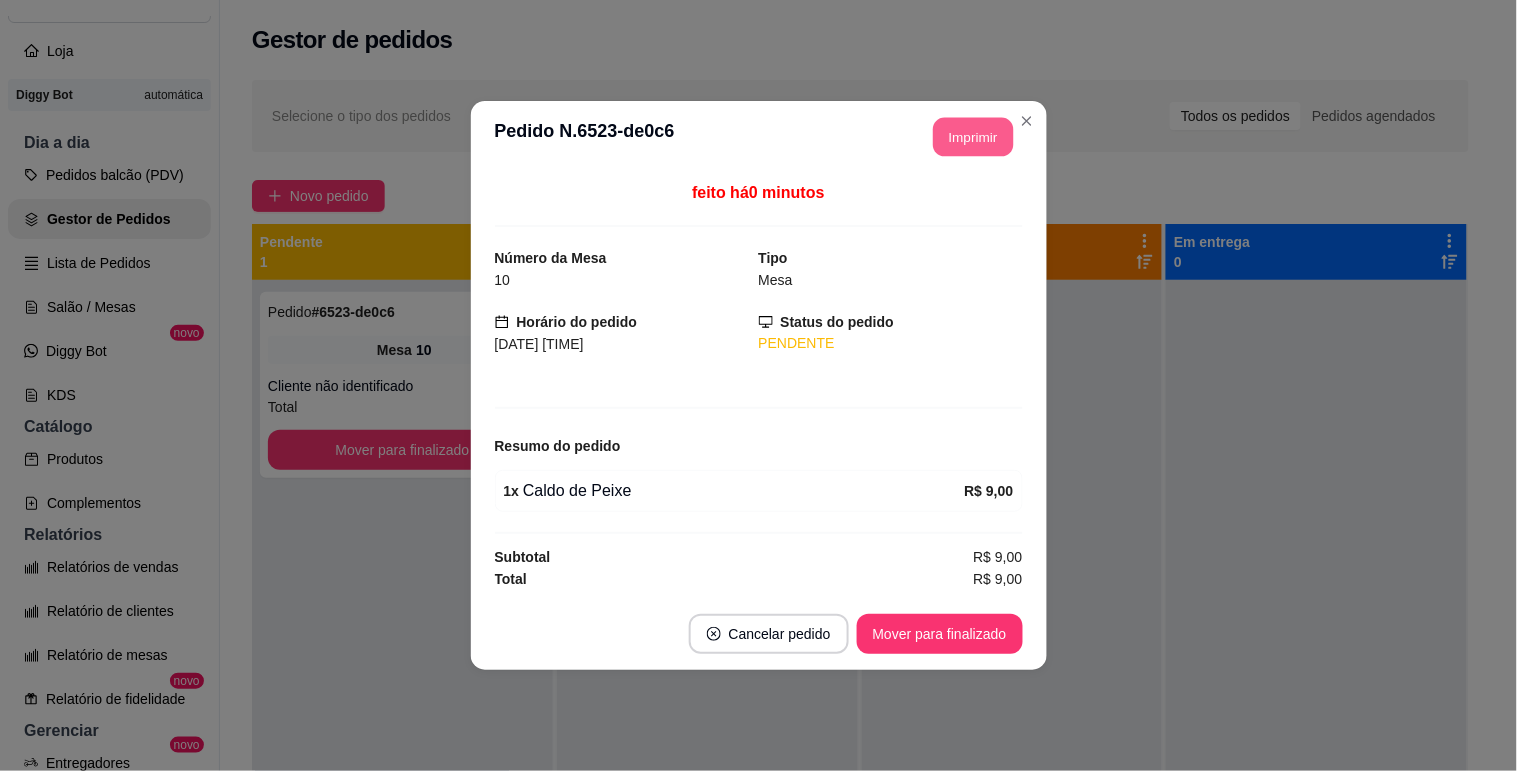 click on "Imprimir" at bounding box center [973, 137] 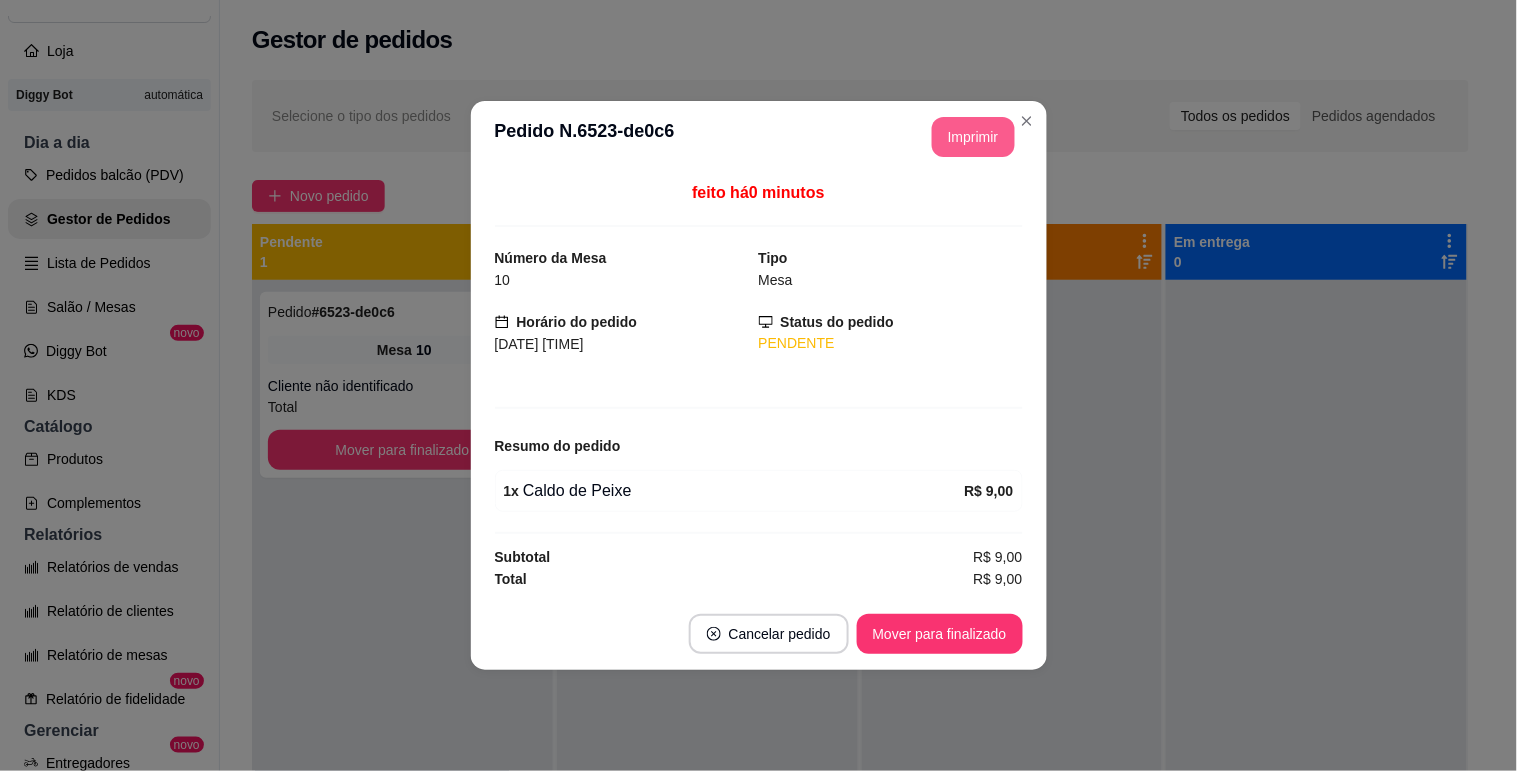 scroll, scrollTop: 0, scrollLeft: 0, axis: both 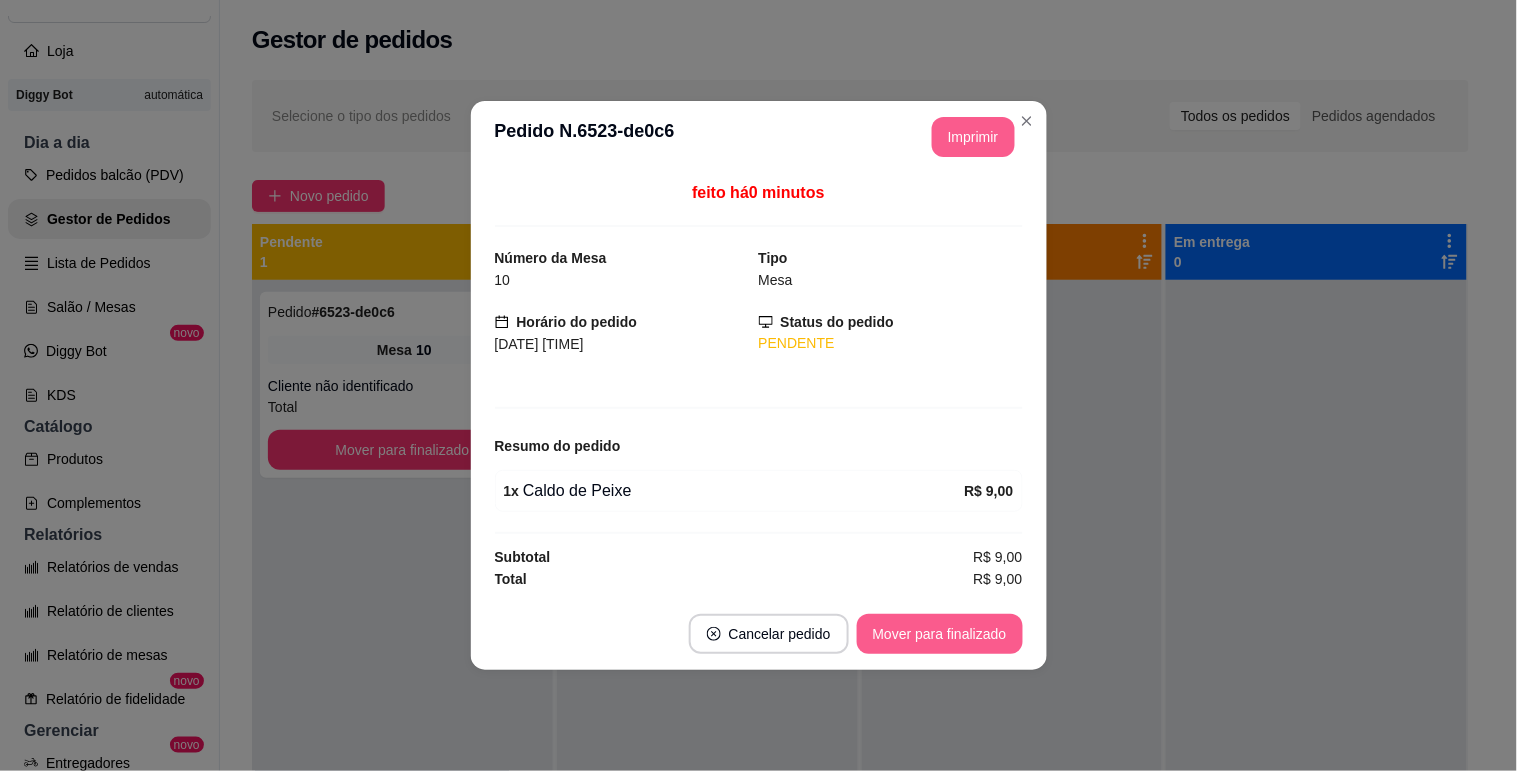 click on "Mover para finalizado" at bounding box center (940, 634) 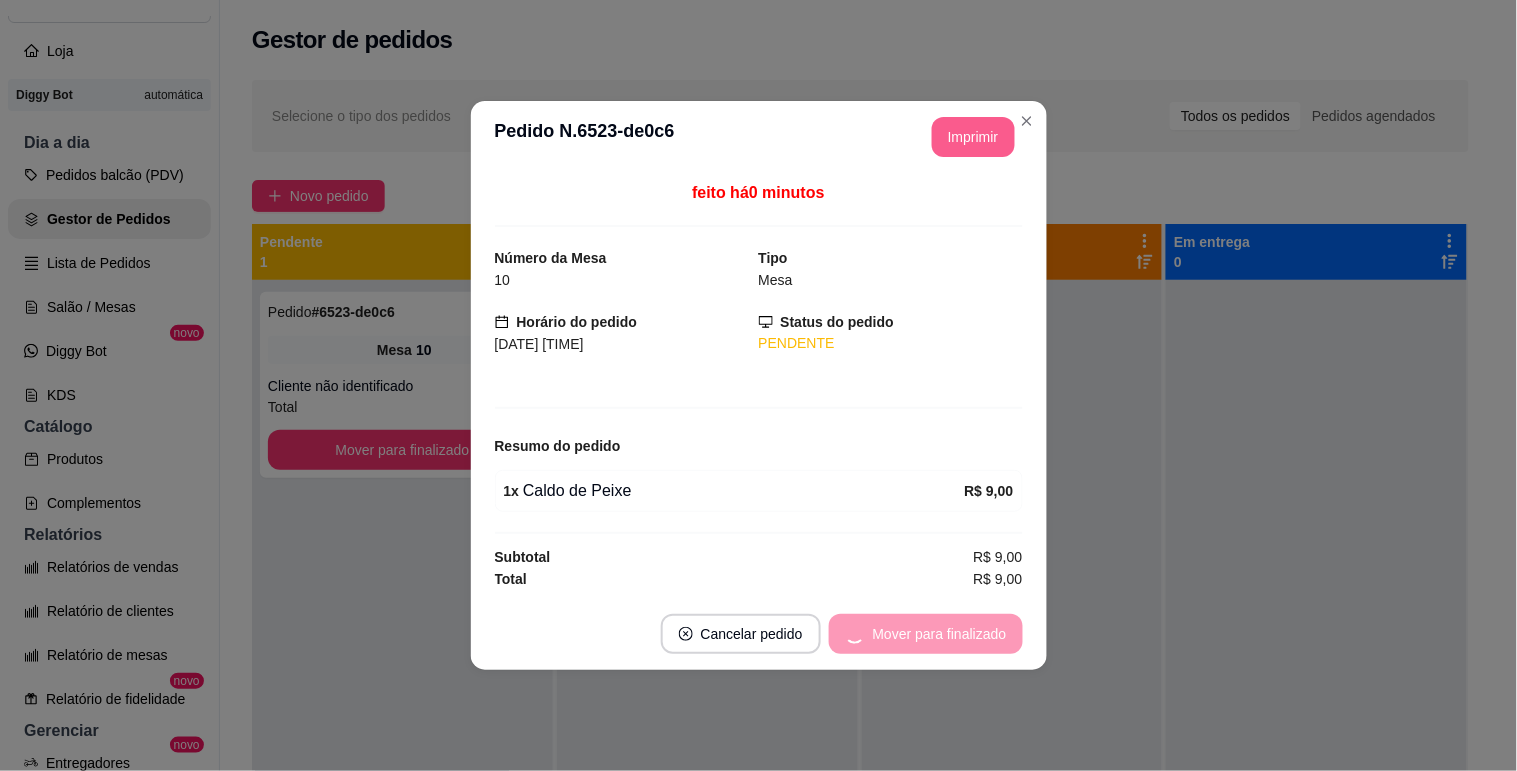drag, startPoint x: 1043, startPoint y: 624, endPoint x: 1098, endPoint y: 573, distance: 75.00667 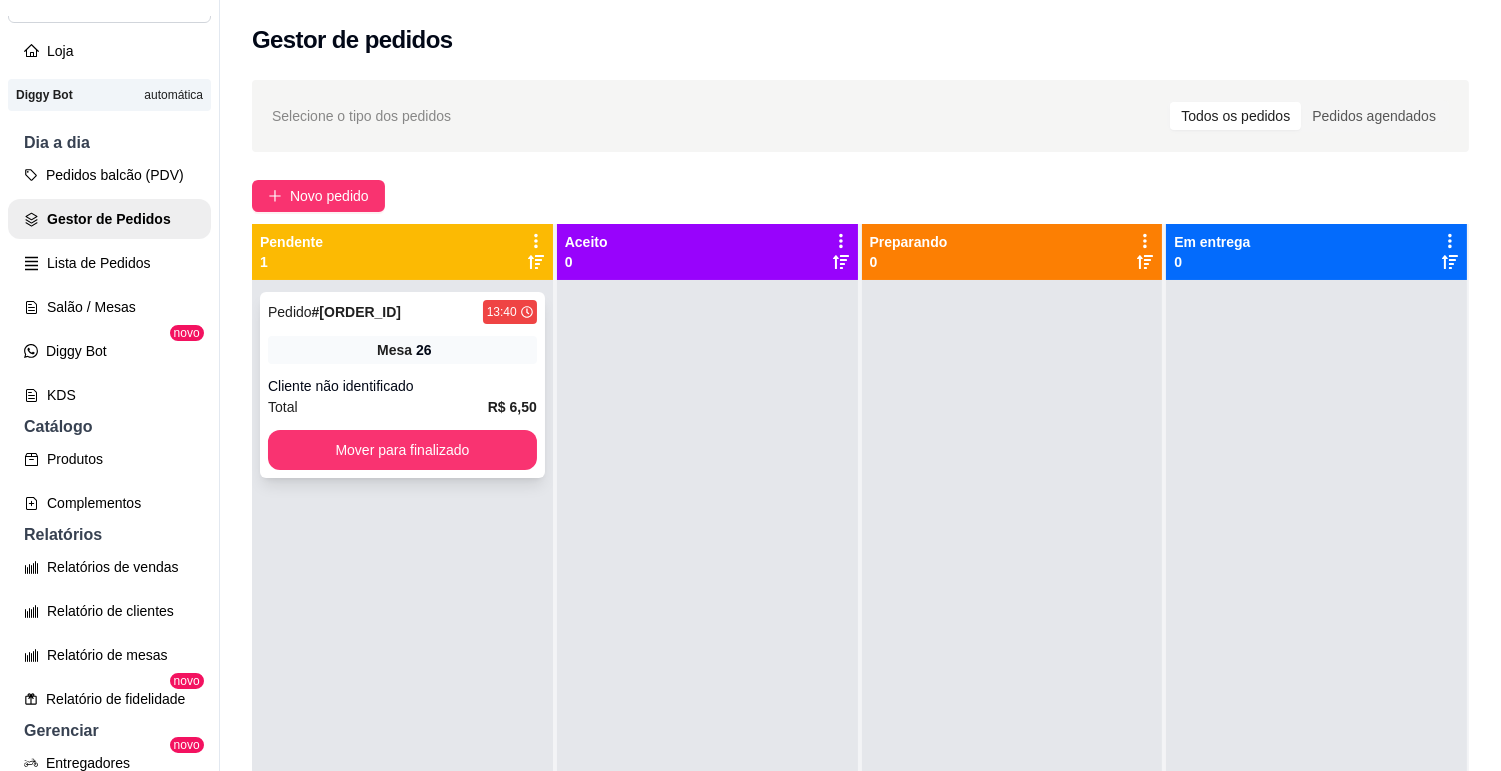 click on "Mesa 26" at bounding box center [402, 350] 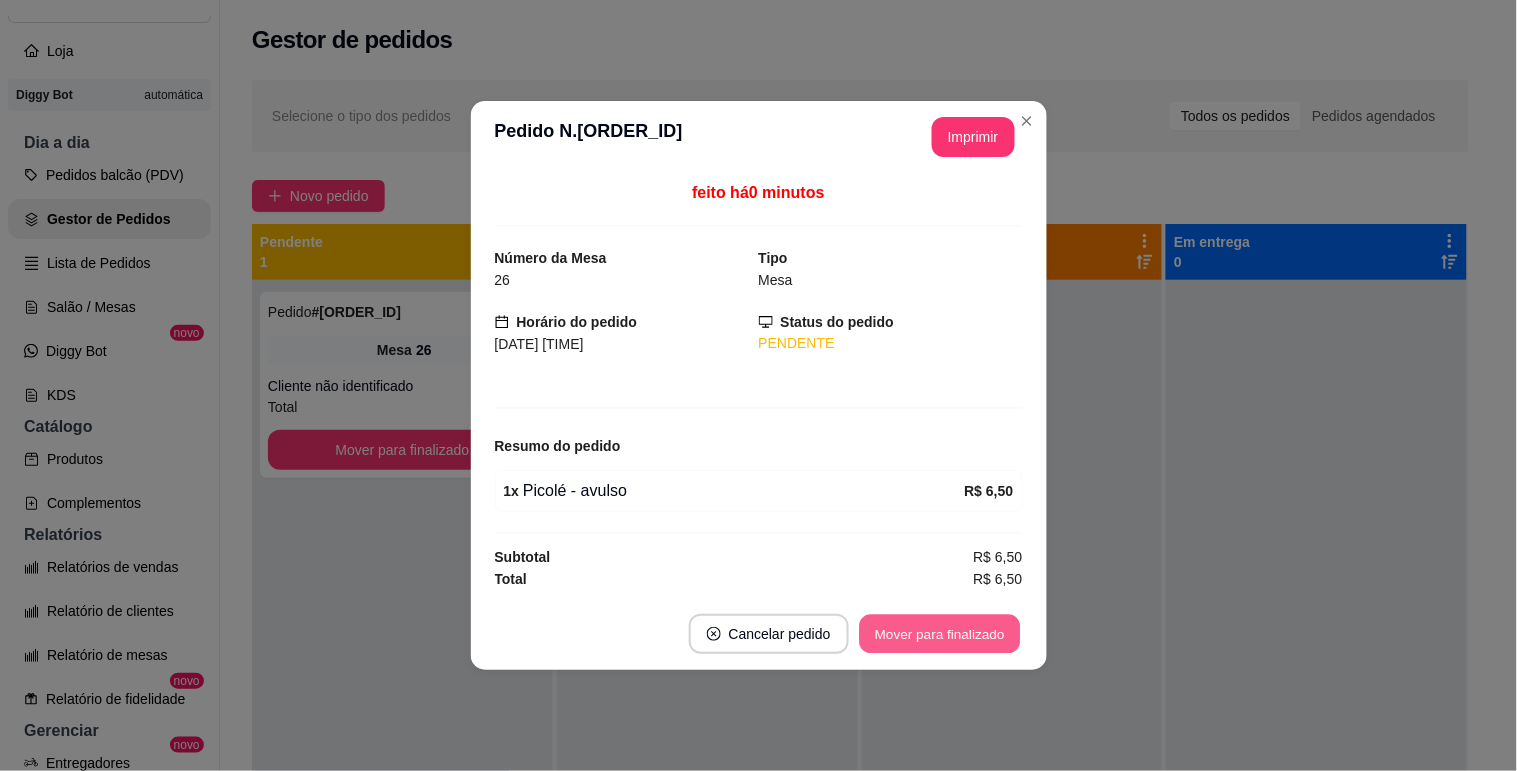 click on "Mover para finalizado" at bounding box center [939, 634] 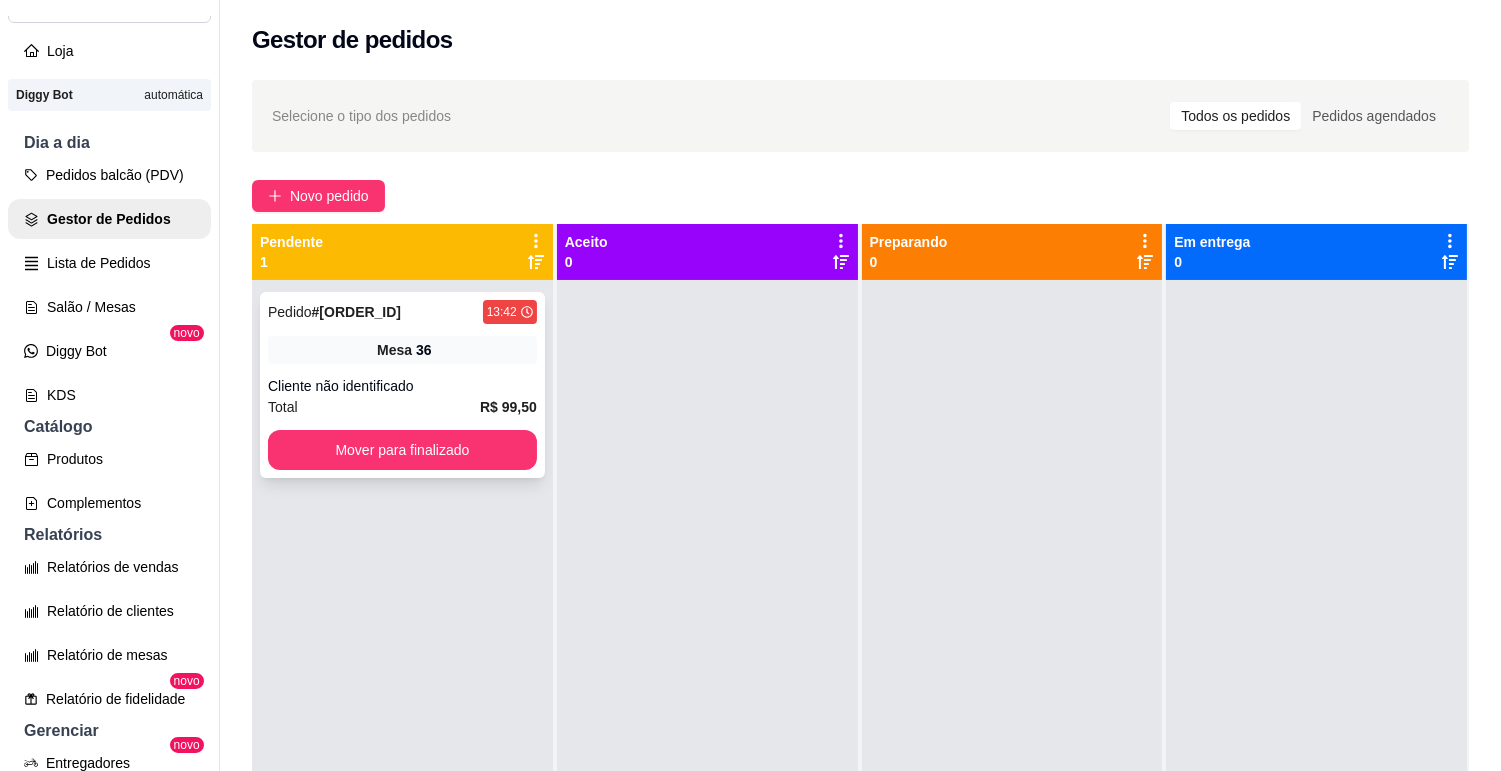 click on "Mesa 36" at bounding box center (402, 350) 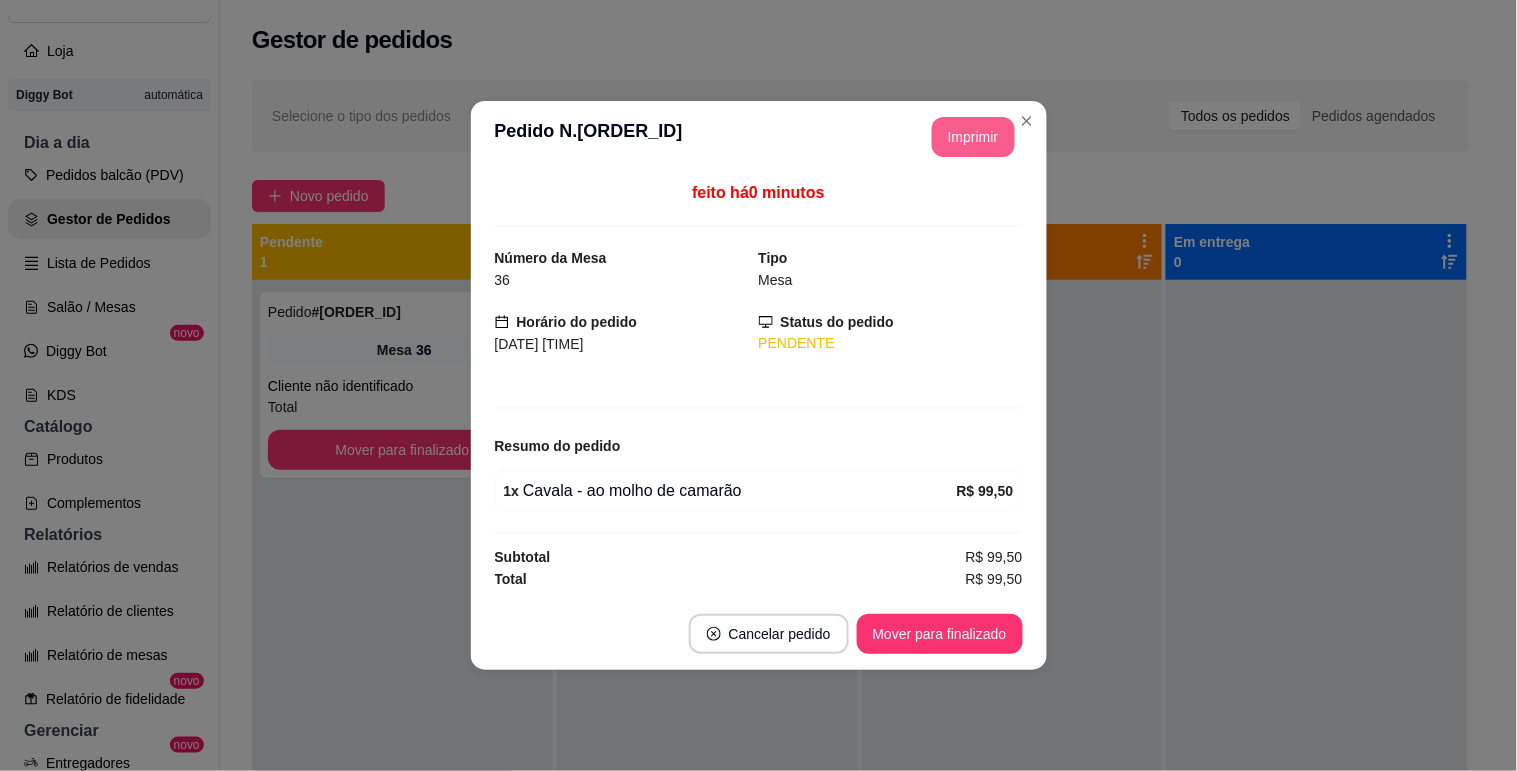click on "Imprimir" at bounding box center [973, 137] 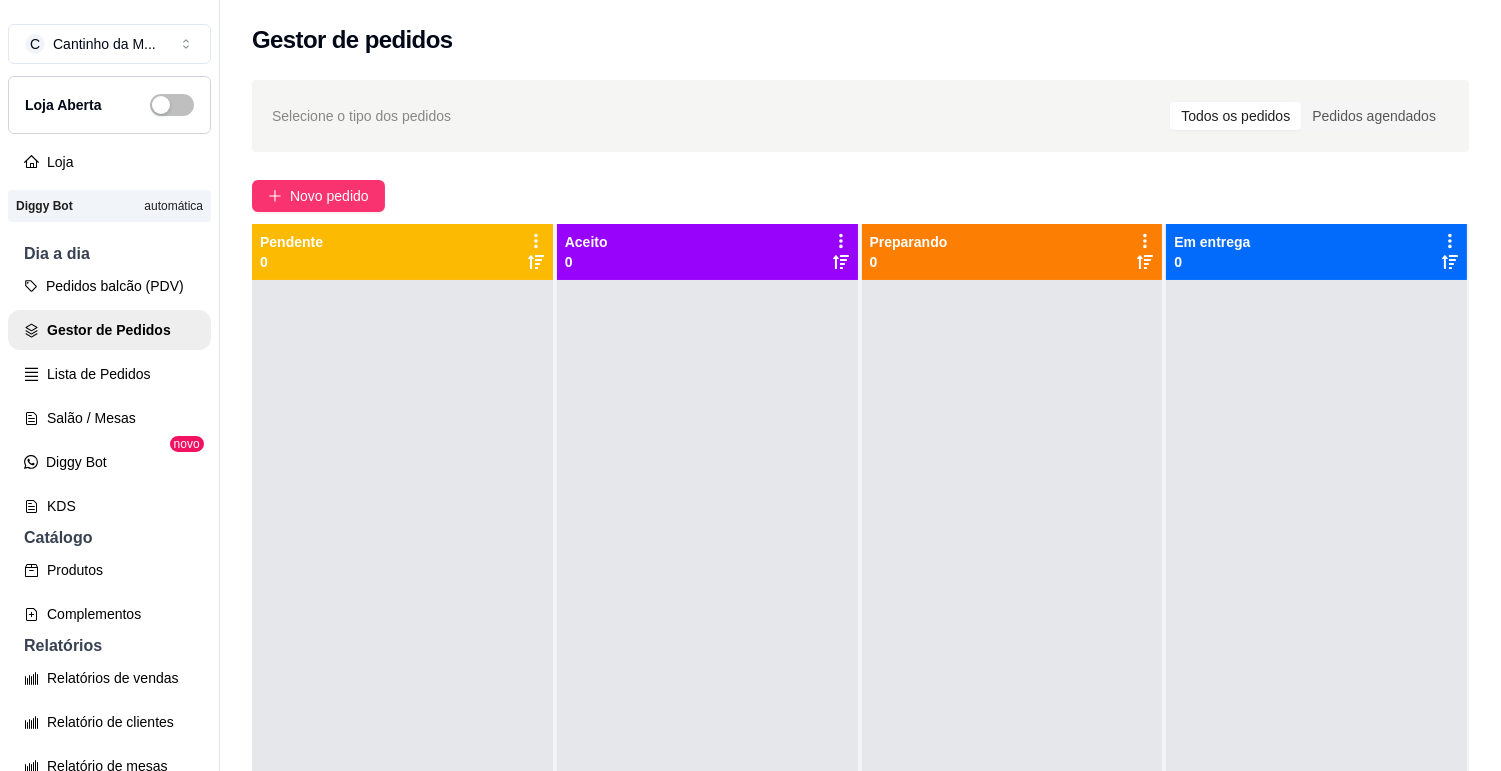 scroll, scrollTop: 0, scrollLeft: 0, axis: both 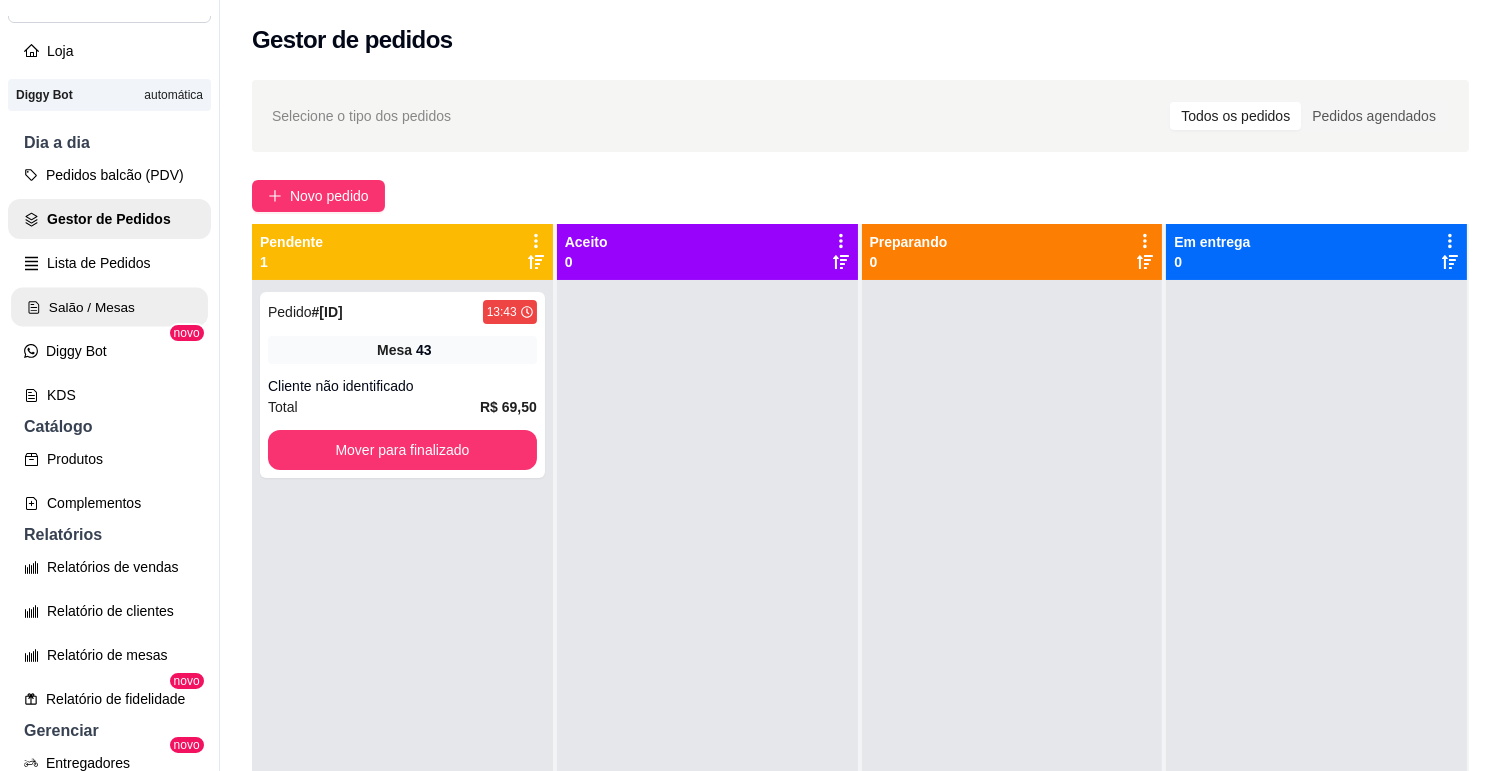 click on "Salão / Mesas" at bounding box center [109, 307] 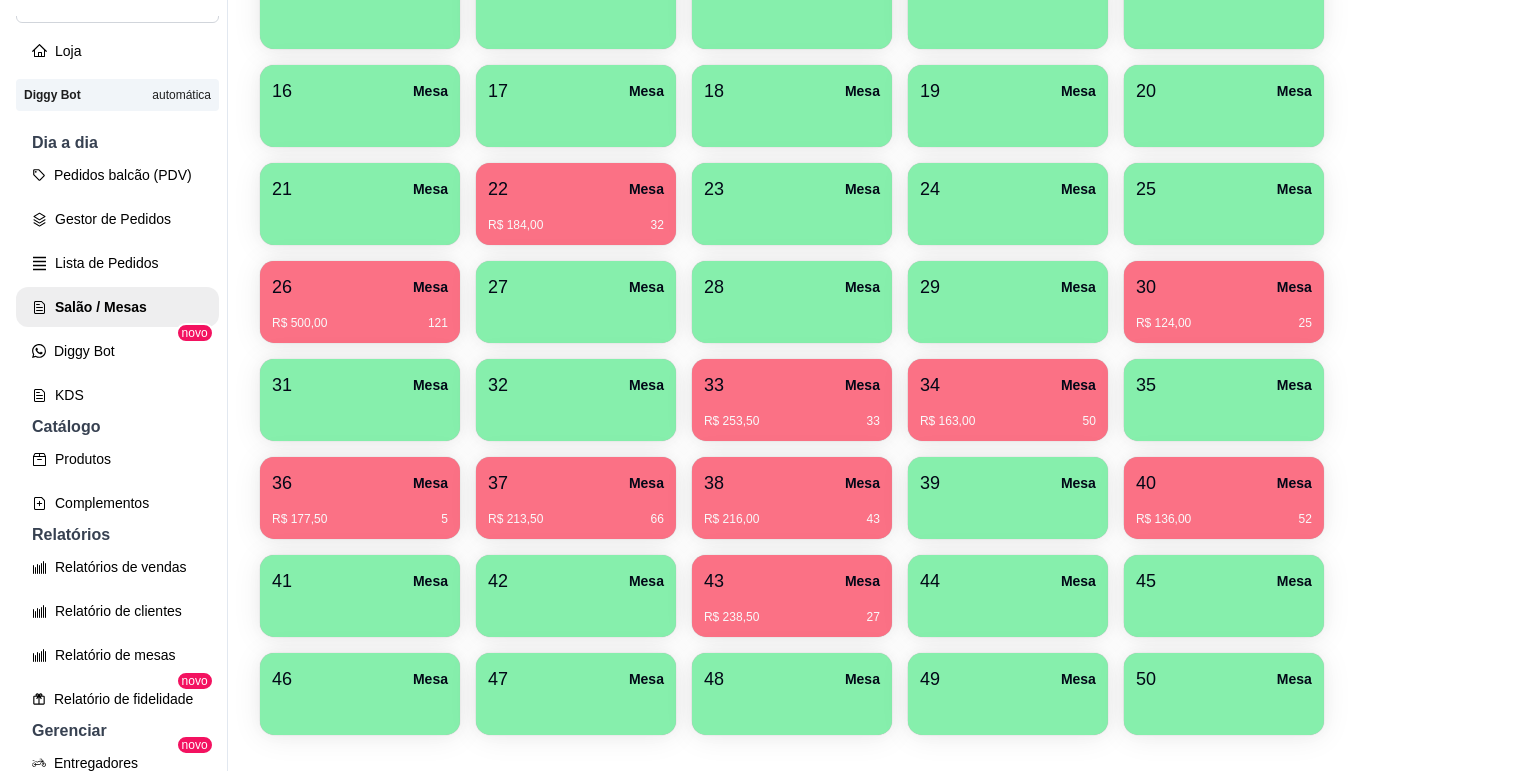 scroll, scrollTop: 555, scrollLeft: 0, axis: vertical 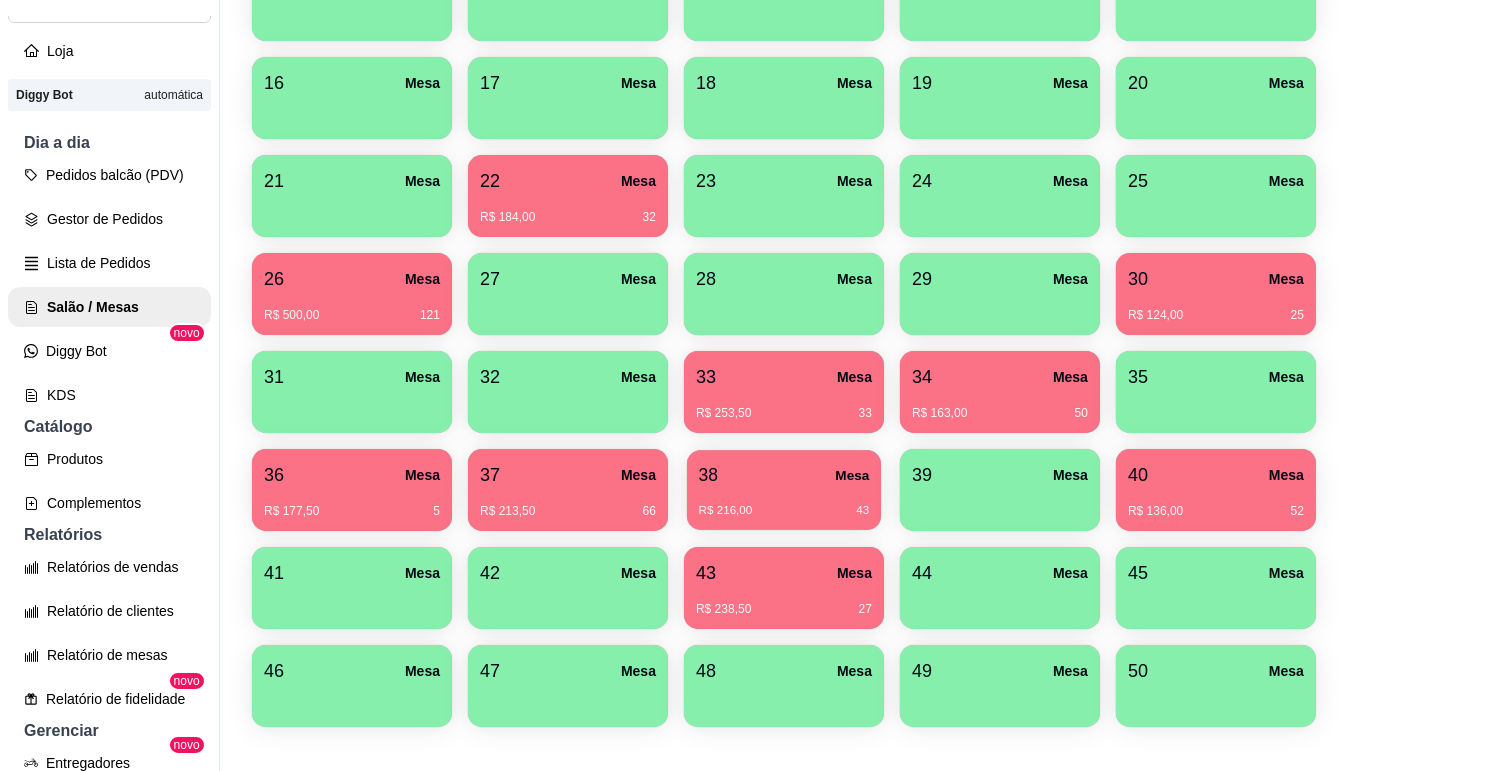 click on "38 Mesa" at bounding box center (784, 475) 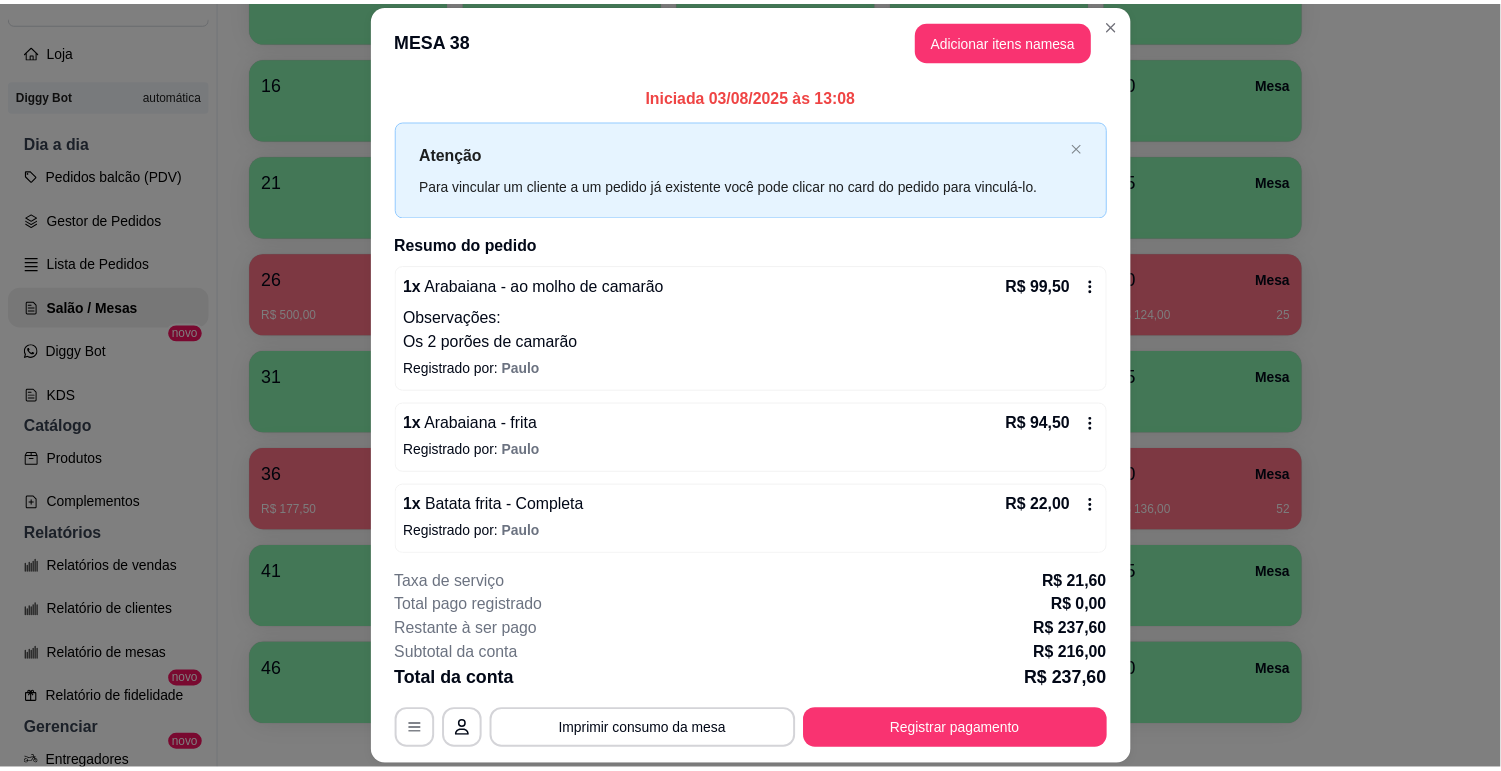 scroll, scrollTop: 7, scrollLeft: 0, axis: vertical 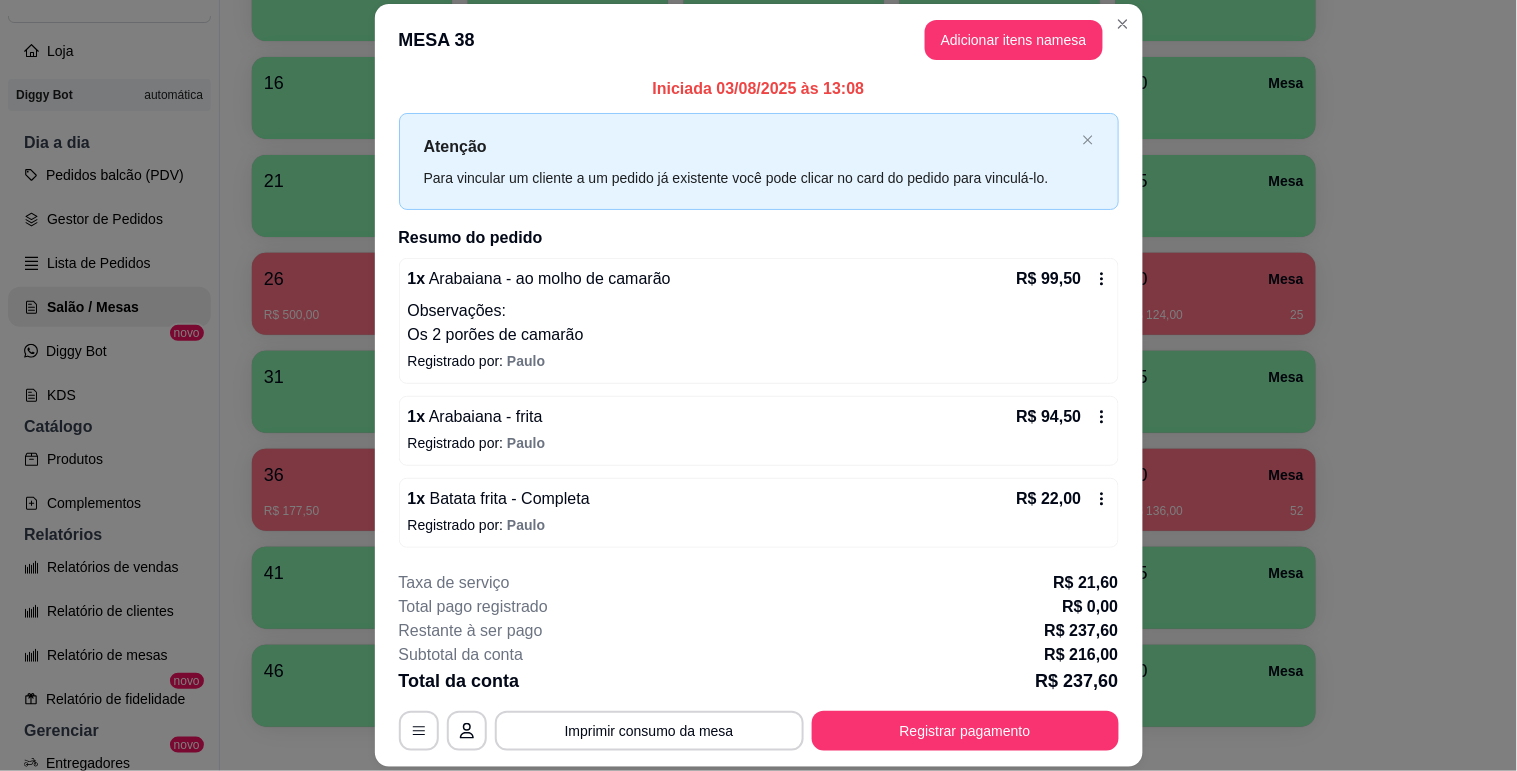 click on "R$ 22,00" at bounding box center (1063, 499) 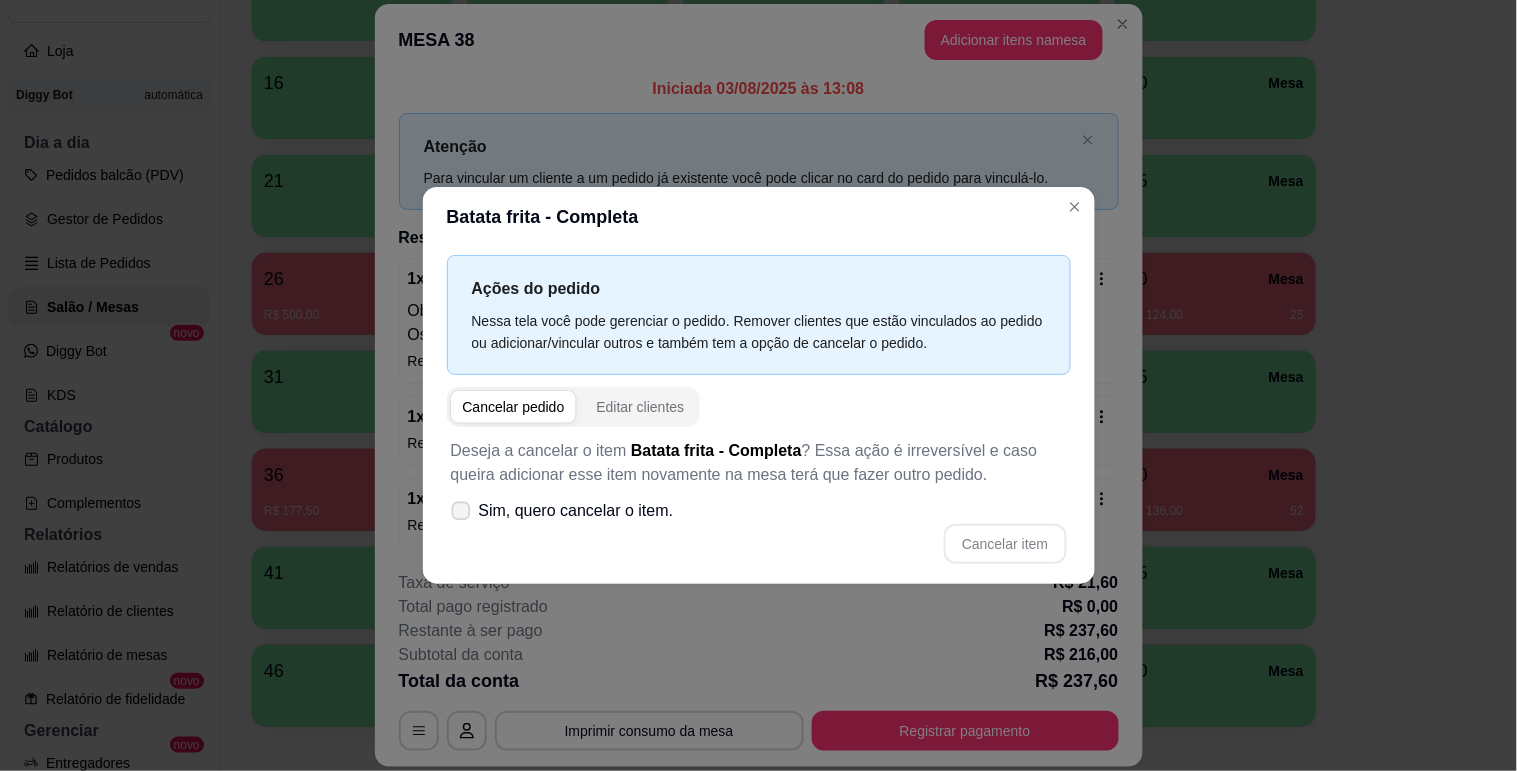 click on "Sim, quero cancelar o item." at bounding box center [576, 511] 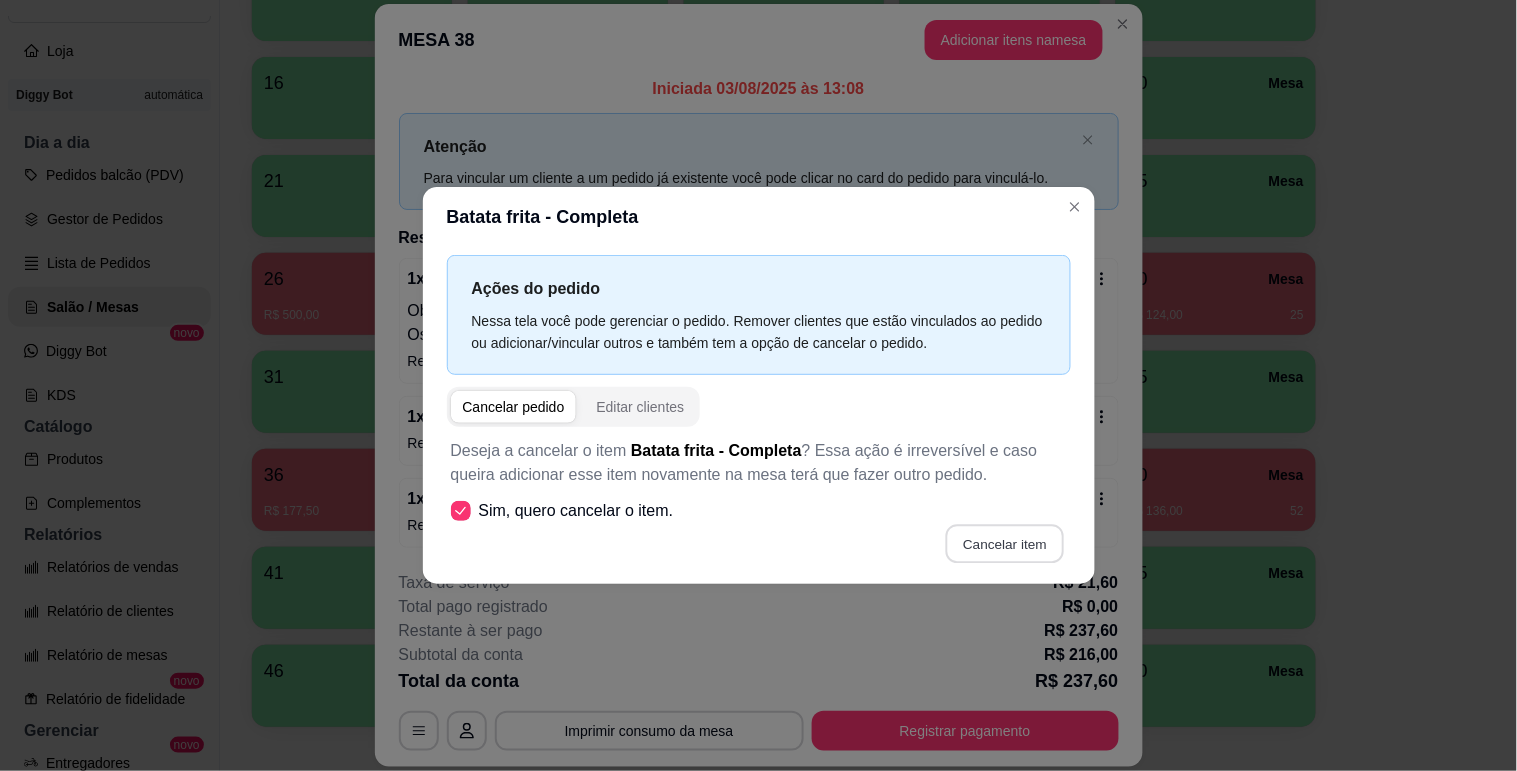click on "Cancelar item" at bounding box center [1005, 543] 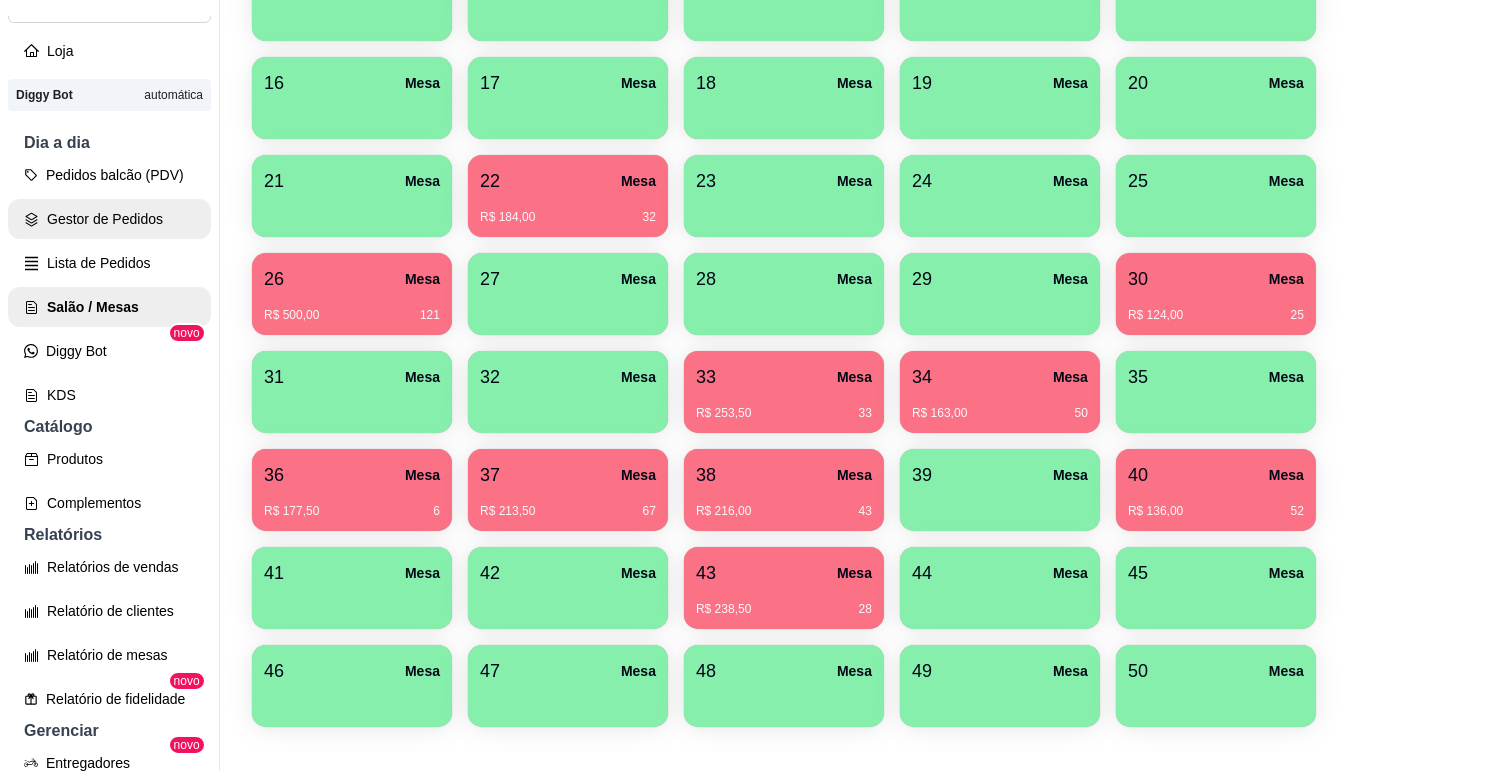 click on "Gestor de Pedidos" at bounding box center (109, 219) 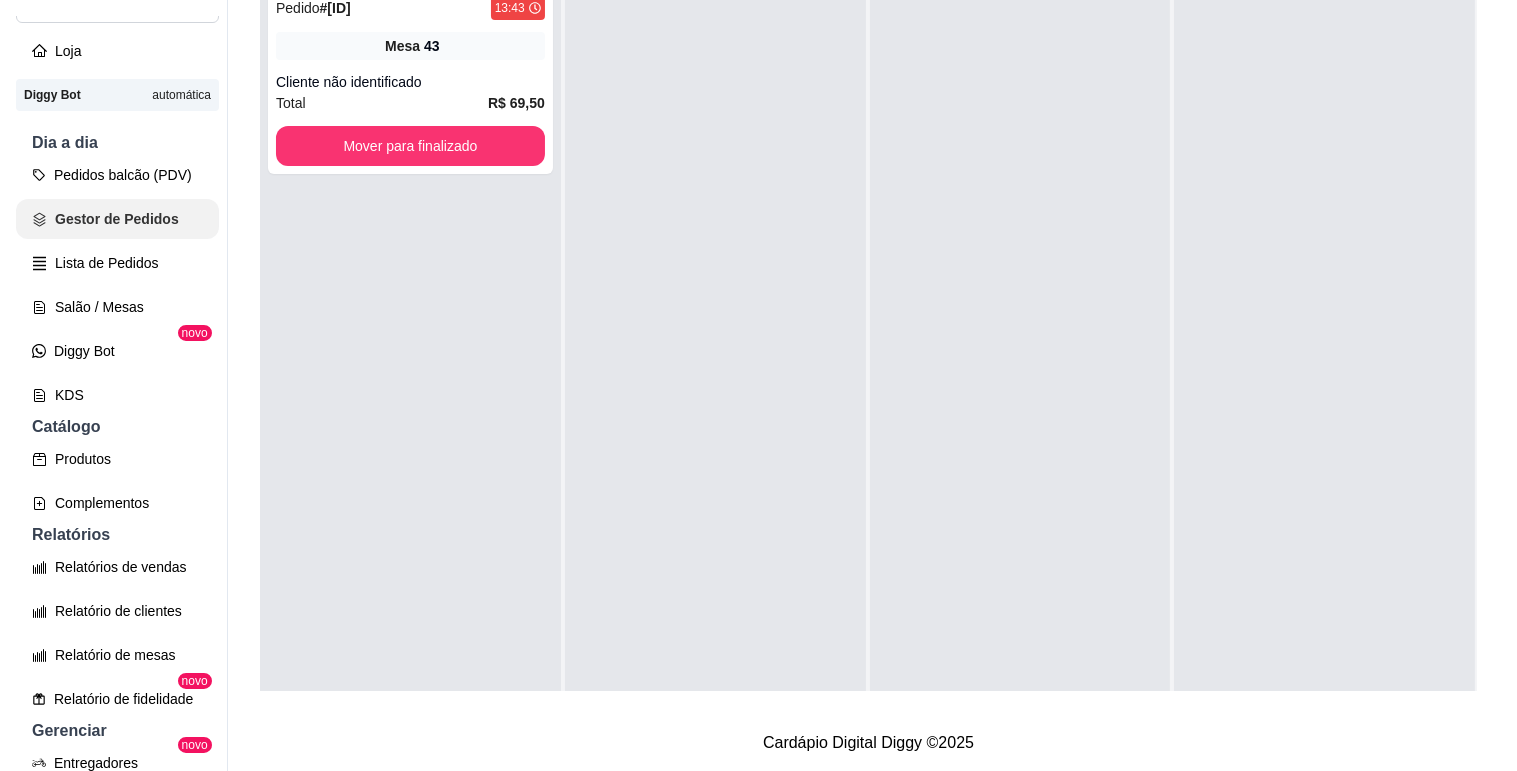 scroll, scrollTop: 0, scrollLeft: 0, axis: both 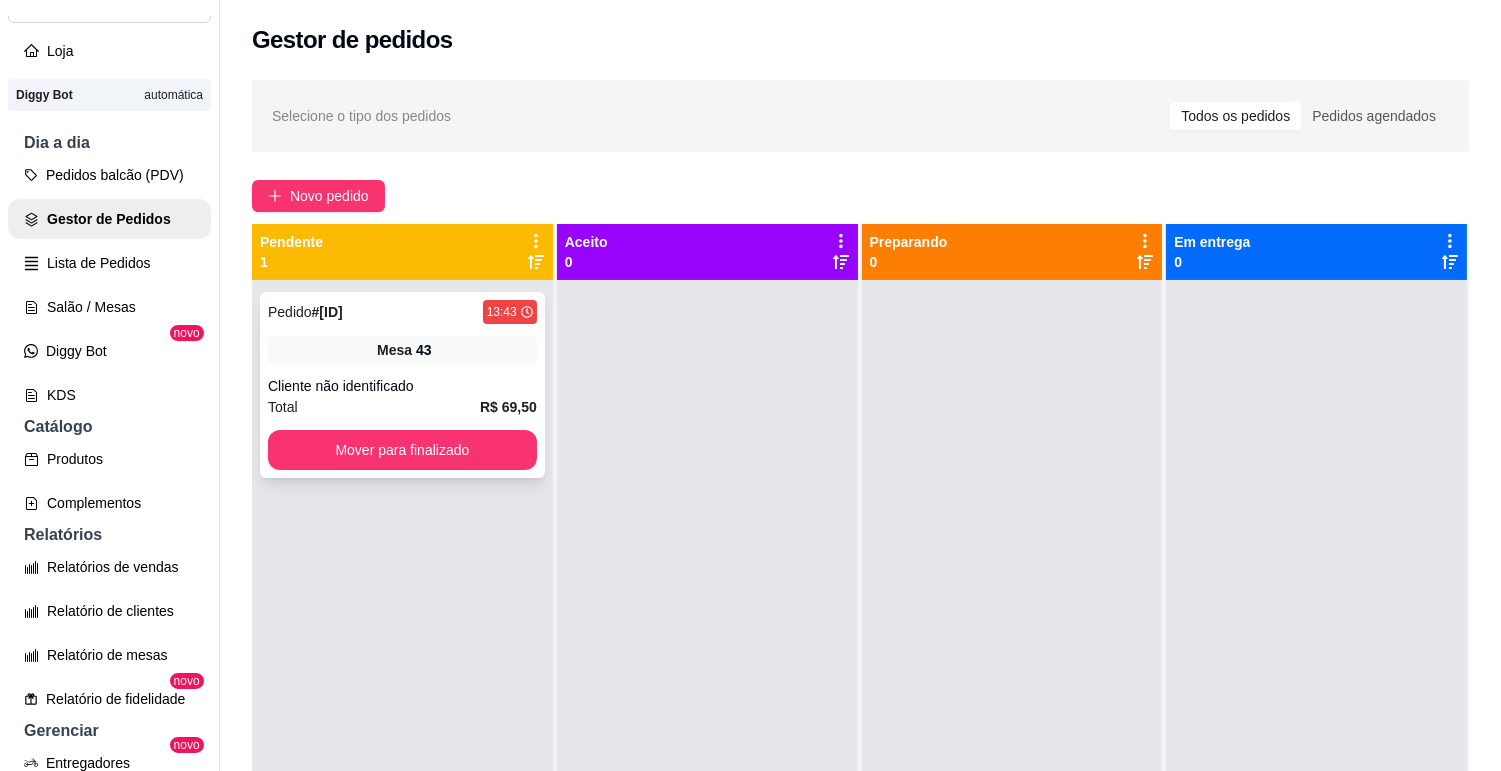 click on "Mesa 43" at bounding box center [402, 350] 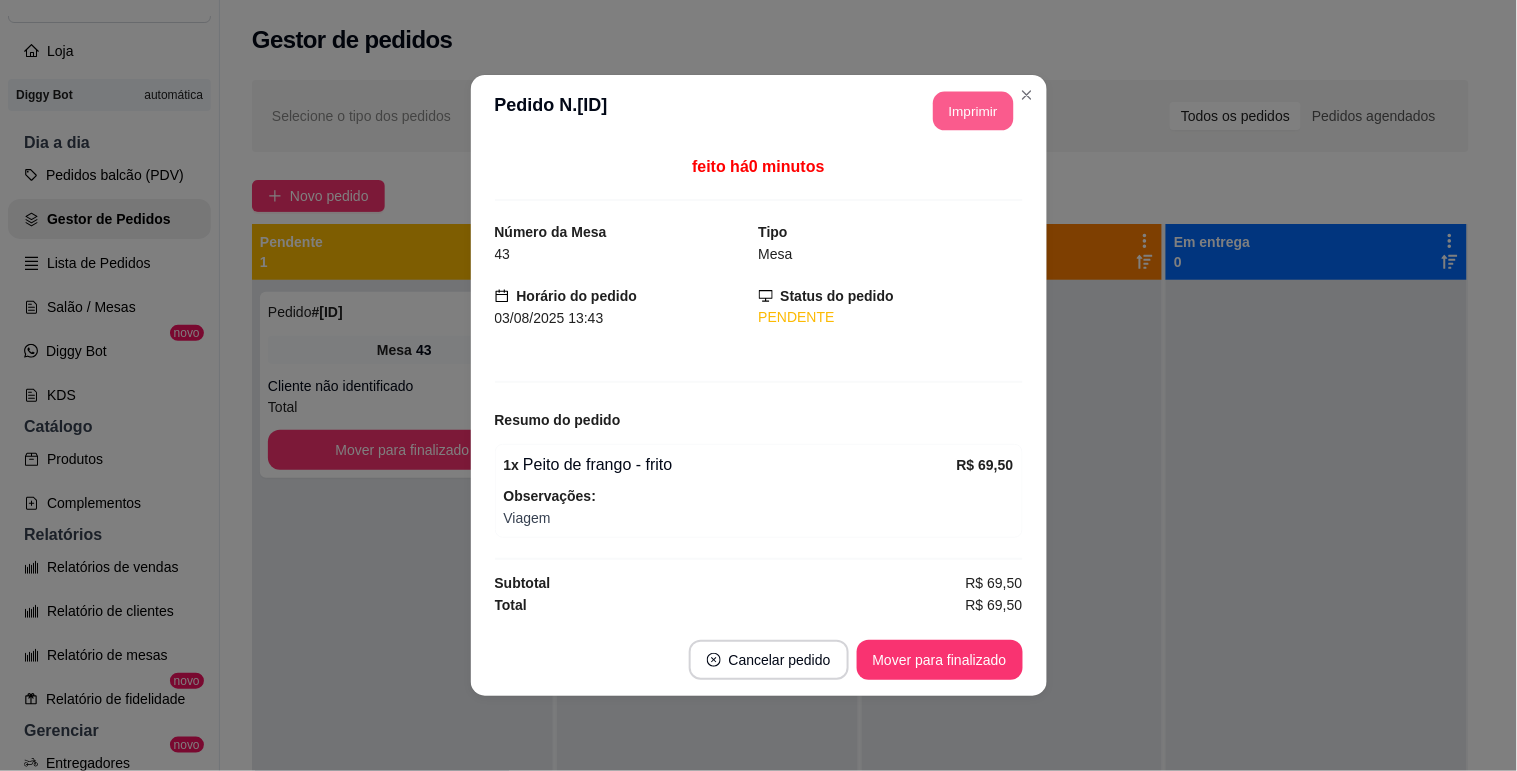 click on "Imprimir" at bounding box center [973, 111] 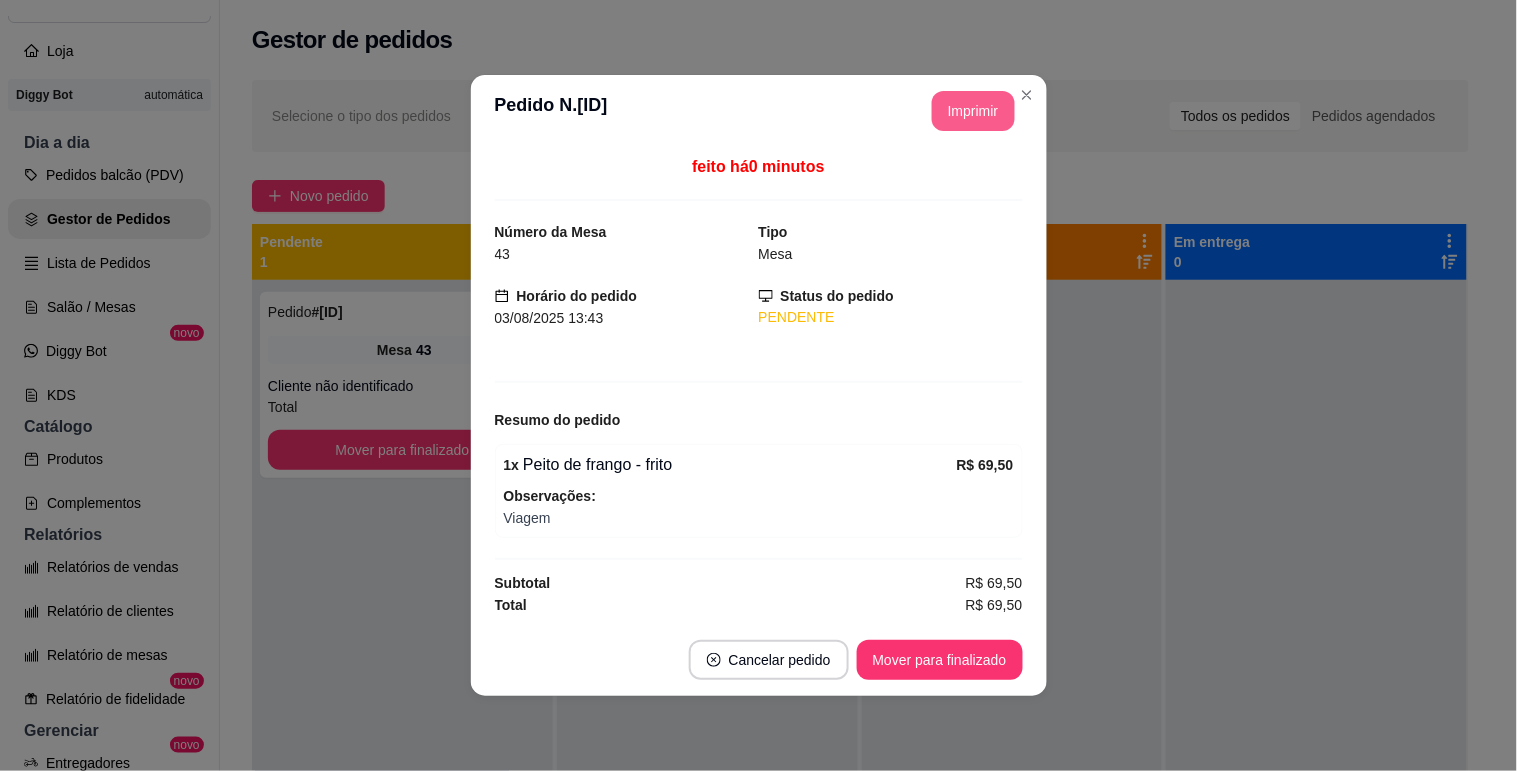 scroll, scrollTop: 0, scrollLeft: 0, axis: both 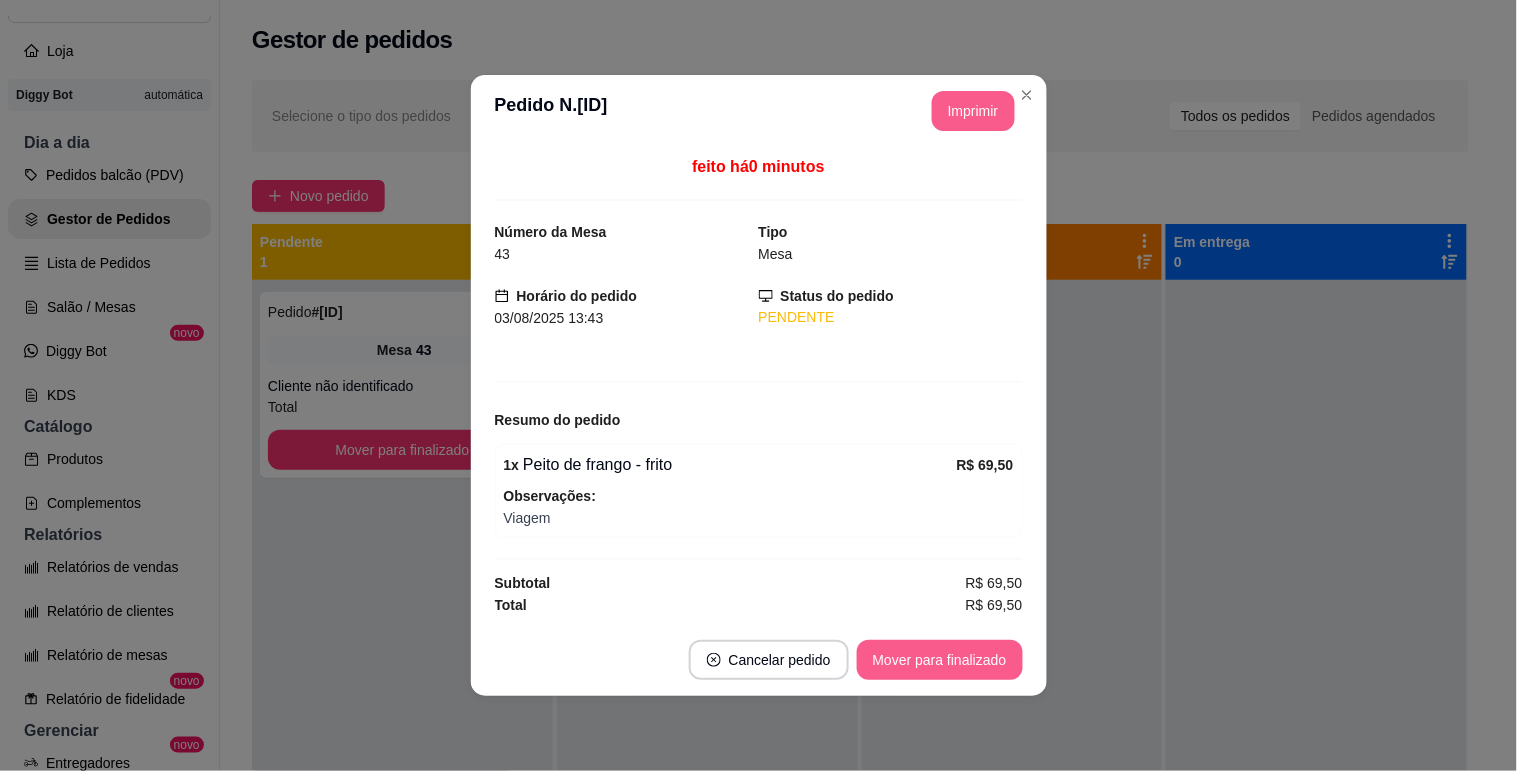 click on "Cancelar pedido Mover para finalizado" at bounding box center (759, 660) 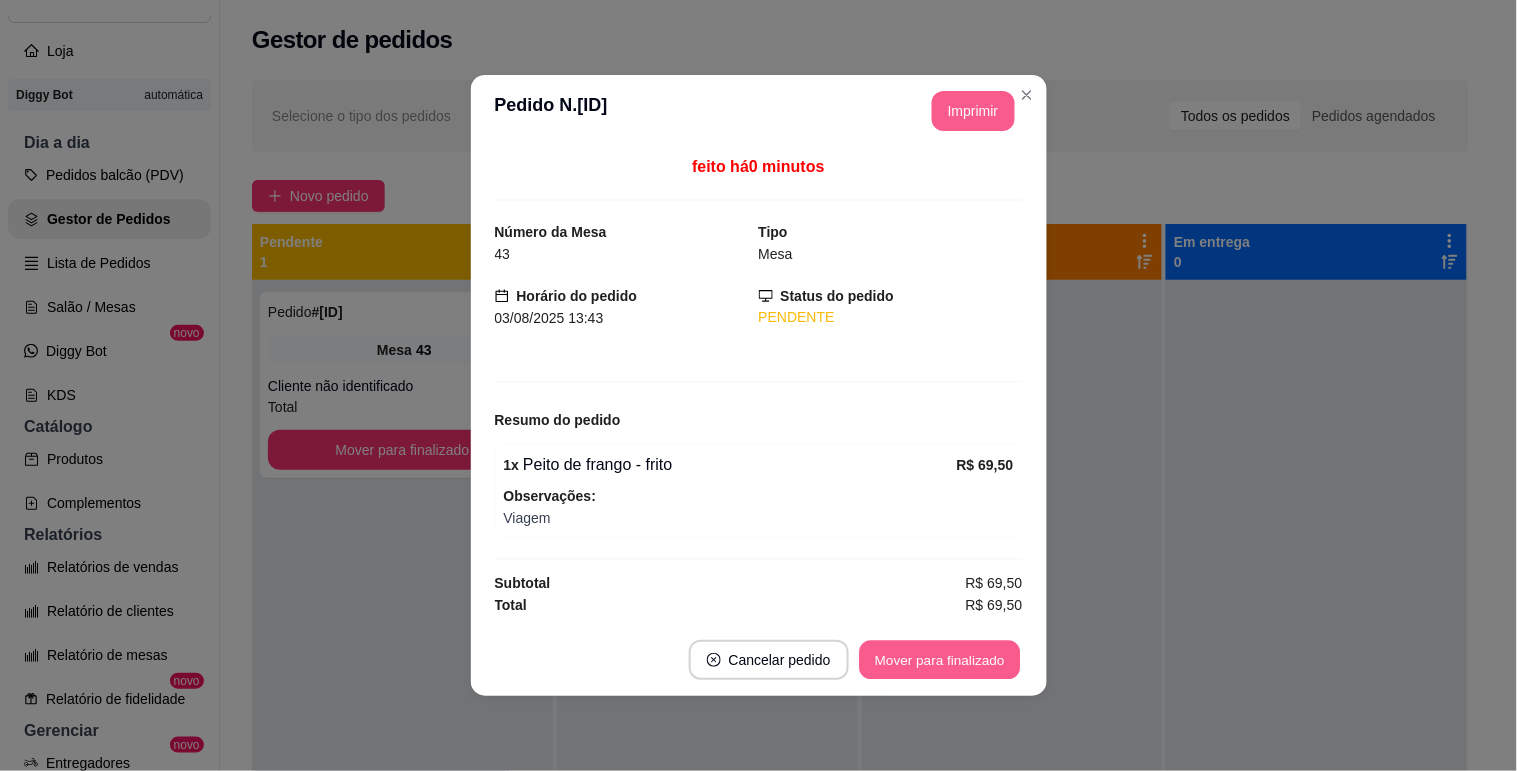 click on "Mover para finalizado" at bounding box center (939, 660) 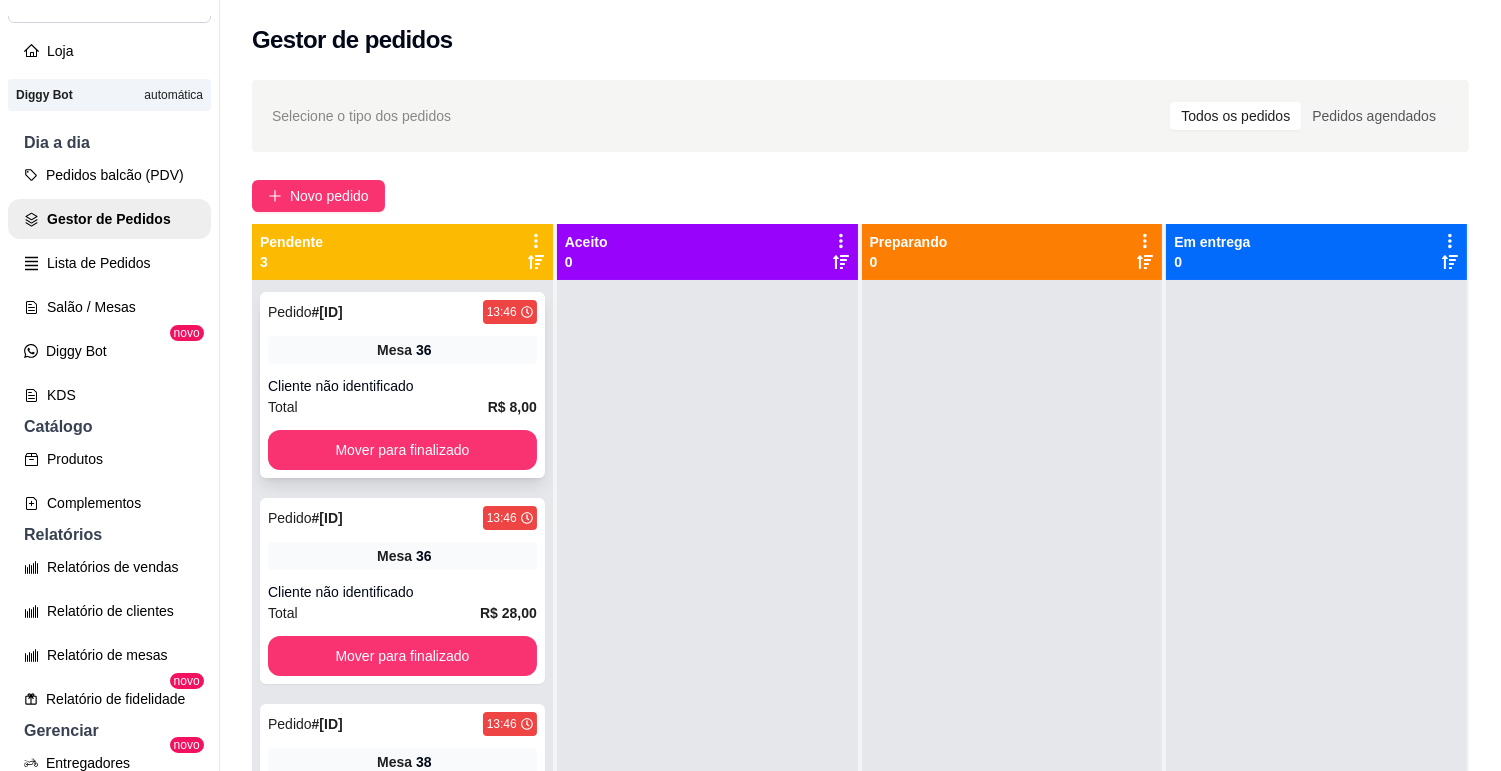 click on "Pedido  # 6527-8ace8 13:46 Mesa 36 Cliente não identificado Total R$ 8,00 Mover para finalizado" at bounding box center [402, 385] 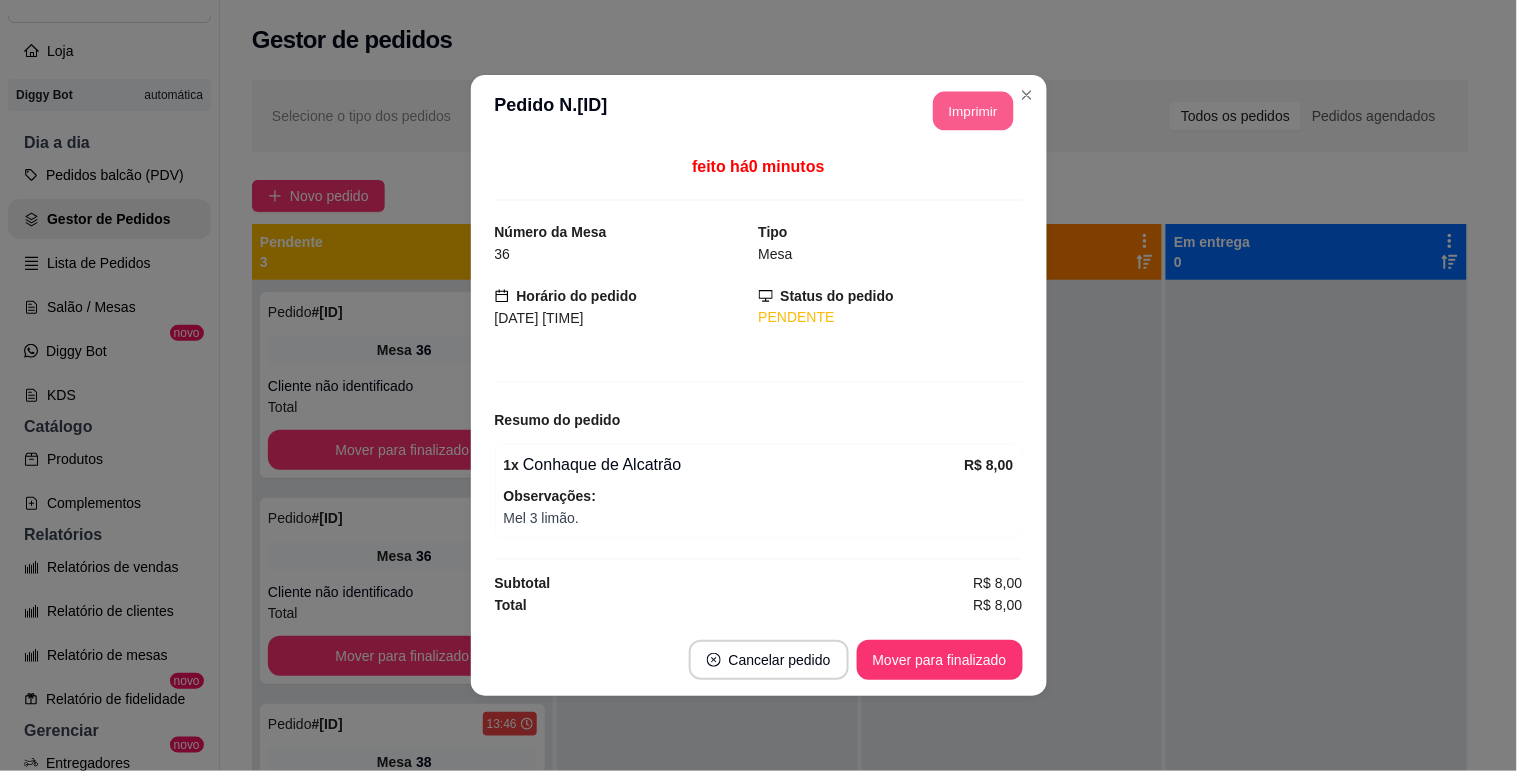 click on "Imprimir" at bounding box center [973, 111] 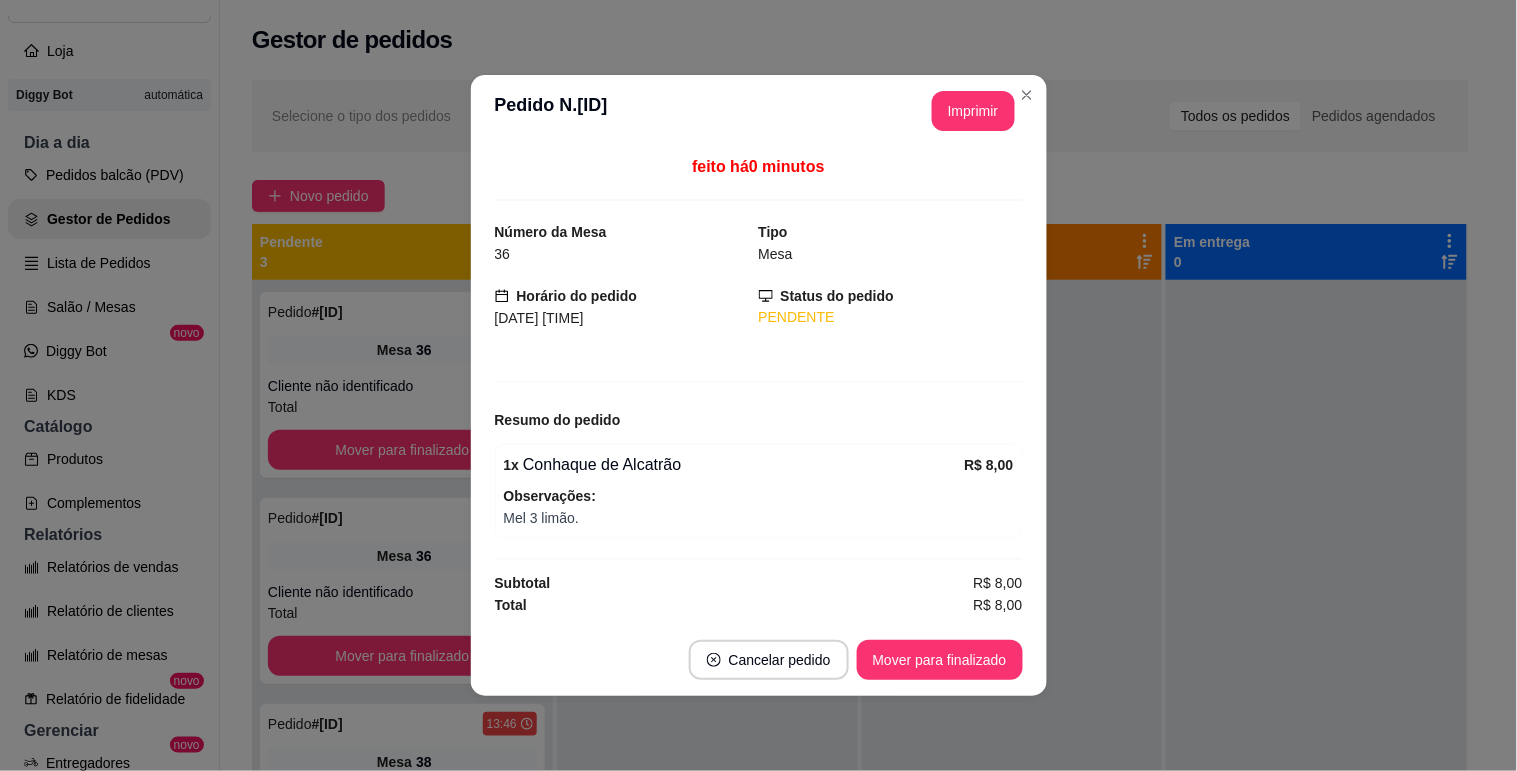 scroll, scrollTop: 0, scrollLeft: 0, axis: both 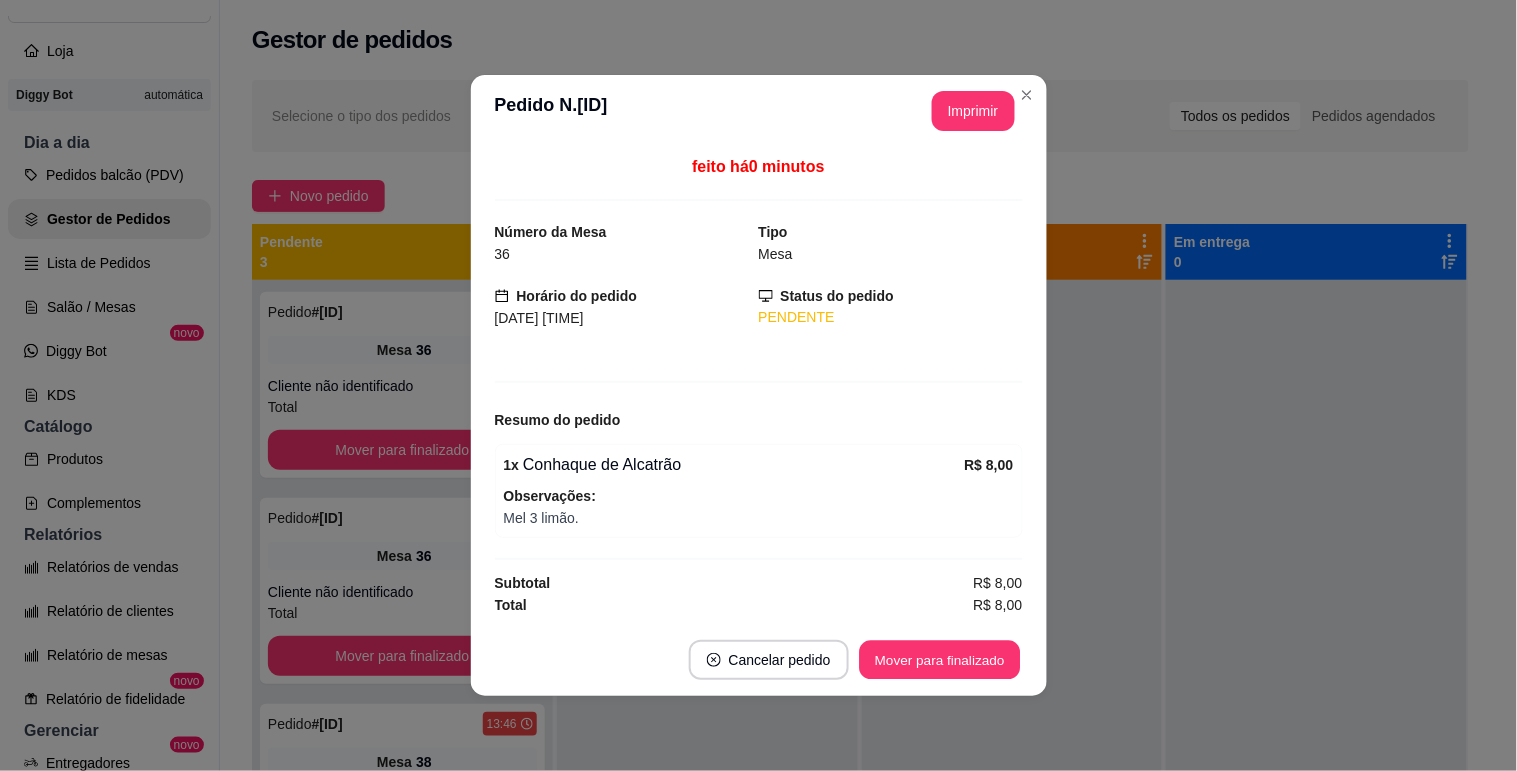 click on "Mover para finalizado" at bounding box center [939, 660] 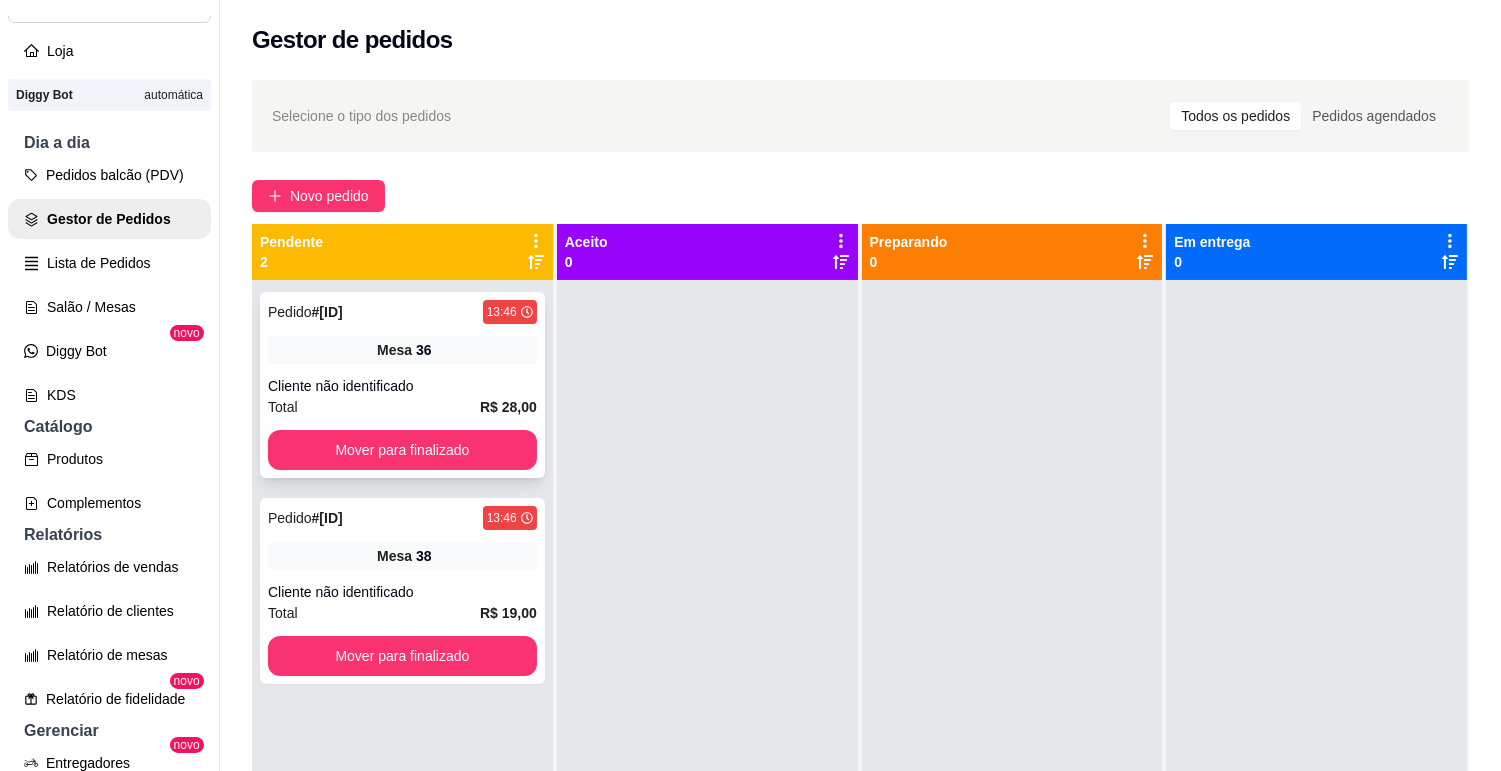 click on "Cliente não identificado" at bounding box center [402, 386] 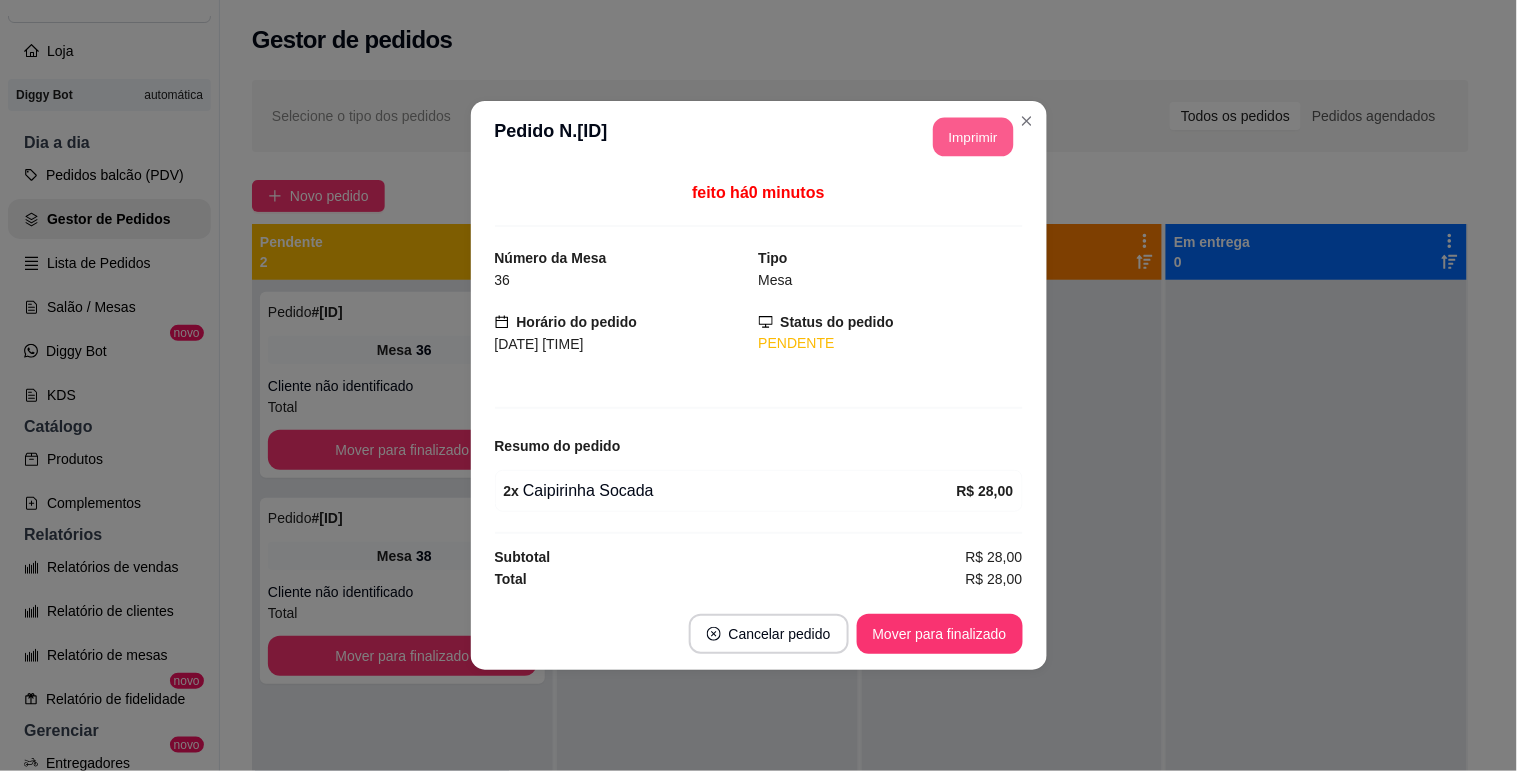 click on "Imprimir" at bounding box center (973, 137) 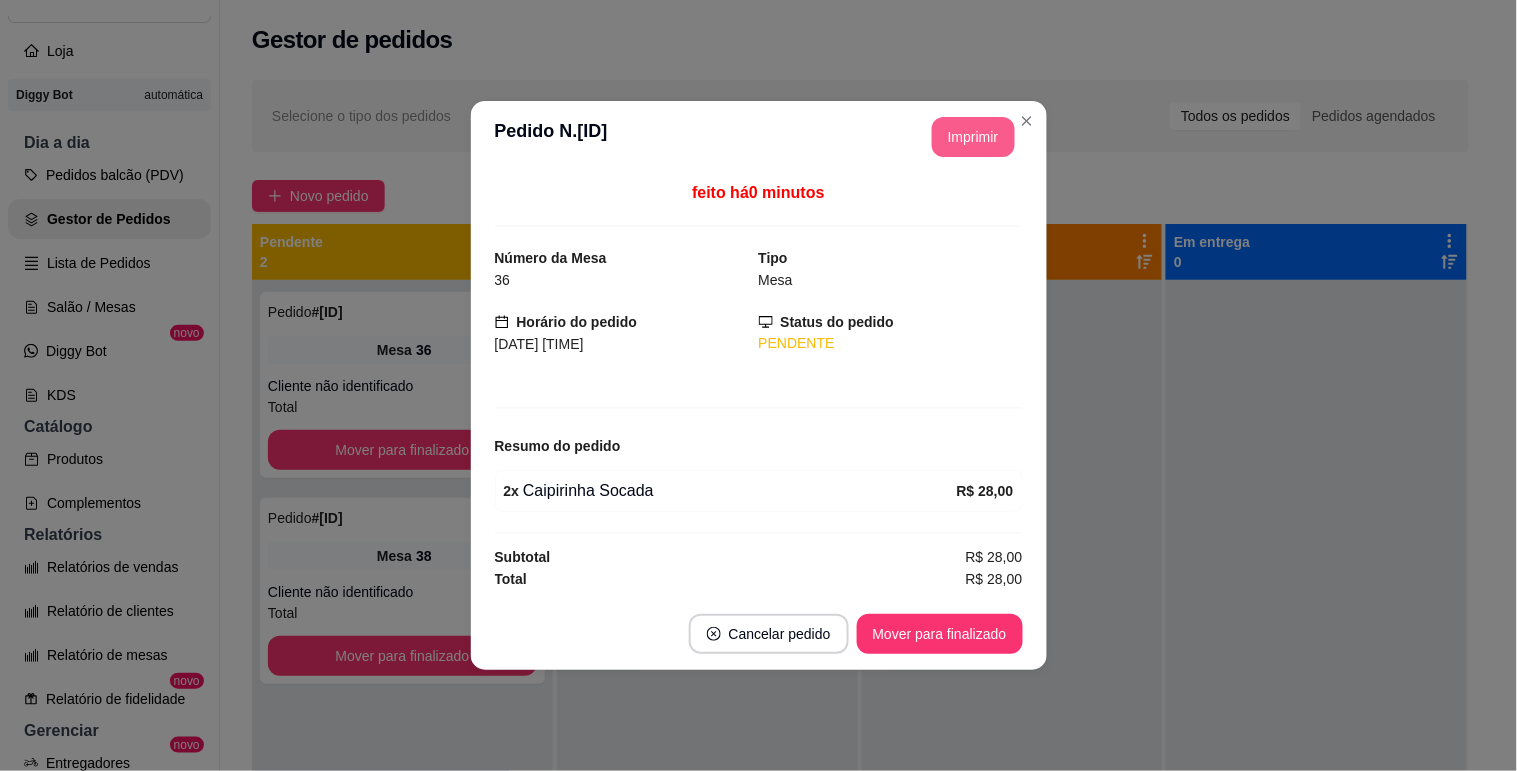 scroll, scrollTop: 0, scrollLeft: 0, axis: both 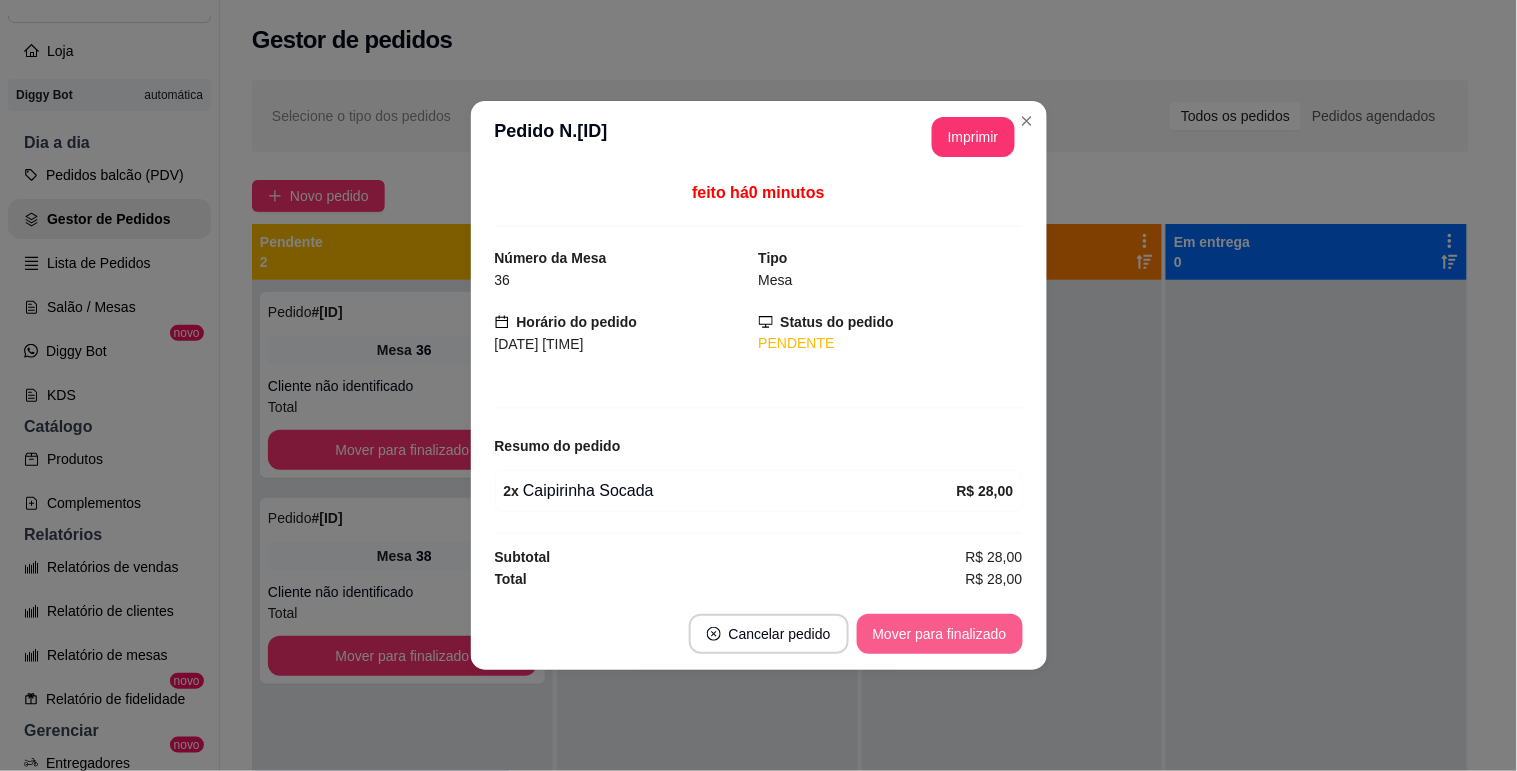 click on "Mover para finalizado" at bounding box center [940, 634] 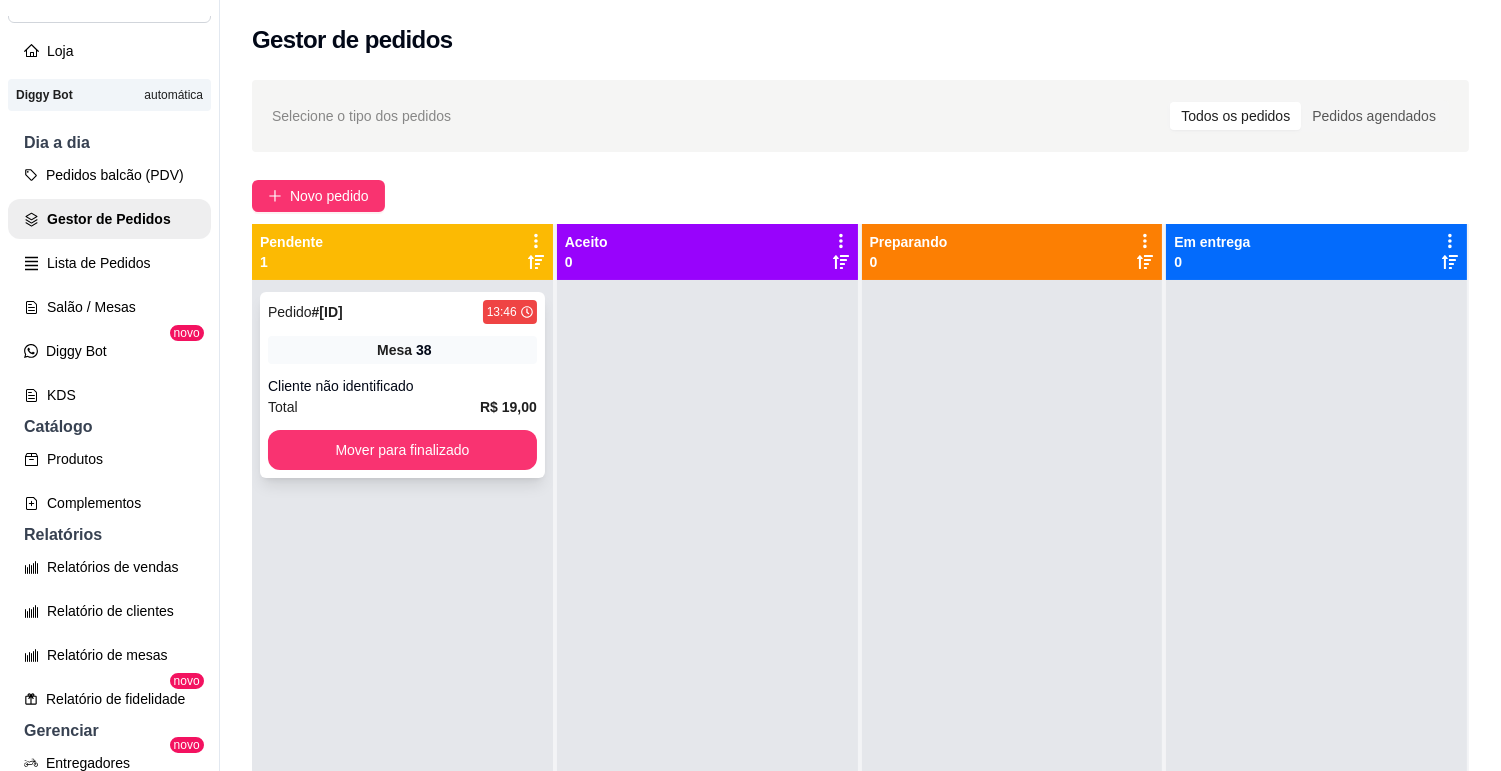 click on "Mesa 38" at bounding box center [402, 350] 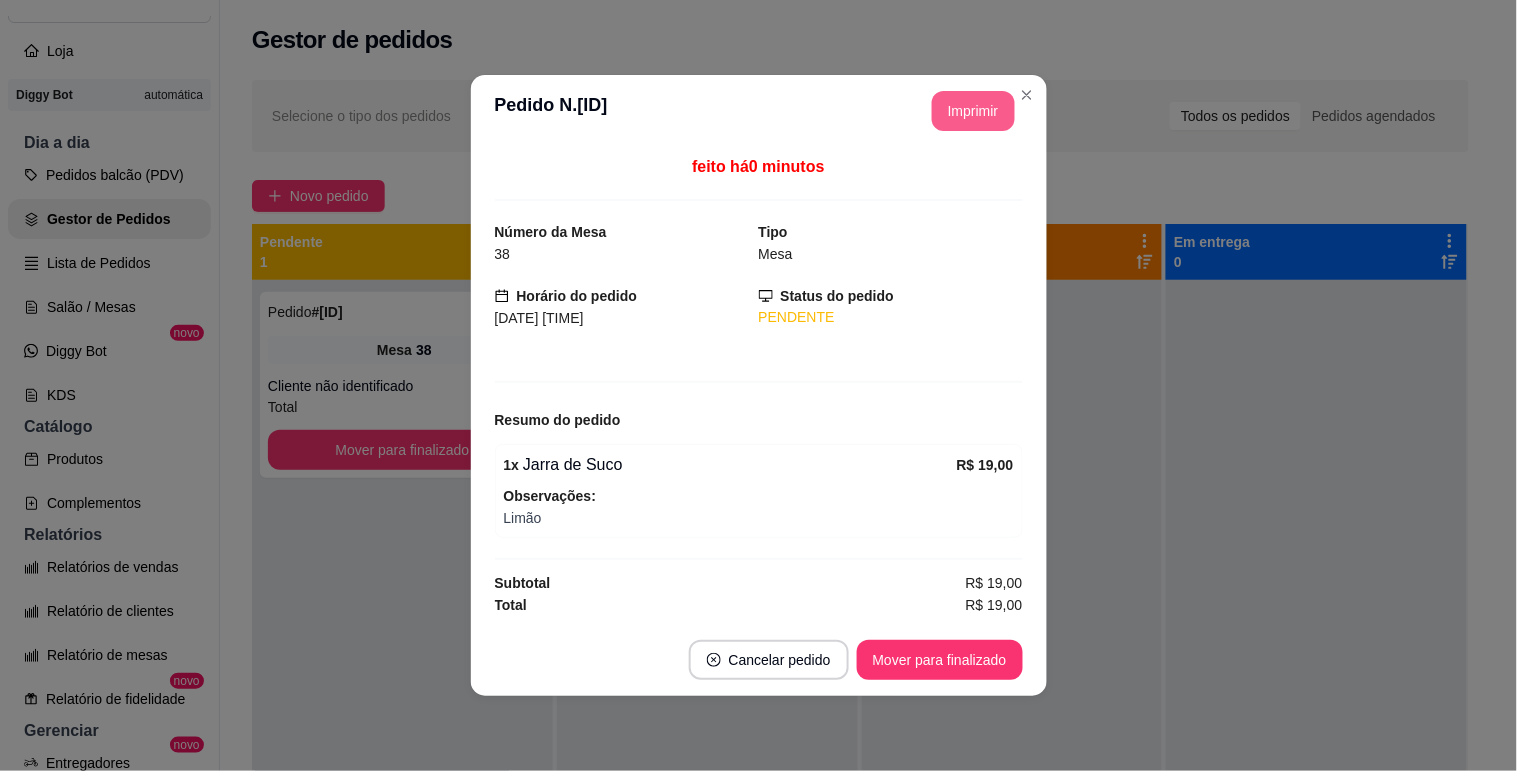 click on "Imprimir" at bounding box center (973, 111) 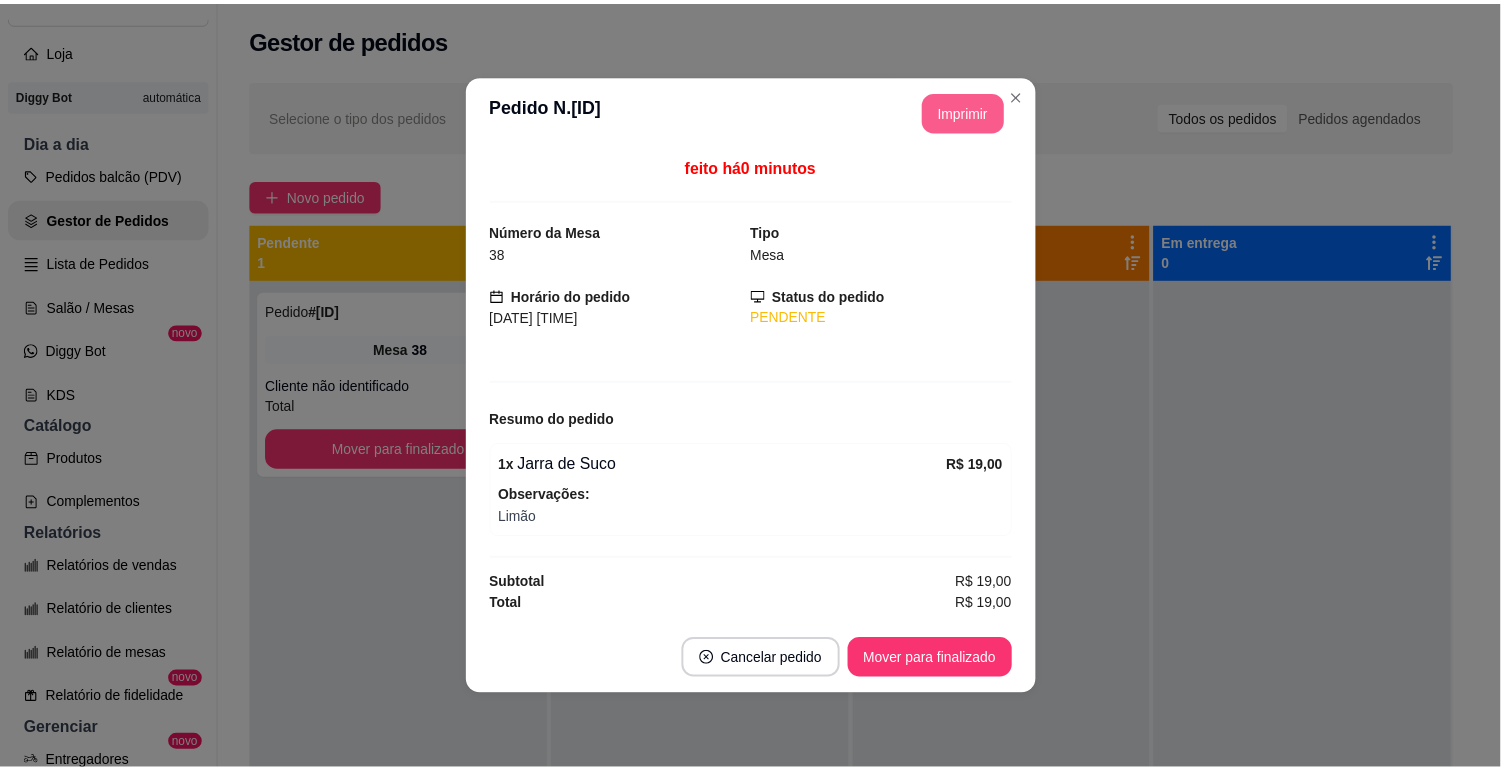 scroll, scrollTop: 0, scrollLeft: 0, axis: both 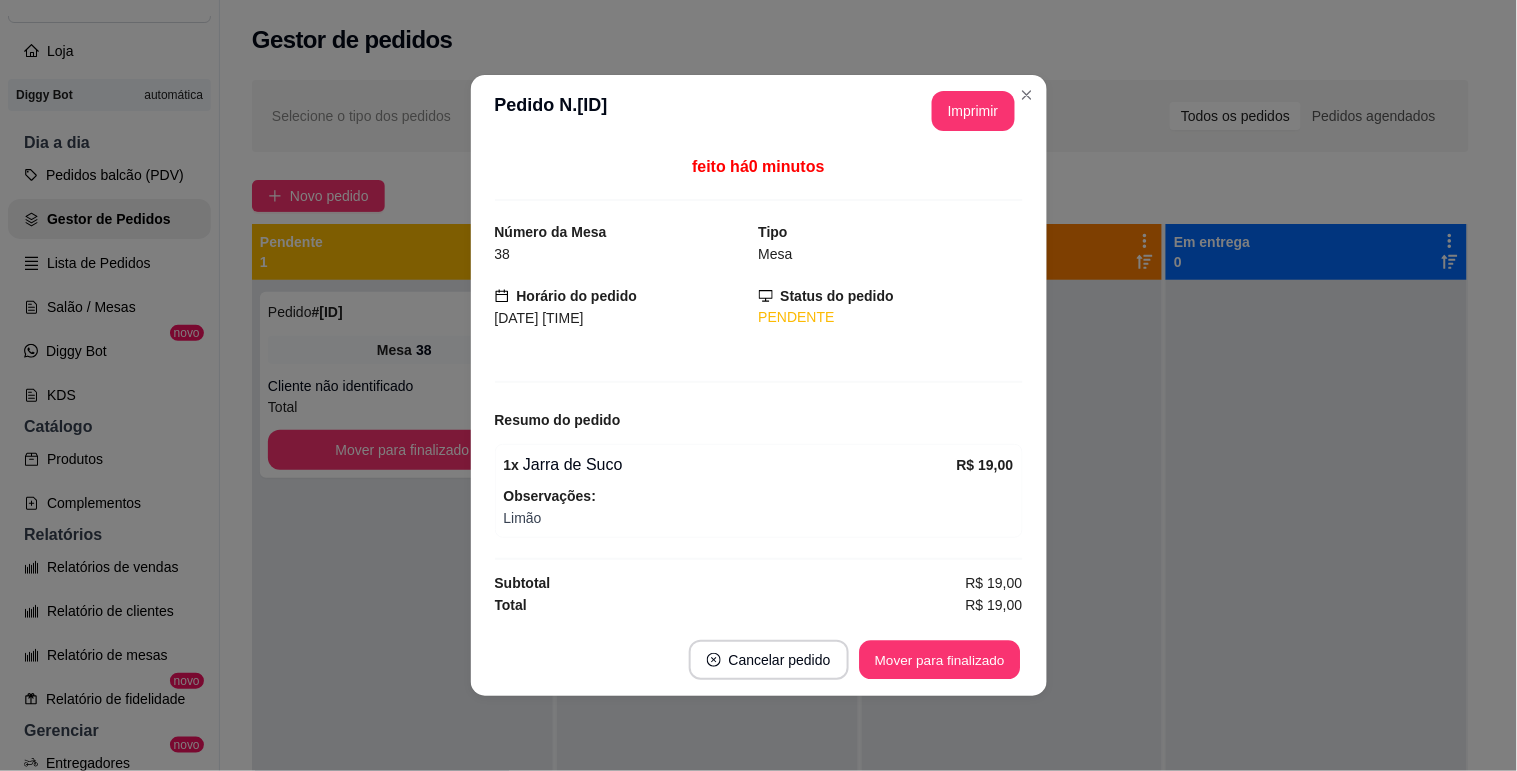 click on "Mover para finalizado" at bounding box center [939, 660] 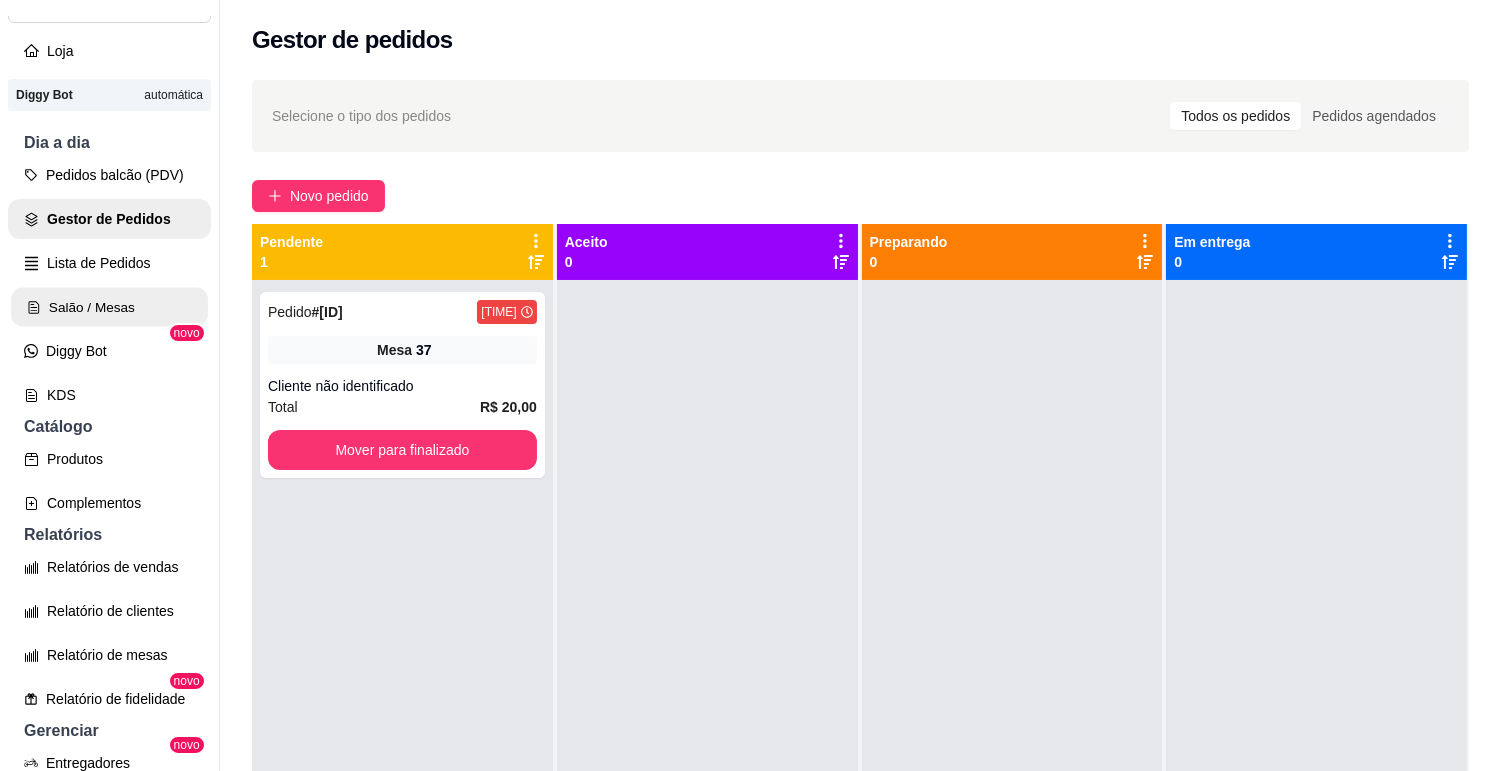 click 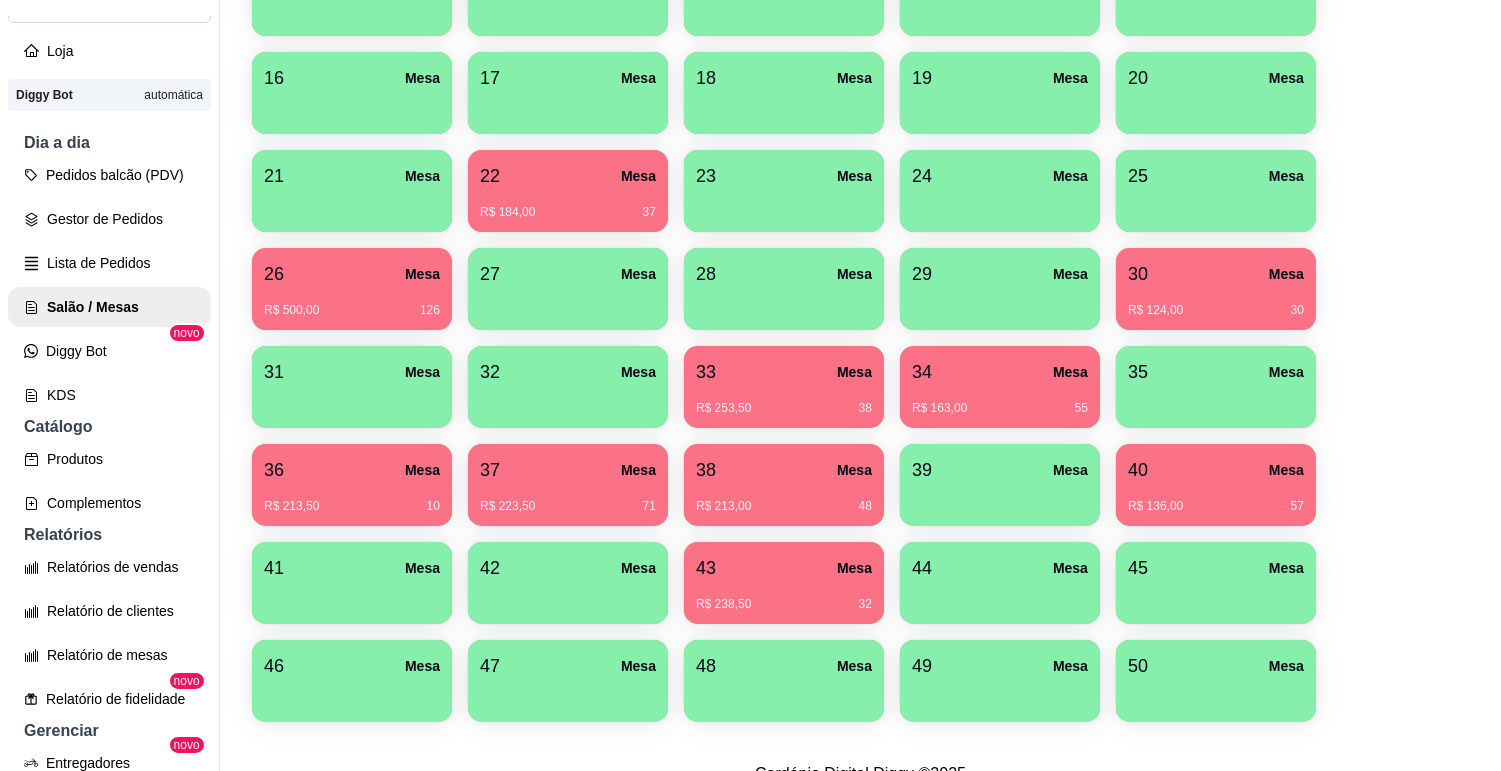 scroll, scrollTop: 607, scrollLeft: 0, axis: vertical 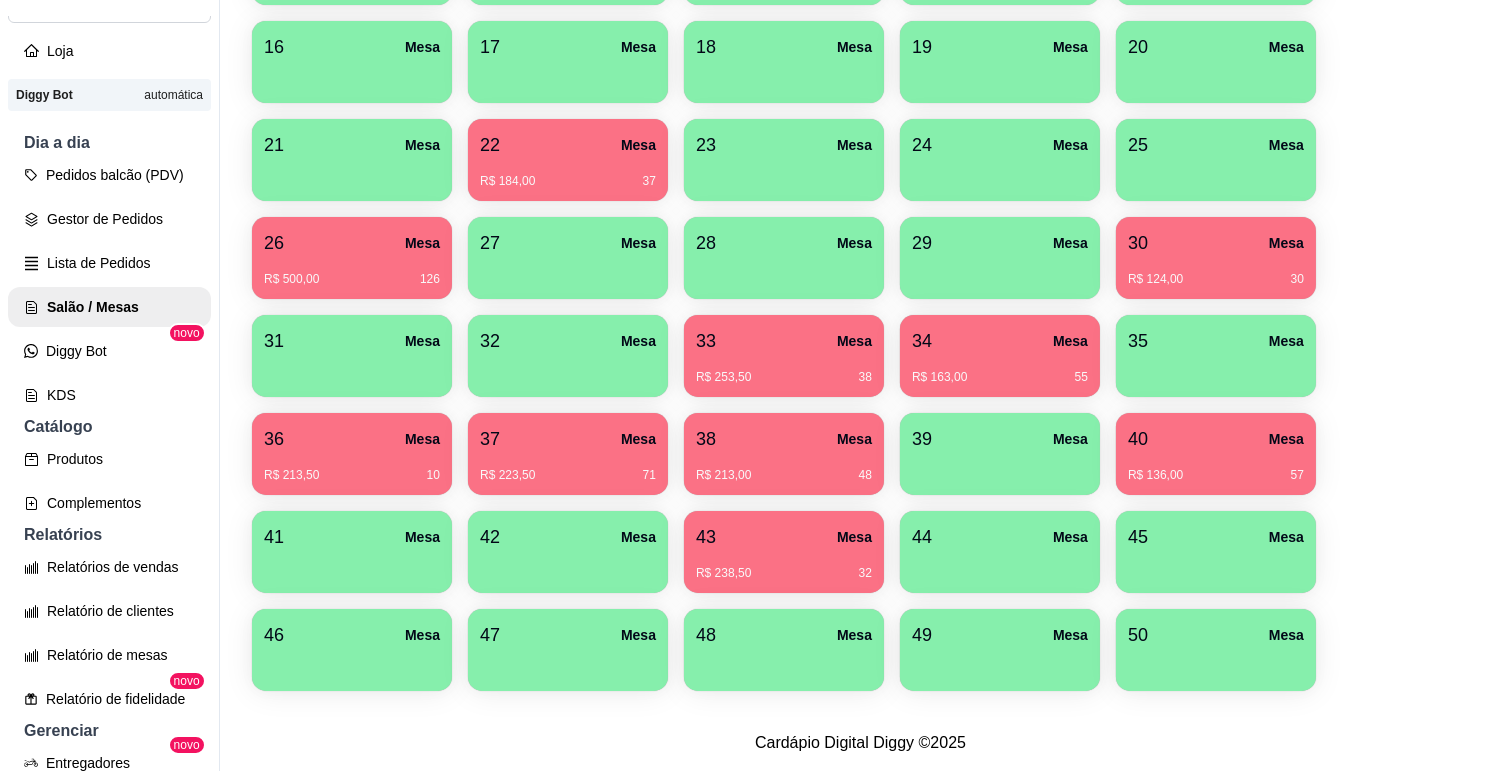 click on "37 Mesa" at bounding box center [568, 439] 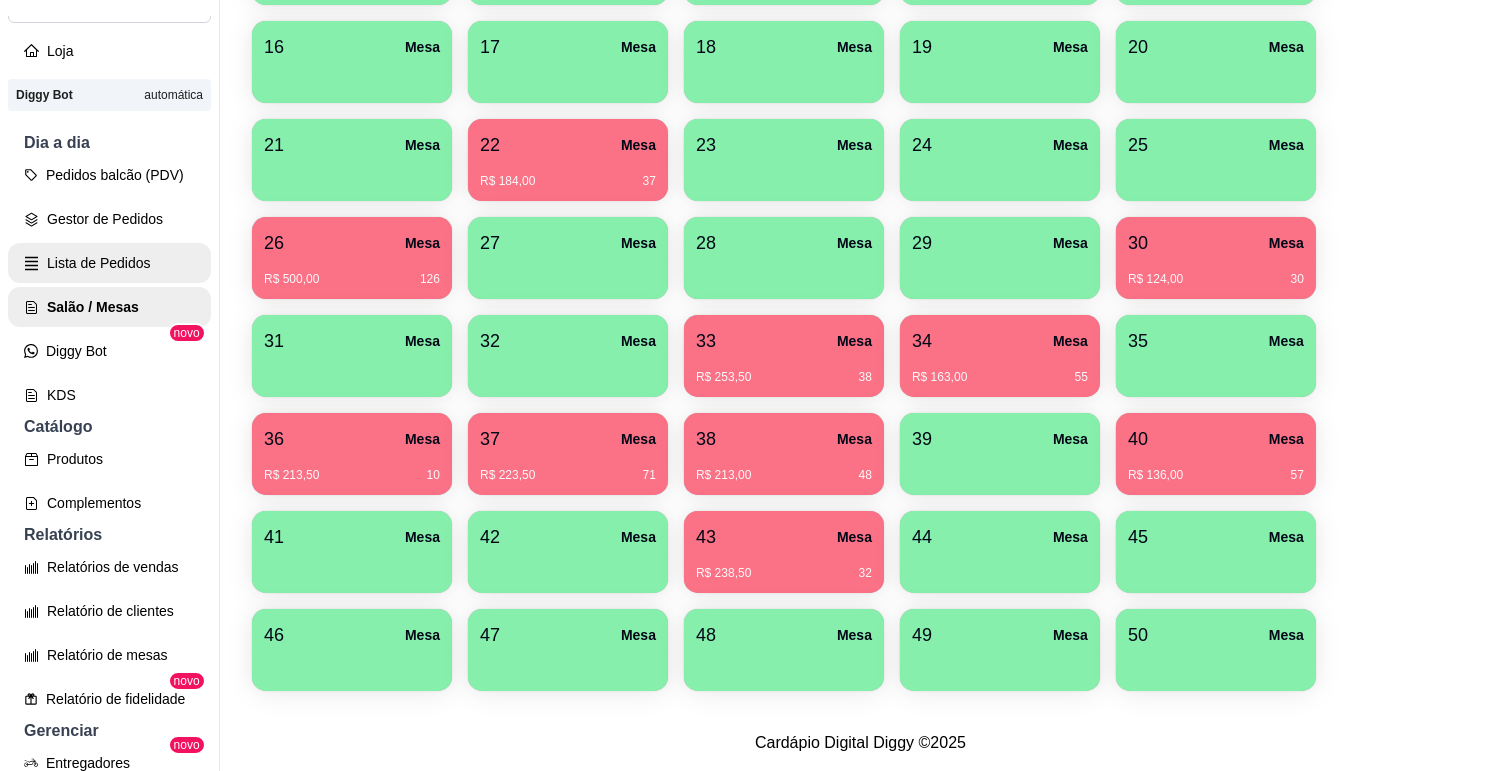 click on "Lista de Pedidos" at bounding box center (109, 263) 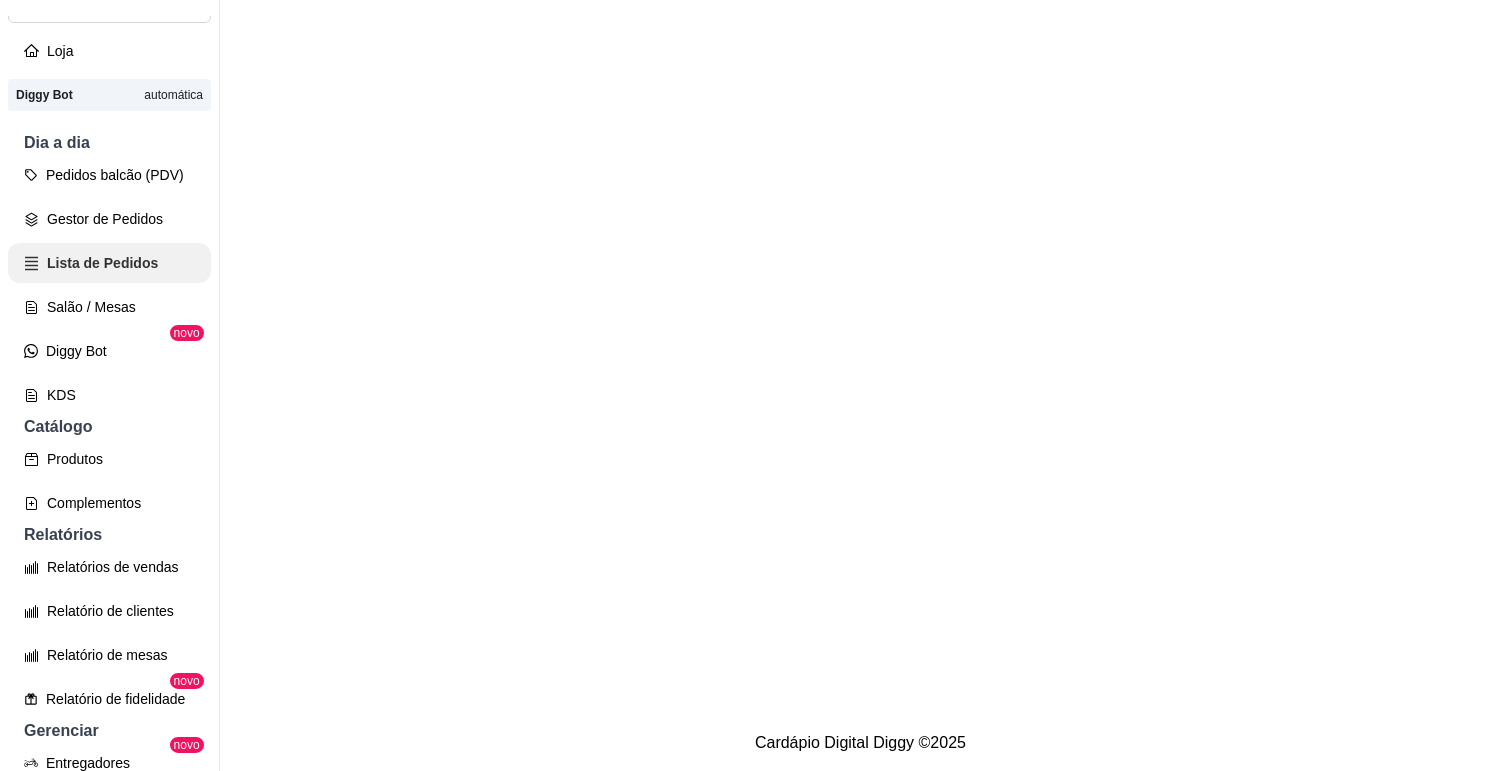 scroll, scrollTop: 0, scrollLeft: 0, axis: both 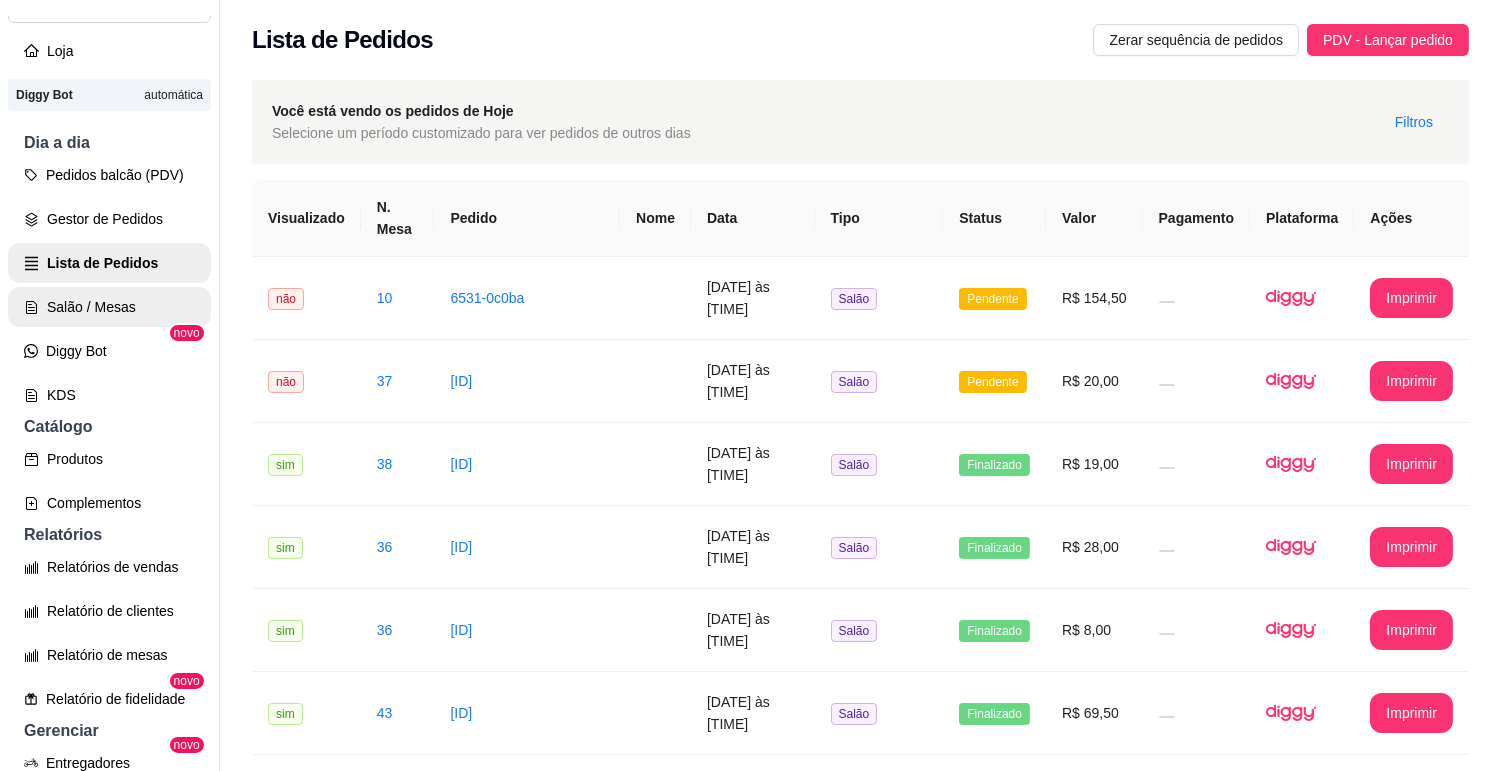 click on "Salão / Mesas" at bounding box center (109, 307) 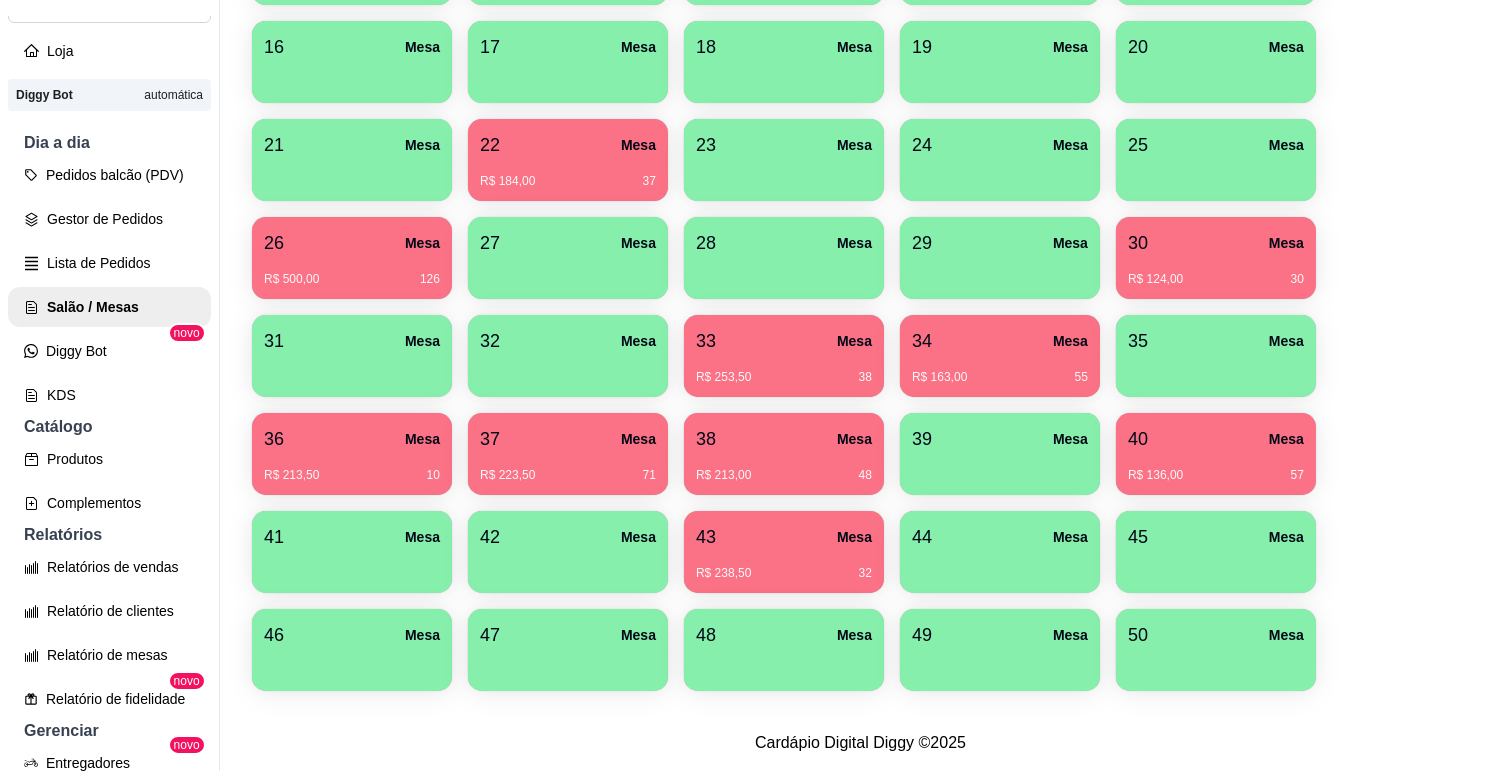 scroll, scrollTop: 607, scrollLeft: 0, axis: vertical 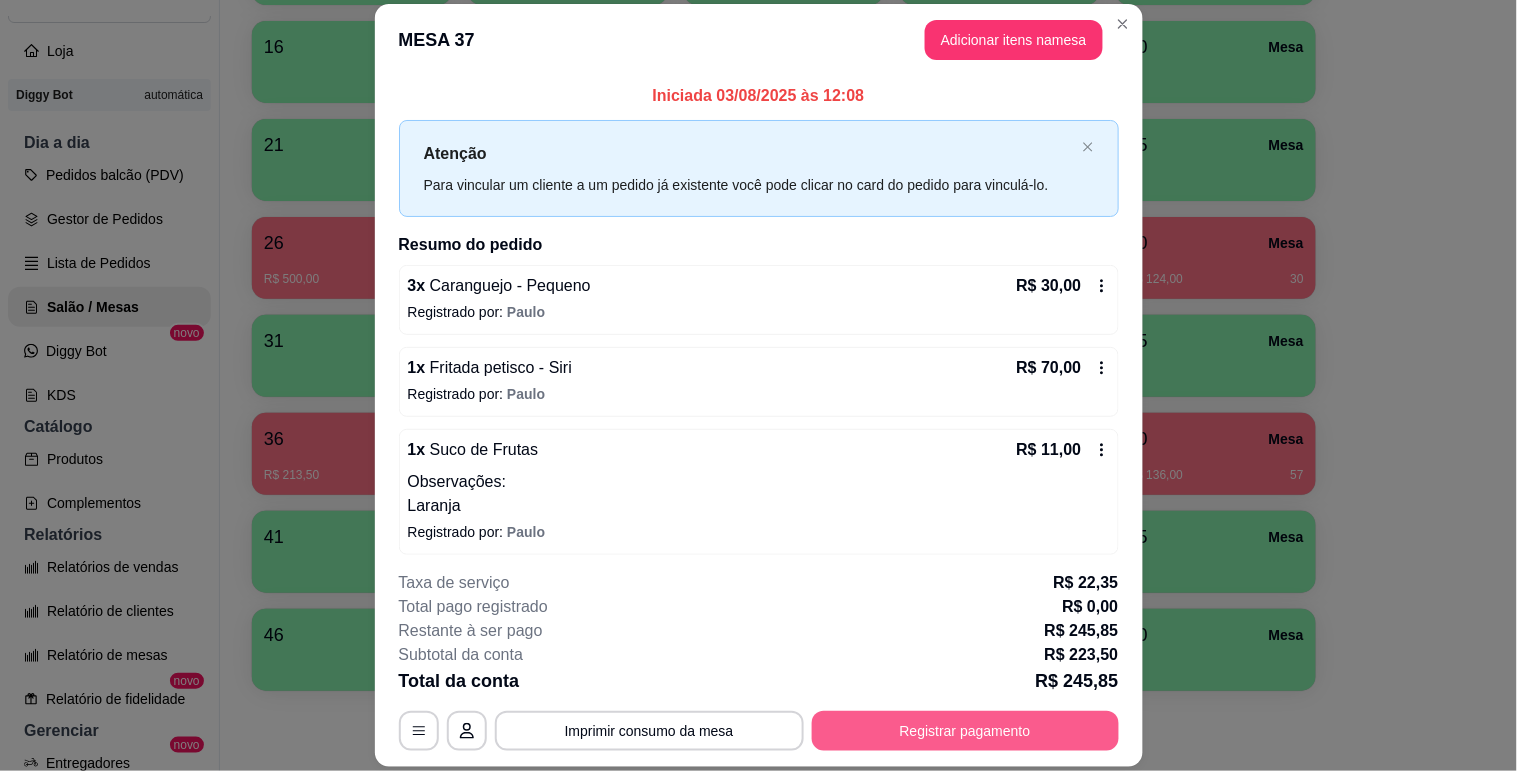 click on "Registrar pagamento" at bounding box center [965, 731] 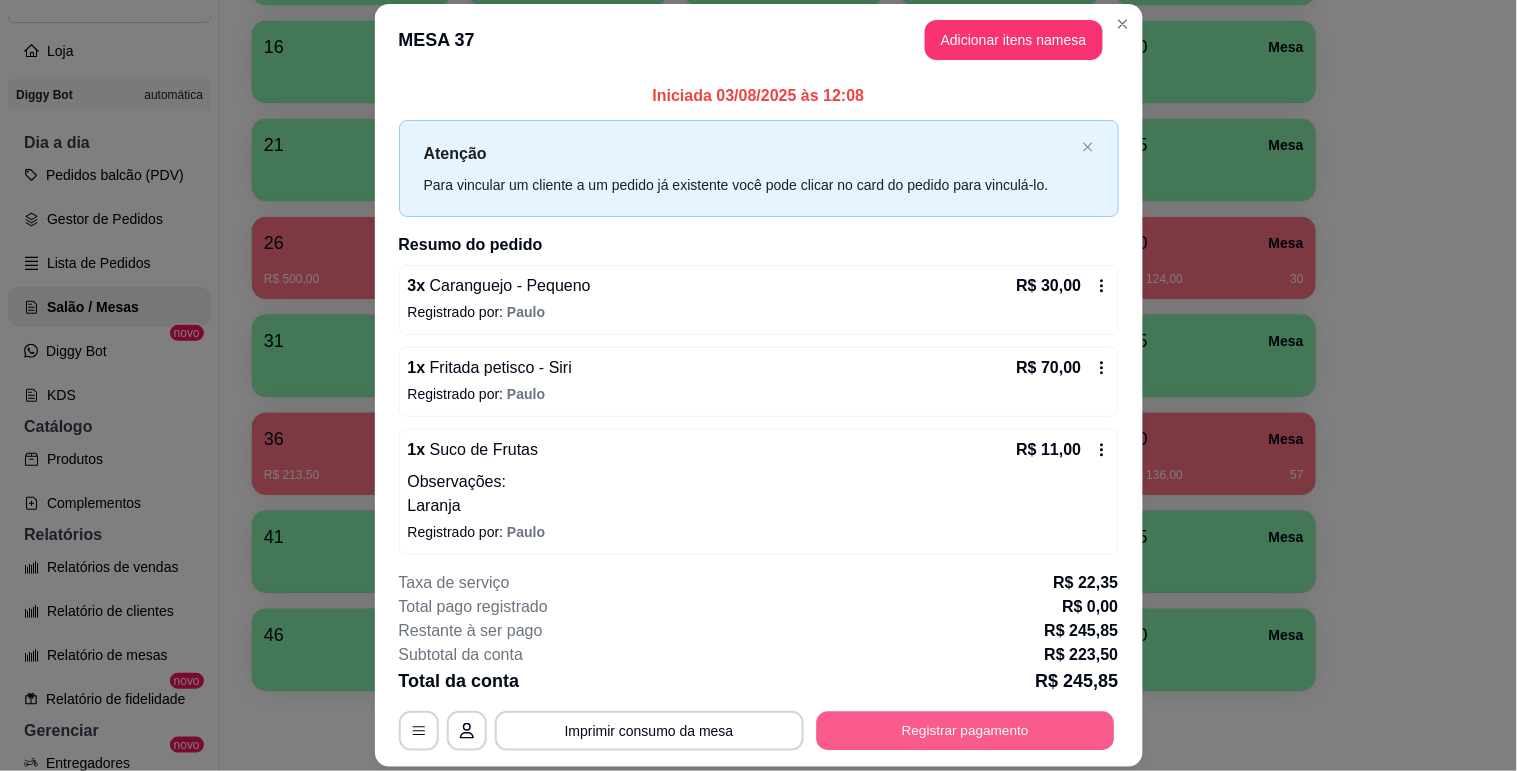 click on "Registrar pagamento" at bounding box center (965, 731) 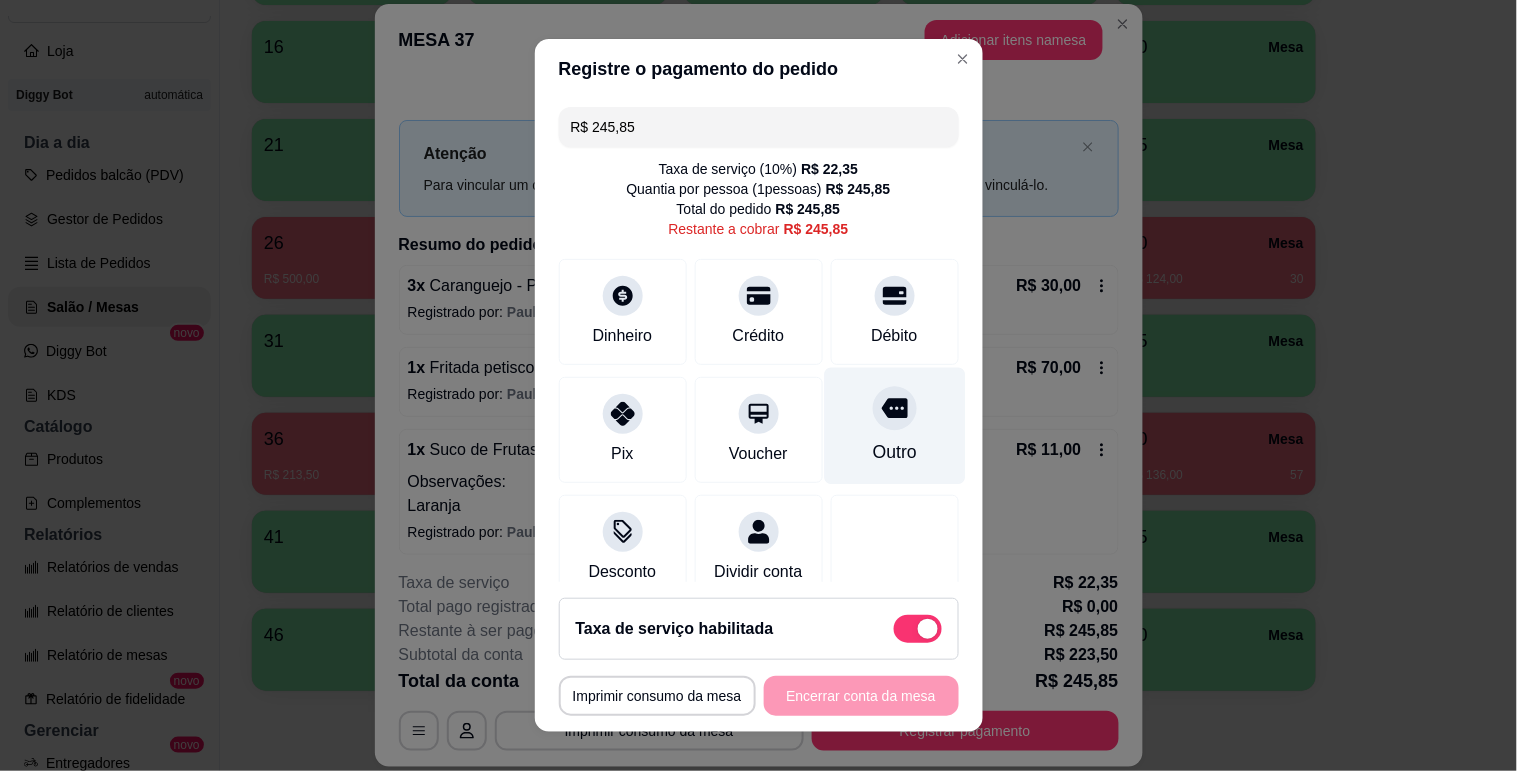 click on "Outro" at bounding box center (894, 425) 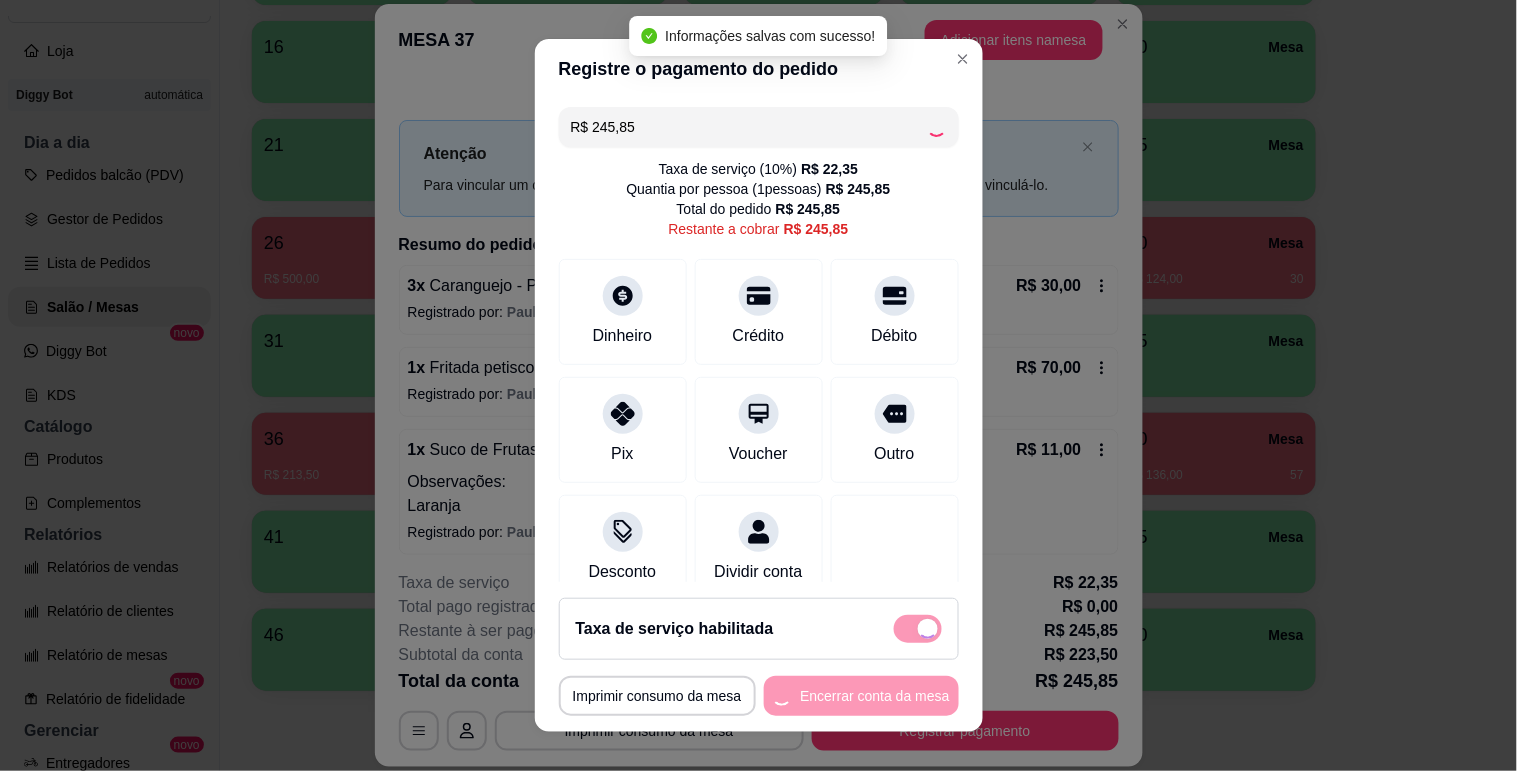 type on "R$ 0,00" 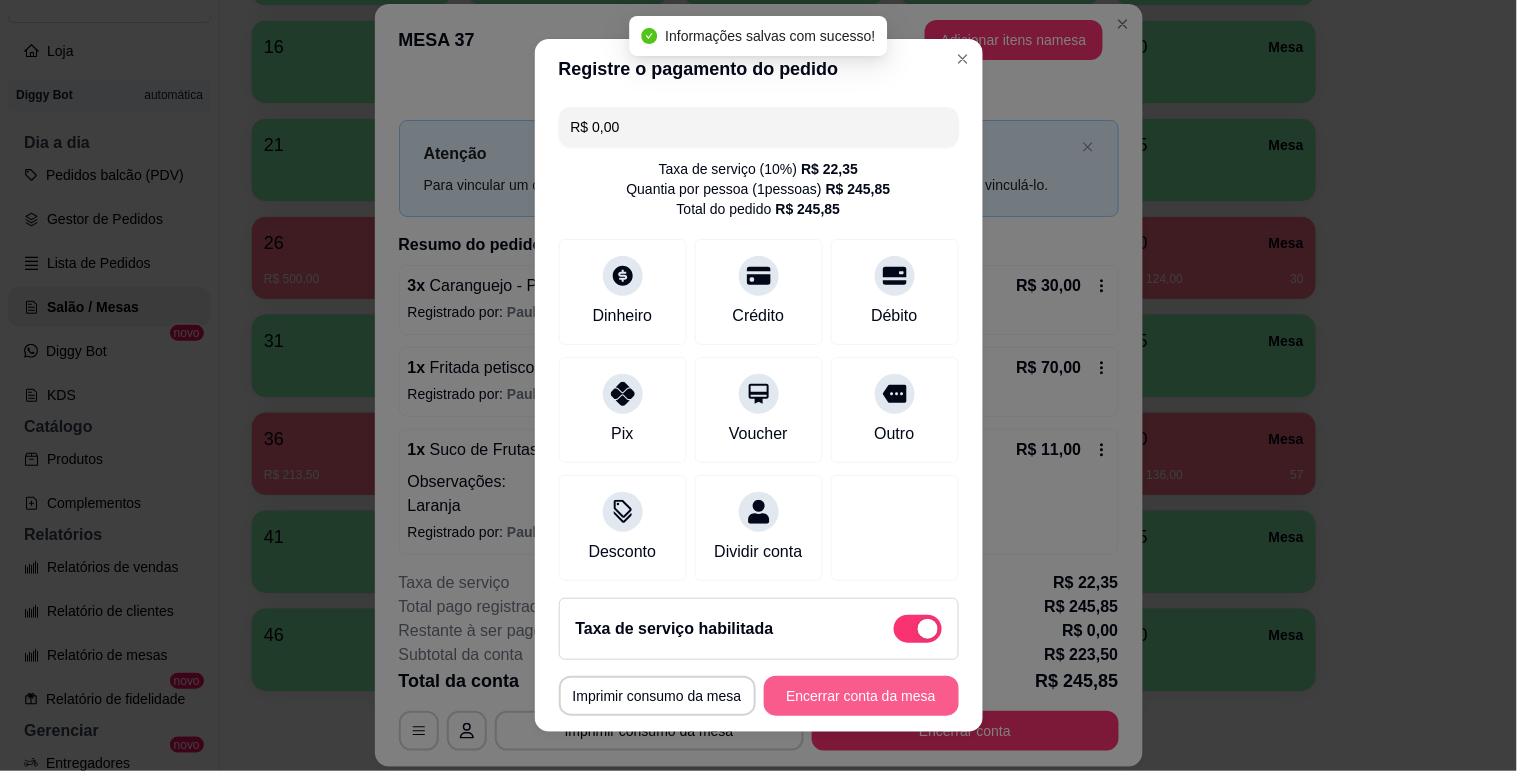 click on "Encerrar conta da mesa" at bounding box center [861, 696] 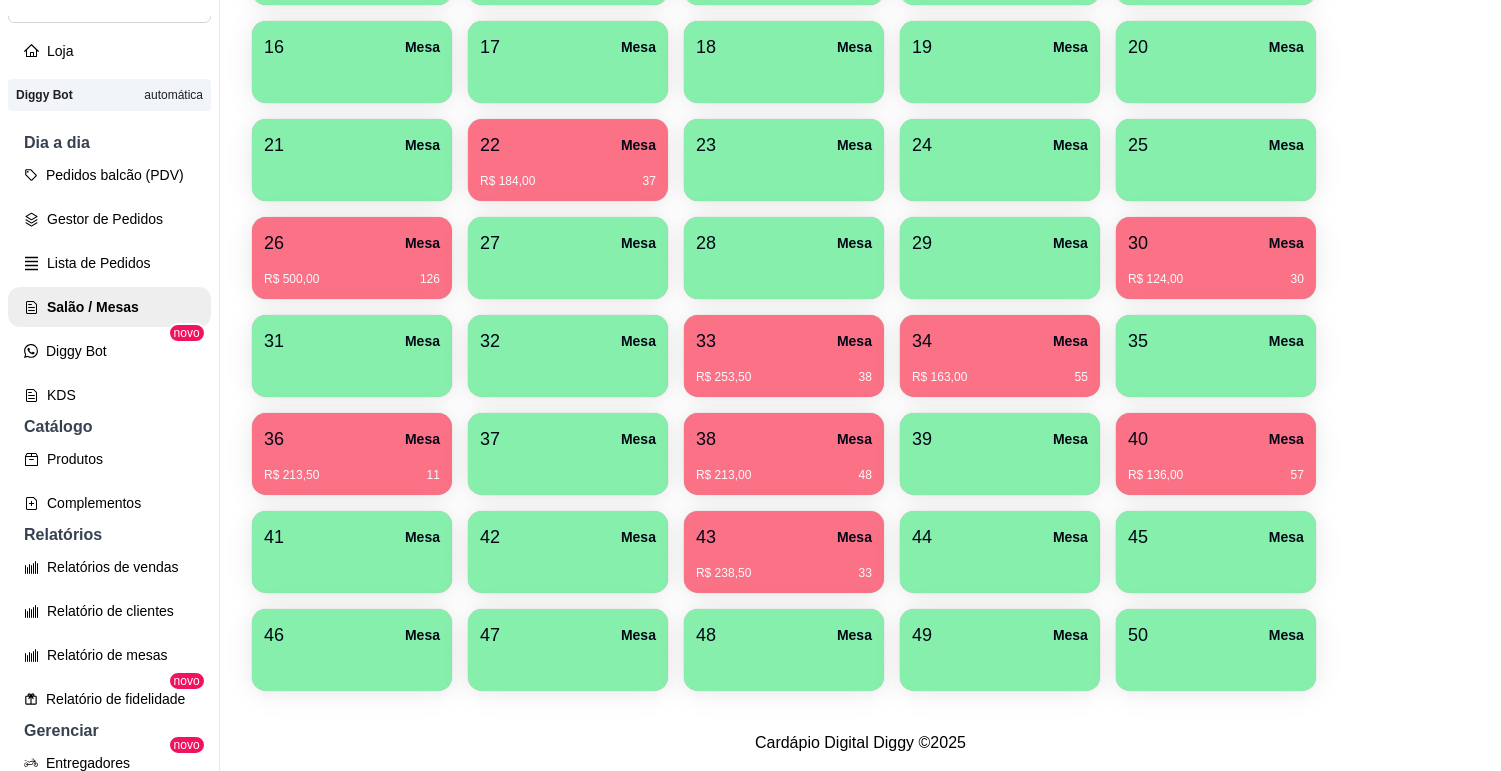 click on "C Cantinho da M ... Loja Aberta Loja Diggy Bot automática   Dia a dia Pedidos balcão (PDV) Gestor de Pedidos Lista de Pedidos Salão / Mesas Diggy Bot novo KDS Catálogo Produtos Complementos Relatórios Relatórios de vendas Relatório de clientes Relatório de mesas Relatório de fidelidade novo Gerenciar Entregadores novo Nota Fiscal (NFC-e) Controle de caixa Controle de fiado Cupons Clientes Estoque Configurações Diggy Planos Precisa de ajuda? Sair" at bounding box center (110, 401) 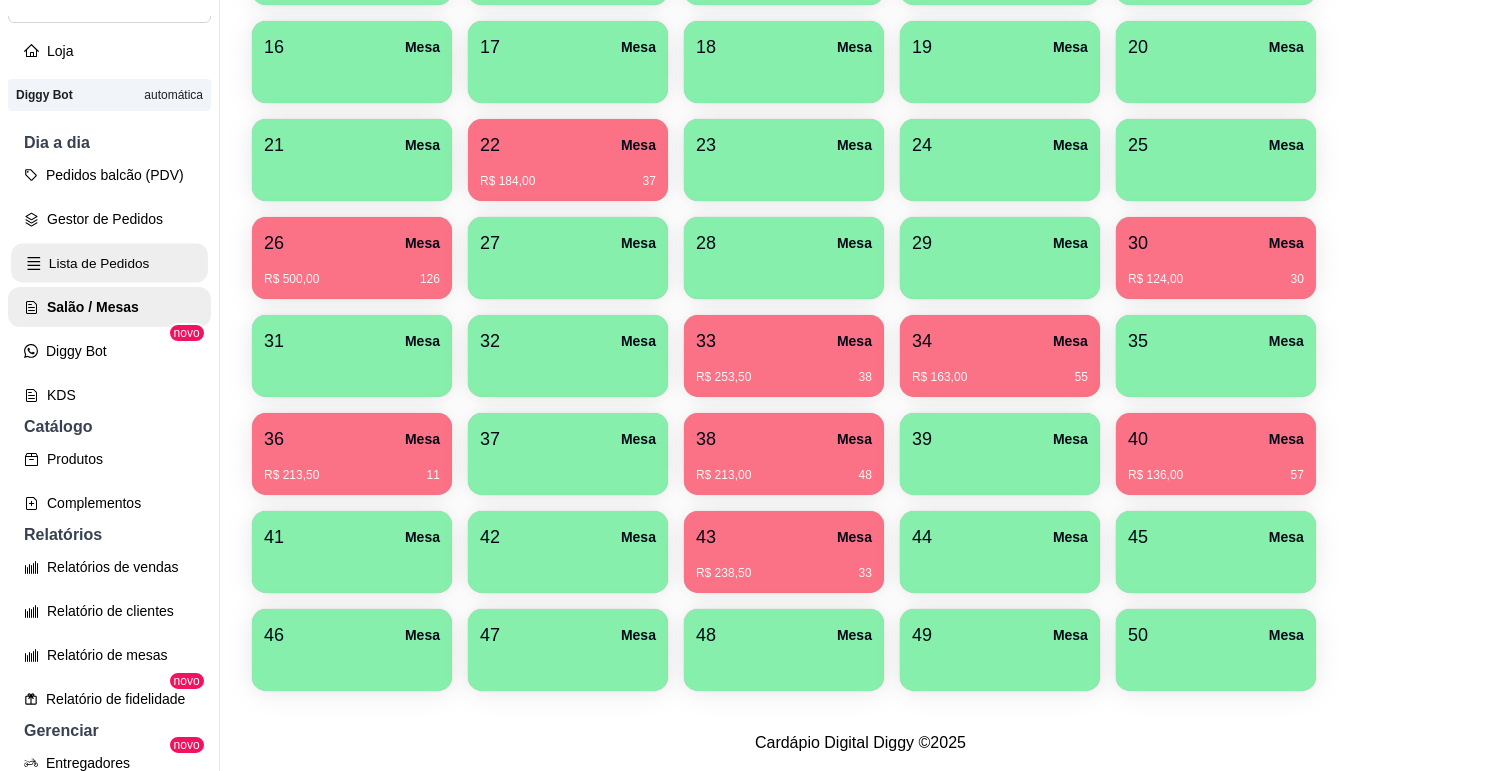 click 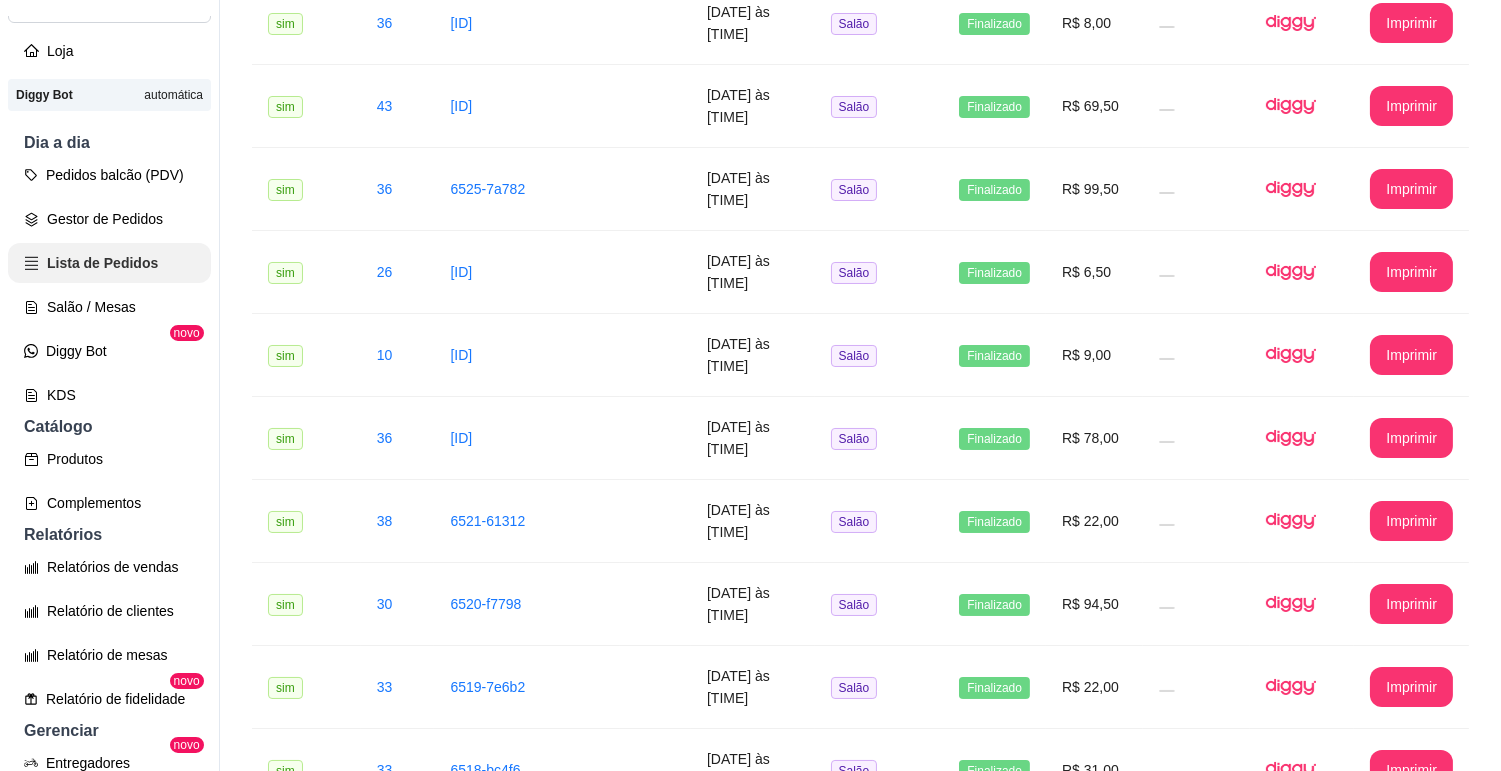 scroll, scrollTop: 0, scrollLeft: 0, axis: both 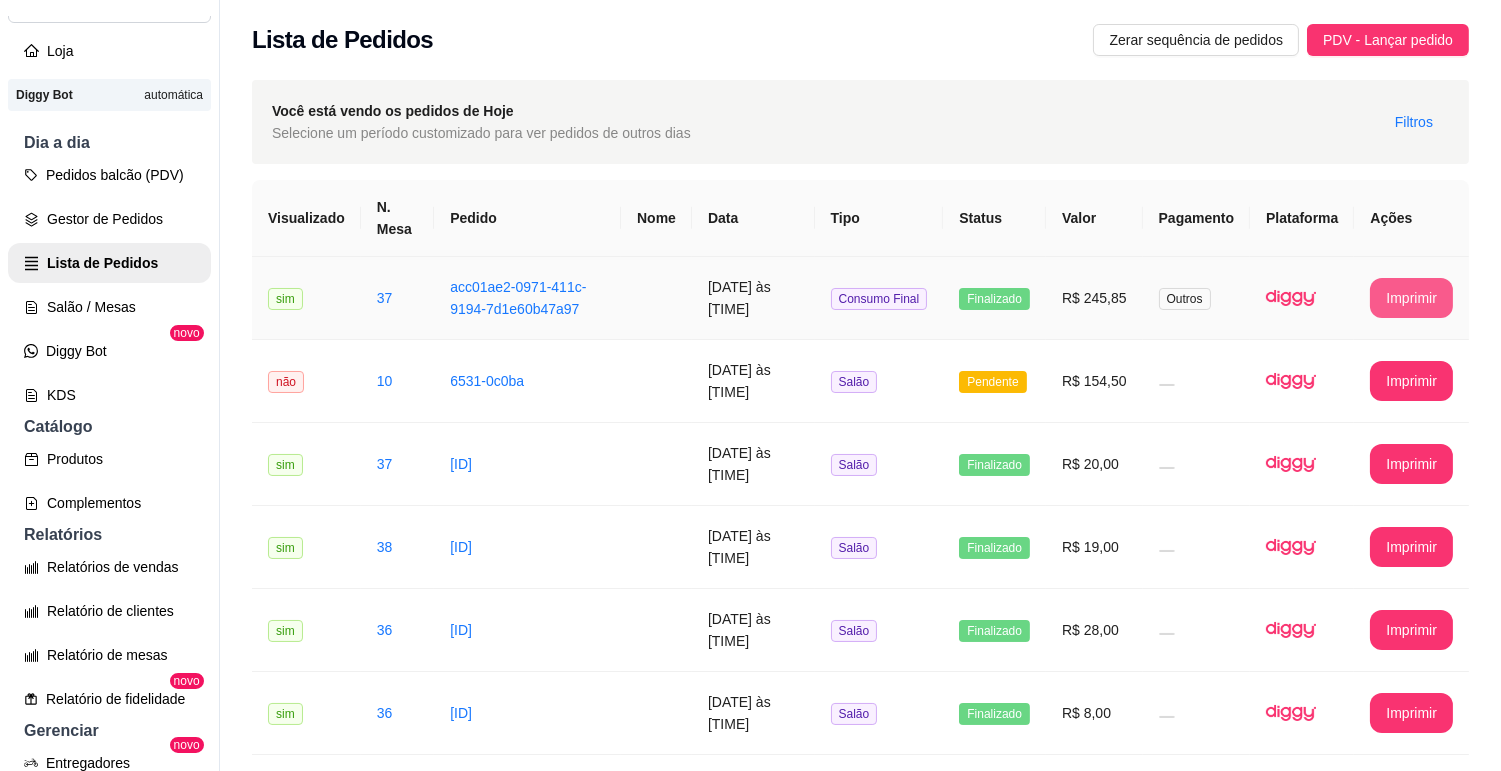 click on "Imprimir" at bounding box center (1411, 298) 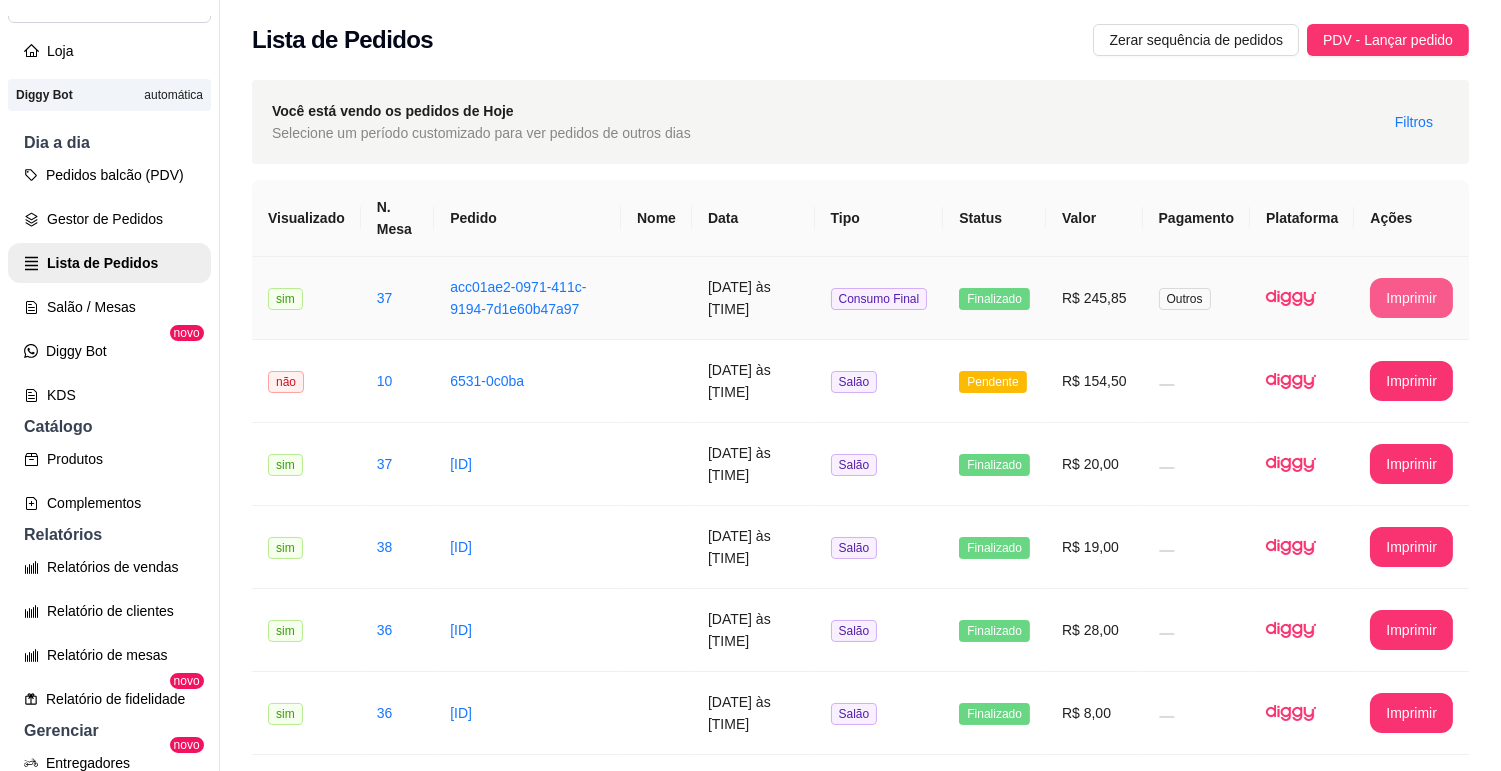 scroll, scrollTop: 0, scrollLeft: 0, axis: both 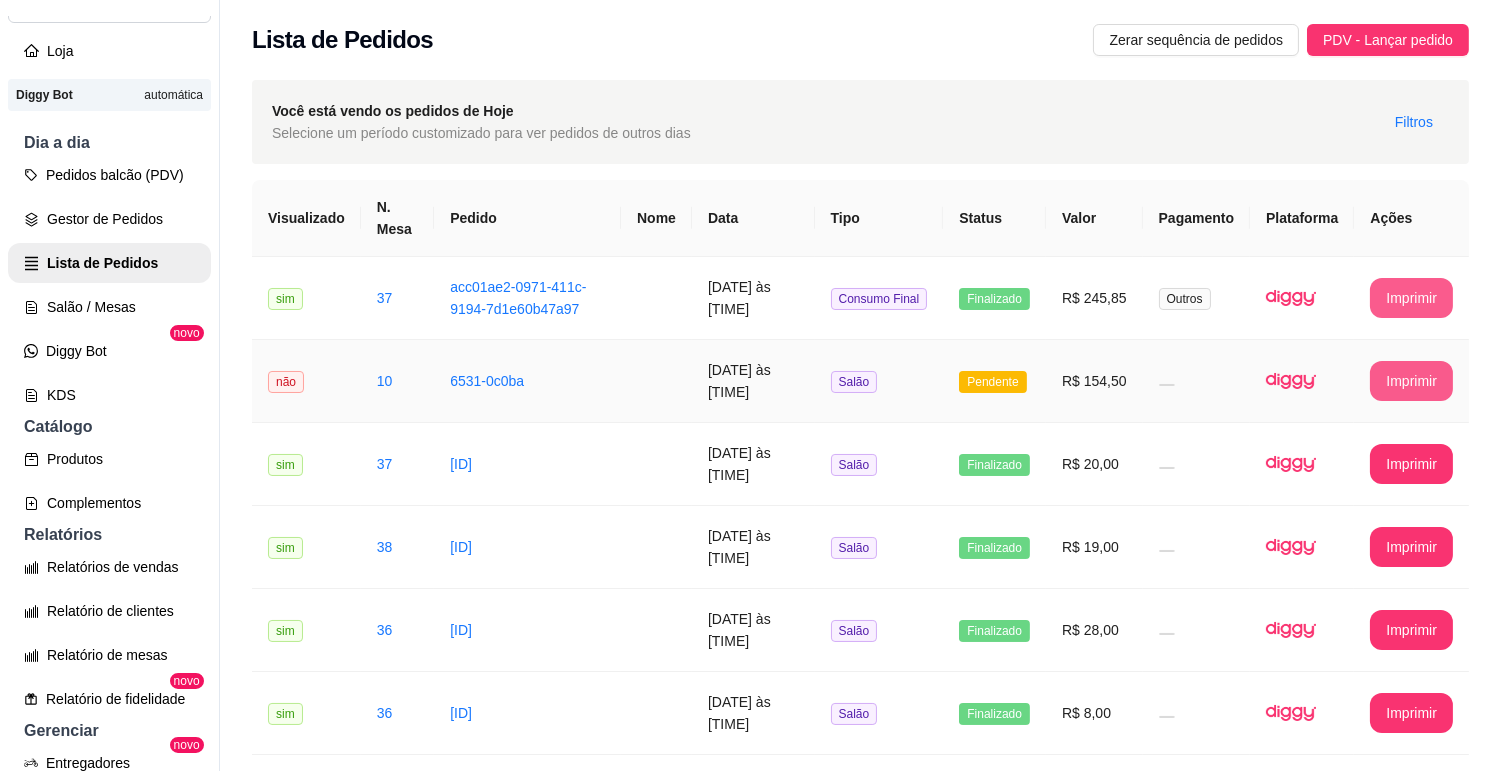 click on "Imprimir" at bounding box center (1411, 381) 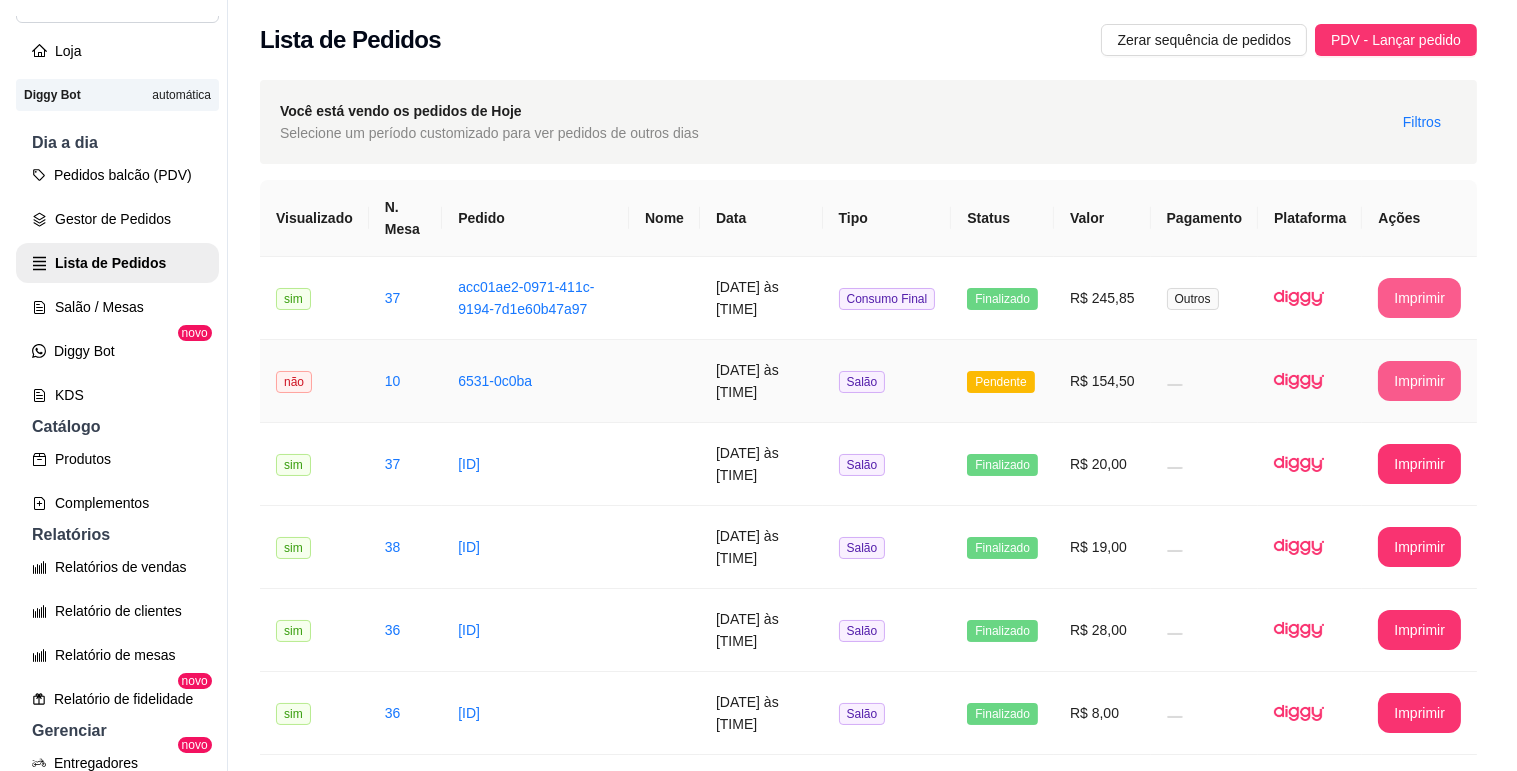 scroll, scrollTop: 0, scrollLeft: 0, axis: both 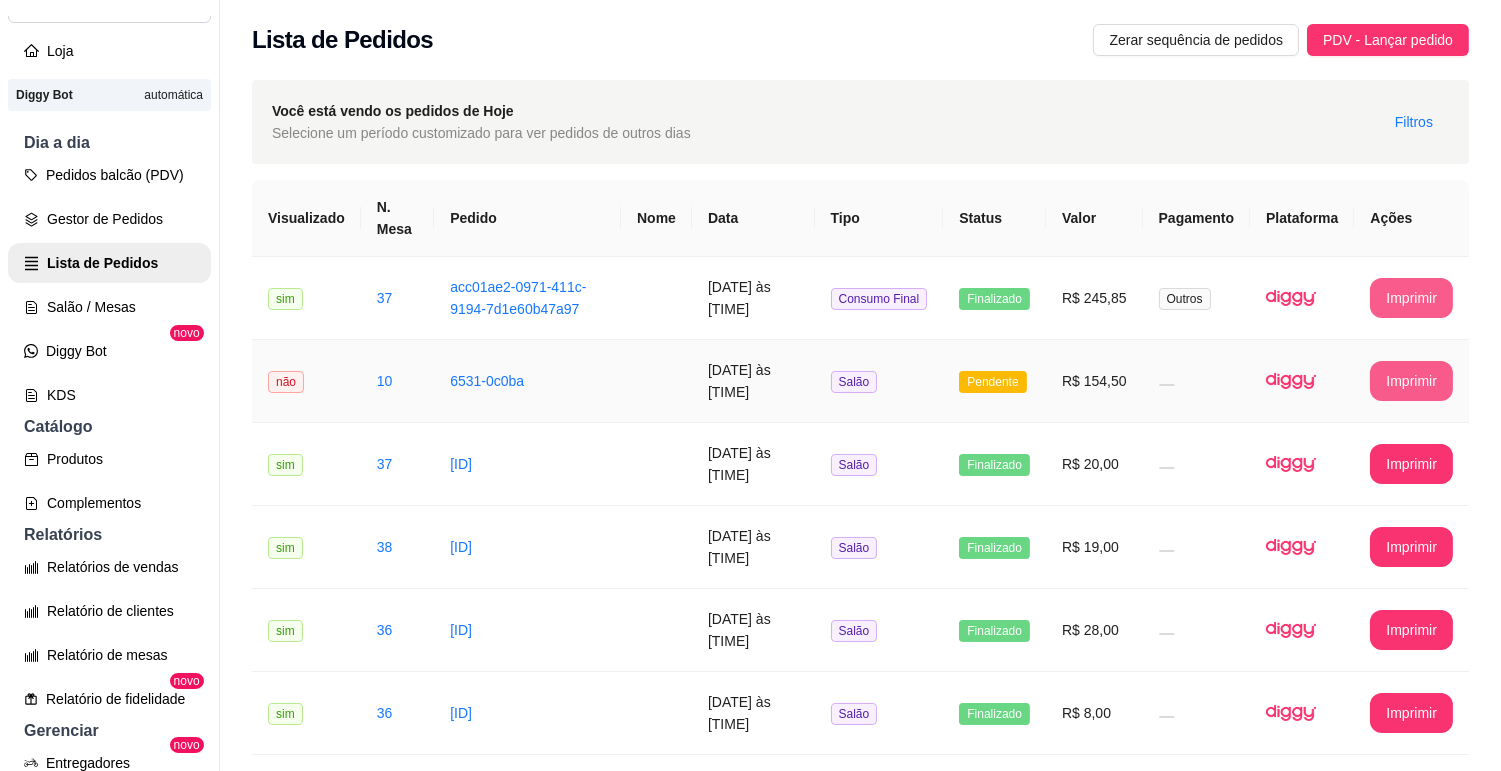 click on "Salão" at bounding box center [879, 381] 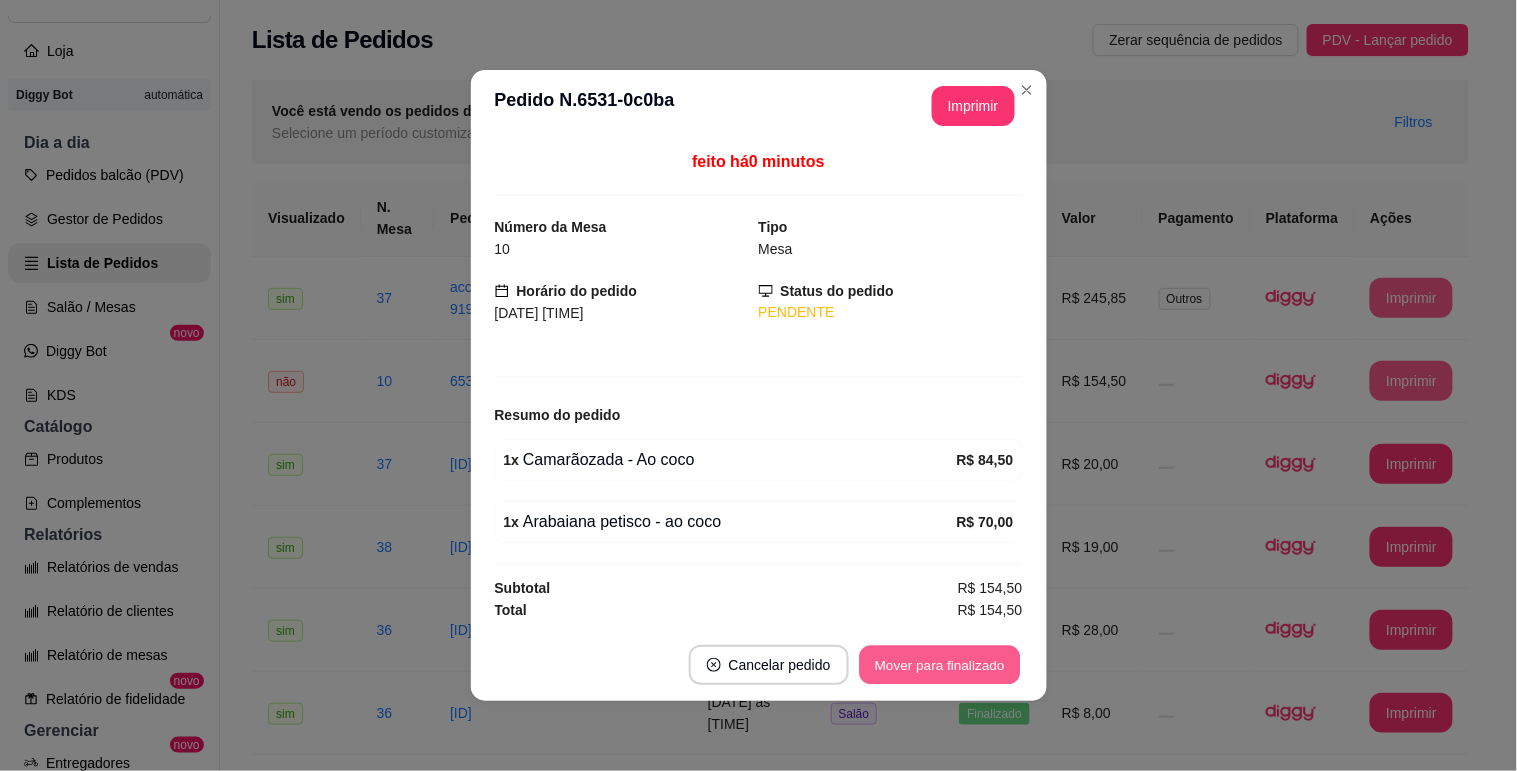 click on "Mover para finalizado" at bounding box center (939, 665) 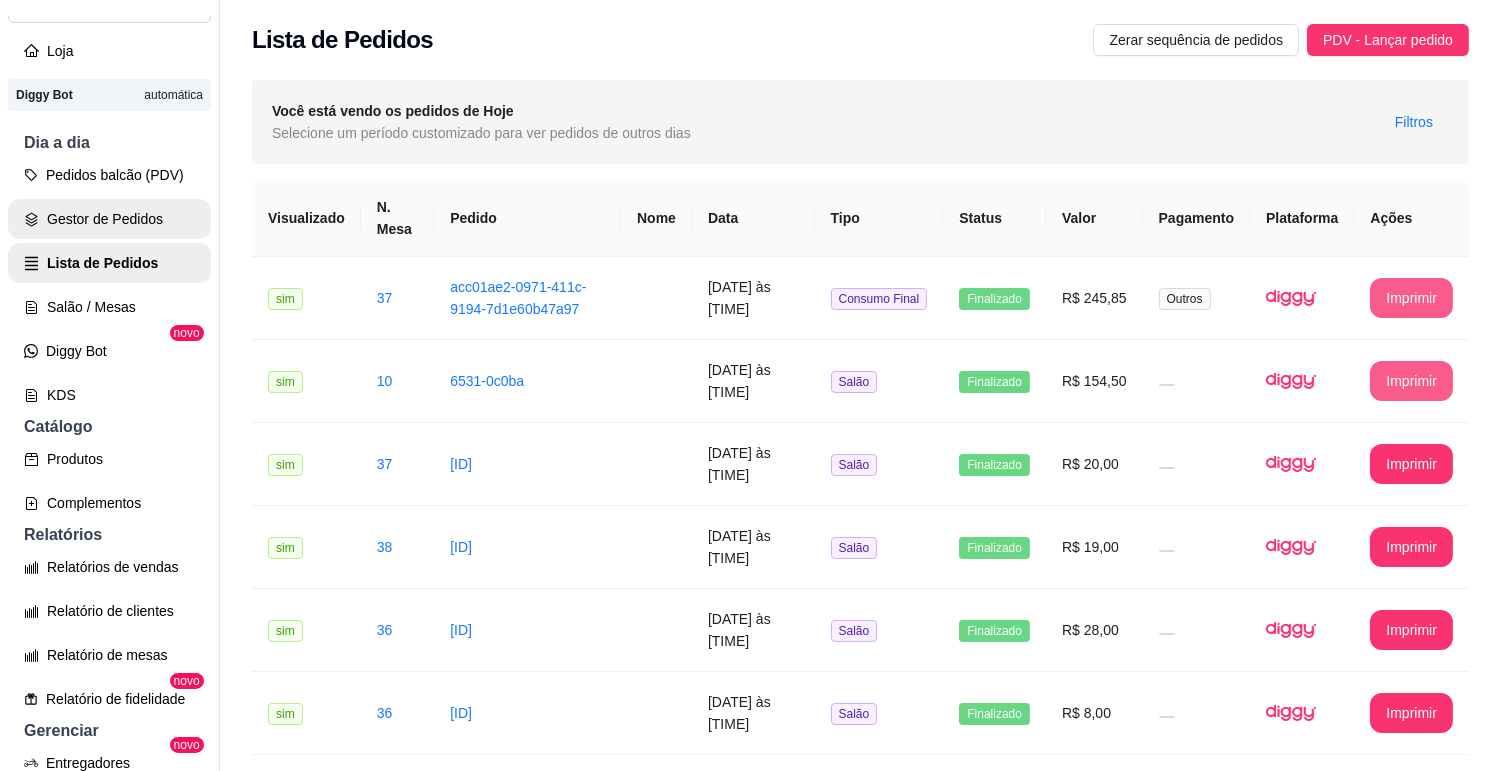 click on "Pedidos balcão (PDV) Gestor de Pedidos Lista de Pedidos Salão / Mesas Diggy Bot novo KDS" at bounding box center [109, 285] 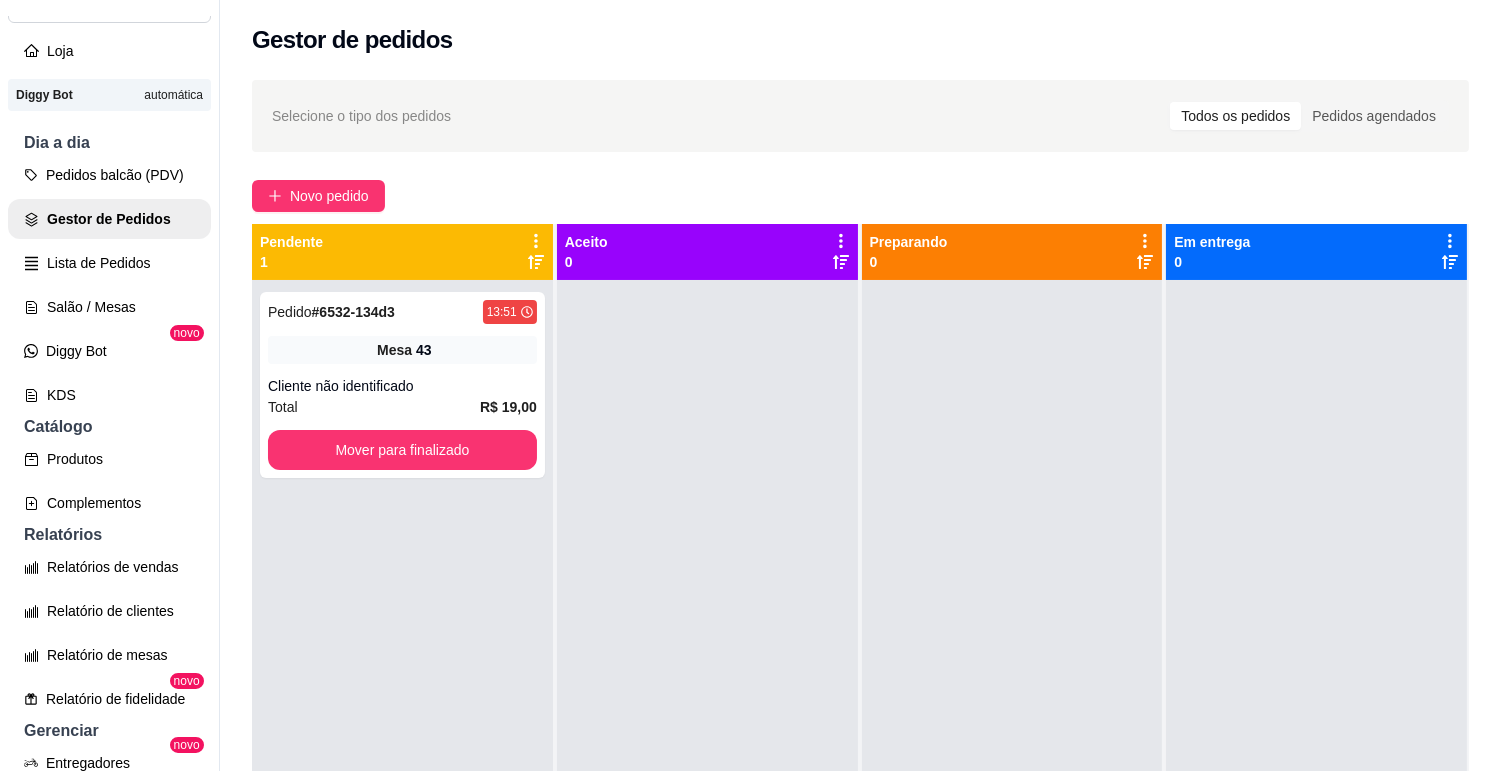 click on "Pedido  # 6532-134d3" at bounding box center [331, 312] 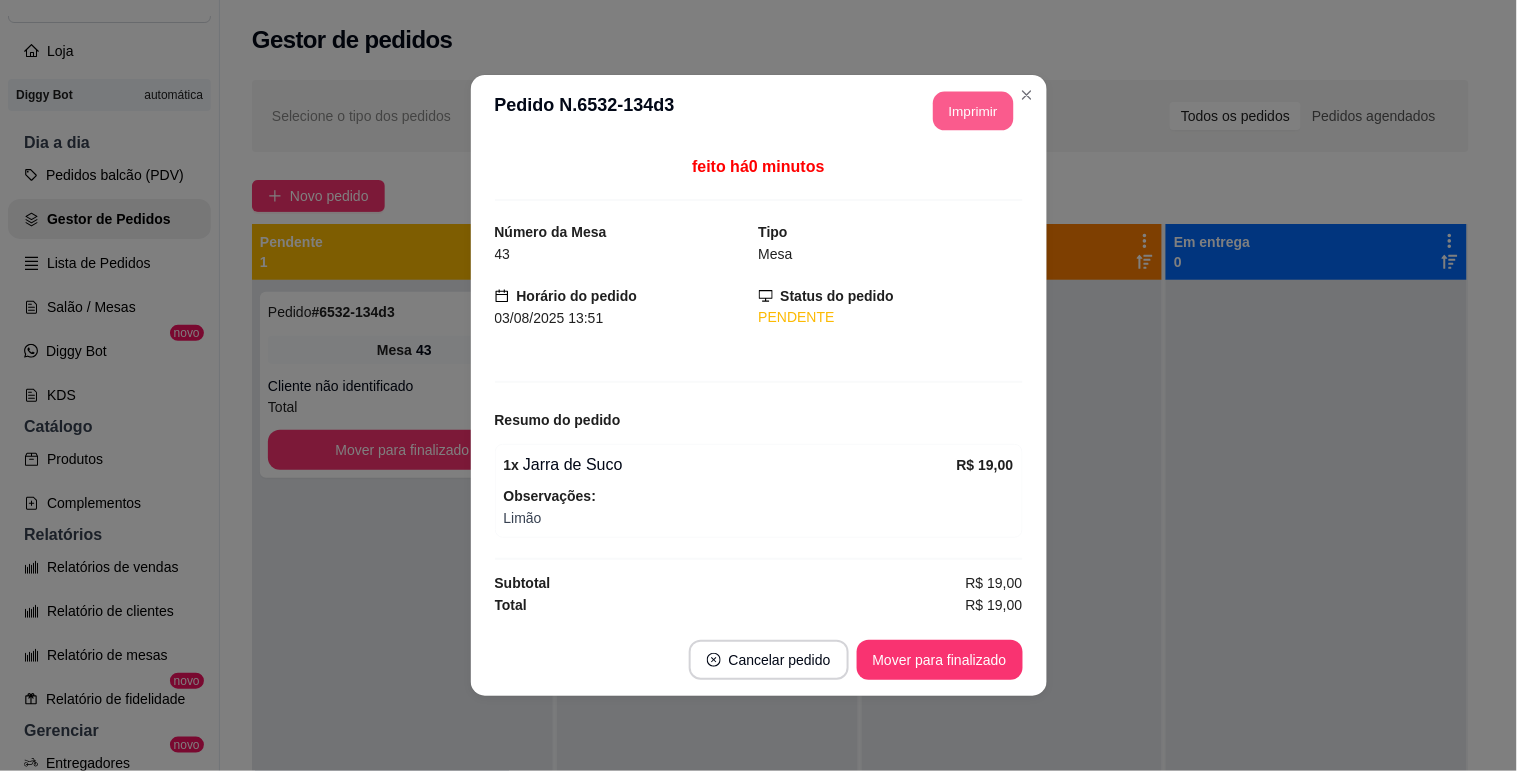 click on "Imprimir" at bounding box center (973, 111) 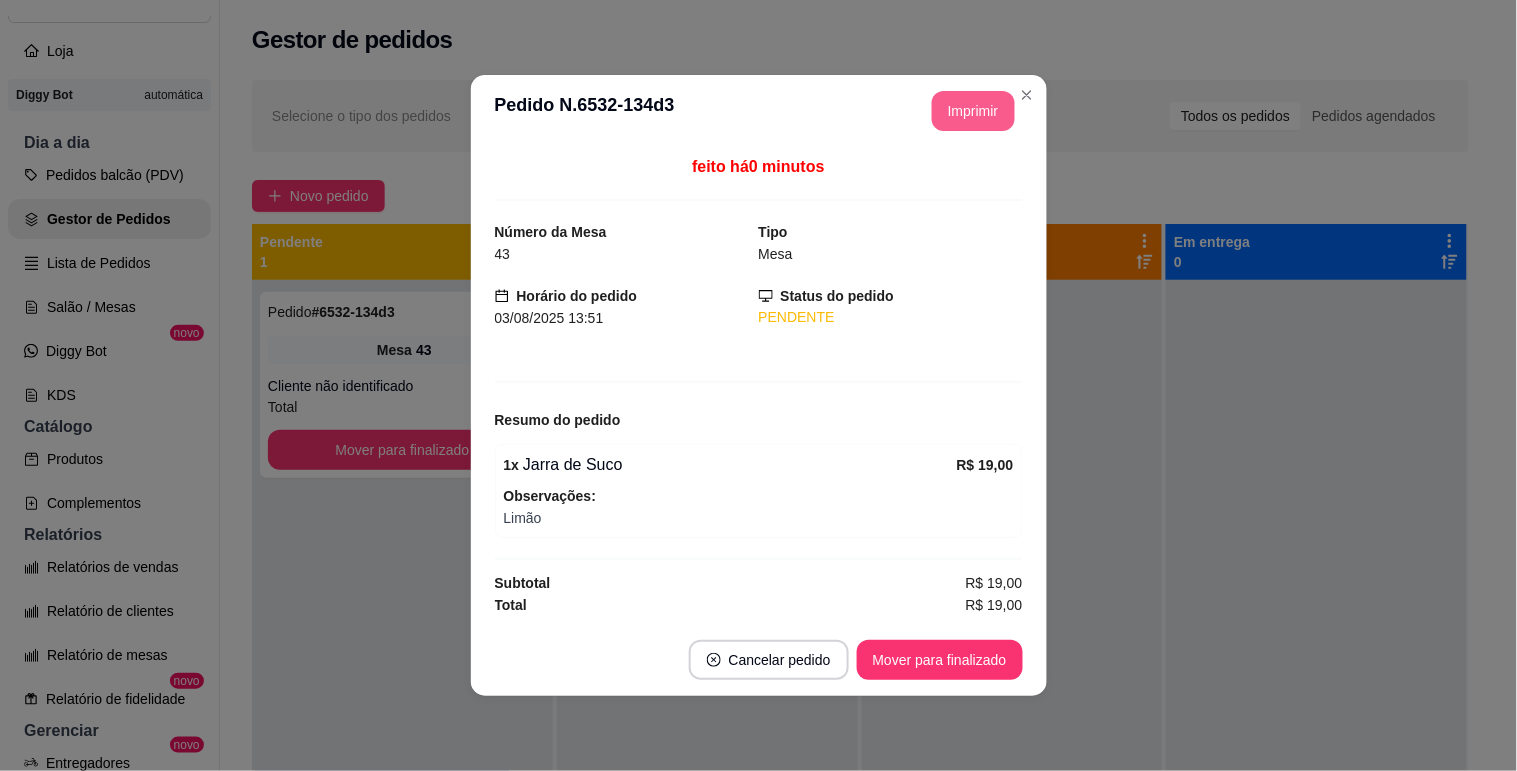 scroll, scrollTop: 0, scrollLeft: 0, axis: both 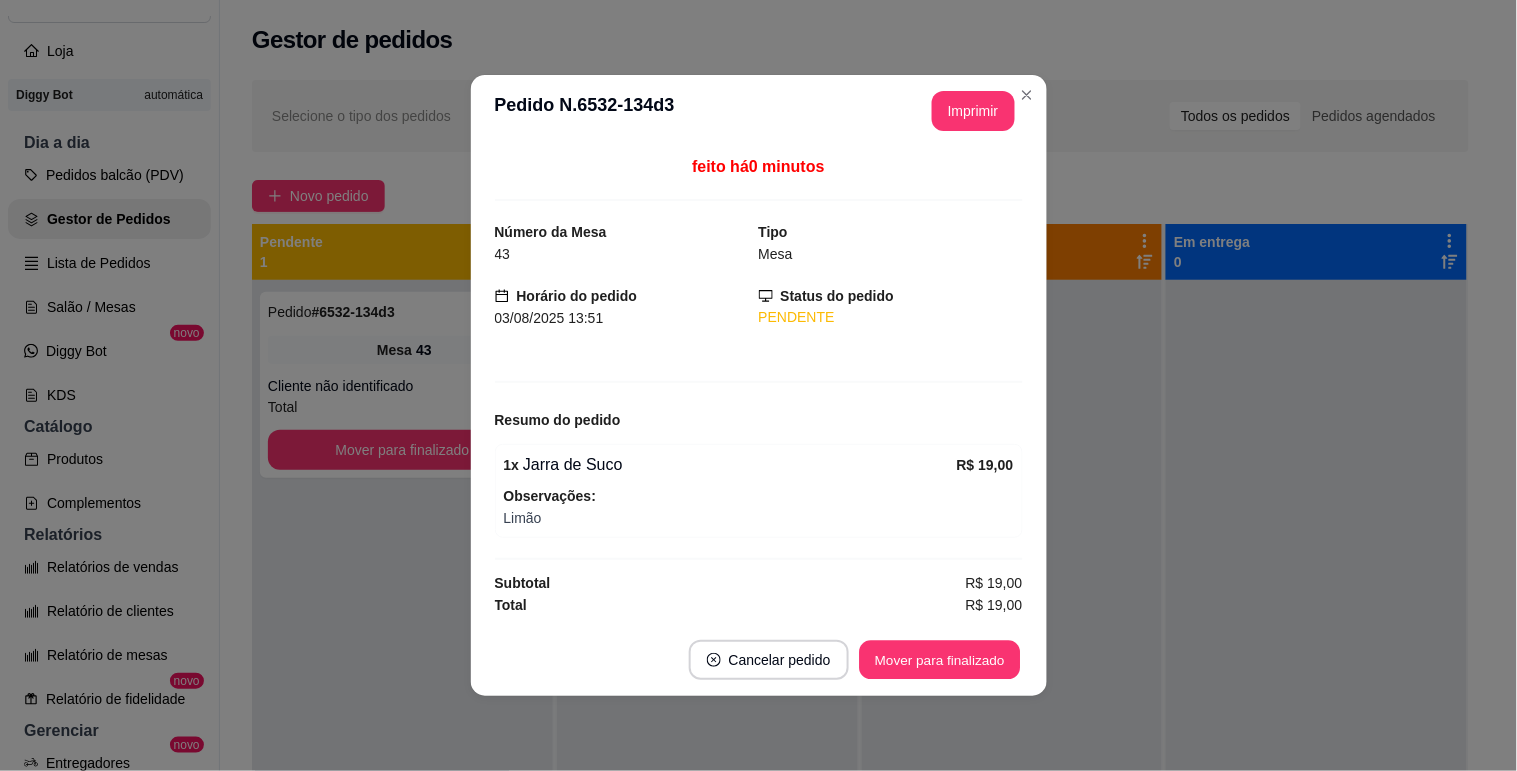 click on "Mover para finalizado" at bounding box center [939, 660] 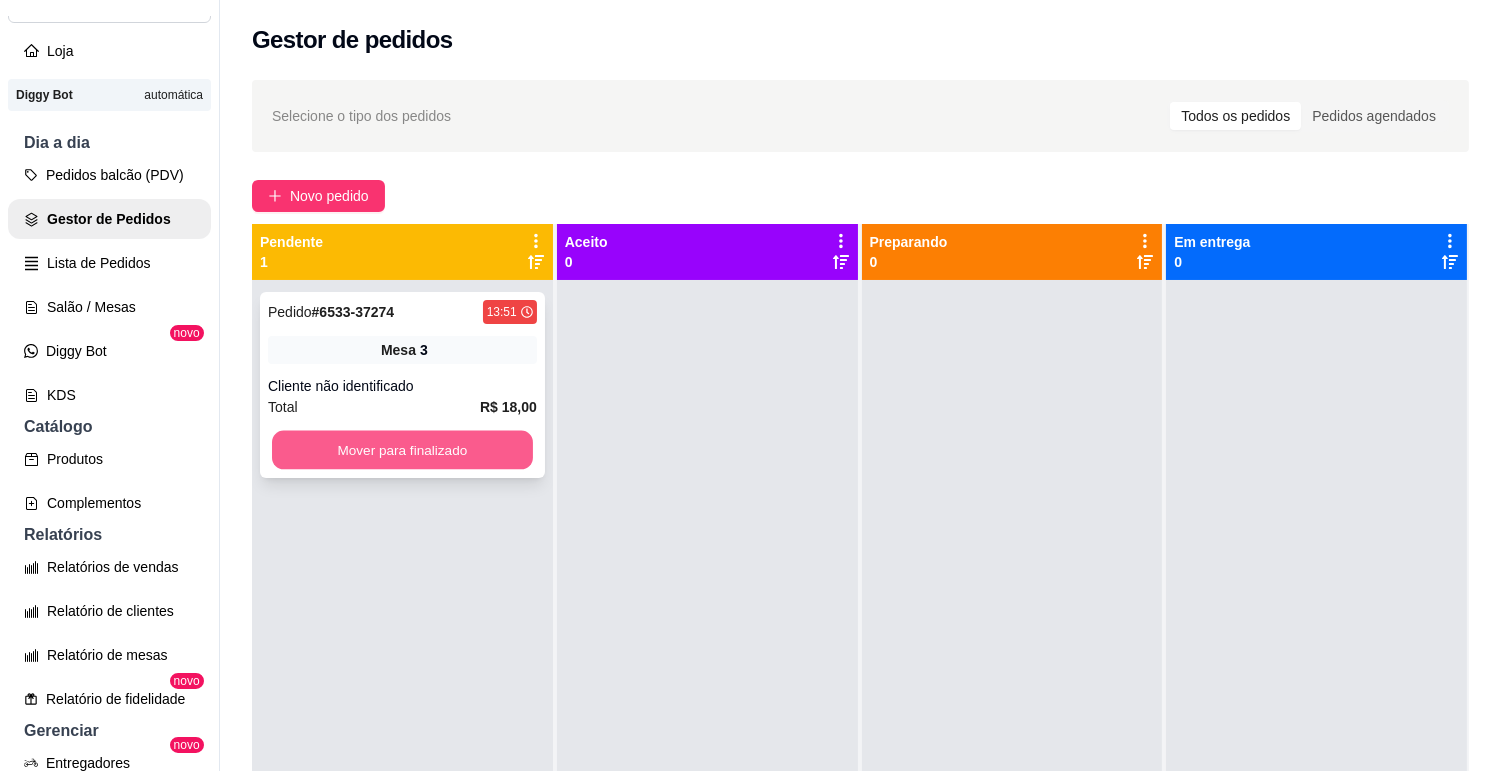 click on "Mover para finalizado" at bounding box center [402, 450] 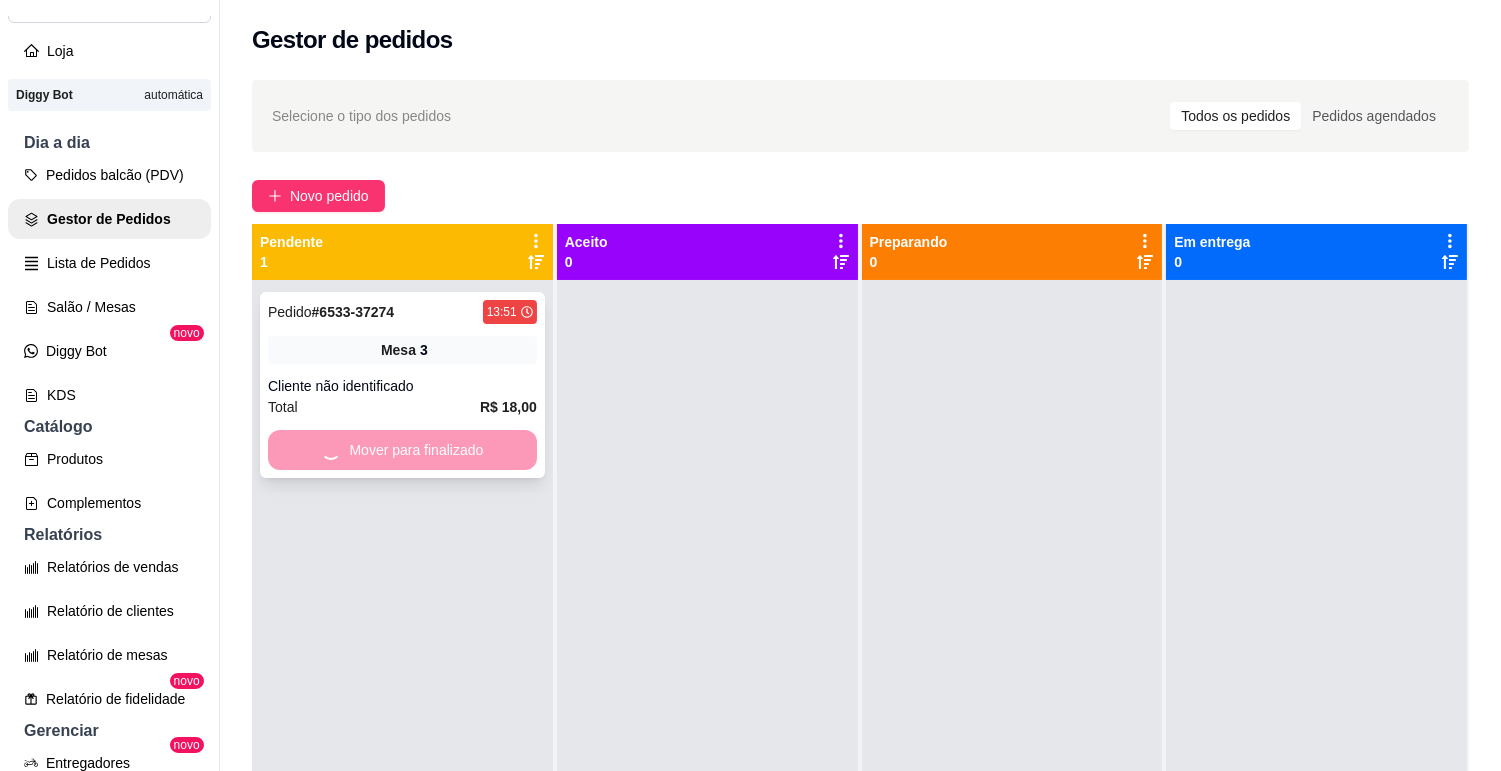 click on "Cliente não identificado" at bounding box center [402, 386] 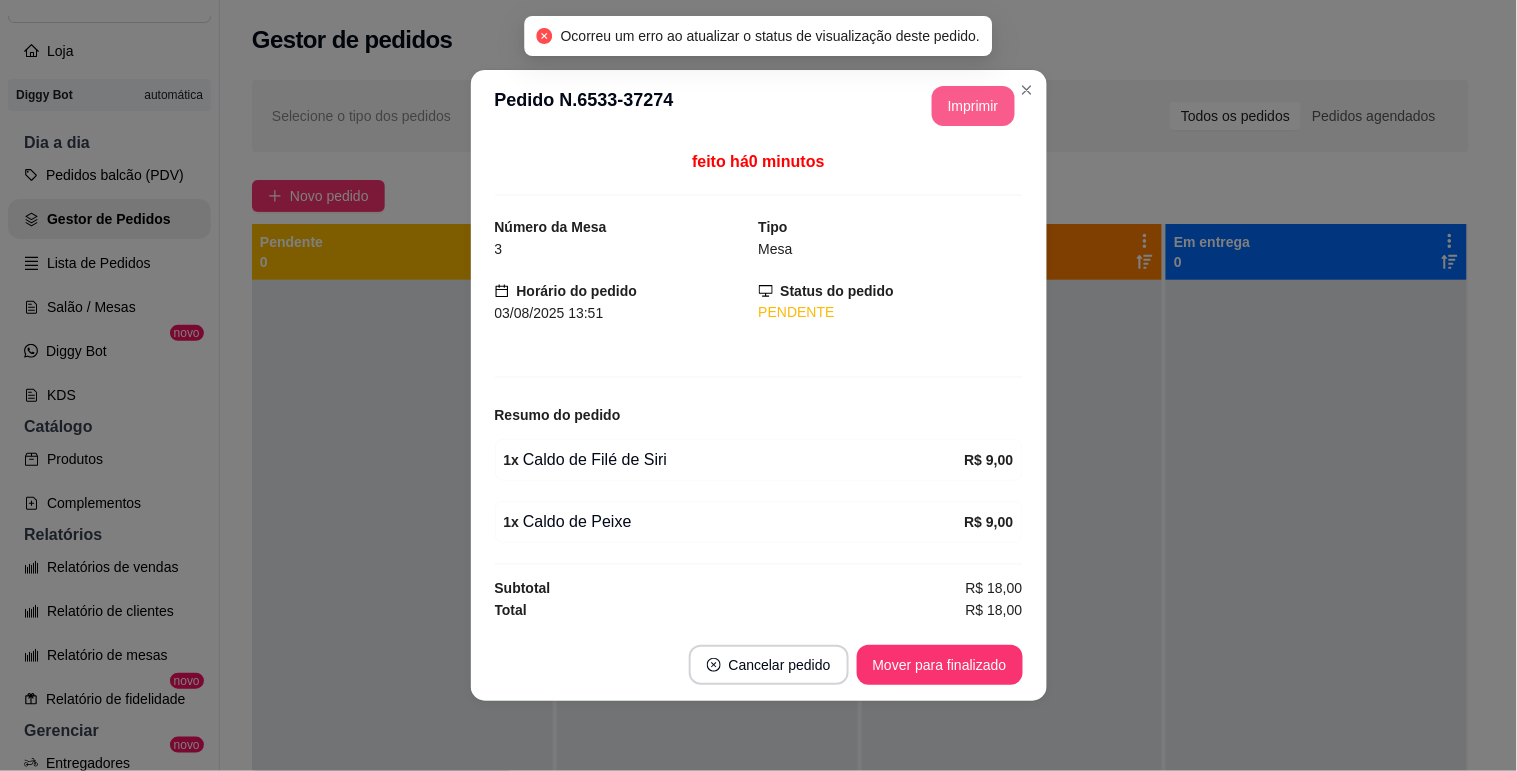 click on "Imprimir" at bounding box center [973, 106] 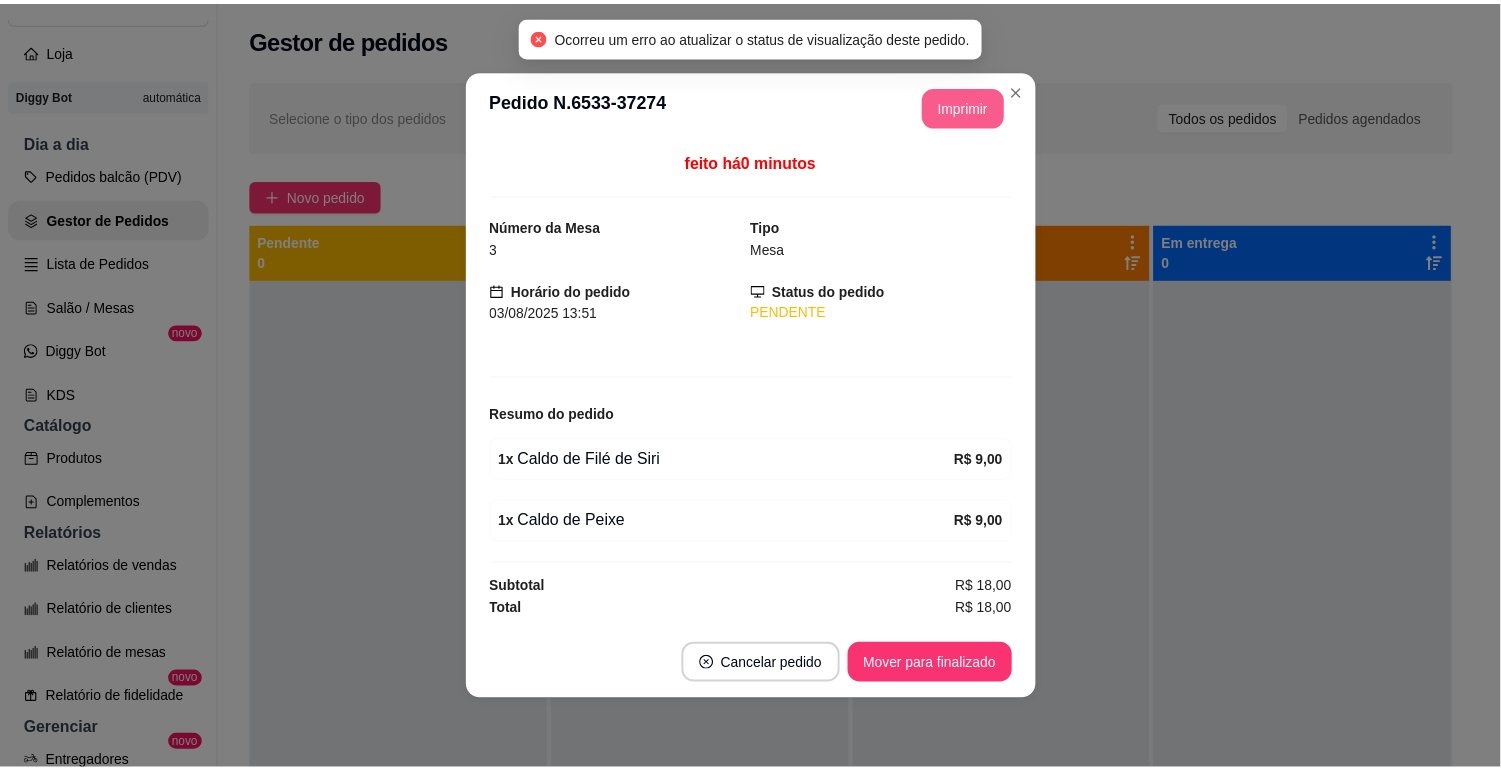 scroll, scrollTop: 0, scrollLeft: 0, axis: both 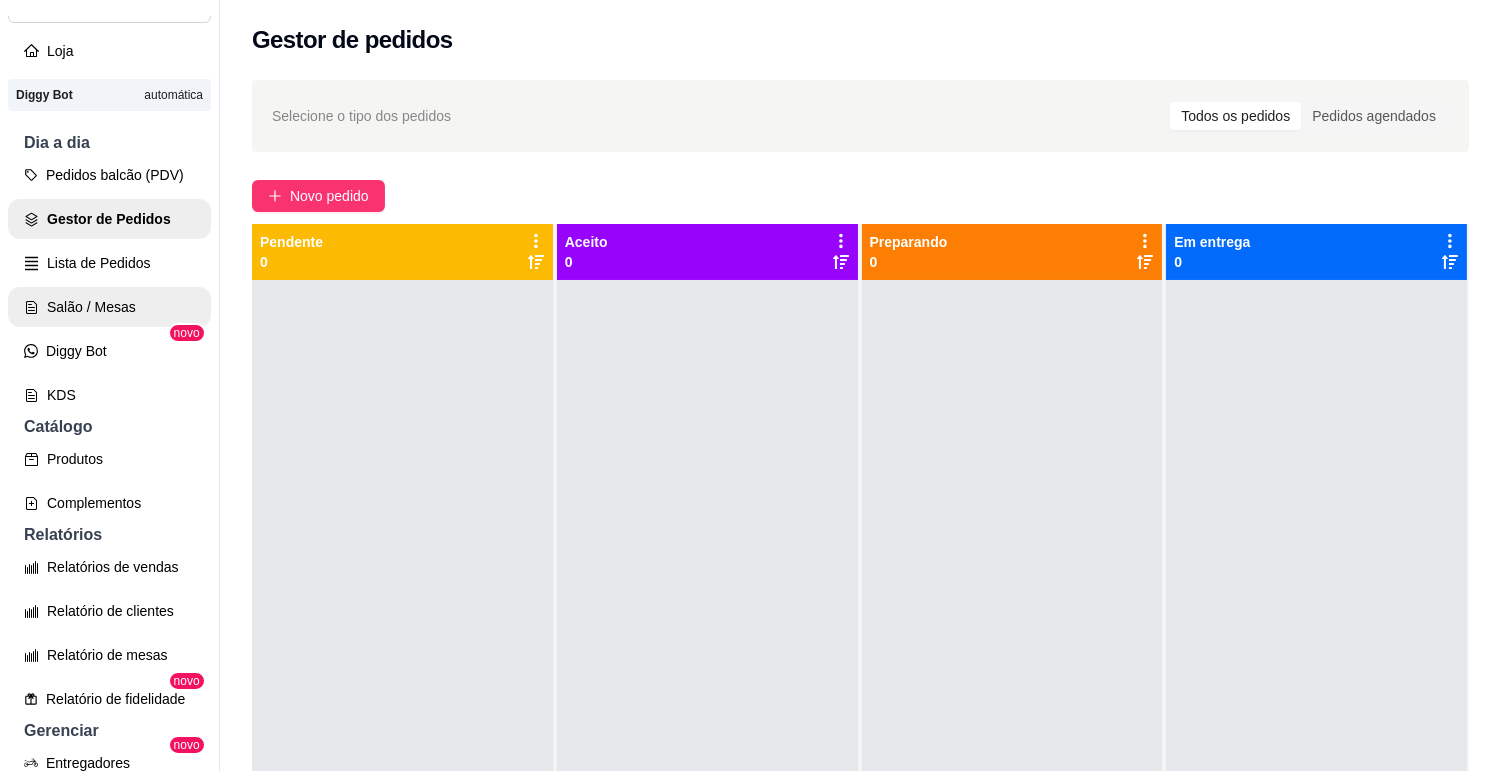 click on "Salão / Mesas" at bounding box center (109, 307) 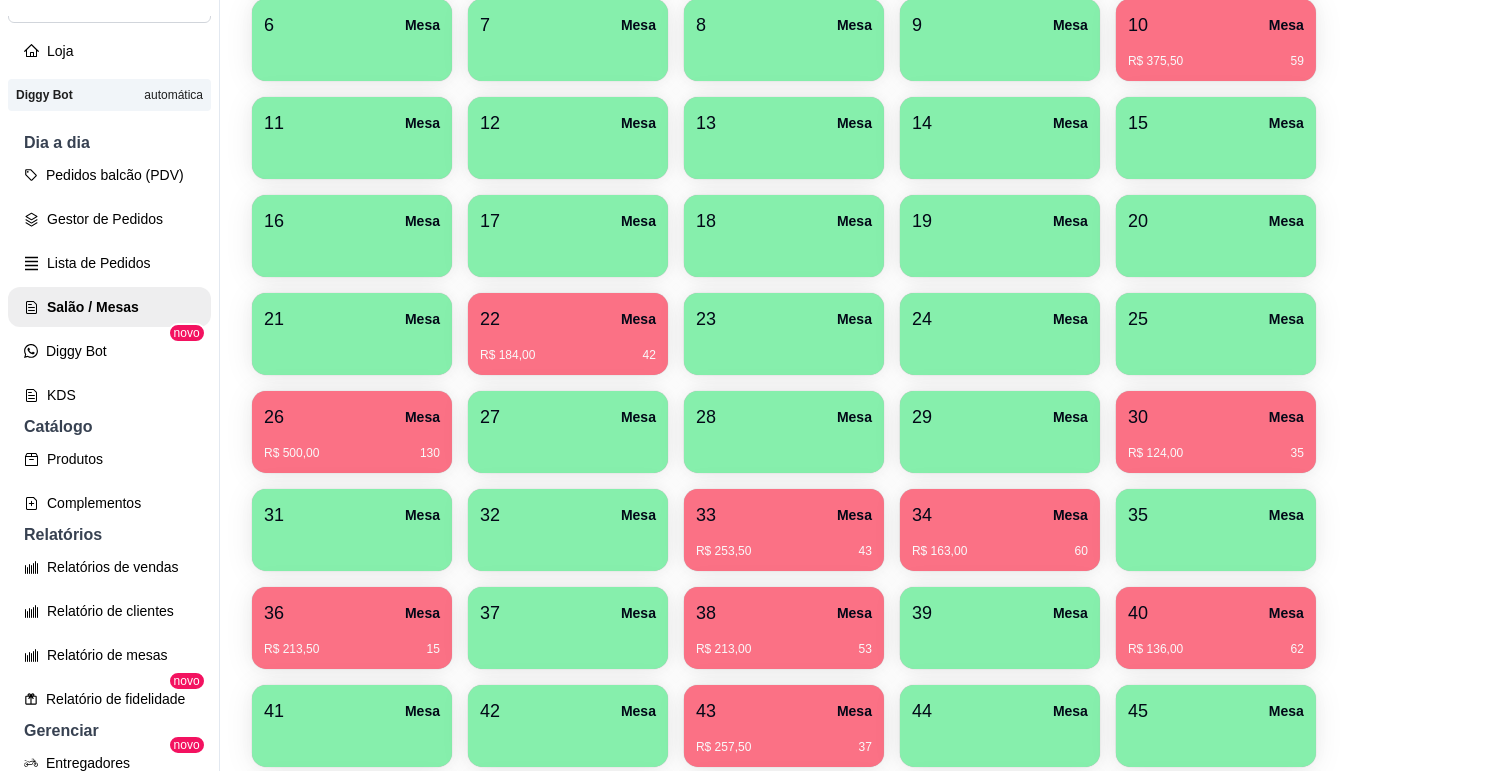 scroll, scrollTop: 607, scrollLeft: 0, axis: vertical 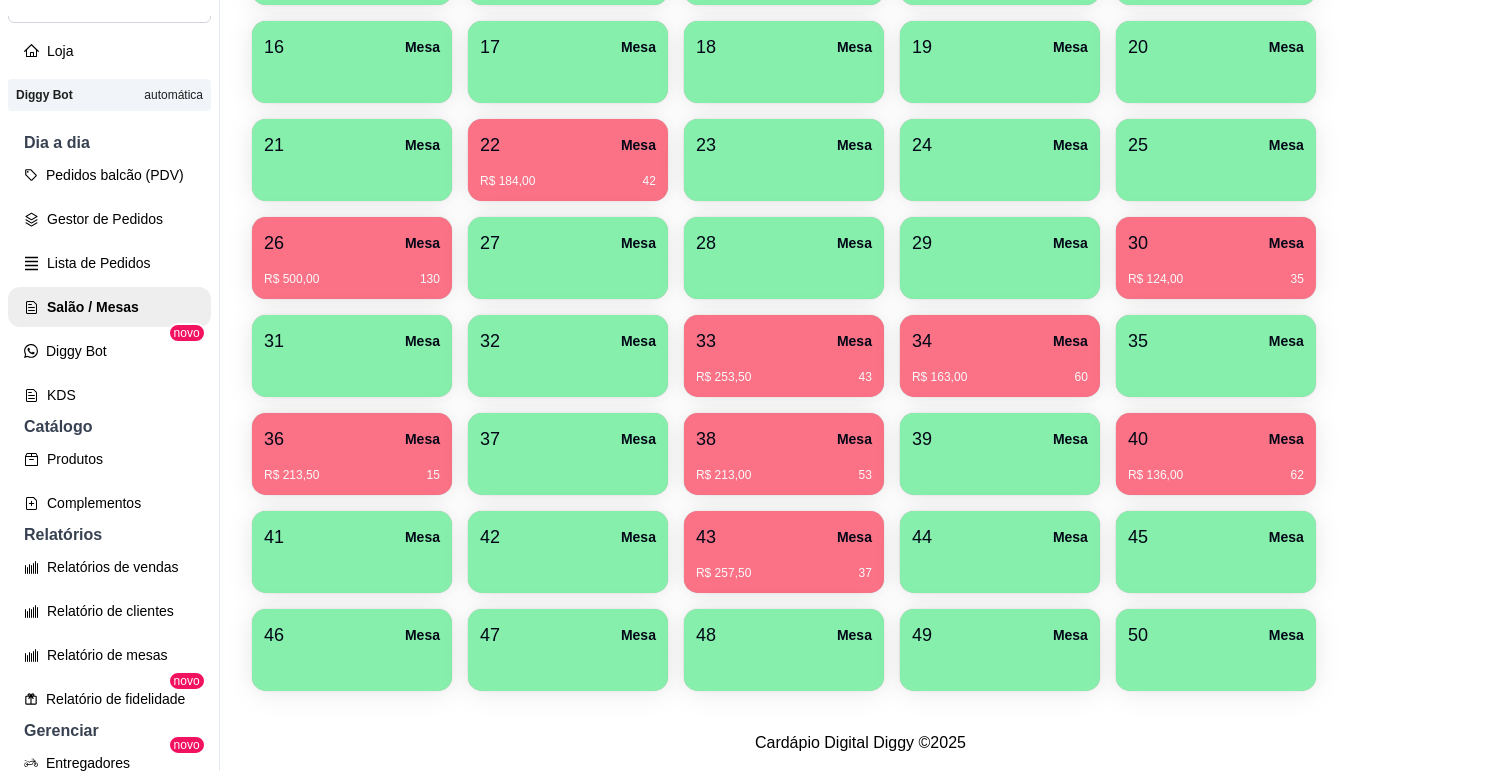 click on "Mesa" at bounding box center [1286, 439] 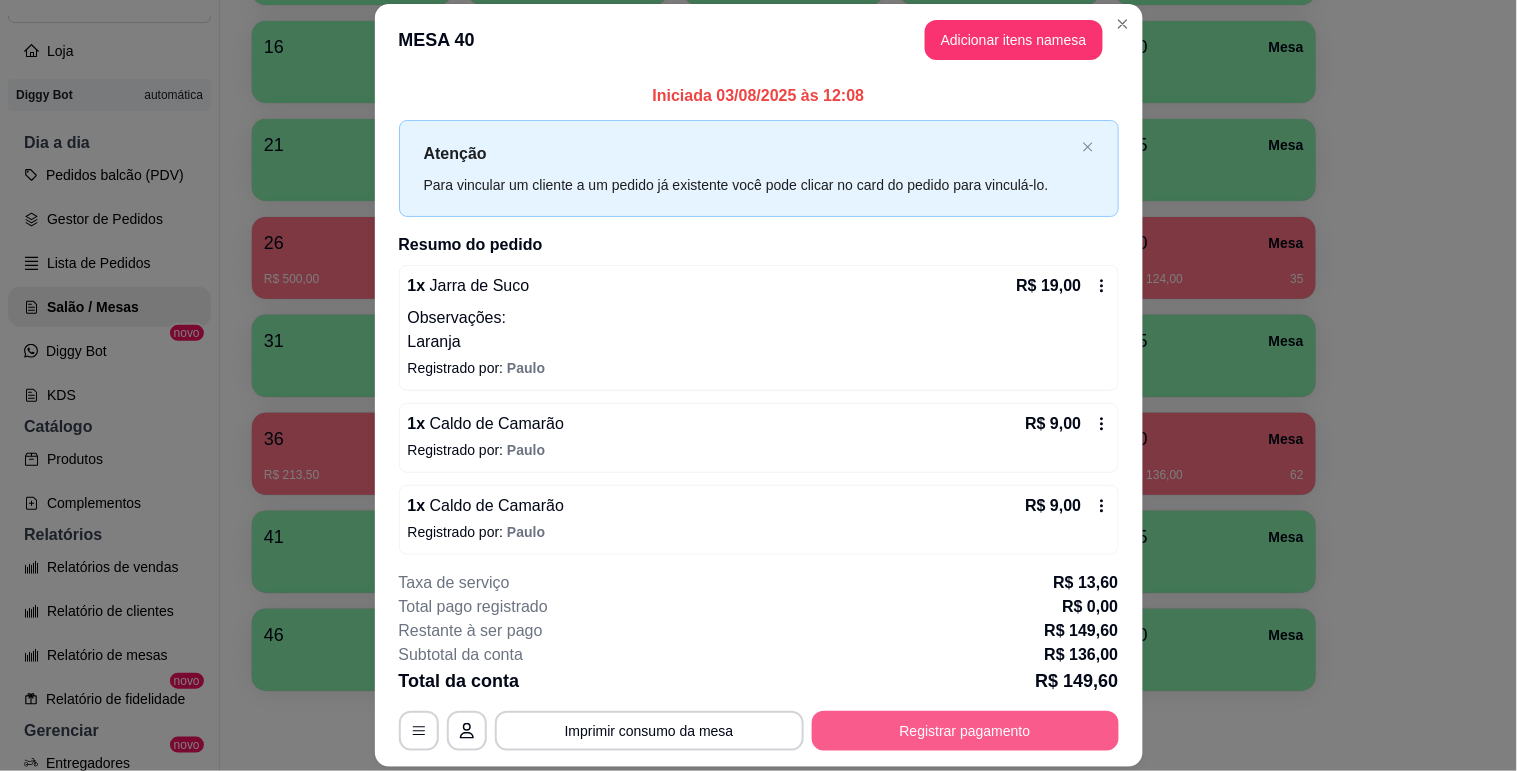 click on "Registrar pagamento" at bounding box center [965, 731] 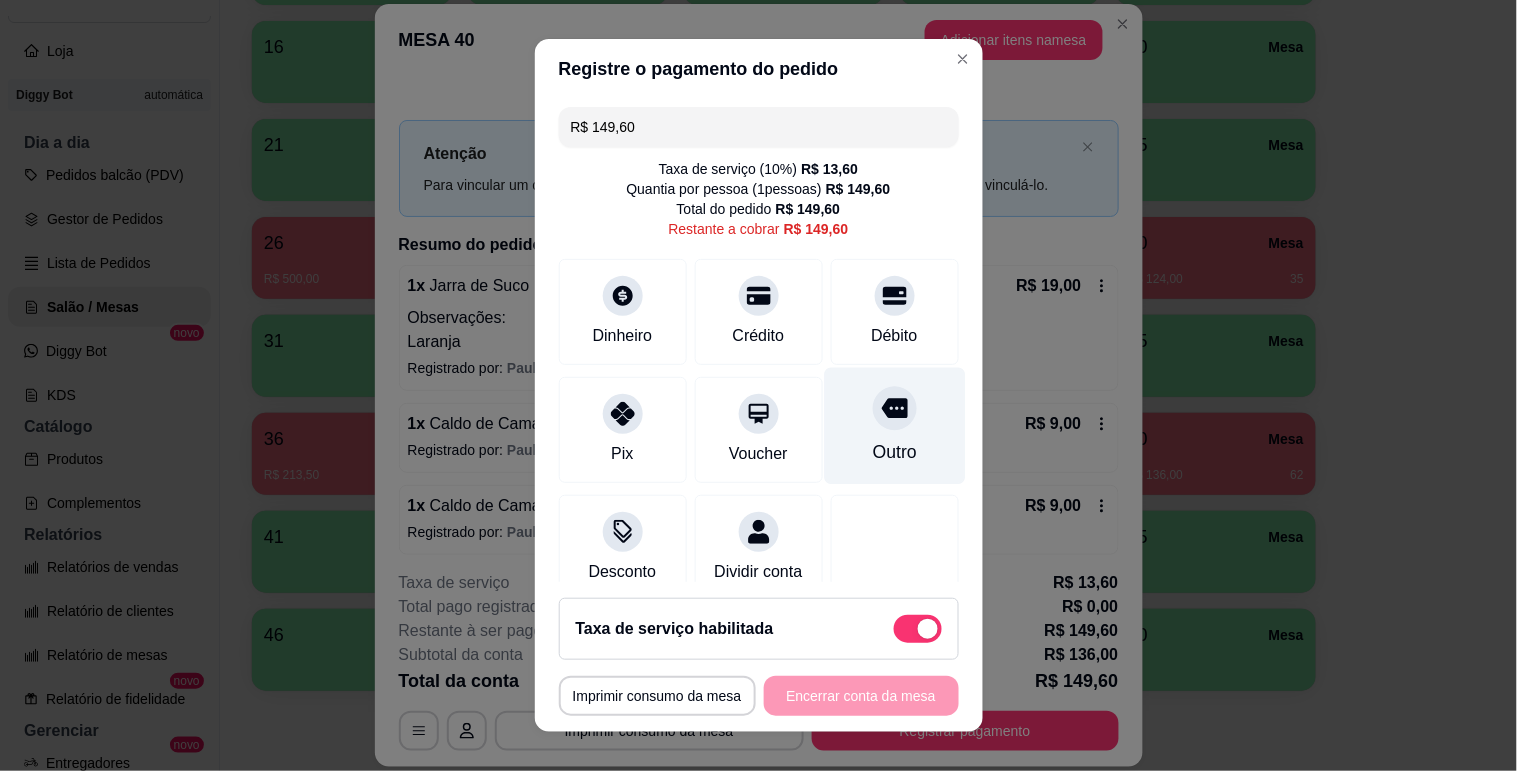 click on "Outro" at bounding box center (894, 452) 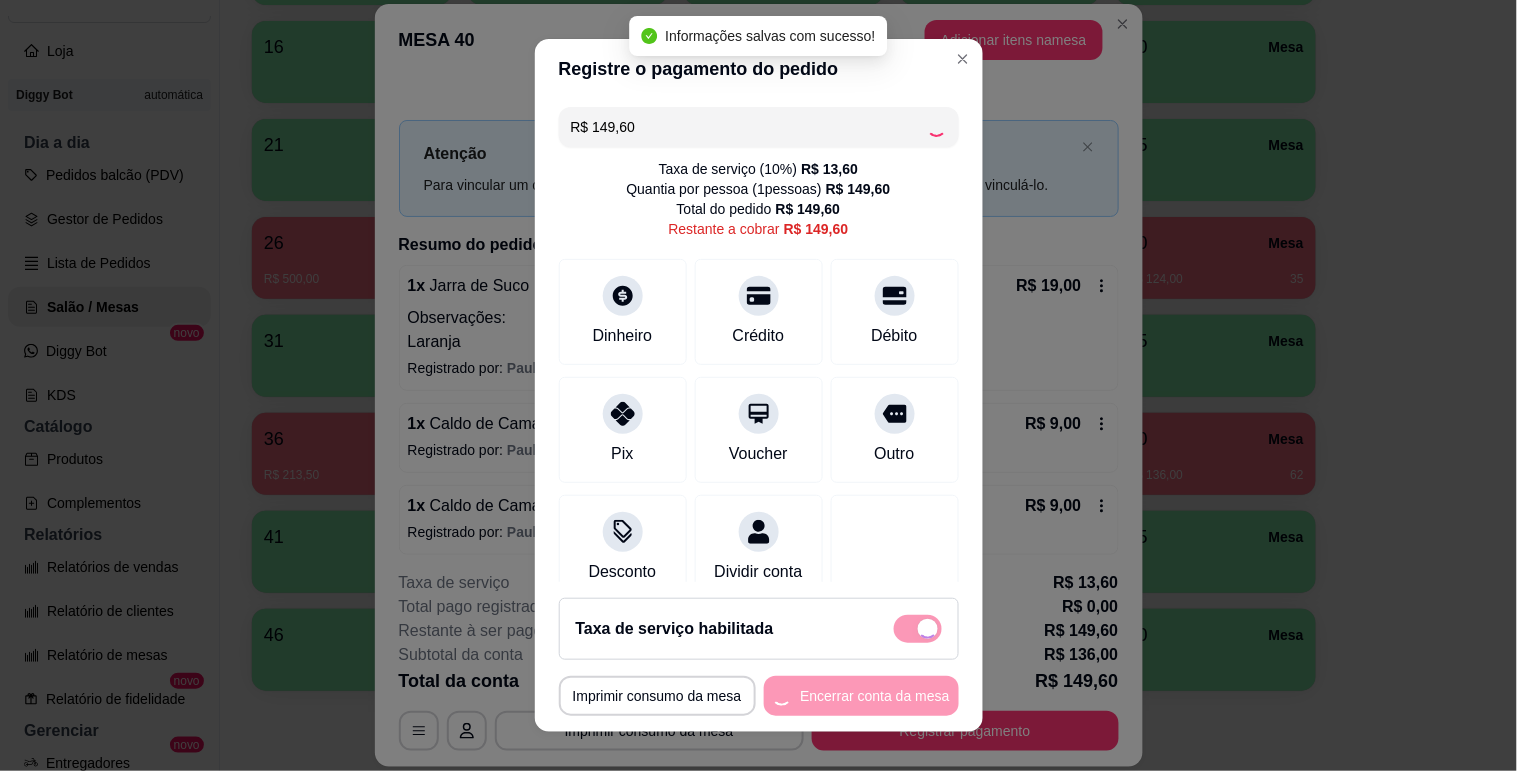 type on "R$ 0,00" 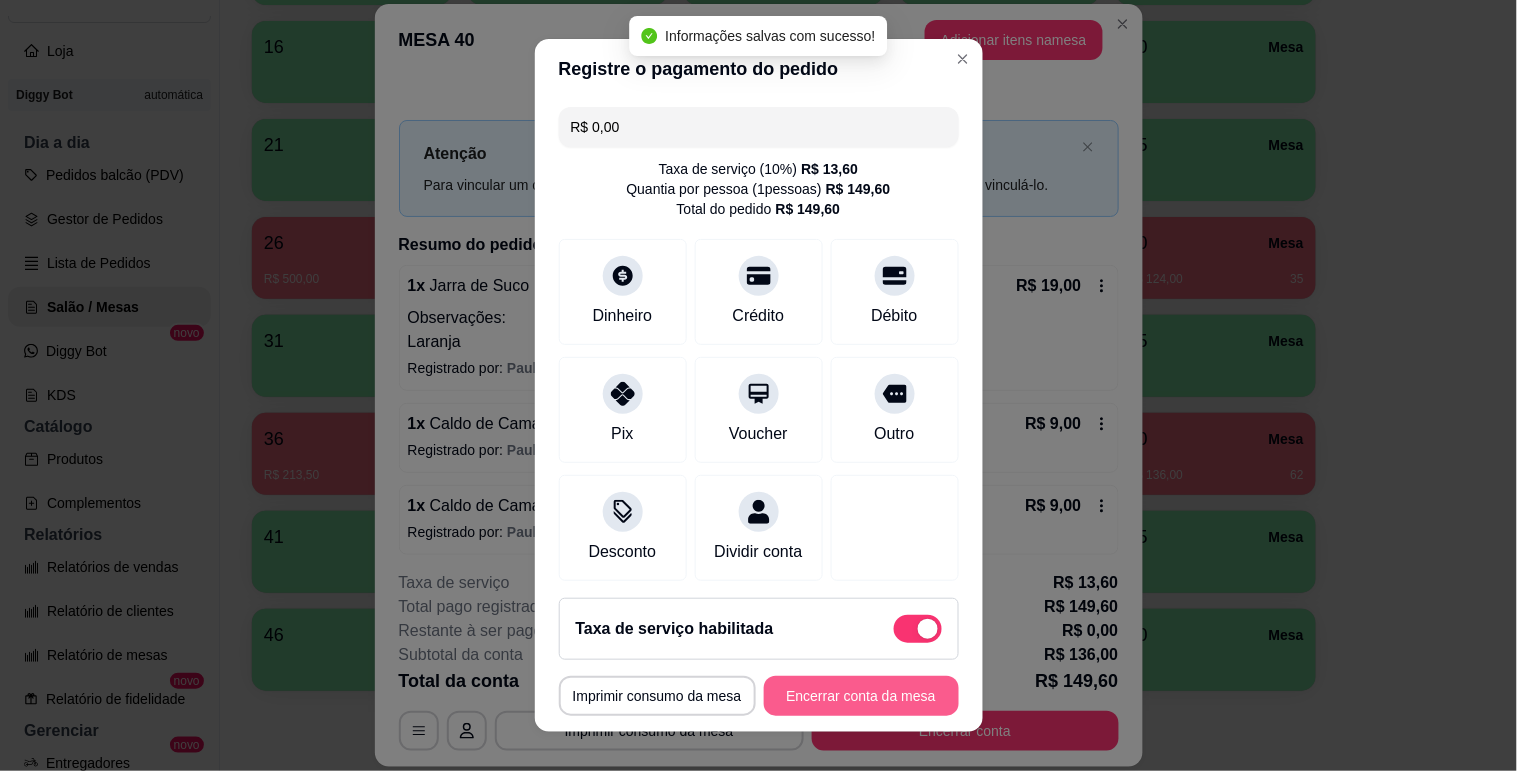 click on "Encerrar conta da mesa" at bounding box center [861, 696] 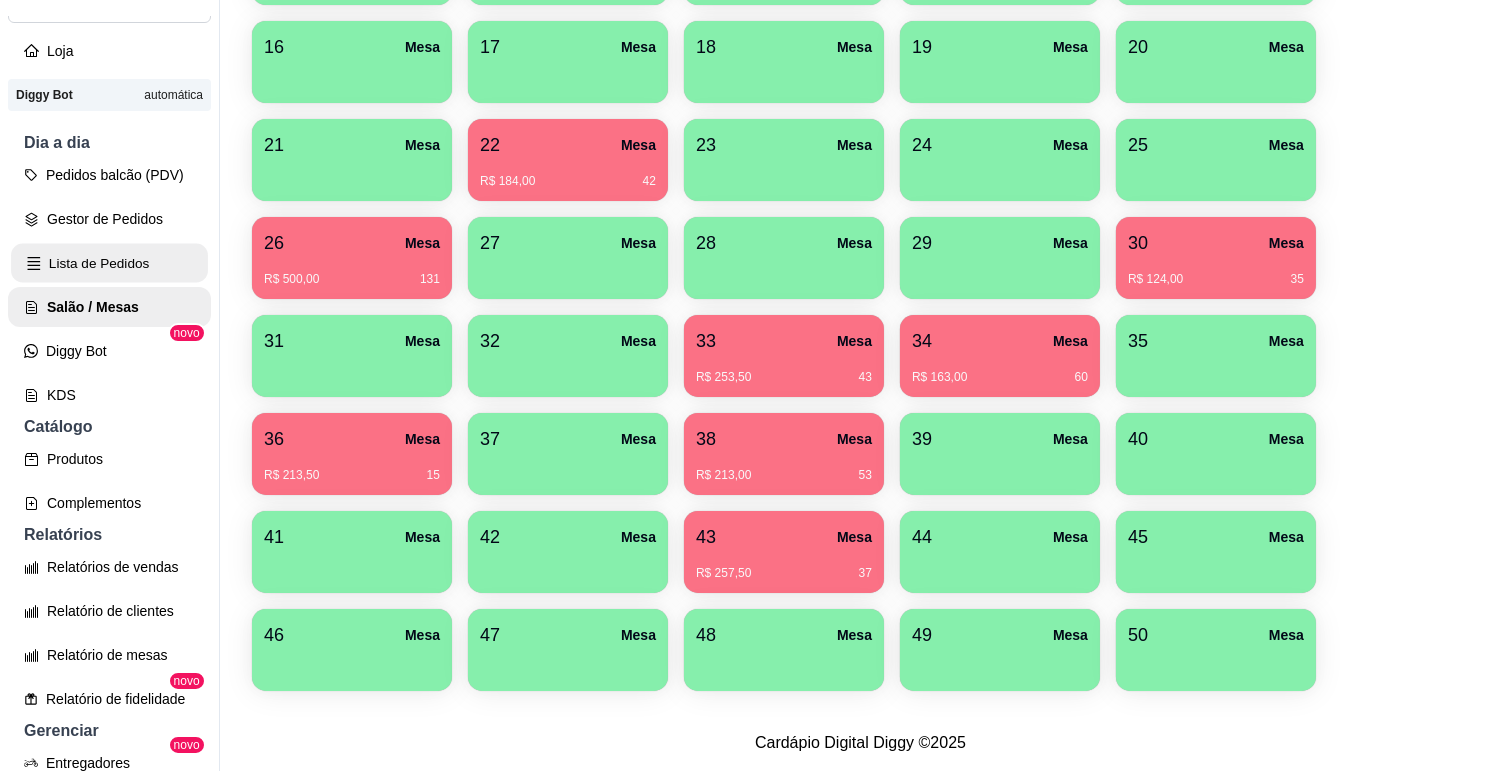 click on "Lista de Pedidos" at bounding box center [109, 263] 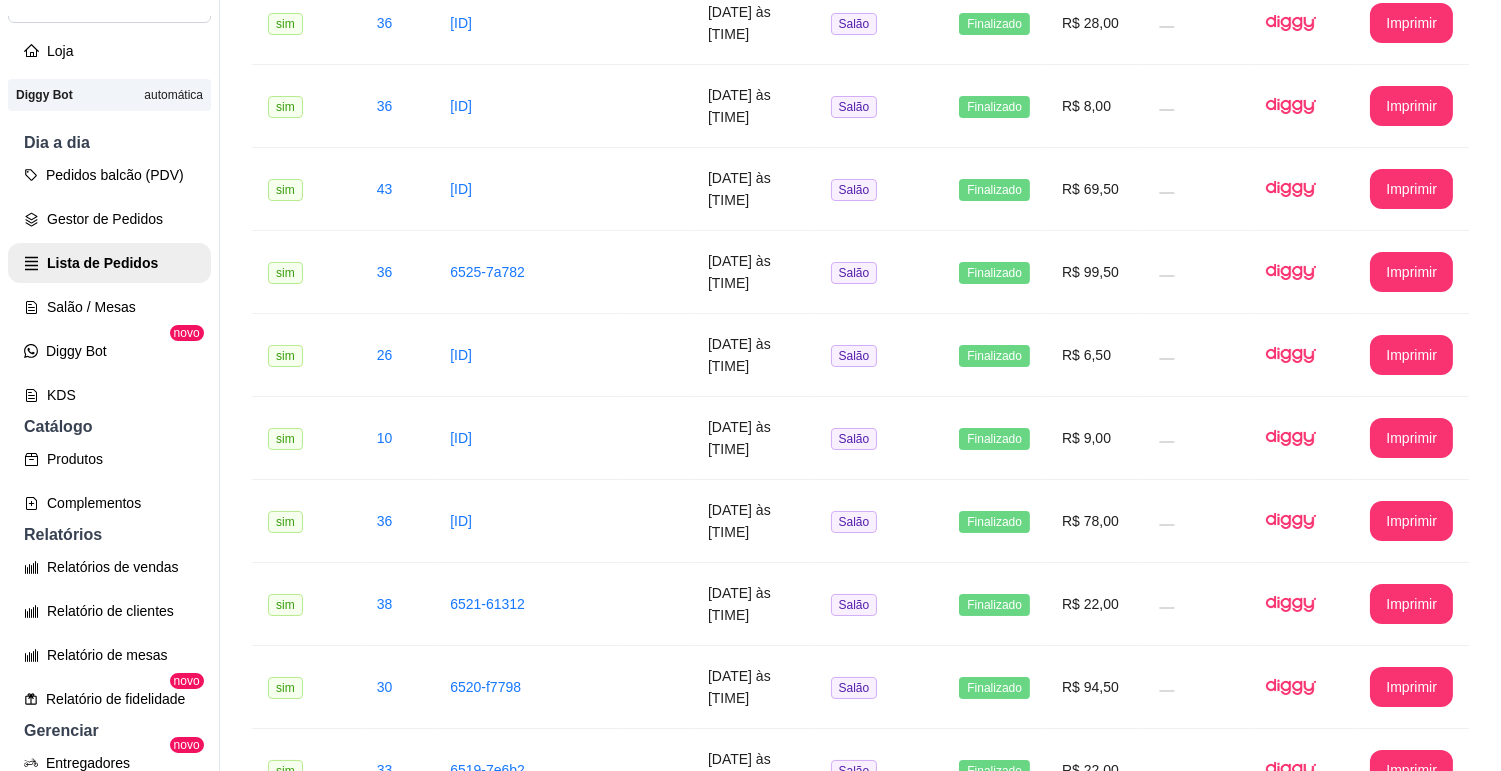 scroll, scrollTop: 0, scrollLeft: 0, axis: both 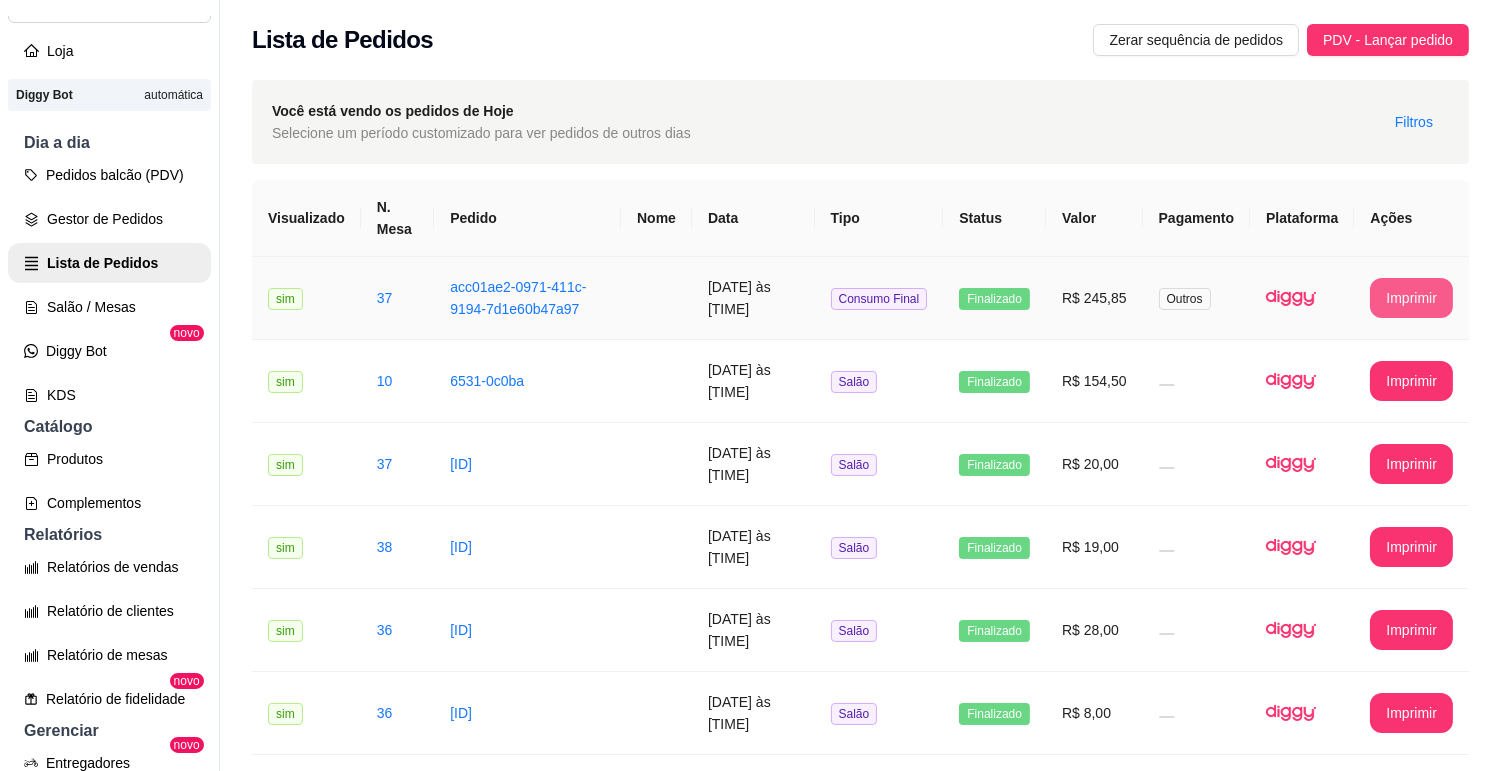 click on "**********" at bounding box center [860, 1502] 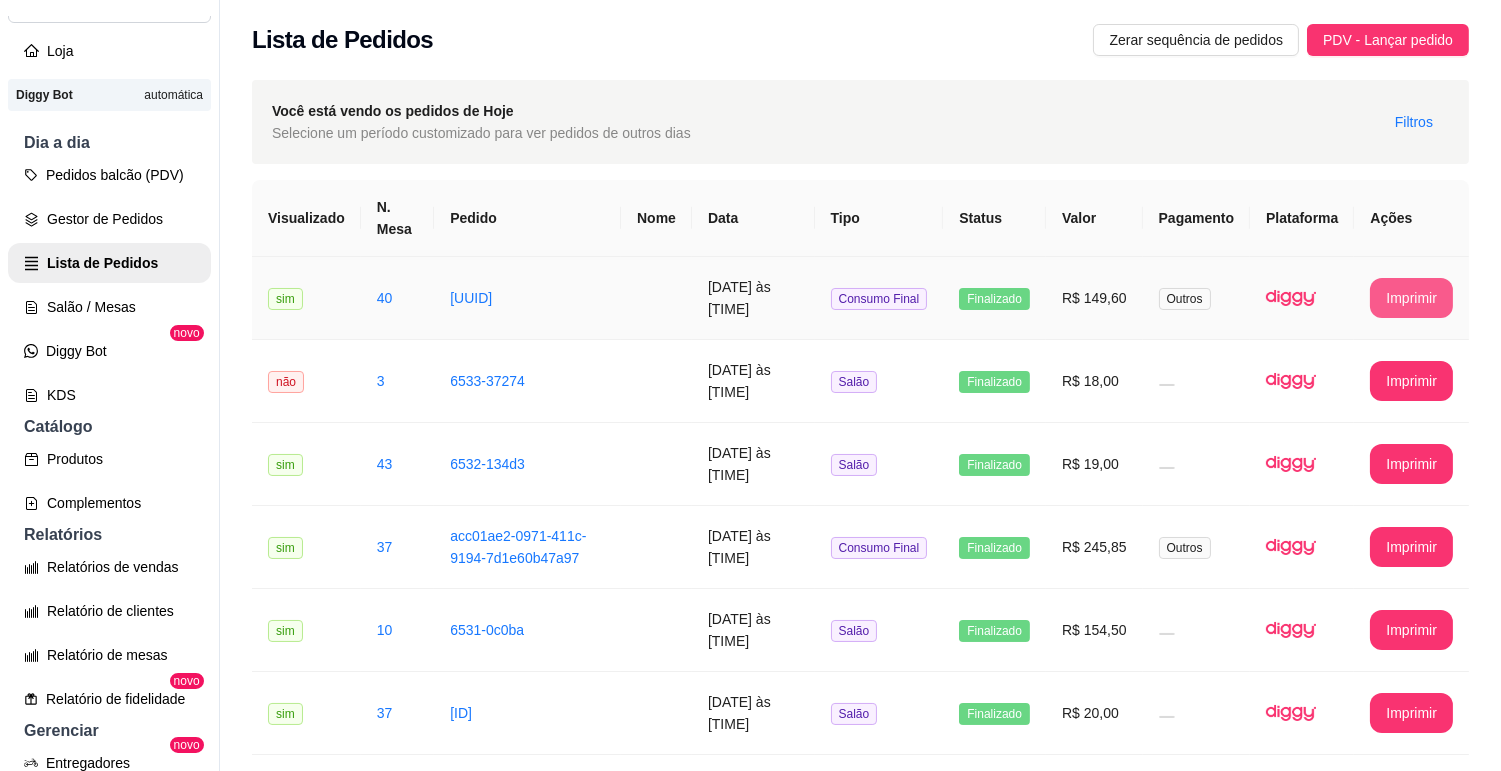 click on "Imprimir" at bounding box center (1411, 298) 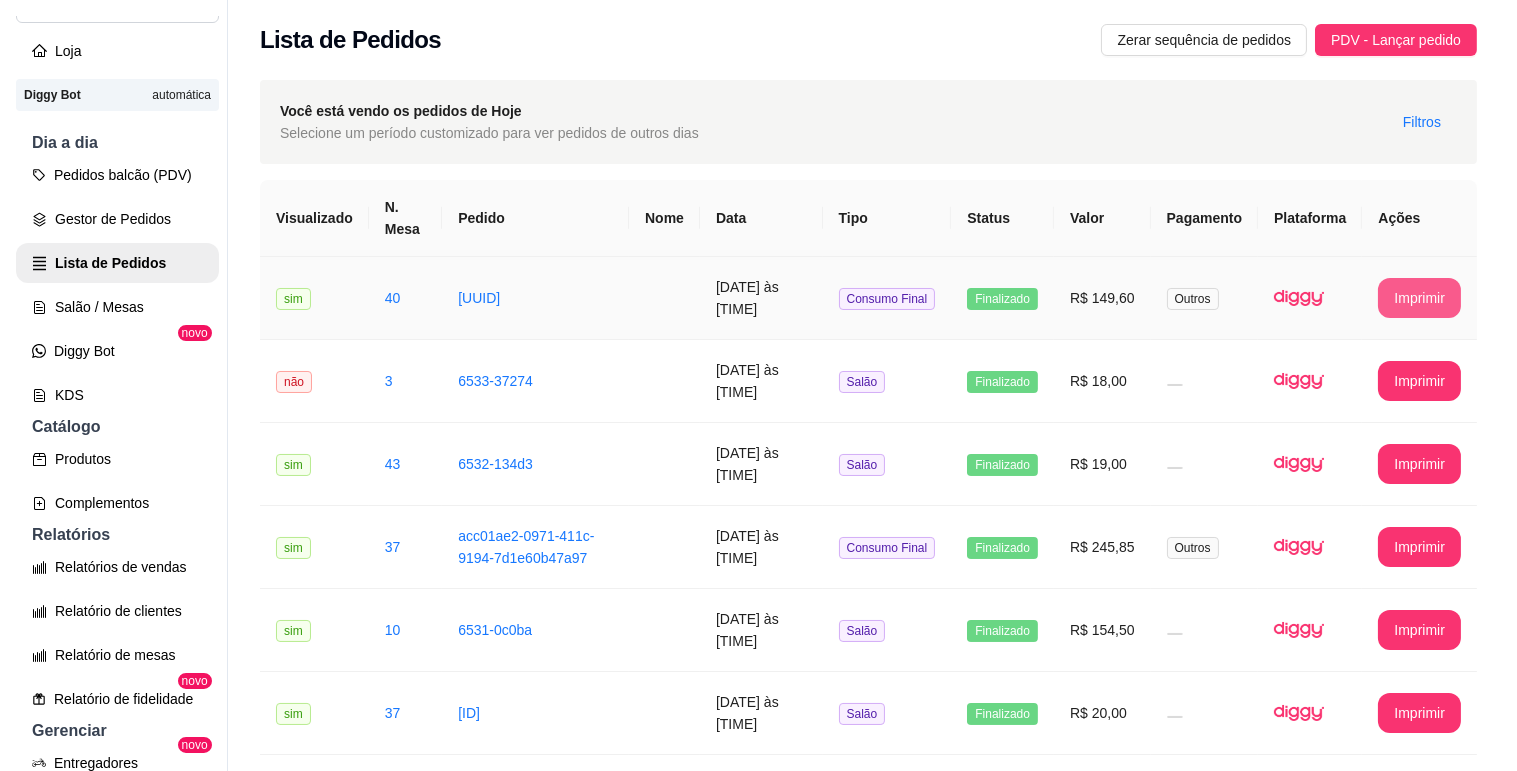 scroll, scrollTop: 0, scrollLeft: 0, axis: both 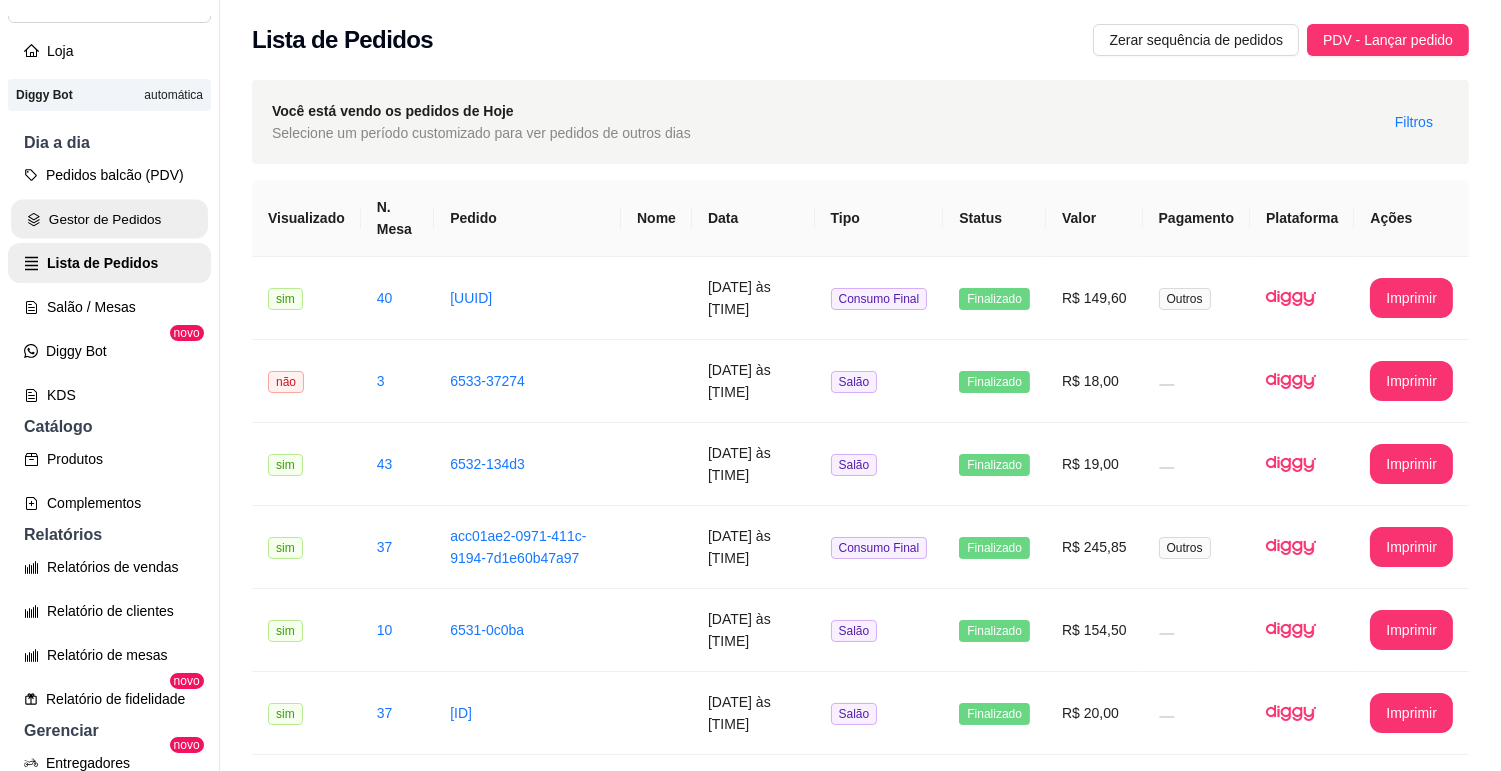 click on "Gestor de Pedidos" at bounding box center (109, 219) 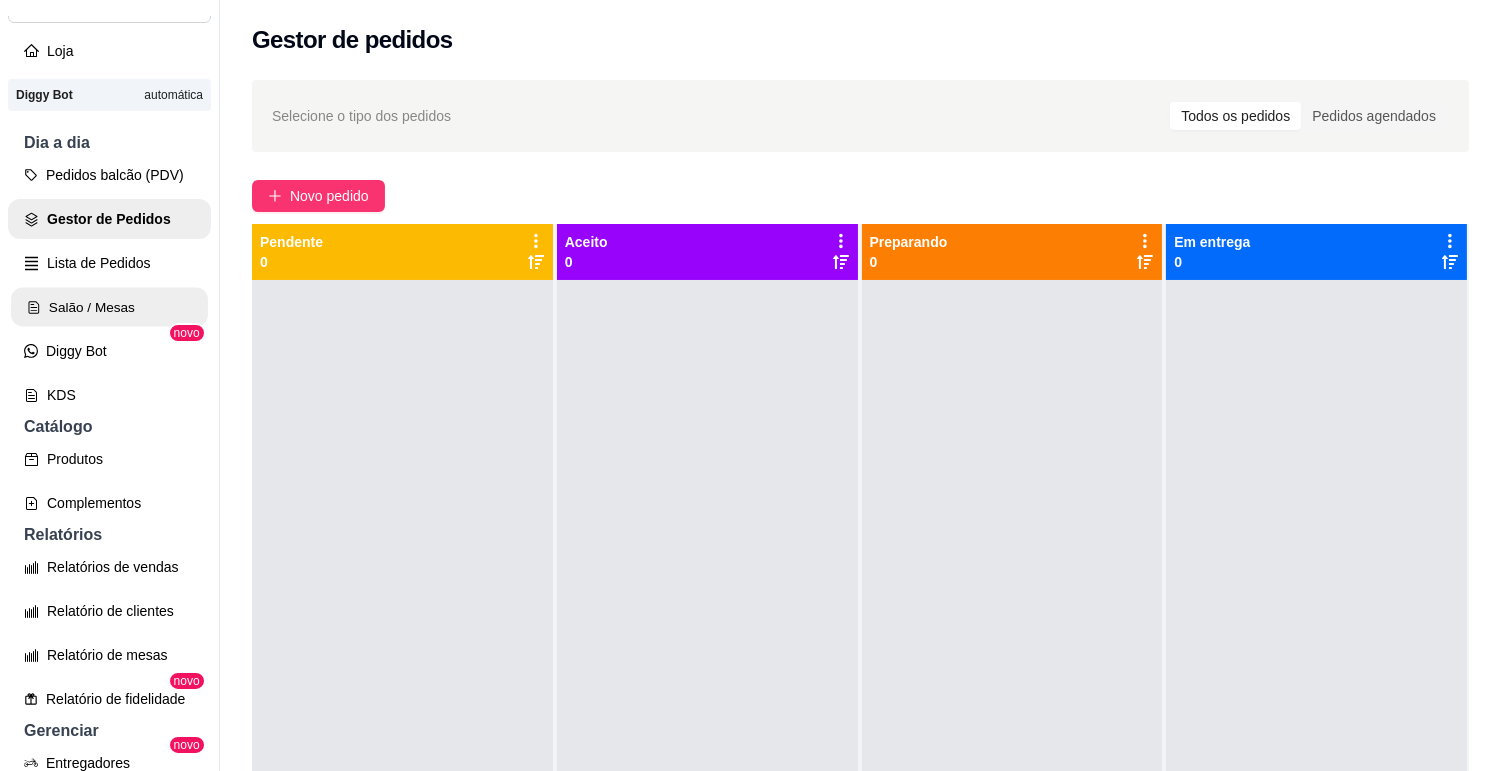click on "Salão / Mesas" at bounding box center [109, 307] 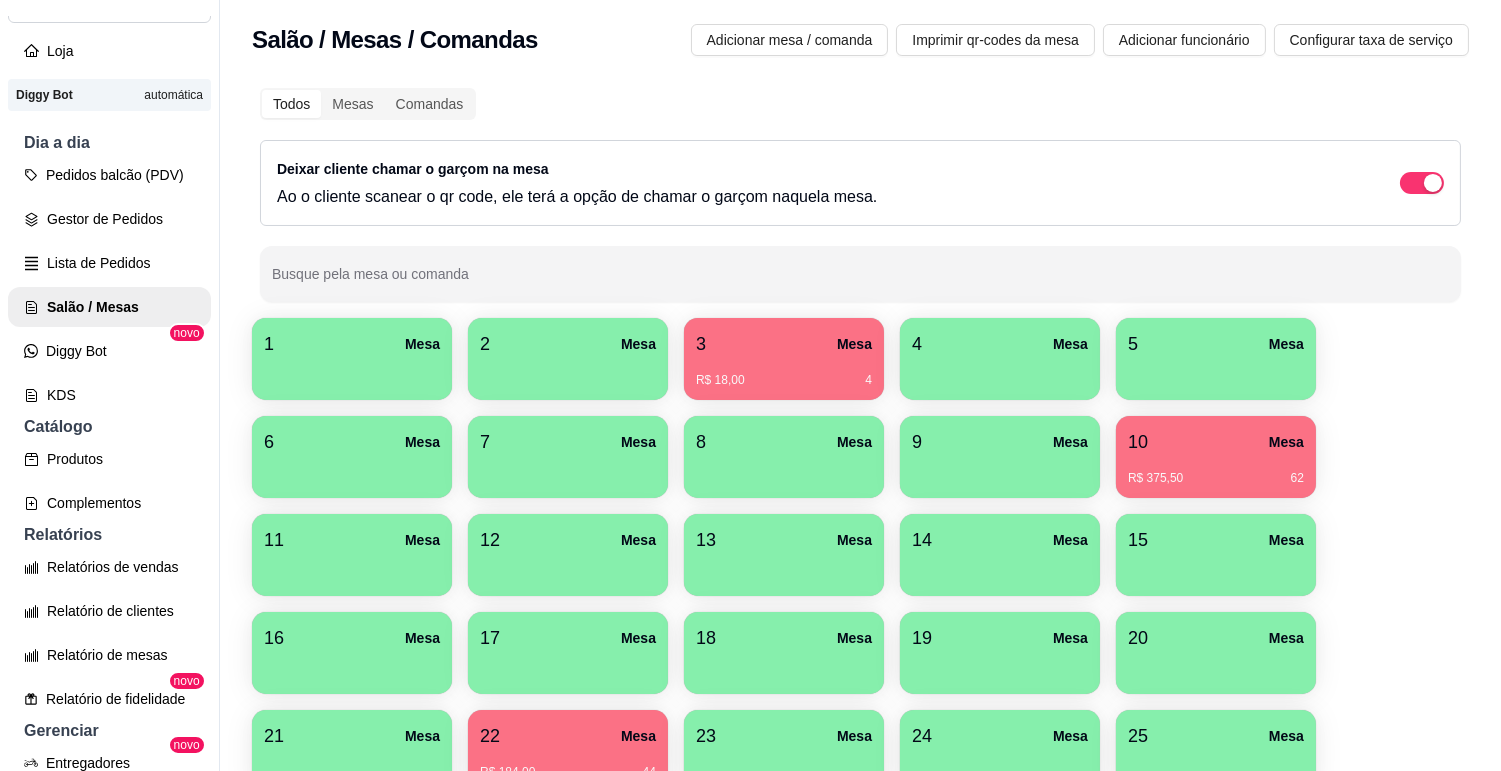 click on "10 Mesa" at bounding box center [1216, 442] 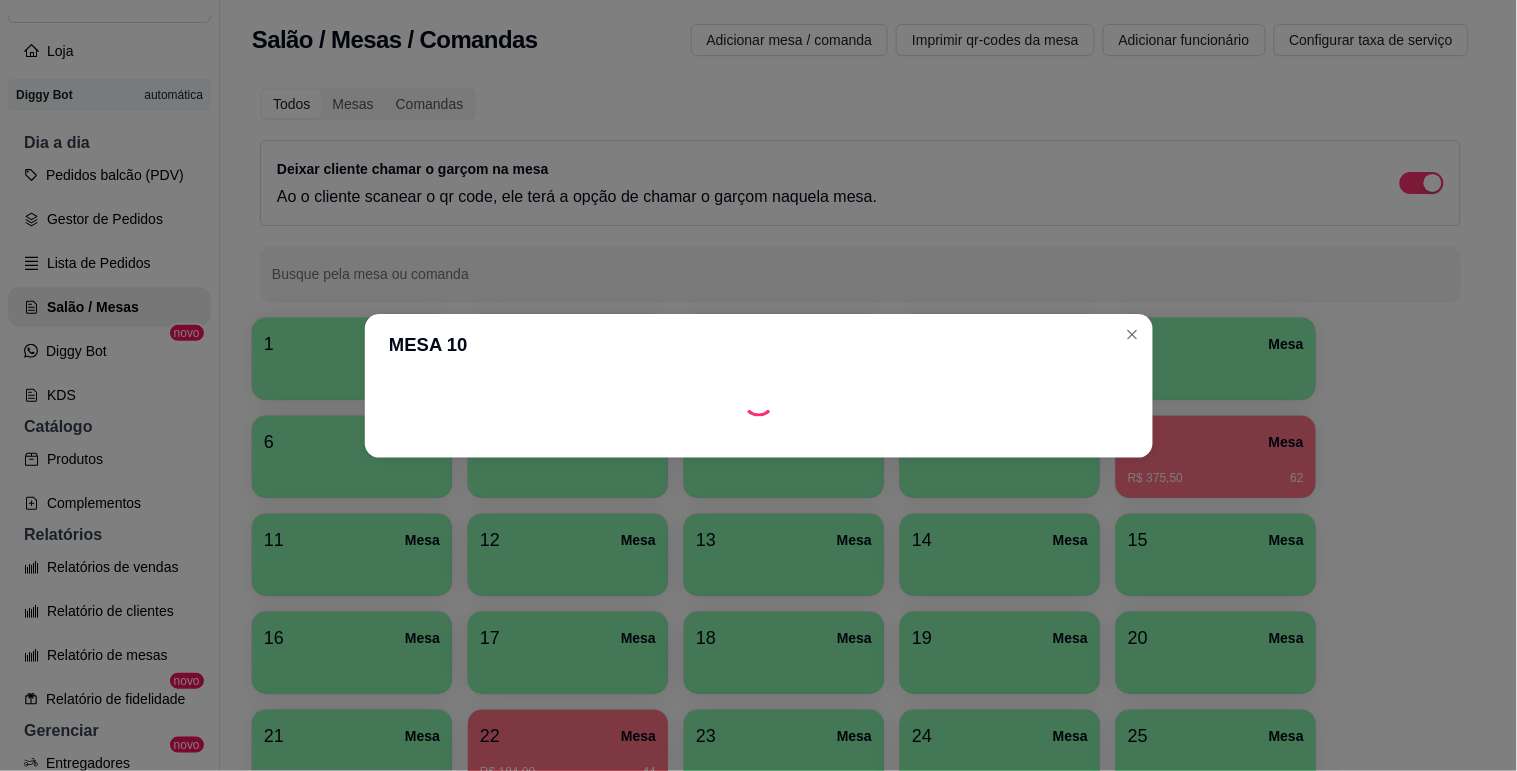 scroll, scrollTop: 222, scrollLeft: 0, axis: vertical 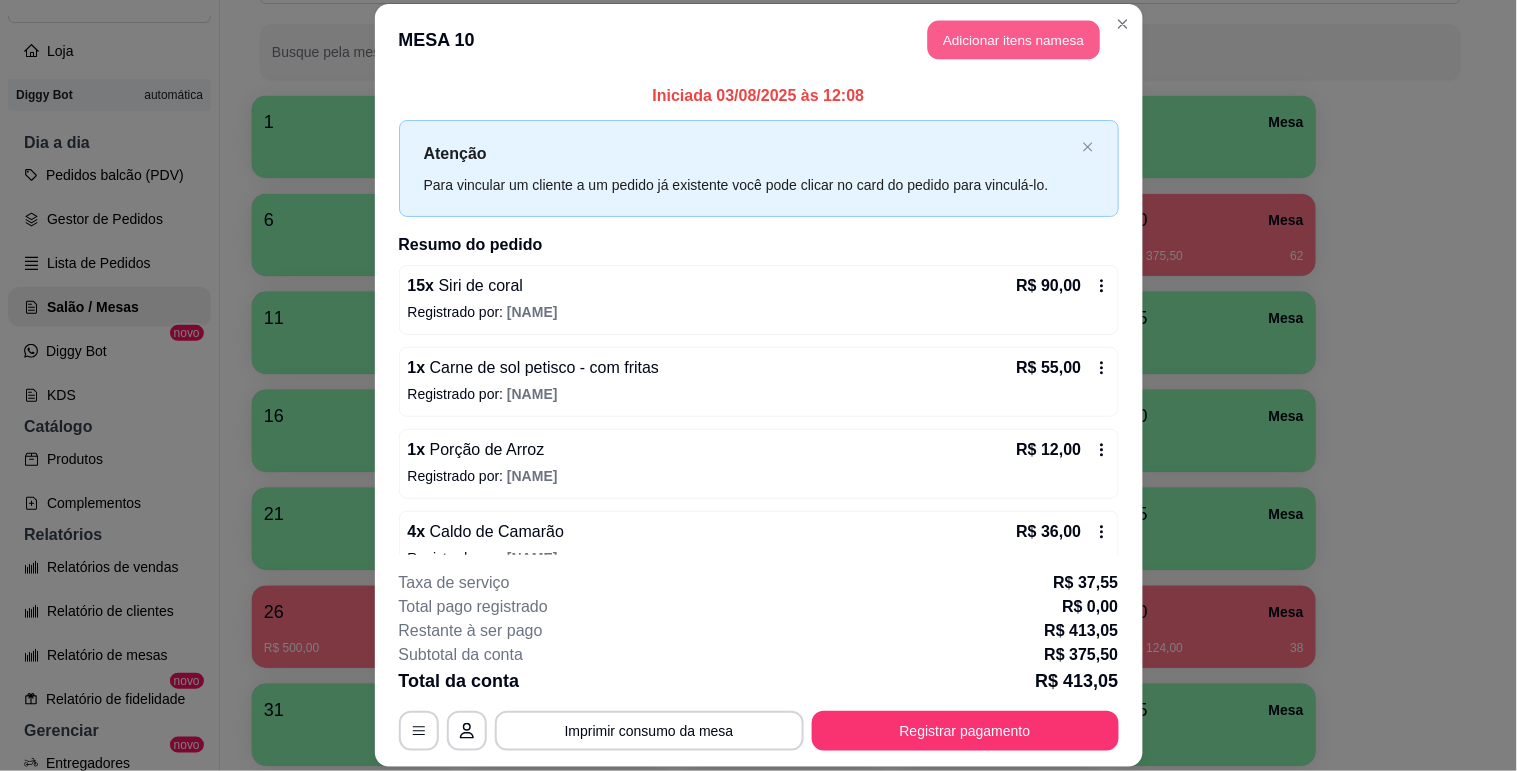 click on "Adicionar itens na  mesa" at bounding box center (1014, 39) 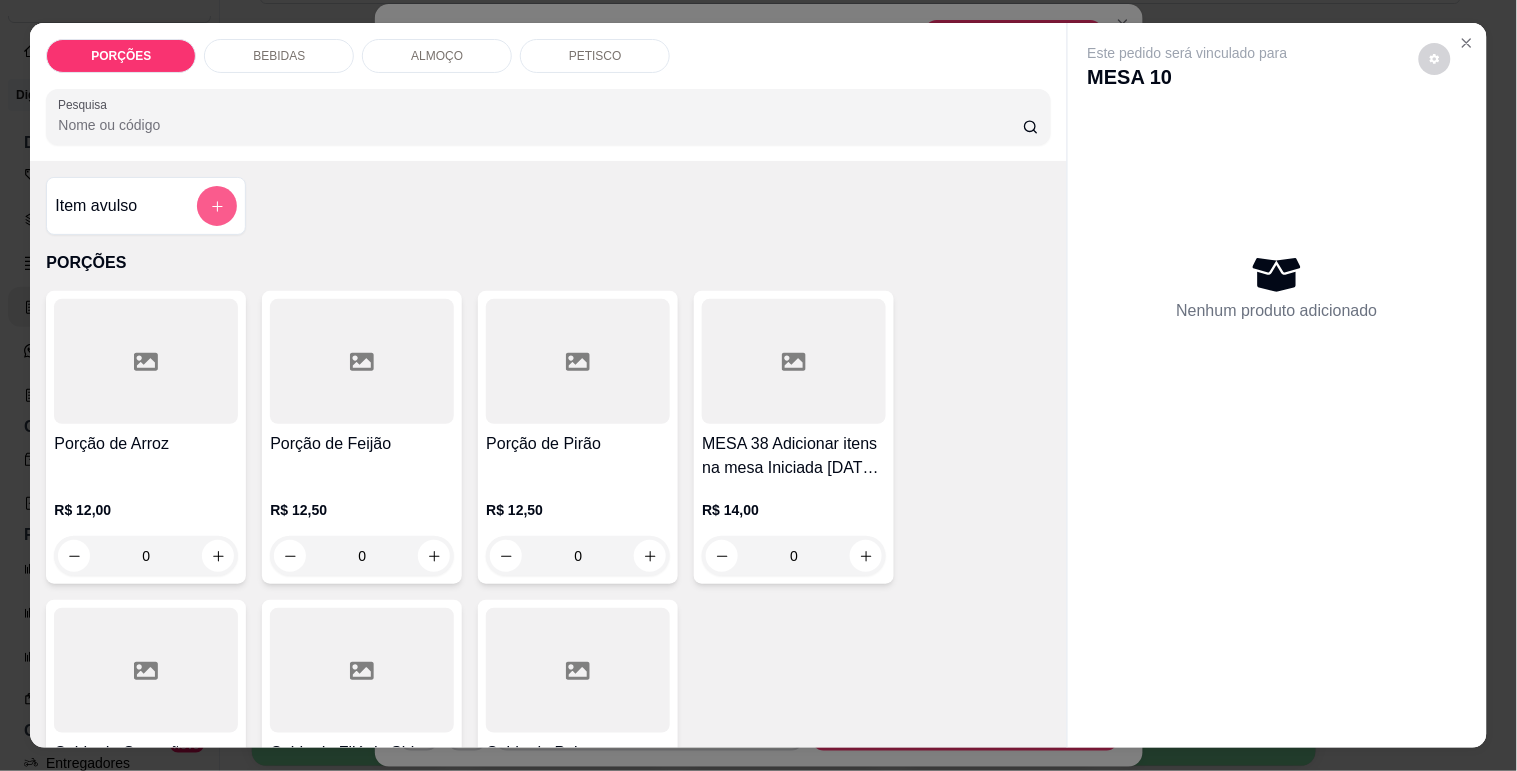 click at bounding box center (217, 206) 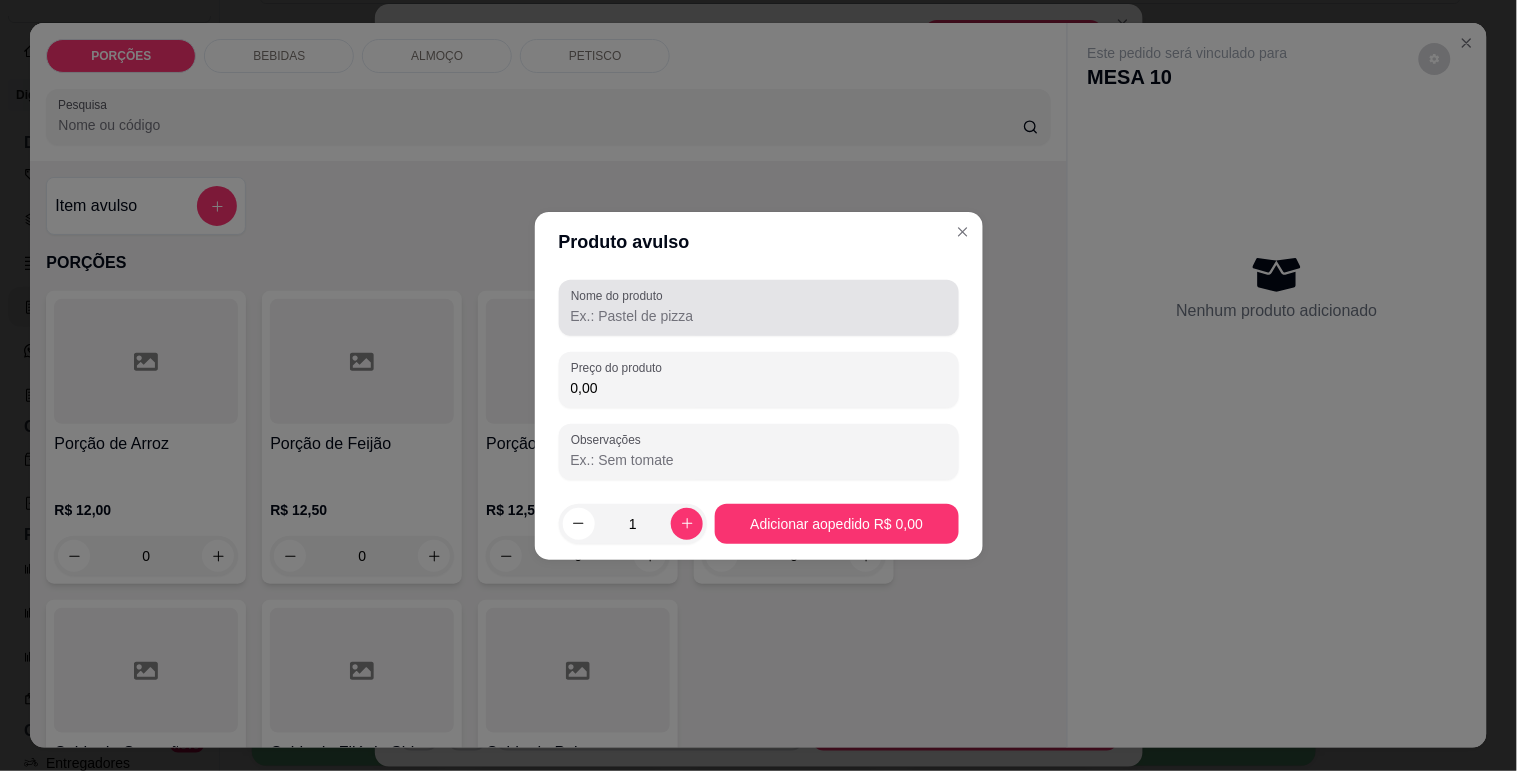 click on "Nome do produto" at bounding box center (759, 316) 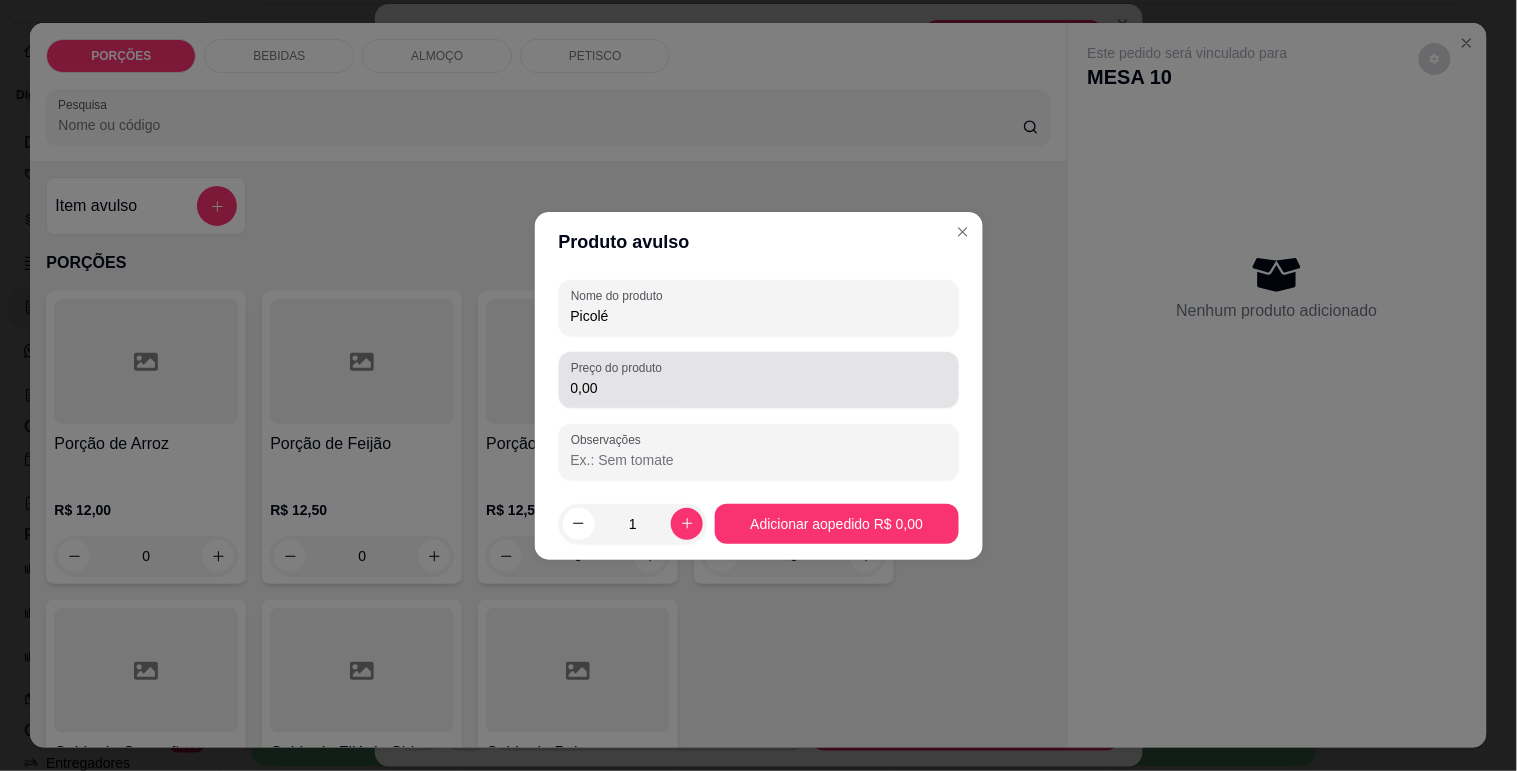 type on "Picolé" 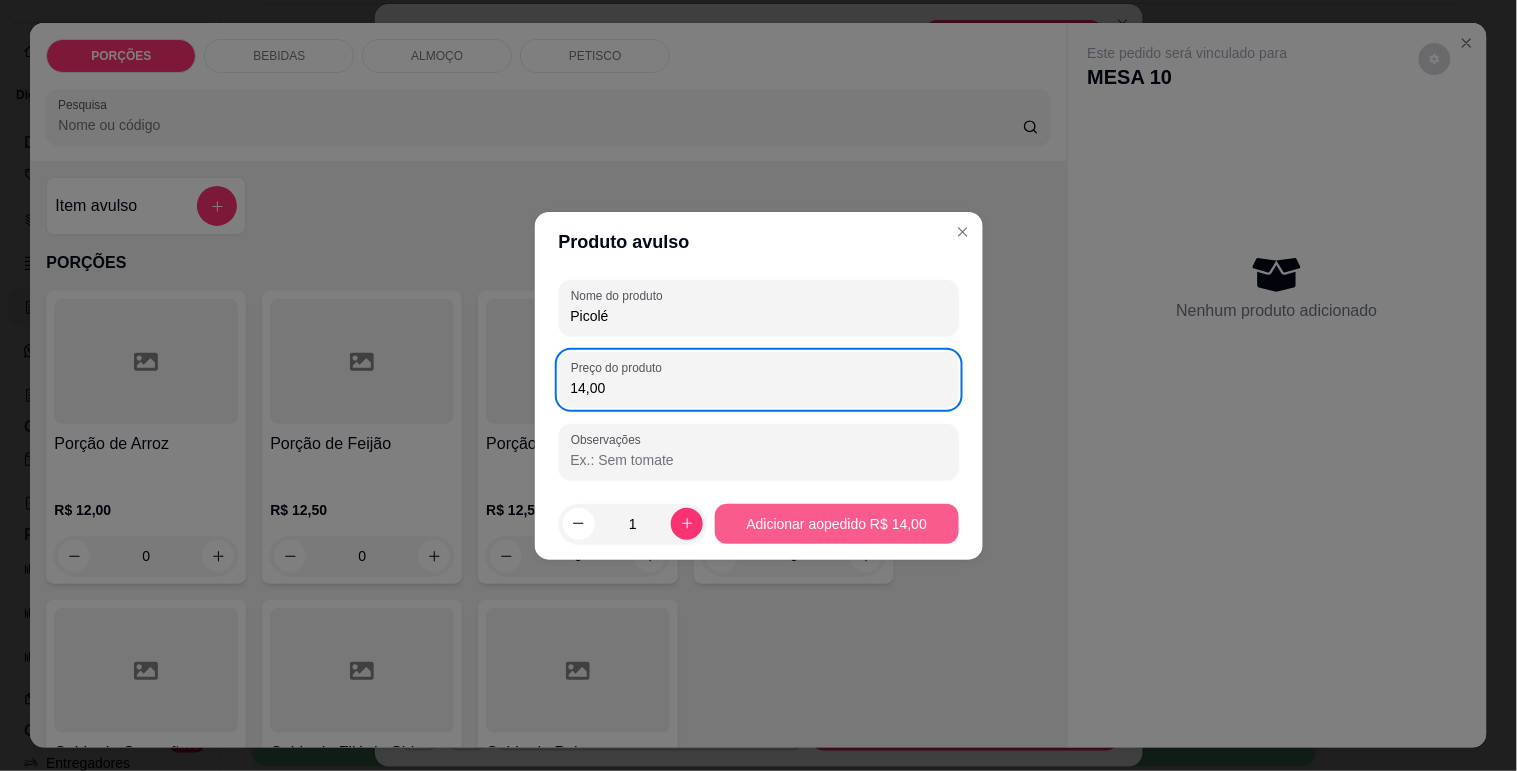 type on "14,00" 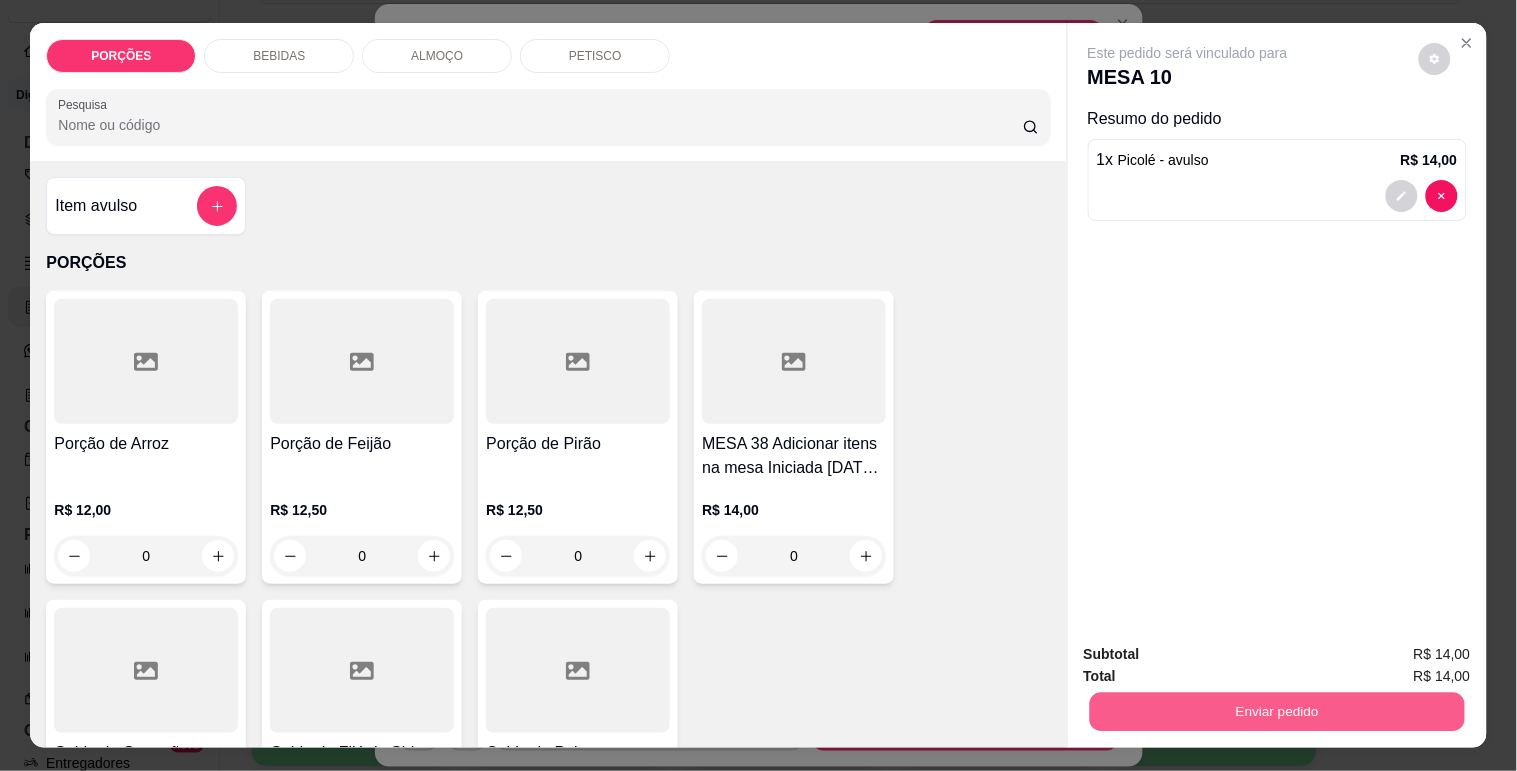 click on "Enviar pedido" at bounding box center [1276, 711] 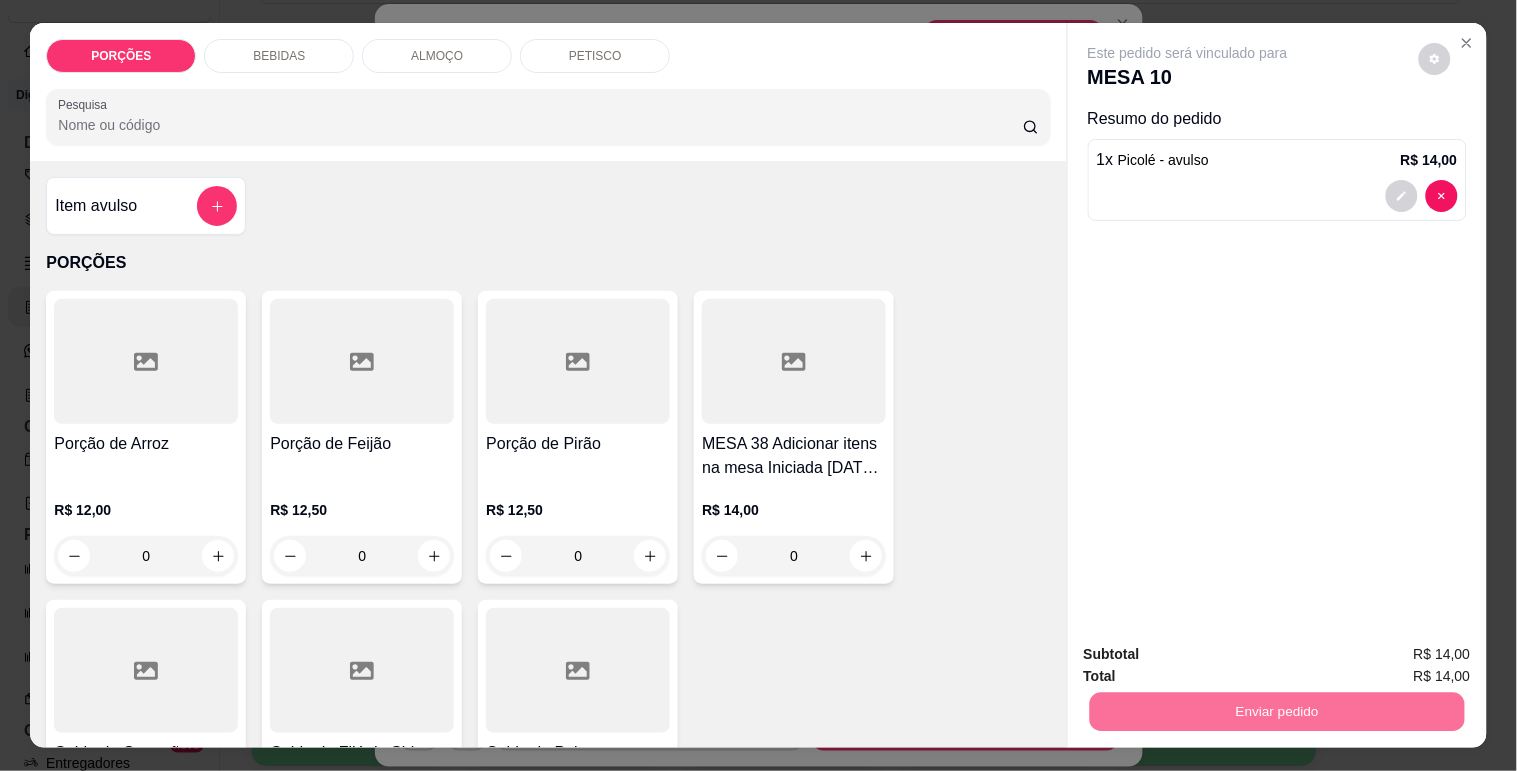 click on "Não registrar e enviar pedido" at bounding box center [1211, 655] 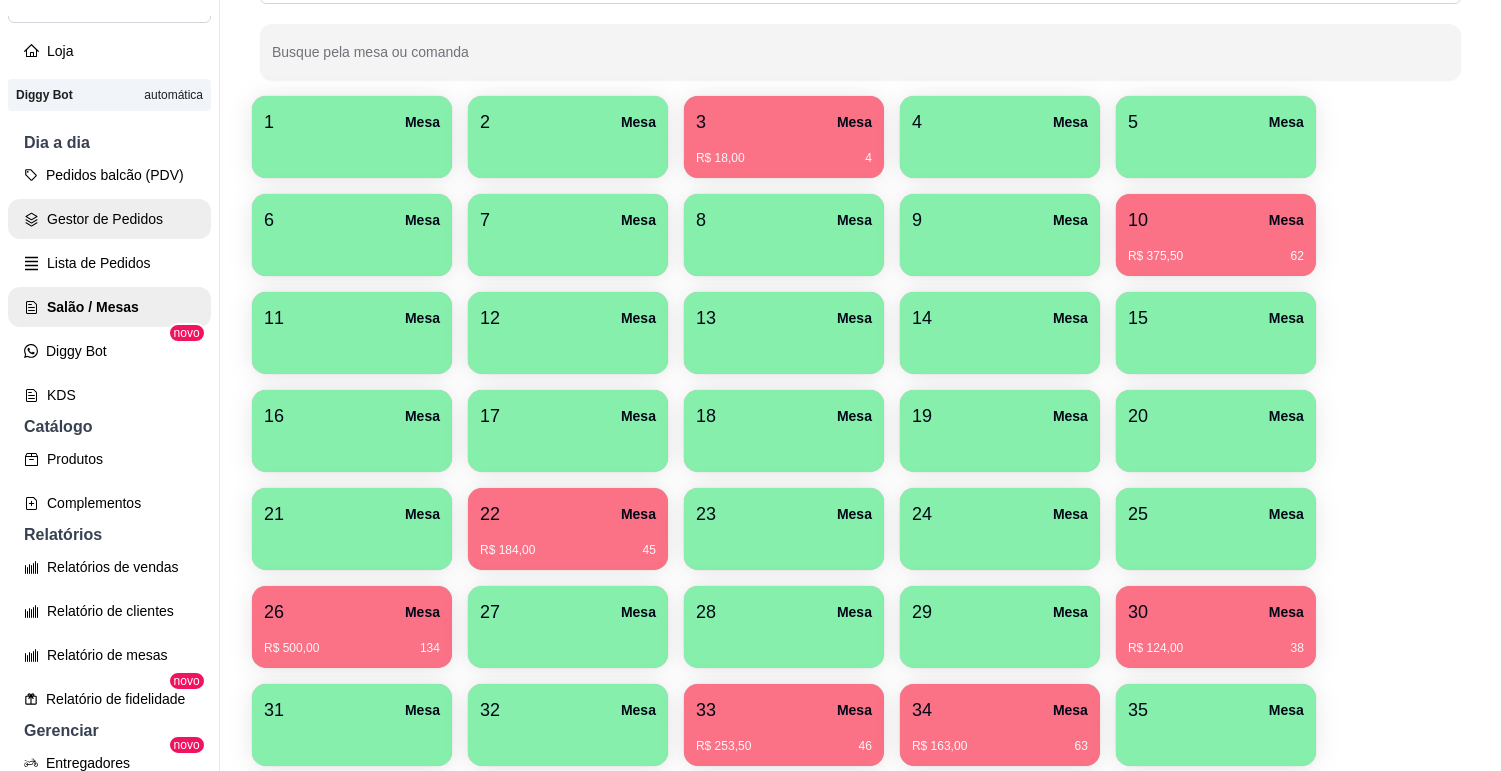 click on "Gestor de Pedidos" at bounding box center [109, 219] 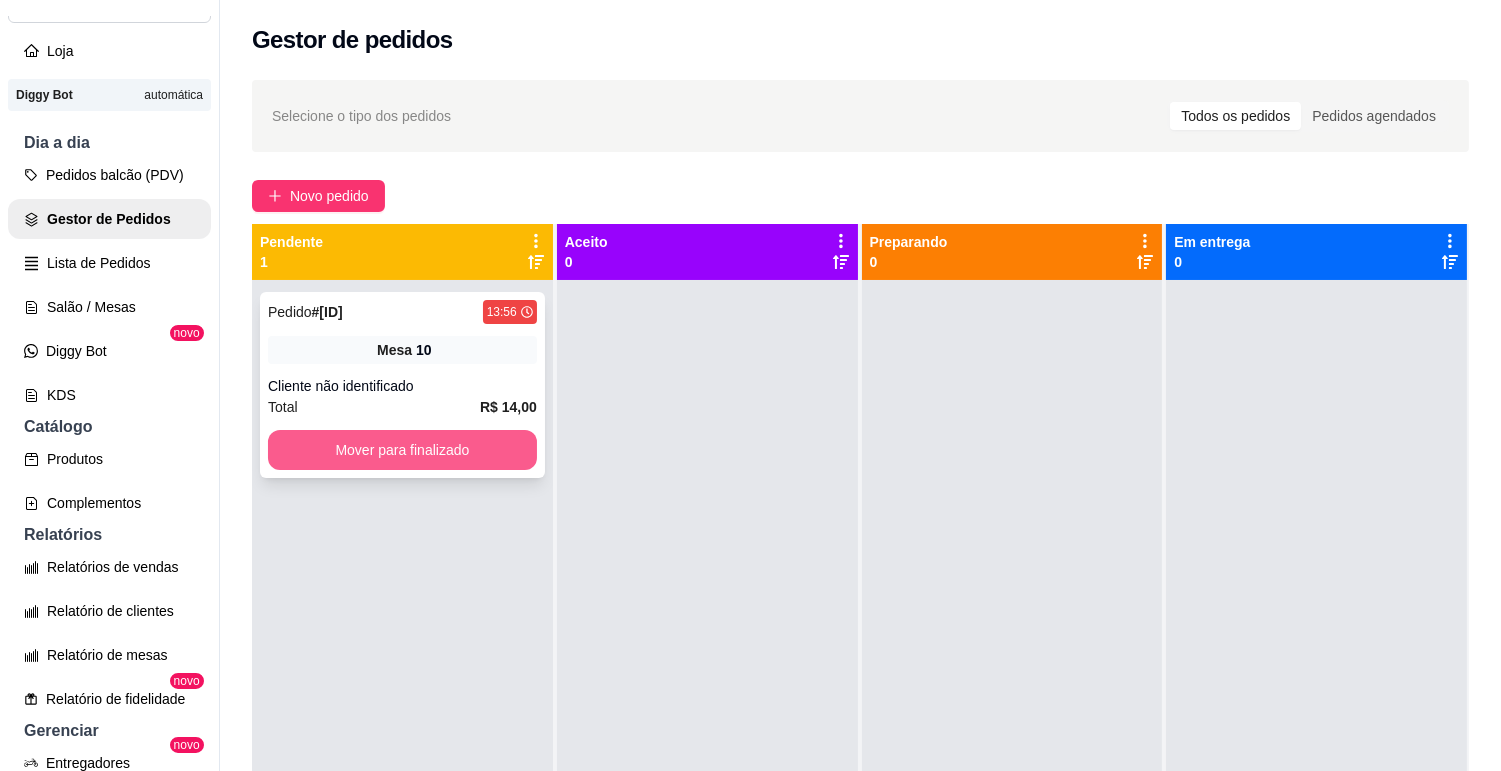 click on "Mover para finalizado" at bounding box center (402, 450) 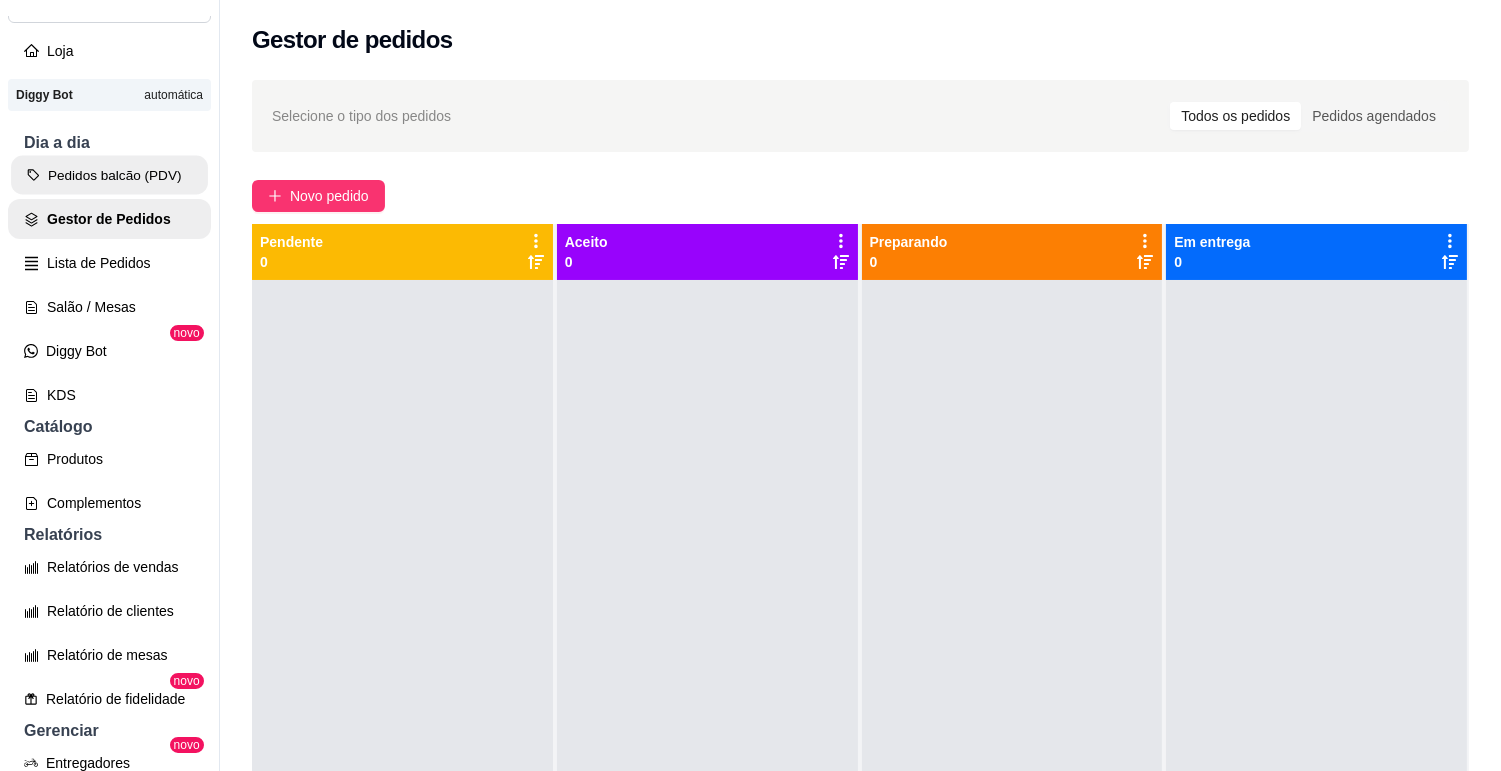 click on "Pedidos balcão (PDV)" at bounding box center [109, 175] 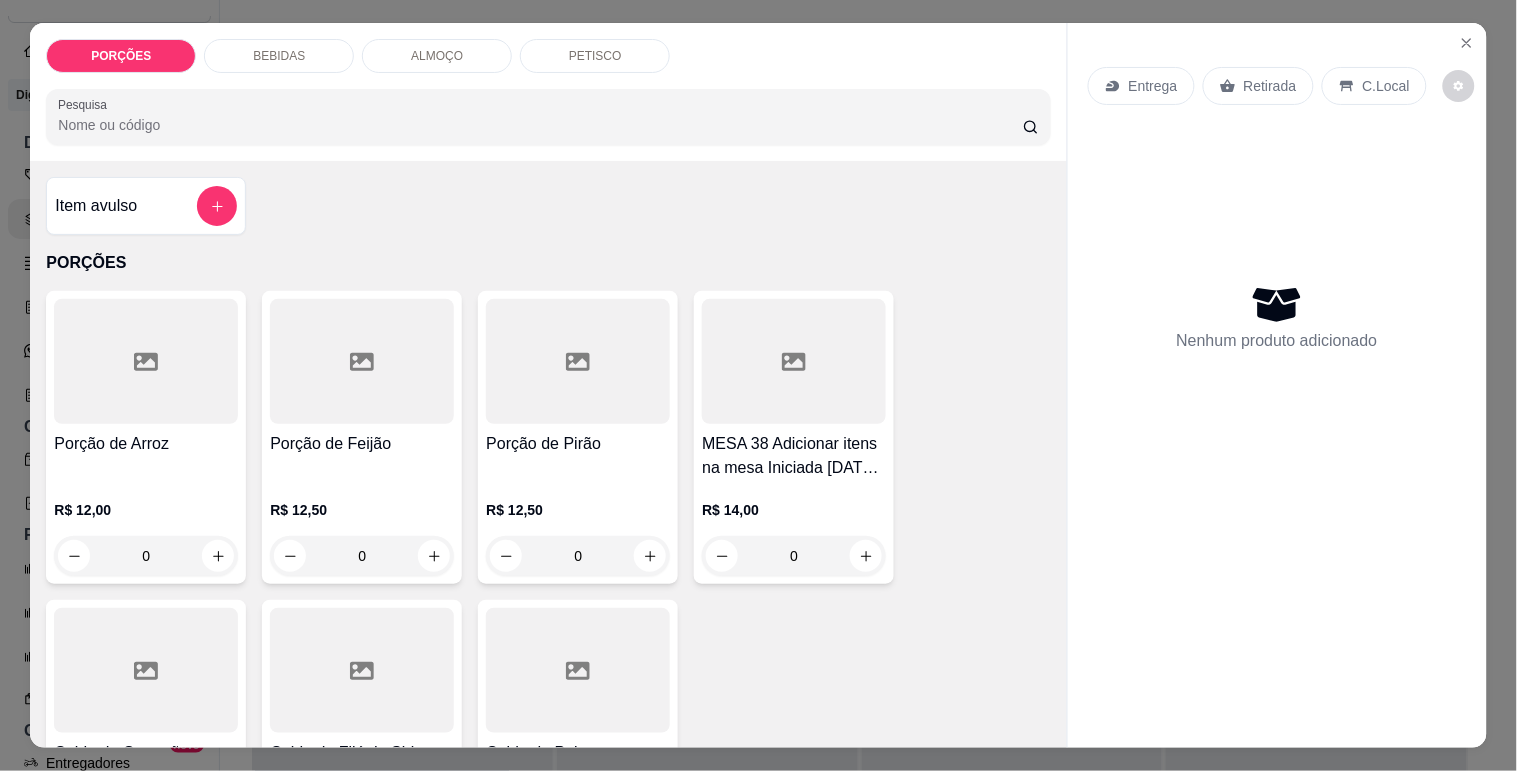 click on "Pesquisa" at bounding box center [540, 125] 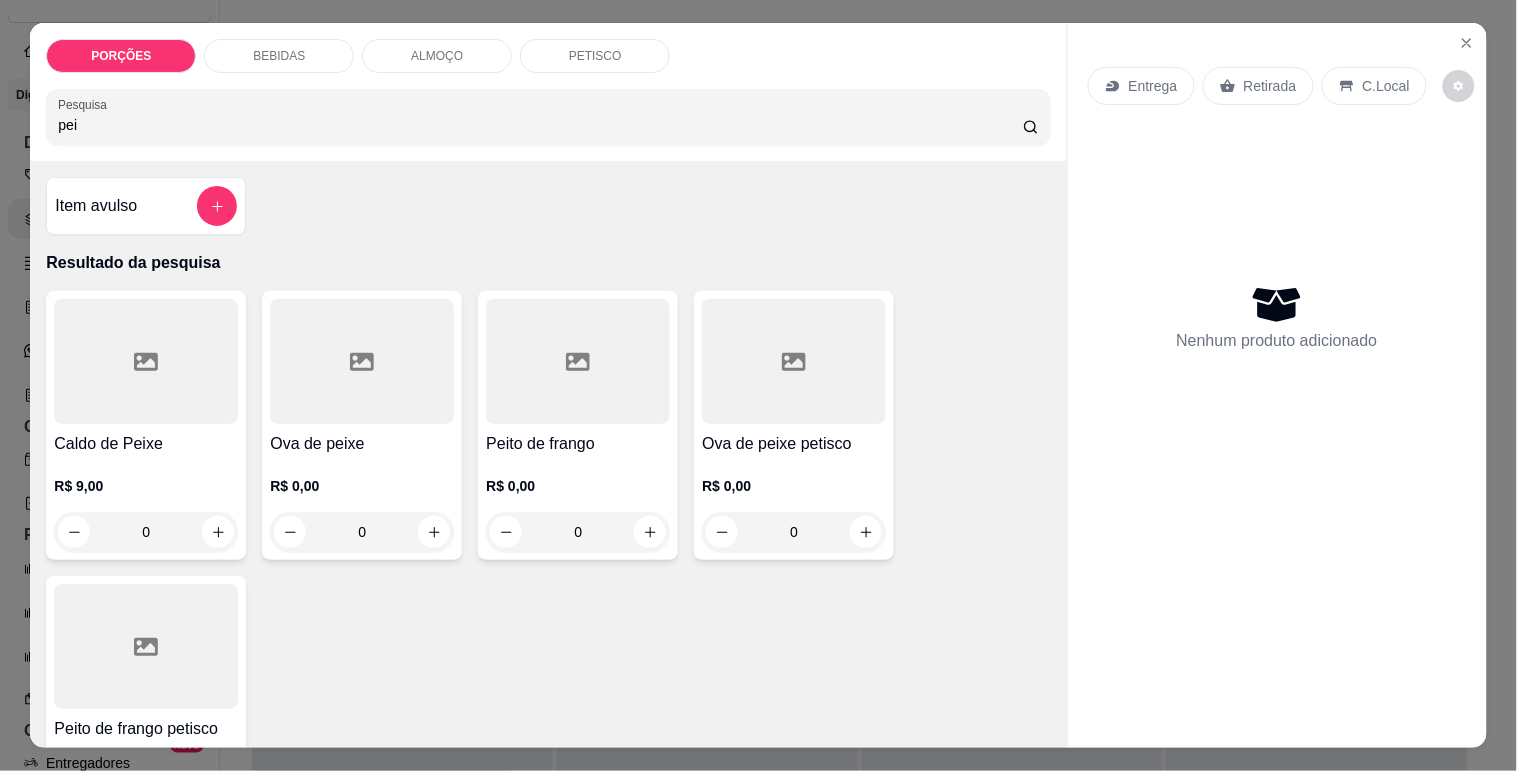 type on "pei" 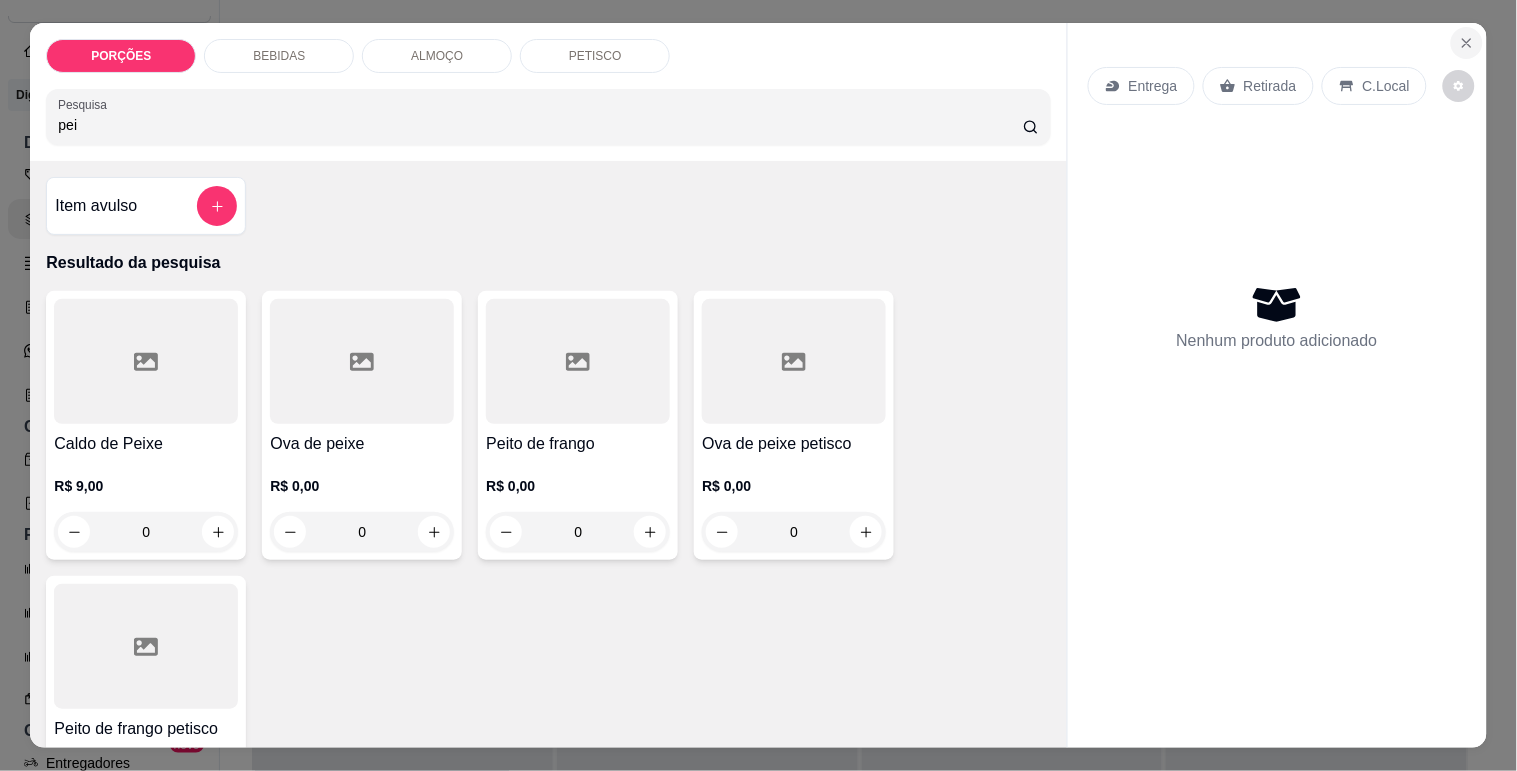 click at bounding box center [1467, 43] 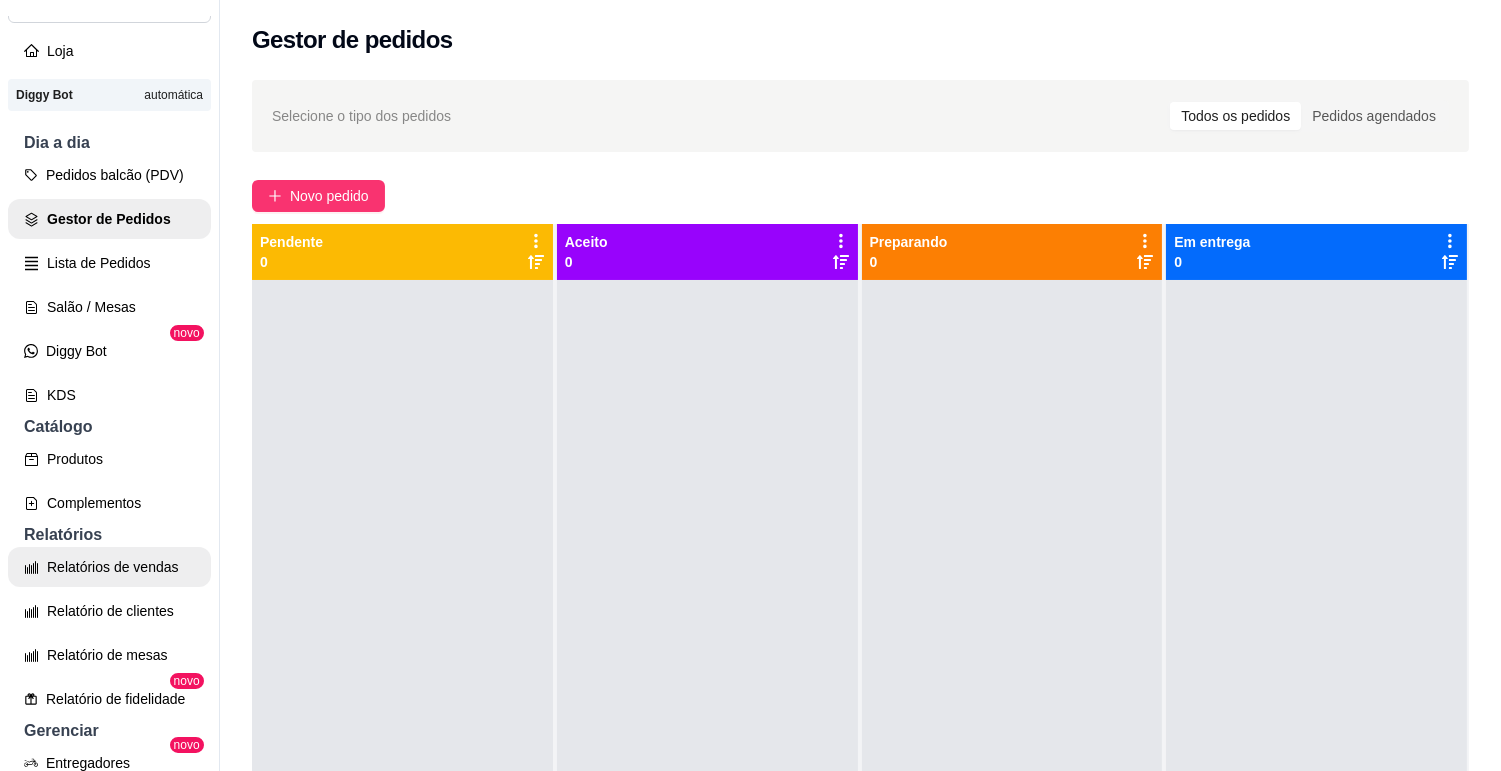 click on "Relatórios de vendas" at bounding box center (109, 567) 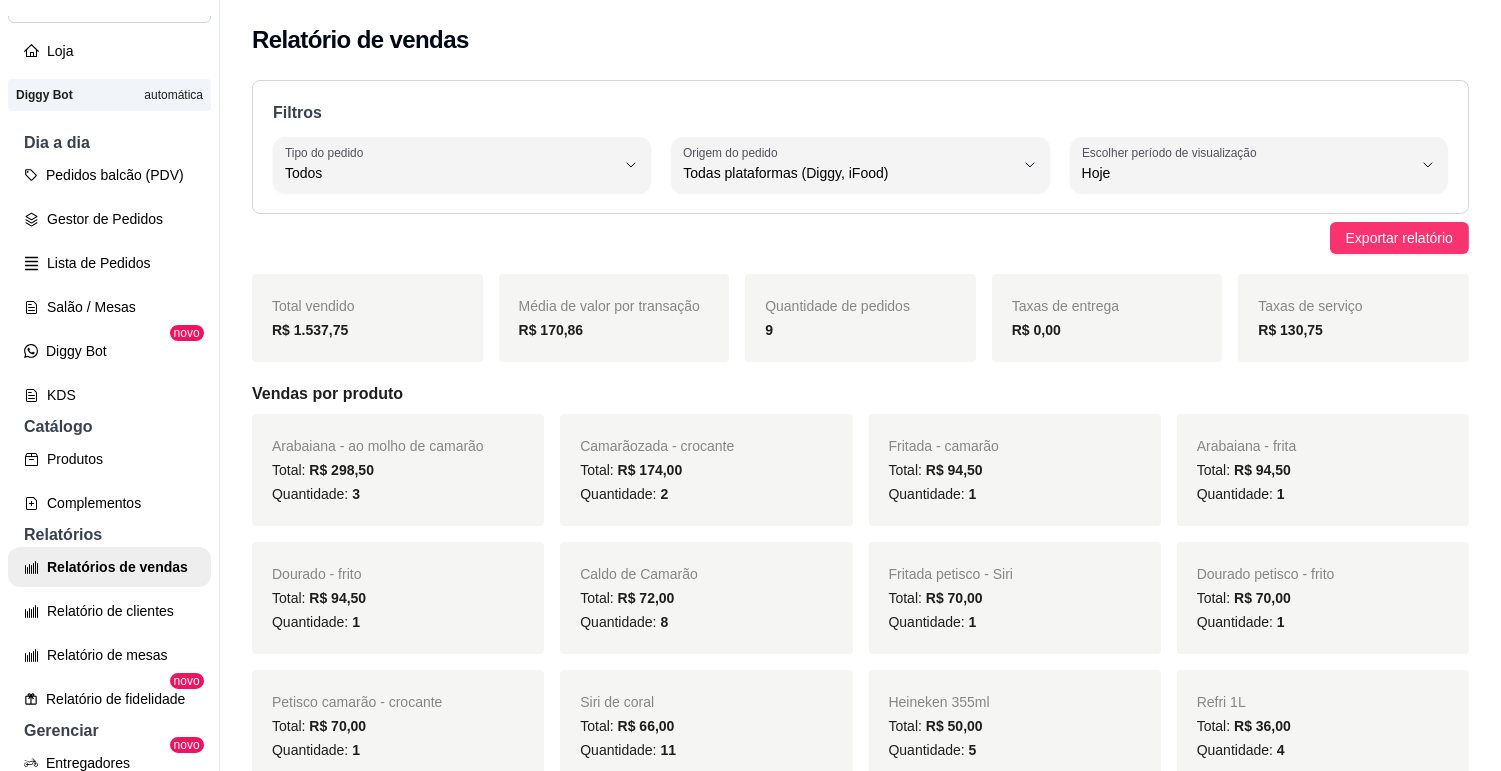click on "Todas plataformas (Diggy, iFood)" at bounding box center [848, 173] 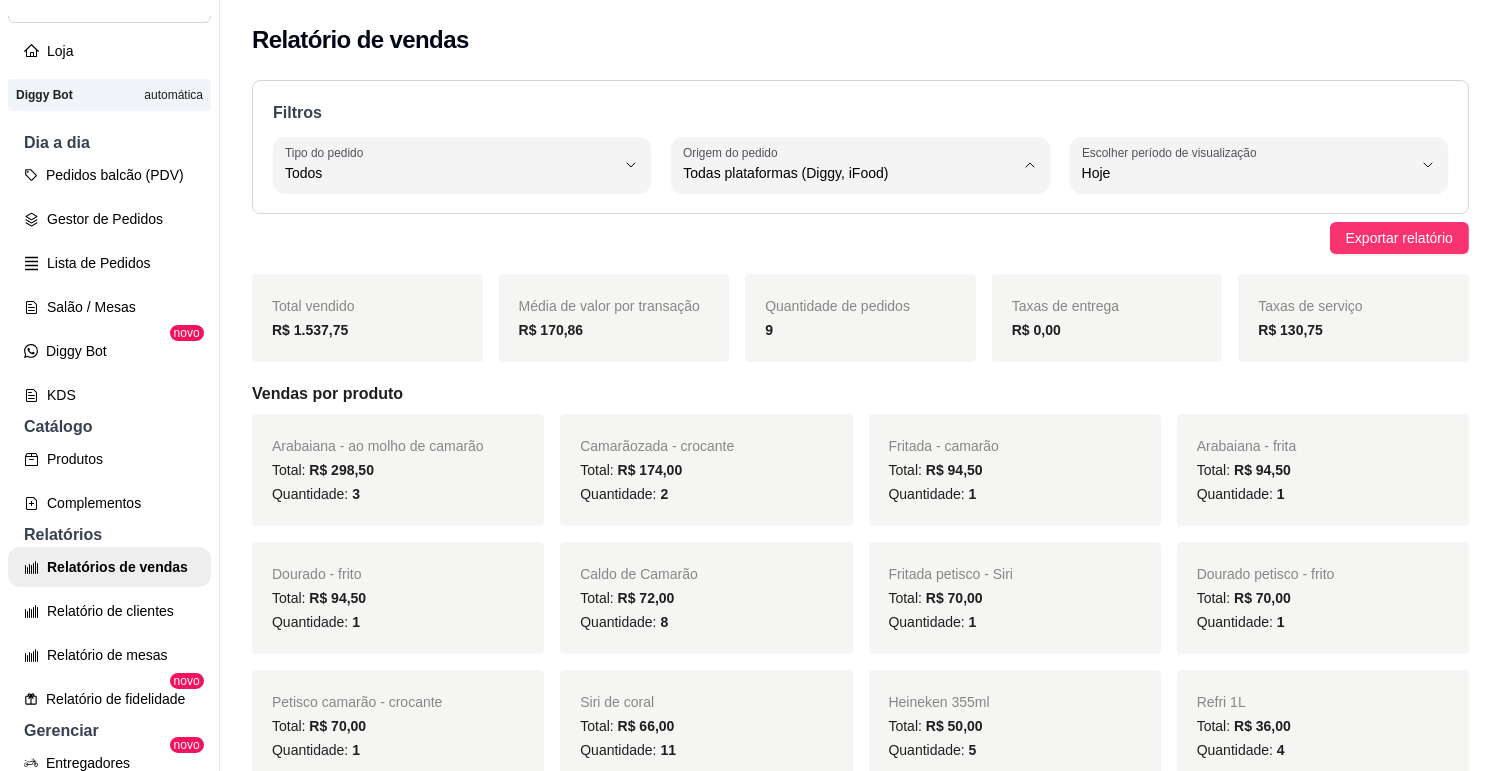 click on "Todas plataformas (Diggy, iFood)" at bounding box center (843, 220) 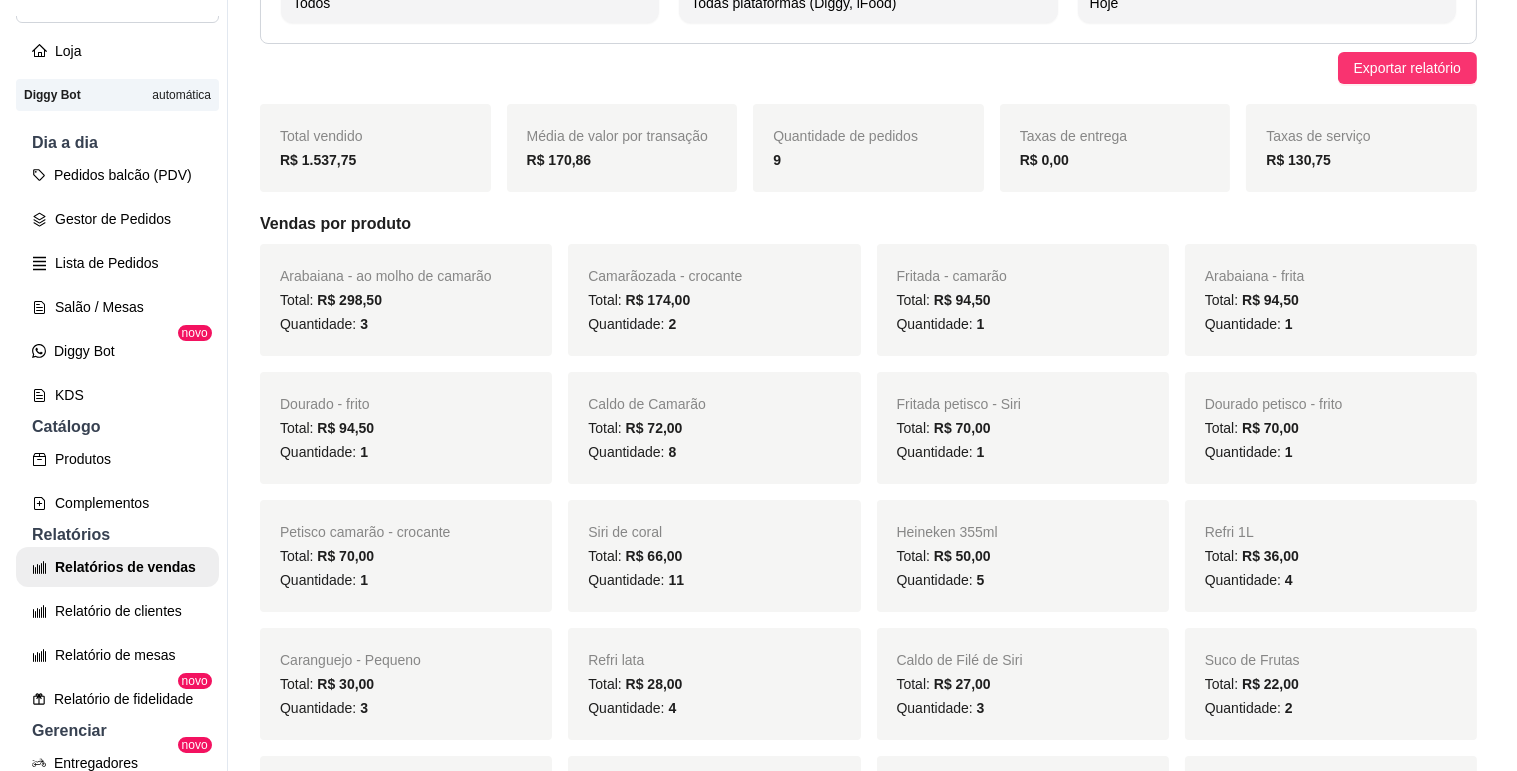 scroll, scrollTop: 0, scrollLeft: 0, axis: both 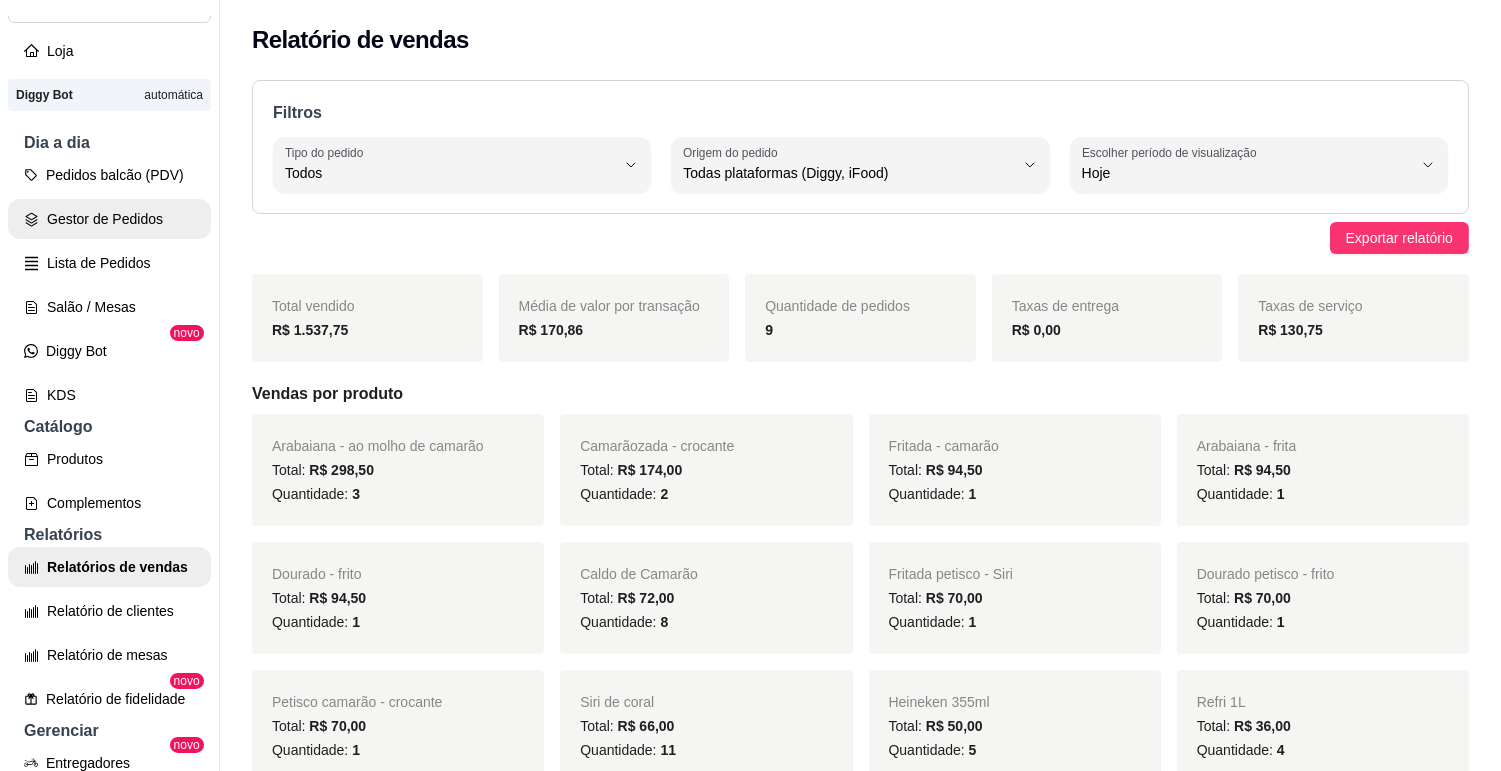 click on "Gestor de Pedidos" at bounding box center (109, 219) 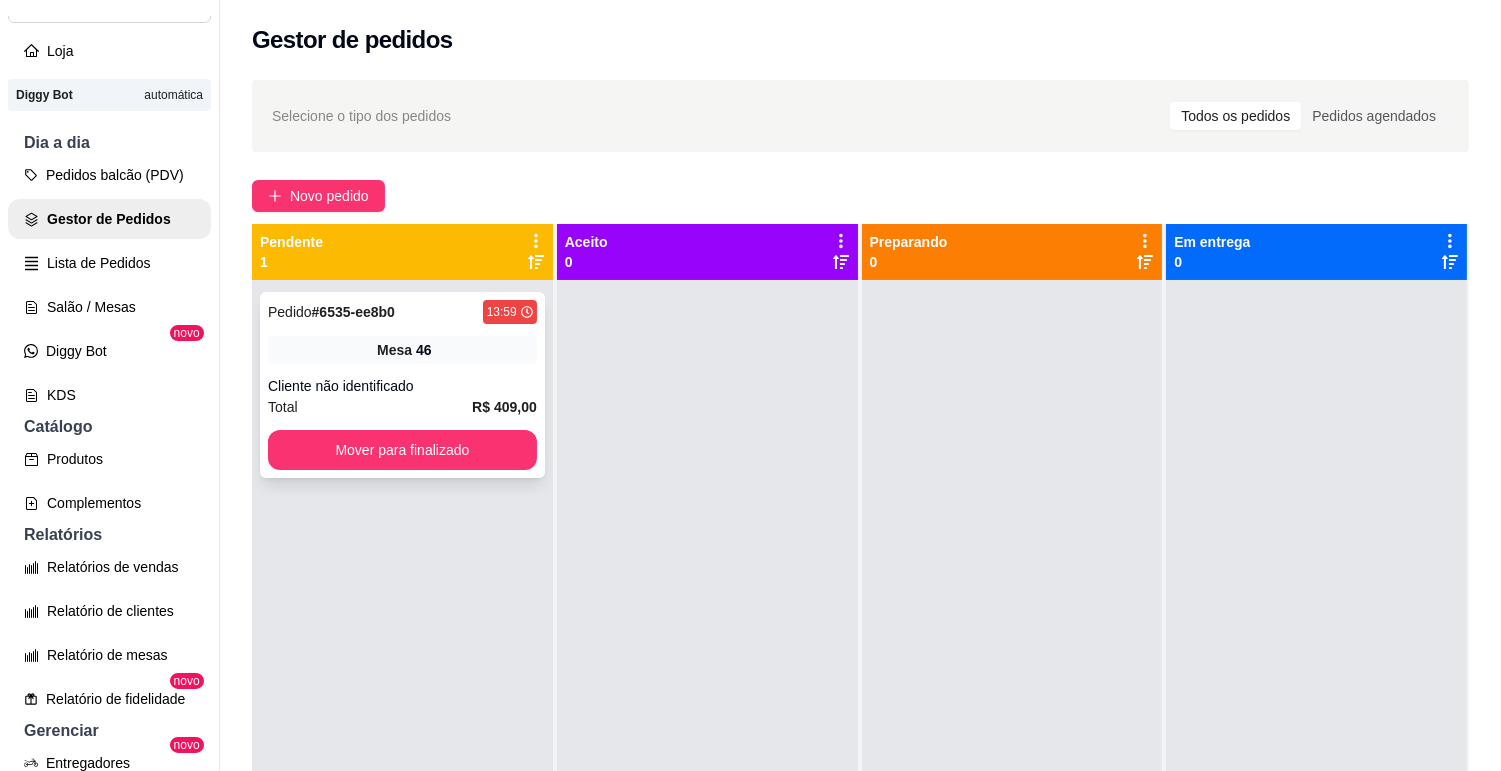 click on "Mesa 46" at bounding box center (402, 350) 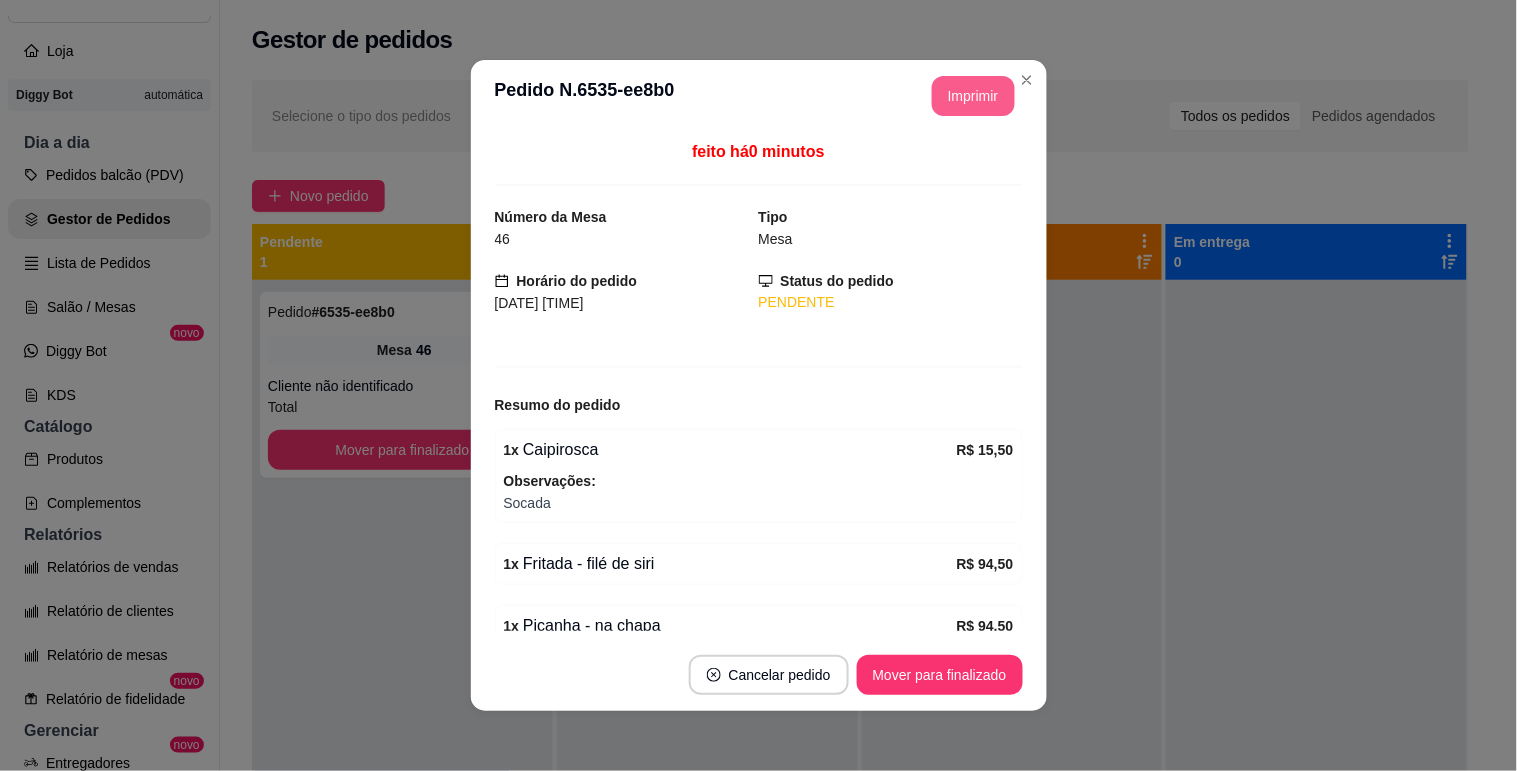 click on "Imprimir" at bounding box center (973, 96) 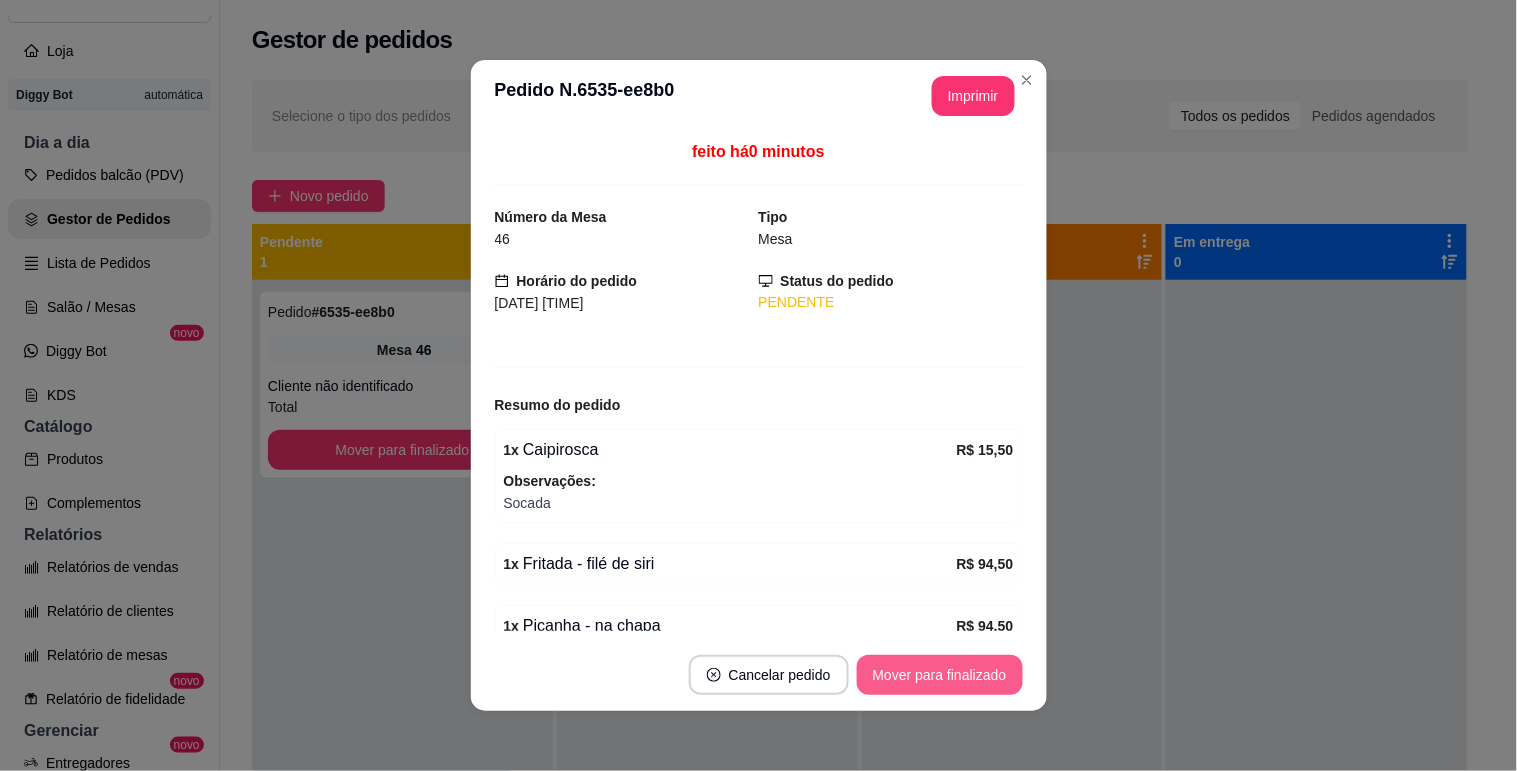 click on "Mover para finalizado" at bounding box center (940, 675) 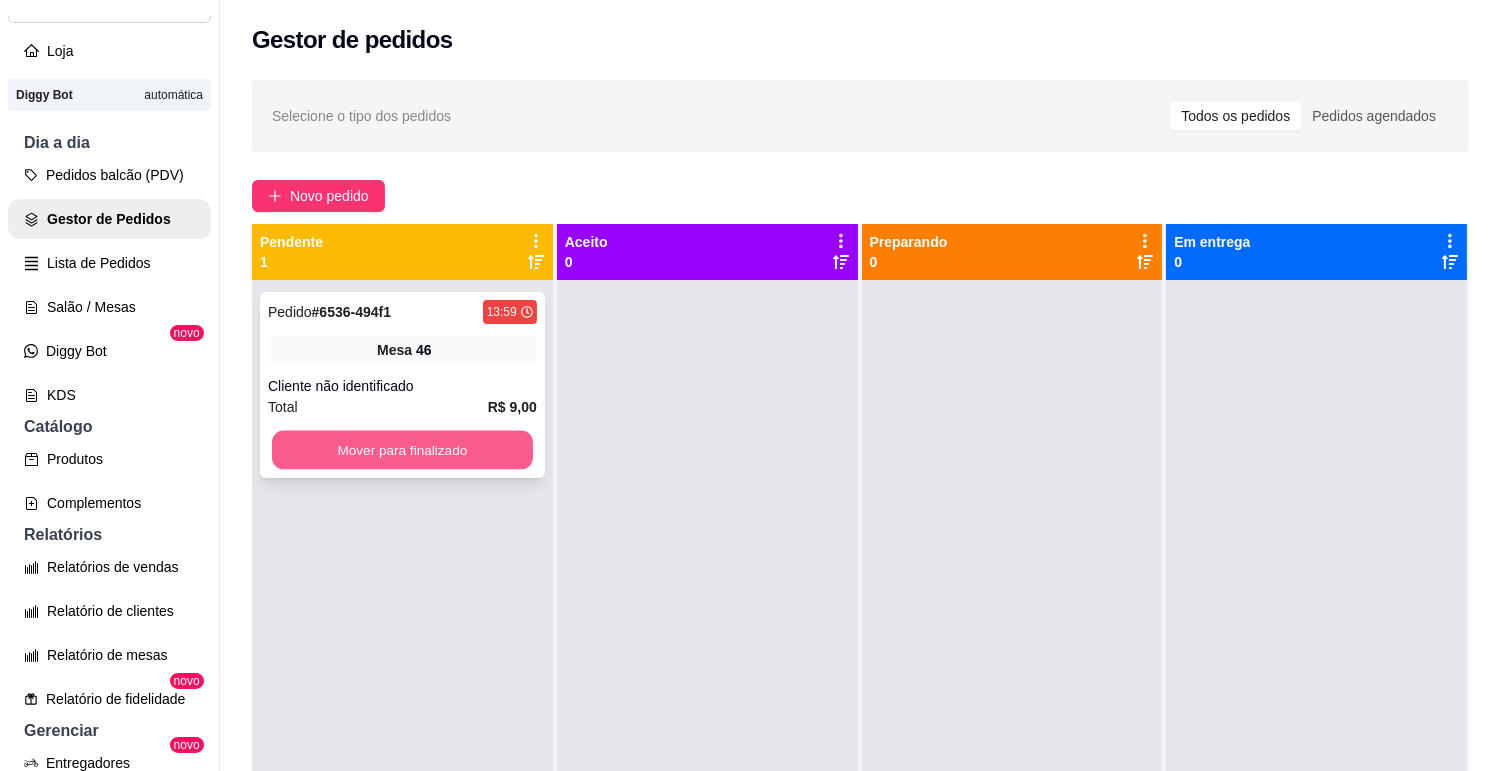 click on "Mover para finalizado" at bounding box center [402, 450] 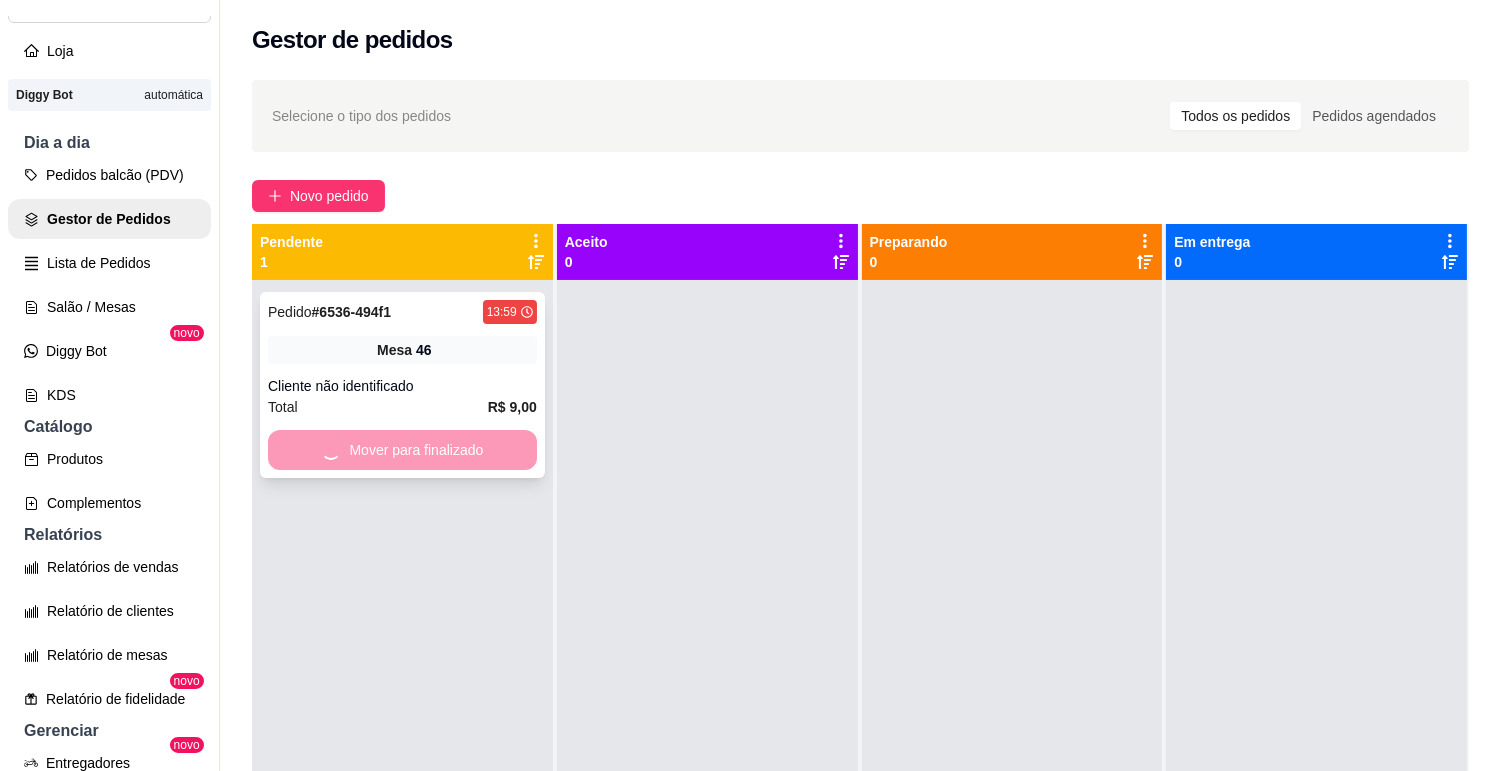 click on "Mesa 46" at bounding box center (402, 350) 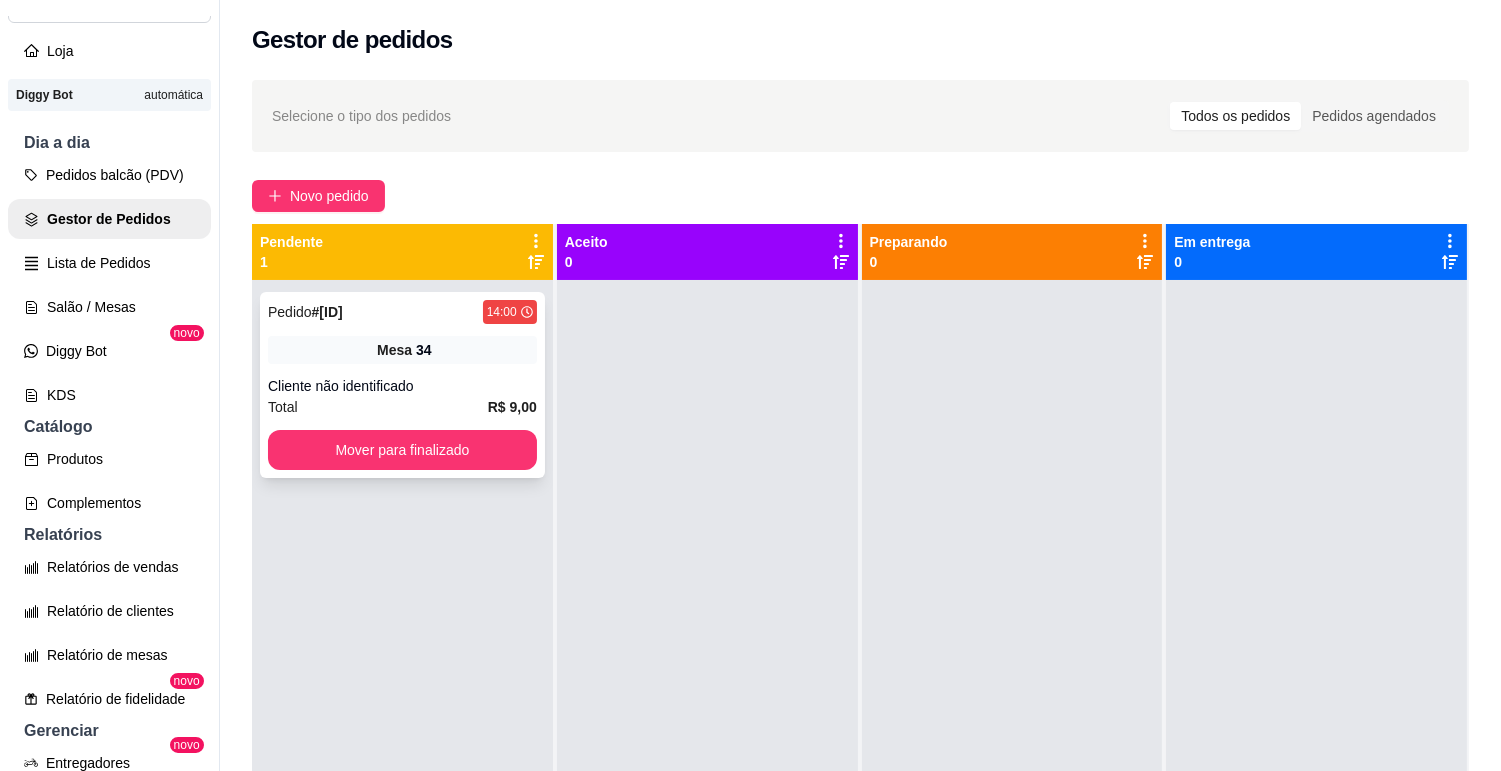 click on "Mesa 34" at bounding box center (402, 350) 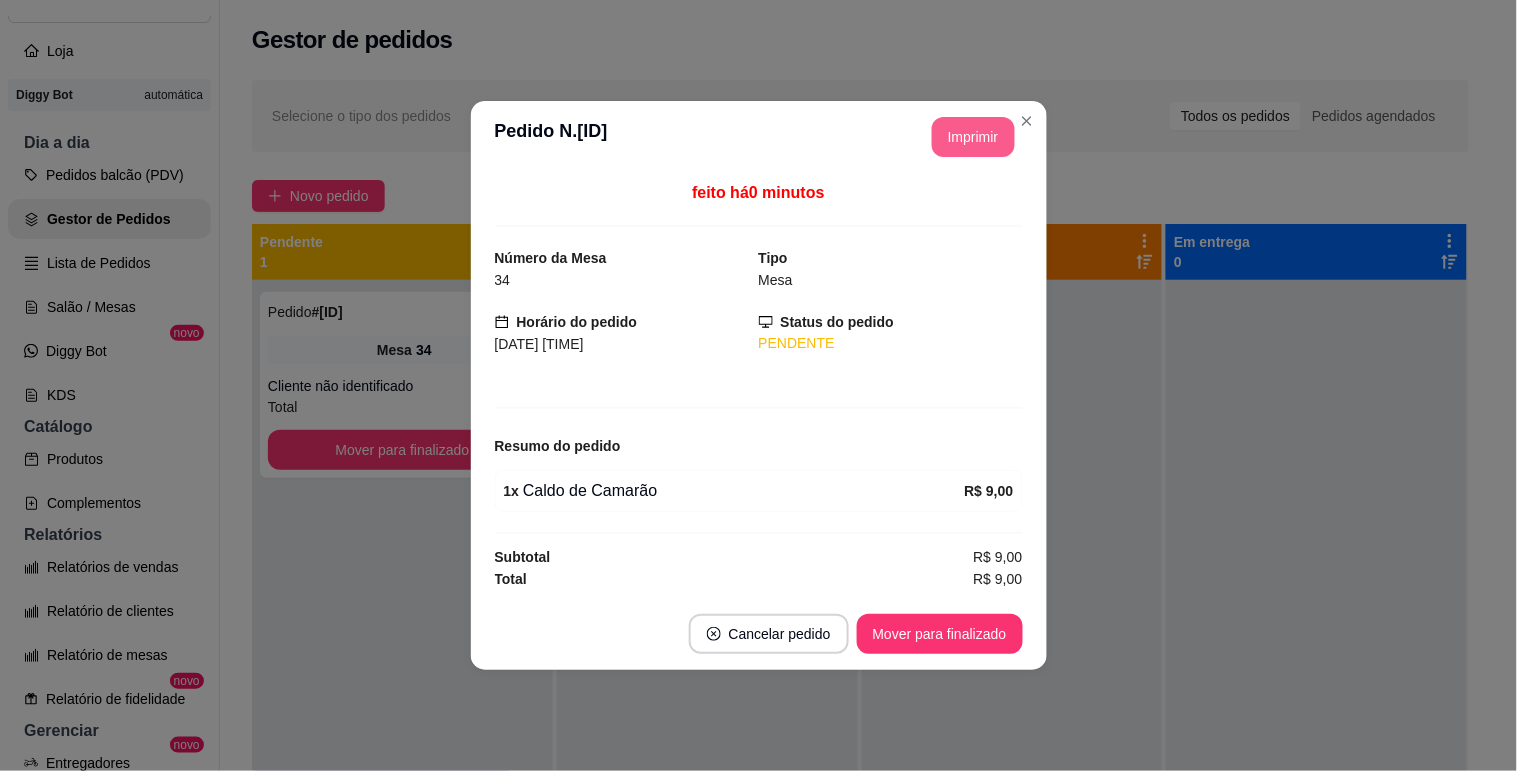 click on "Imprimir" at bounding box center (973, 137) 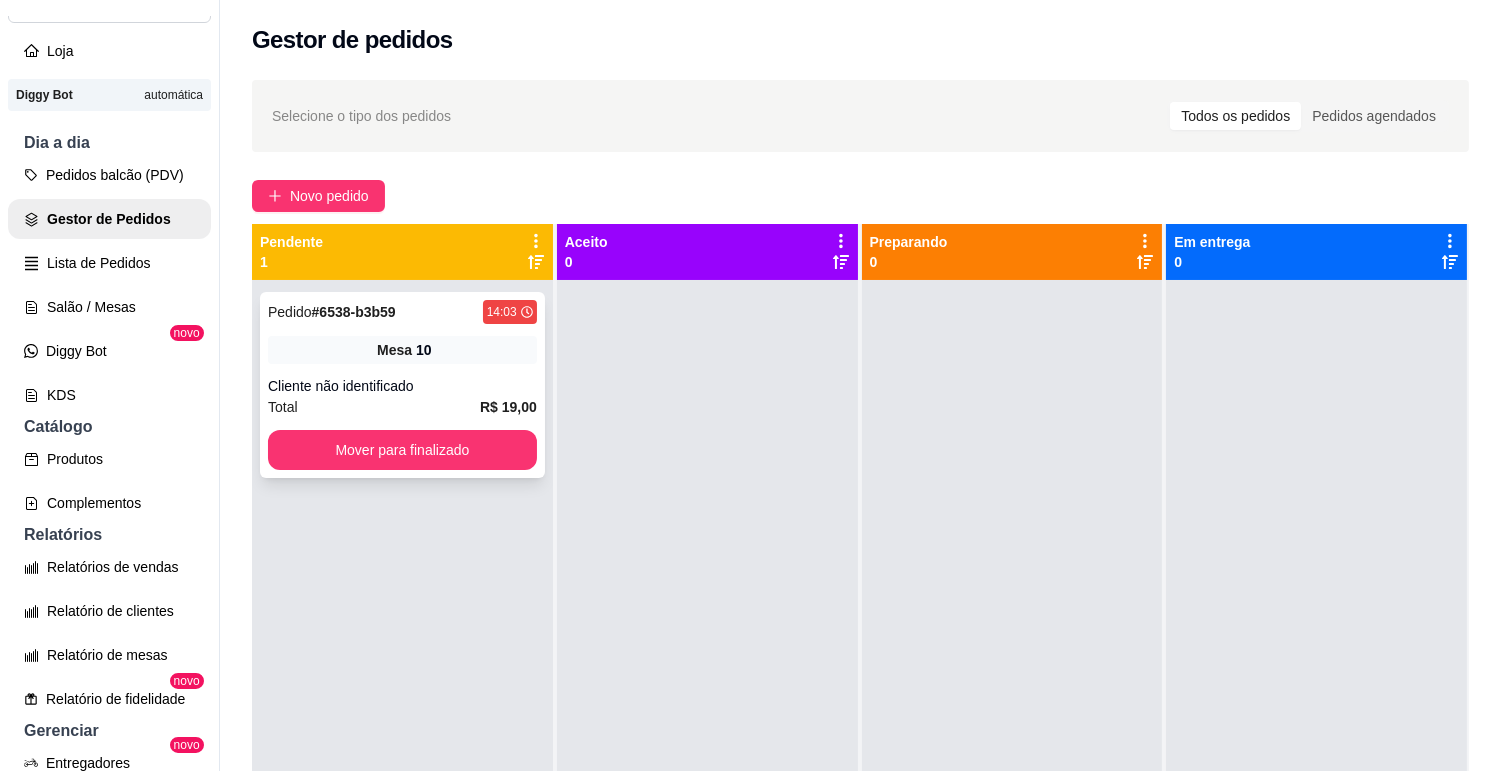 click on "Mesa 10" at bounding box center (402, 350) 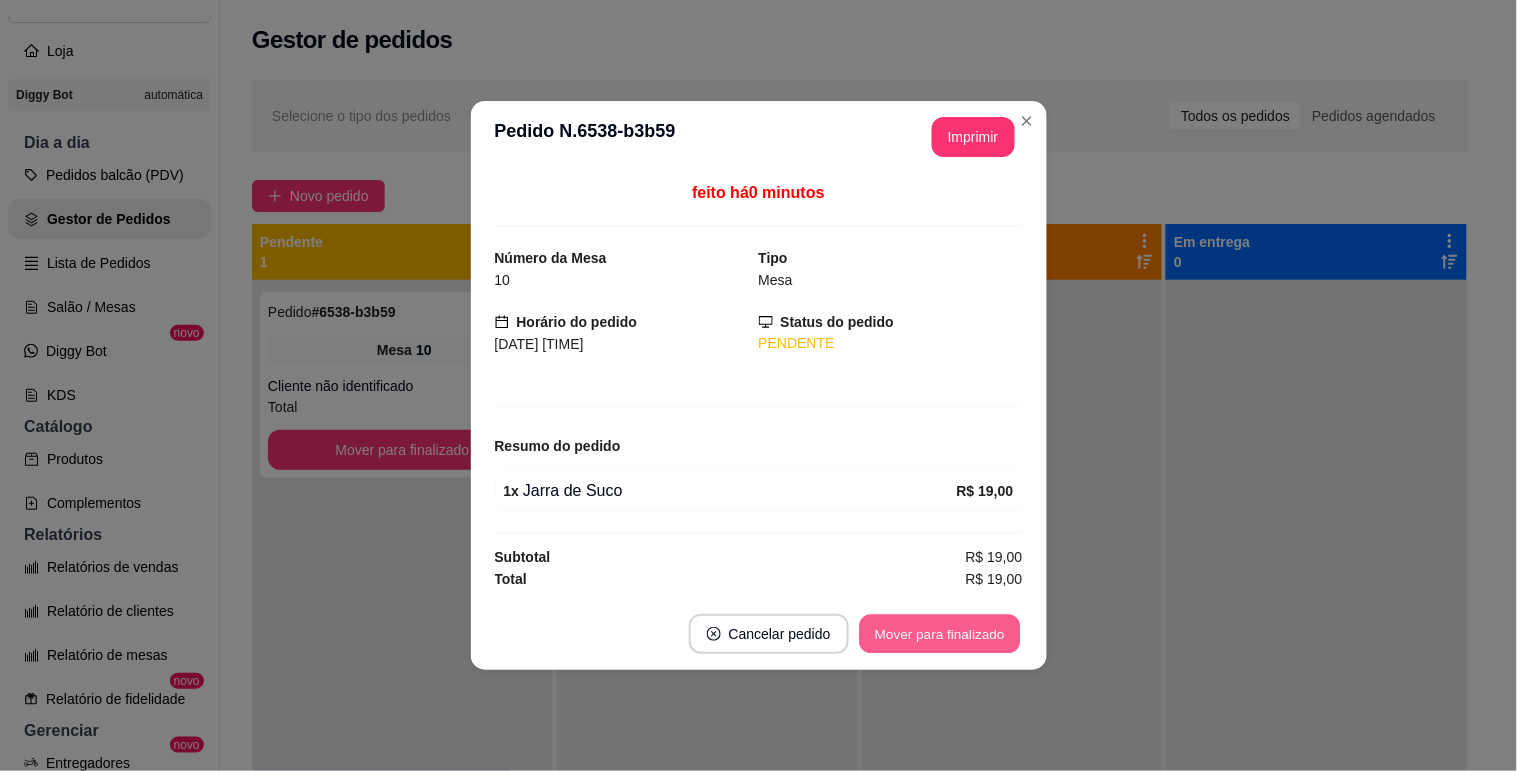 click on "Mover para finalizado" at bounding box center [939, 634] 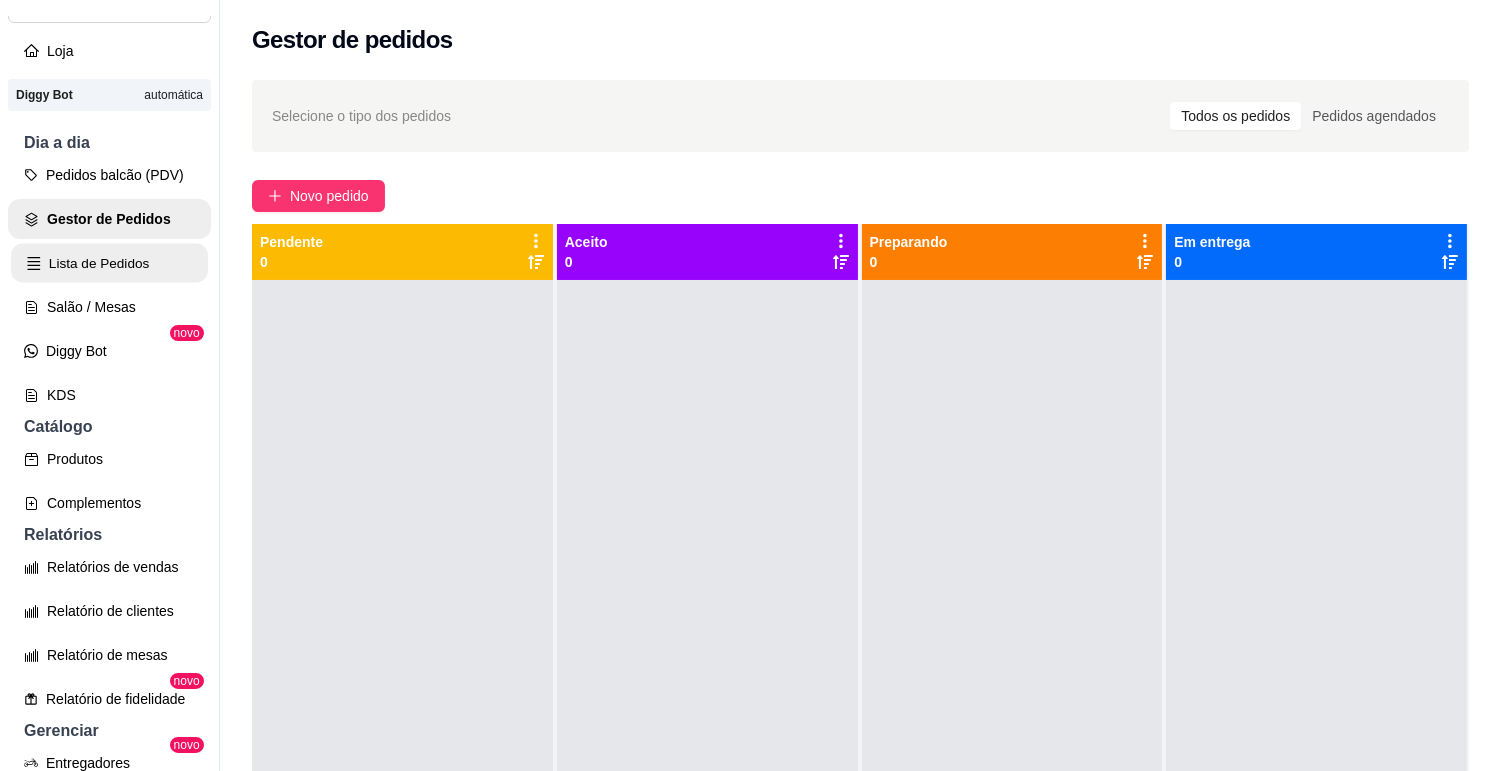 click on "Lista de Pedidos" at bounding box center (109, 263) 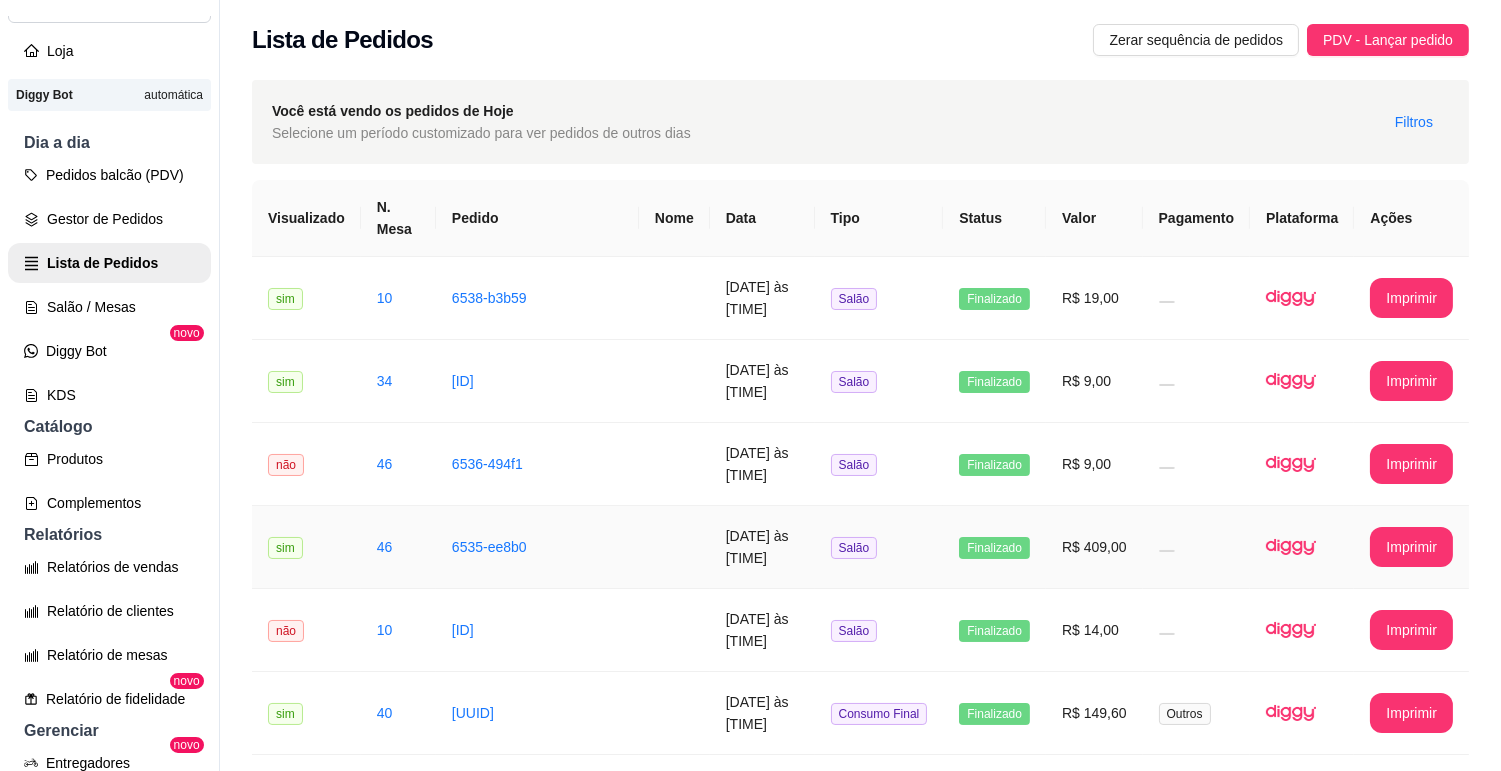click on "Finalizado" at bounding box center (994, 547) 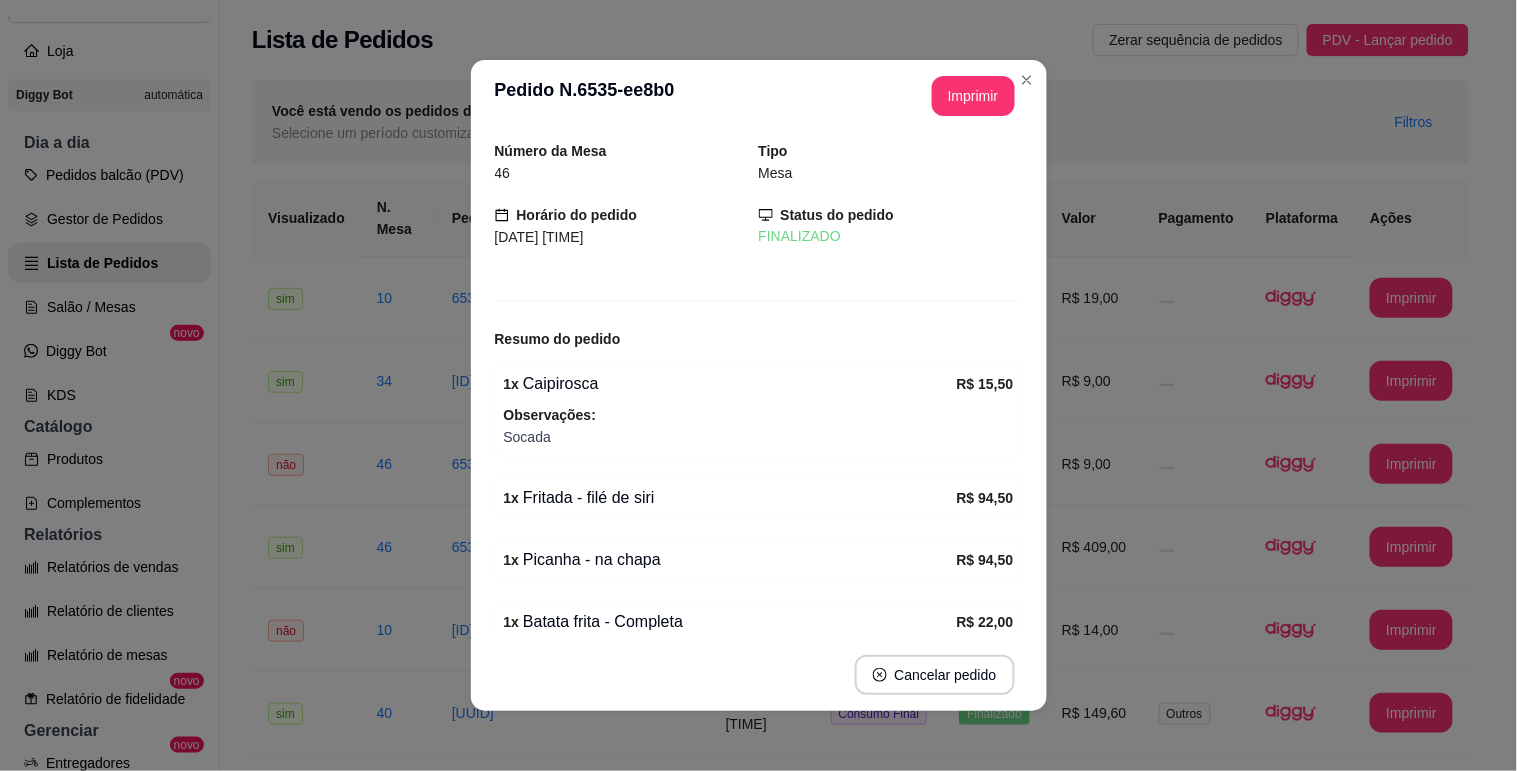 scroll, scrollTop: 433, scrollLeft: 0, axis: vertical 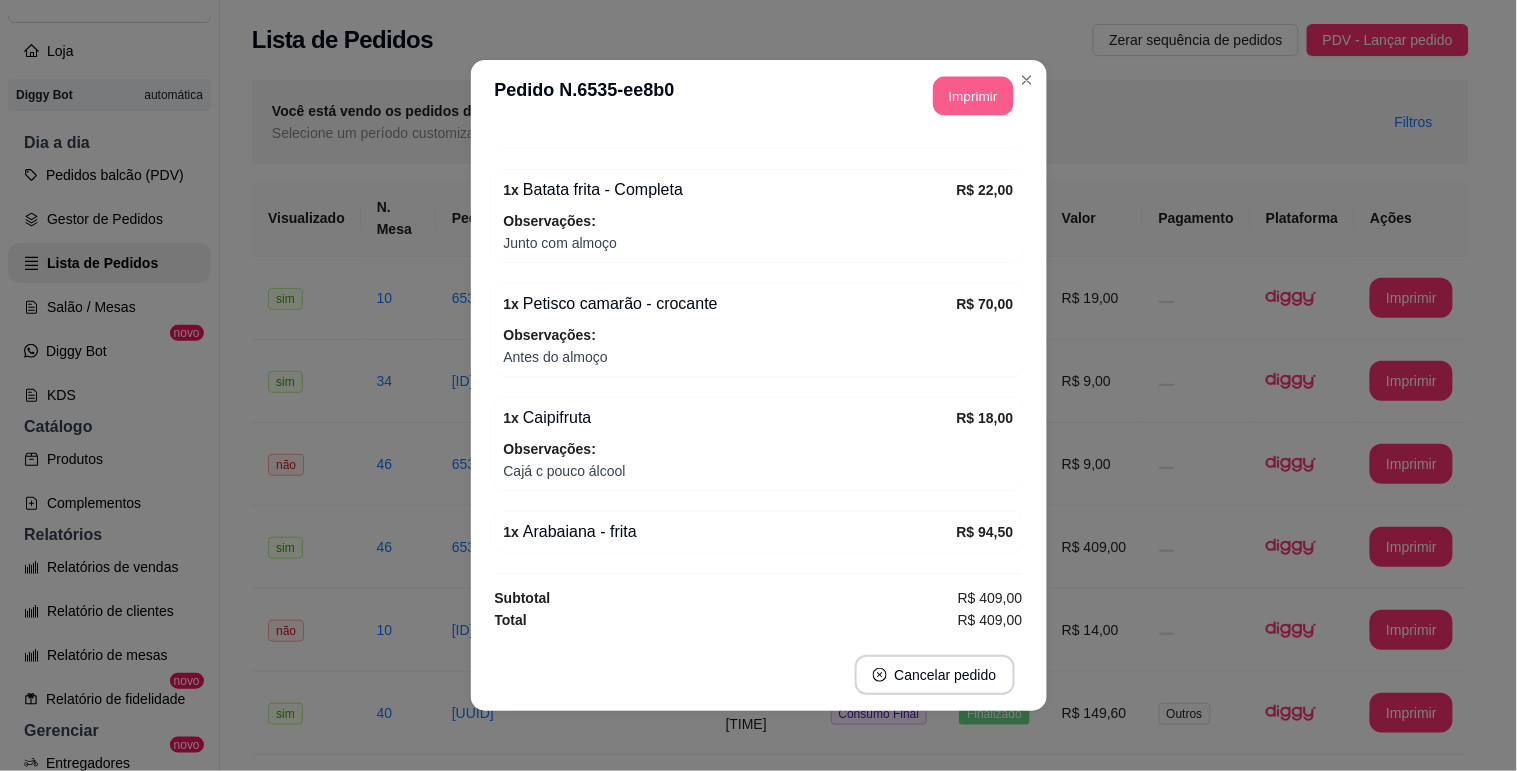 click on "Imprimir" at bounding box center [973, 96] 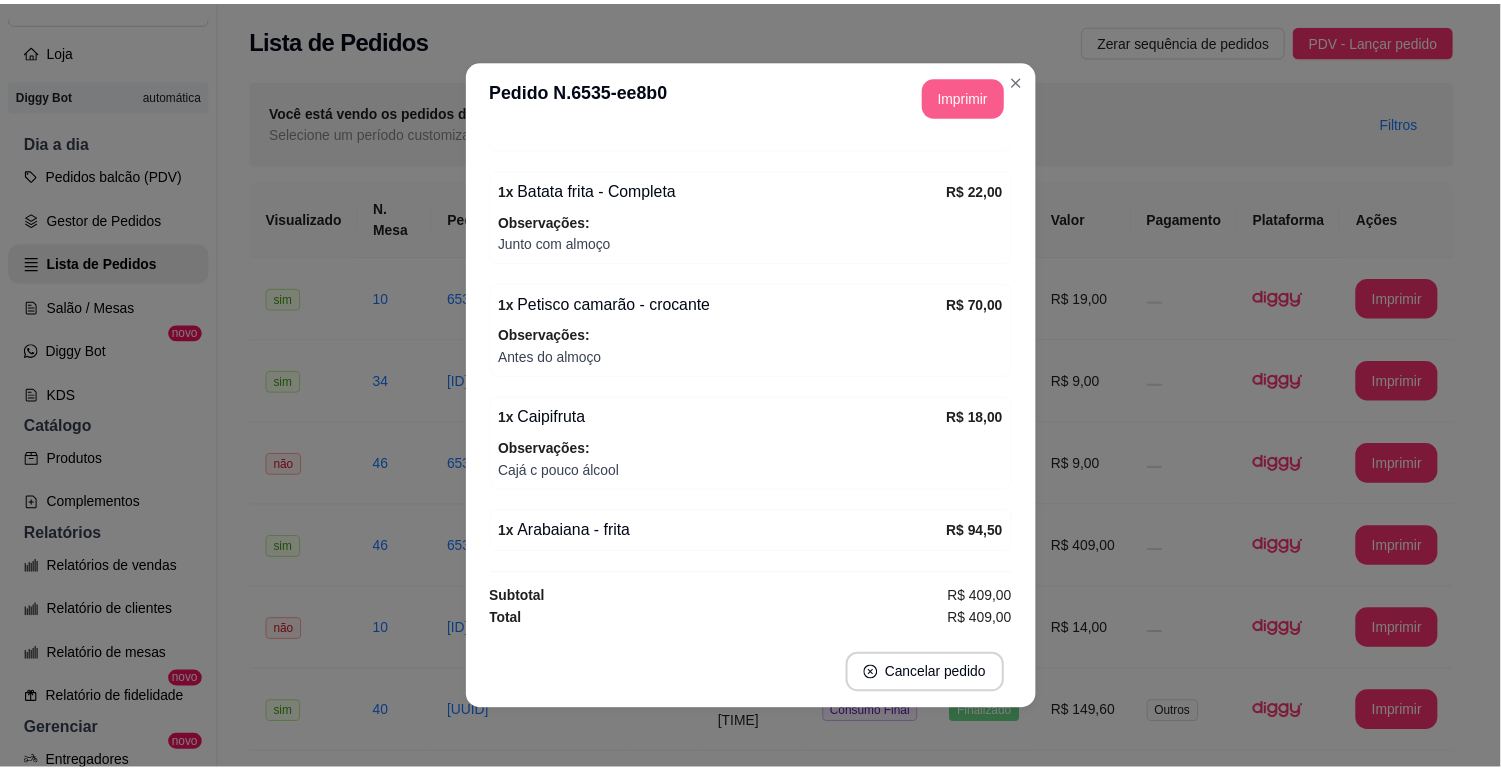 scroll, scrollTop: 0, scrollLeft: 0, axis: both 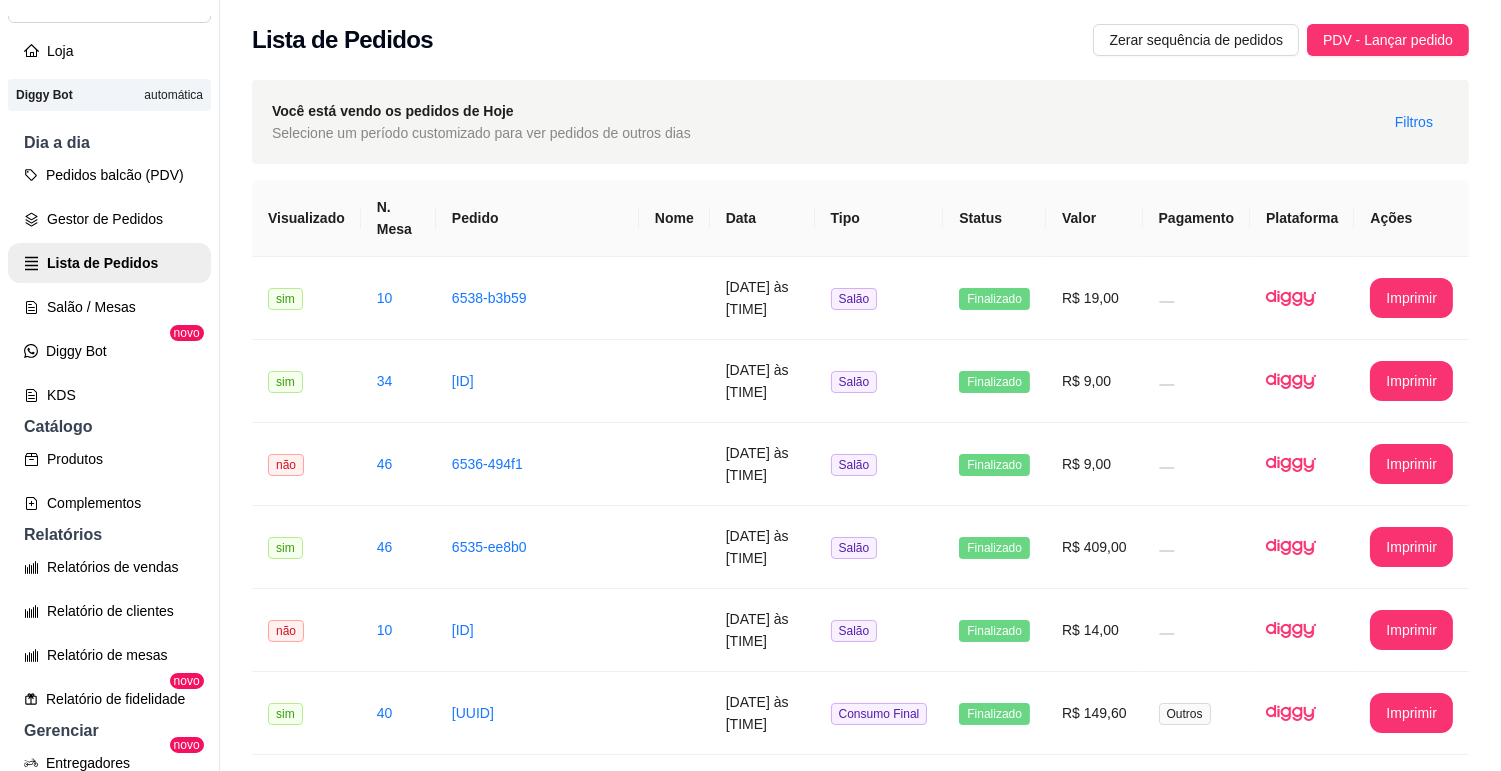click on "KDS" at bounding box center [109, 395] 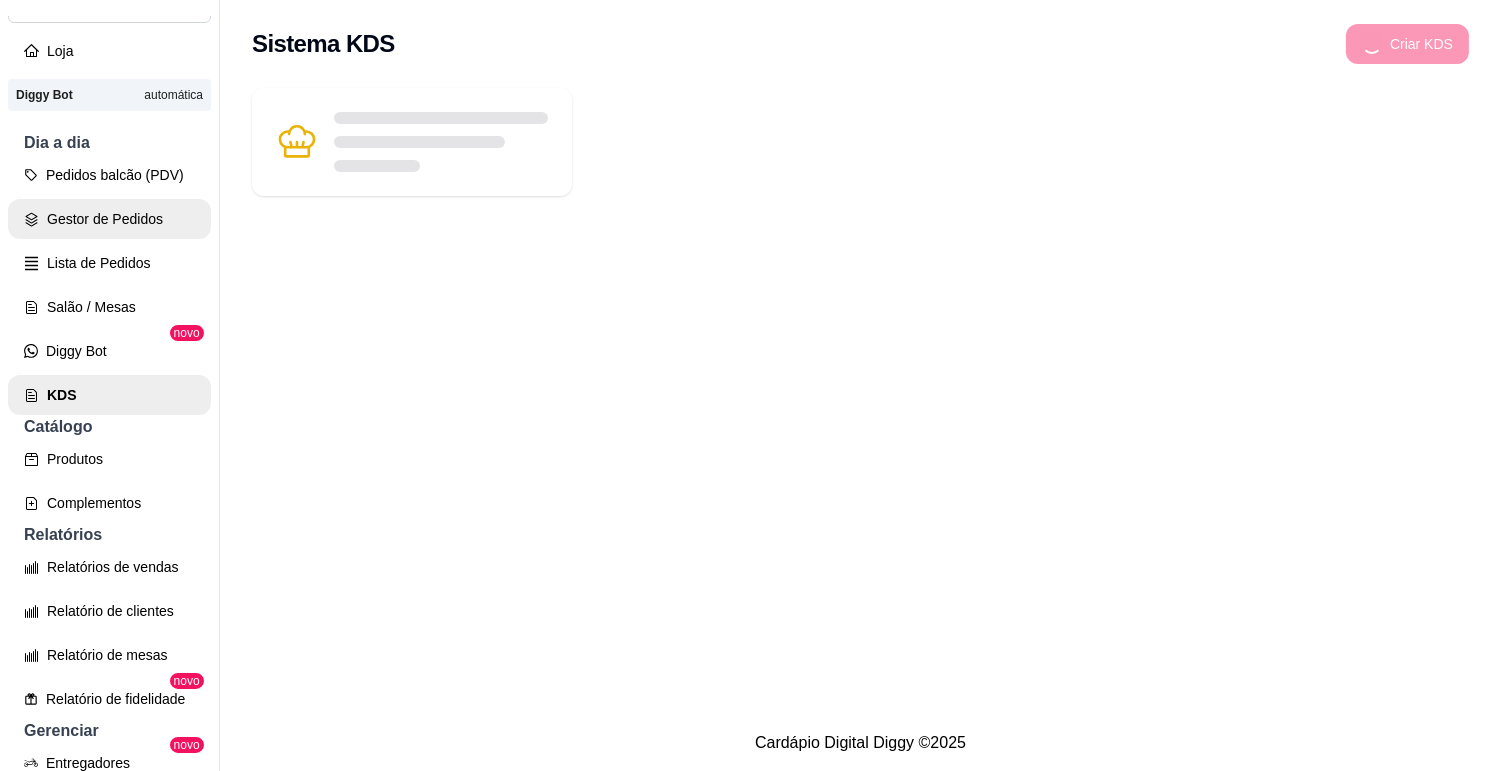 click on "Gestor de Pedidos" at bounding box center (109, 219) 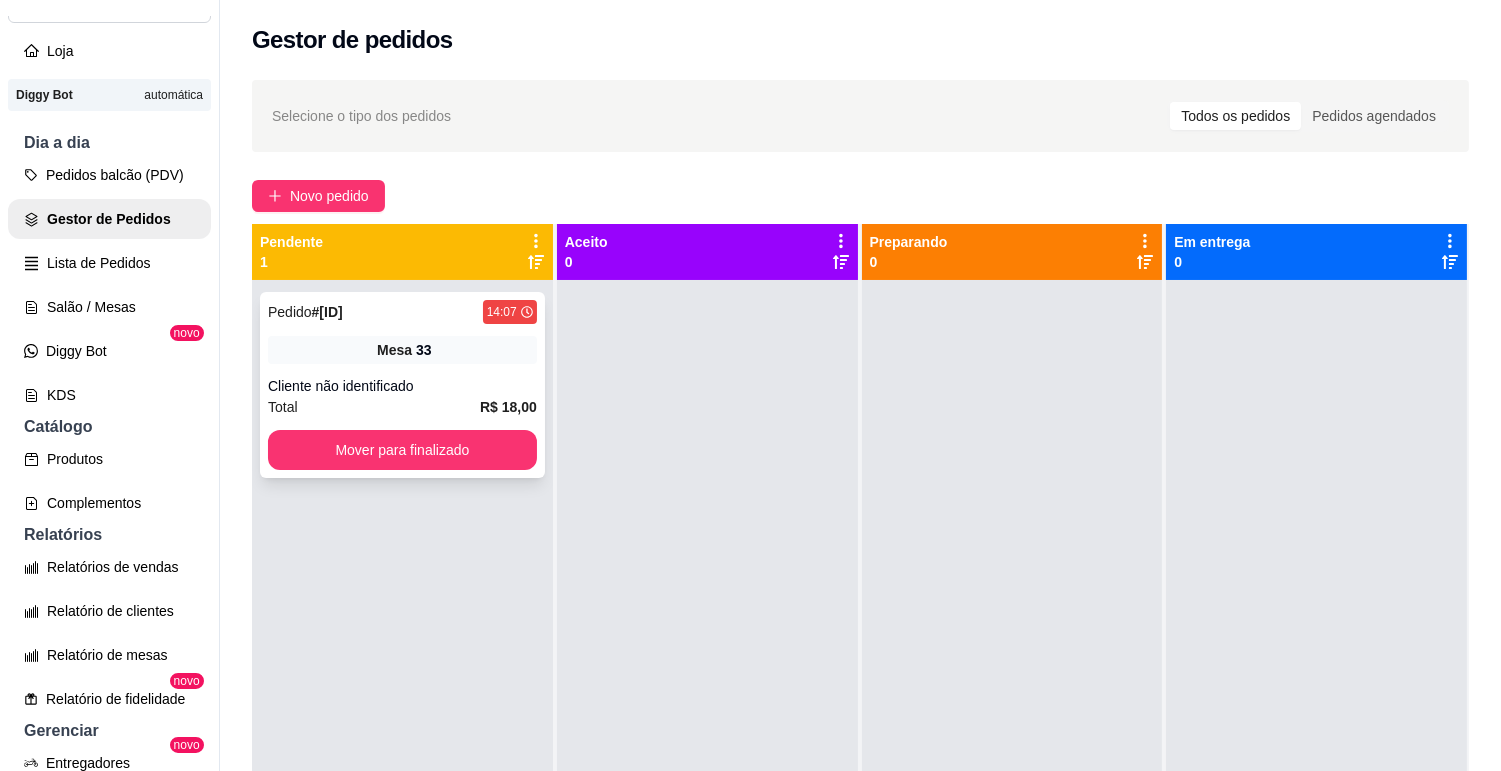 click on "Pedido  # 6539-7f334" at bounding box center [305, 312] 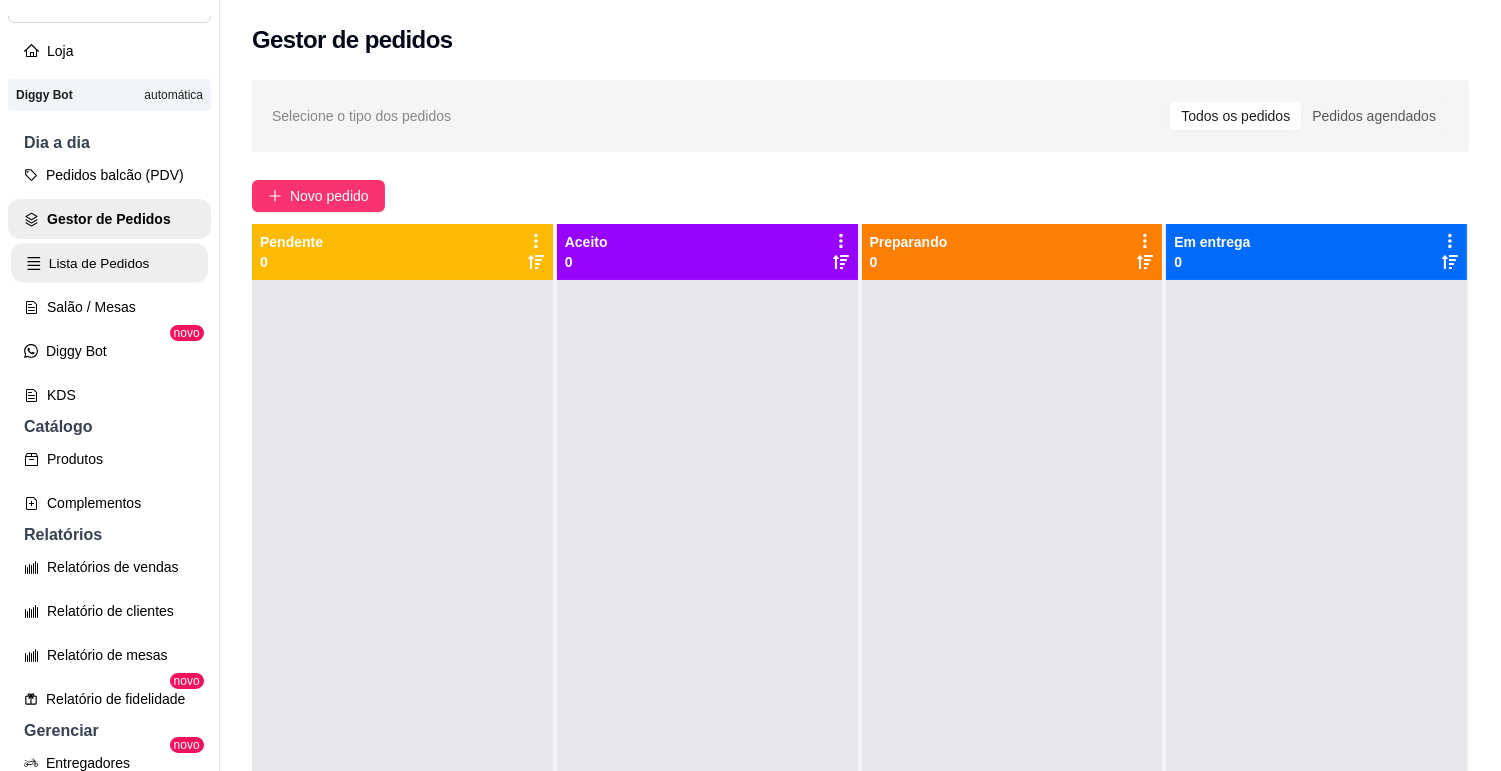 click on "Lista de Pedidos" at bounding box center [109, 263] 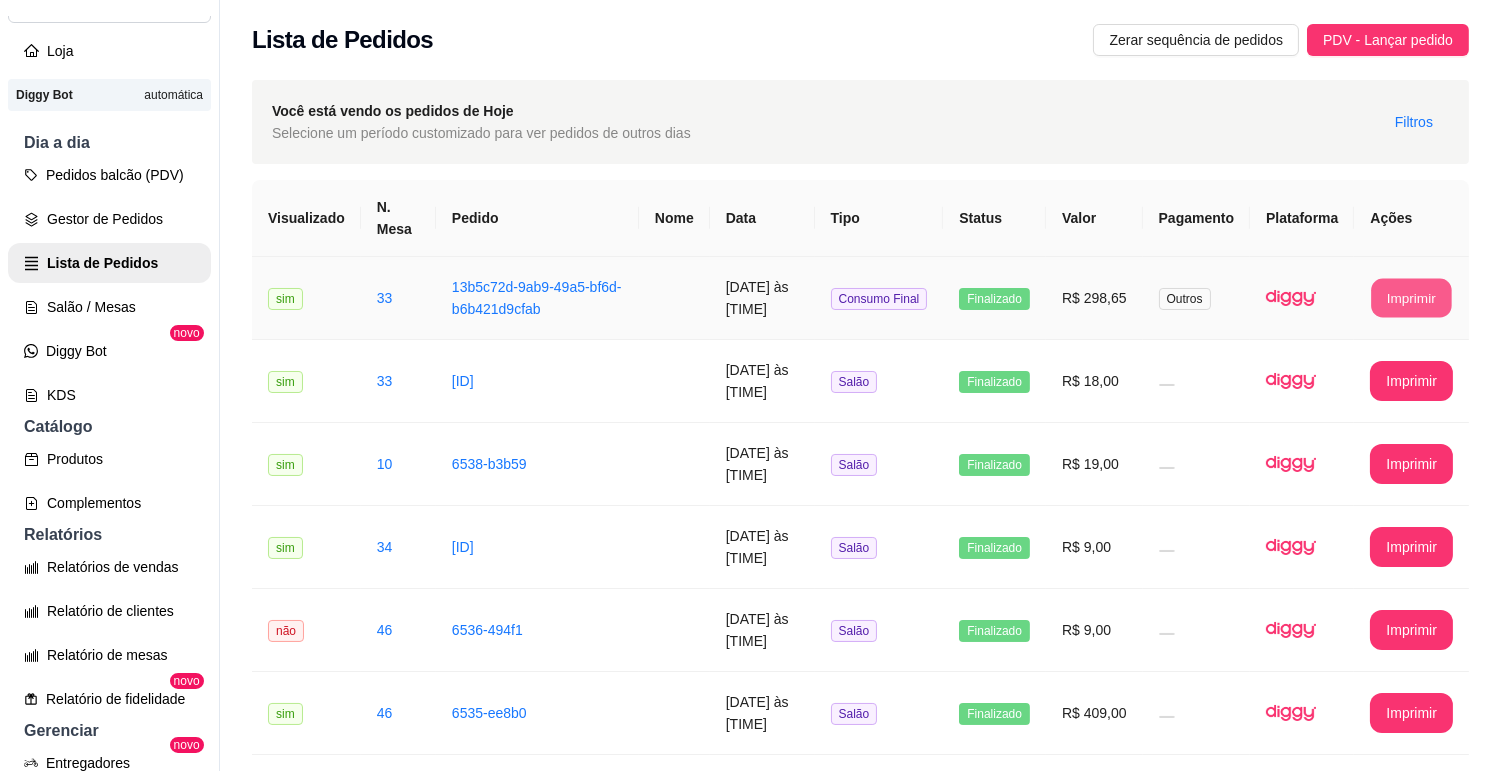 click on "Imprimir" at bounding box center [1412, 298] 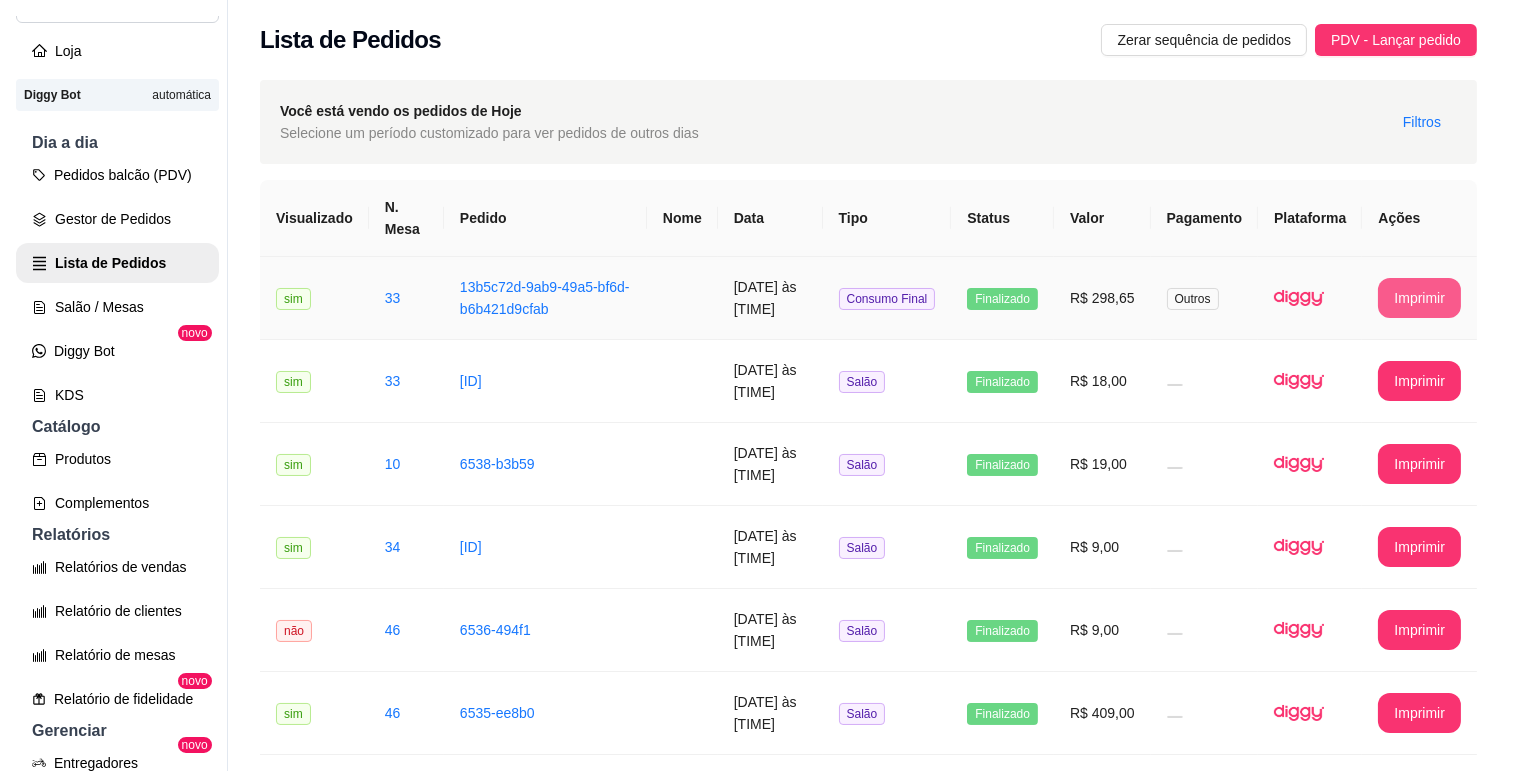 scroll, scrollTop: 0, scrollLeft: 0, axis: both 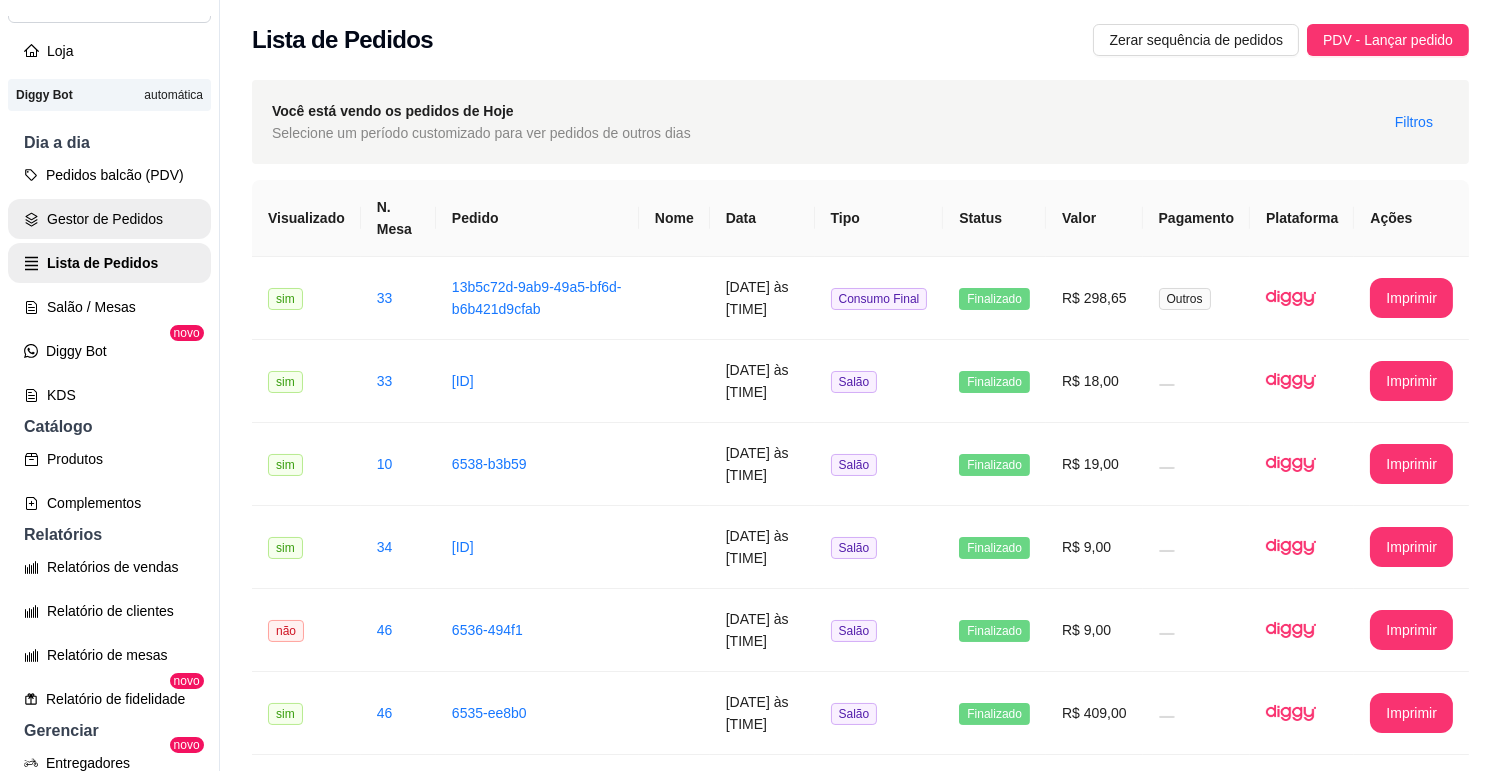 click on "Gestor de Pedidos" at bounding box center (109, 219) 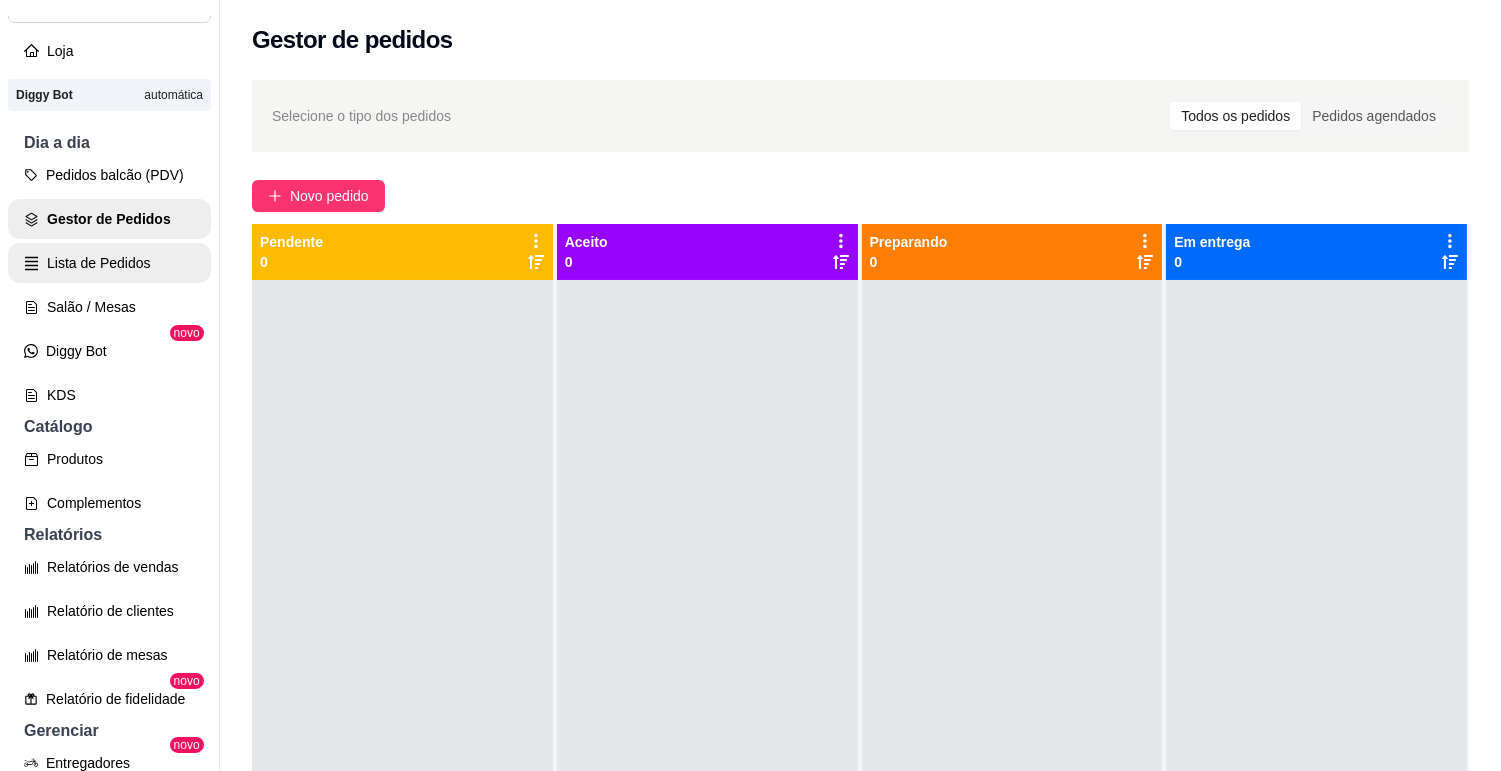 click on "Lista de Pedidos" at bounding box center [109, 263] 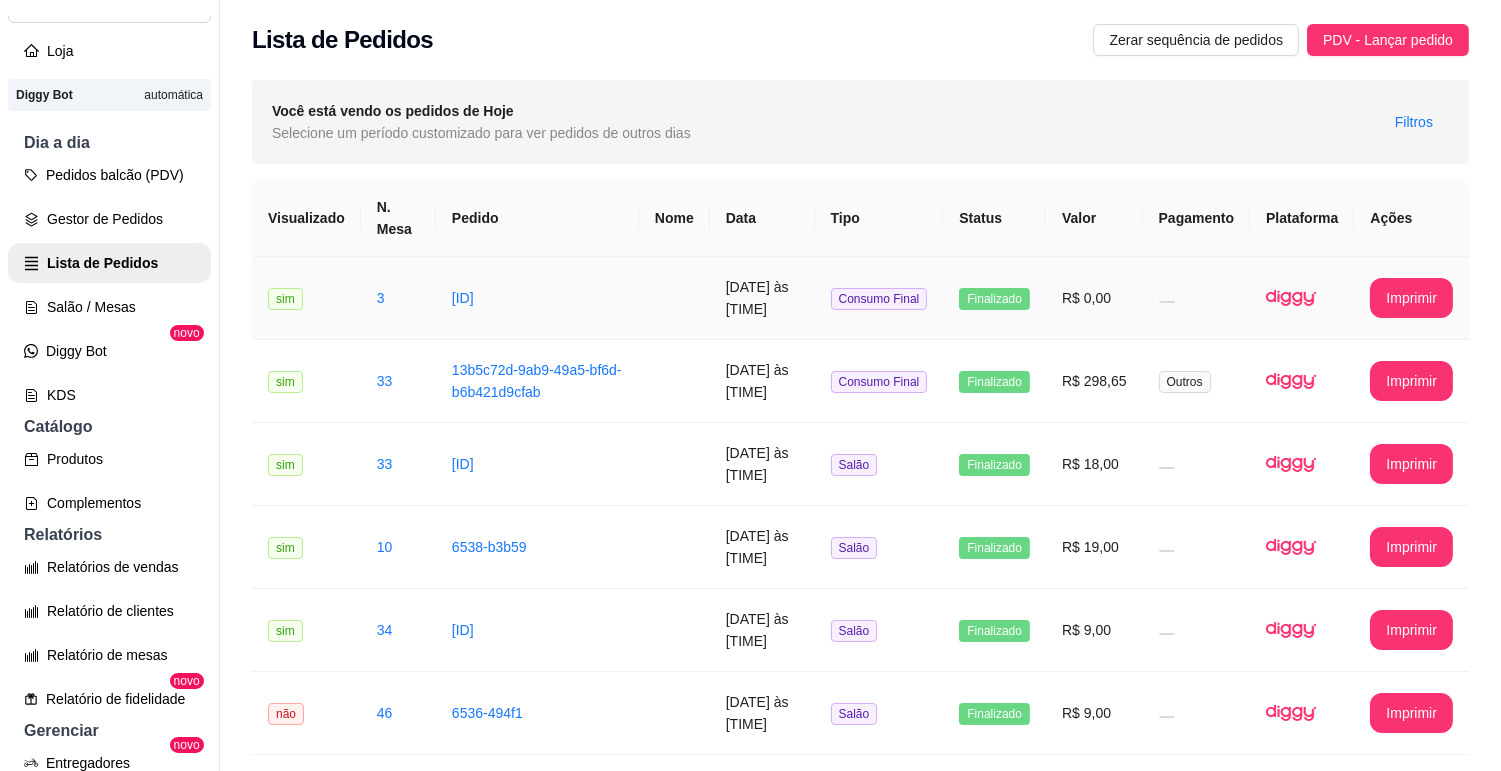 click on "Consumo Final" at bounding box center (879, 298) 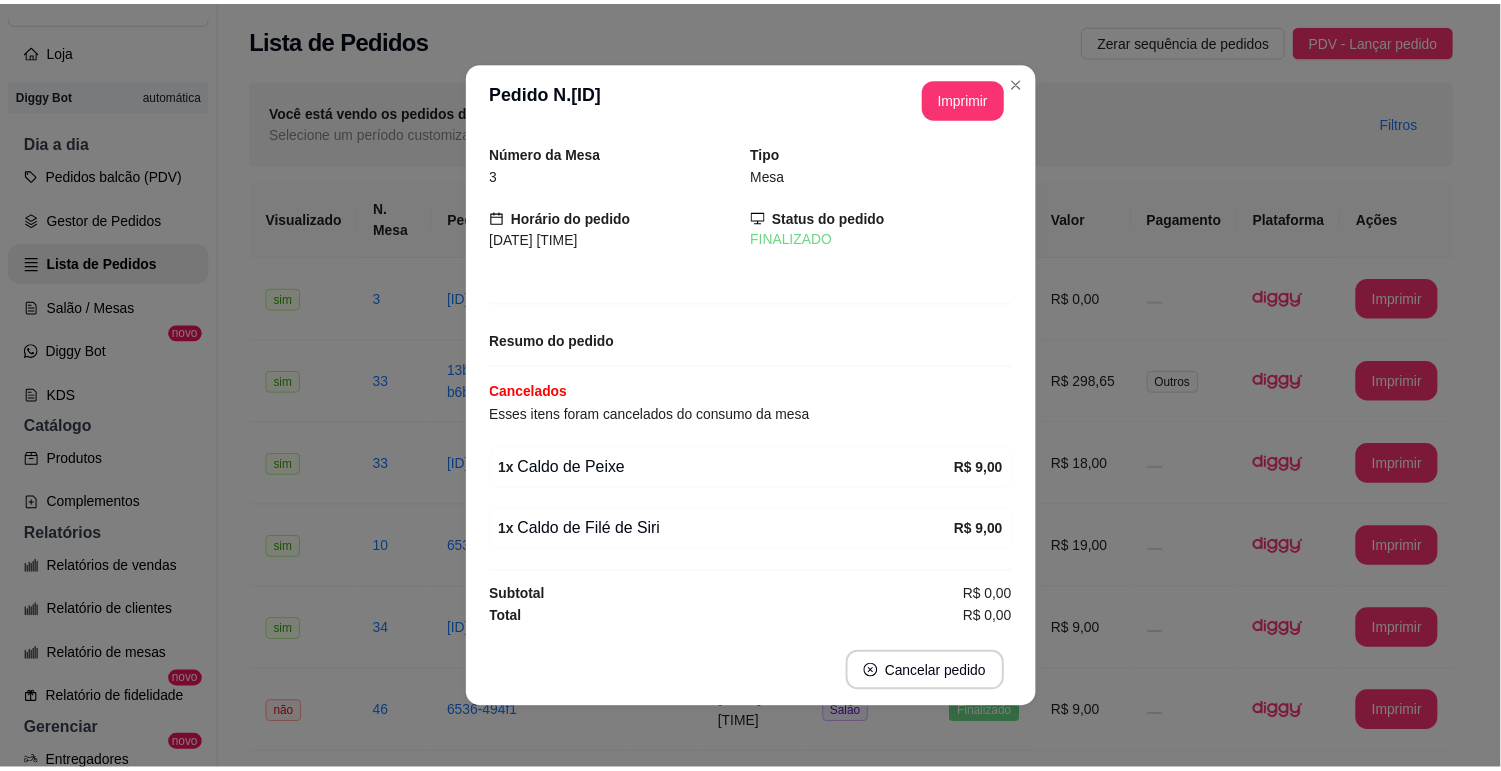scroll, scrollTop: 2, scrollLeft: 0, axis: vertical 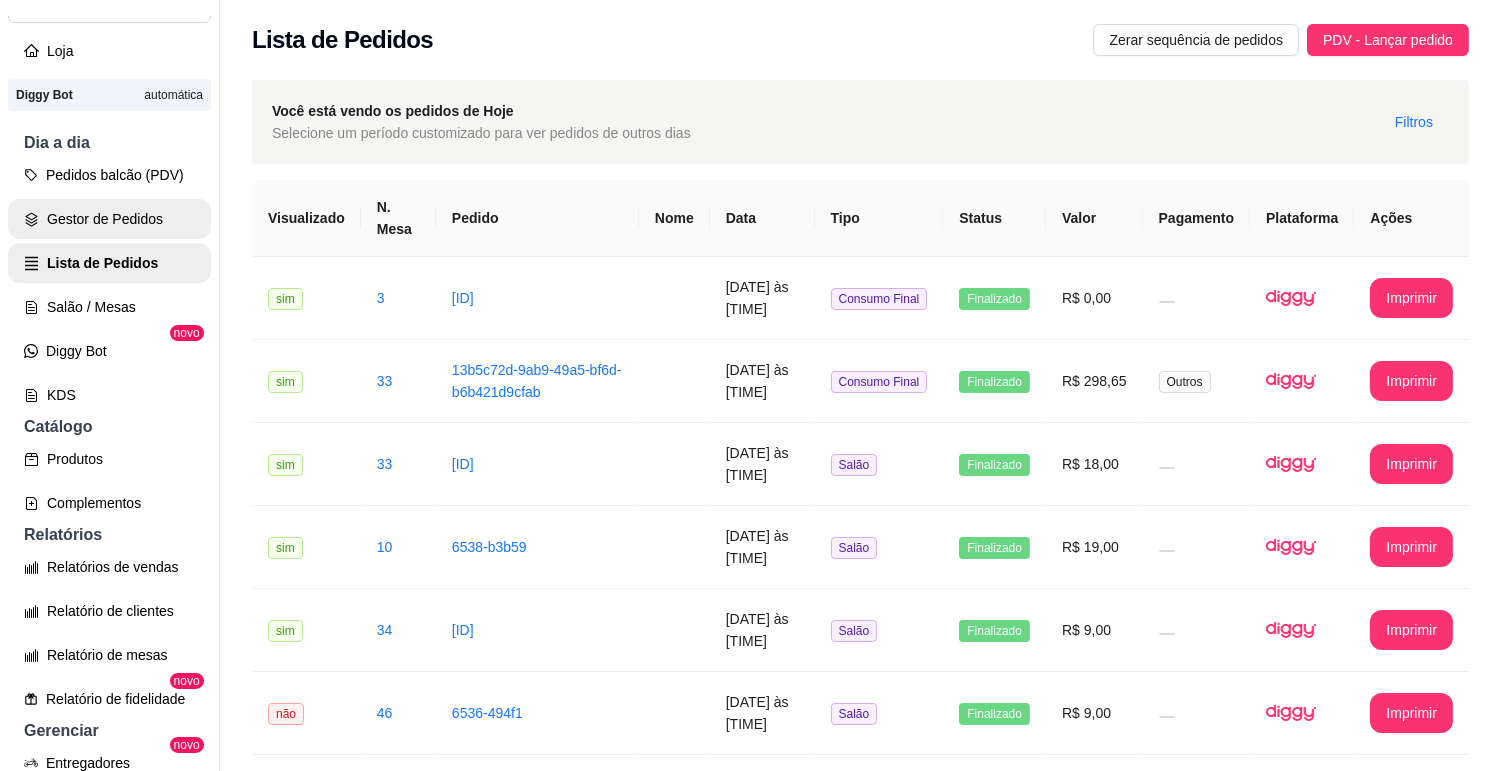 click on "Gestor de Pedidos" at bounding box center (109, 219) 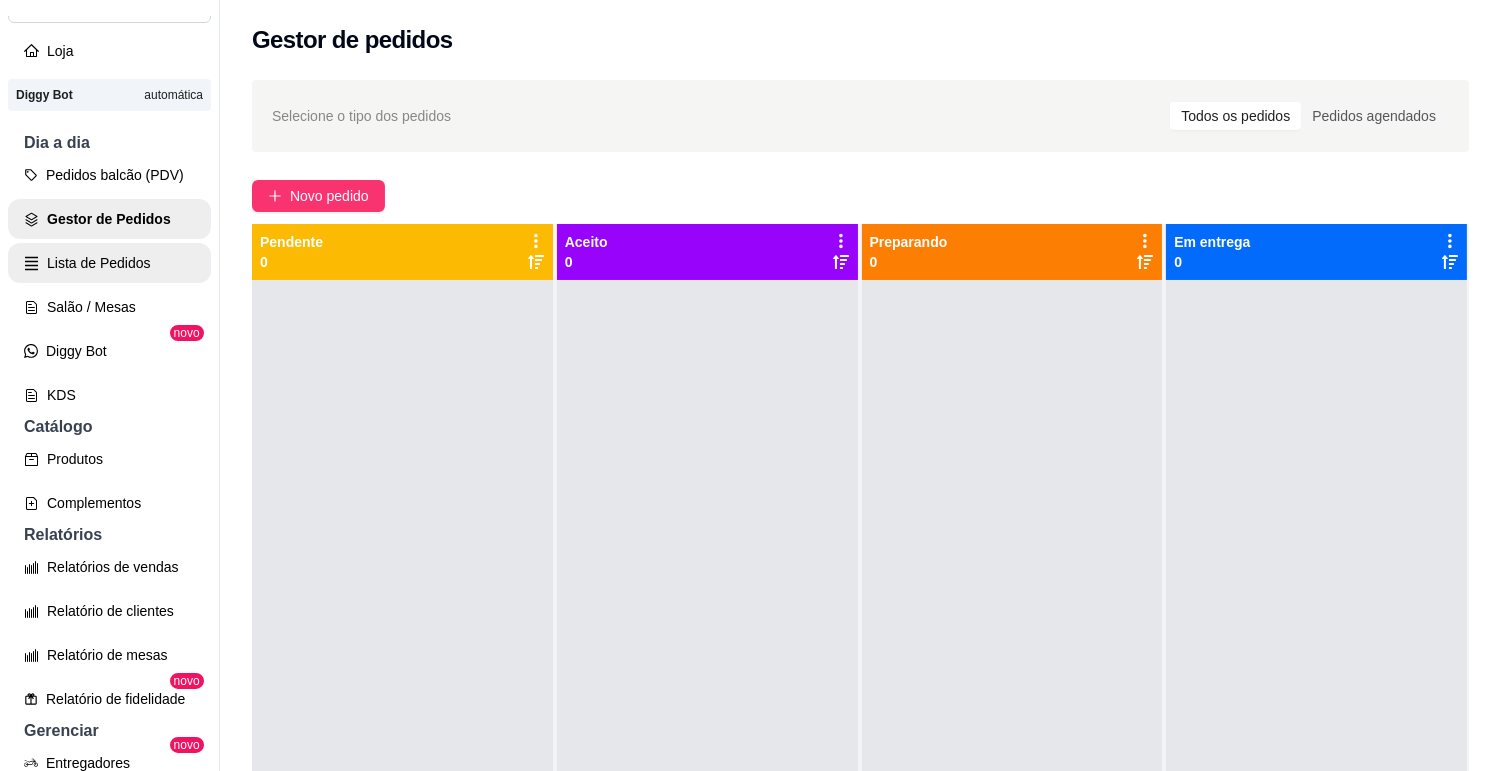 click on "Lista de Pedidos" at bounding box center (109, 263) 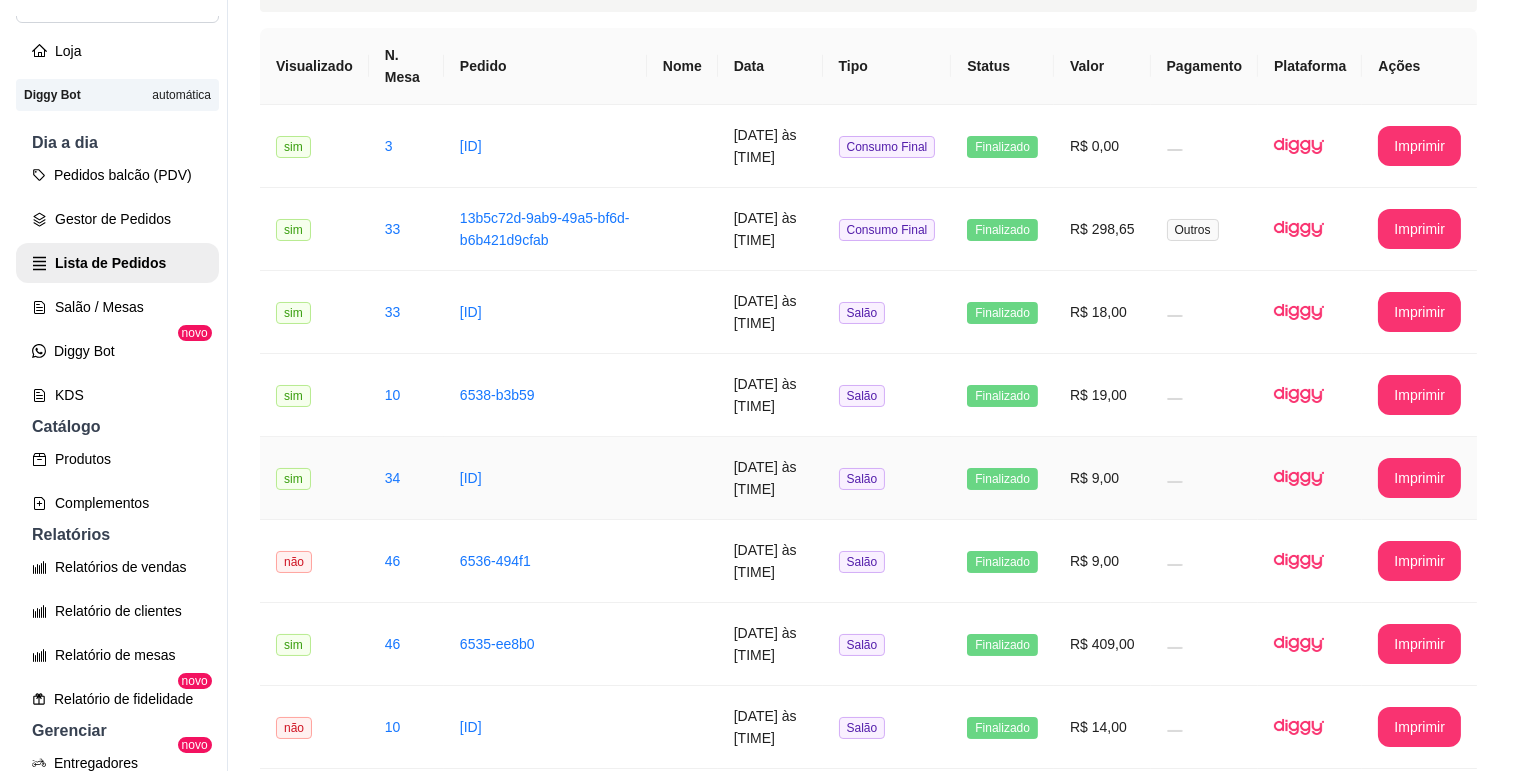 scroll, scrollTop: 222, scrollLeft: 0, axis: vertical 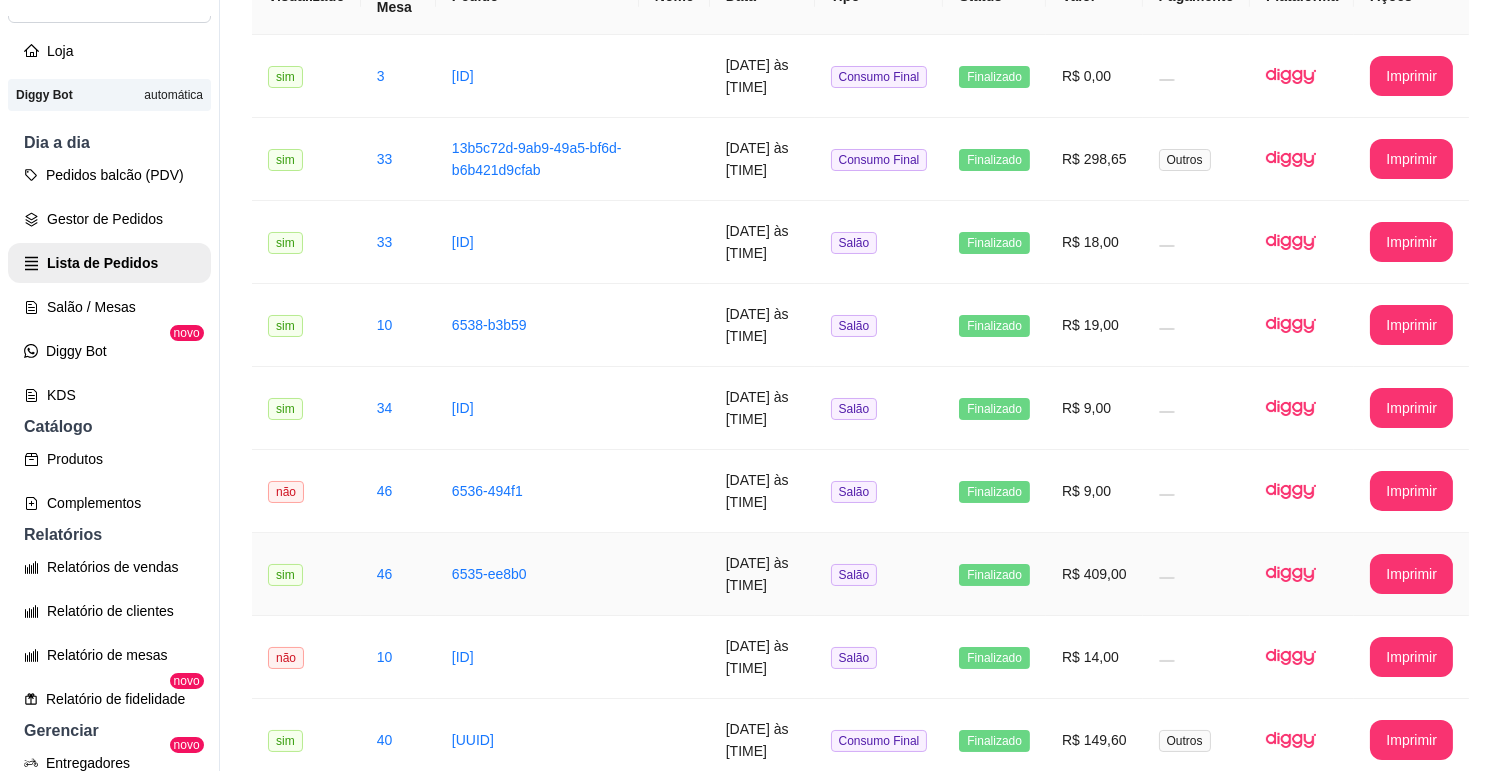 click on "03/08/2025 às 13:59" at bounding box center (762, 574) 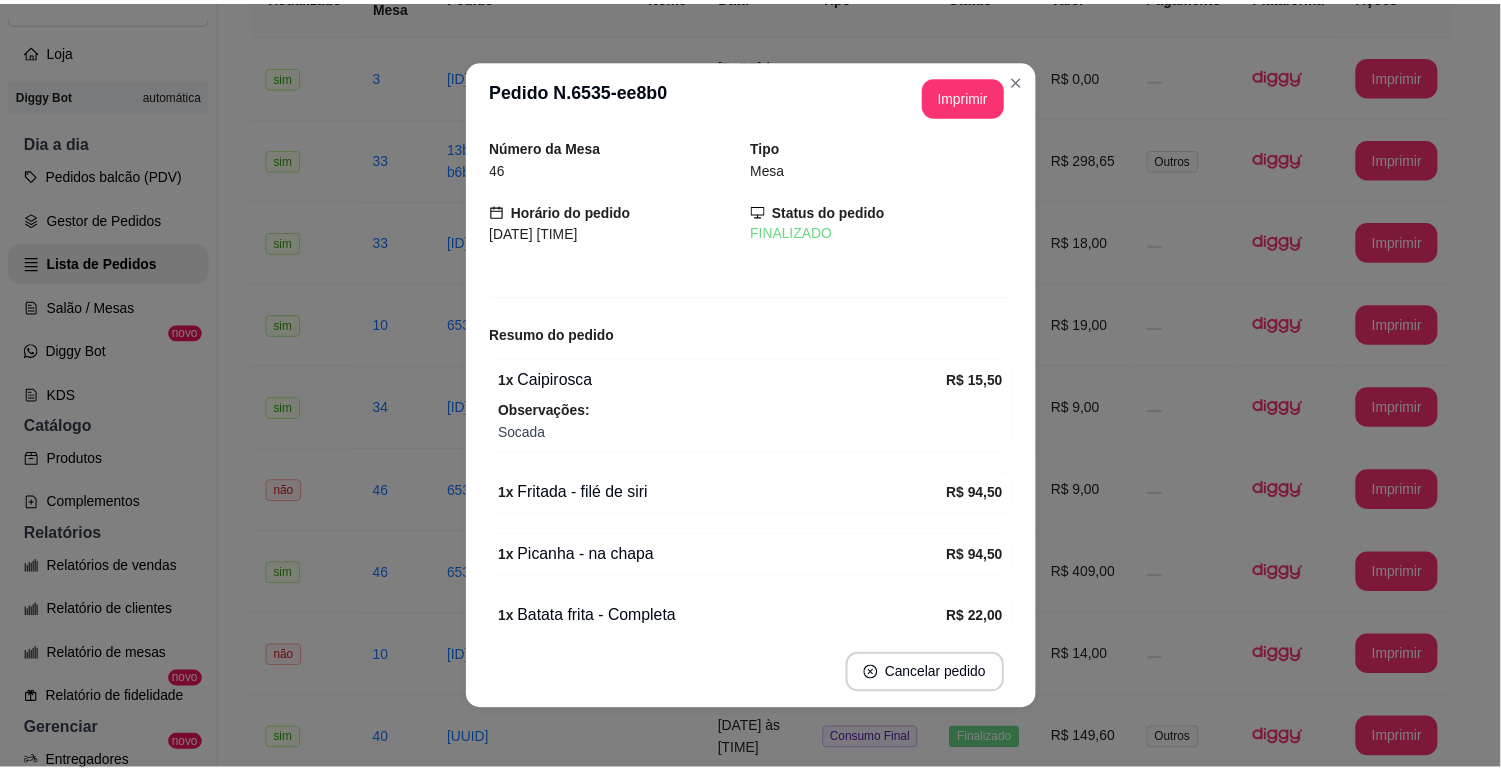 scroll, scrollTop: 0, scrollLeft: 0, axis: both 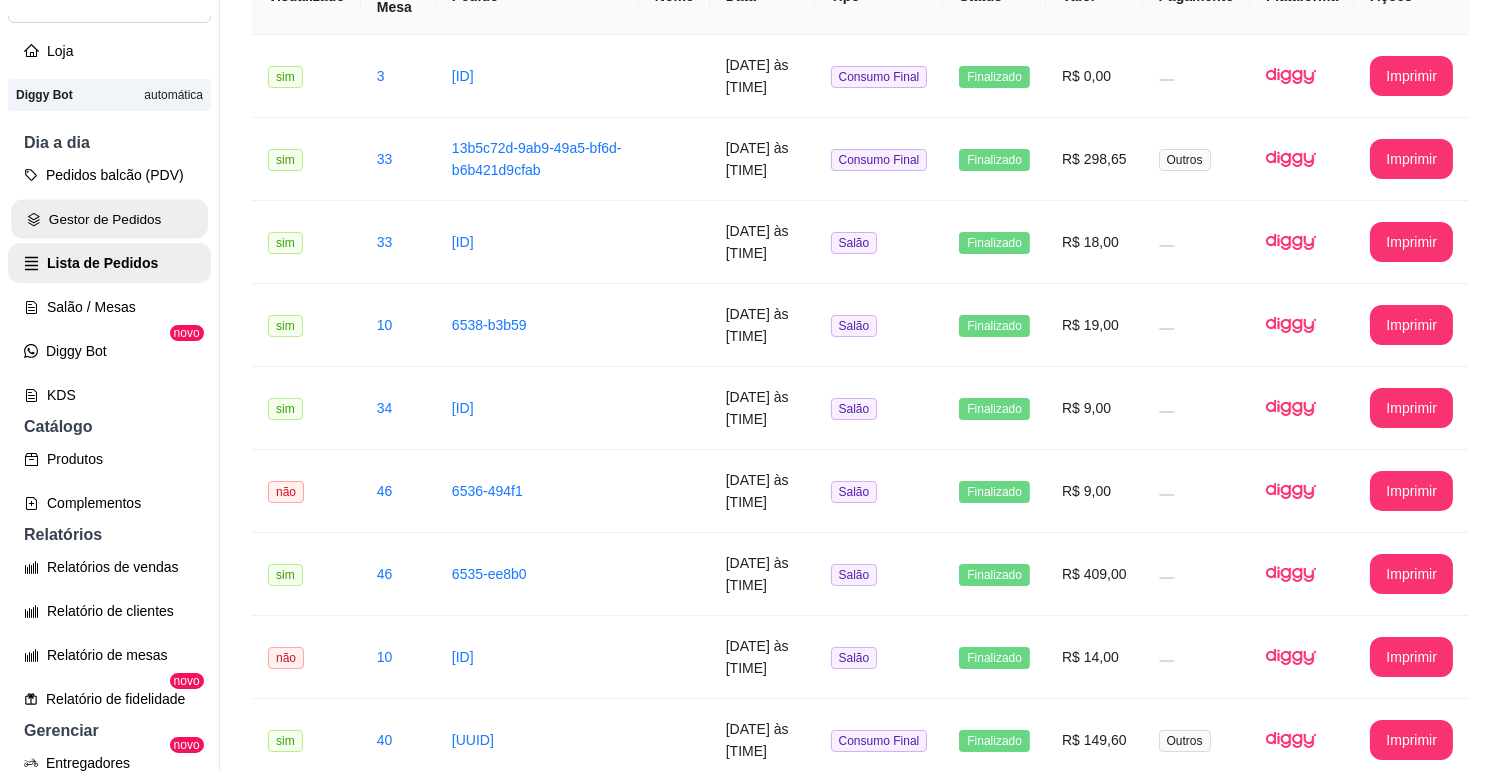 click on "Gestor de Pedidos" at bounding box center [109, 219] 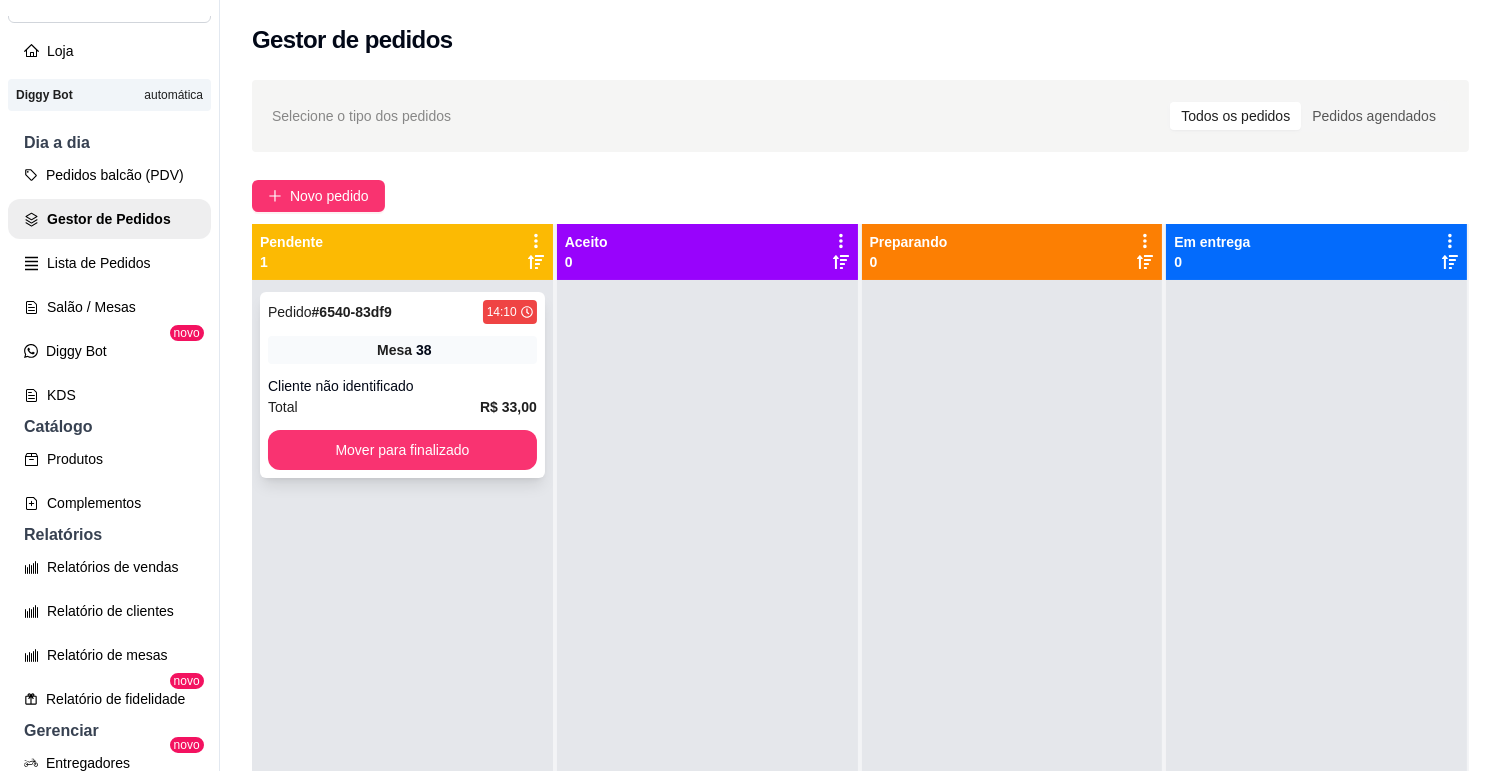 click on "Mesa 38" at bounding box center (402, 350) 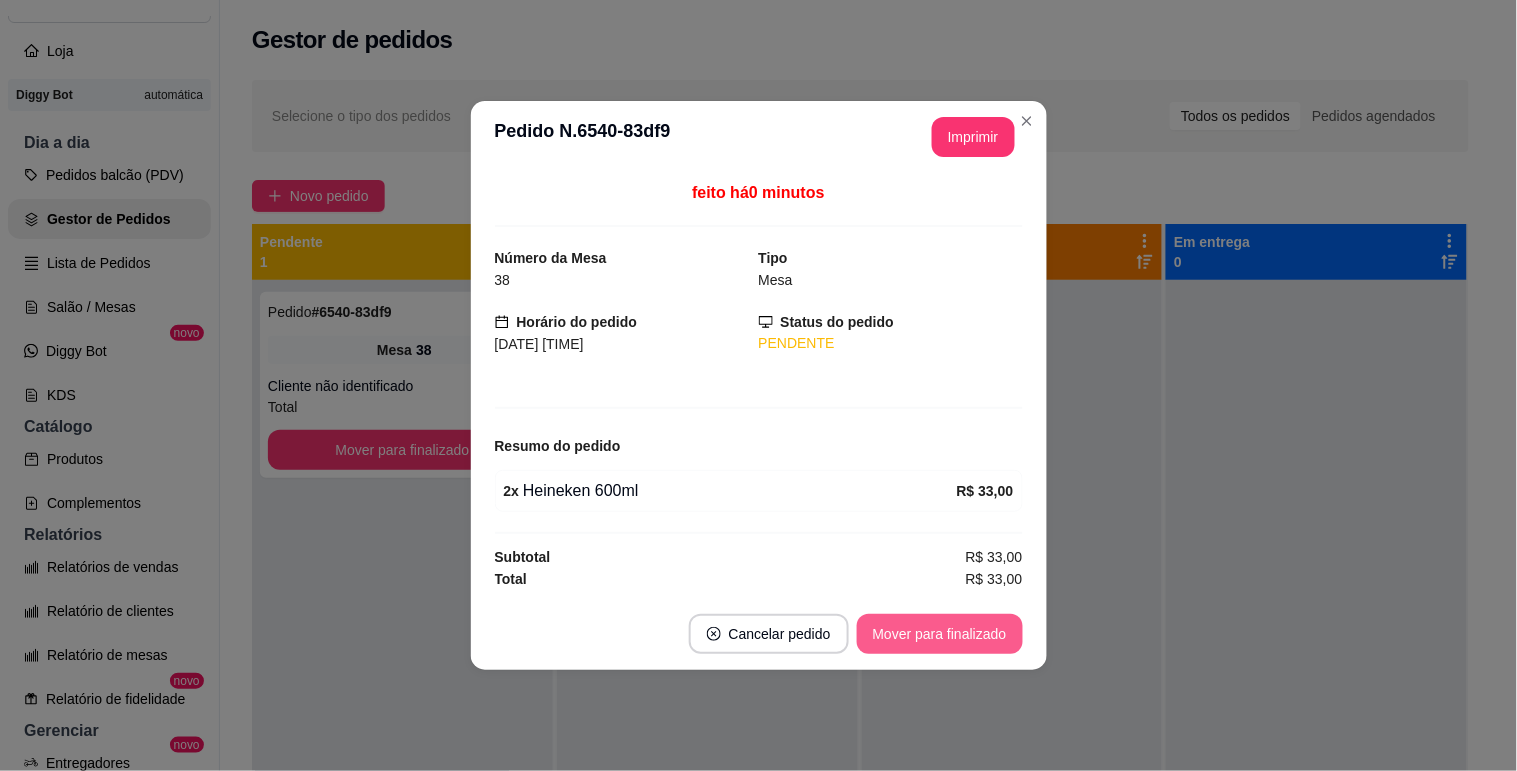 click on "Mover para finalizado" at bounding box center [940, 634] 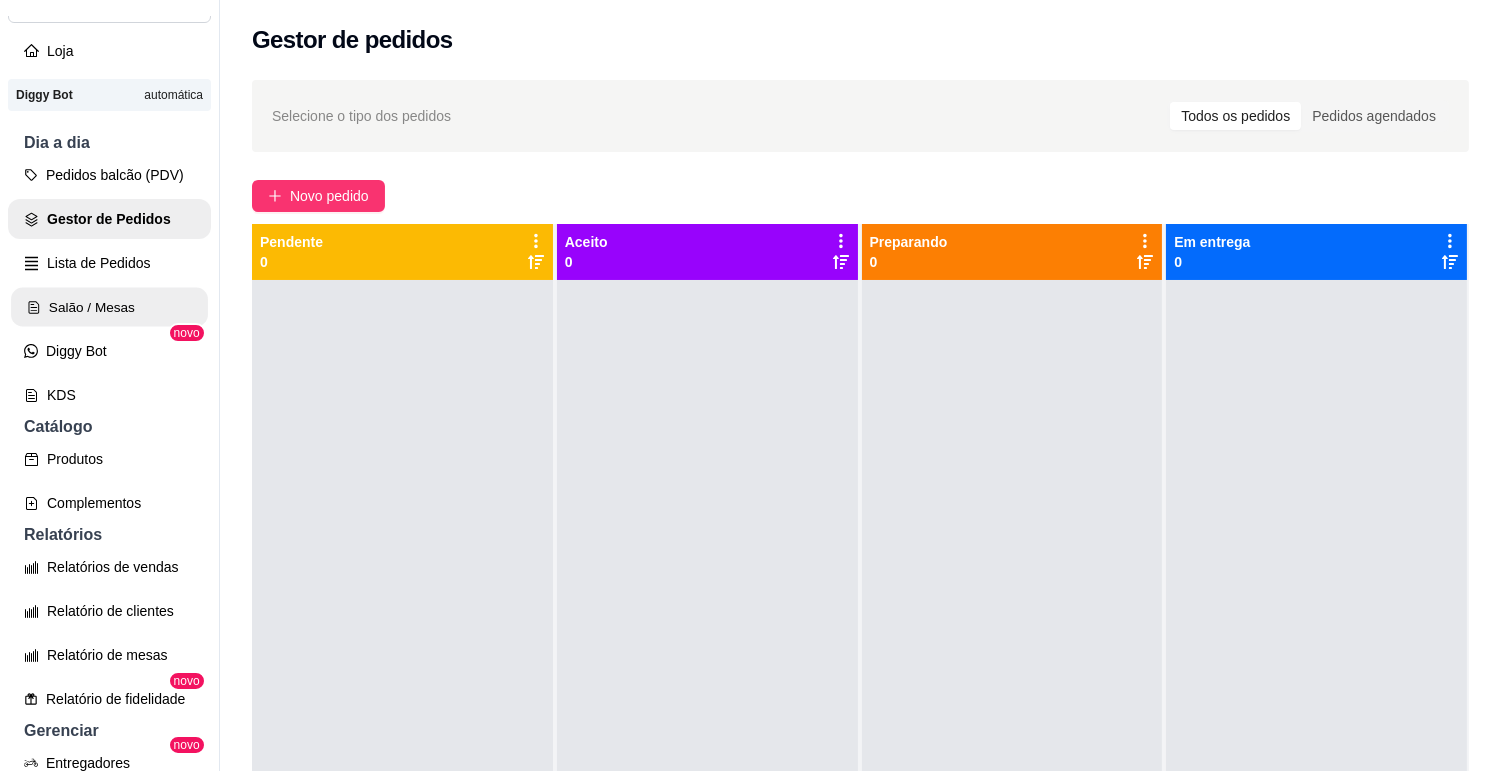 click on "Salão / Mesas" at bounding box center [109, 307] 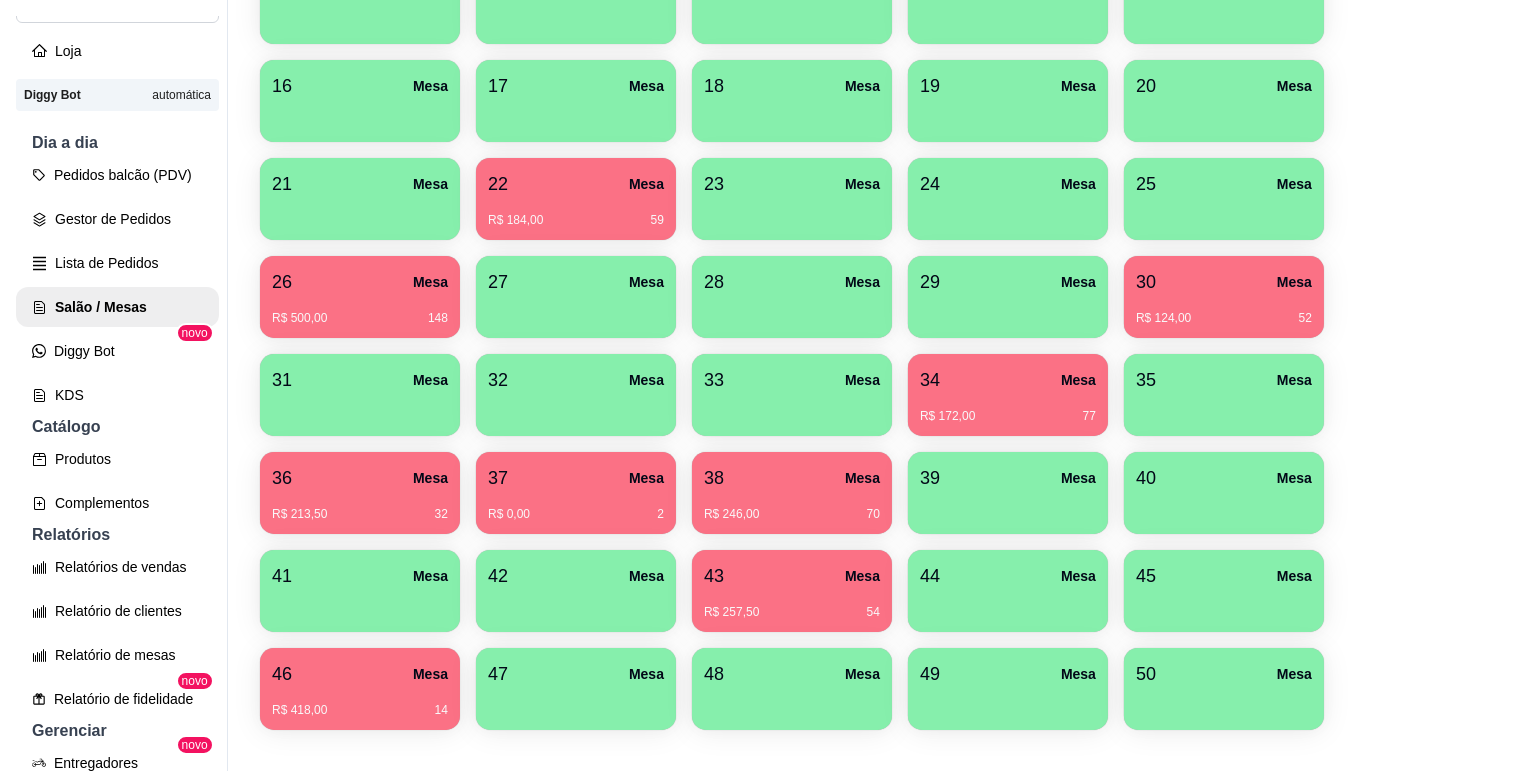 scroll, scrollTop: 607, scrollLeft: 0, axis: vertical 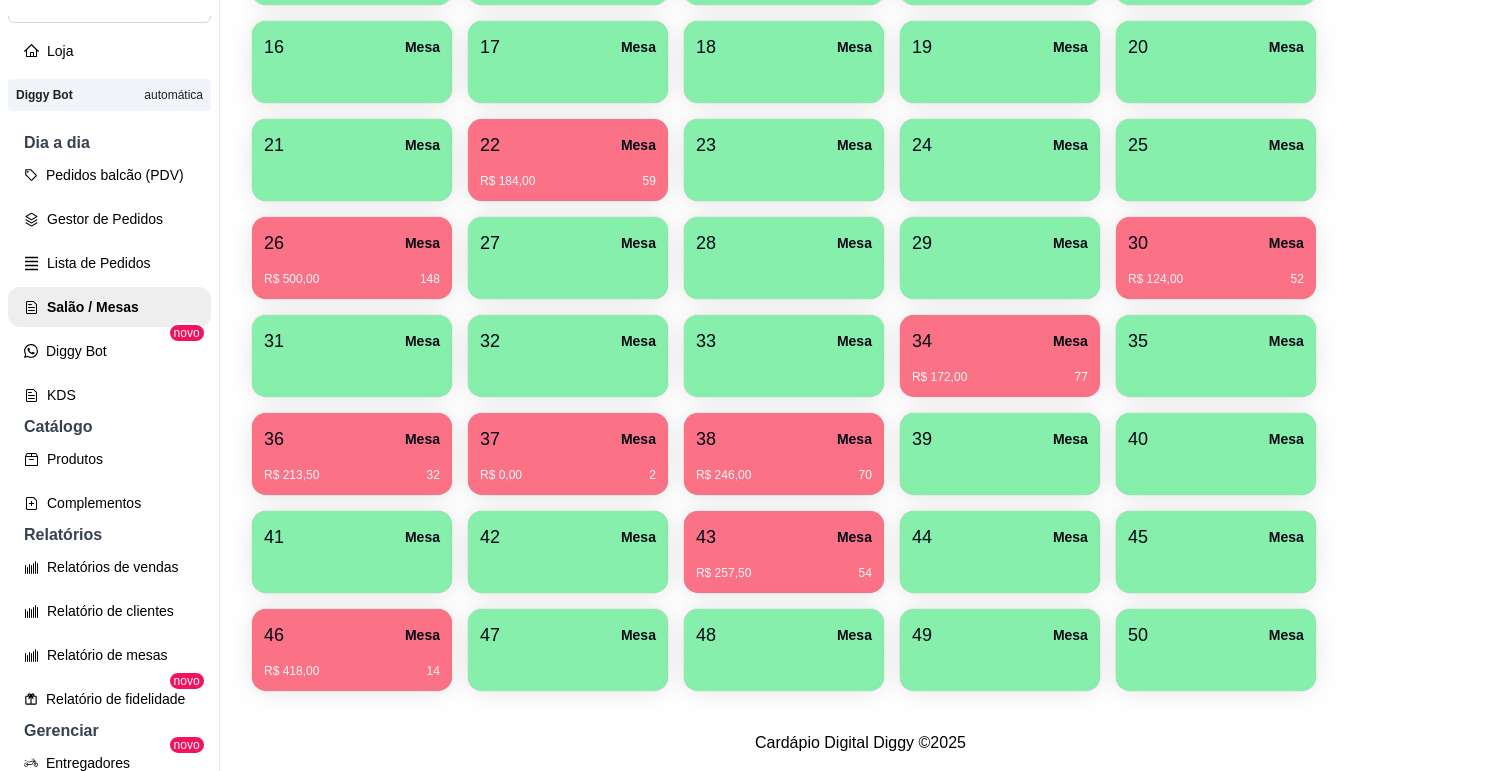 click on "R$ 246,00 70" at bounding box center [784, 475] 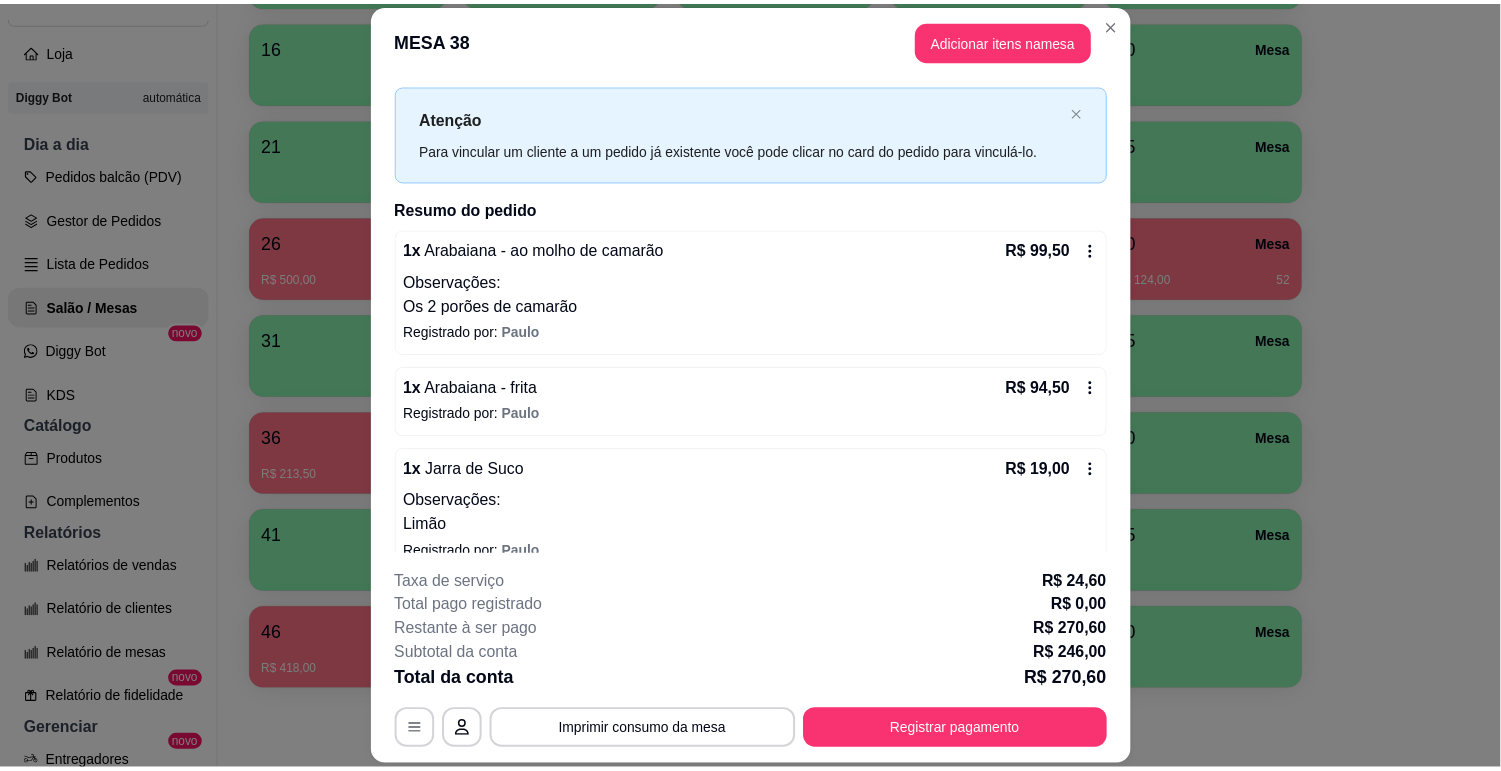 scroll, scrollTop: 0, scrollLeft: 0, axis: both 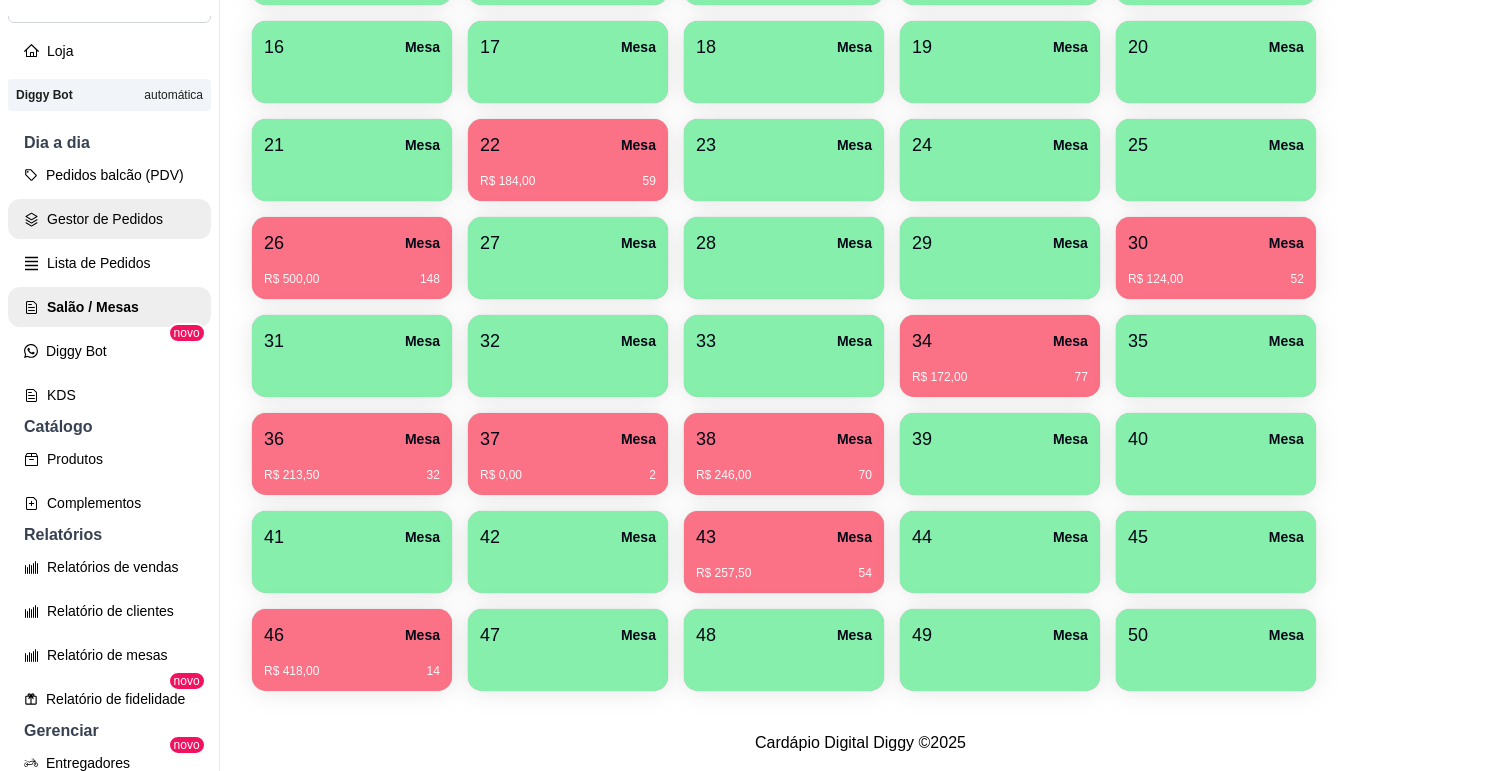 click on "Gestor de Pedidos" at bounding box center [109, 219] 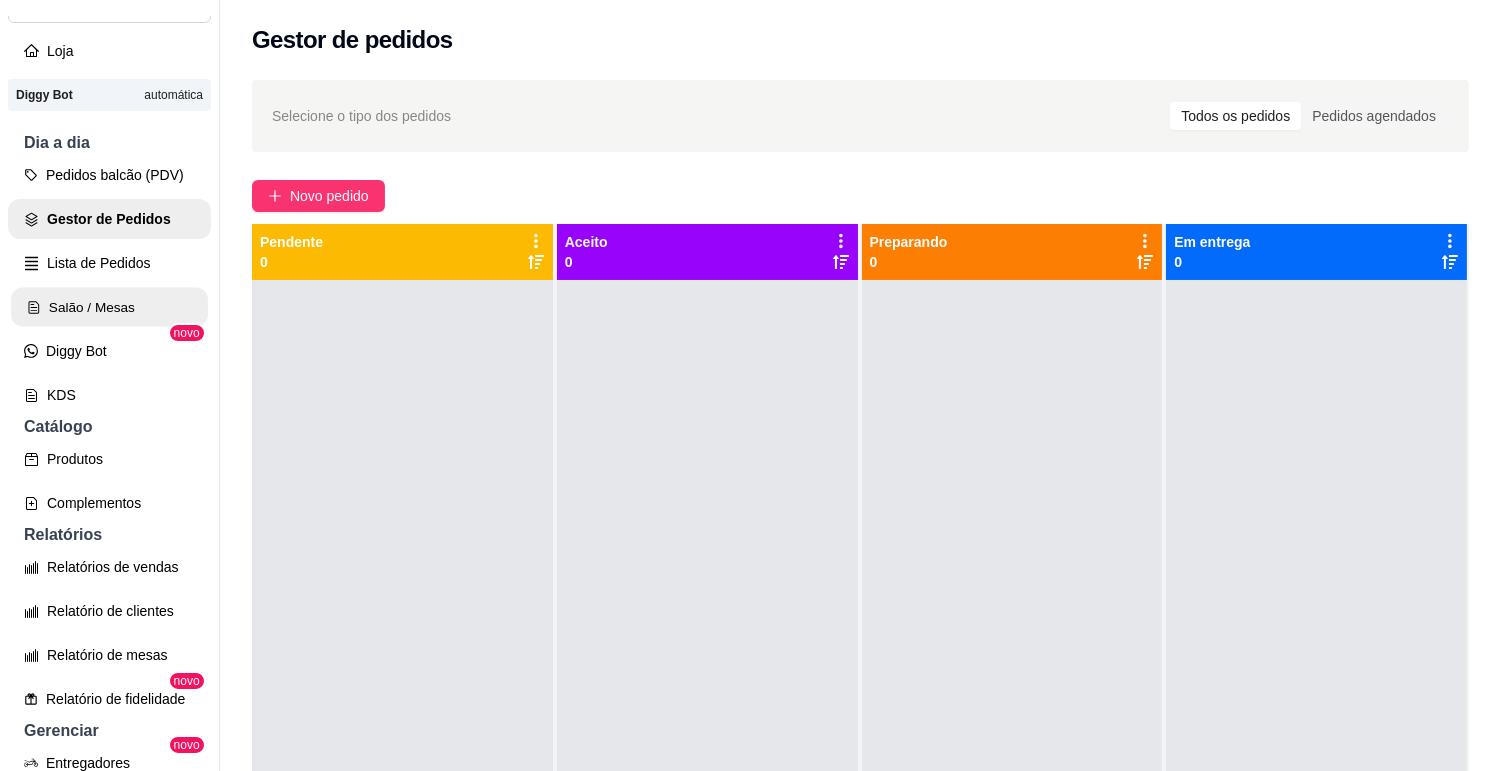 click on "Salão / Mesas" at bounding box center (109, 307) 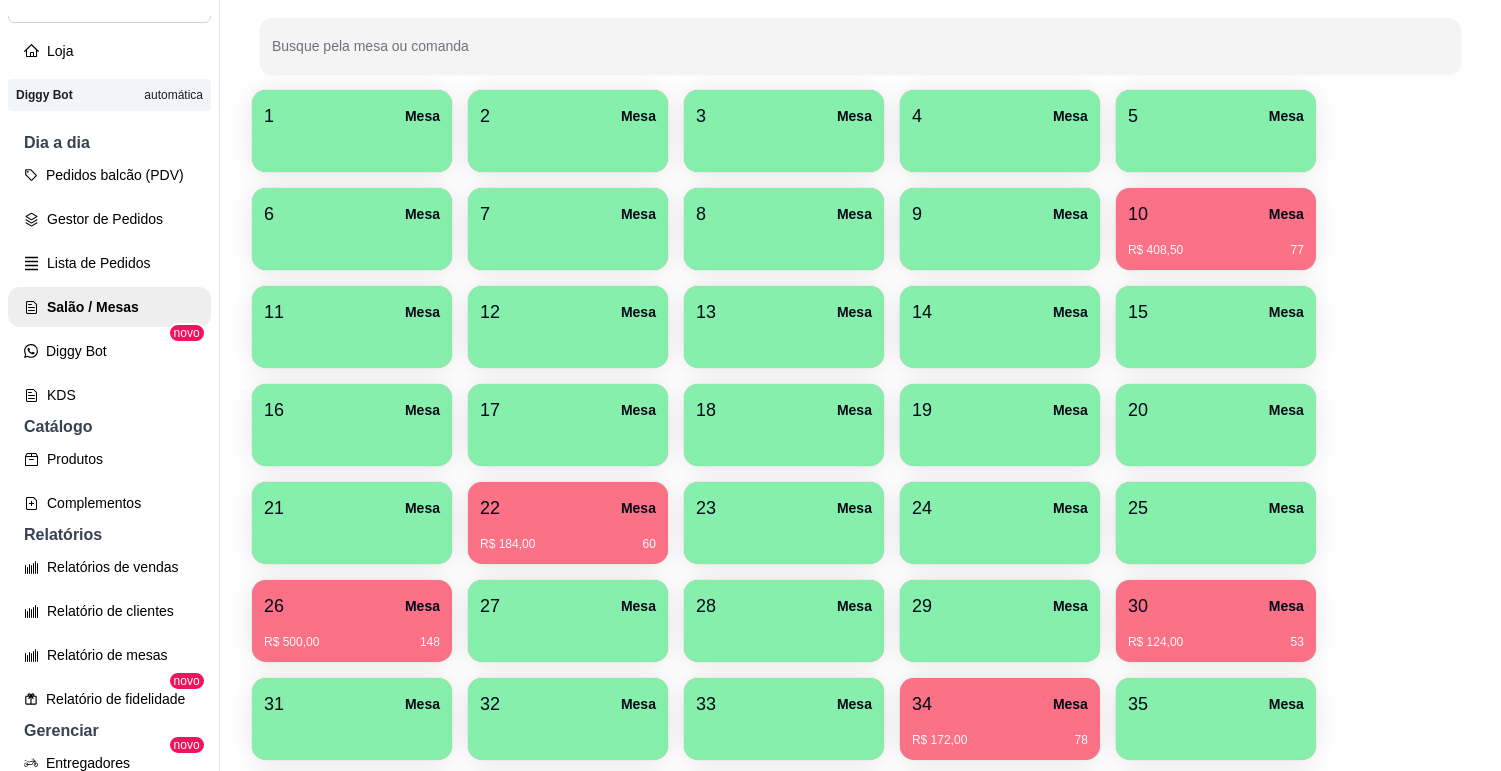 scroll, scrollTop: 607, scrollLeft: 0, axis: vertical 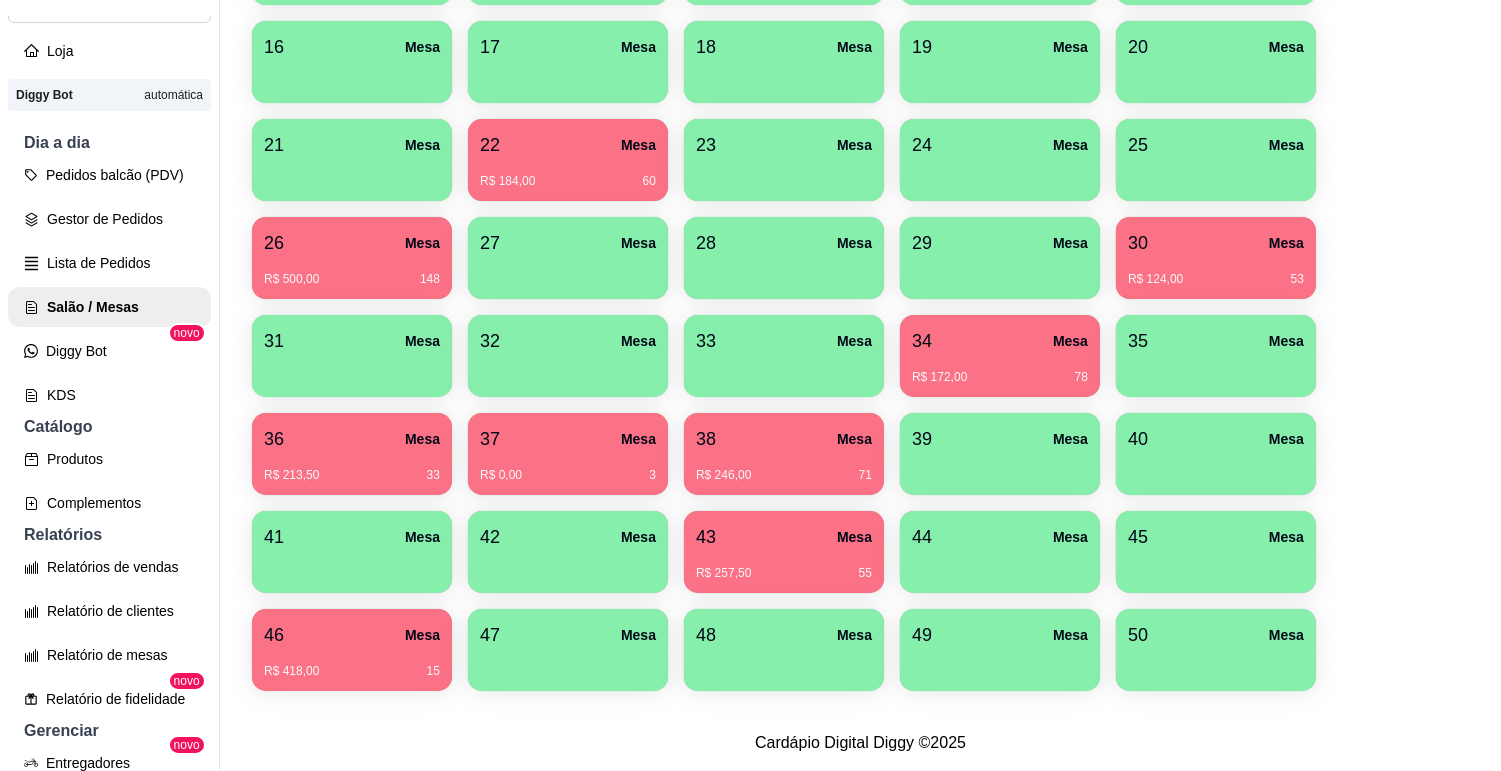 click on "38 Mesa" at bounding box center [784, 439] 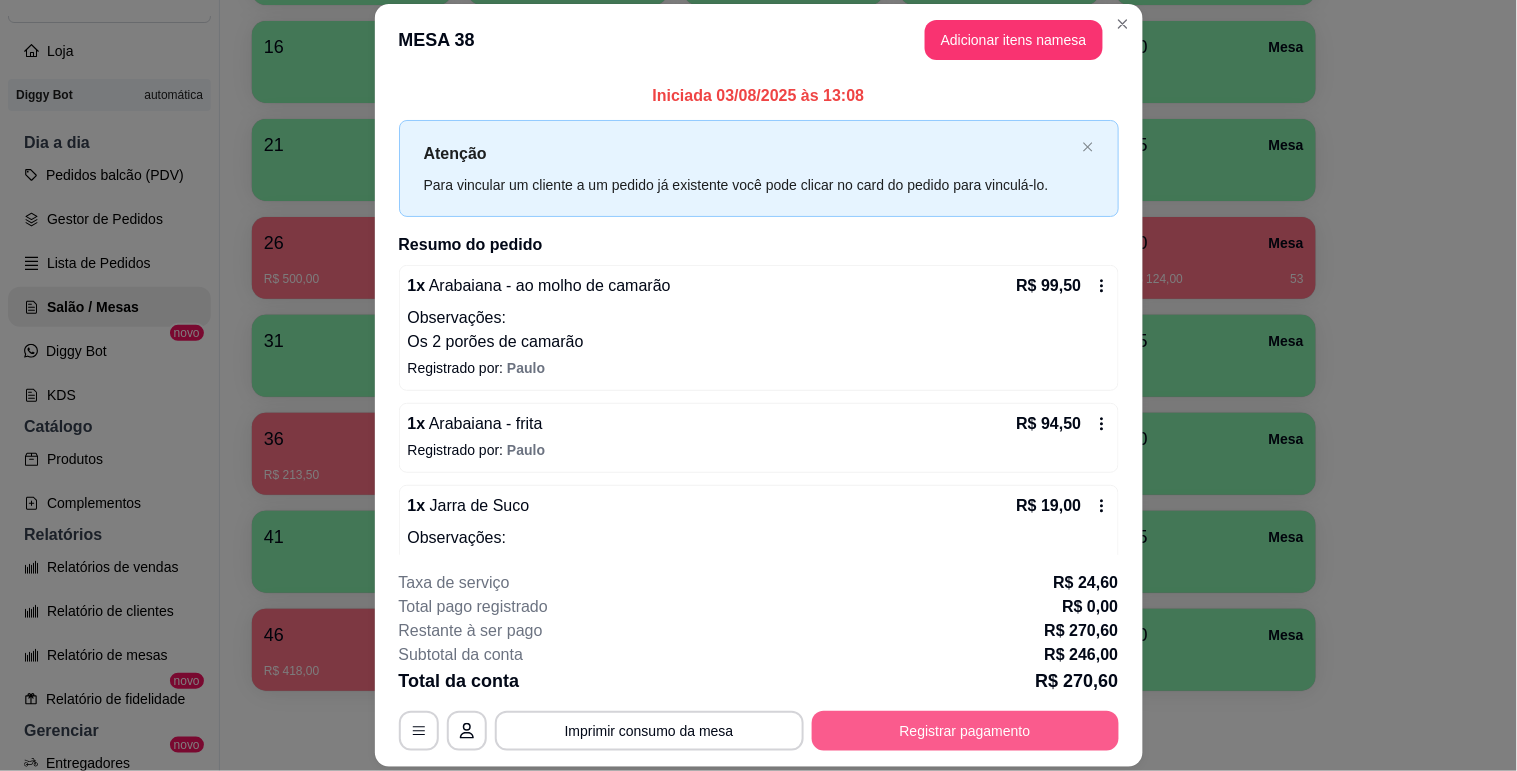 click on "Registrar pagamento" at bounding box center [965, 731] 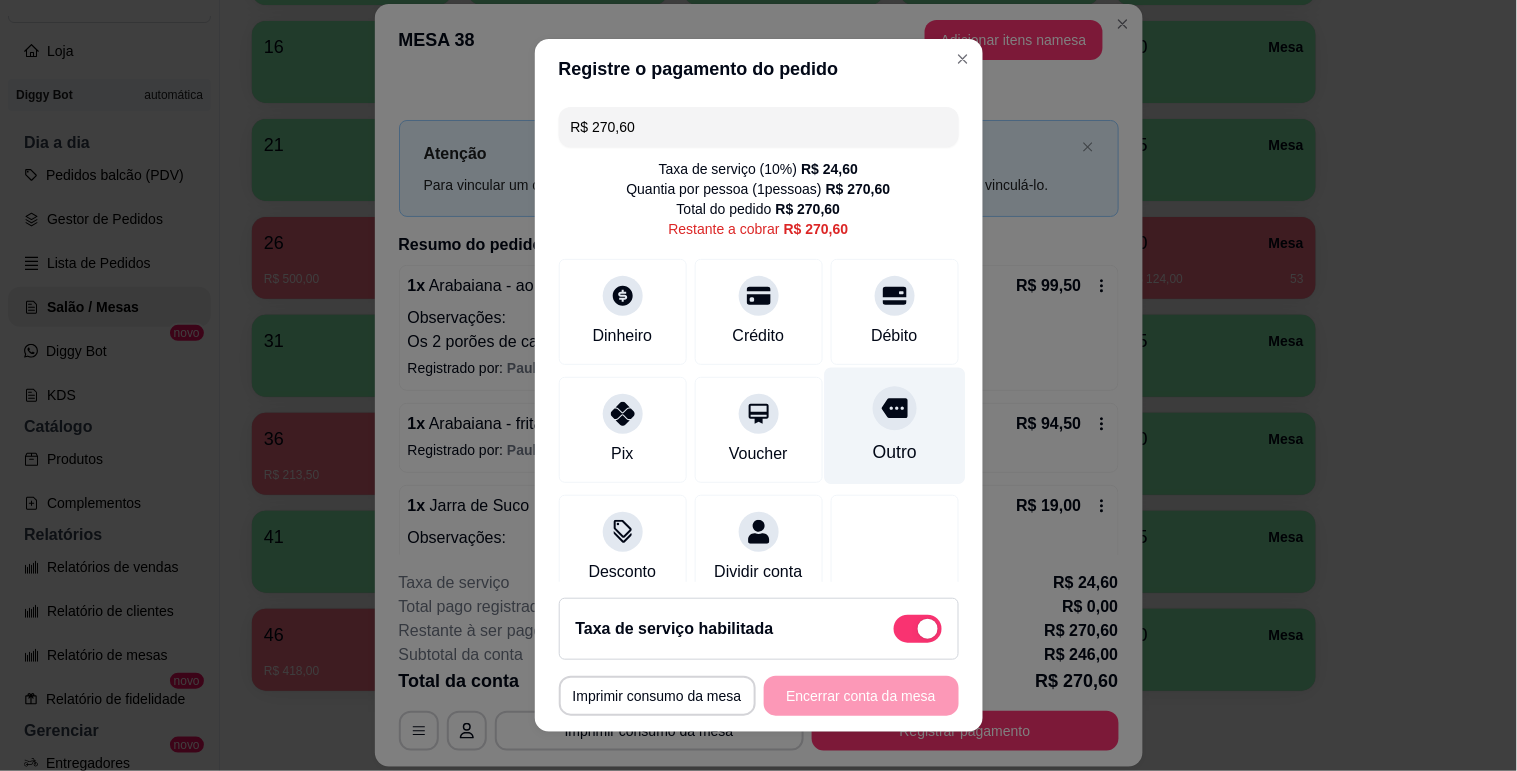click at bounding box center [895, 408] 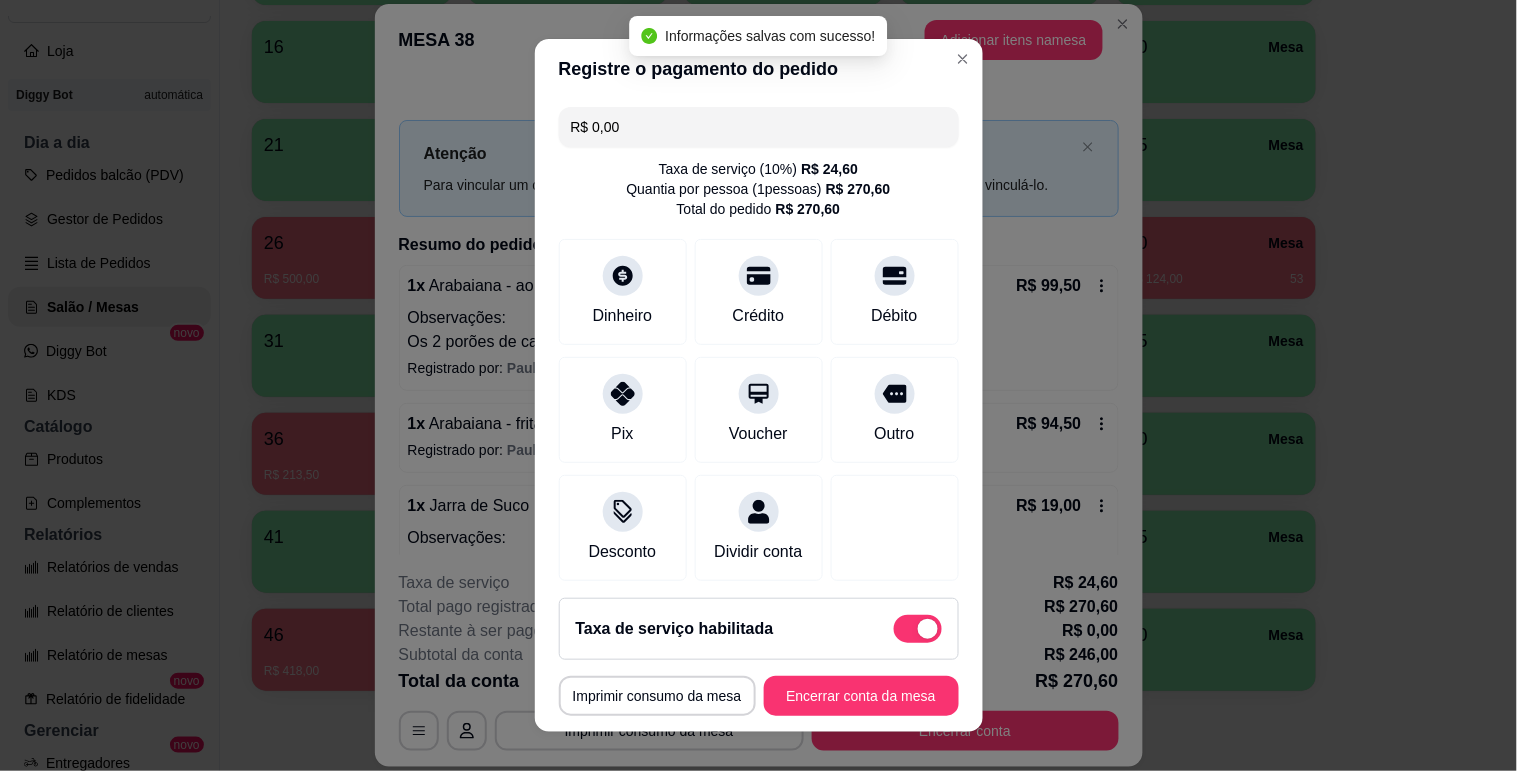 type on "R$ 0,00" 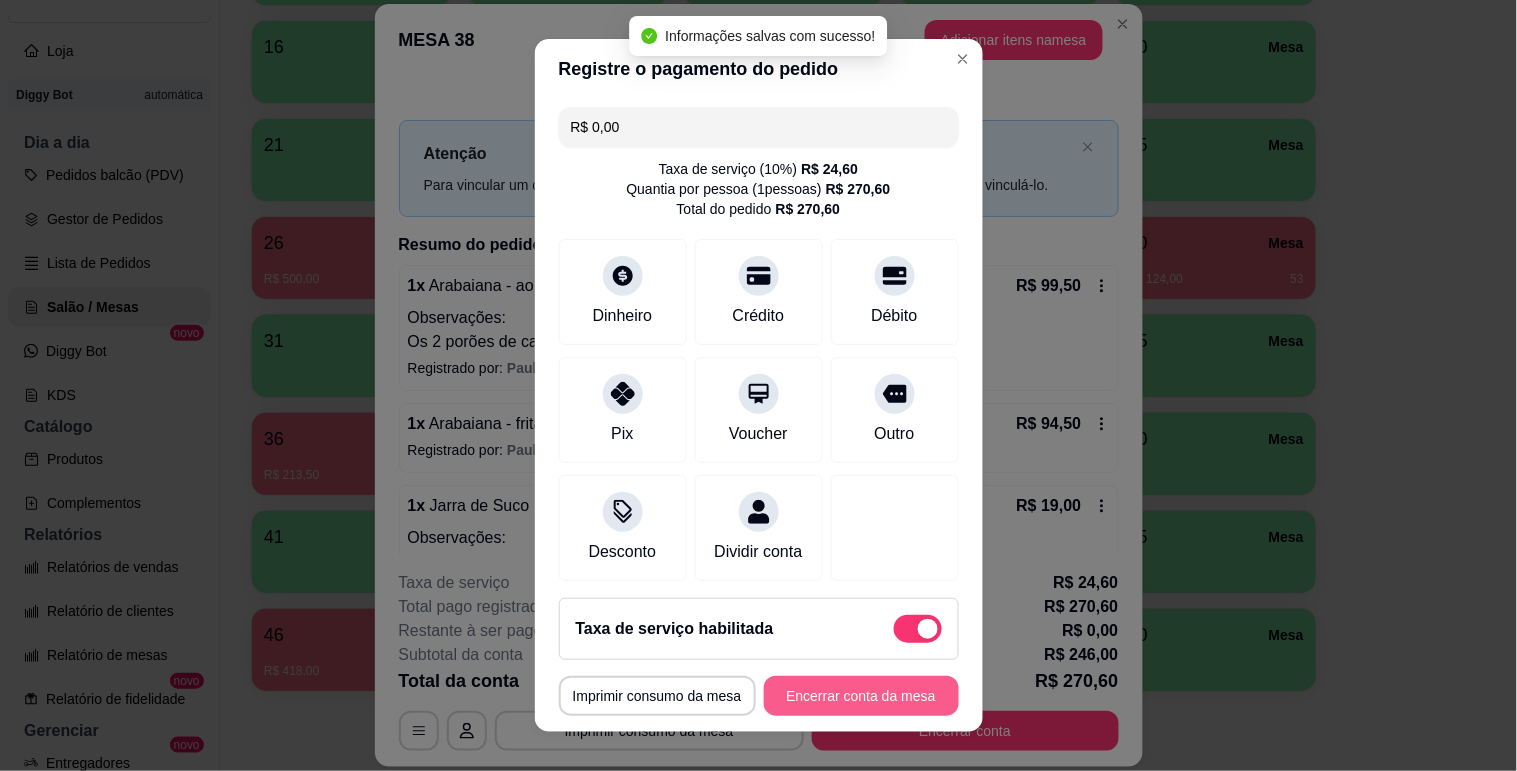 click on "Encerrar conta da mesa" at bounding box center (861, 696) 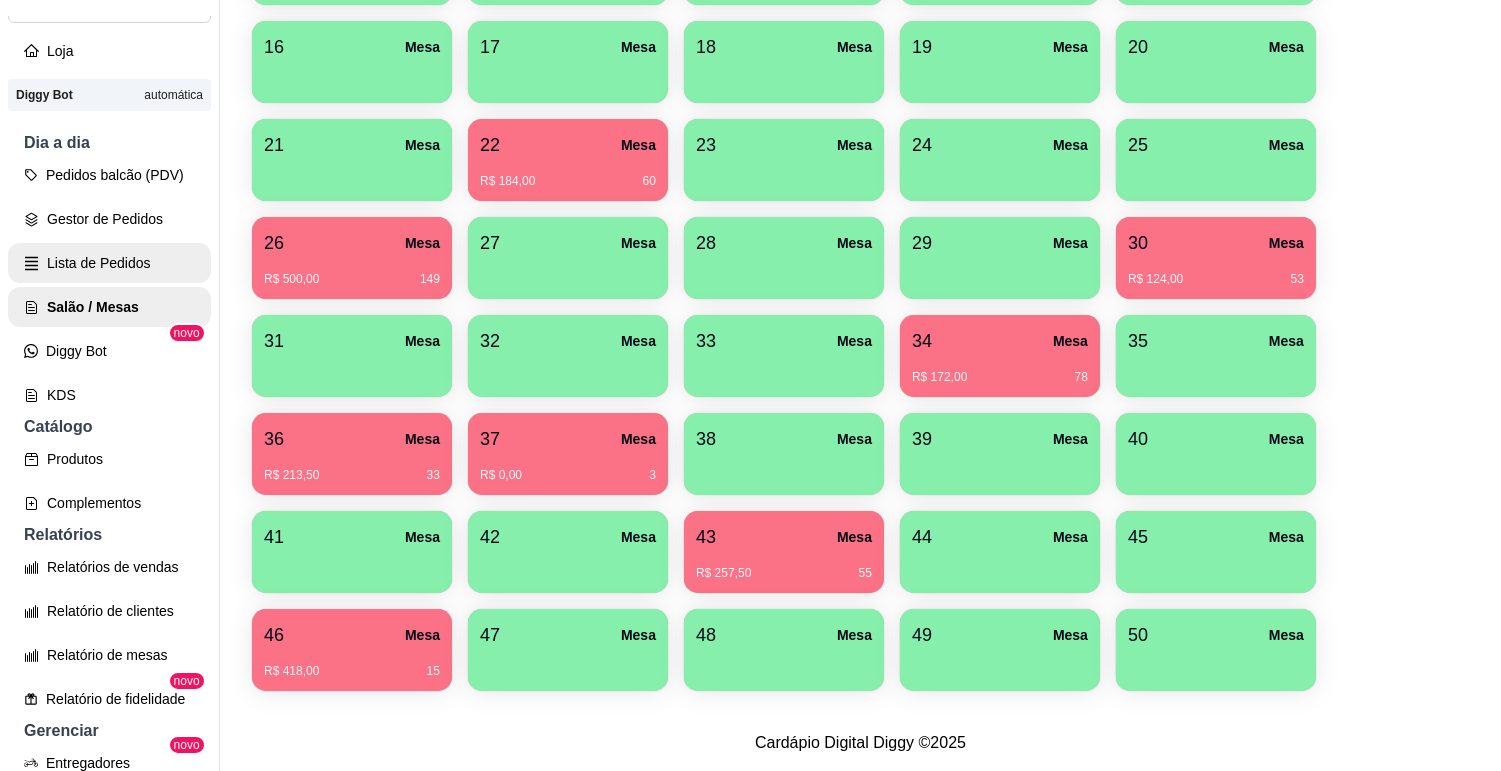 click on "Lista de Pedidos" at bounding box center (109, 263) 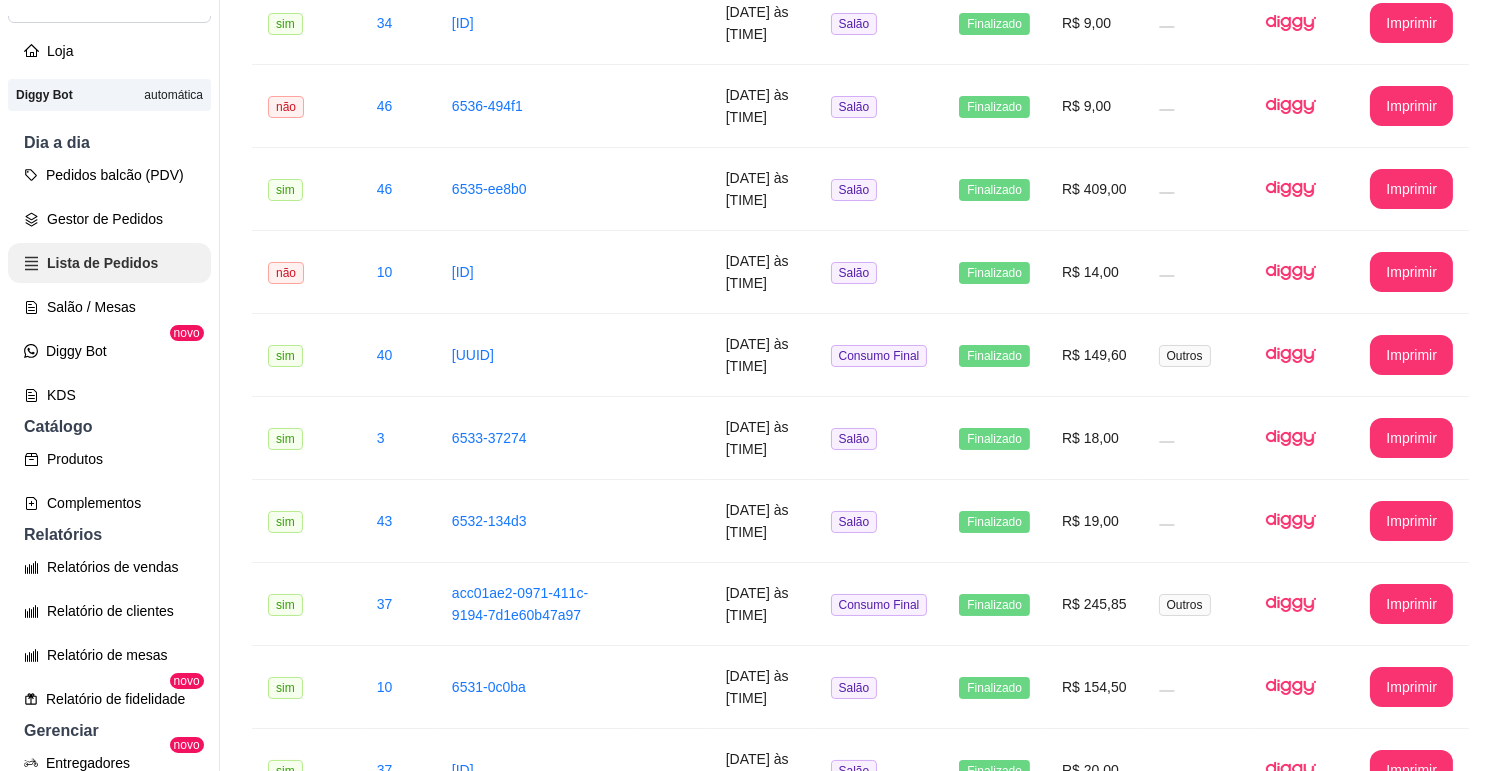 scroll, scrollTop: 0, scrollLeft: 0, axis: both 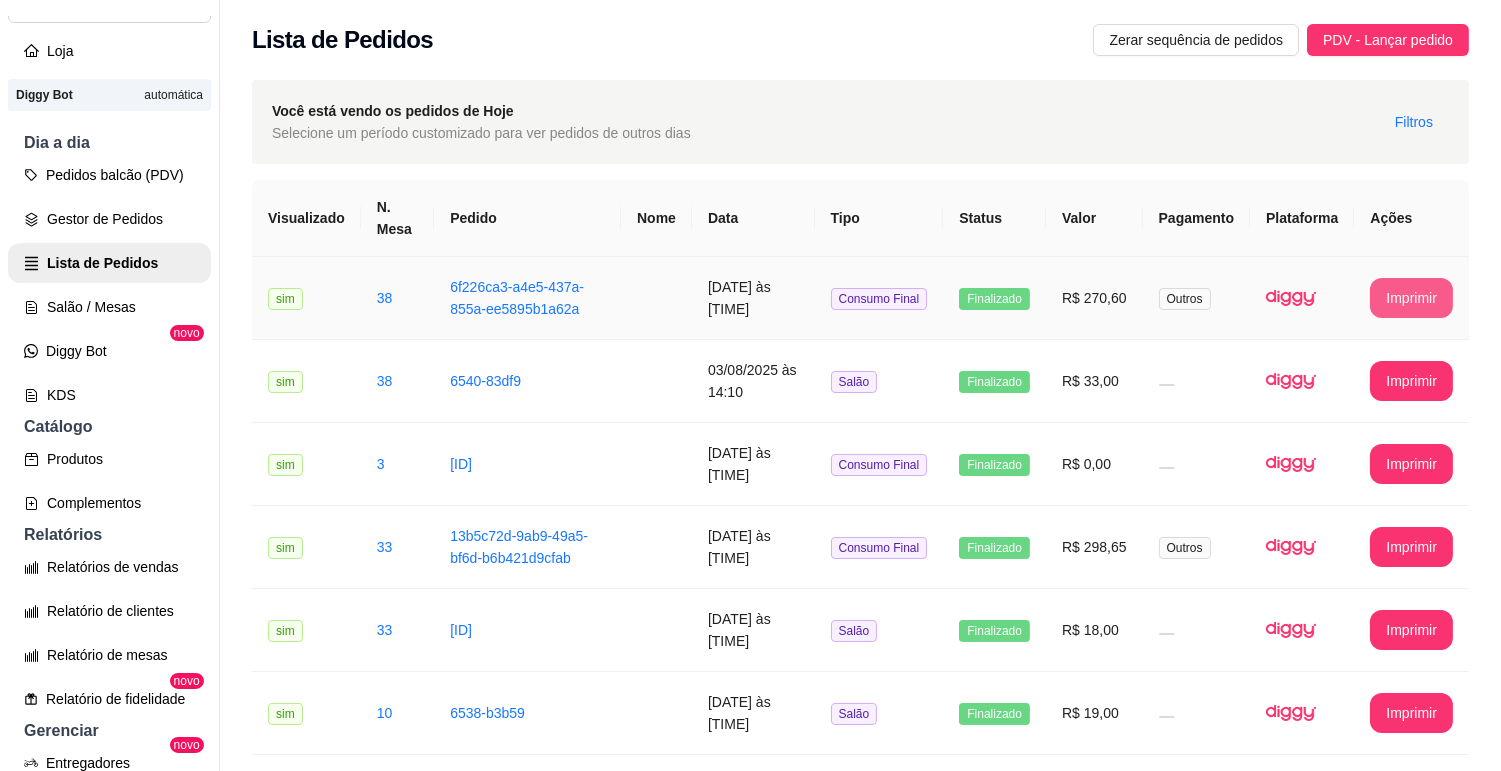 click on "Imprimir" at bounding box center (1411, 298) 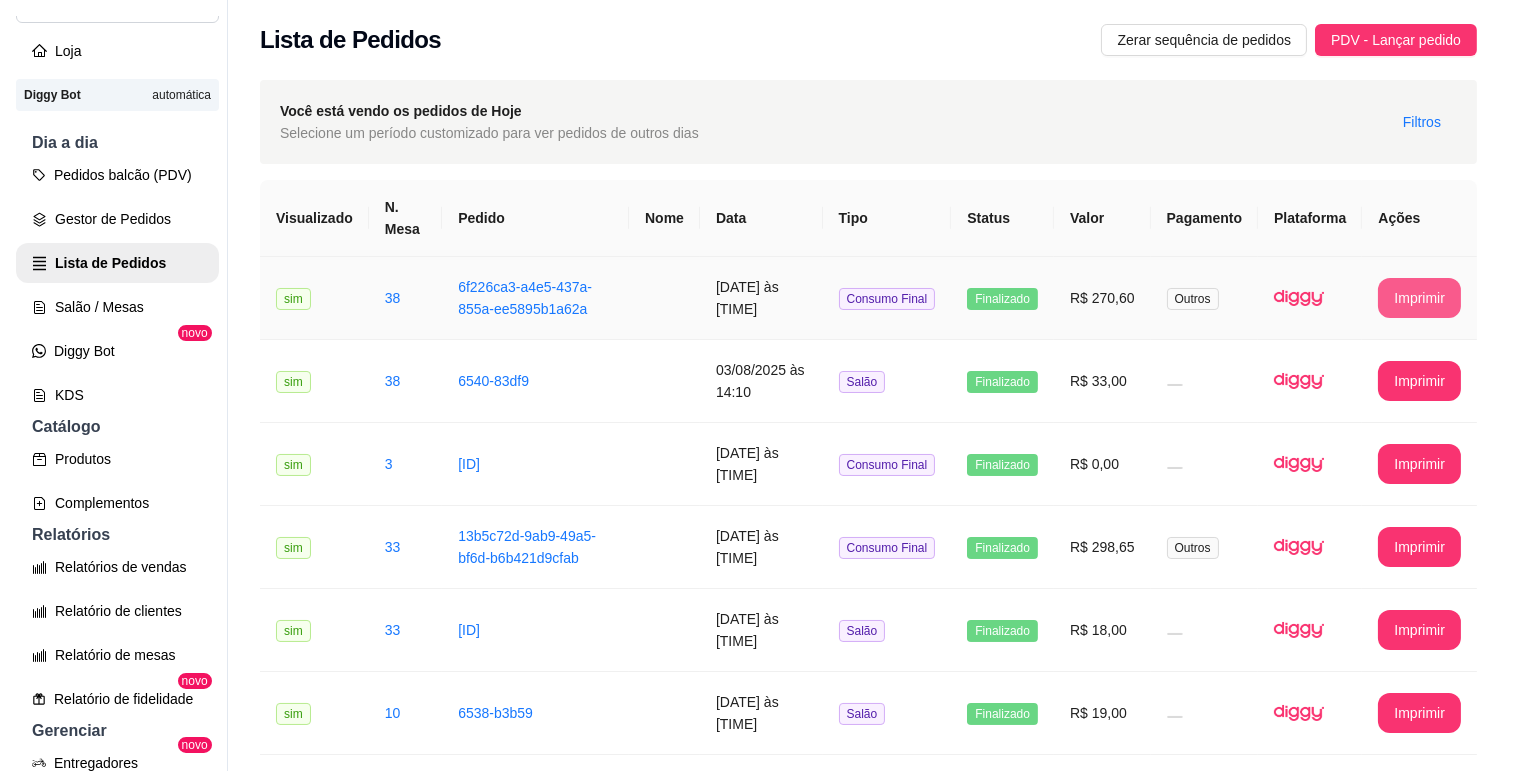 scroll, scrollTop: 0, scrollLeft: 0, axis: both 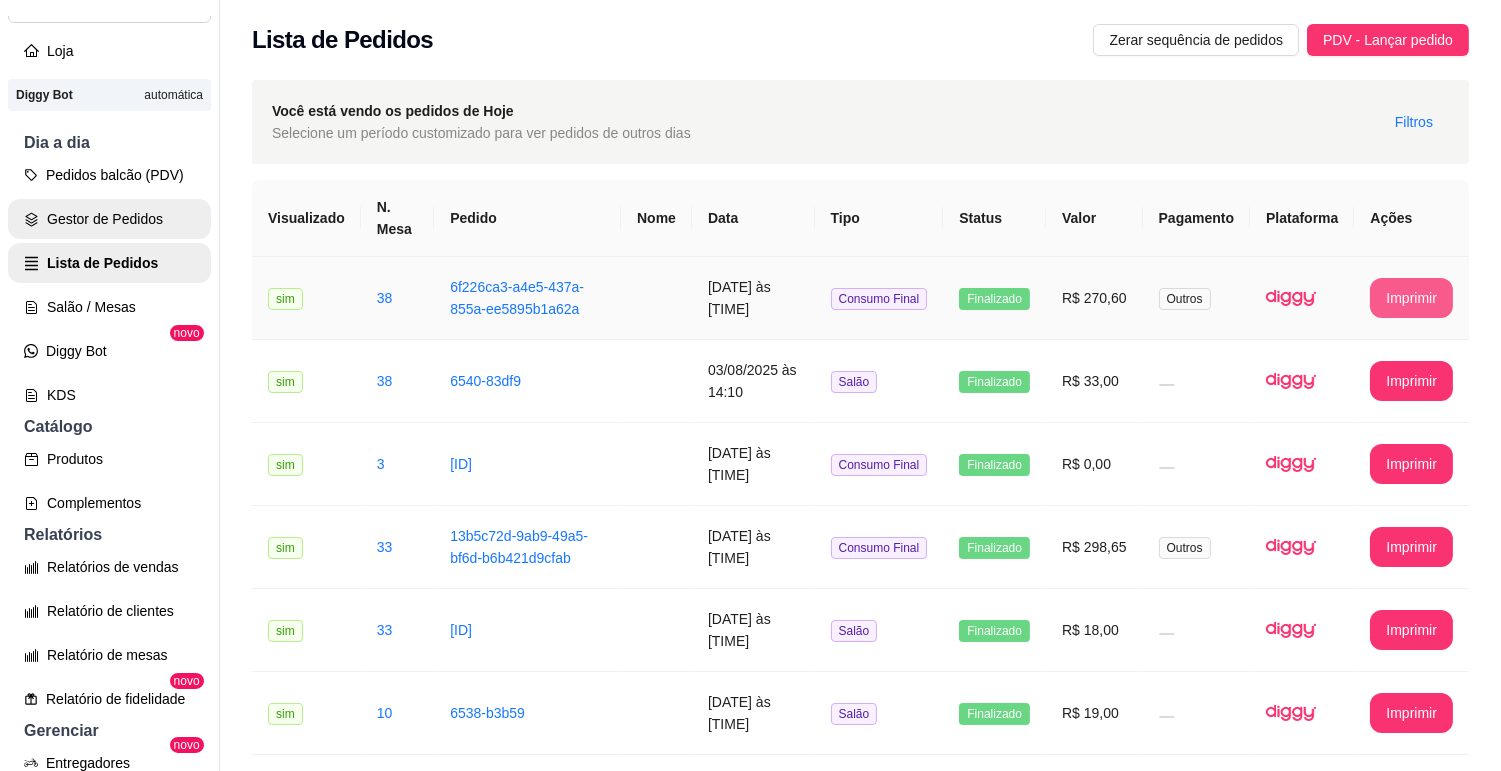 click on "Gestor de Pedidos" at bounding box center [109, 219] 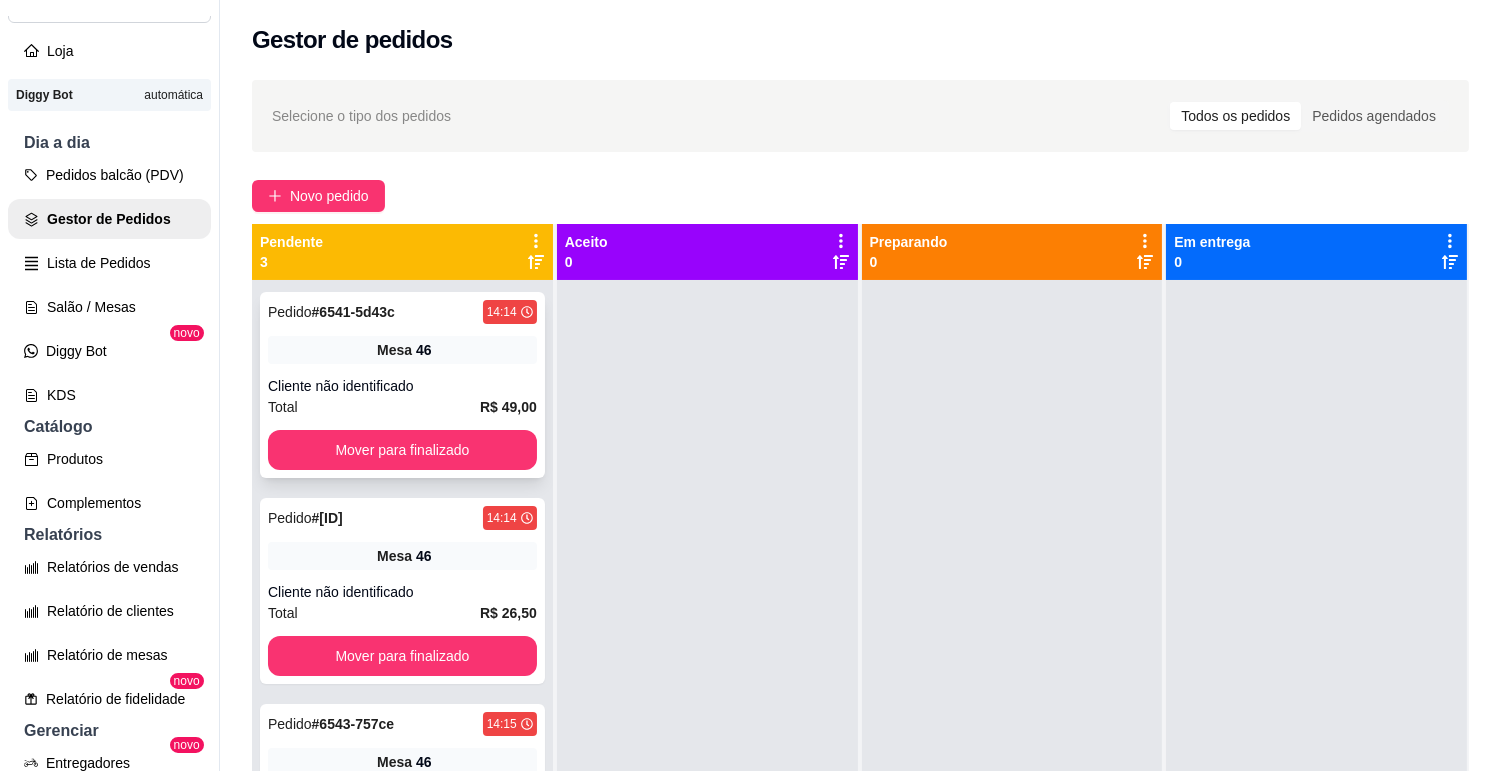 click on "Cliente não identificado" at bounding box center [402, 386] 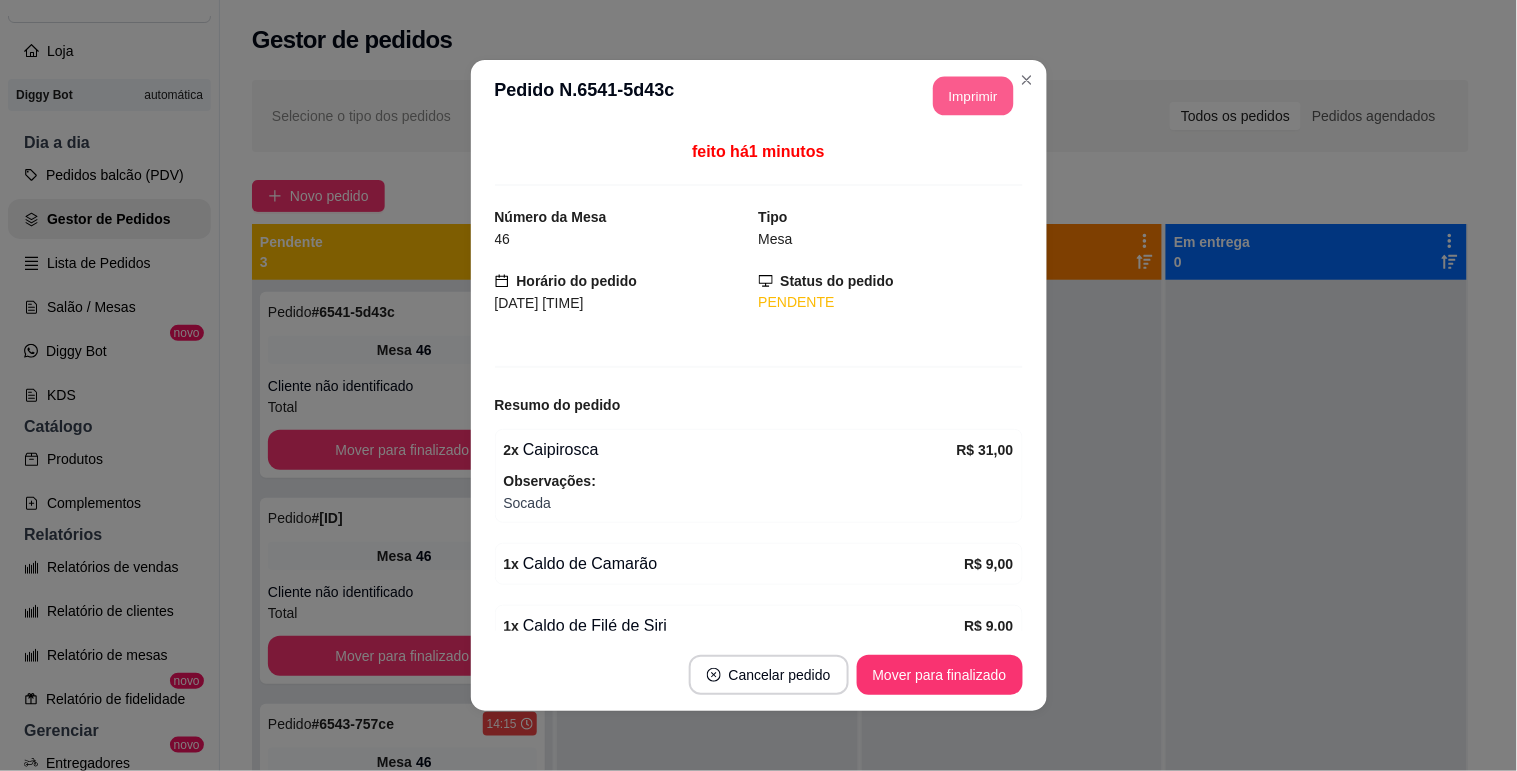 click on "Imprimir" at bounding box center (973, 96) 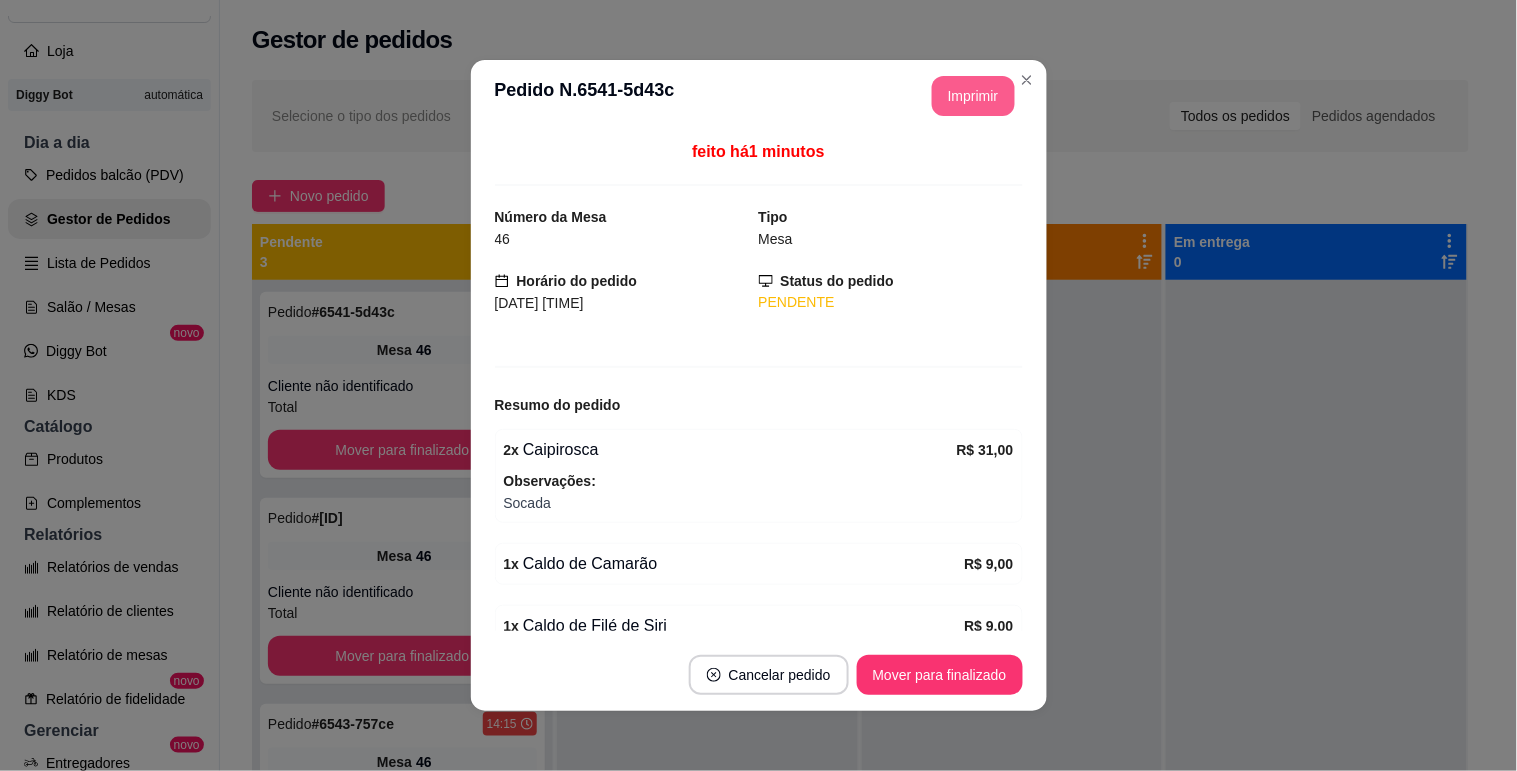 scroll, scrollTop: 0, scrollLeft: 0, axis: both 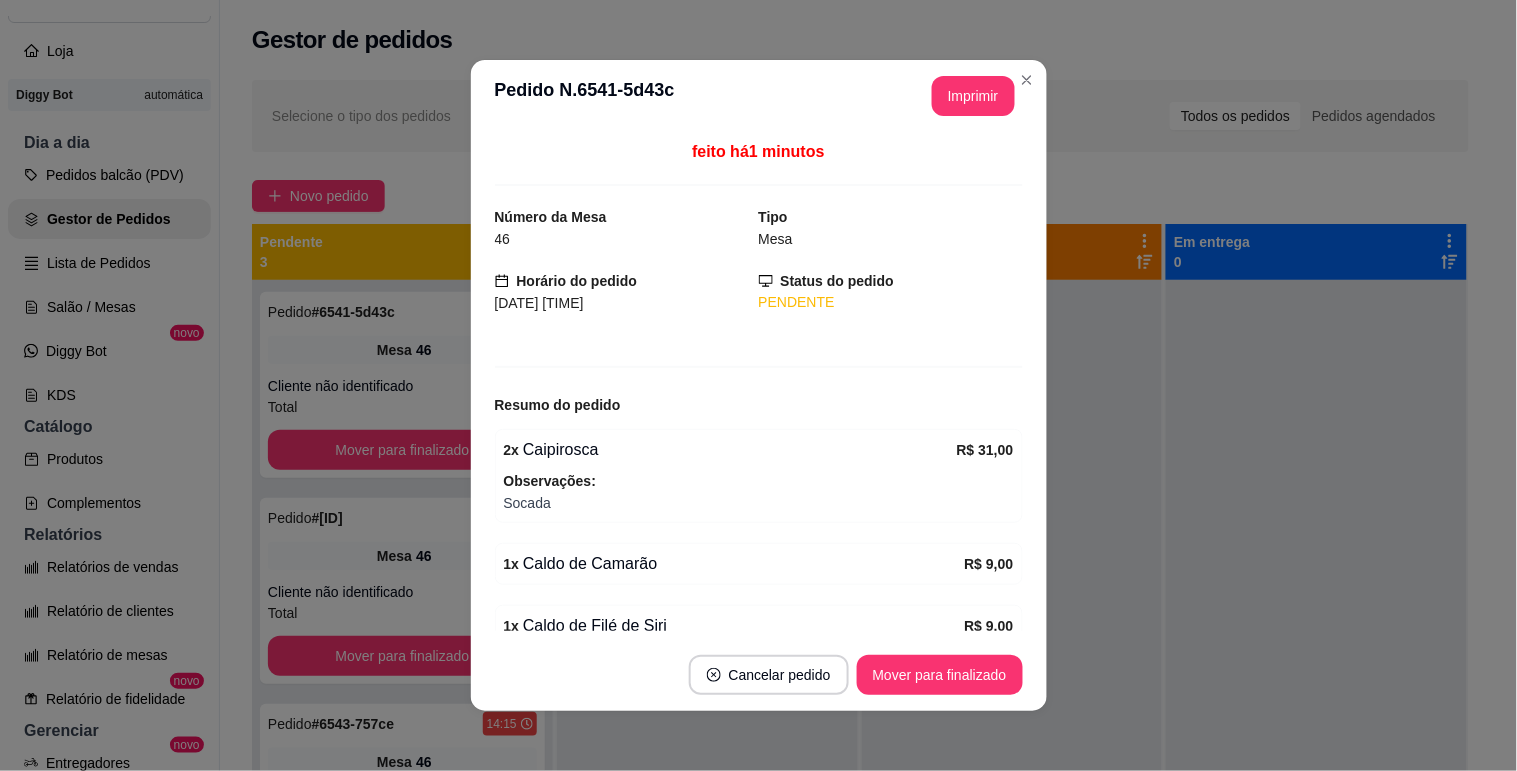 click on "Mover para finalizado" at bounding box center (940, 675) 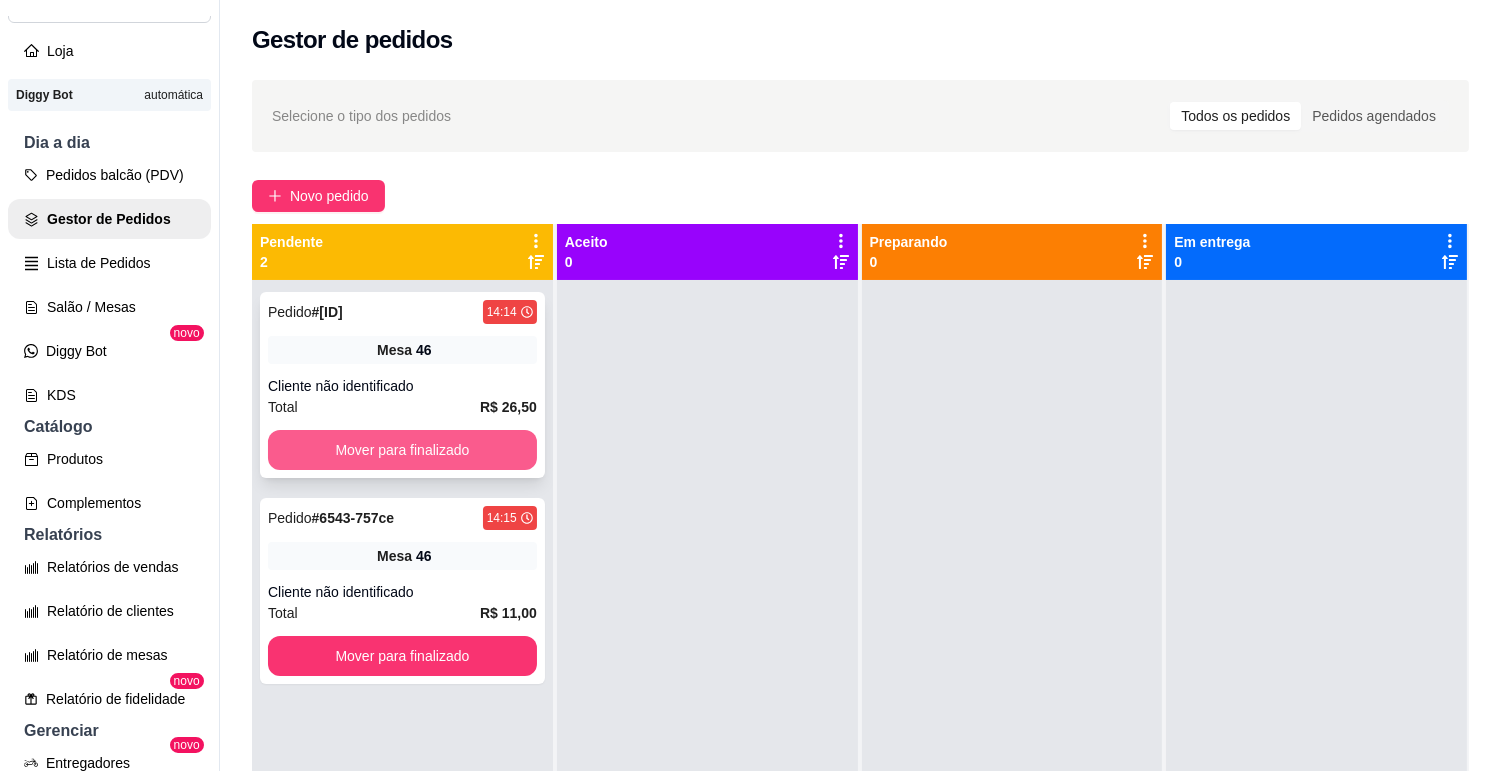 click on "R$ 26,50" at bounding box center (508, 407) 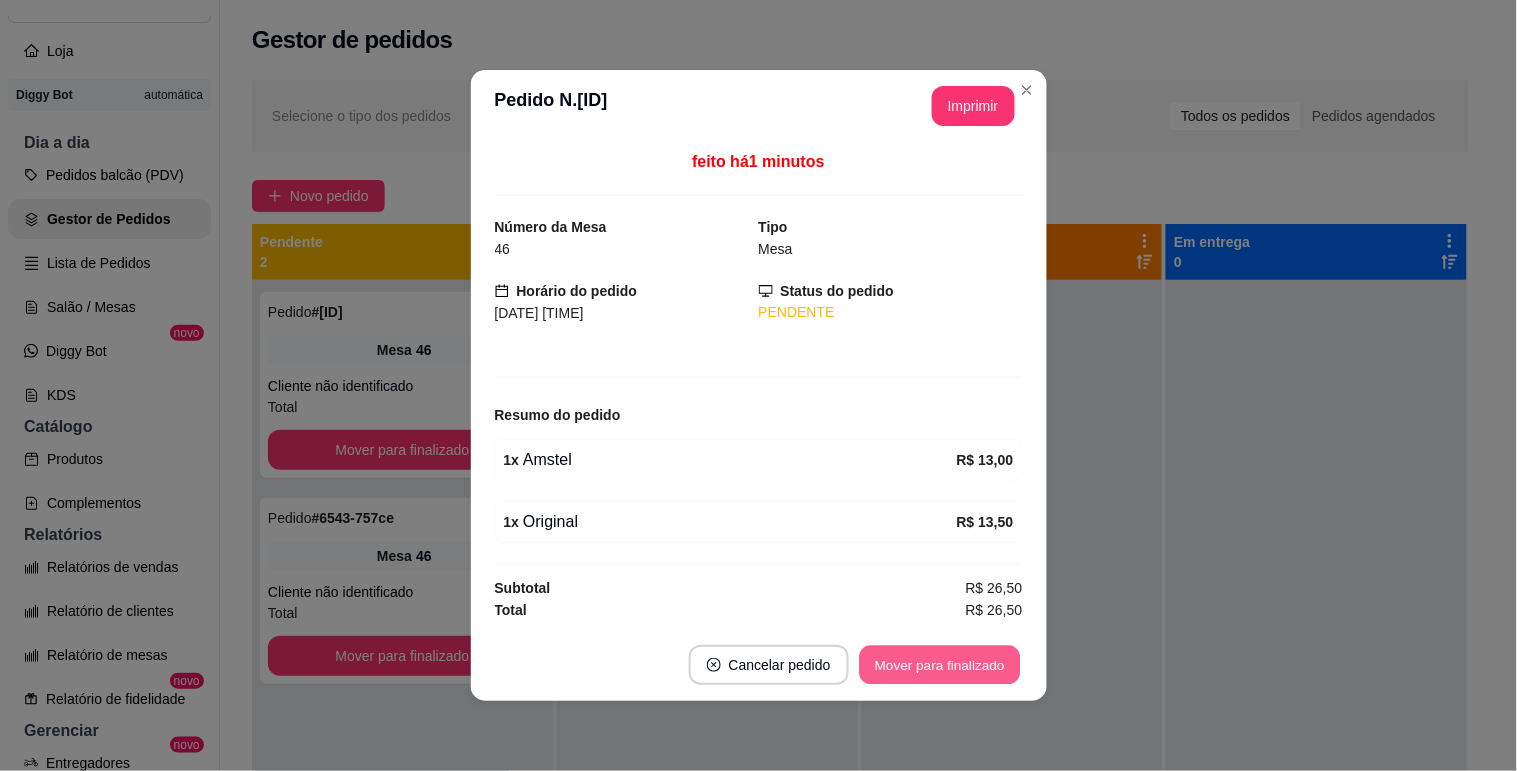 click on "Mover para finalizado" at bounding box center (939, 665) 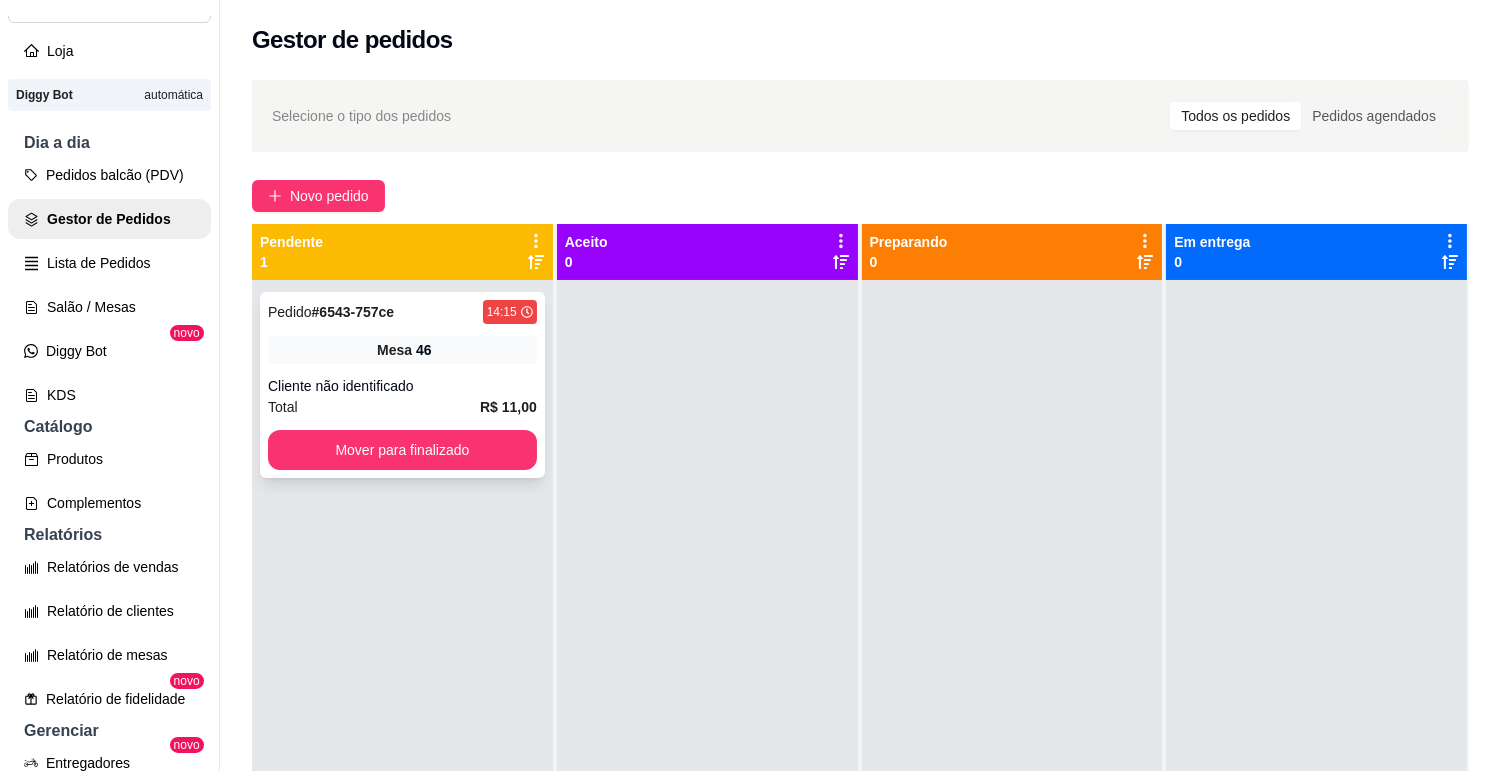click on "Cliente não identificado" at bounding box center (402, 386) 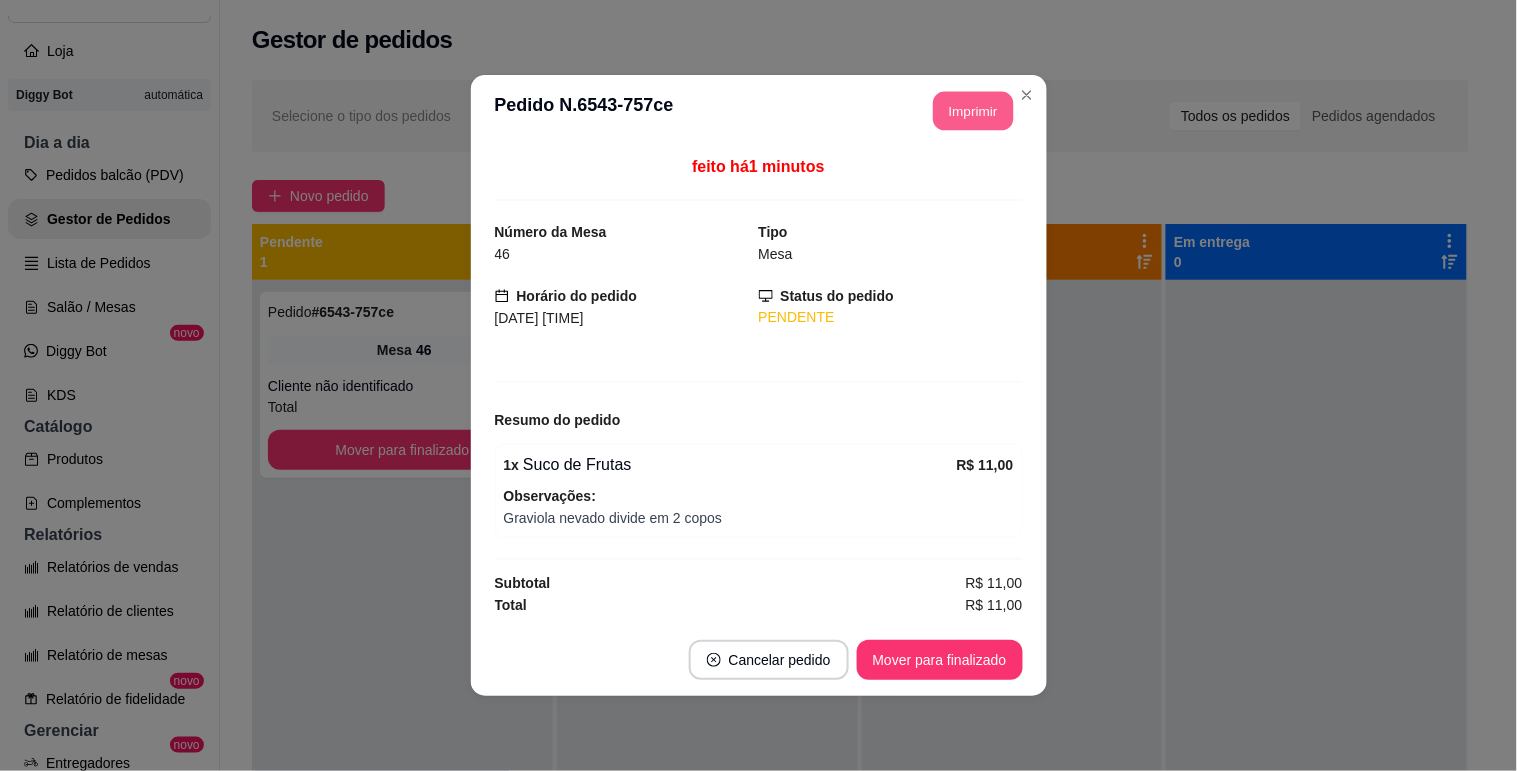 click on "Imprimir" at bounding box center [973, 111] 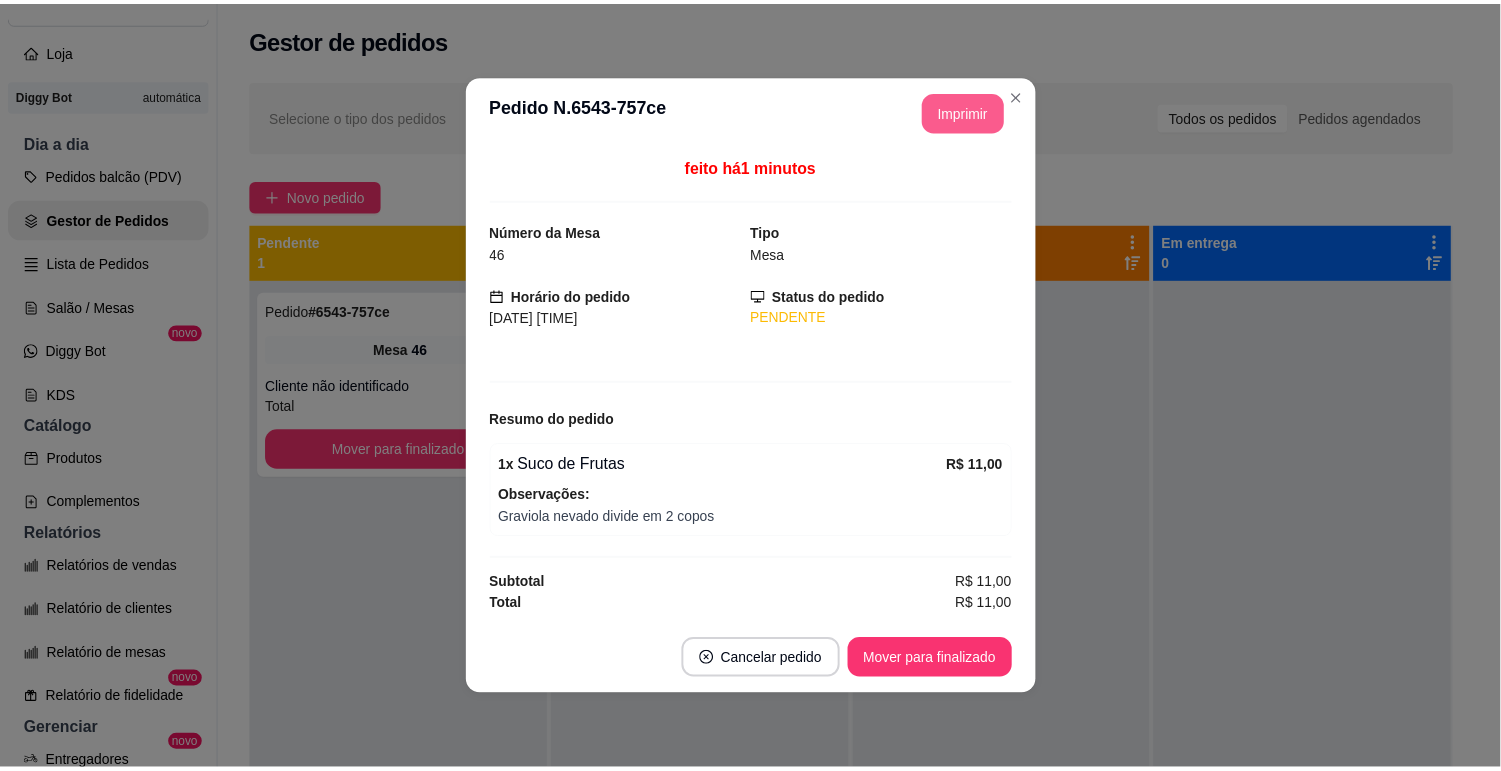 scroll, scrollTop: 0, scrollLeft: 0, axis: both 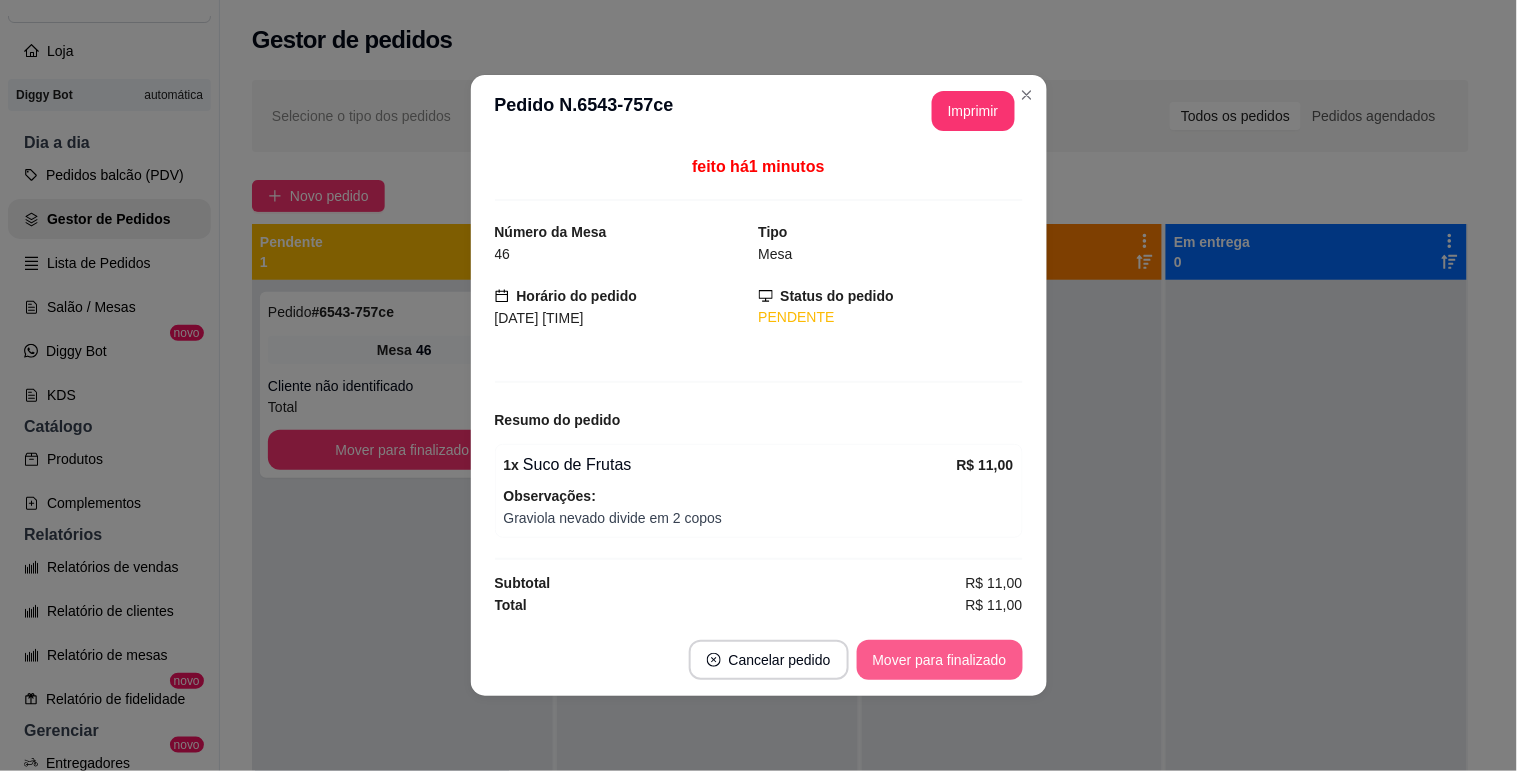 click on "Mover para finalizado" at bounding box center [940, 660] 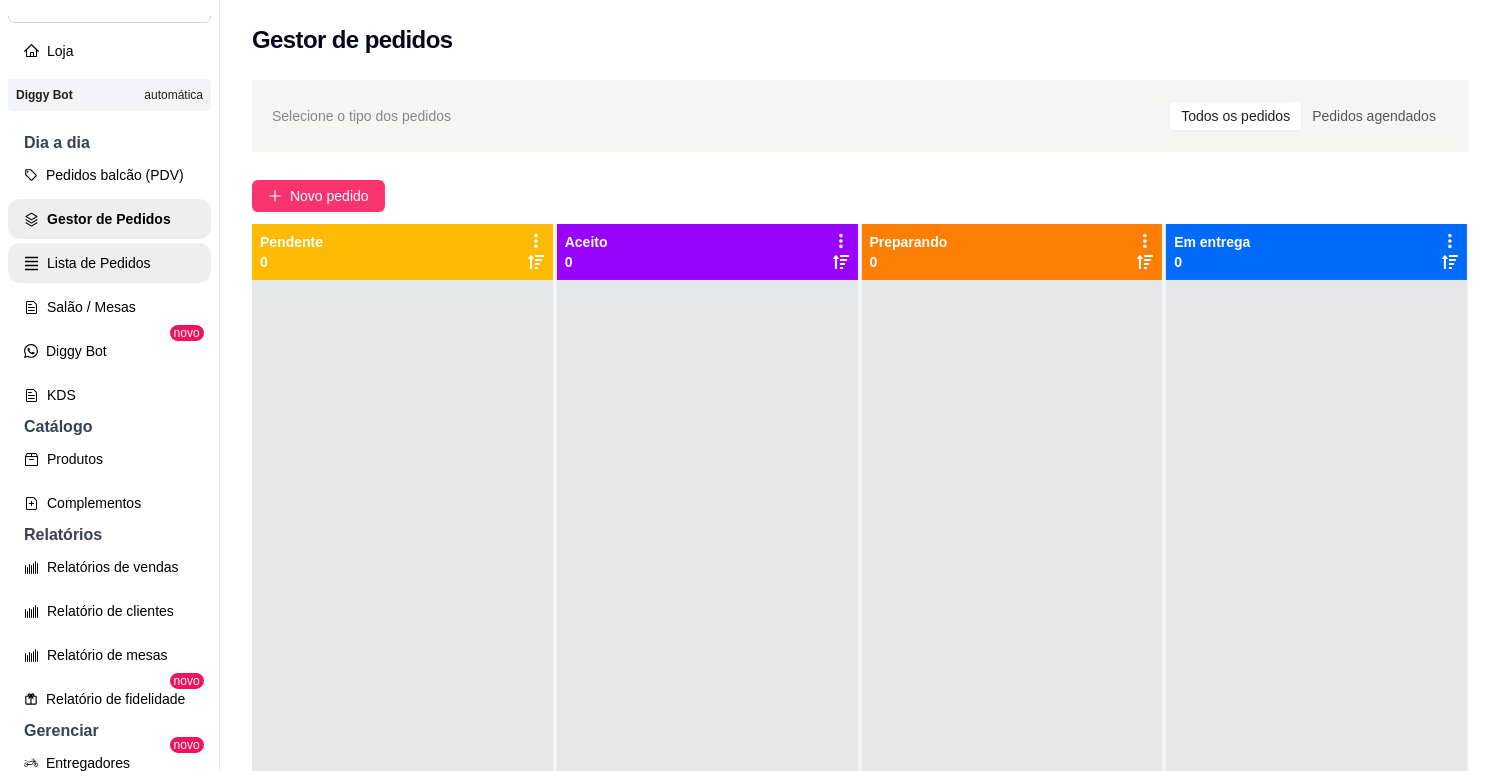 click on "Lista de Pedidos" at bounding box center (109, 263) 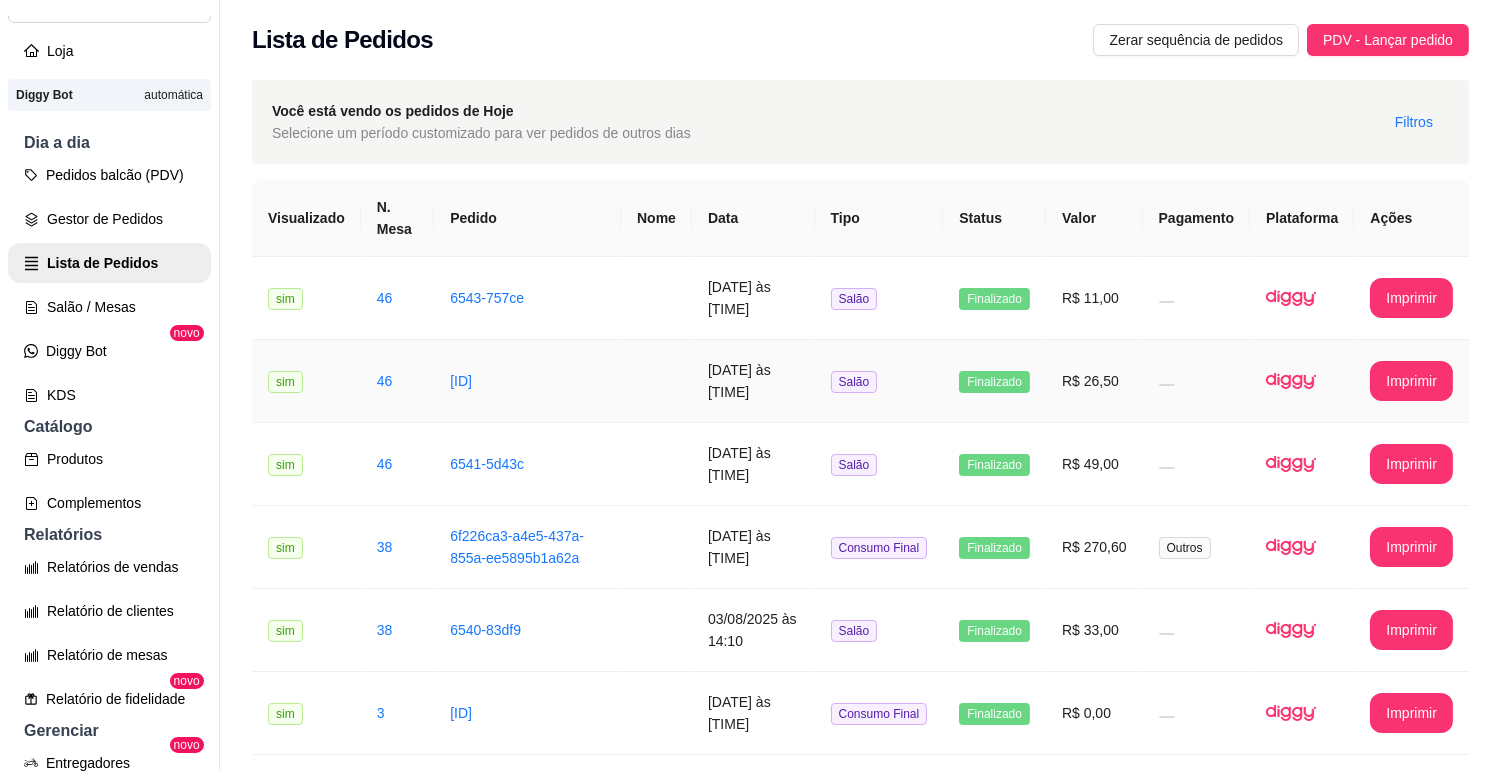 click at bounding box center (1196, 381) 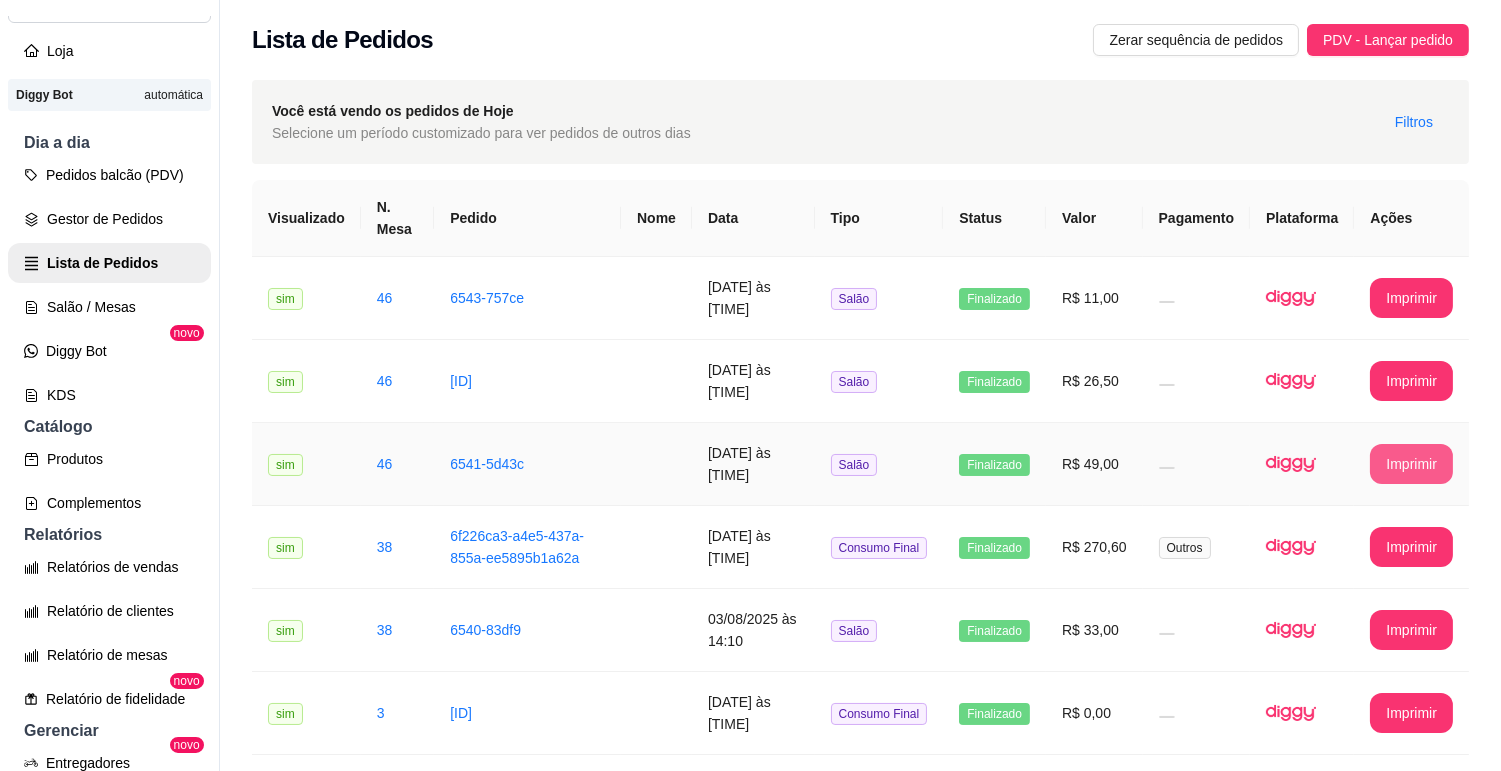 click on "Imprimir" at bounding box center [1411, 464] 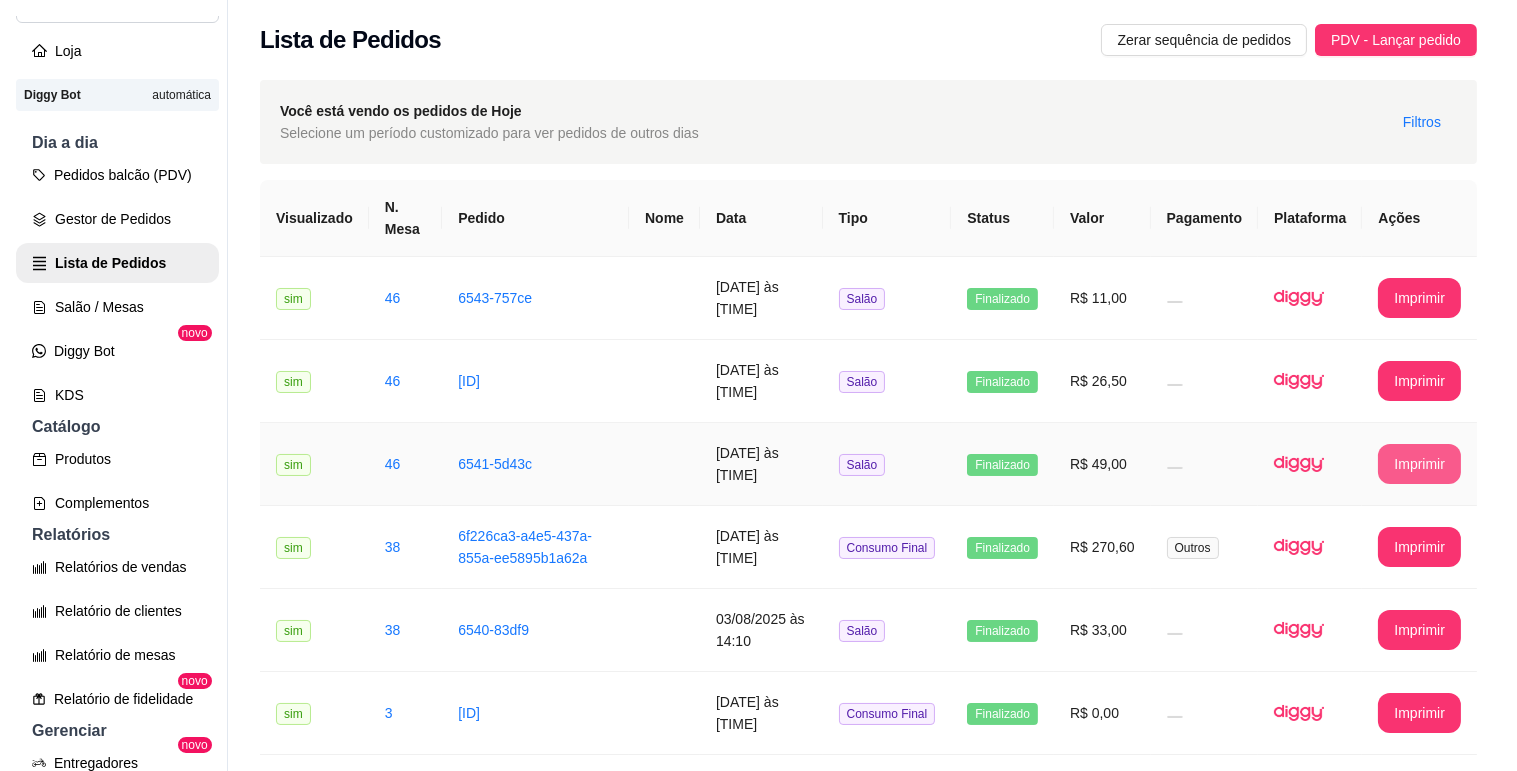 scroll, scrollTop: 0, scrollLeft: 0, axis: both 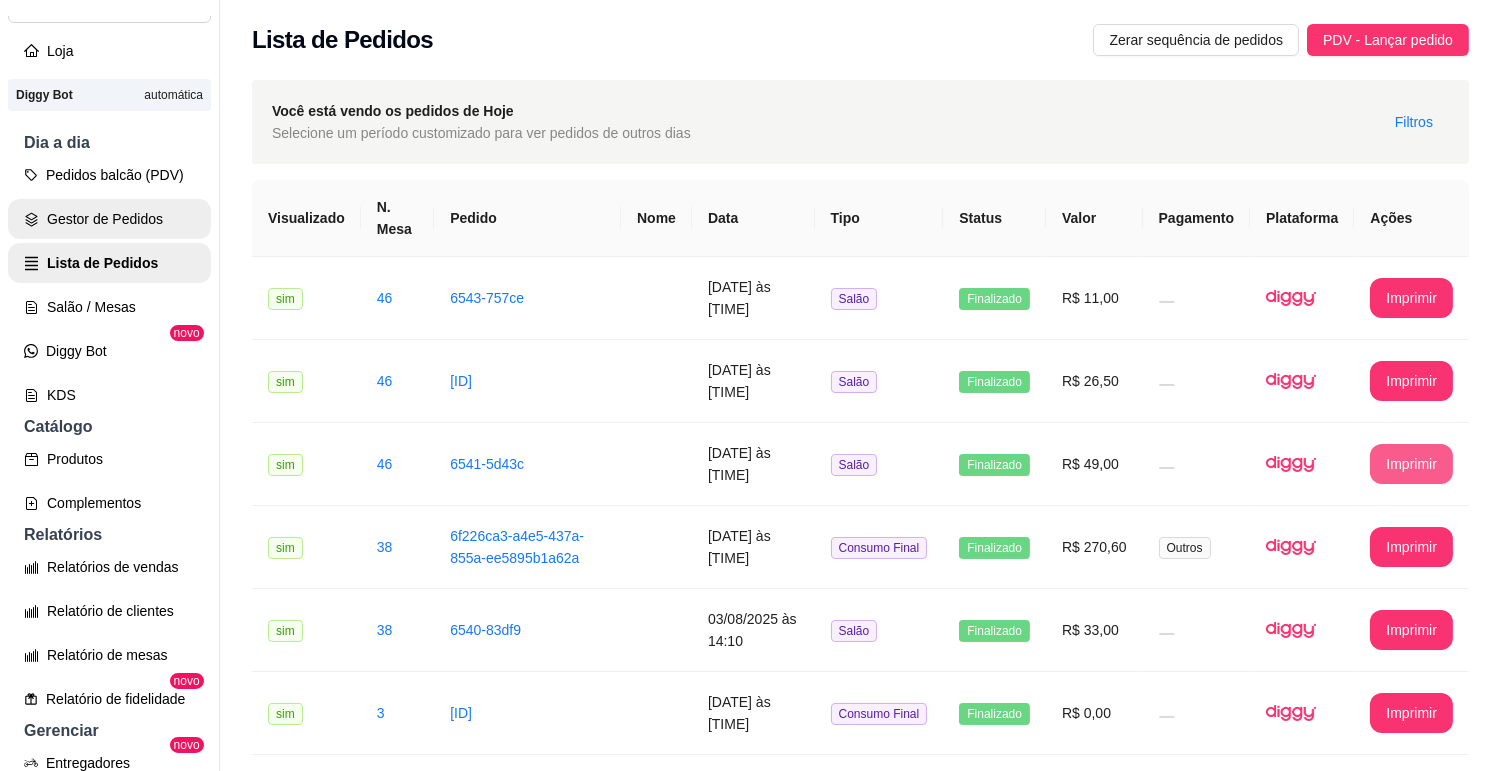 click on "Gestor de Pedidos" at bounding box center (109, 219) 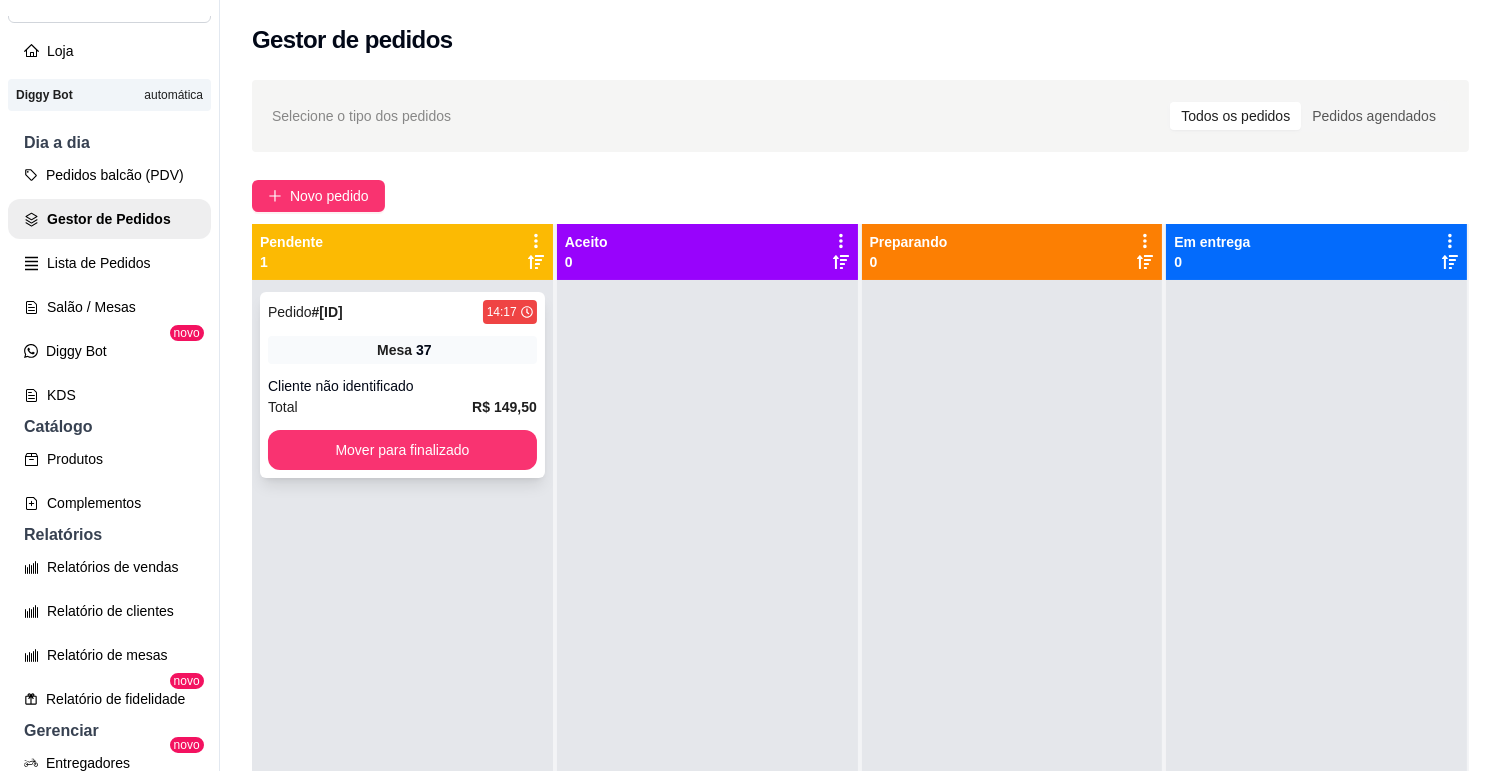 click on "Pedido  # 6544-e48d4 14:17 Mesa 37 Cliente não identificado Total R$ 149,50 Mover para finalizado" at bounding box center [402, 385] 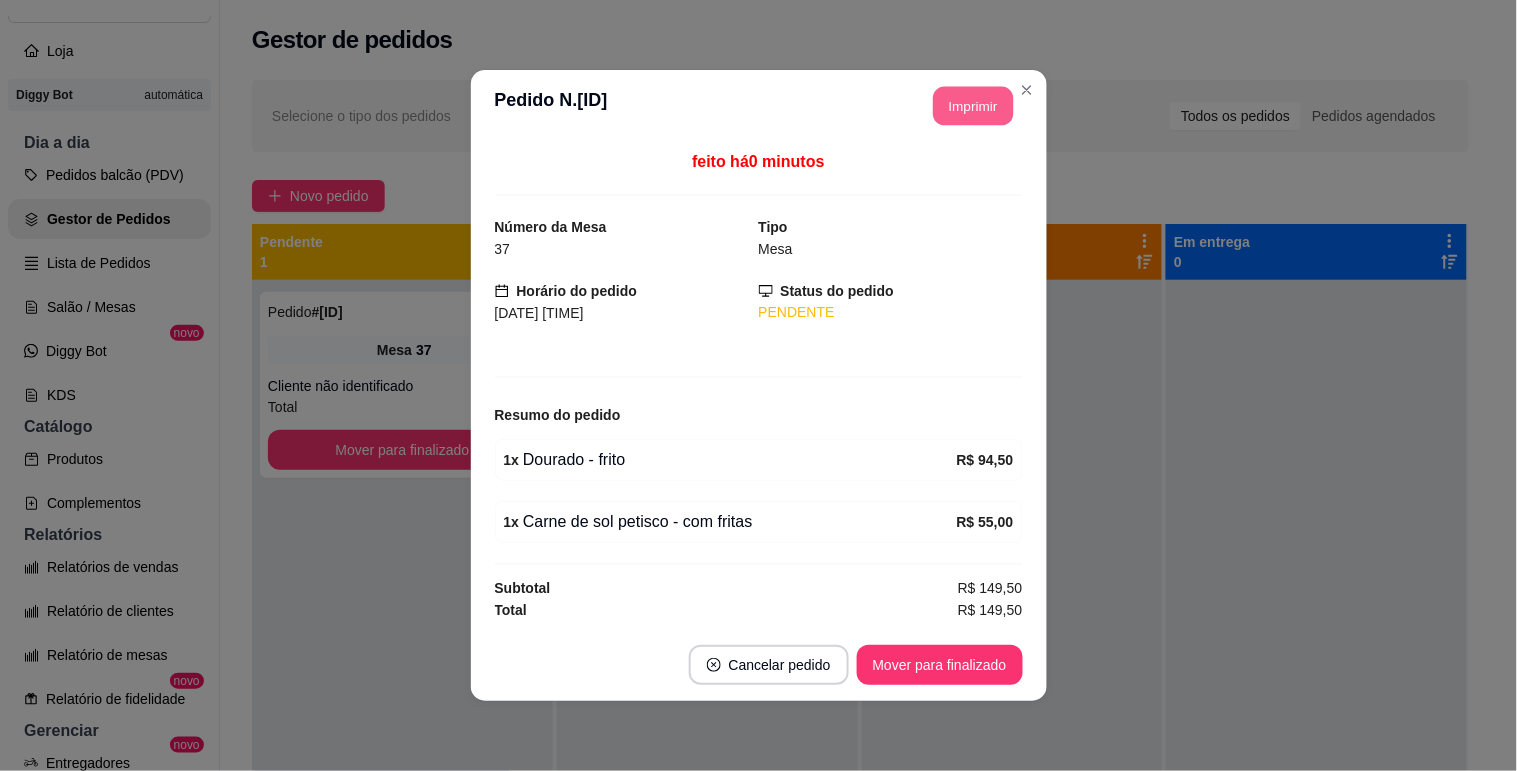 click on "Imprimir" at bounding box center (973, 106) 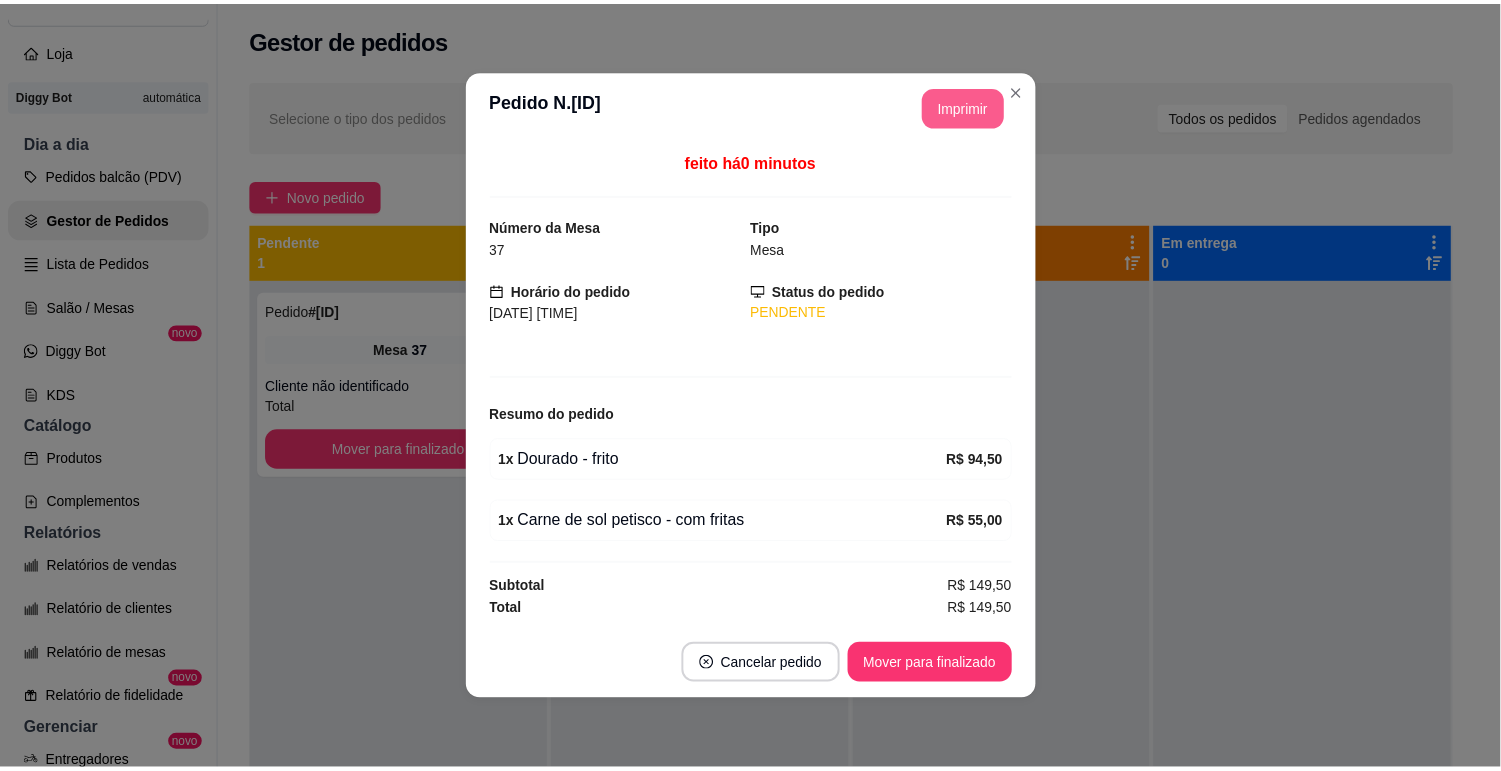 scroll, scrollTop: 0, scrollLeft: 0, axis: both 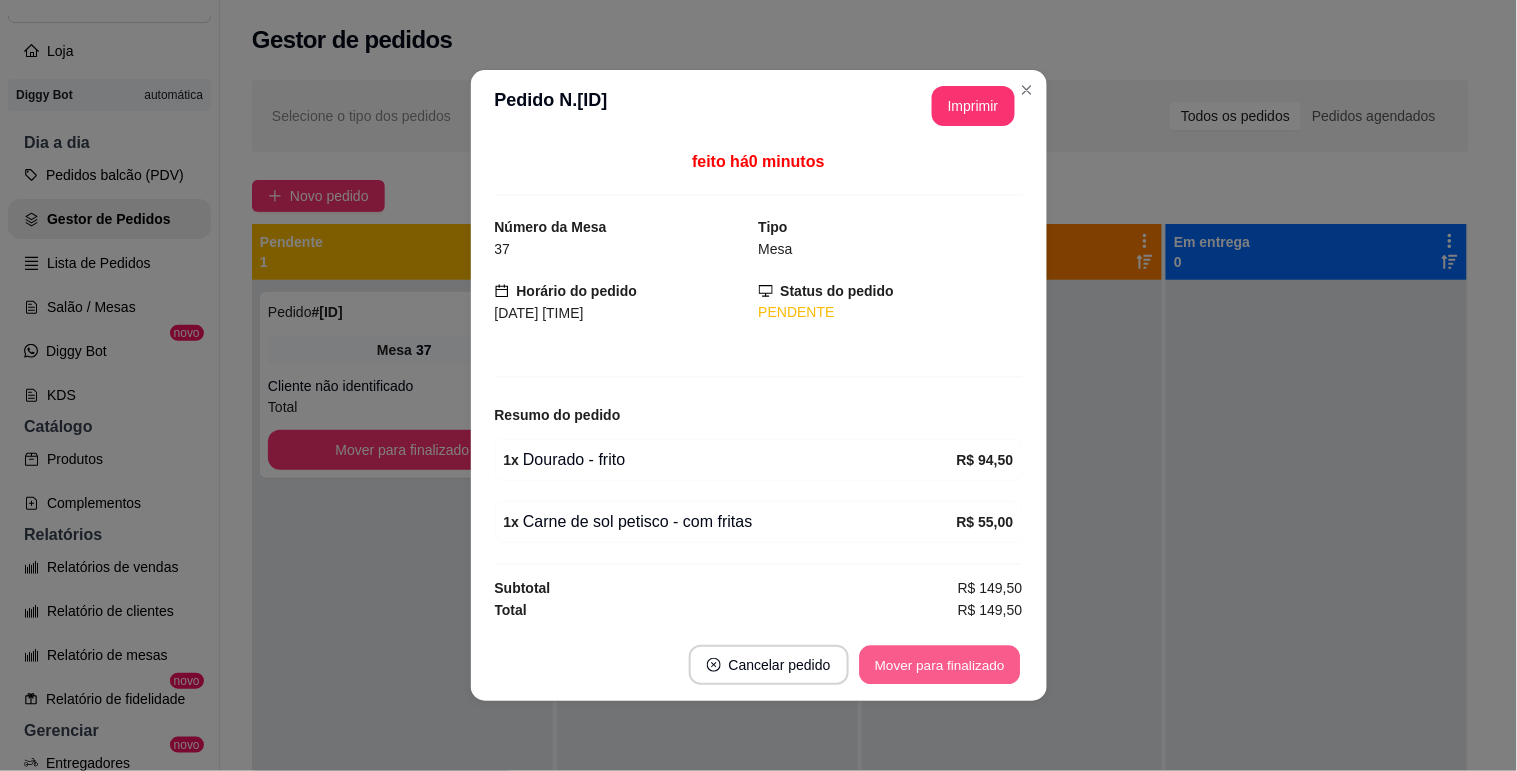 click on "Mover para finalizado" at bounding box center [939, 665] 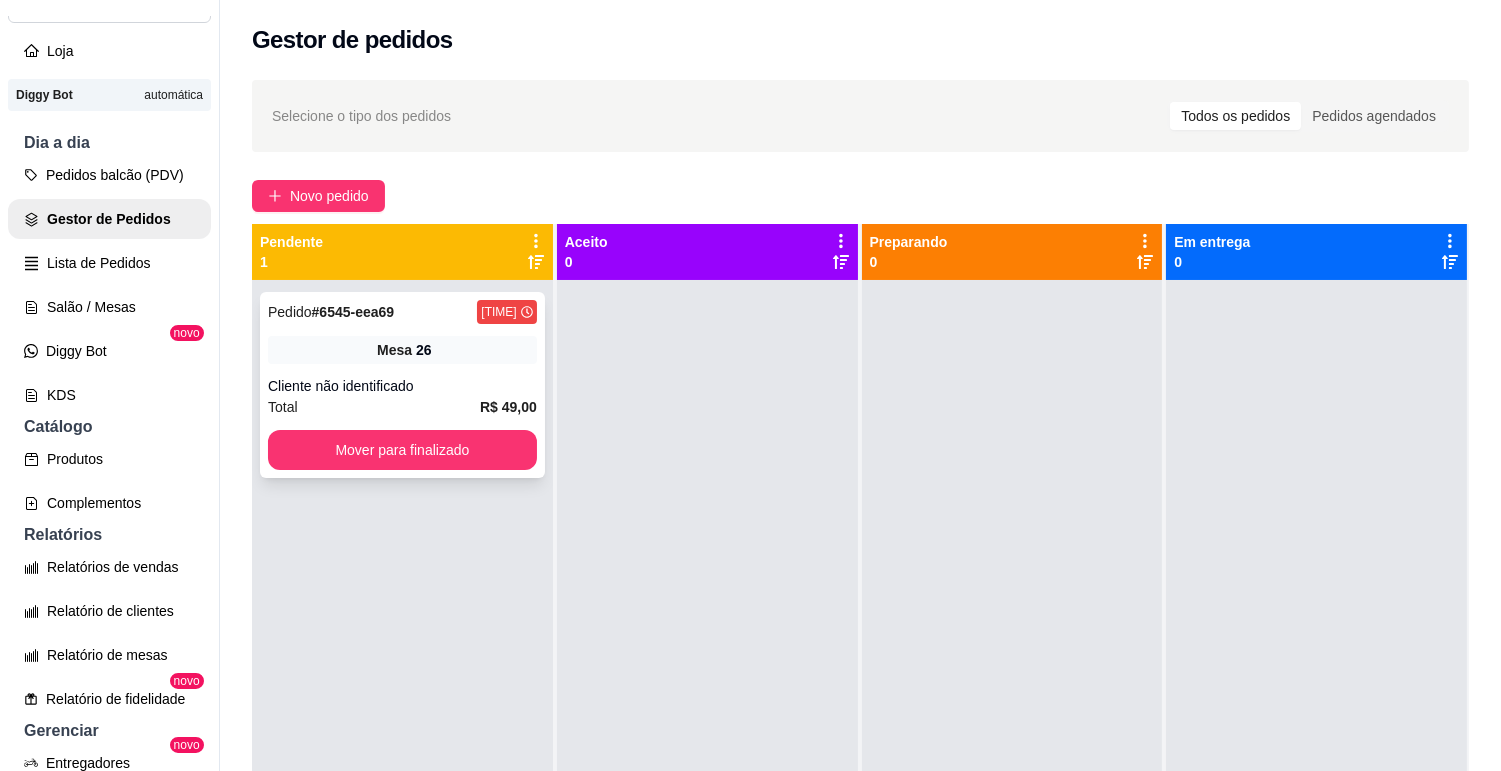 click on "Pedido  # 6545-eea69 14:18 Mesa 26 Cliente não identificado Total R$ 49,00 Mover para finalizado" at bounding box center (402, 385) 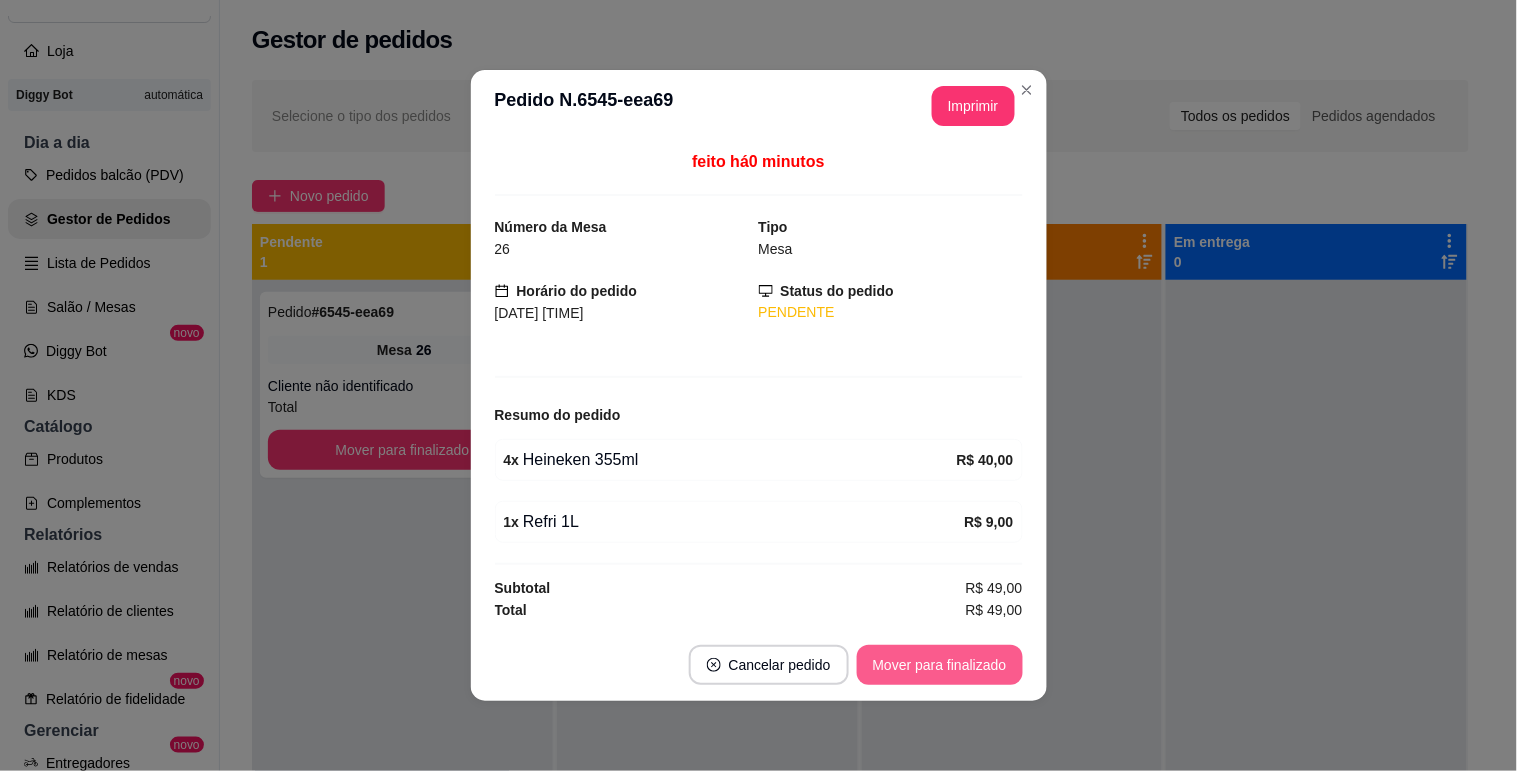 click on "Mover para finalizado" at bounding box center [940, 665] 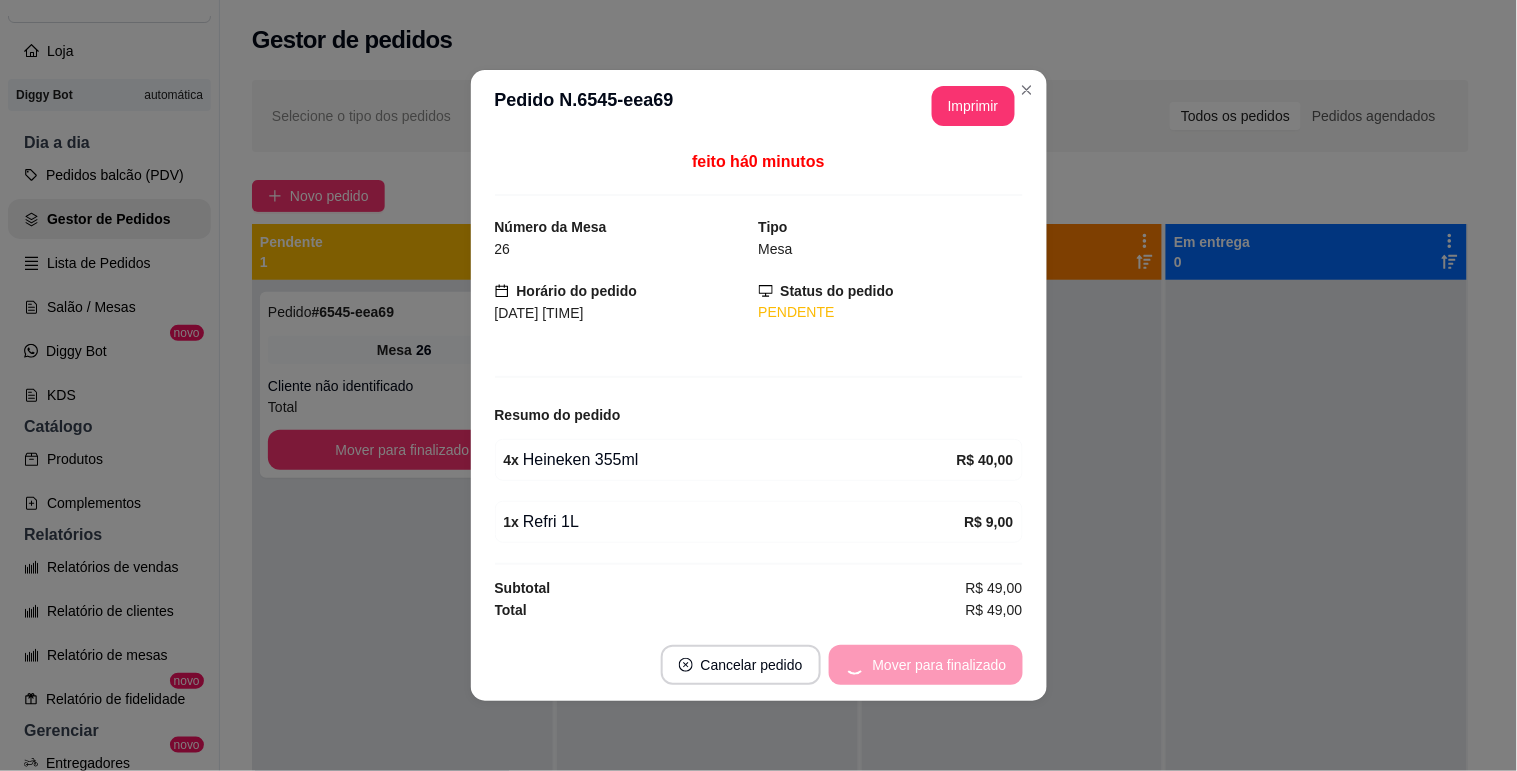 click on "feito há  0   minutos Número da   Mesa 26 Tipo Mesa Horário do pedido 03/08/2025 14:18 Status do pedido PENDENTE Resumo do pedido 4 x     Heineken 355ml R$ 40,00 1 x     Refri 1L R$ 9,00 Subtotal R$ 49,00 Total R$ 49,00" at bounding box center [759, 385] 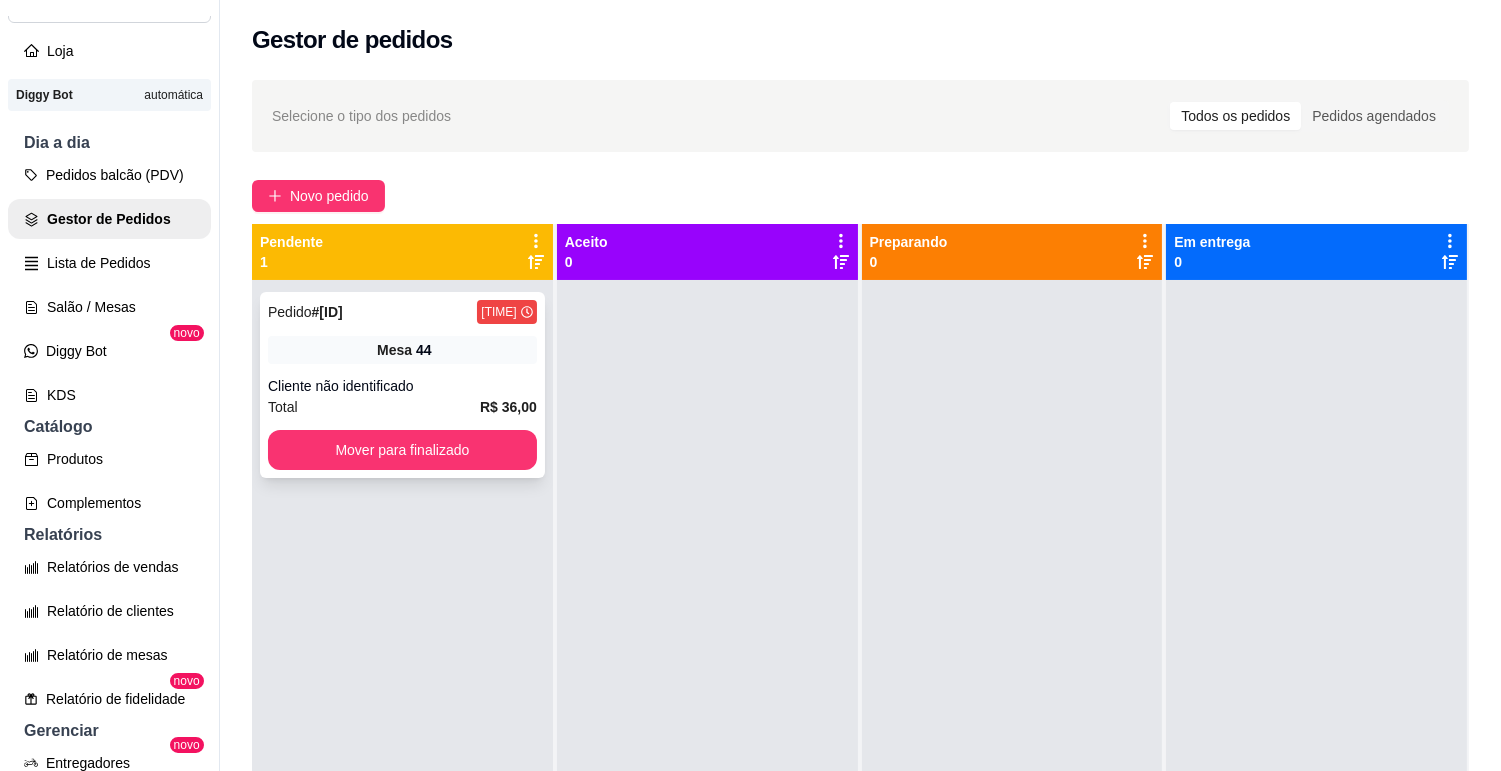 click on "Cliente não identificado" at bounding box center [402, 386] 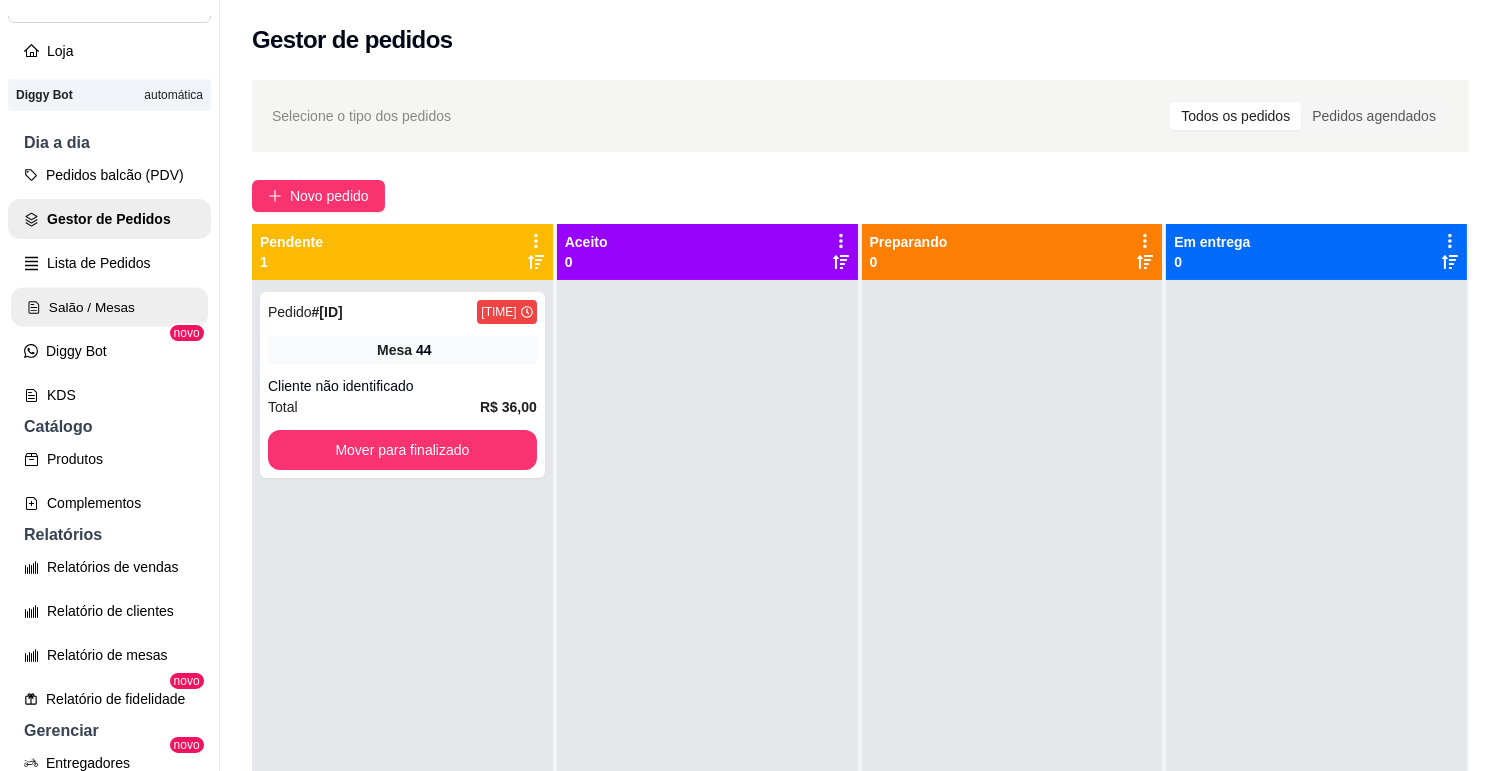 click on "Salão / Mesas" at bounding box center (109, 307) 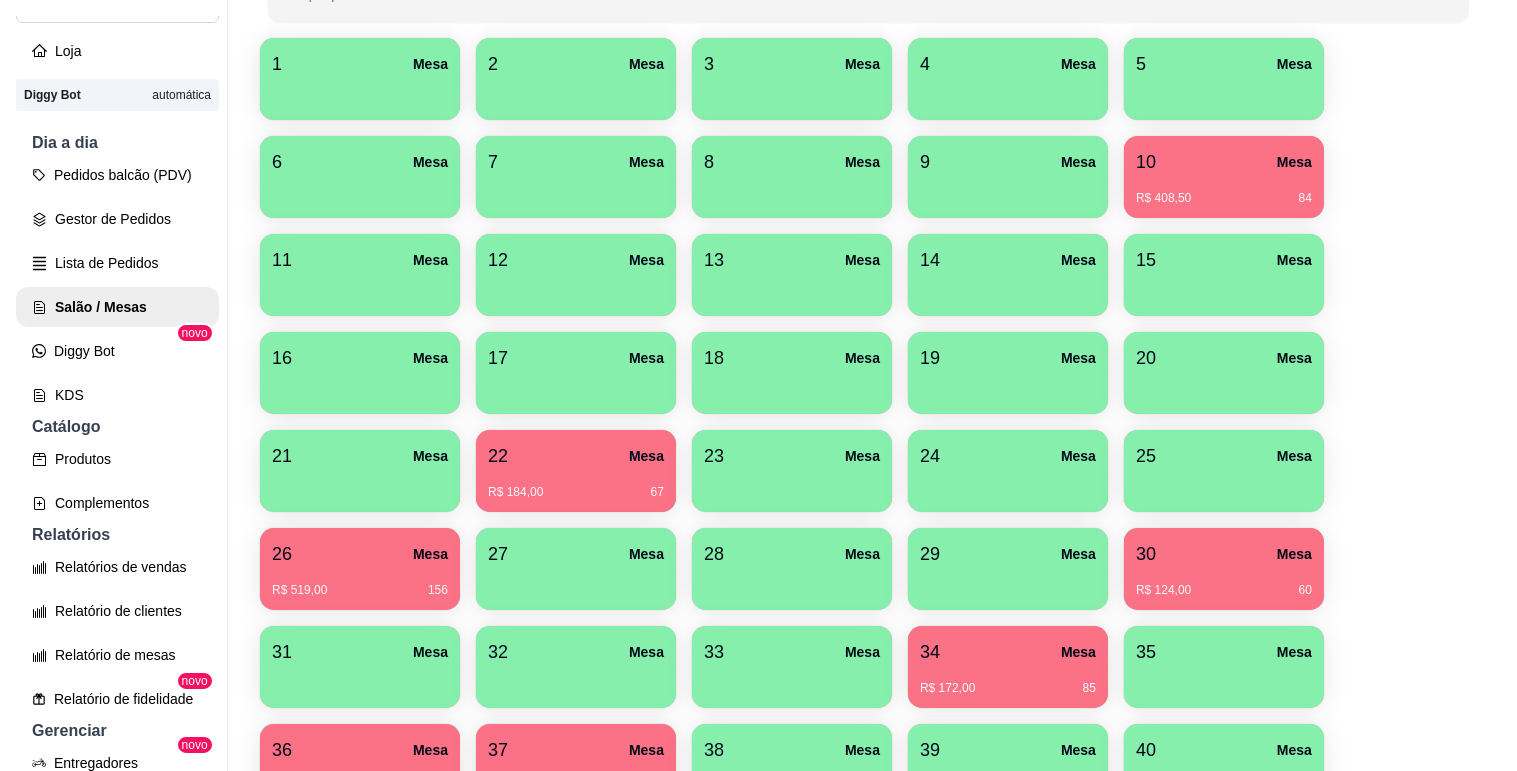 scroll, scrollTop: 555, scrollLeft: 0, axis: vertical 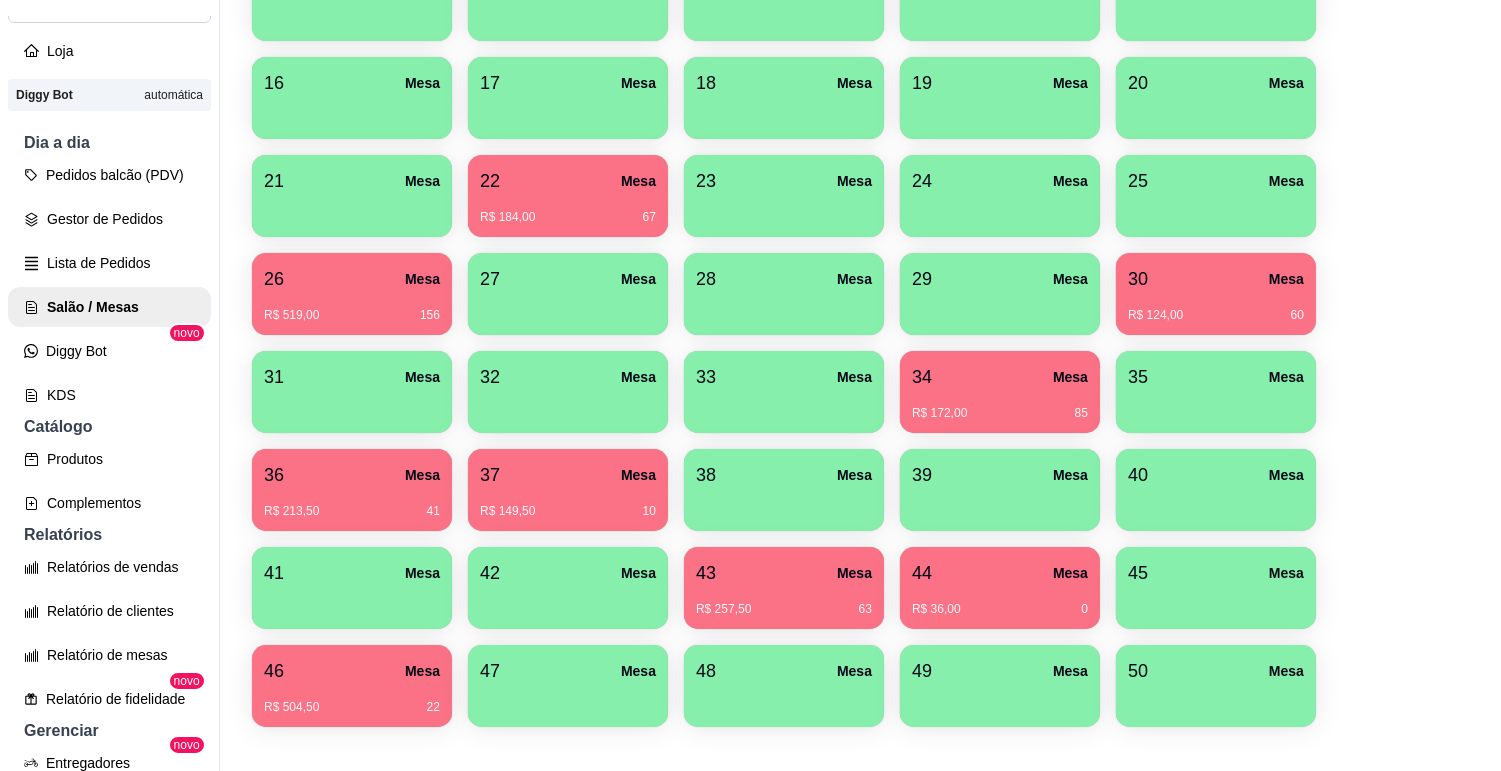 click on "R$ 519,00 156" at bounding box center [352, 308] 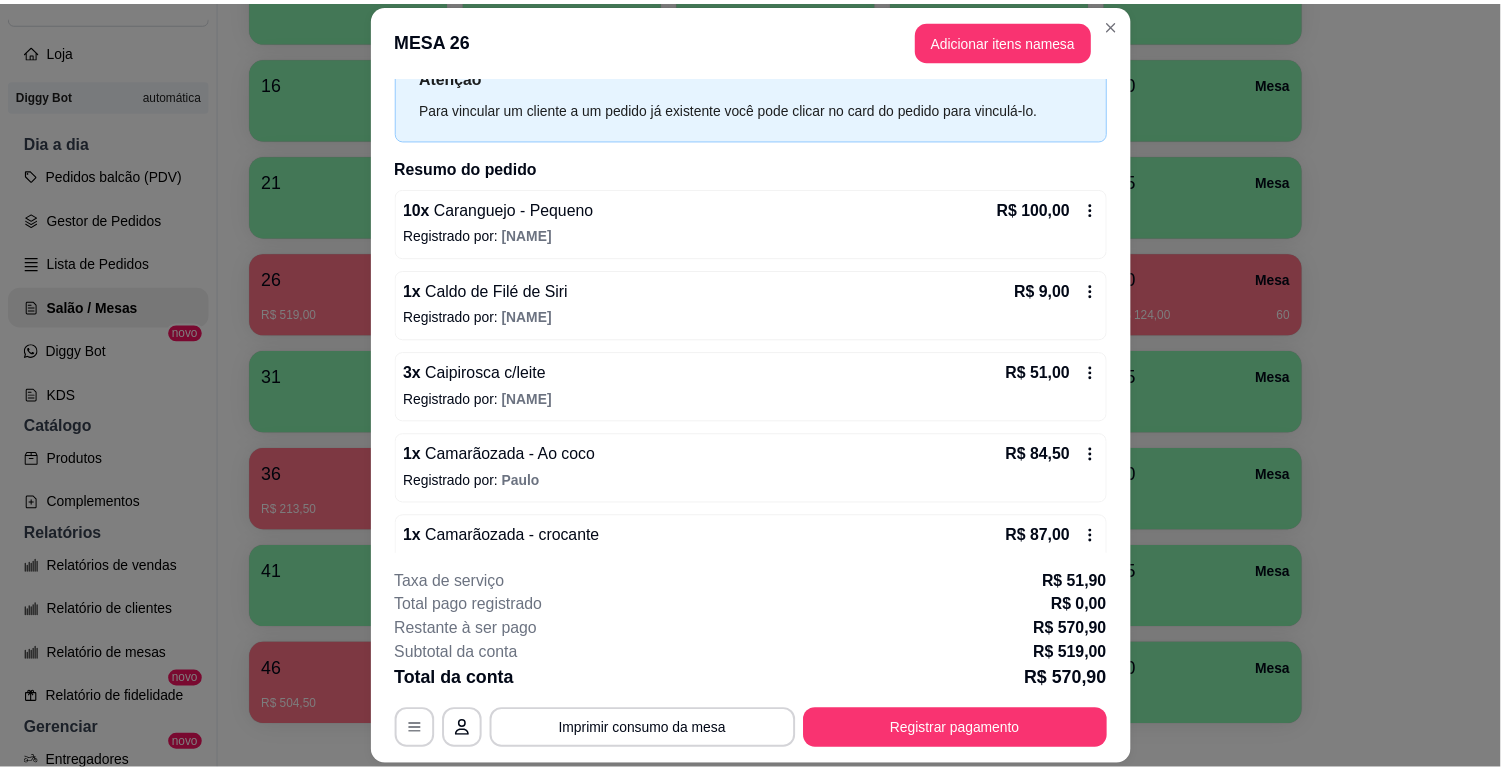 scroll, scrollTop: 0, scrollLeft: 0, axis: both 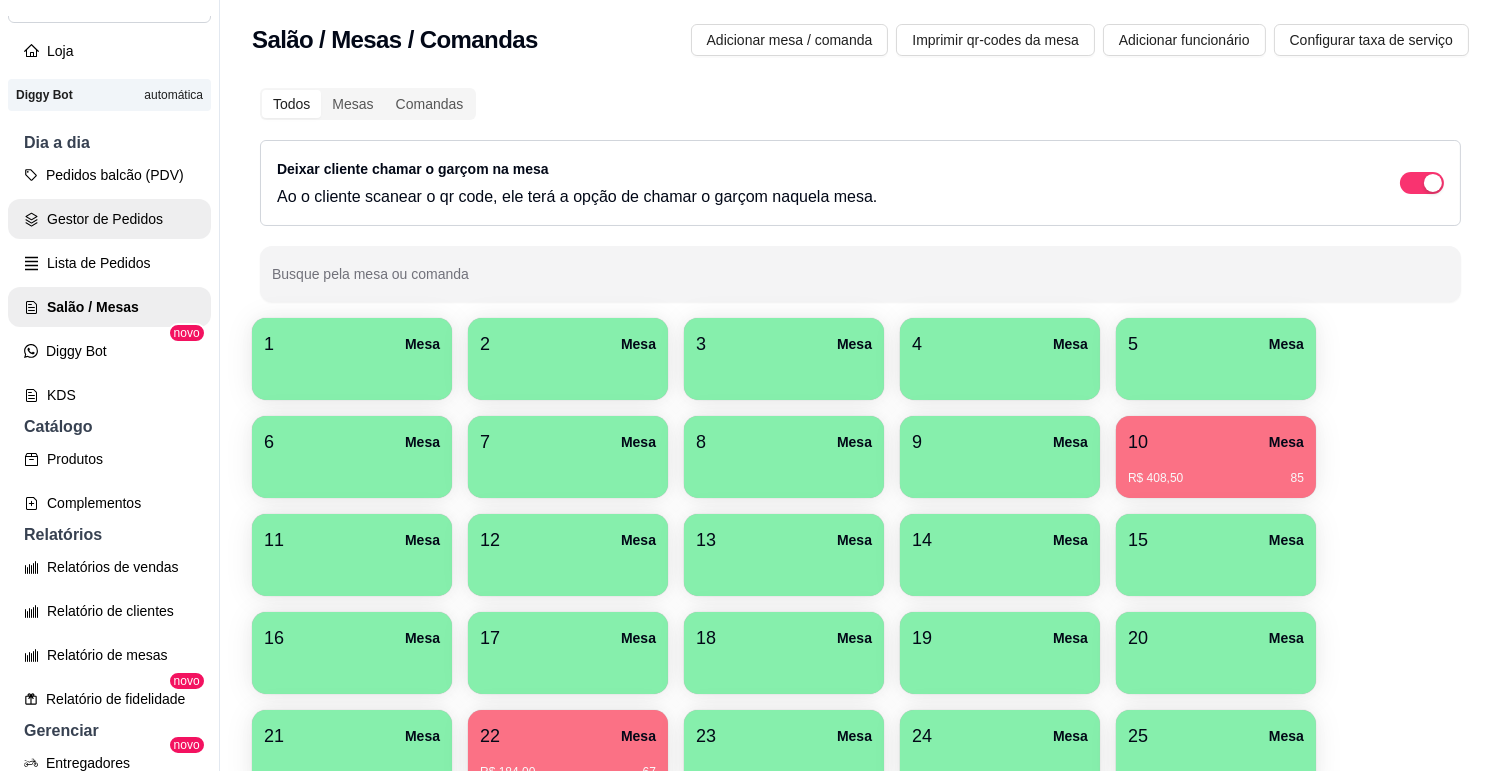 click on "Gestor de Pedidos" at bounding box center [109, 219] 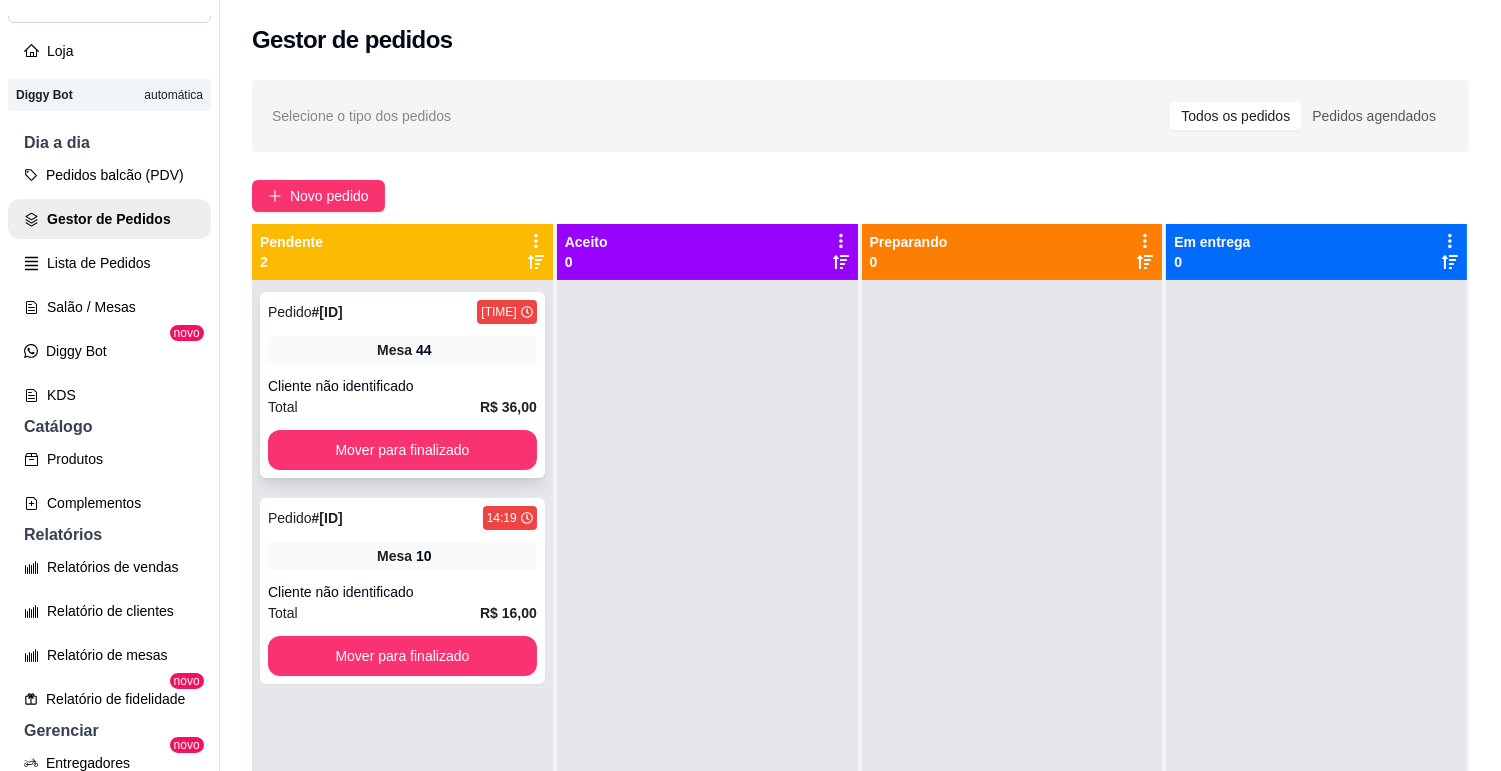 click on "Cliente não identificado" at bounding box center [402, 386] 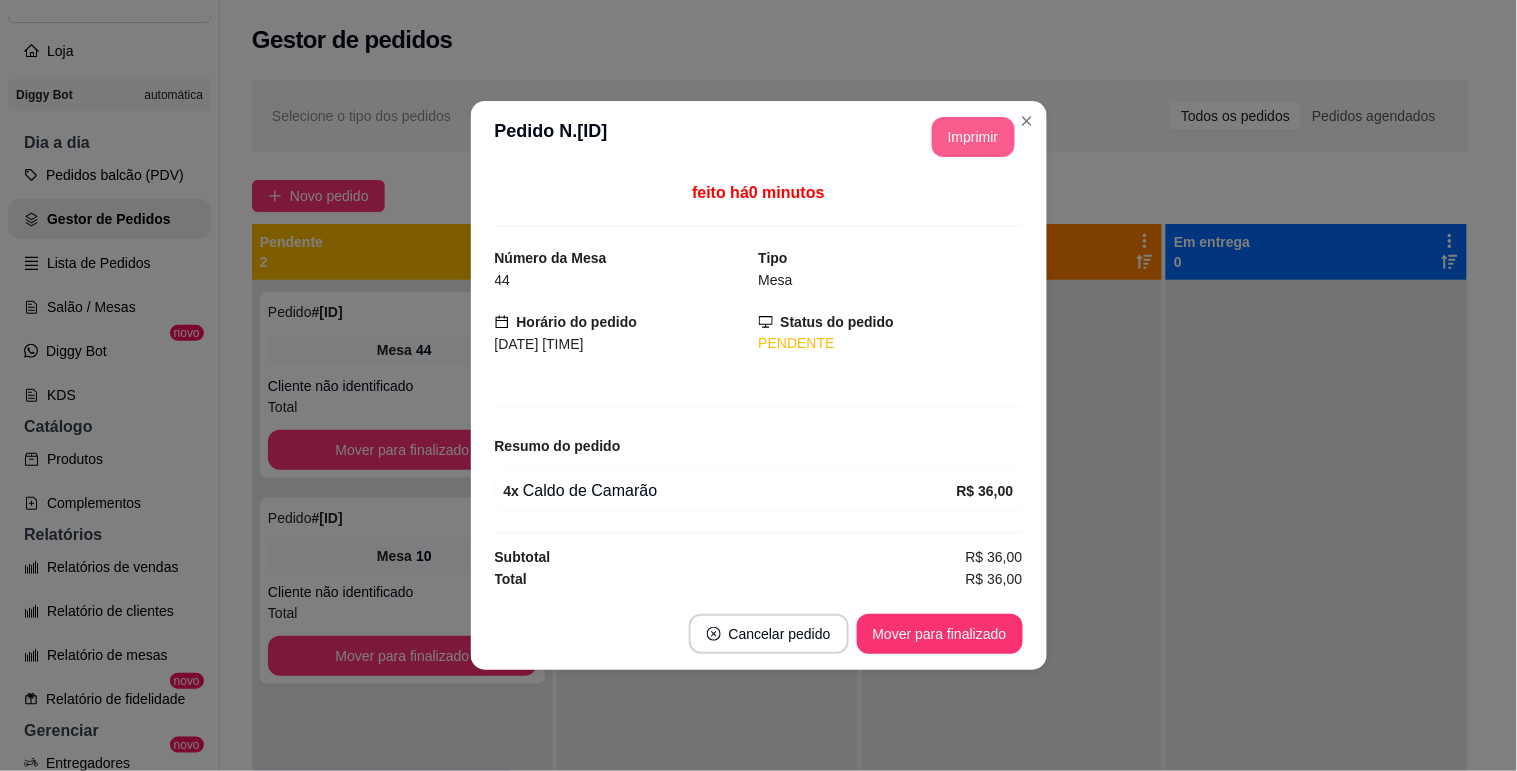 click on "Imprimir" at bounding box center (973, 137) 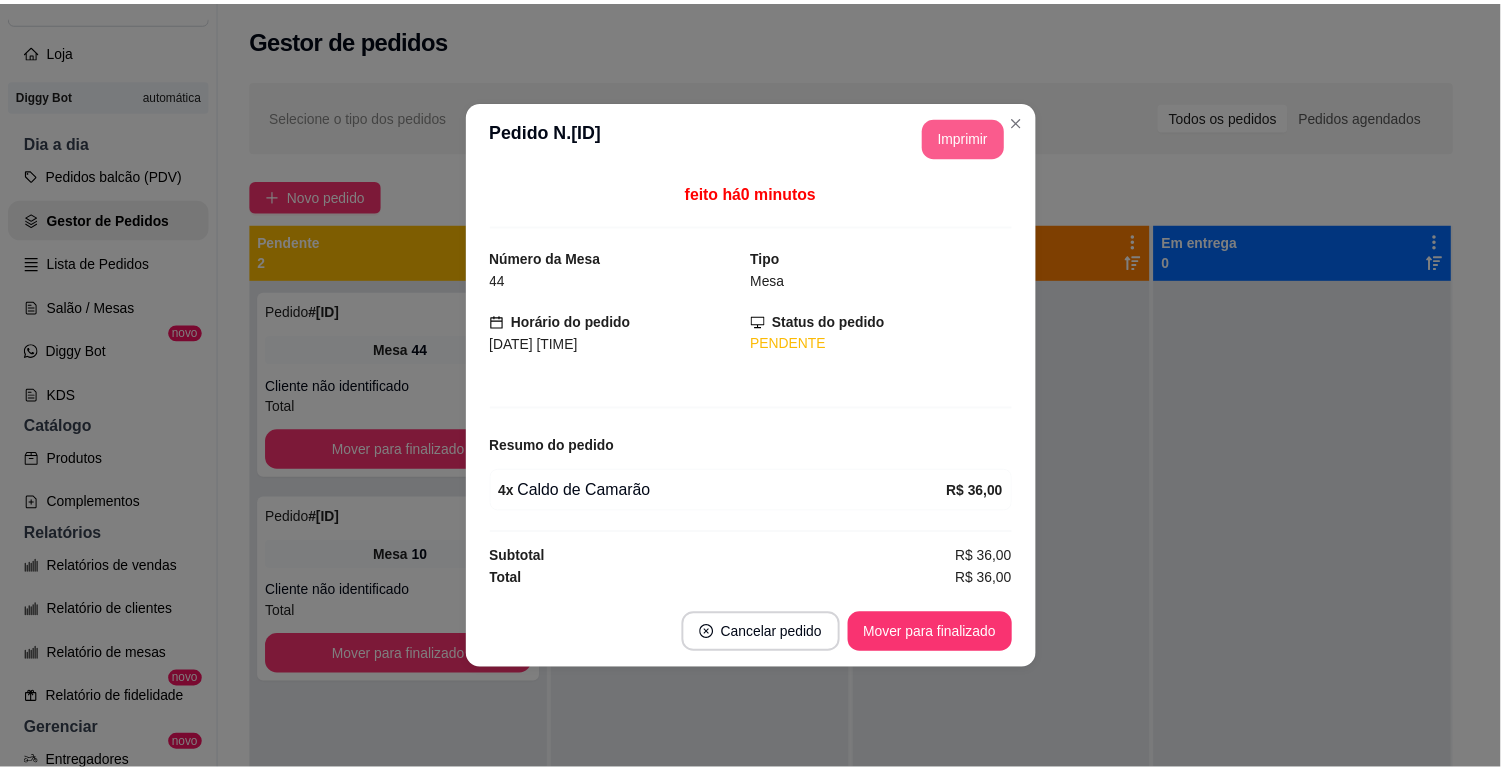 scroll, scrollTop: 0, scrollLeft: 0, axis: both 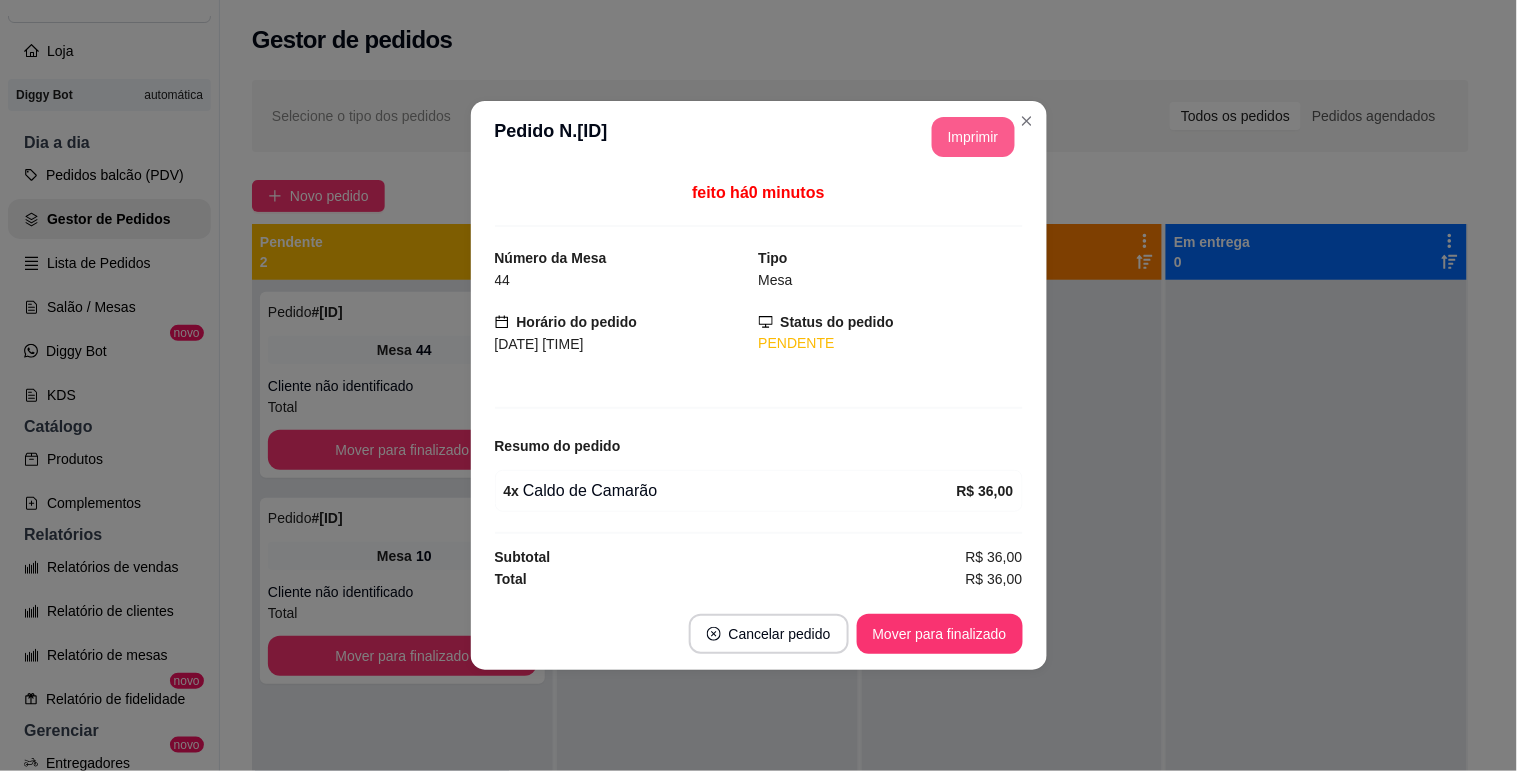 click on "Mover para finalizado" at bounding box center [940, 634] 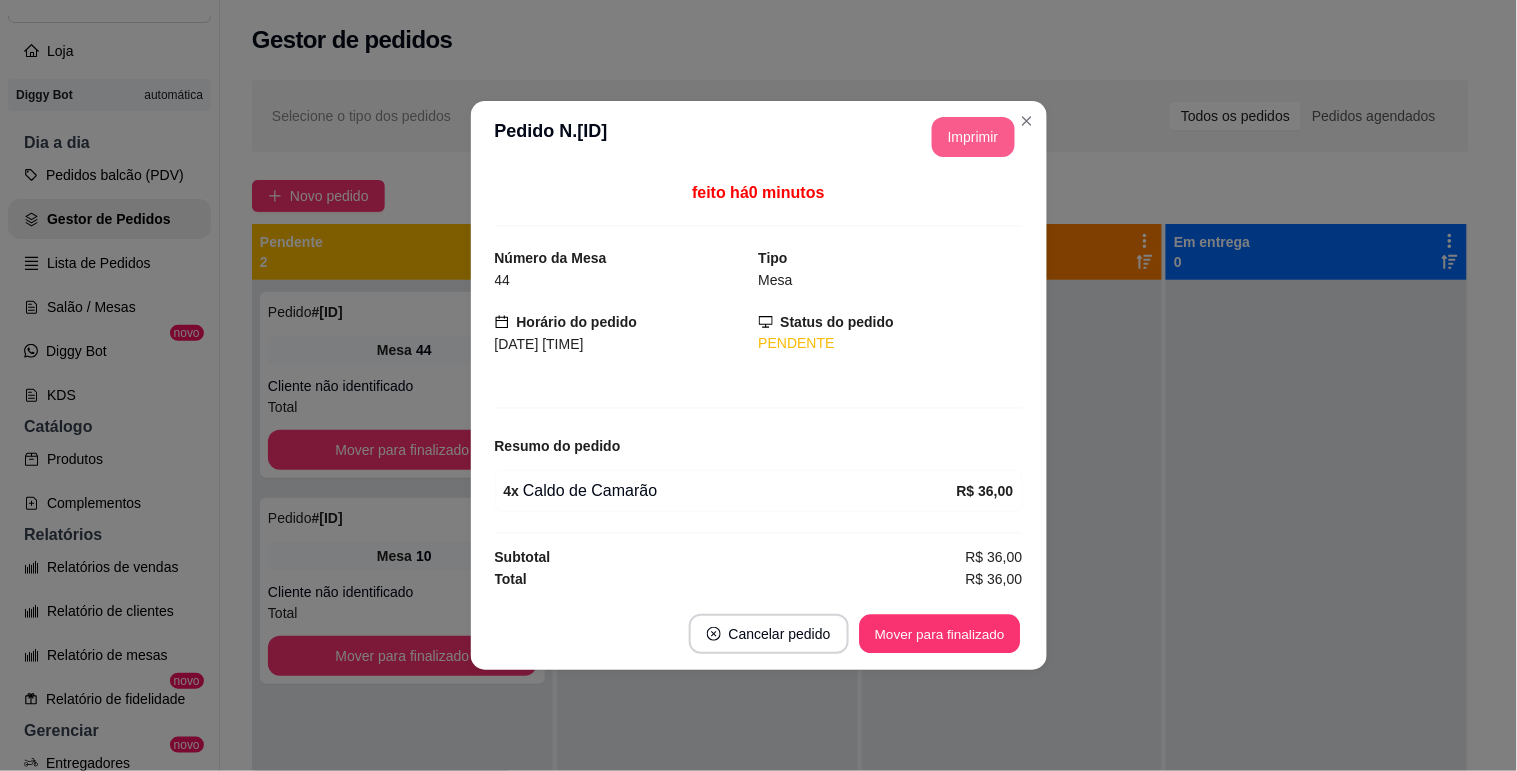 click on "Mover para finalizado" at bounding box center [939, 634] 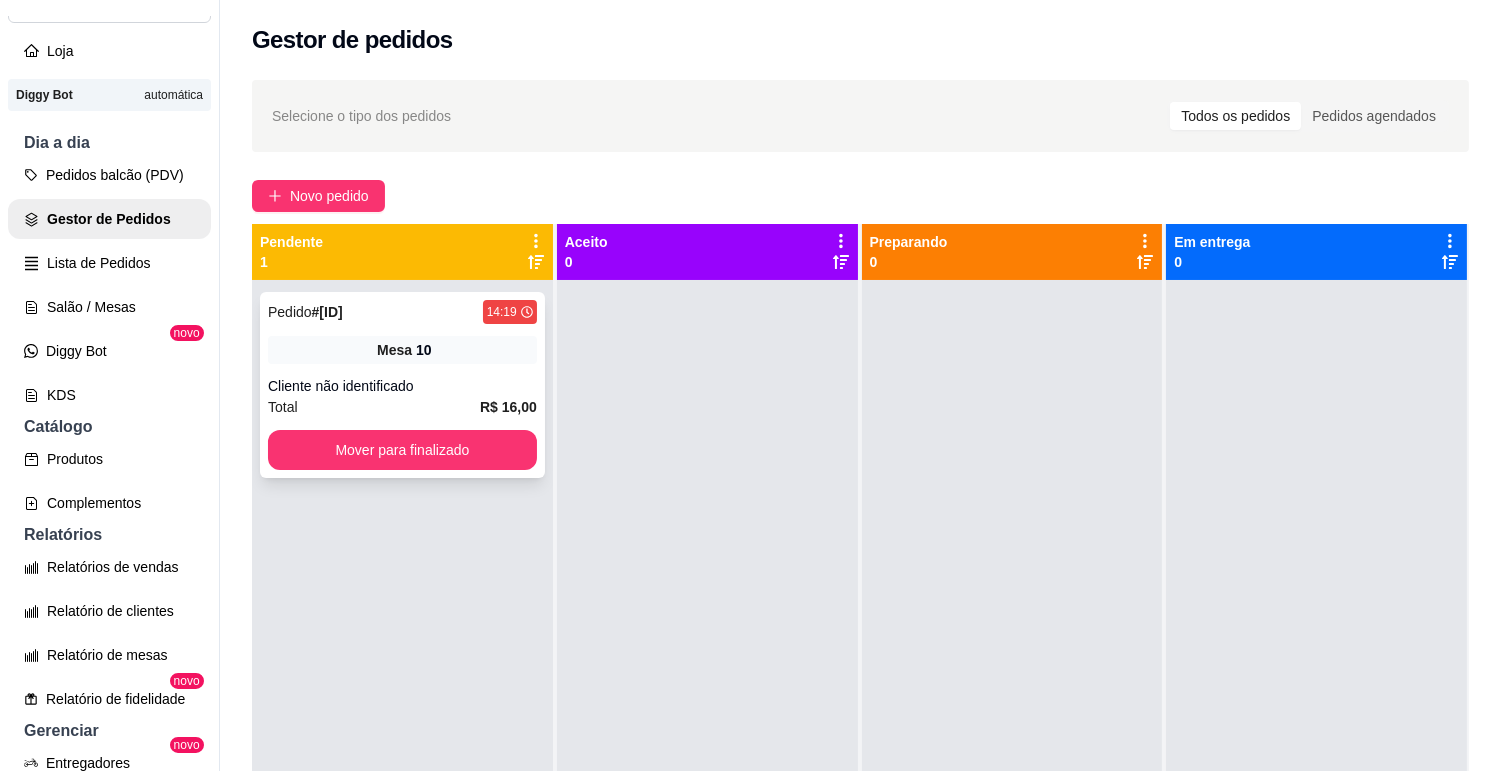 click on "Mesa 10" at bounding box center [402, 350] 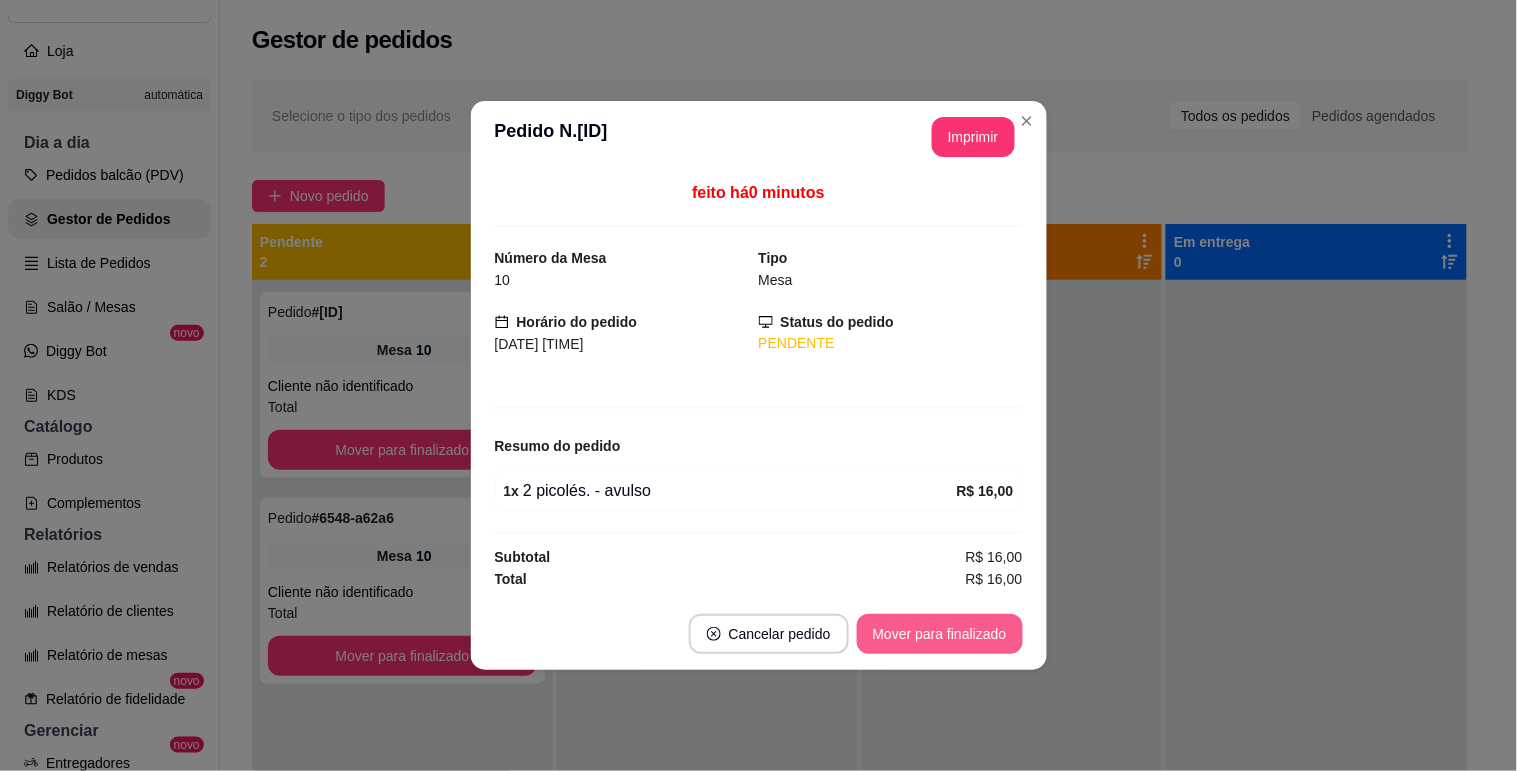 click on "Mover para finalizado" at bounding box center [940, 634] 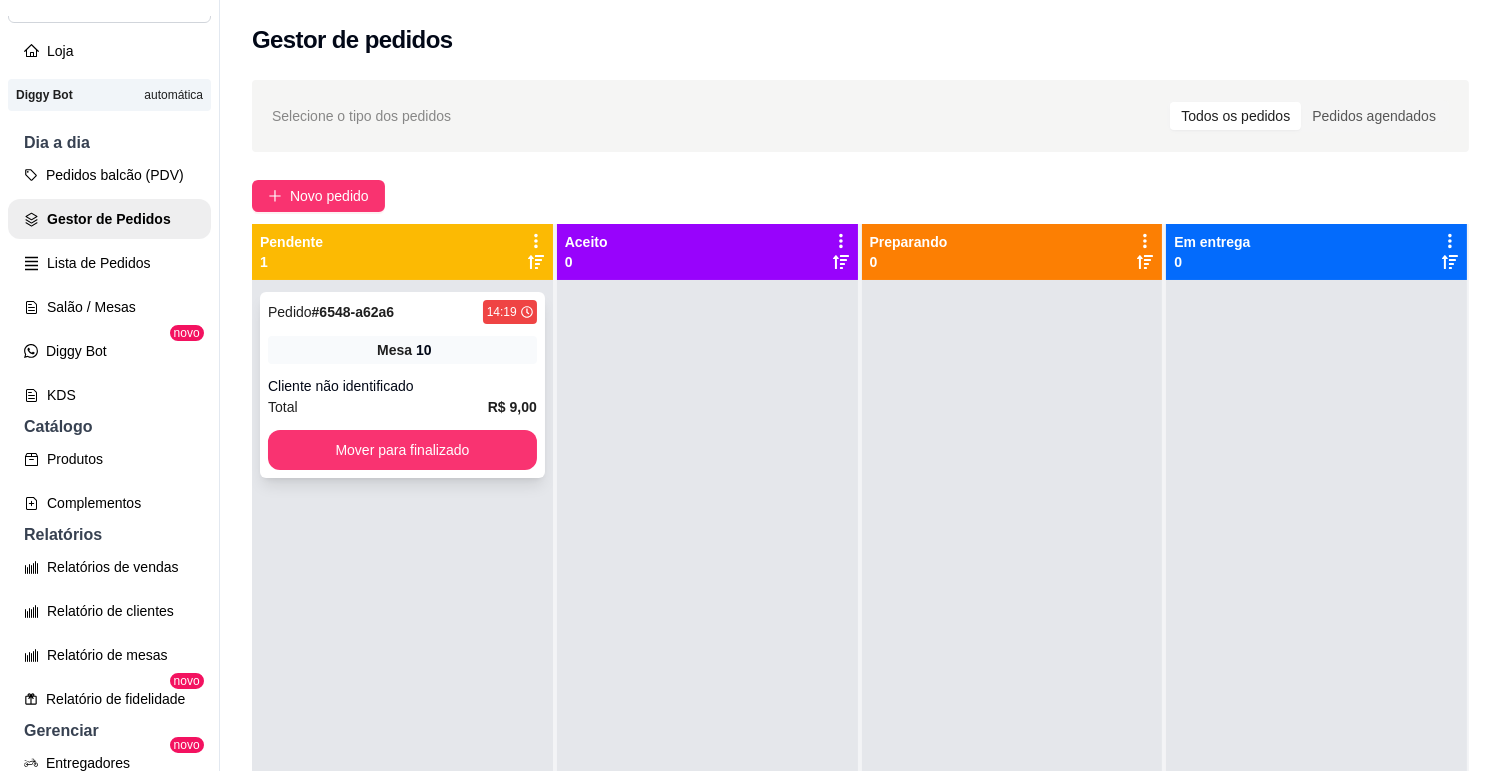 click on "Pedido  # 6548-a62a6 14:19 Mesa 10 Cliente não identificado Total R$ 9,00 Mover para finalizado" at bounding box center [402, 385] 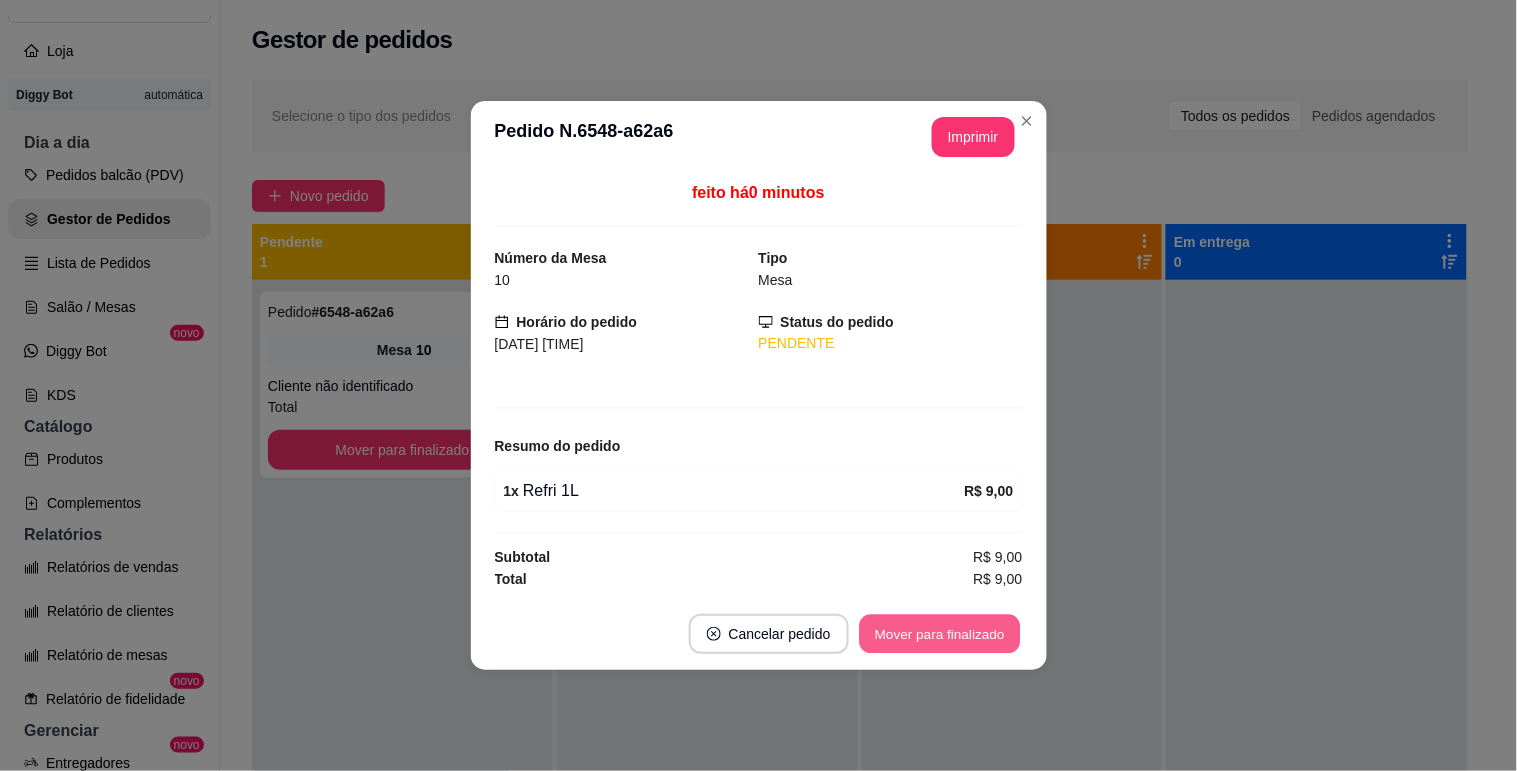 click on "Mover para finalizado" at bounding box center [939, 634] 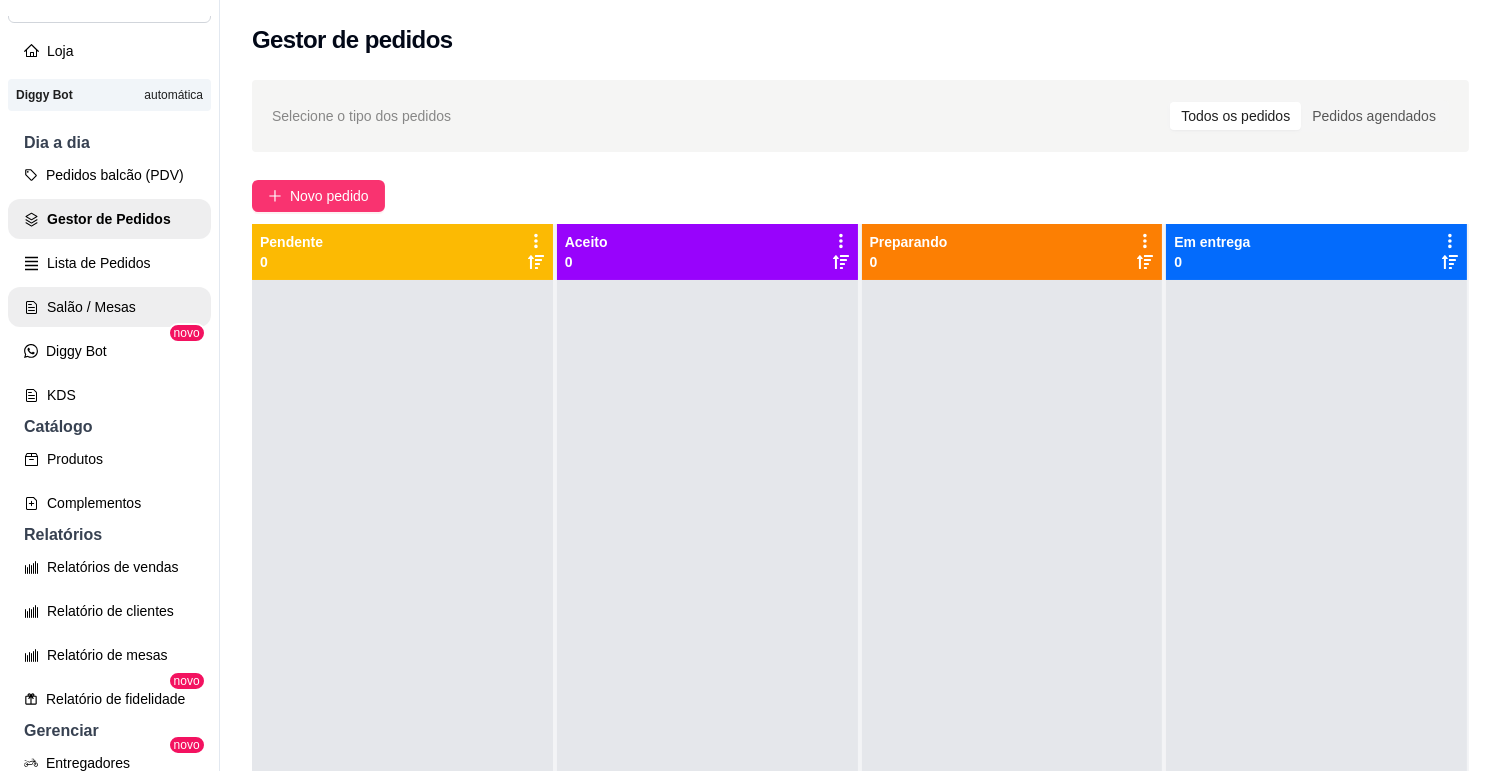 click on "Salão / Mesas" at bounding box center (109, 307) 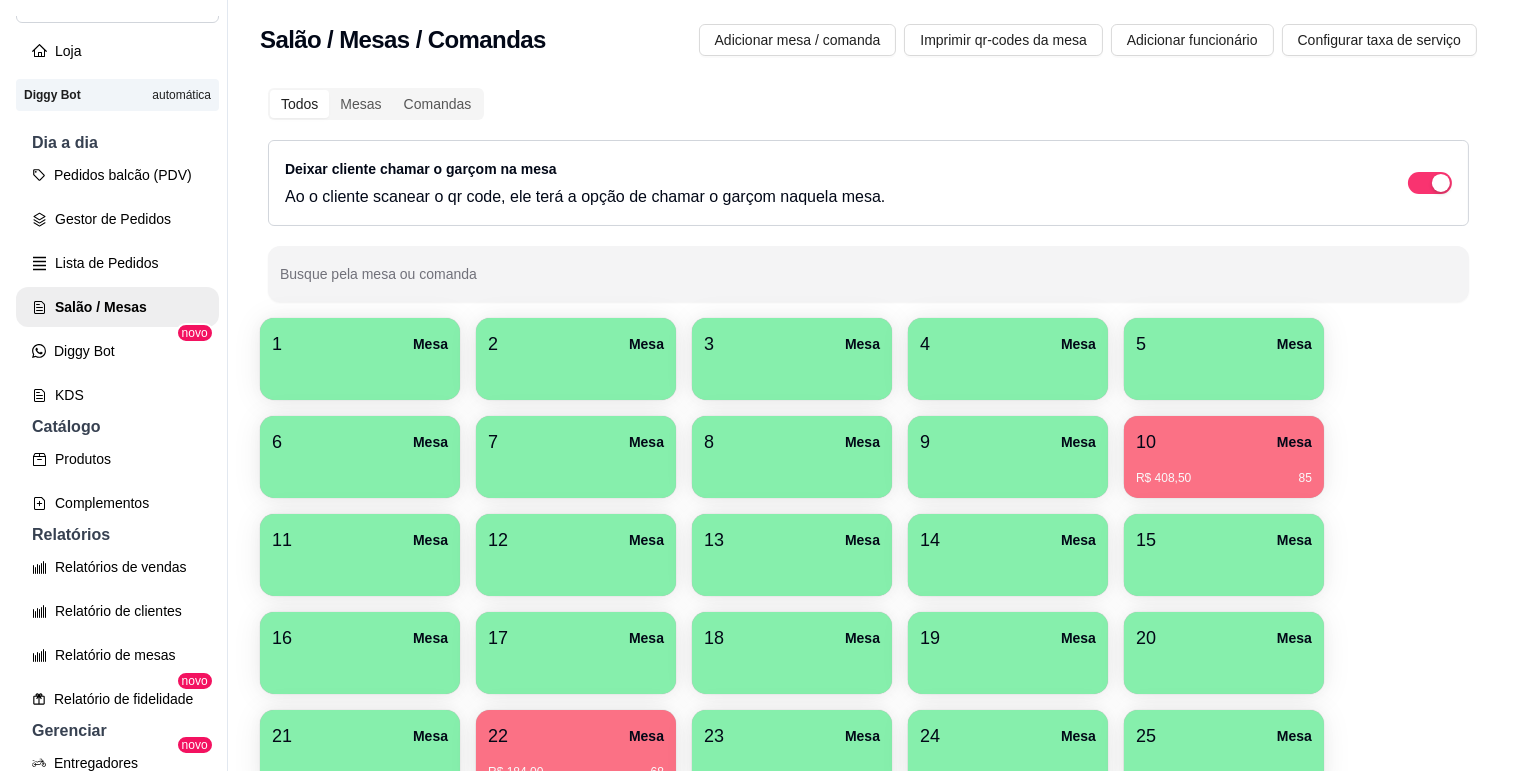 scroll, scrollTop: 333, scrollLeft: 0, axis: vertical 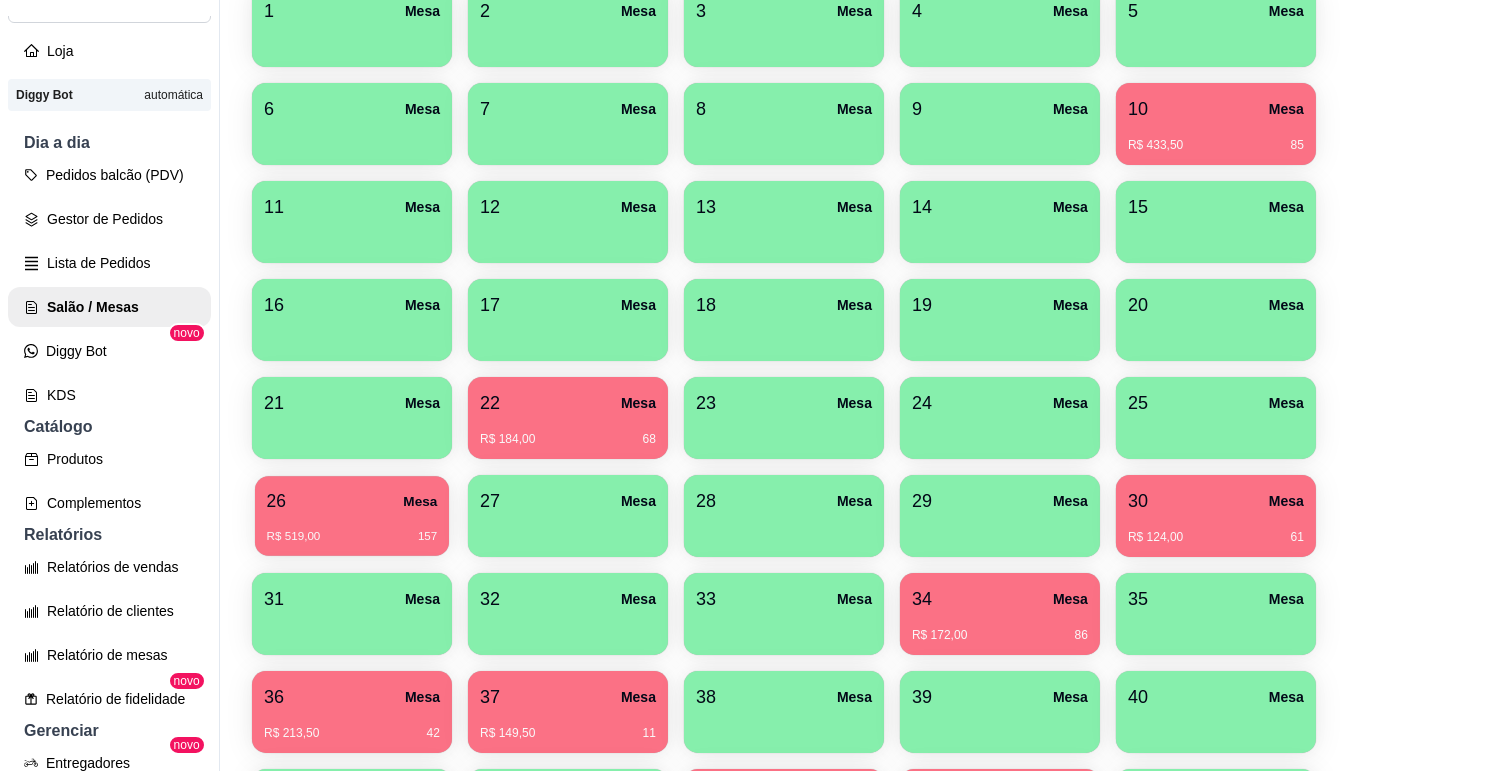 click on "R$ 519,00 157" at bounding box center (352, 529) 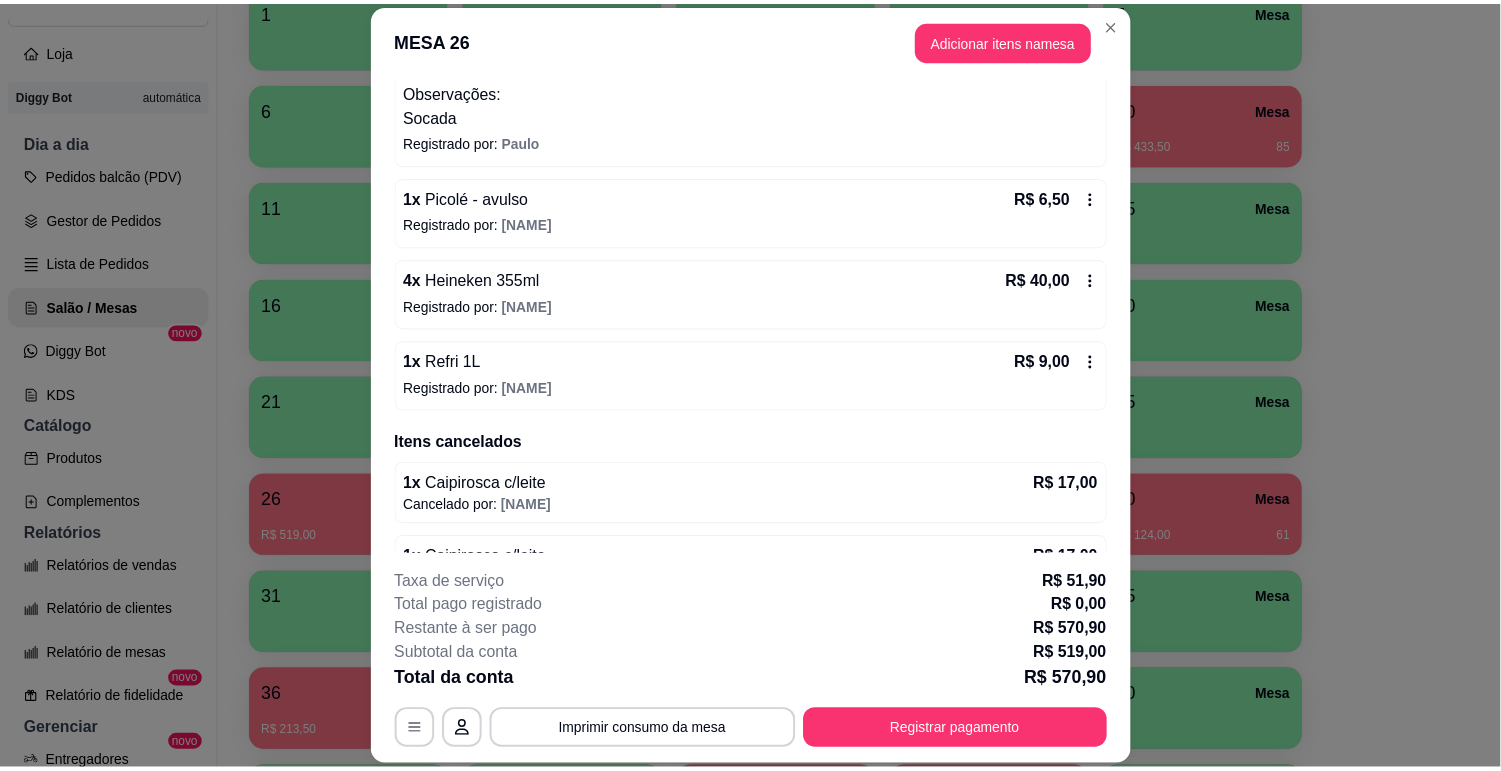 scroll, scrollTop: 888, scrollLeft: 0, axis: vertical 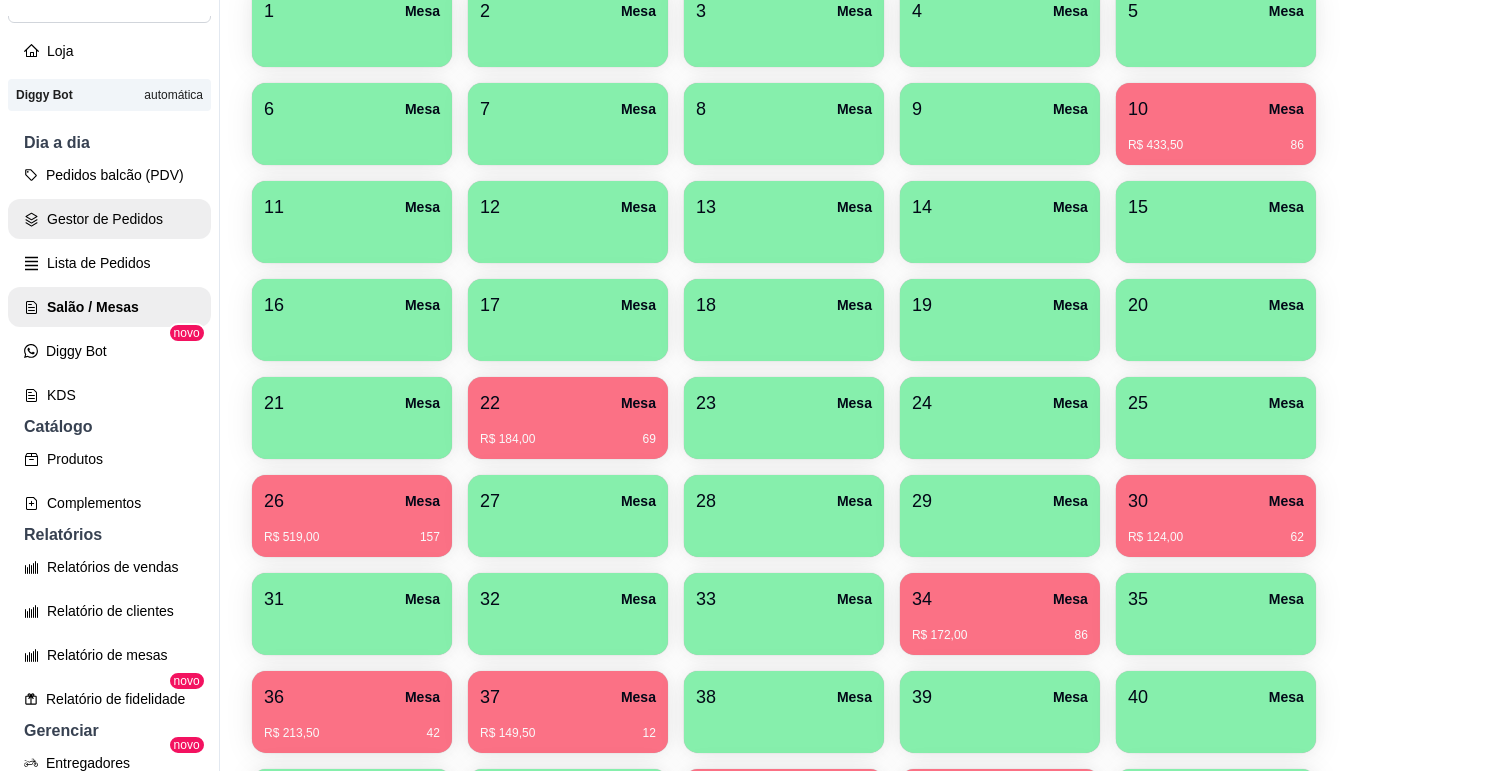 click on "Gestor de Pedidos" at bounding box center [109, 219] 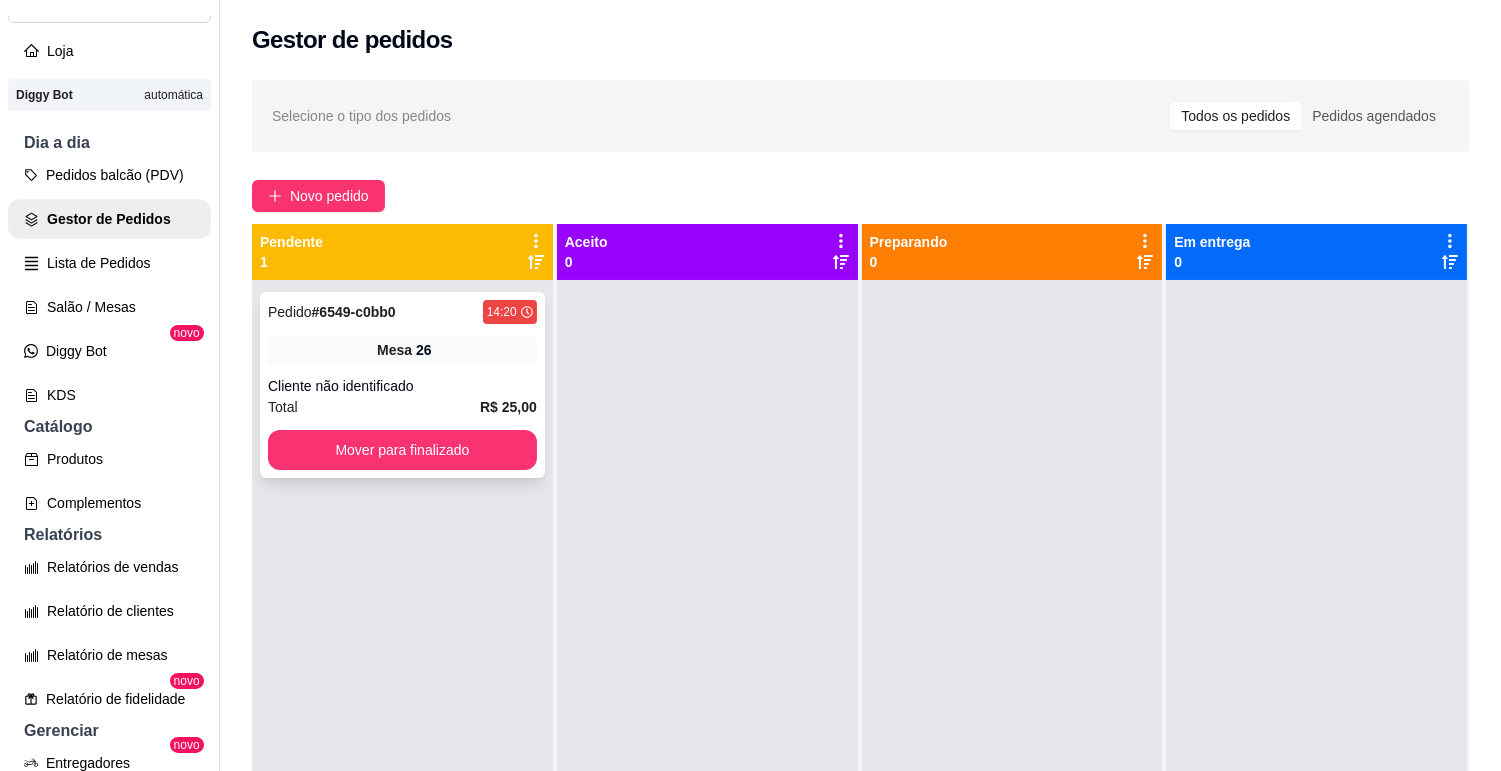 click on "Mesa 26" at bounding box center (402, 350) 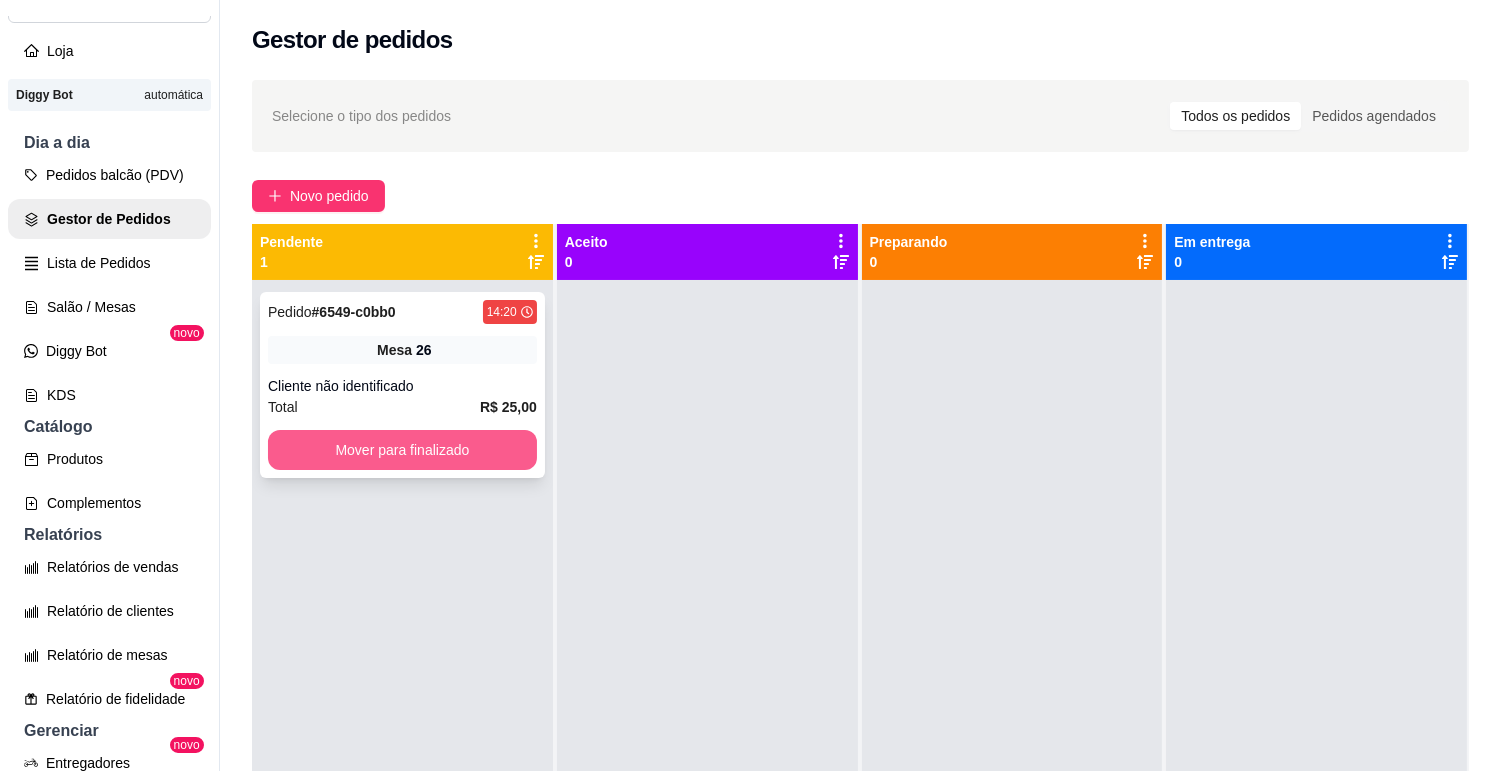click on "Mover para finalizado" at bounding box center (402, 450) 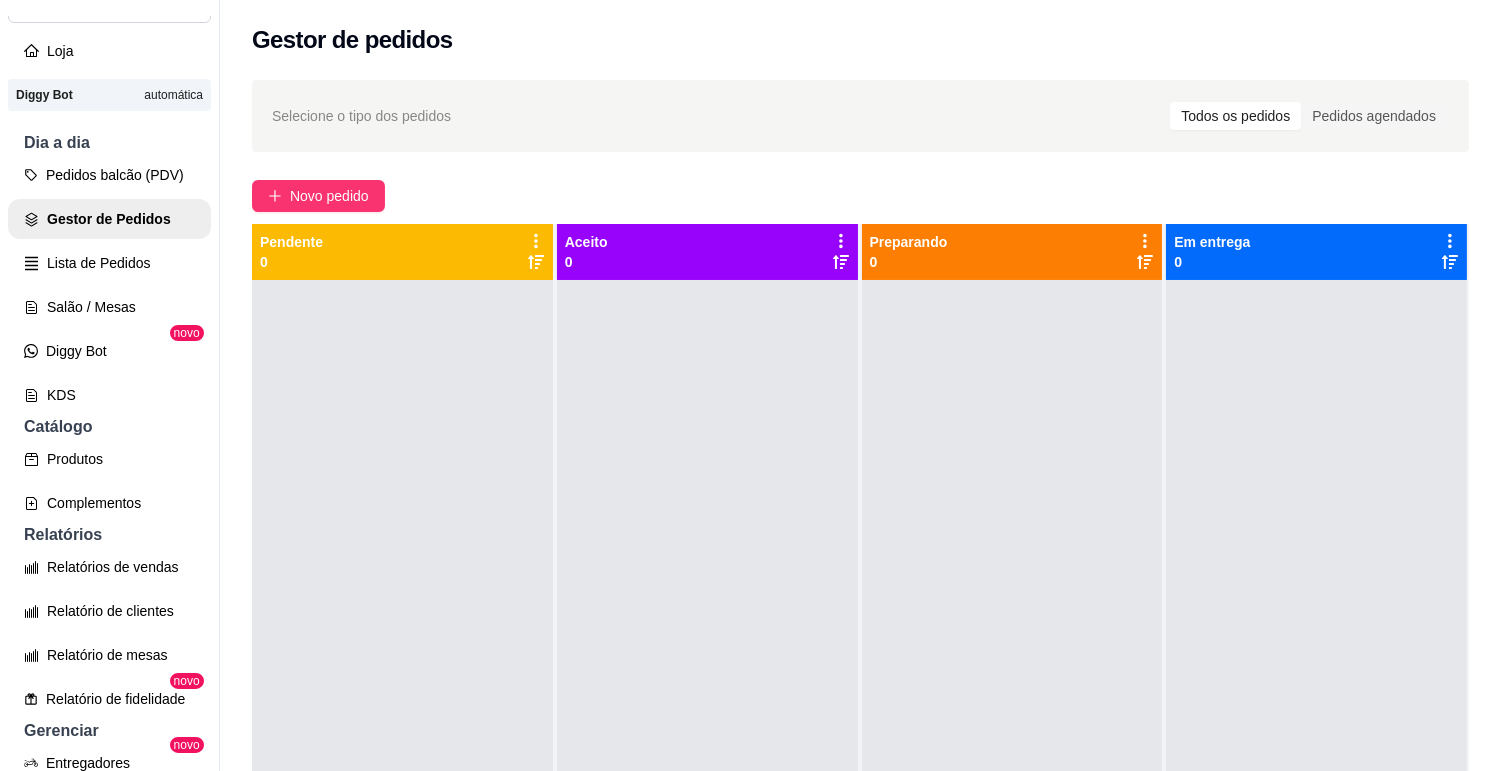 click at bounding box center (707, 665) 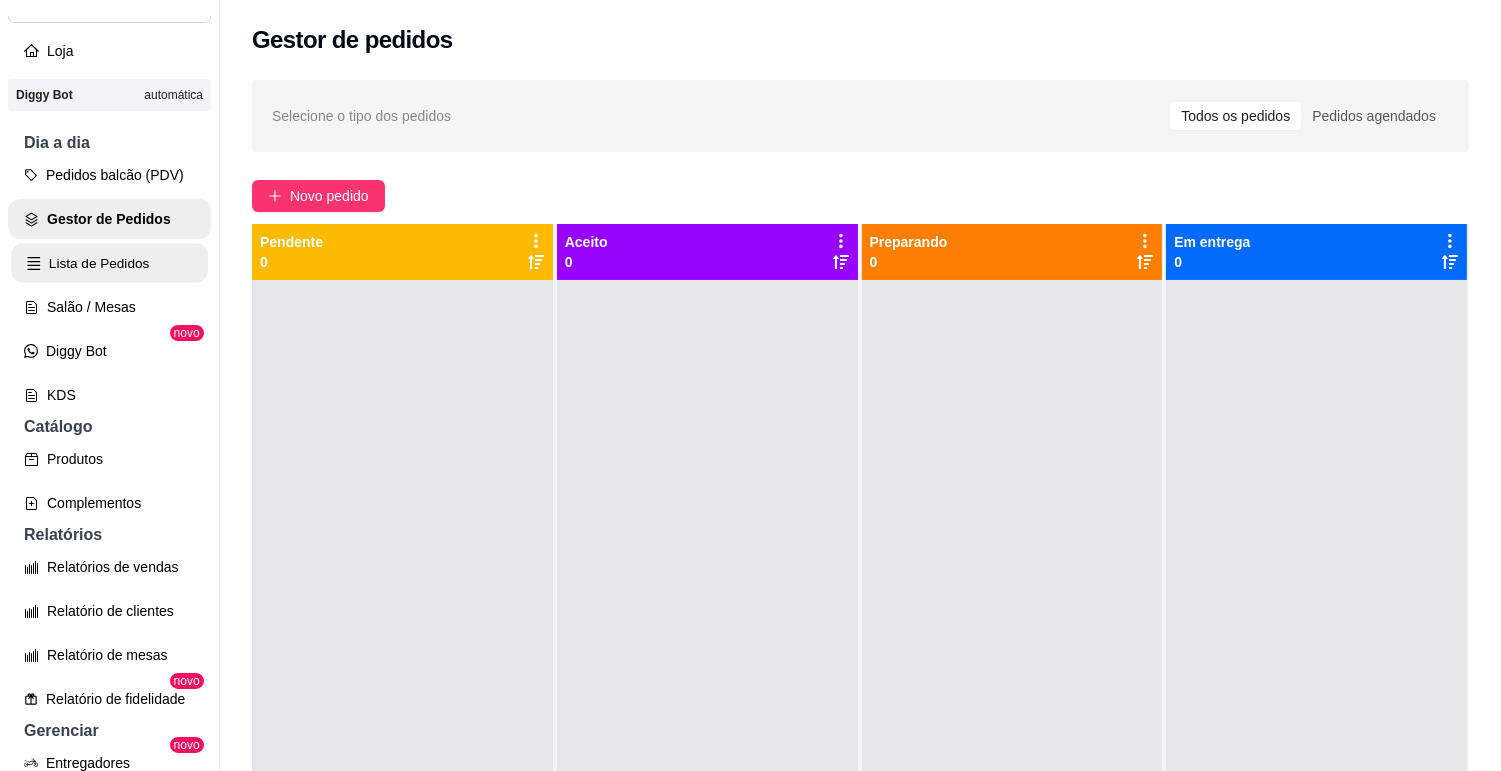 click on "Lista de Pedidos" at bounding box center (109, 263) 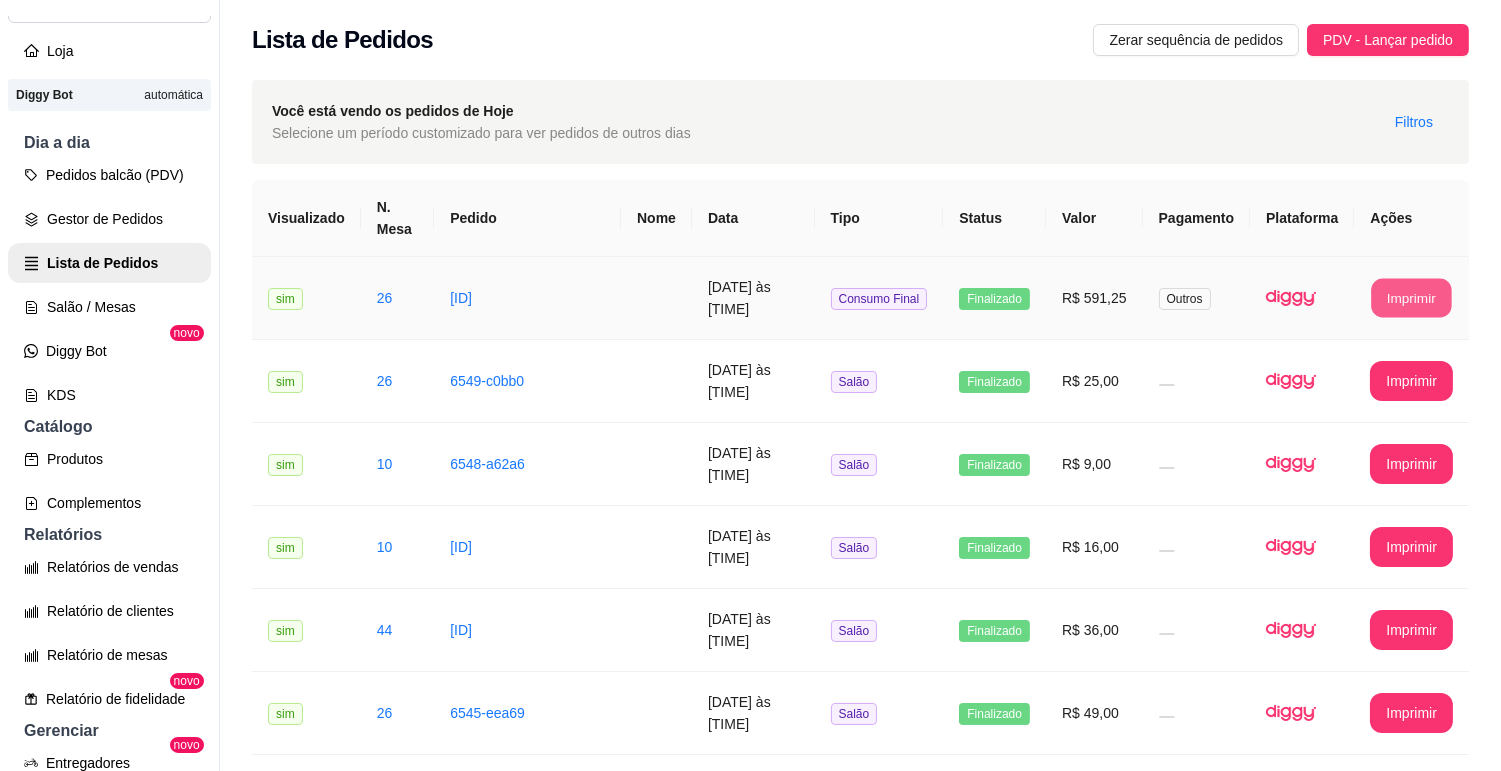 click on "Imprimir" at bounding box center (1412, 298) 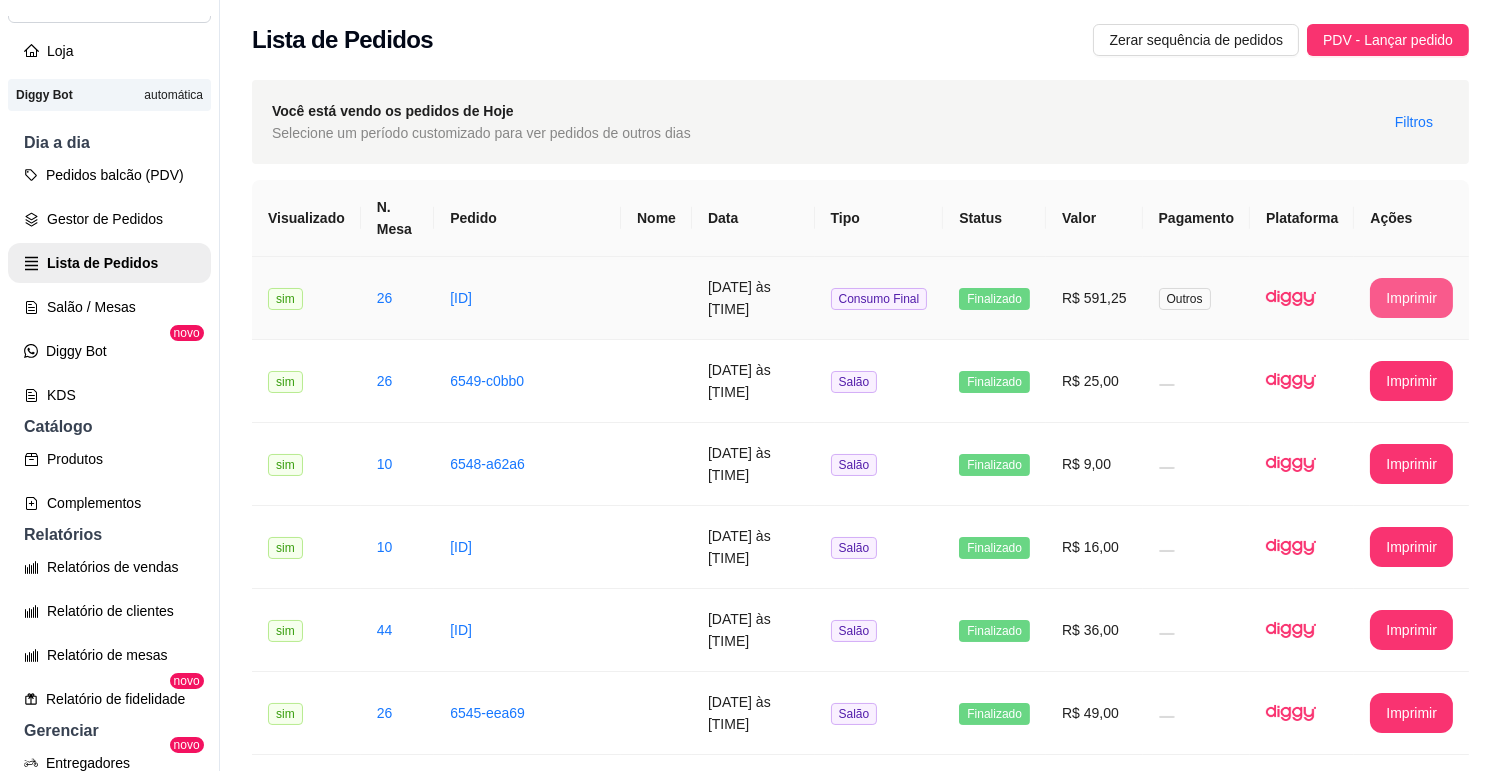 scroll, scrollTop: 0, scrollLeft: 0, axis: both 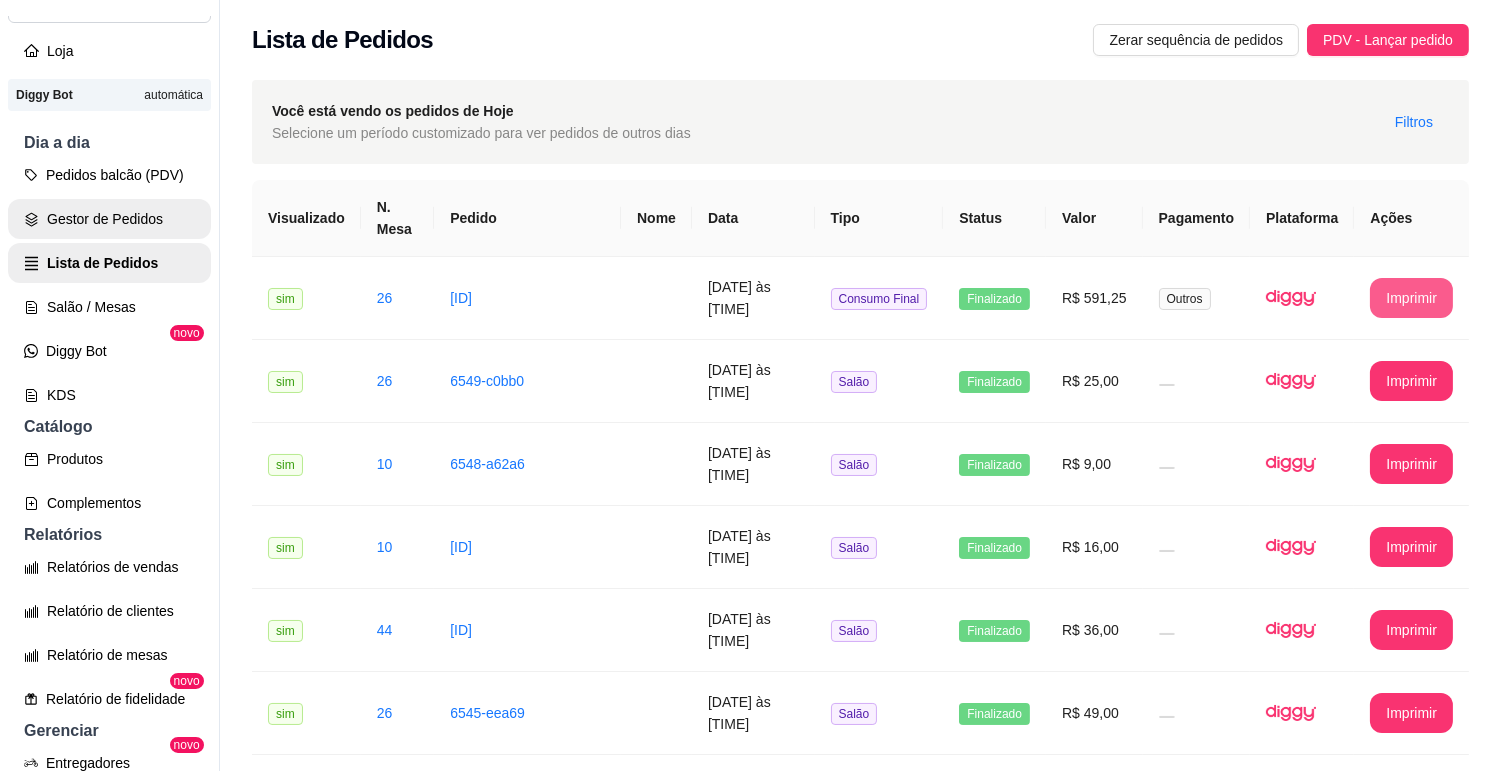 click on "Gestor de Pedidos" at bounding box center (109, 219) 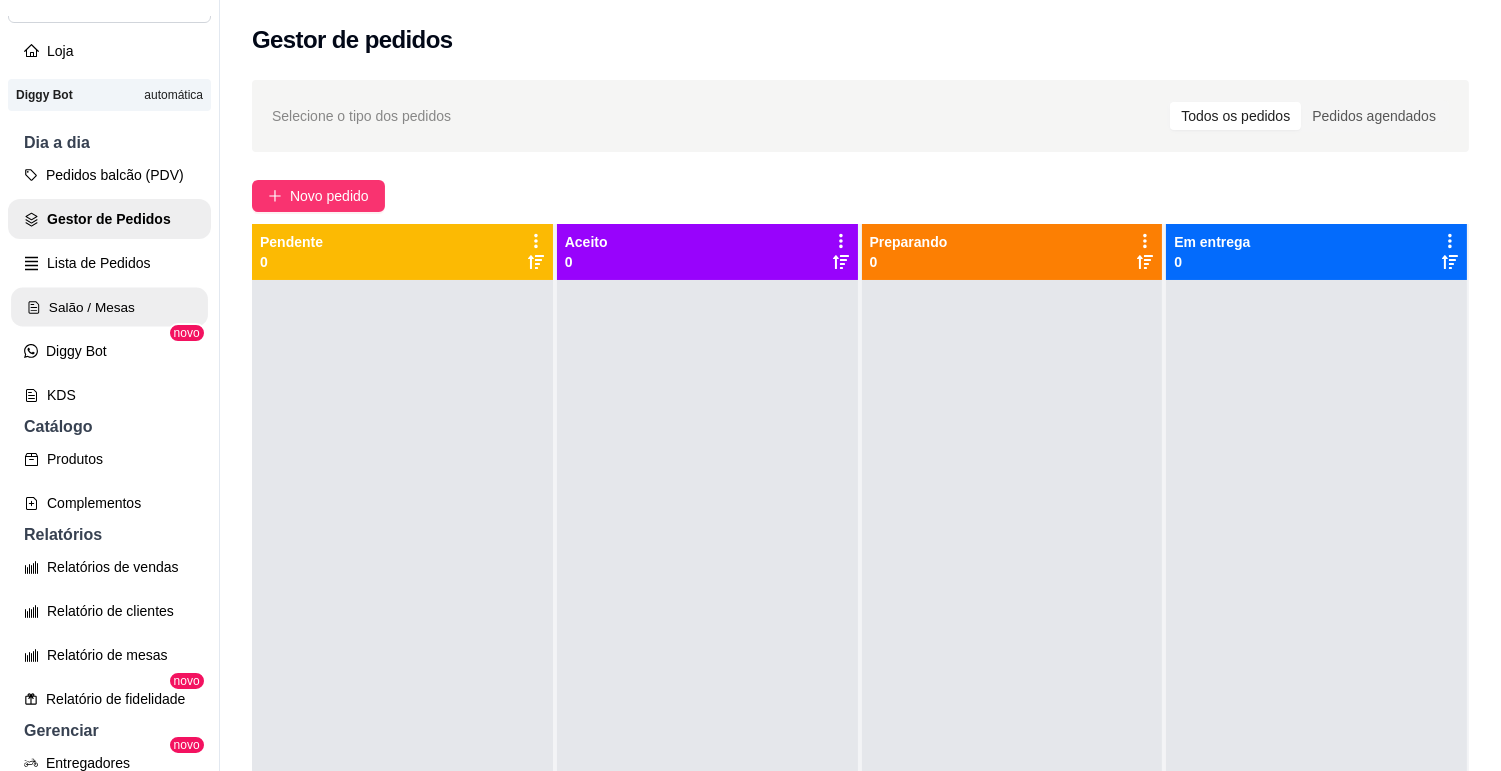 click on "Salão / Mesas" at bounding box center [109, 307] 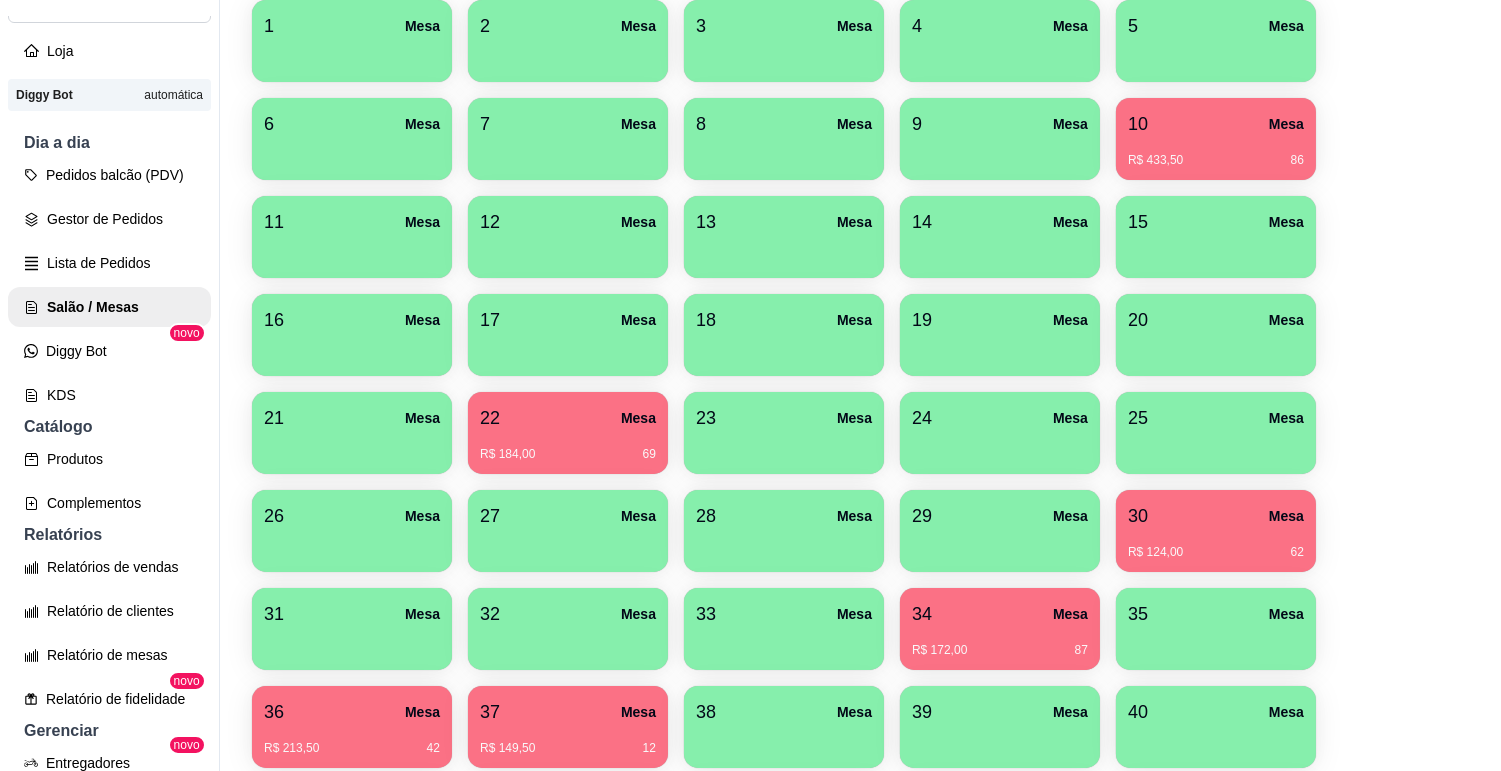 scroll, scrollTop: 0, scrollLeft: 0, axis: both 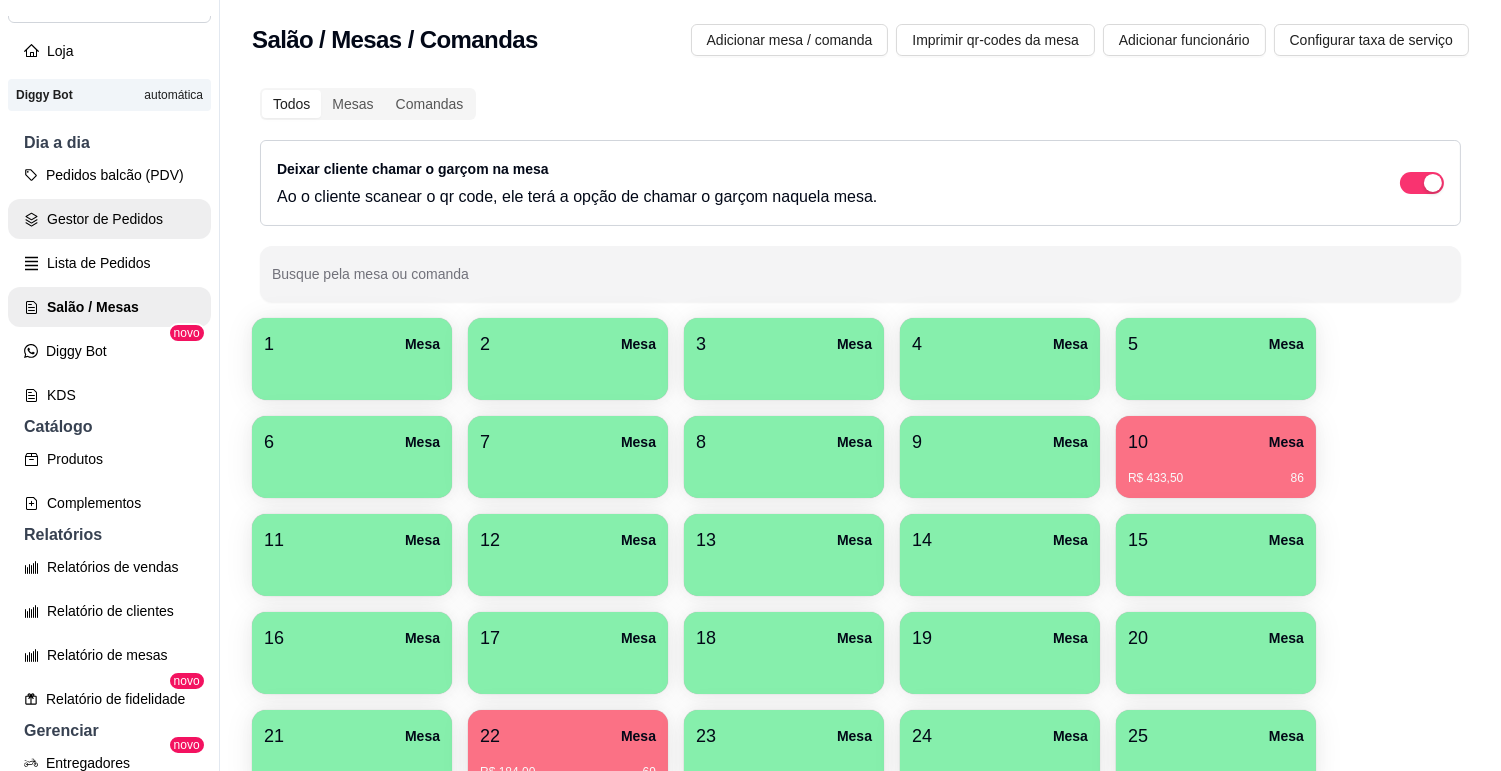 click on "Gestor de Pedidos" at bounding box center [109, 219] 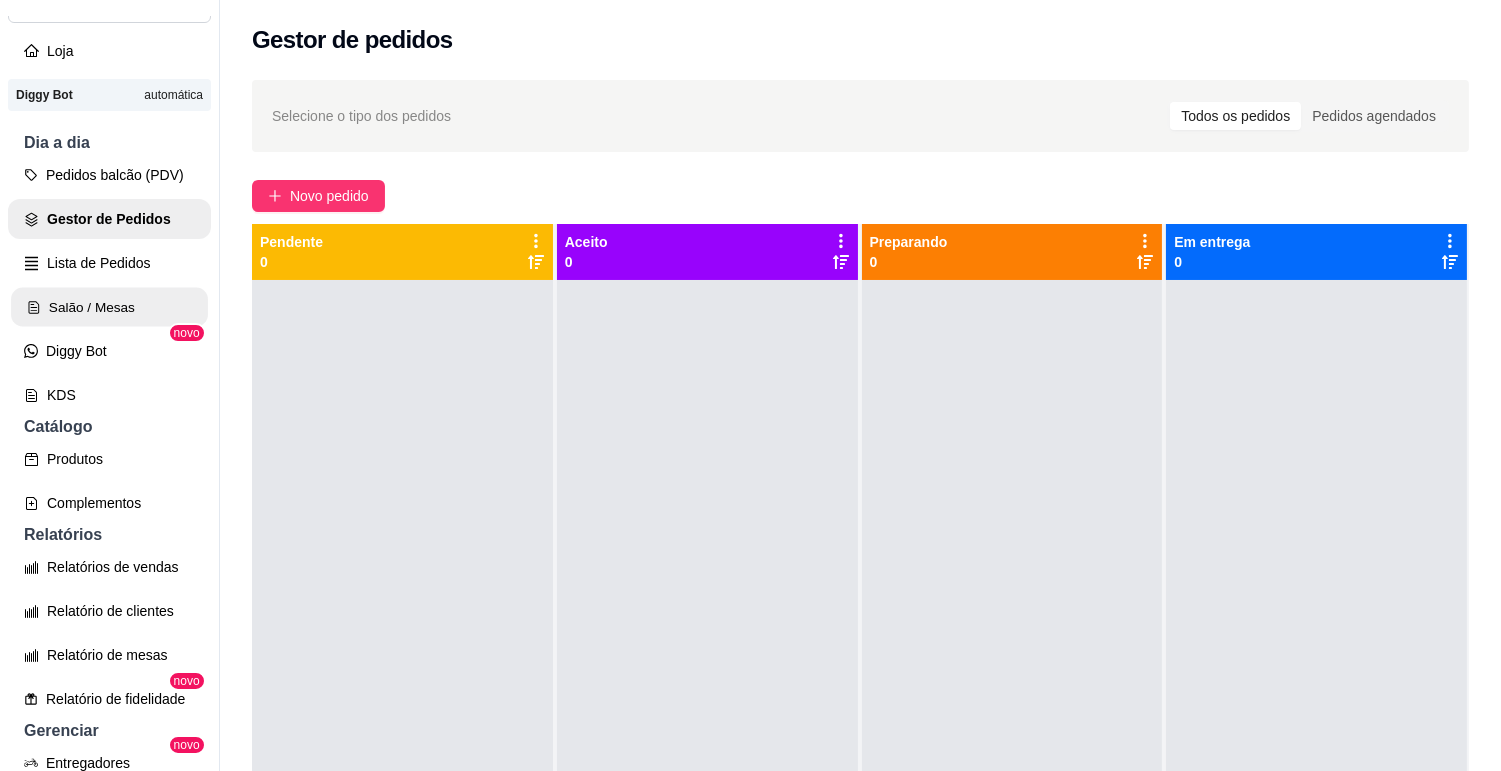 click on "Salão / Mesas" at bounding box center (109, 307) 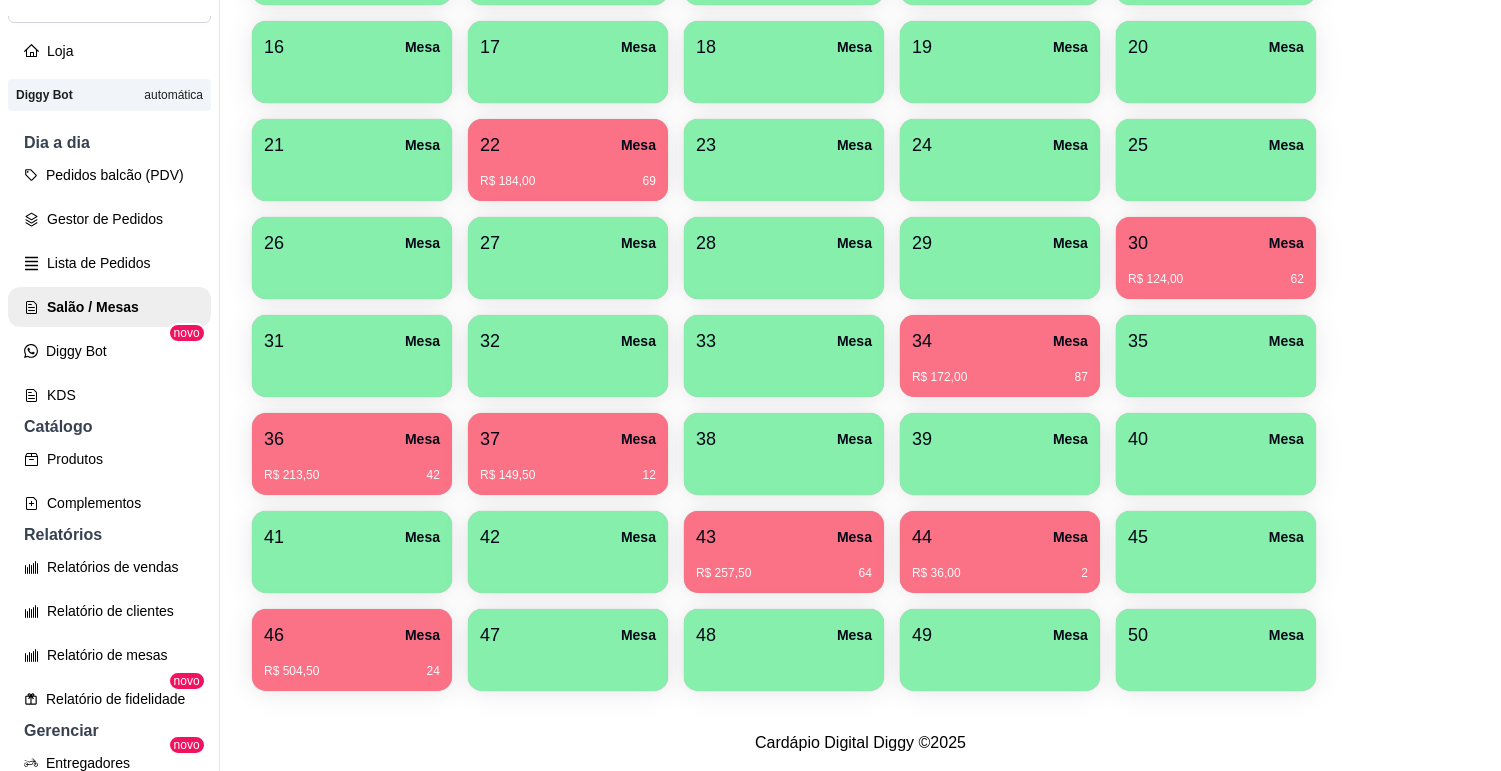 scroll, scrollTop: 163, scrollLeft: 0, axis: vertical 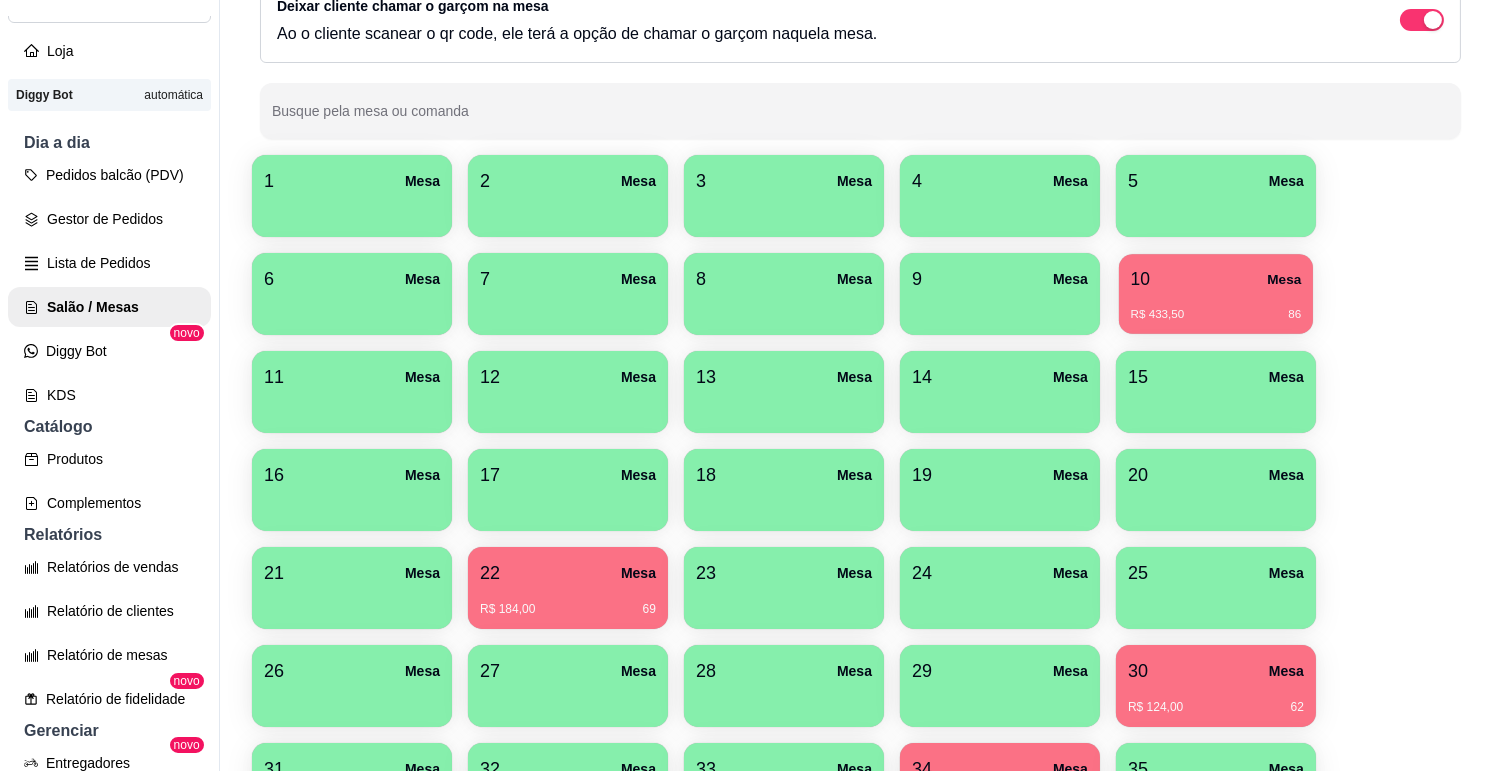 click on "R$ 433,50 86" at bounding box center (1216, 307) 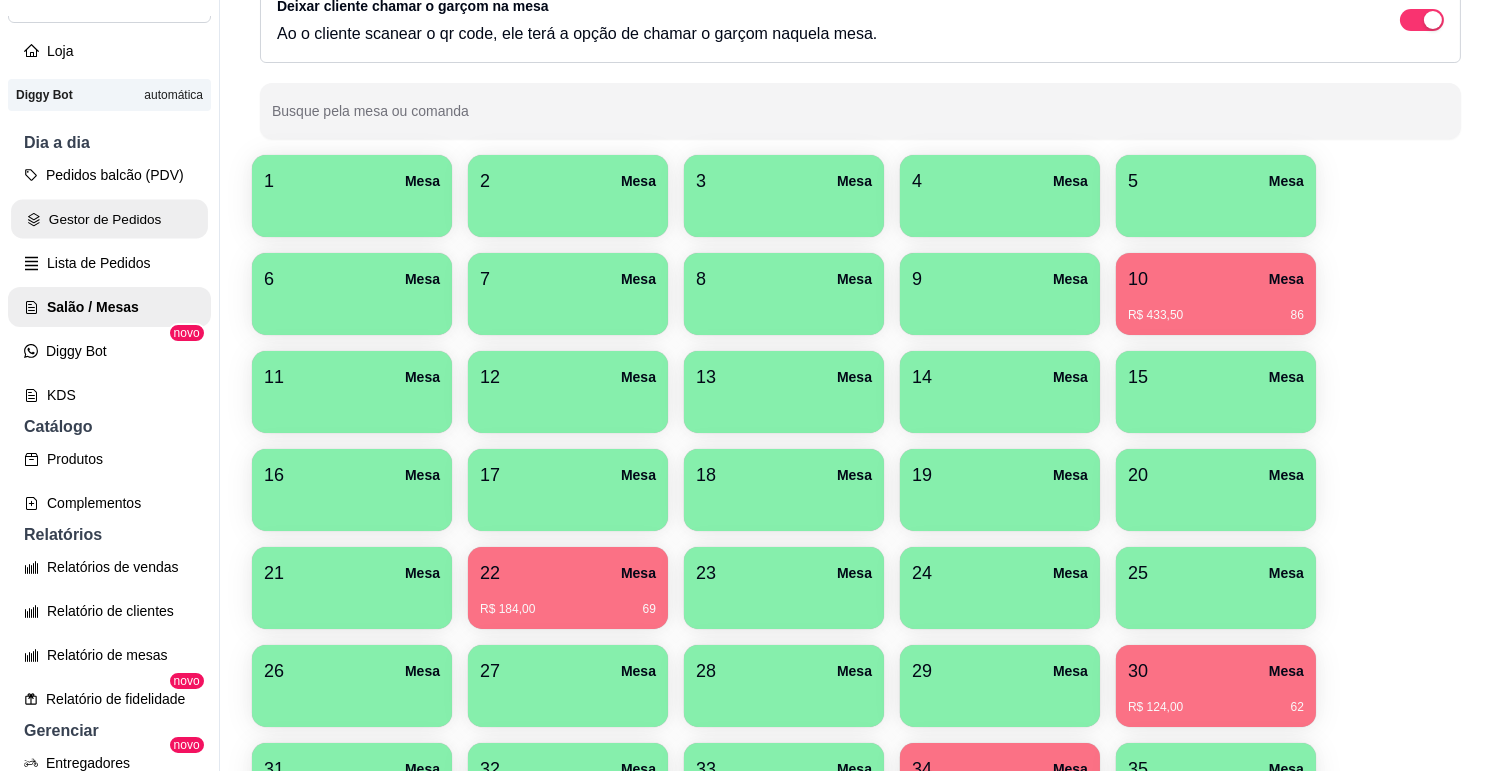 click on "Gestor de Pedidos" at bounding box center (109, 219) 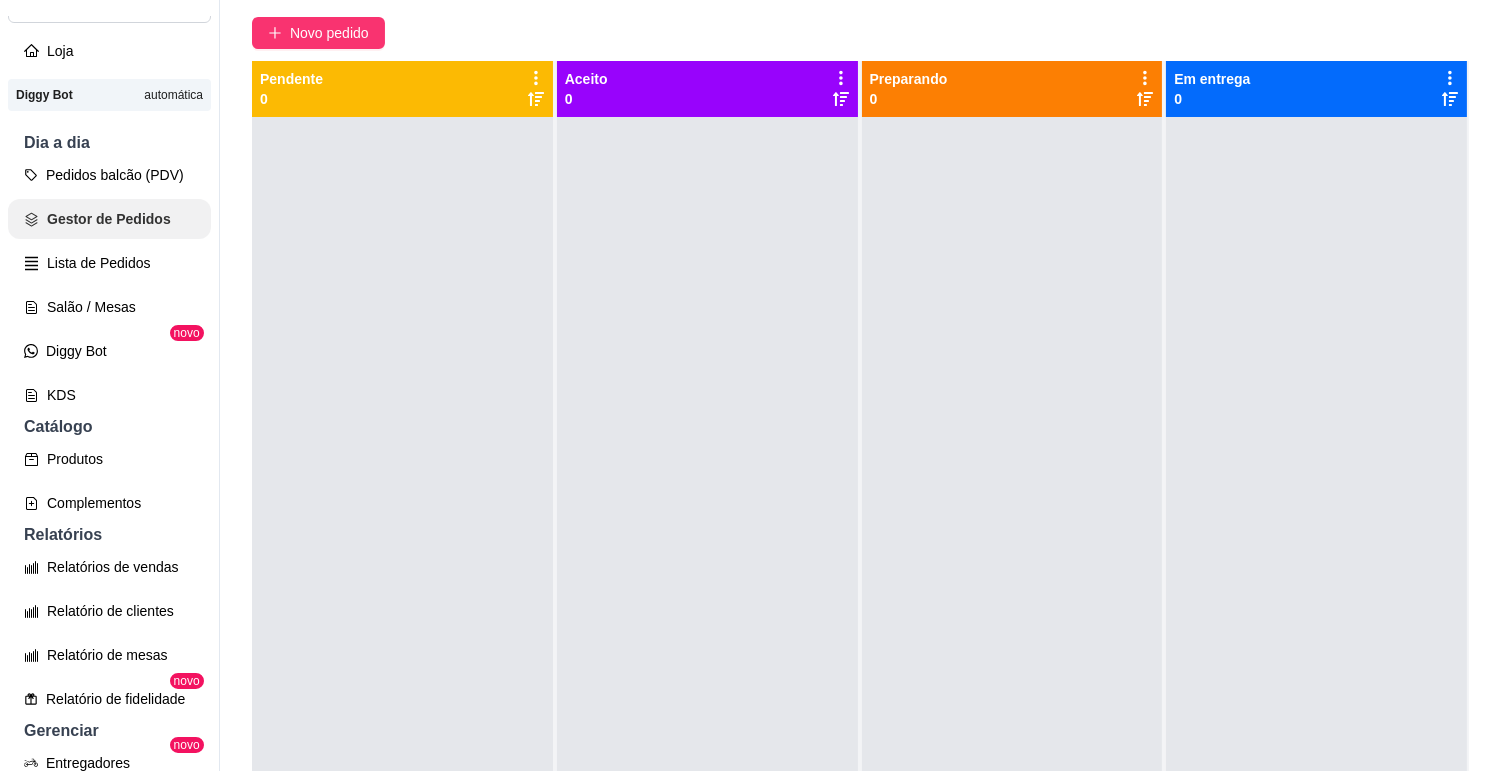 scroll, scrollTop: 0, scrollLeft: 0, axis: both 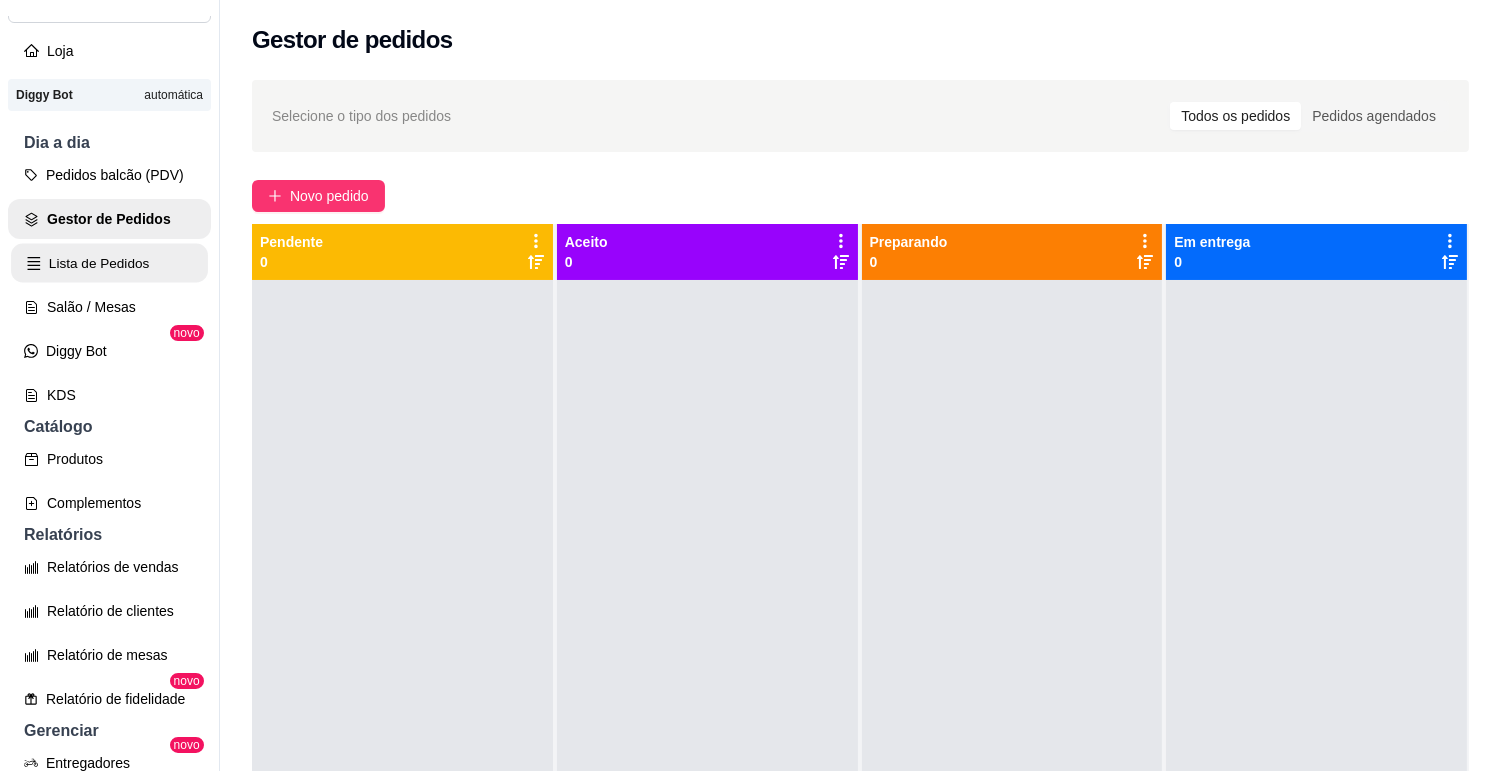 click on "Lista de Pedidos" at bounding box center (109, 263) 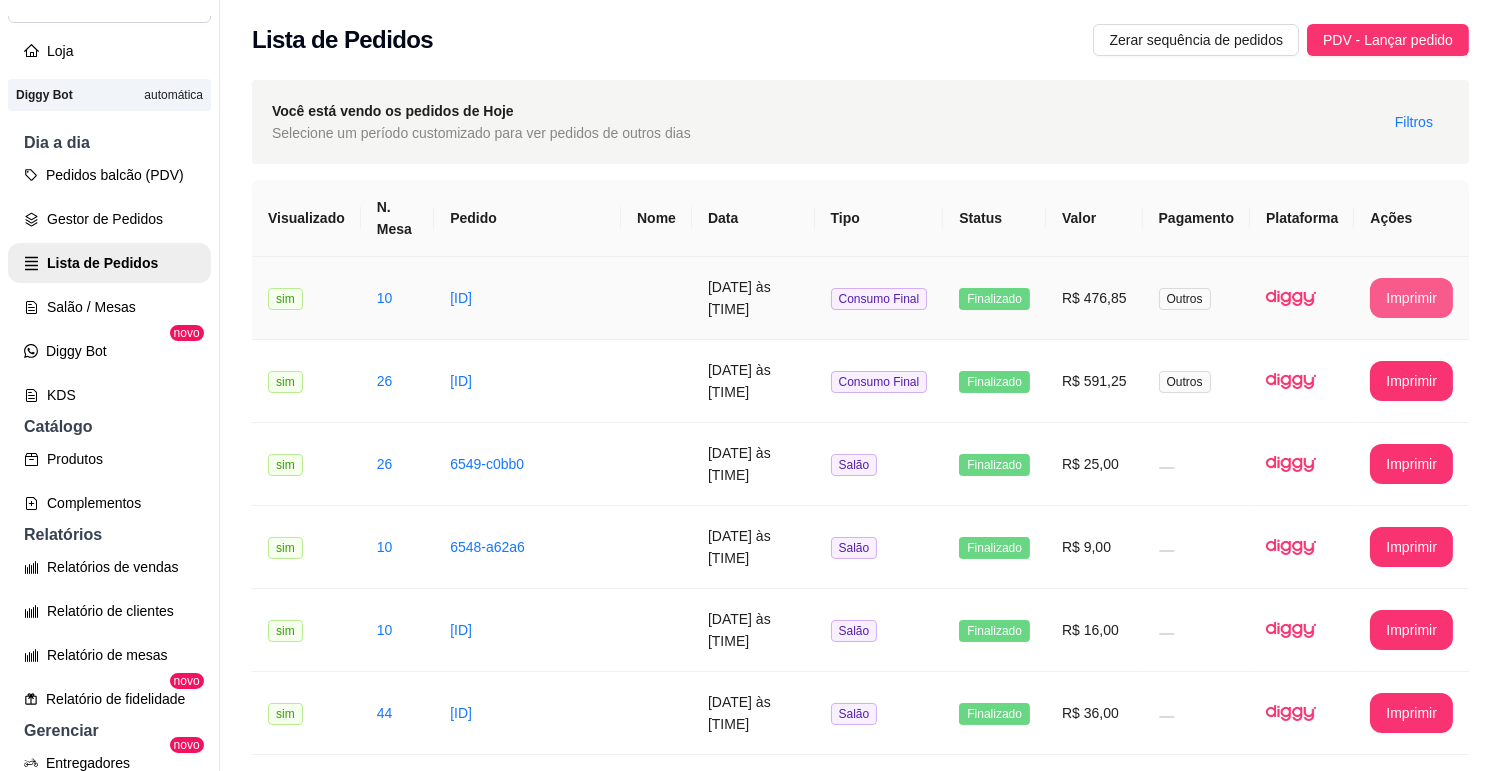 click on "Imprimir" at bounding box center [1411, 298] 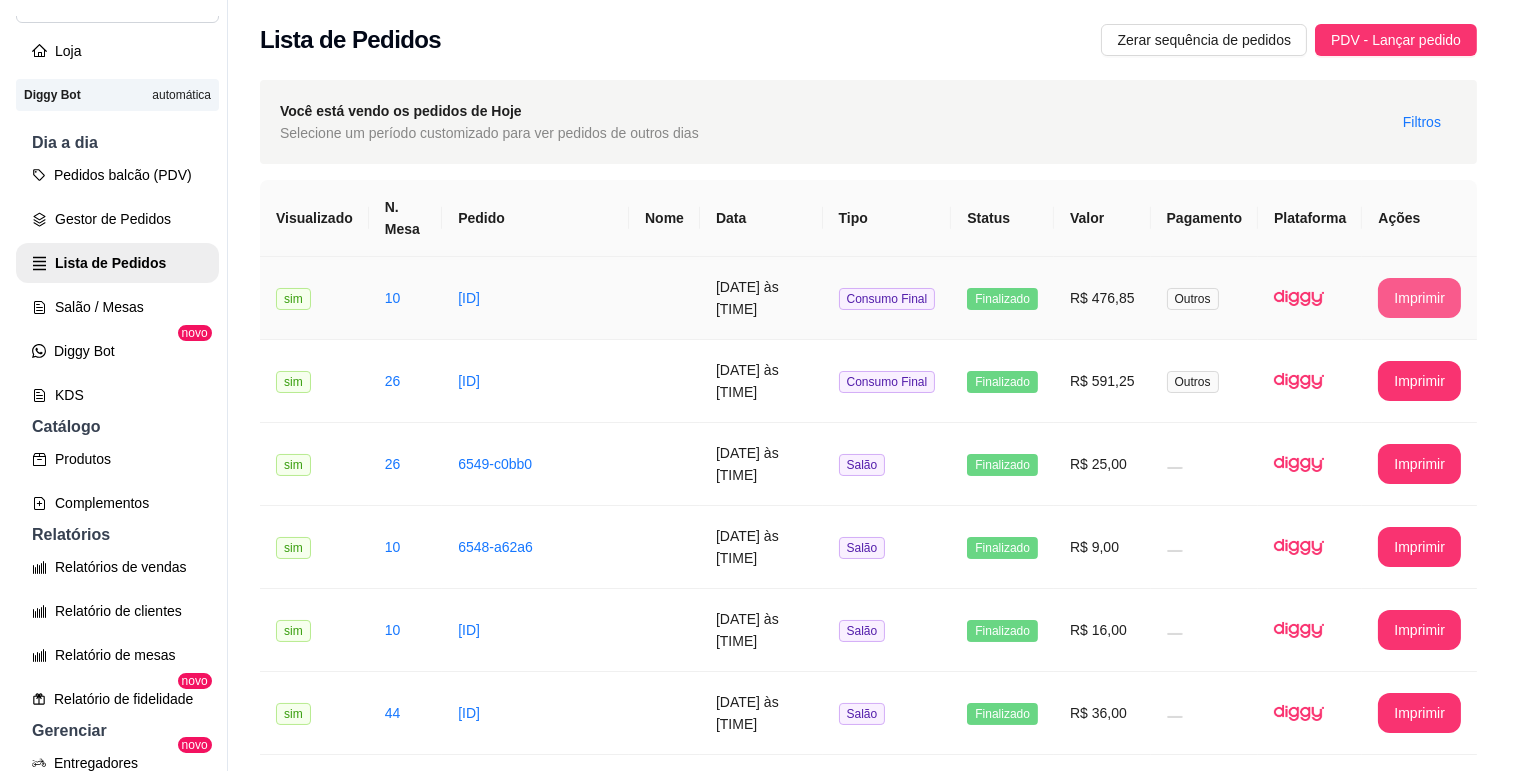 scroll, scrollTop: 0, scrollLeft: 0, axis: both 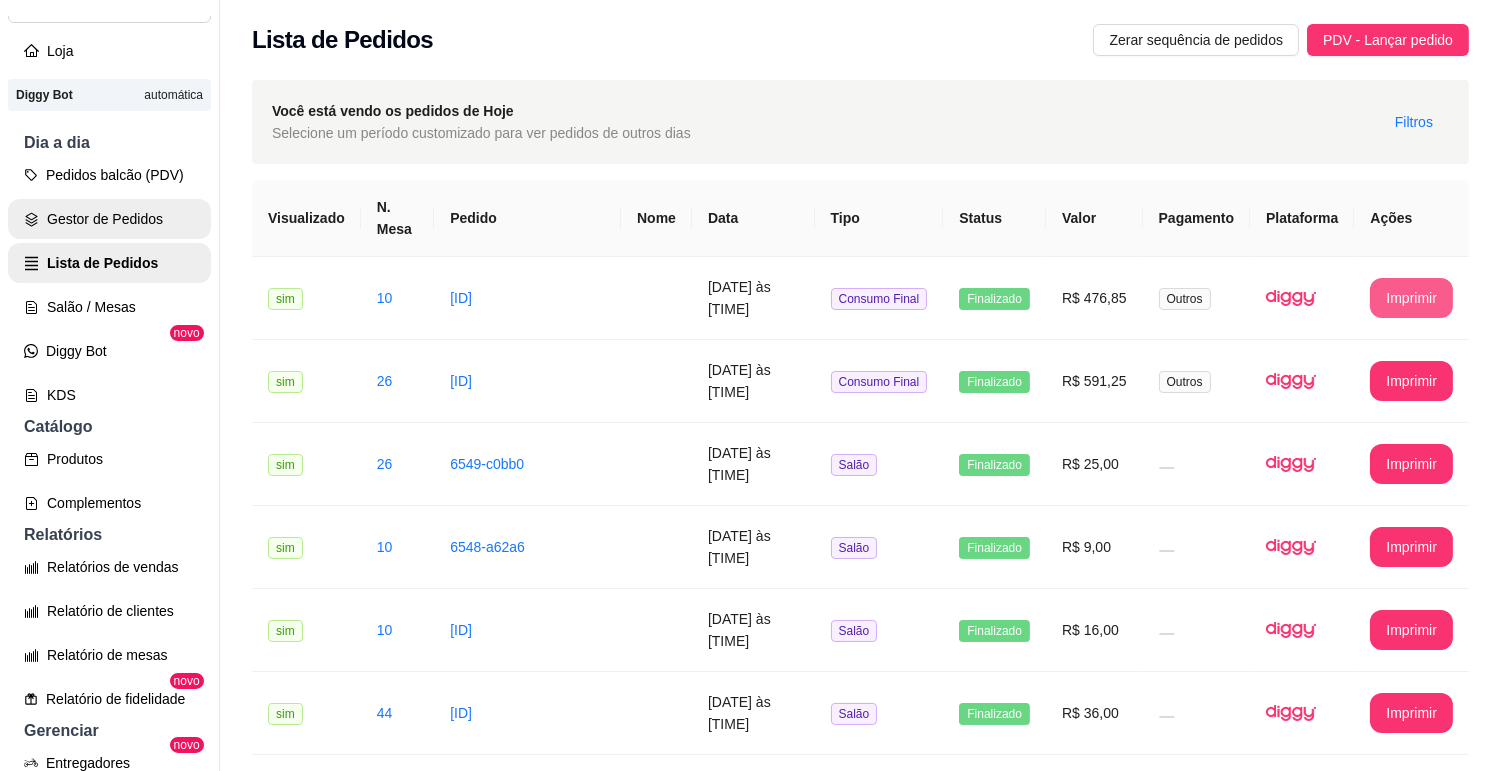 click on "Gestor de Pedidos" at bounding box center (109, 219) 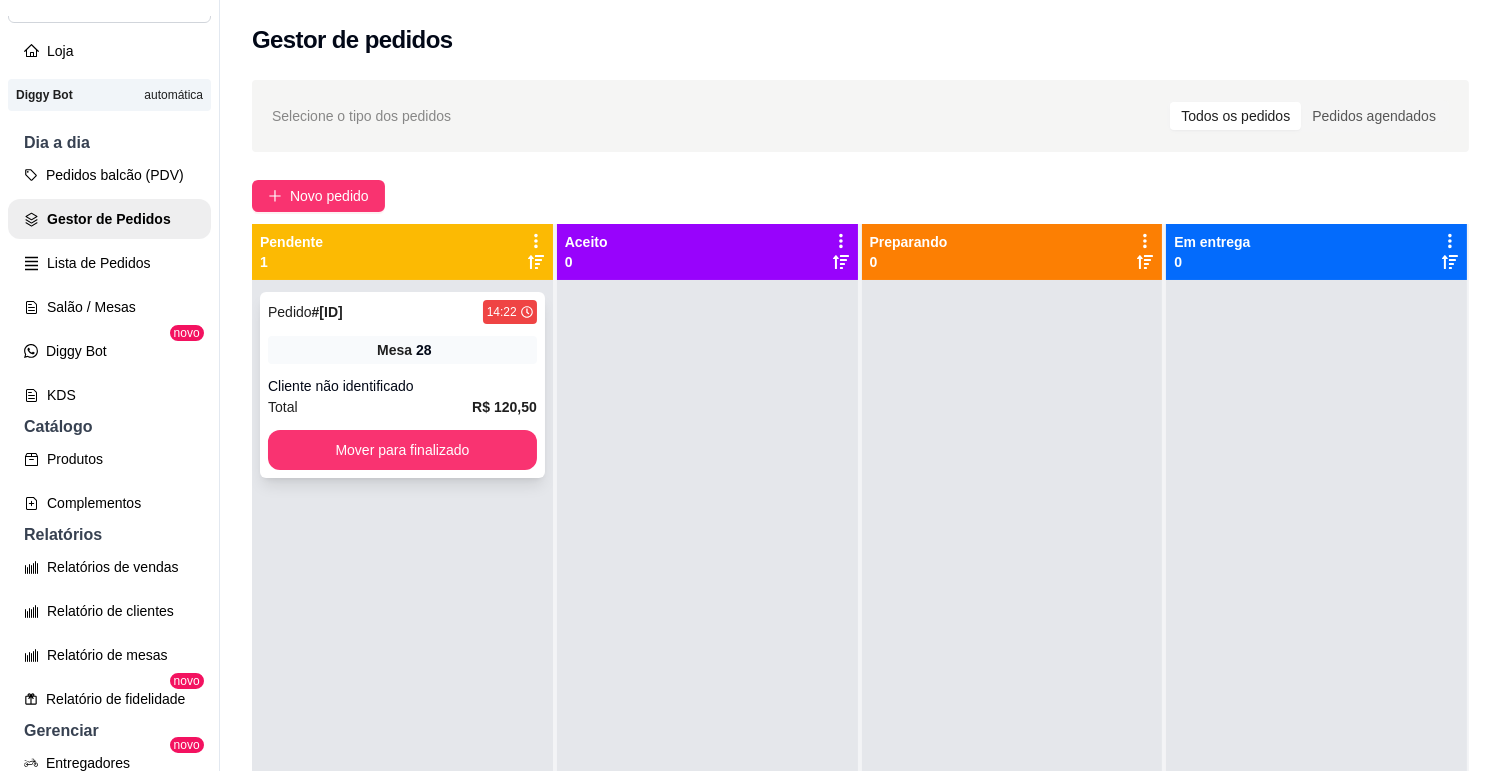 click on "Cliente não identificado" at bounding box center (402, 386) 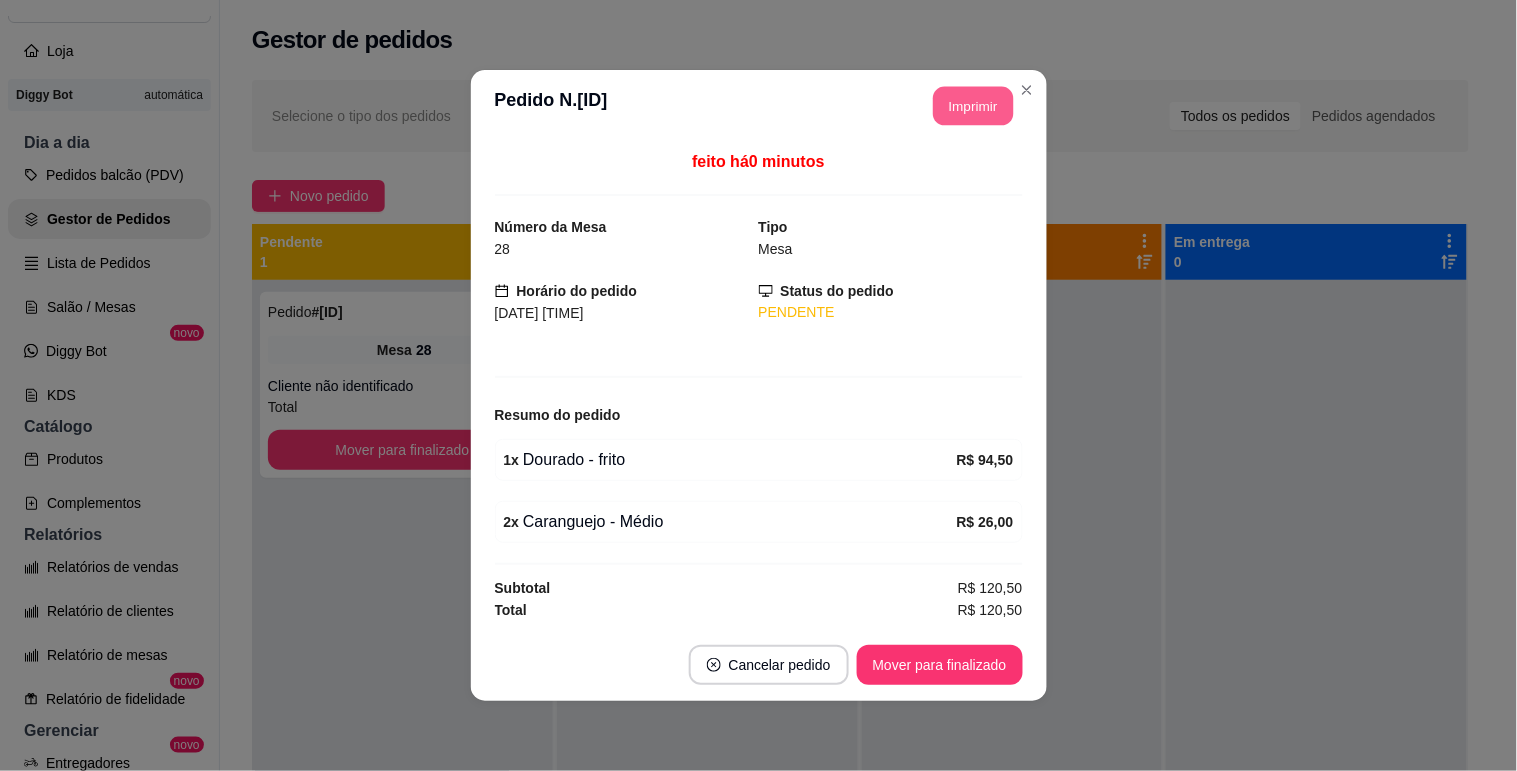 click on "Imprimir" at bounding box center (973, 106) 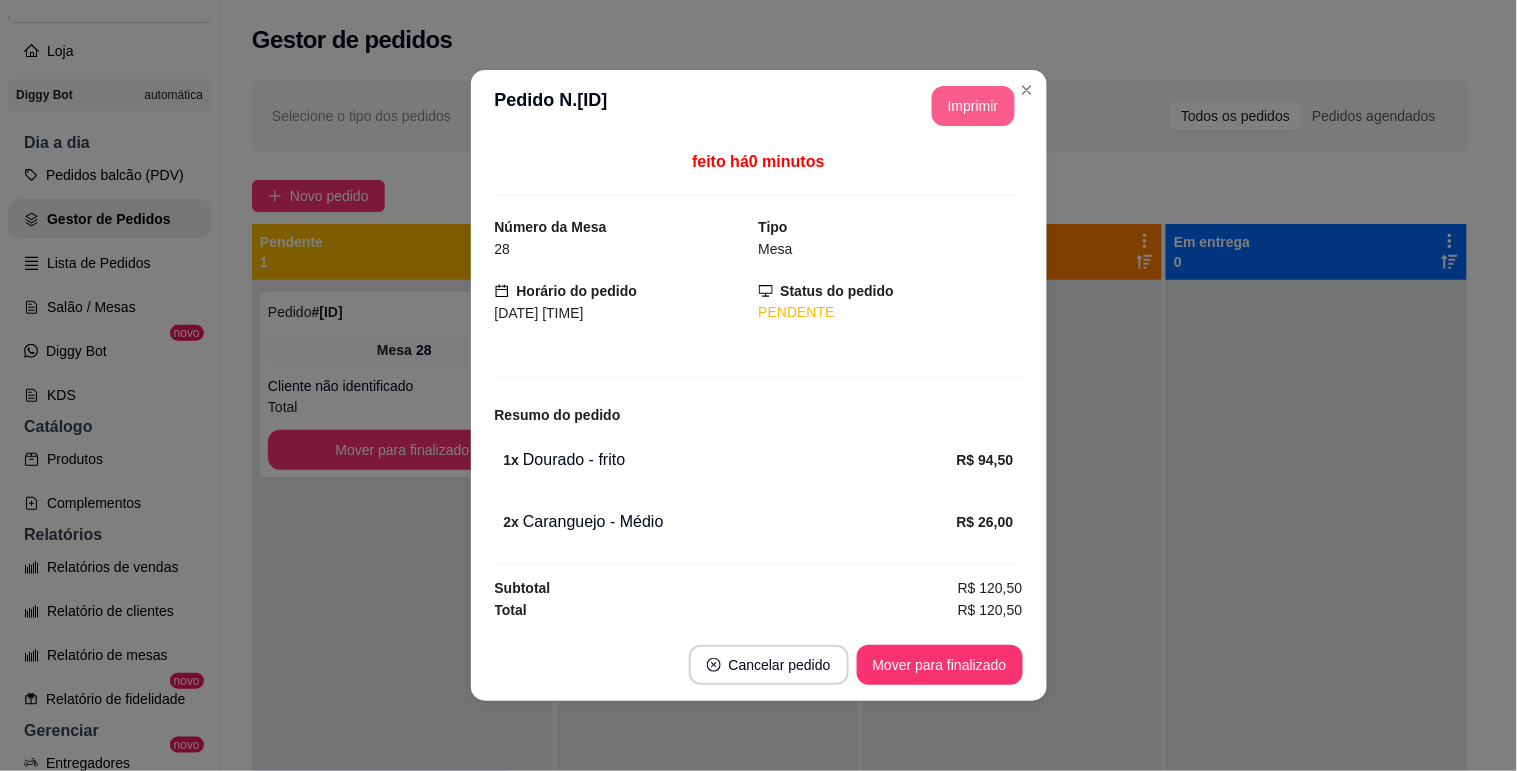 scroll, scrollTop: 0, scrollLeft: 0, axis: both 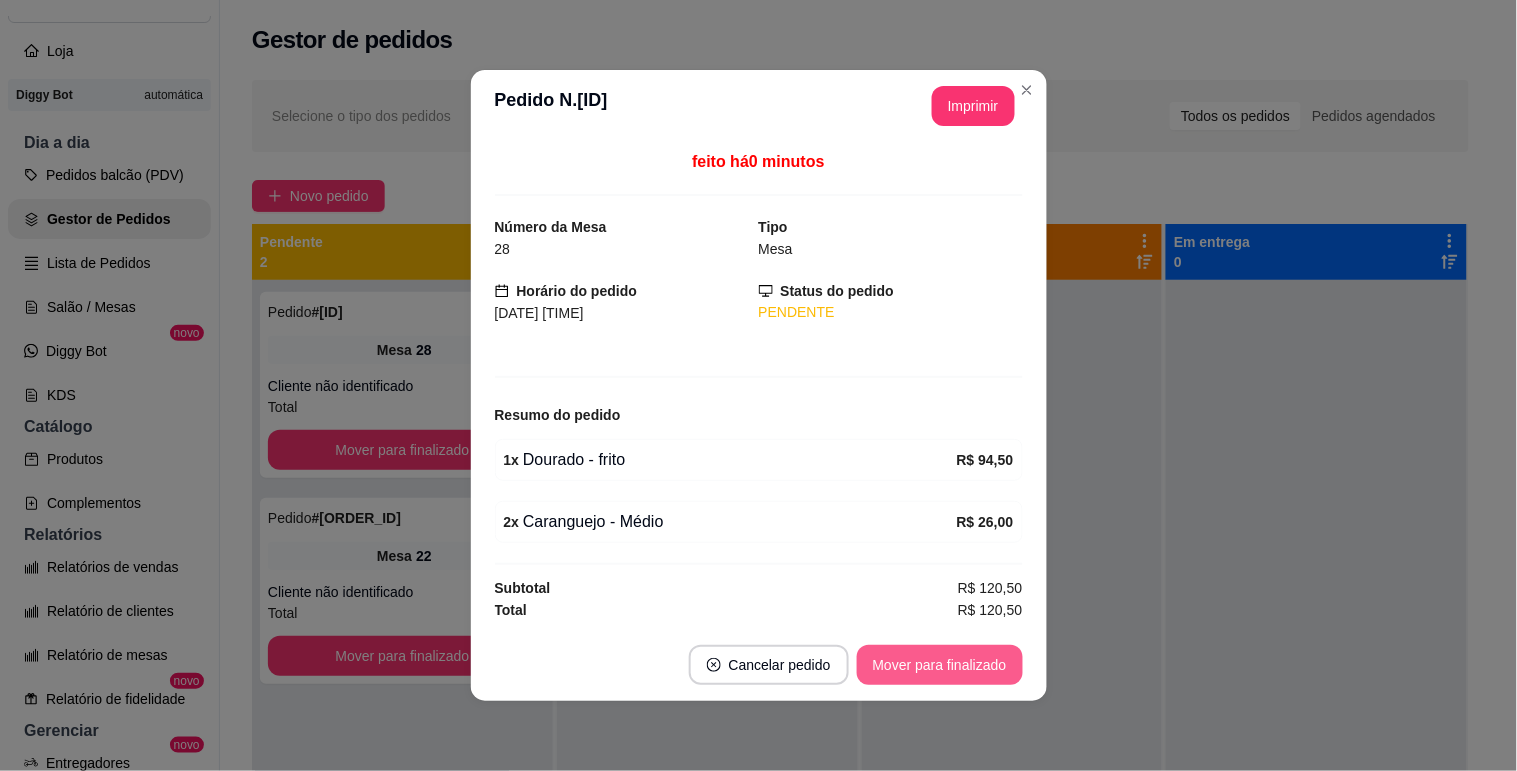click on "Mover para finalizado" at bounding box center (940, 665) 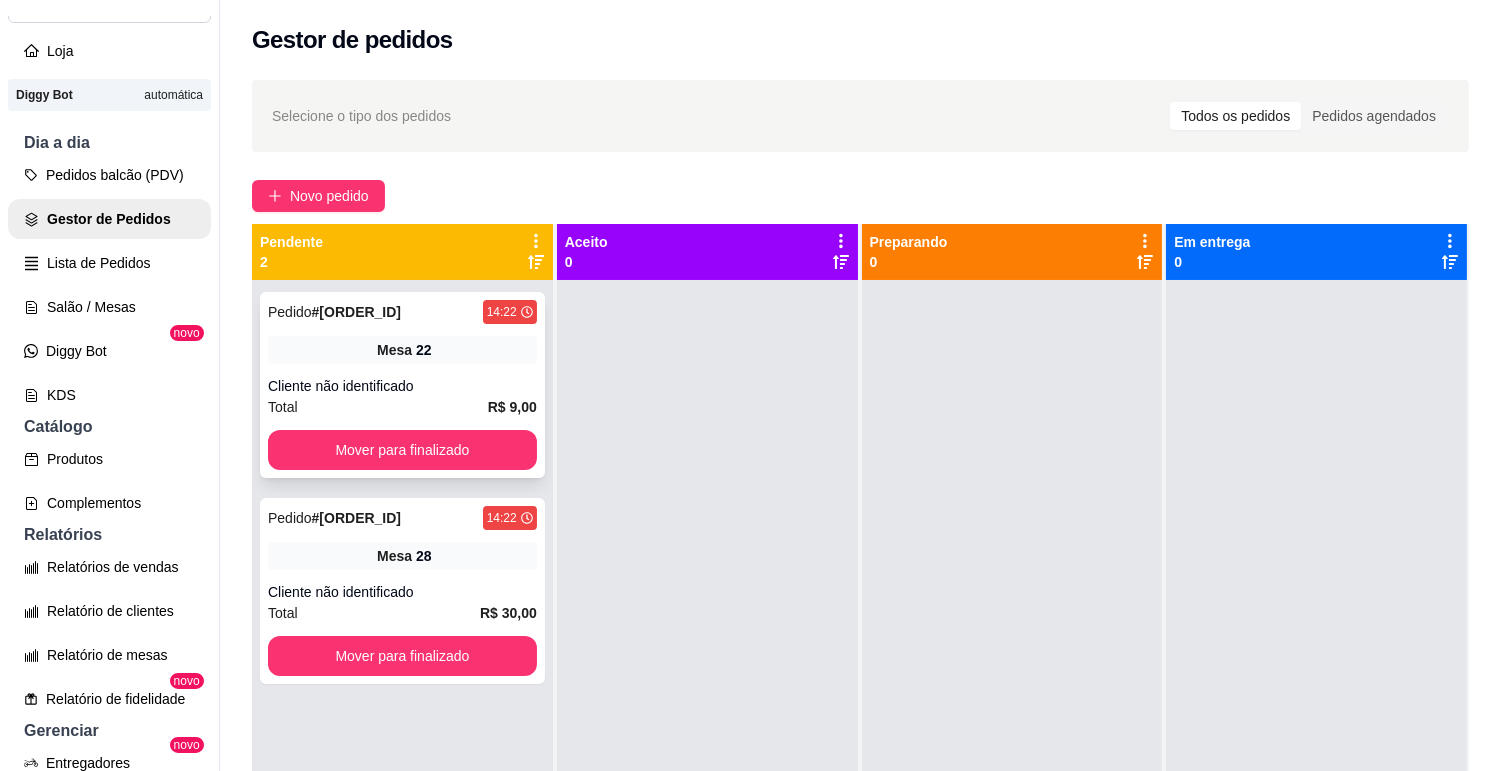 click on "Mesa 22" at bounding box center [402, 350] 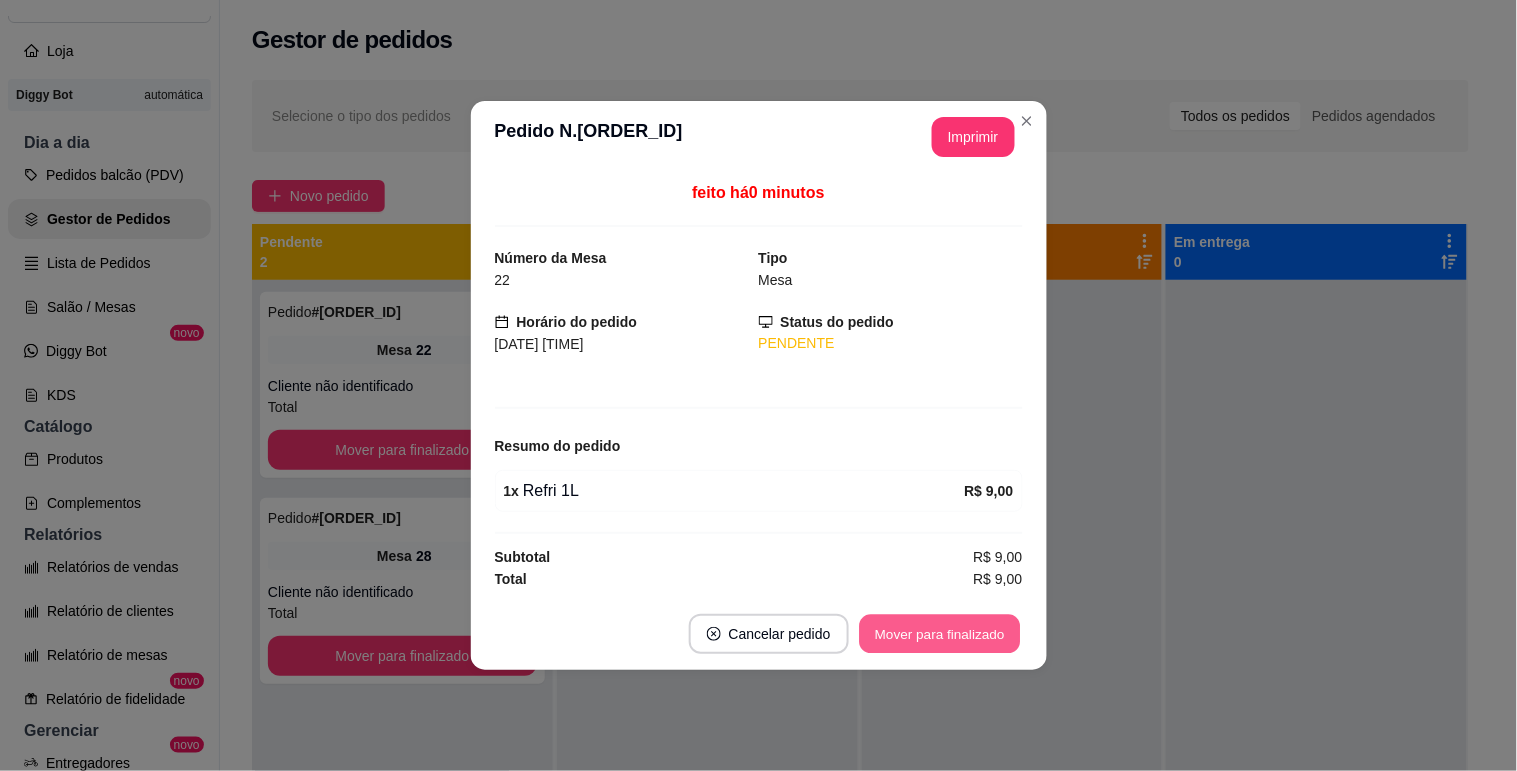 click on "Mover para finalizado" at bounding box center (939, 634) 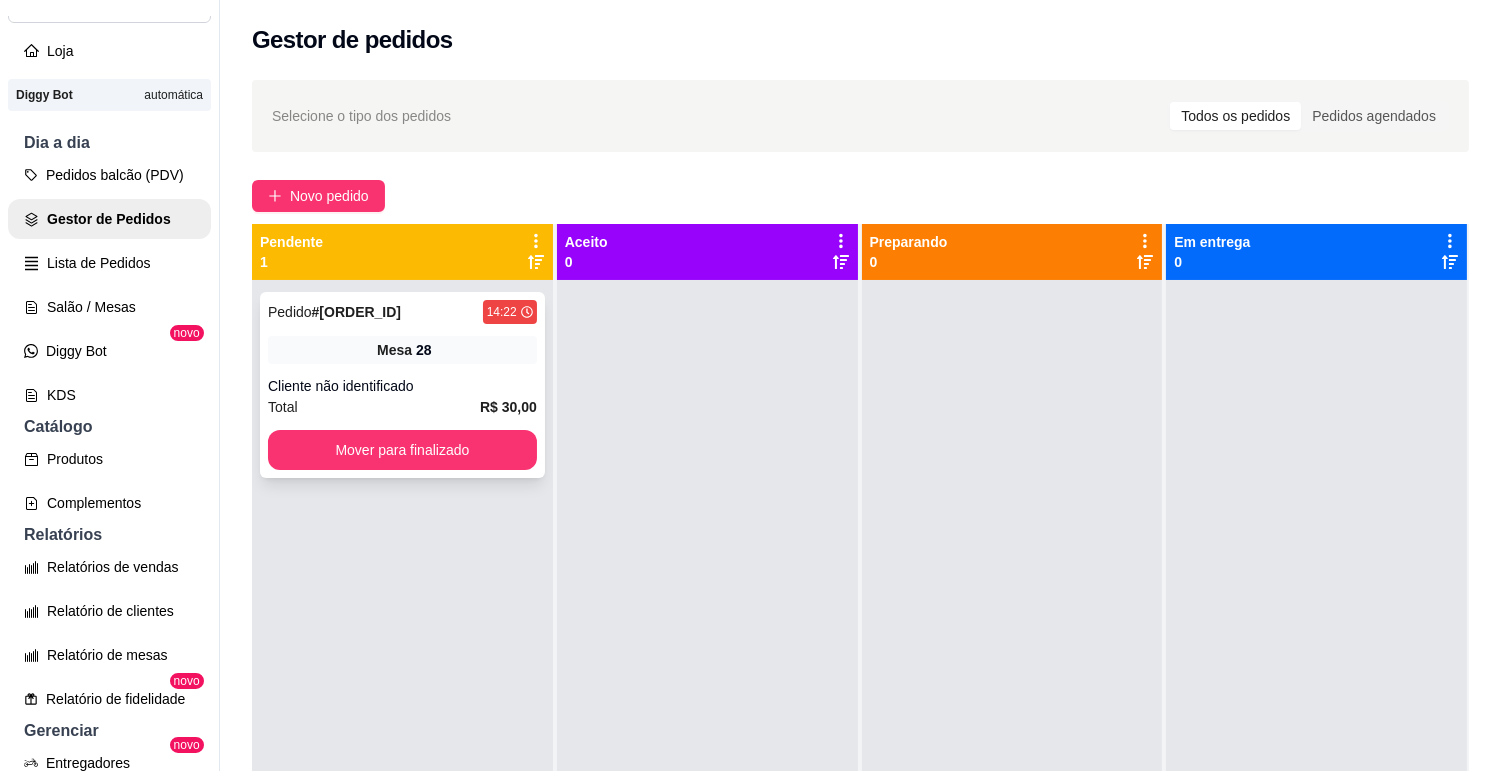 click on "Mesa" at bounding box center [394, 350] 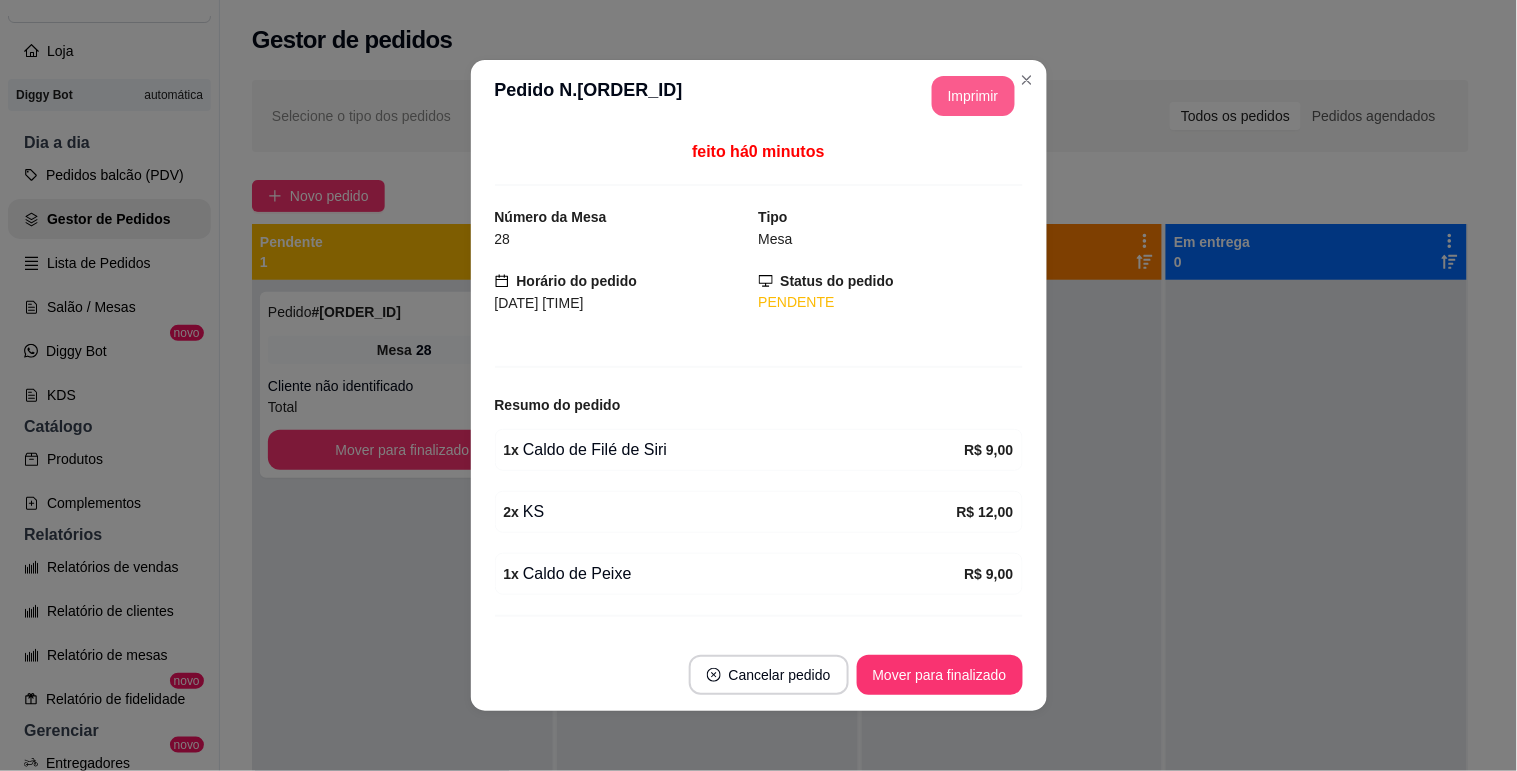 click on "Imprimir" at bounding box center (973, 96) 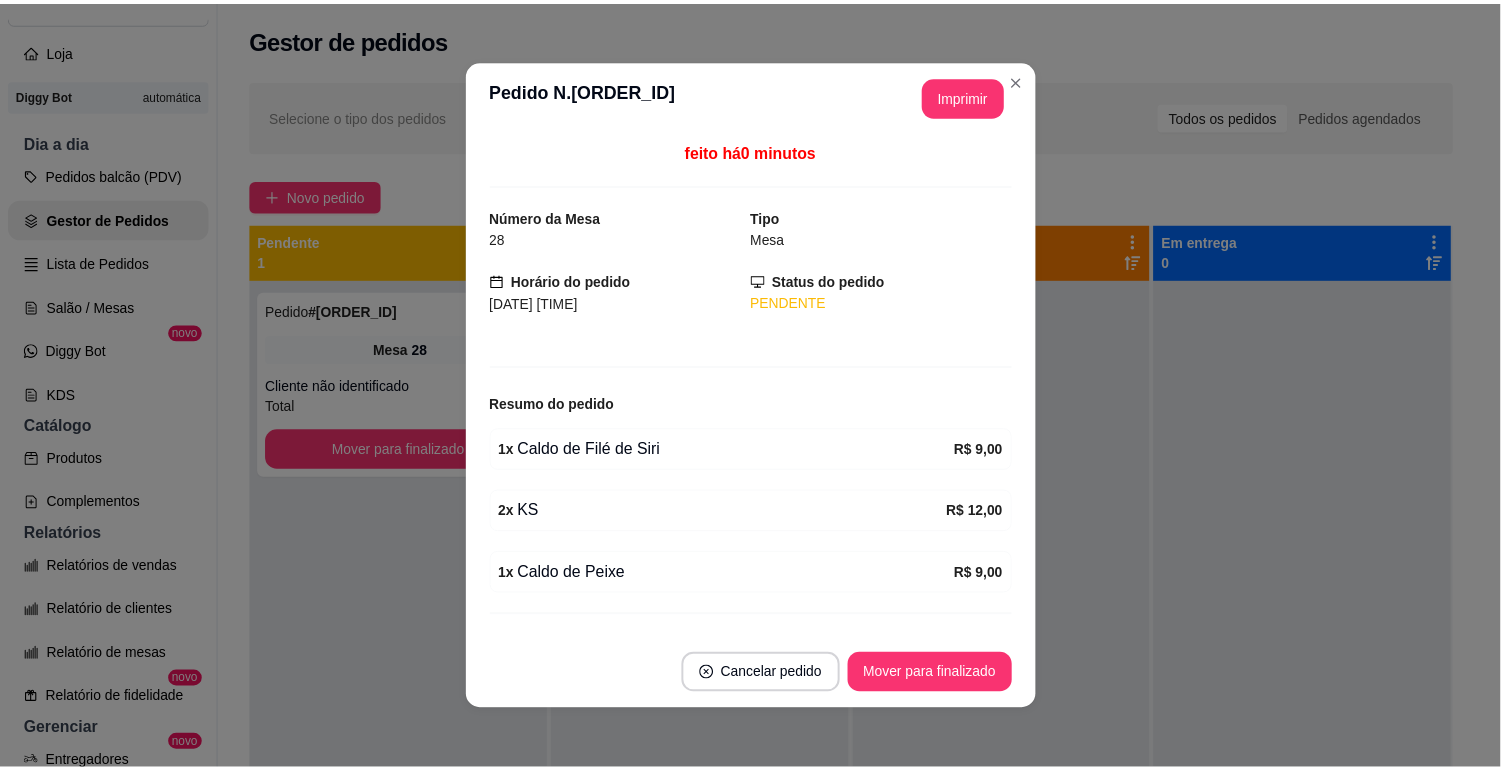 scroll, scrollTop: 0, scrollLeft: 0, axis: both 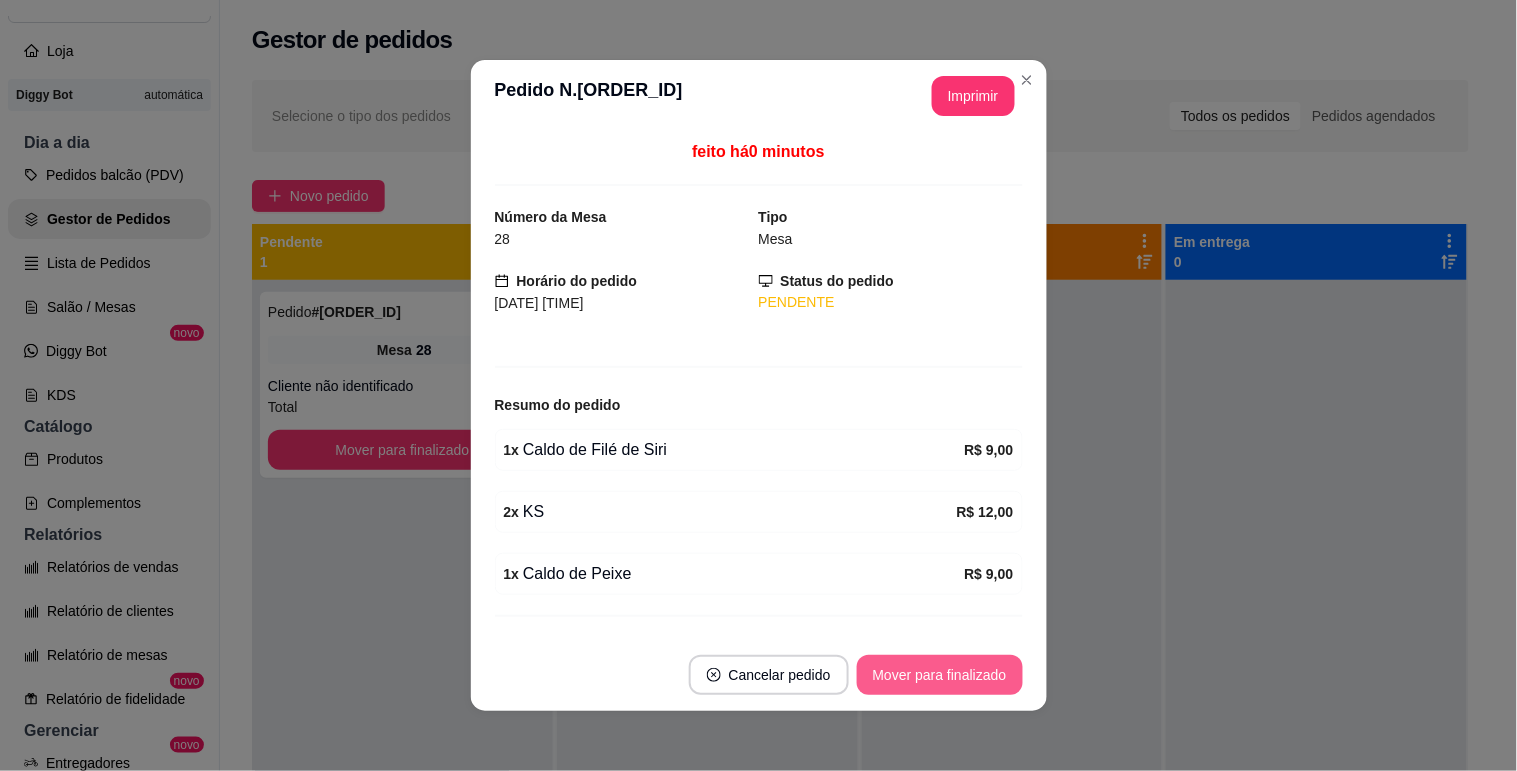 click on "Mover para finalizado" at bounding box center [940, 675] 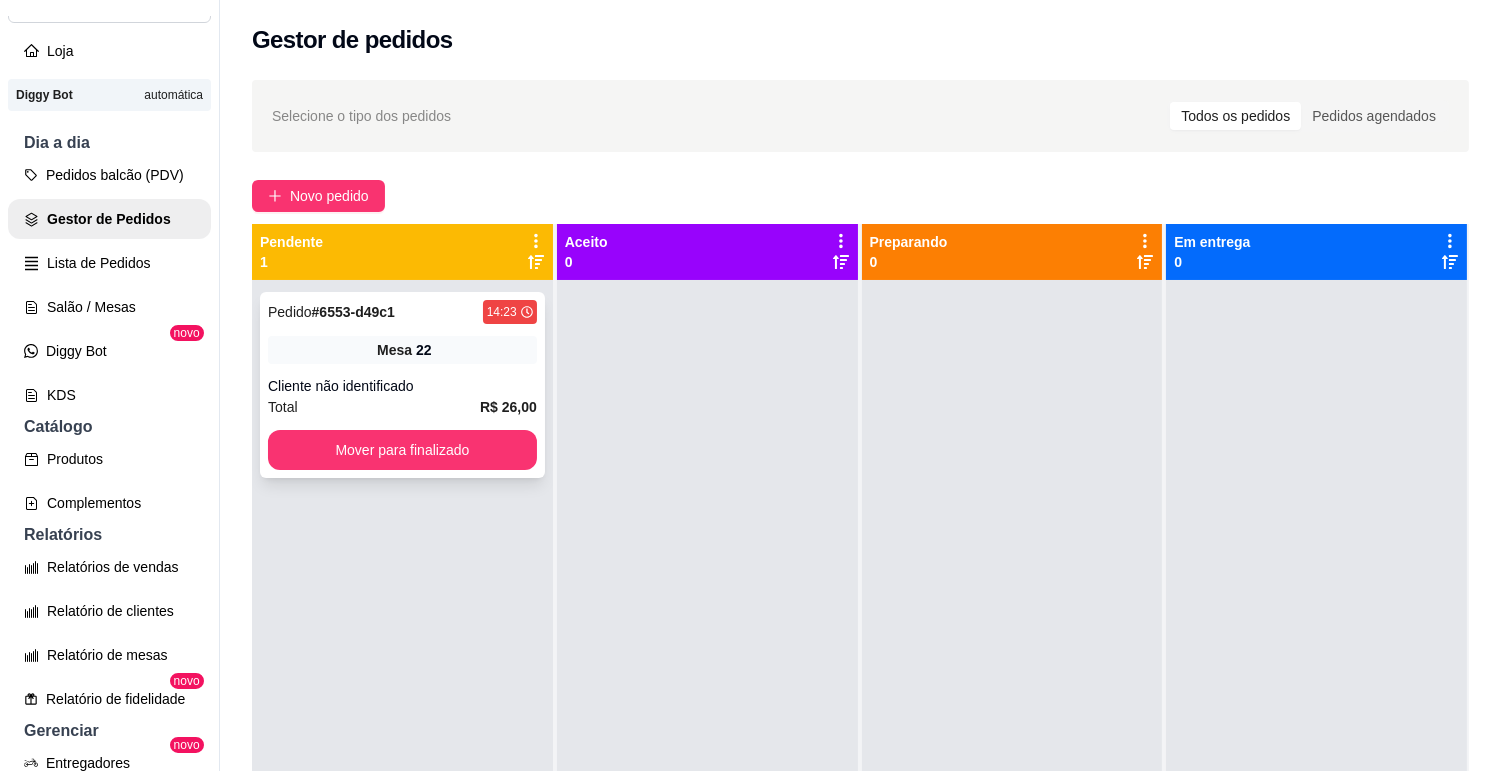 click on "Cliente não identificado" at bounding box center (402, 386) 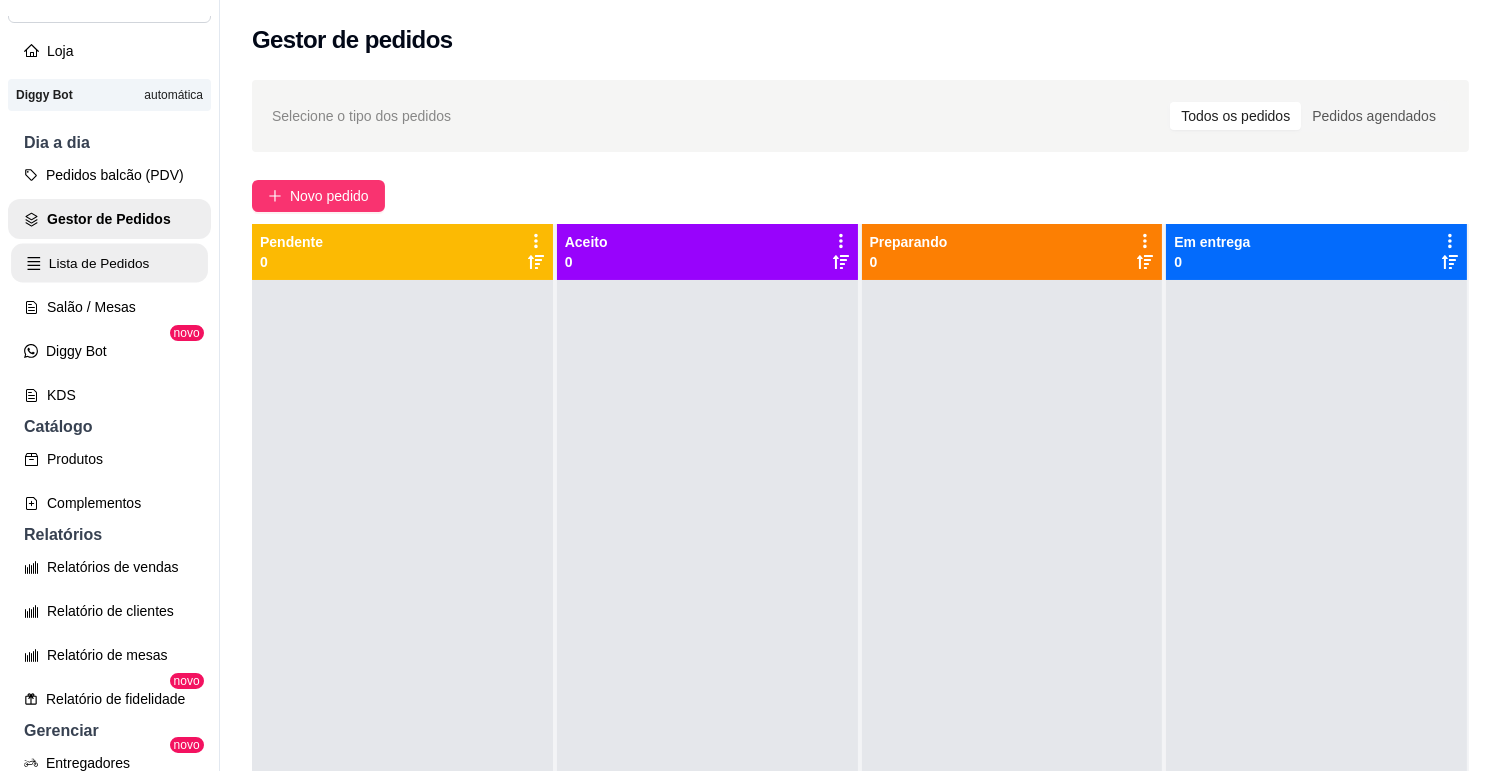 click on "Lista de Pedidos" at bounding box center [109, 263] 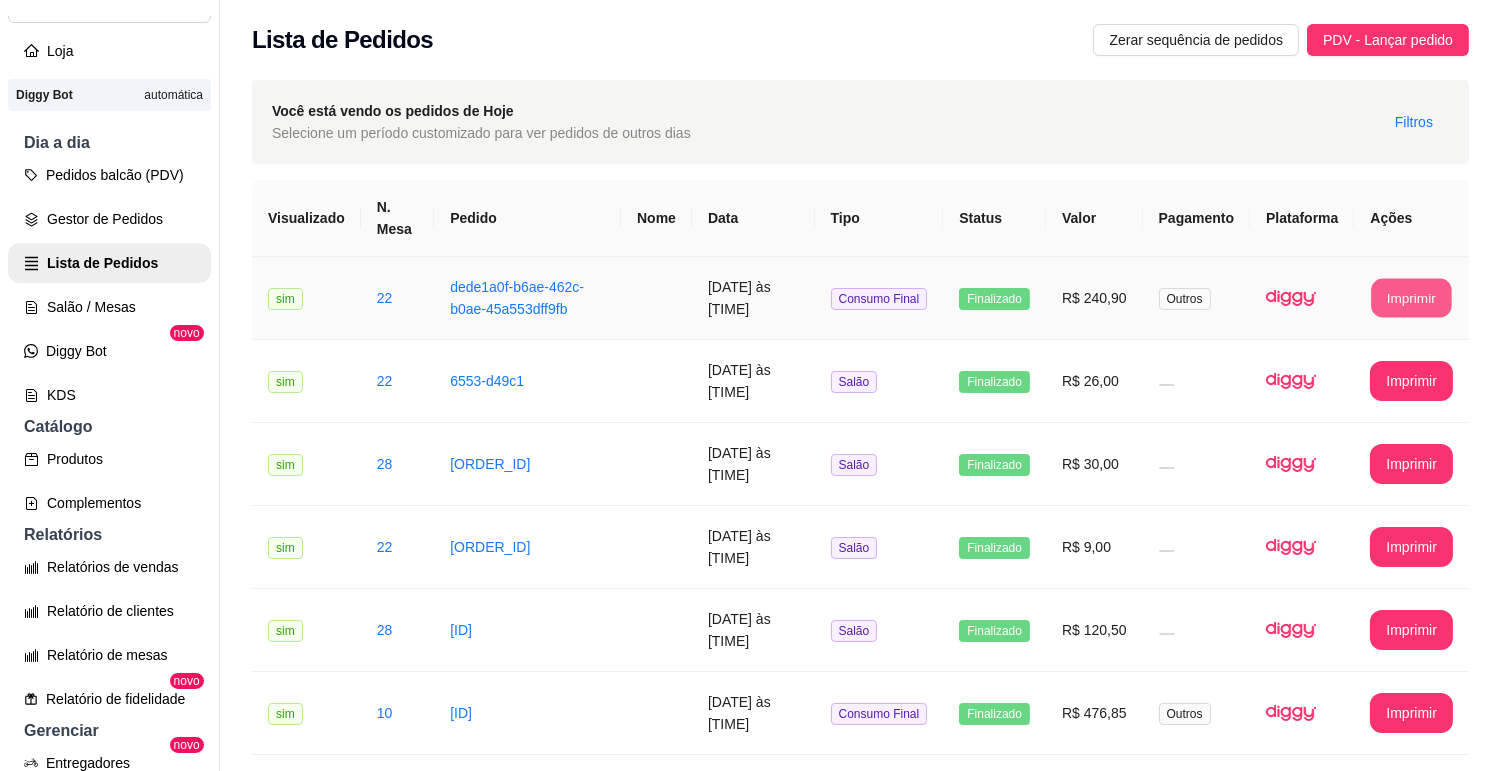click on "Imprimir" at bounding box center (1412, 298) 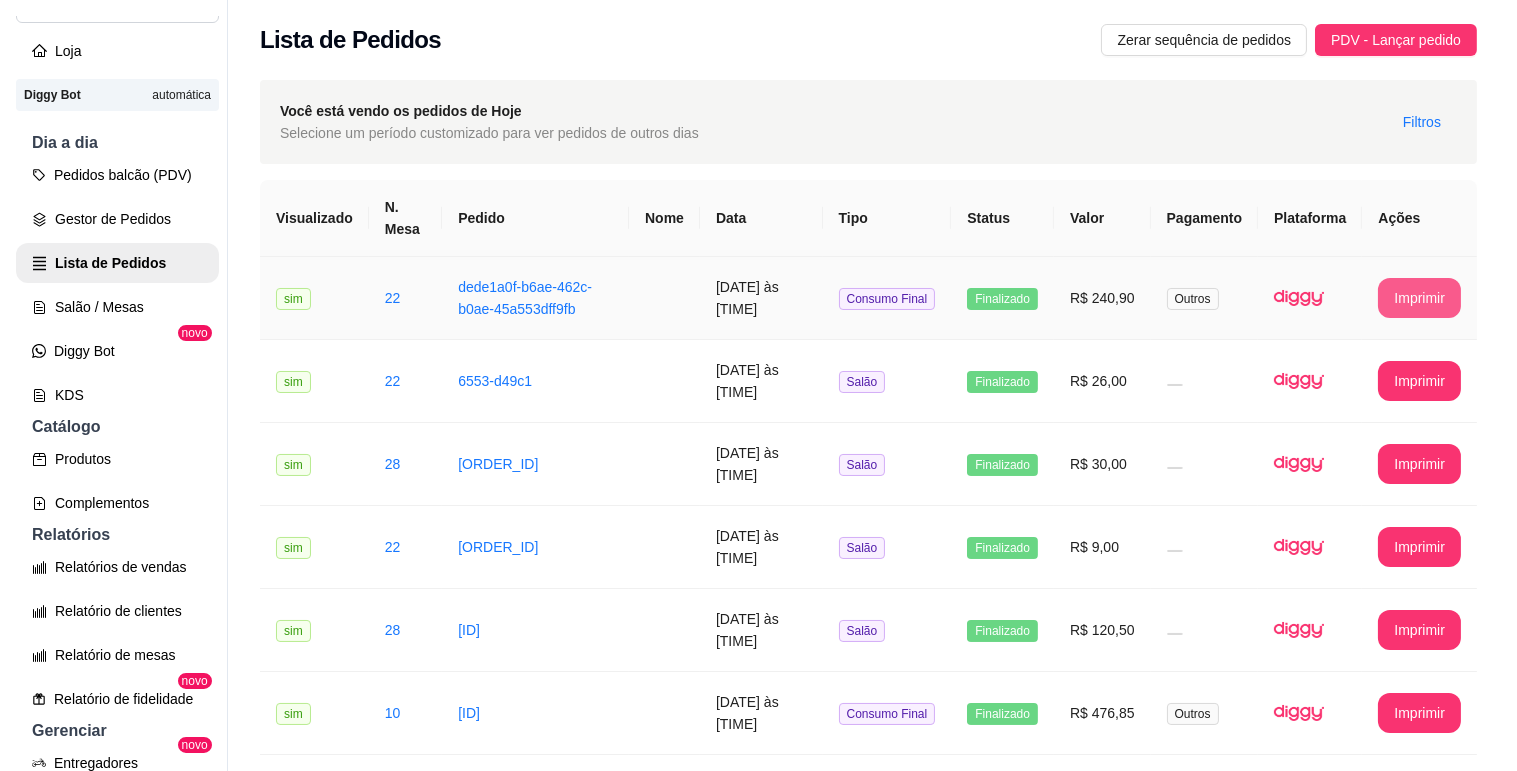 scroll, scrollTop: 0, scrollLeft: 0, axis: both 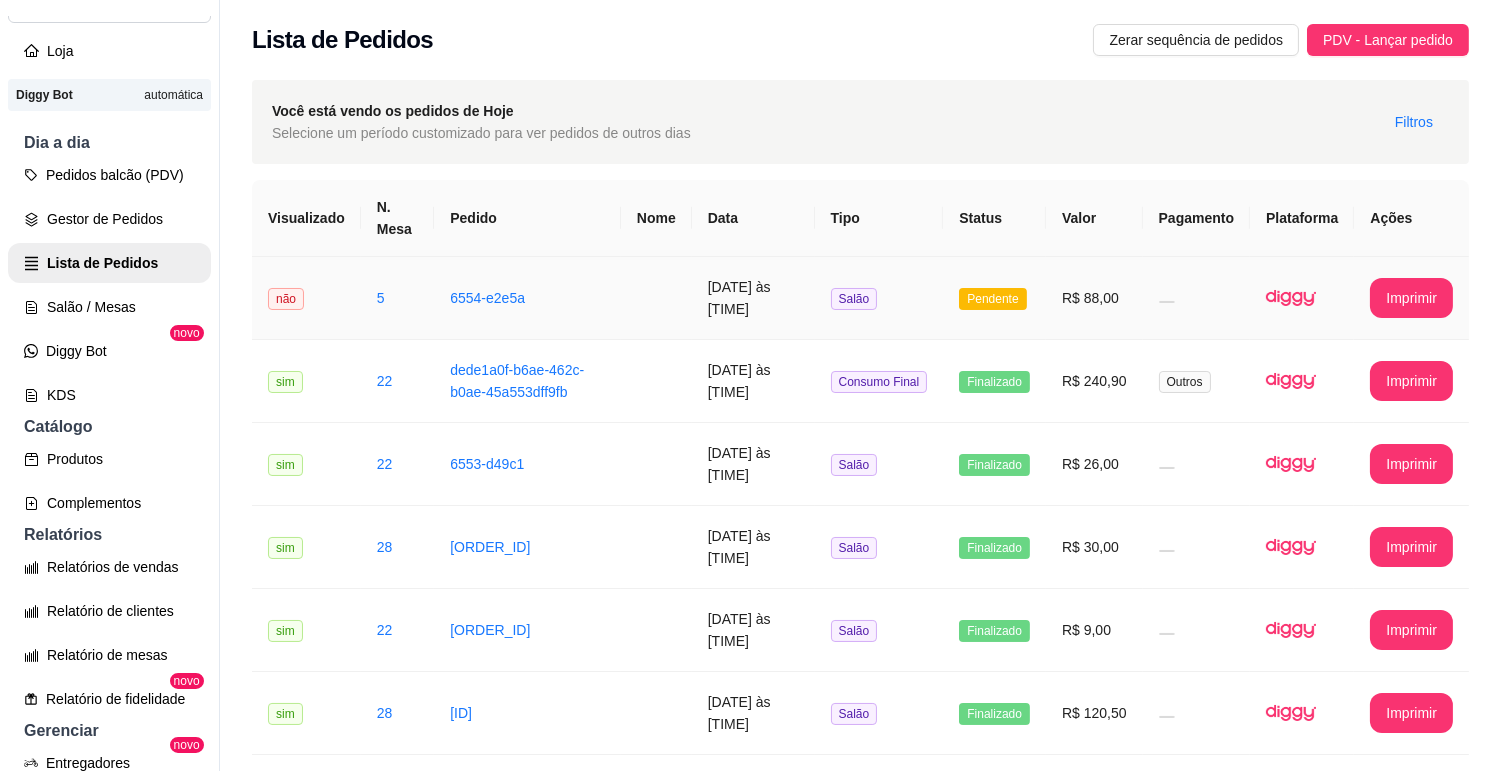 click at bounding box center (656, 298) 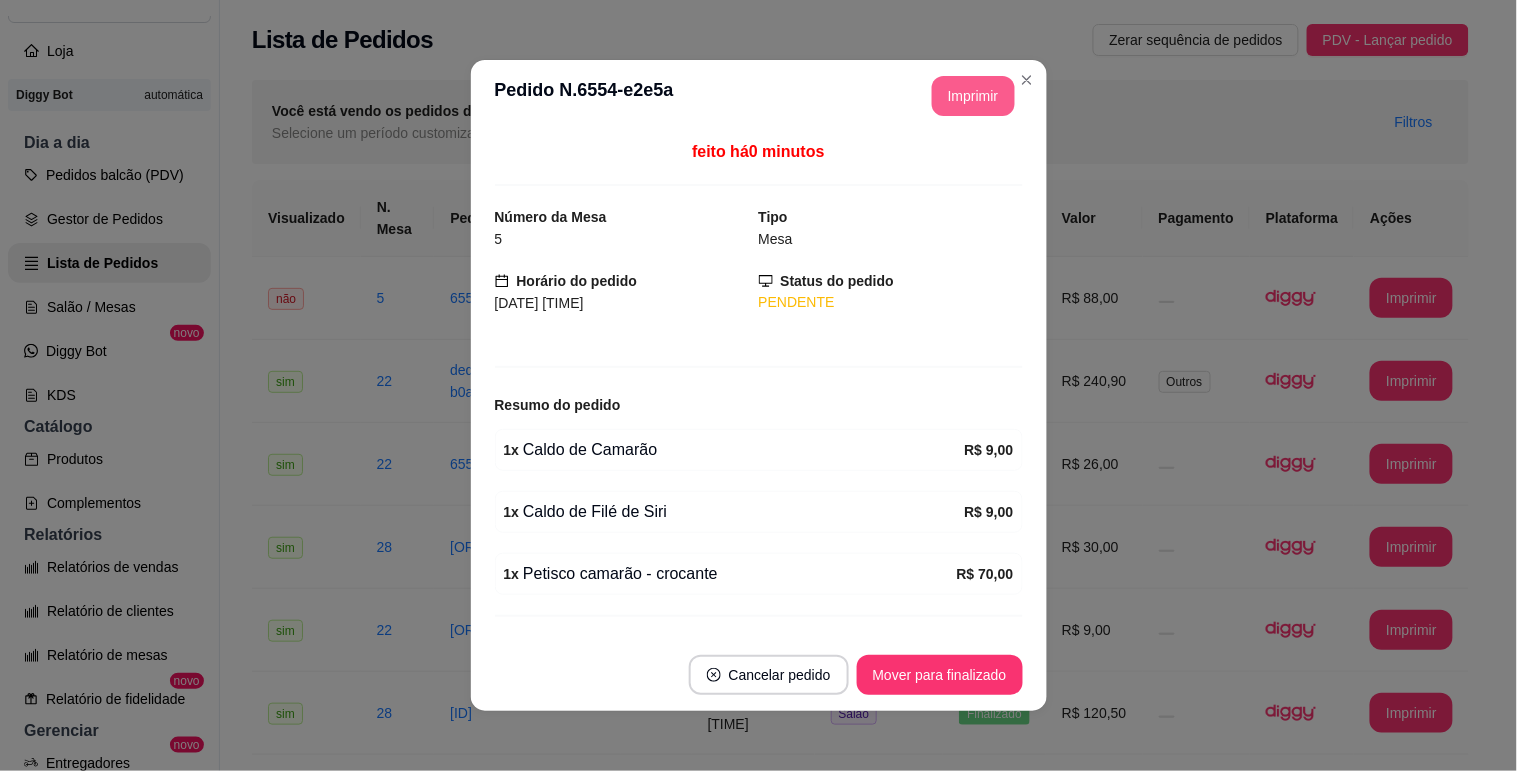 click on "Imprimir" at bounding box center (973, 96) 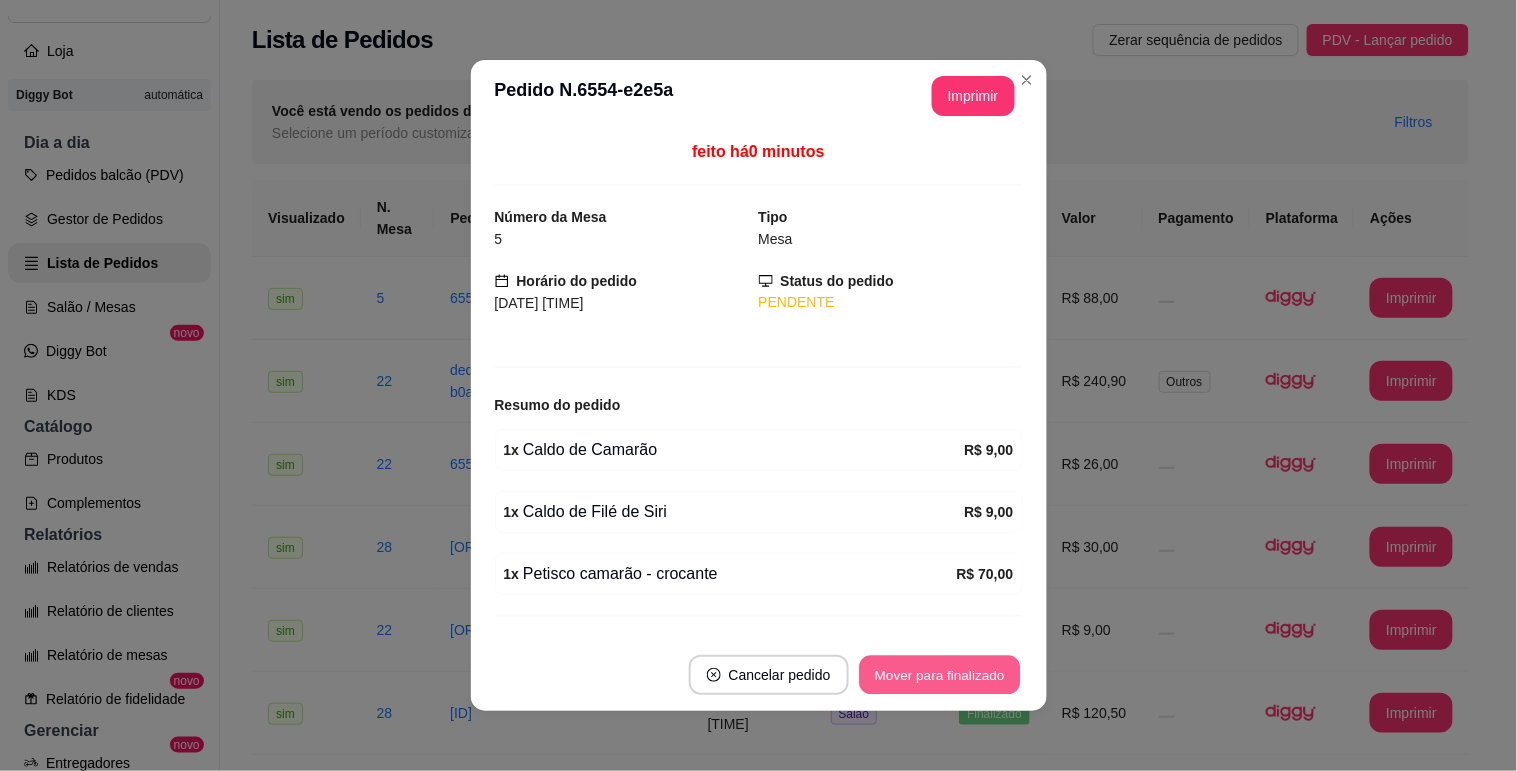 click on "Mover para finalizado" at bounding box center (939, 675) 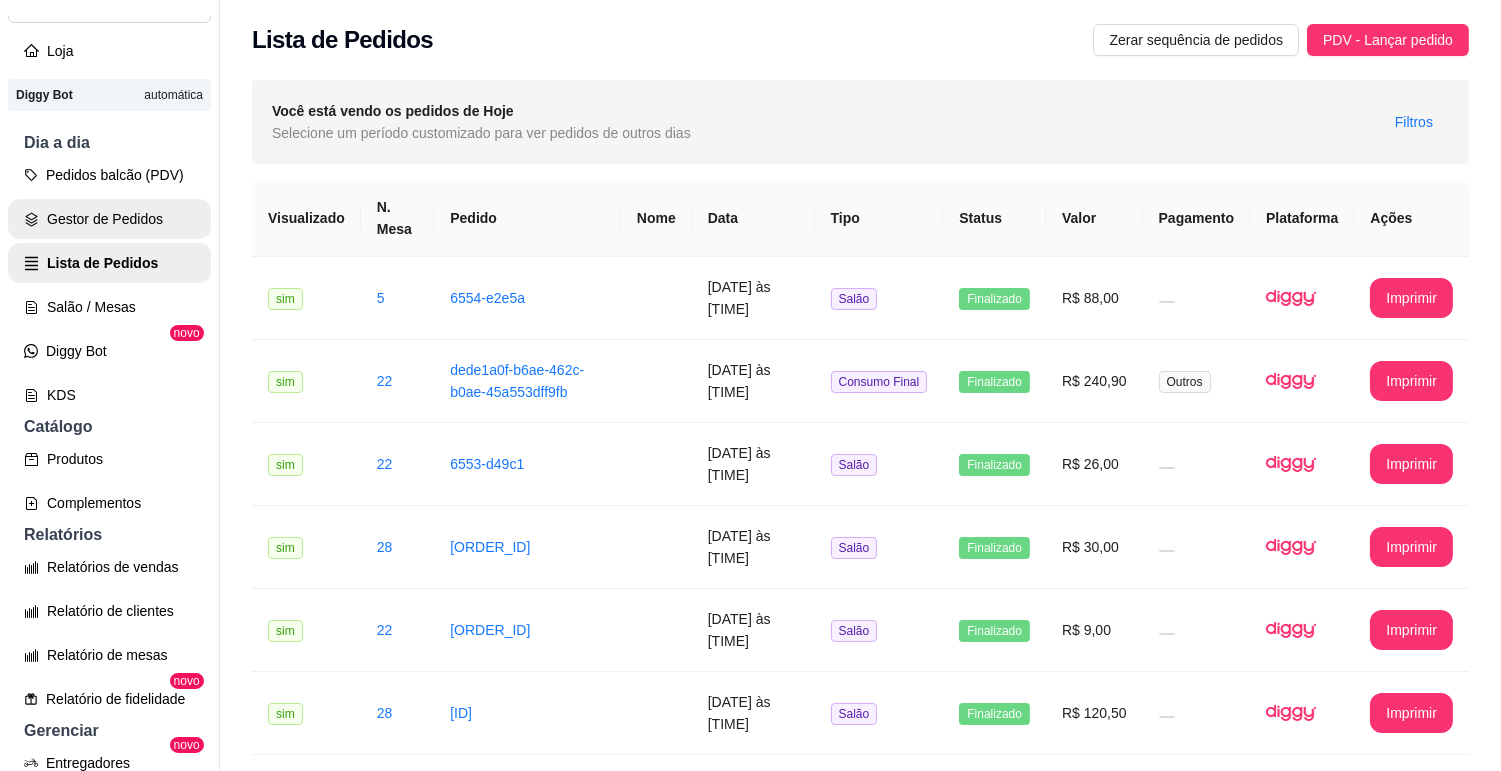 click on "Gestor de Pedidos" at bounding box center (109, 219) 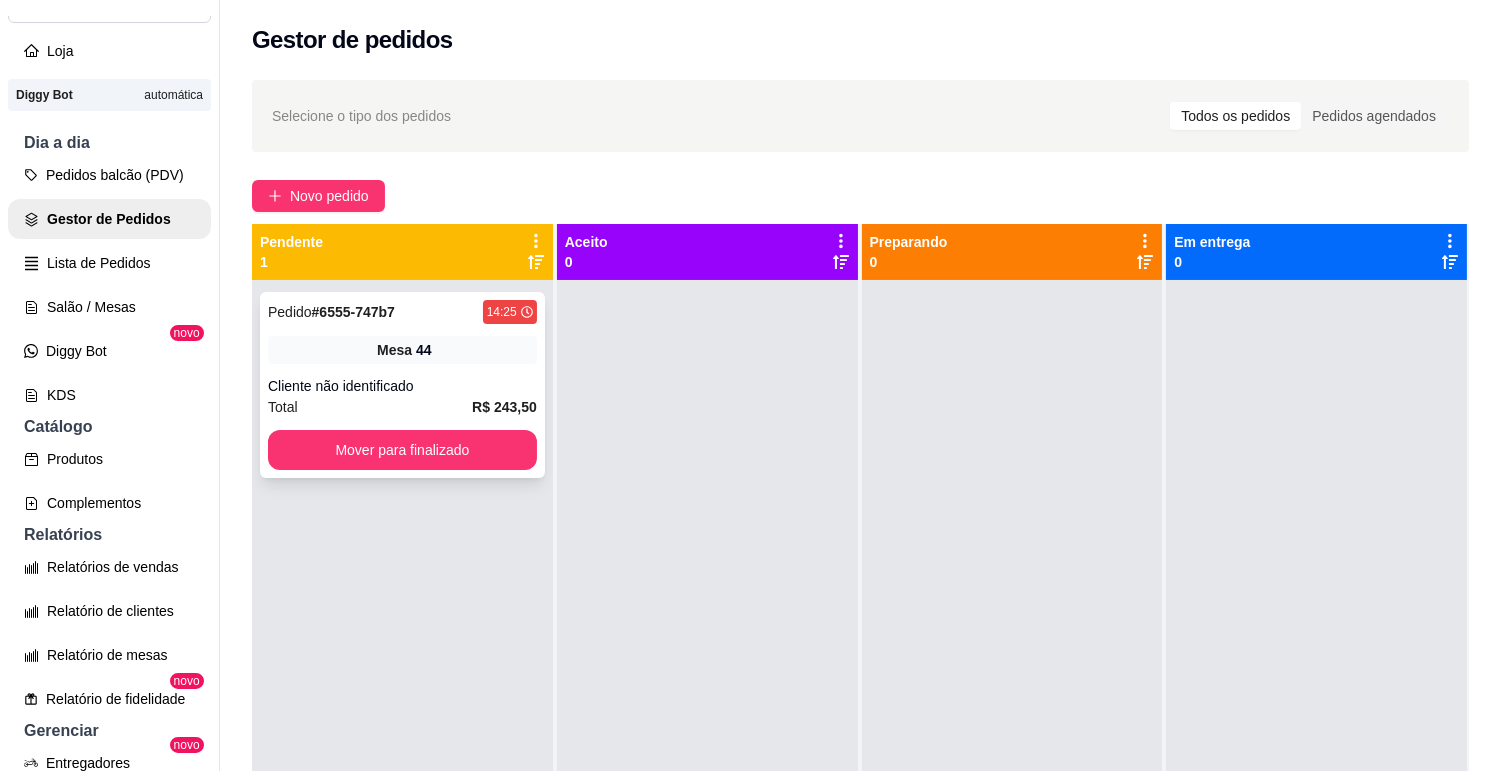 click on "# 6555-747b7" at bounding box center [353, 312] 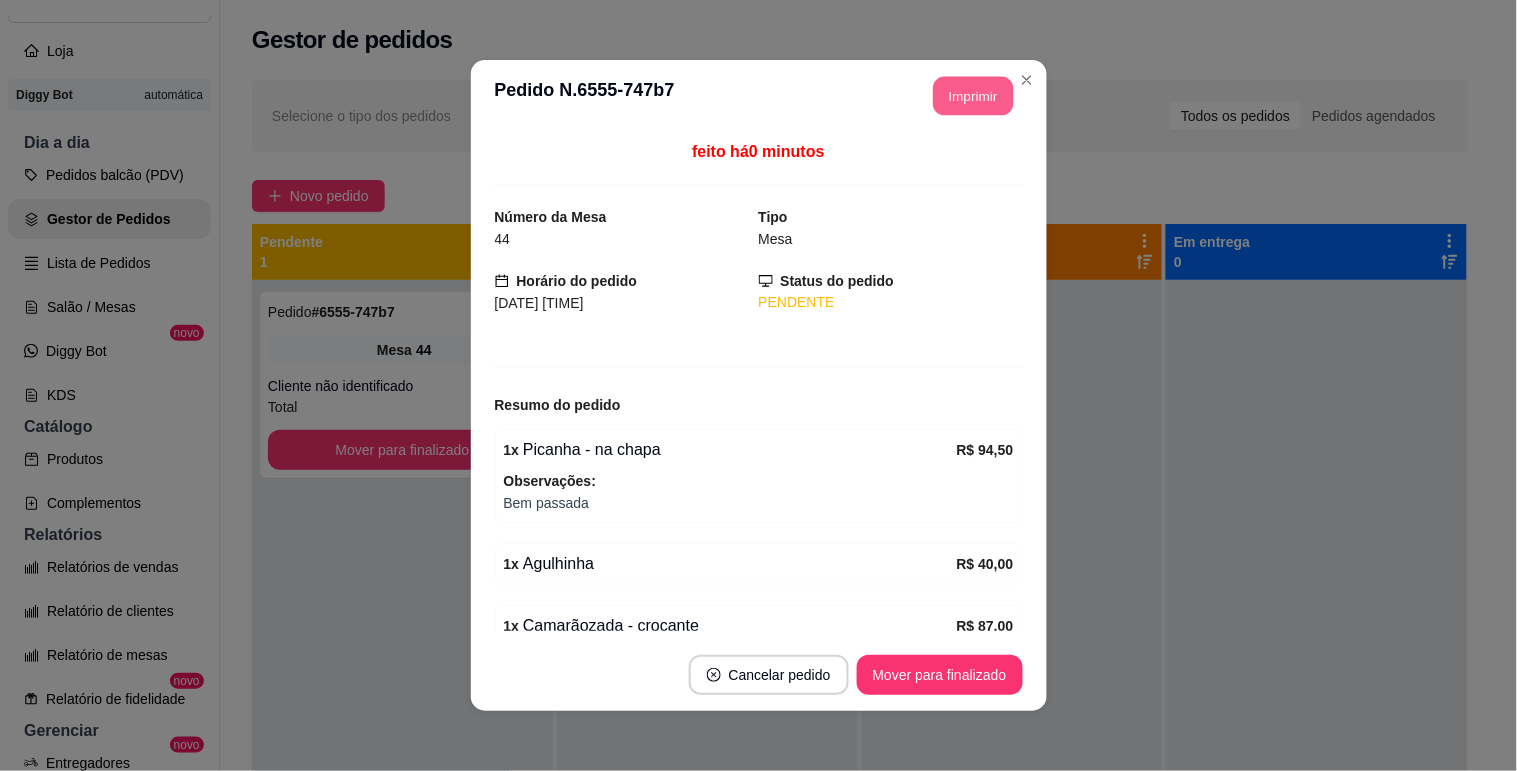 click on "Imprimir" at bounding box center [973, 96] 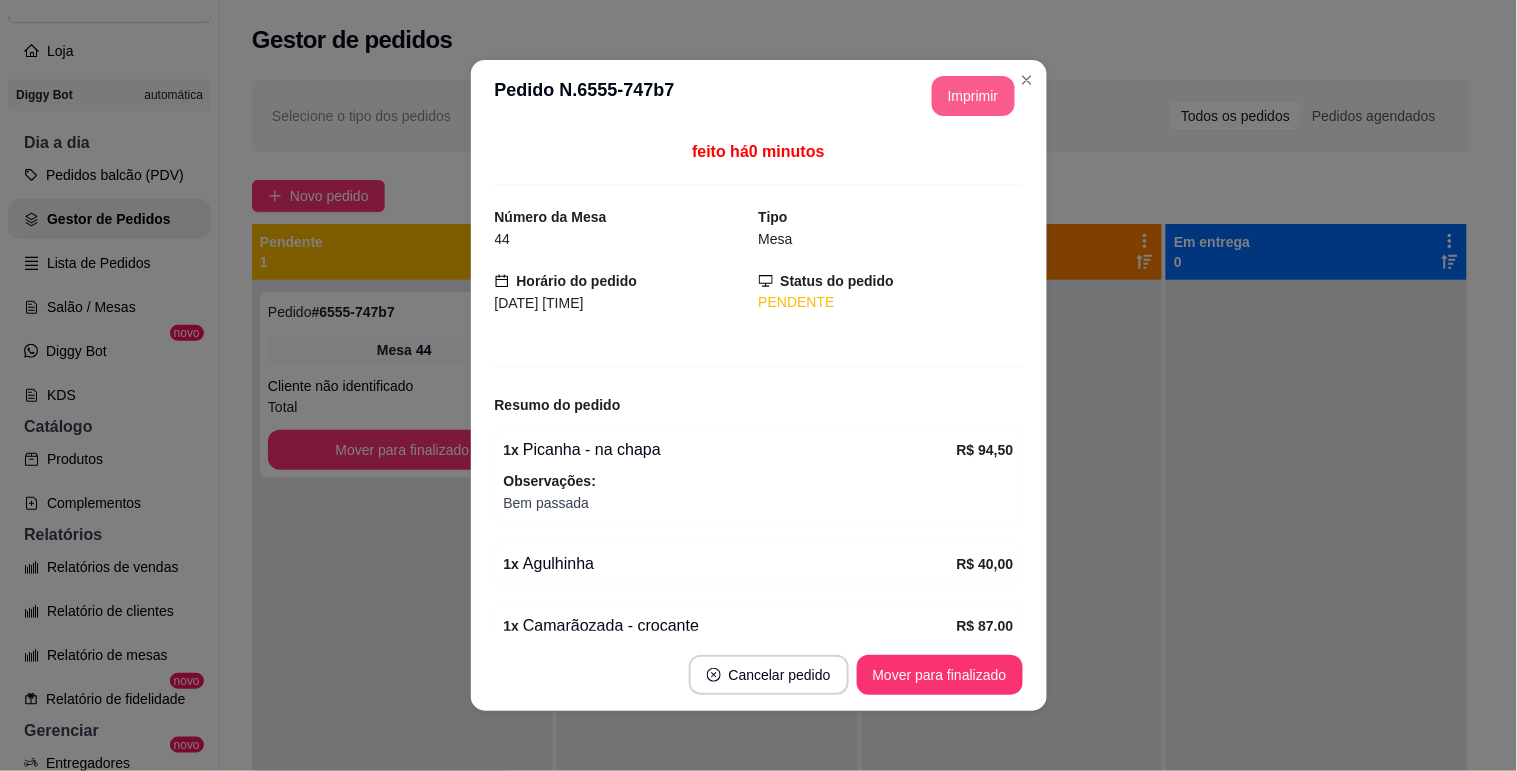scroll, scrollTop: 0, scrollLeft: 0, axis: both 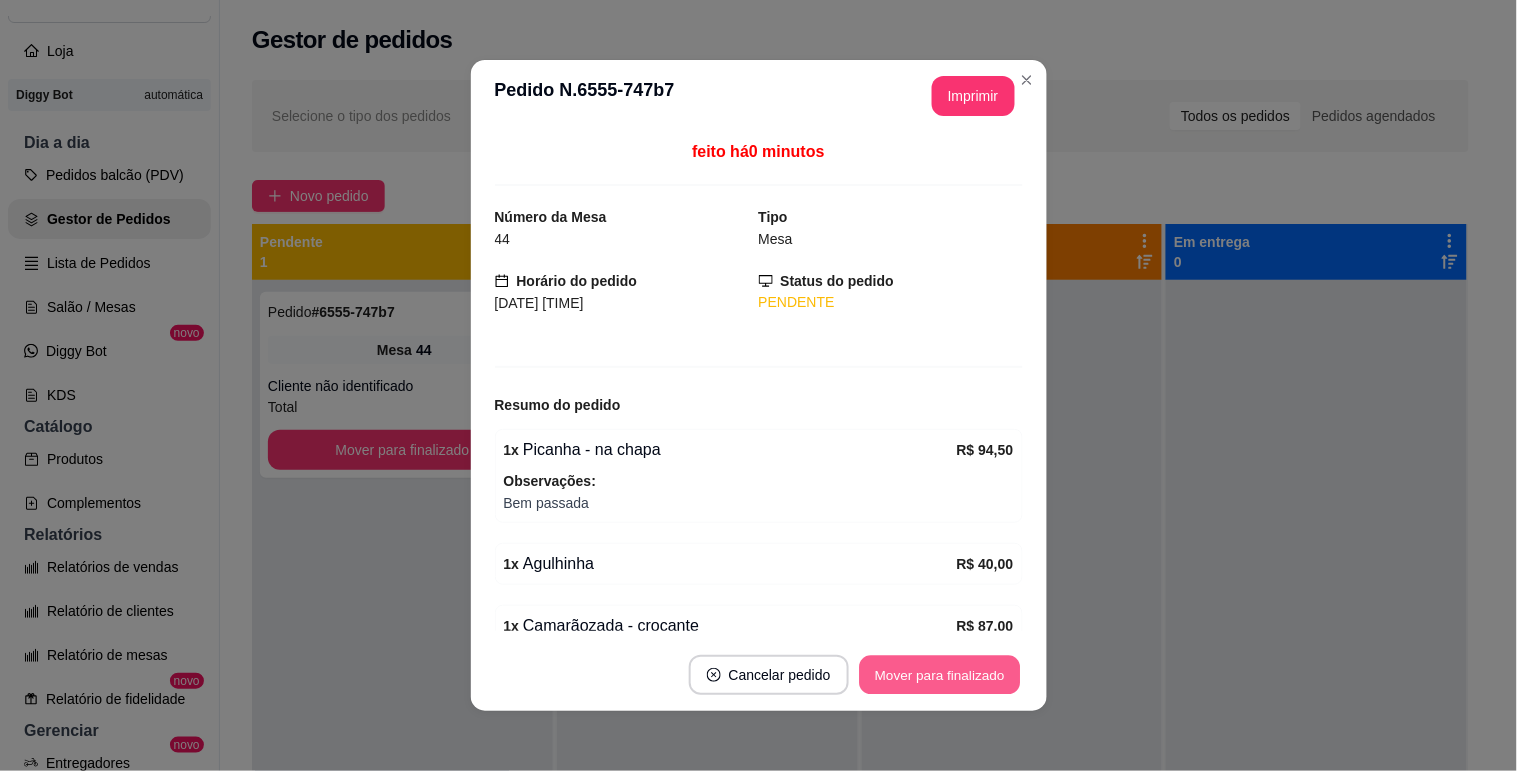 click on "Mover para finalizado" at bounding box center (939, 675) 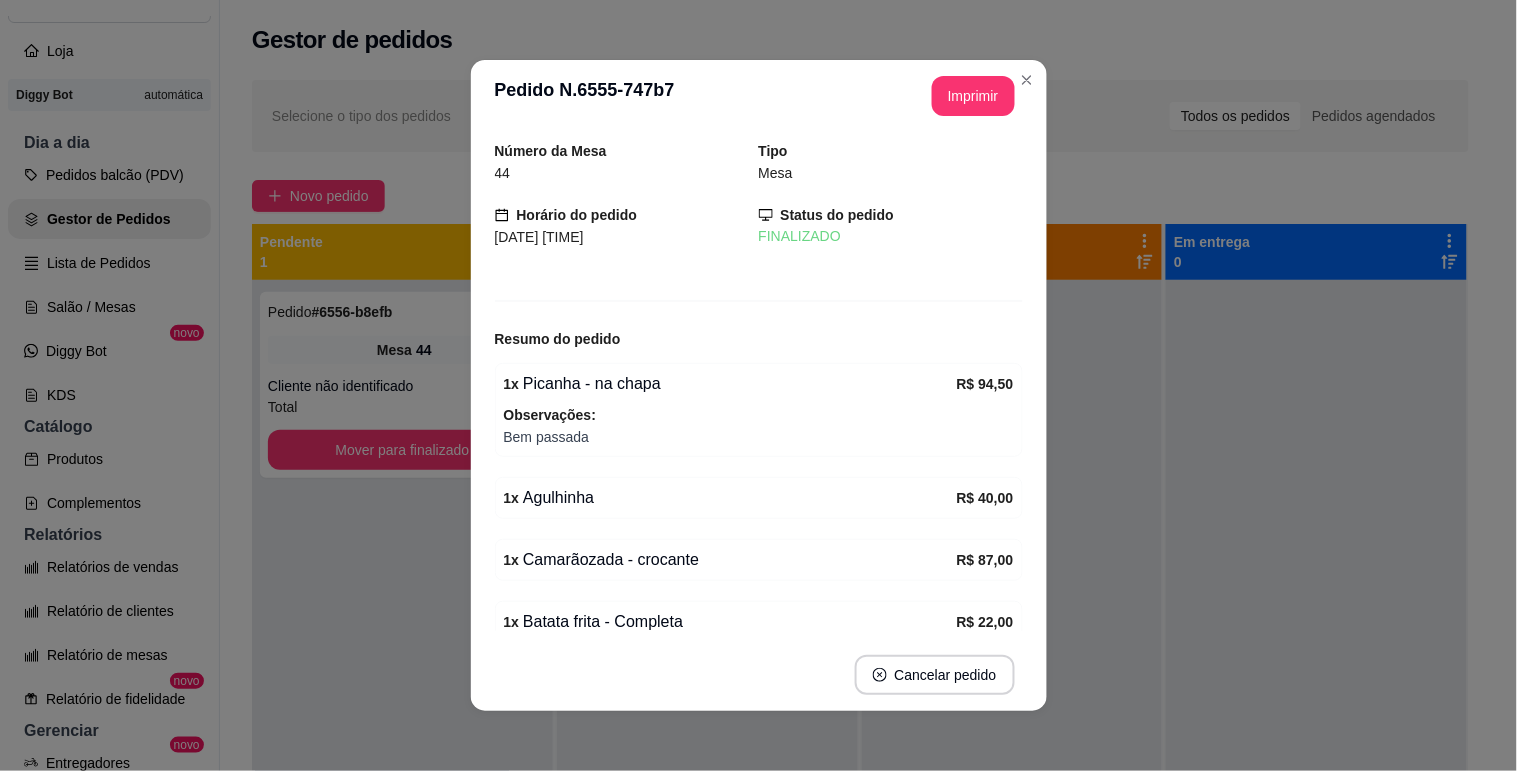 scroll, scrollTop: 91, scrollLeft: 0, axis: vertical 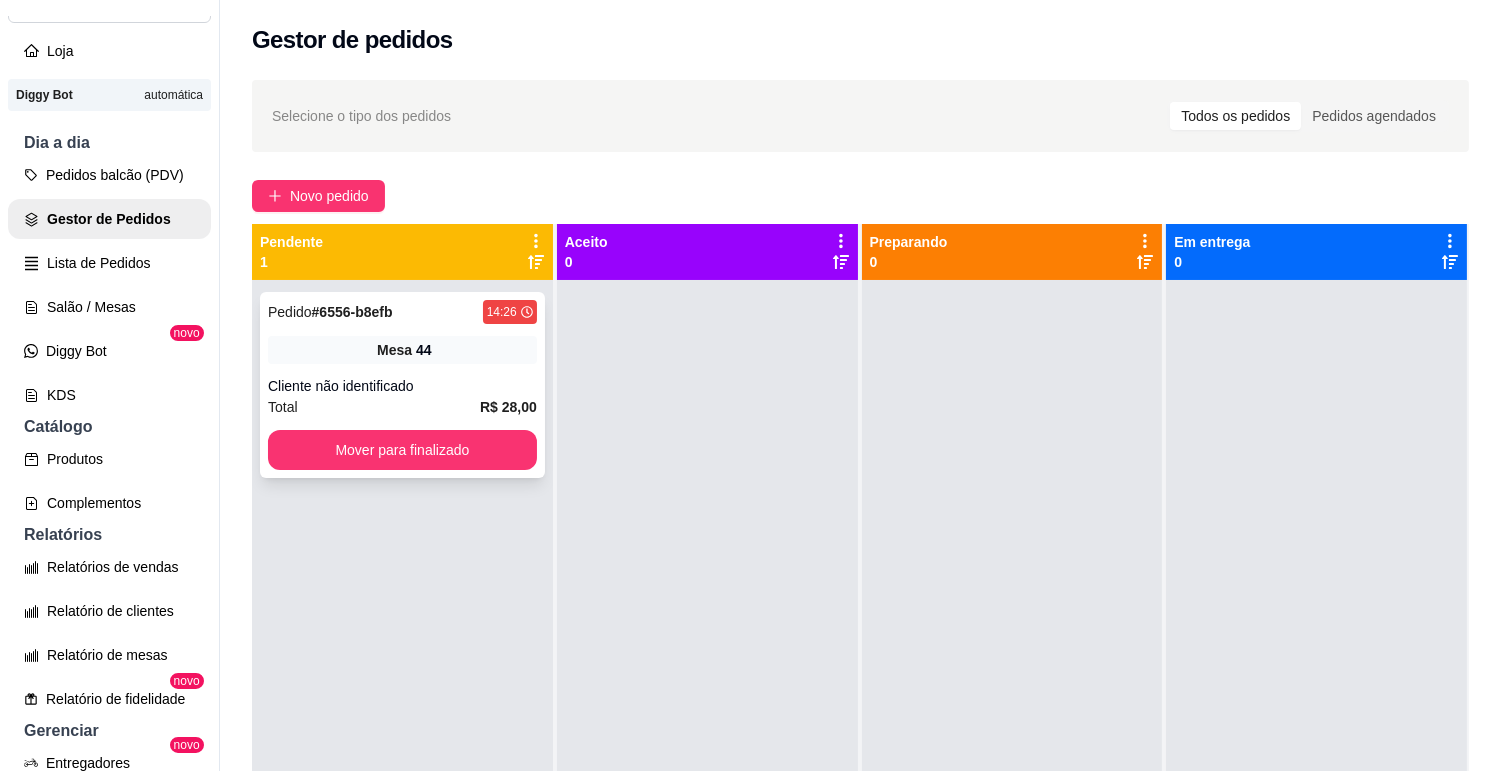 click on "Mesa 44" at bounding box center [402, 350] 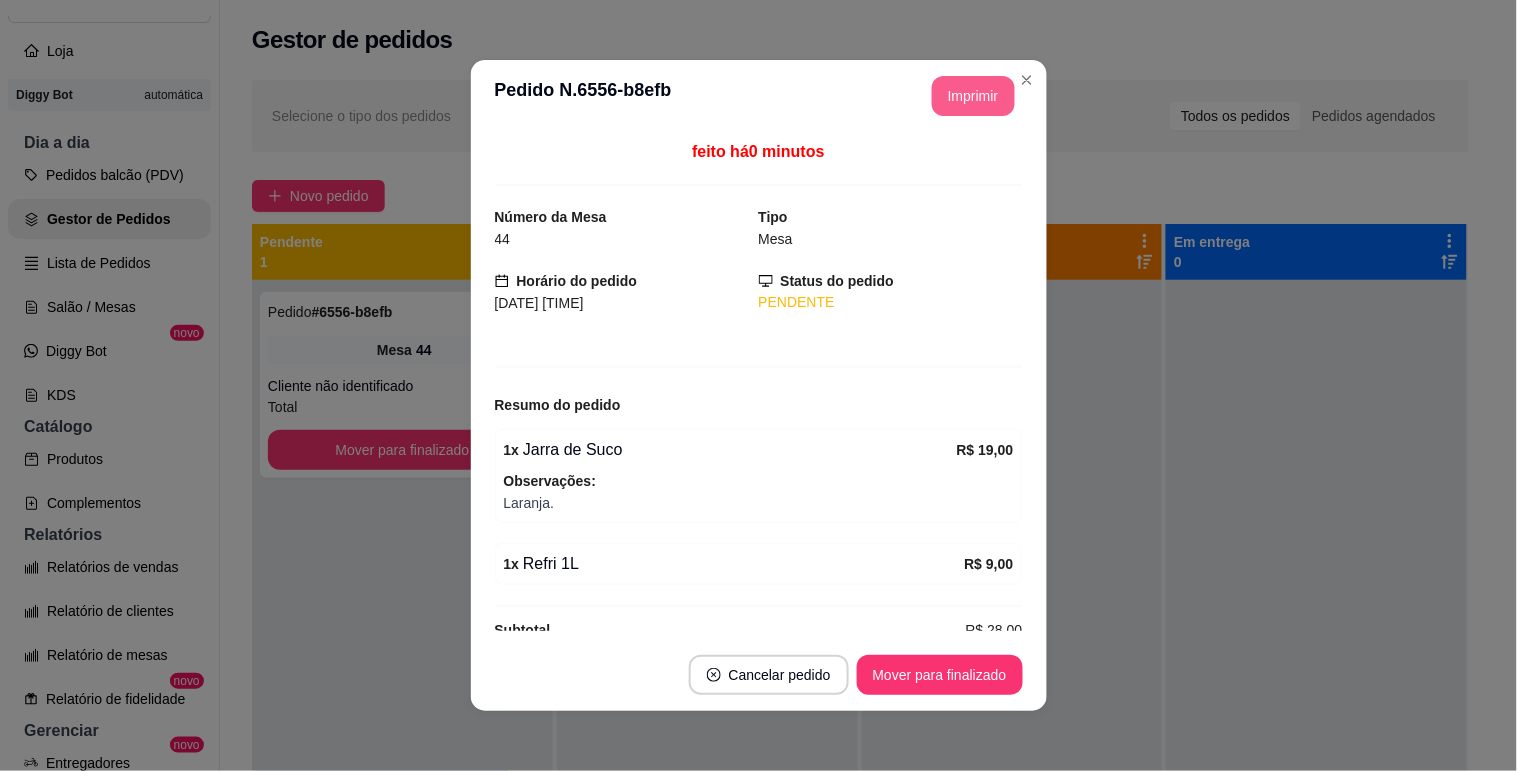 click on "Imprimir" at bounding box center (973, 96) 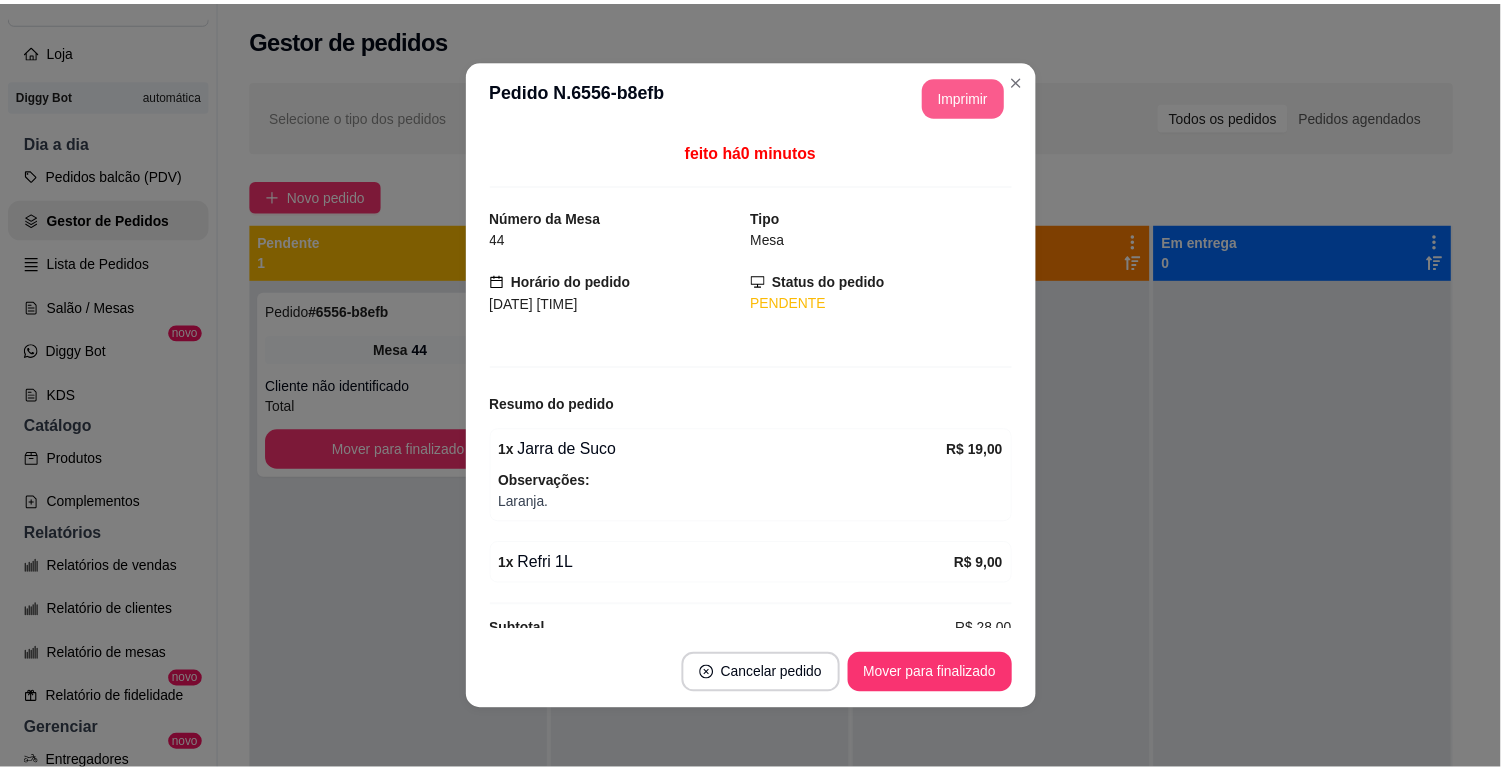 scroll, scrollTop: 0, scrollLeft: 0, axis: both 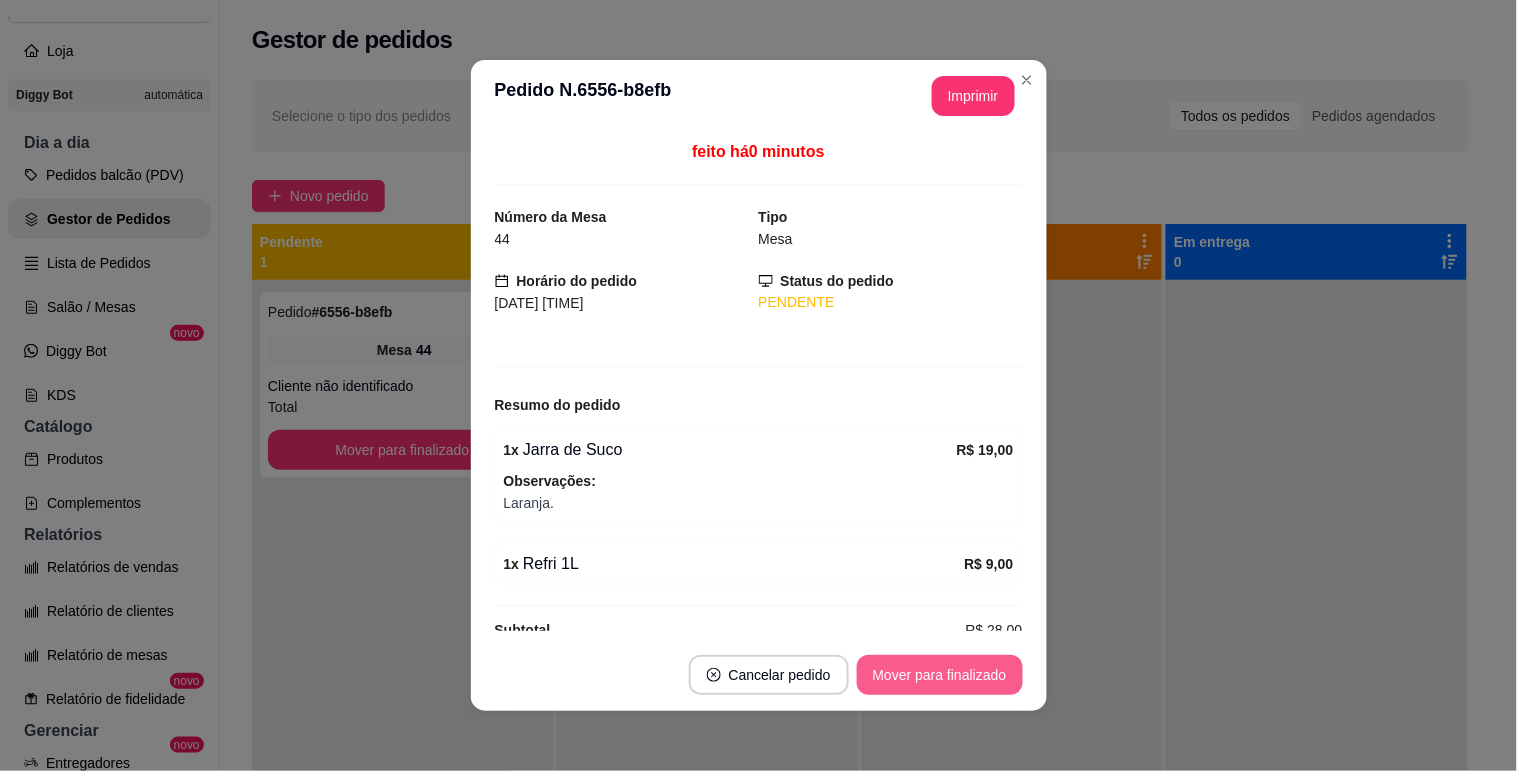 click on "Mover para finalizado" at bounding box center [940, 675] 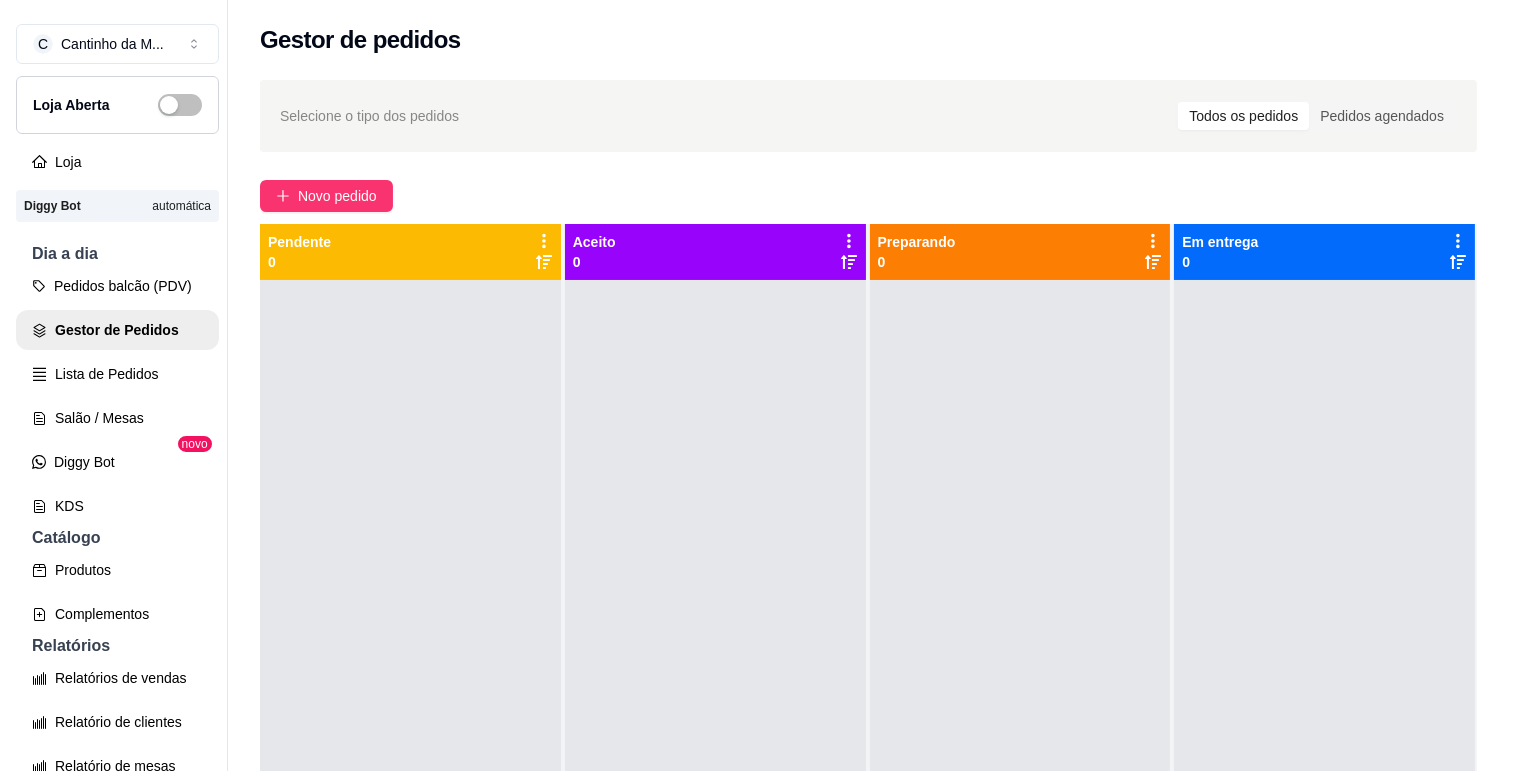 scroll, scrollTop: 0, scrollLeft: 0, axis: both 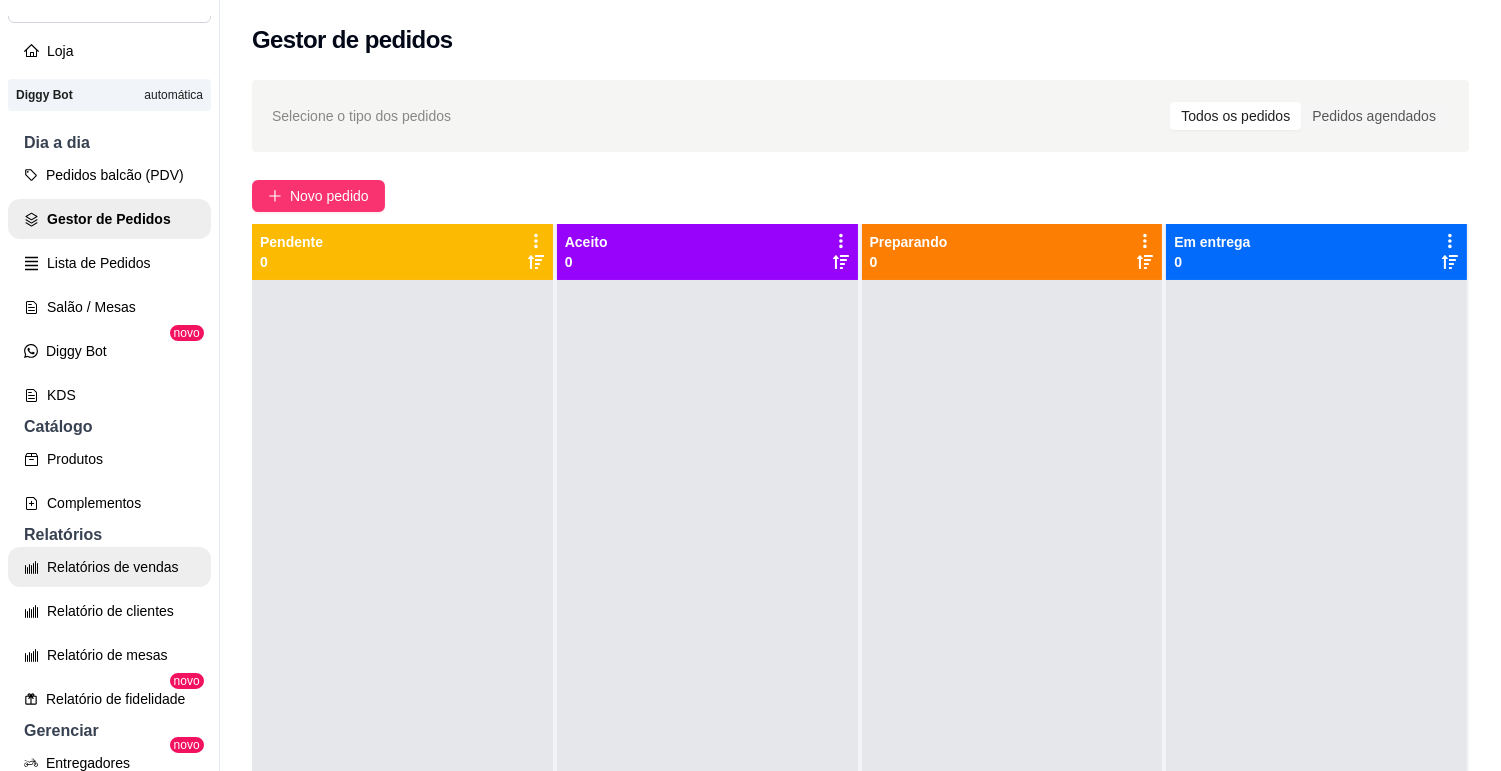 click on "Relatórios de vendas" at bounding box center [109, 567] 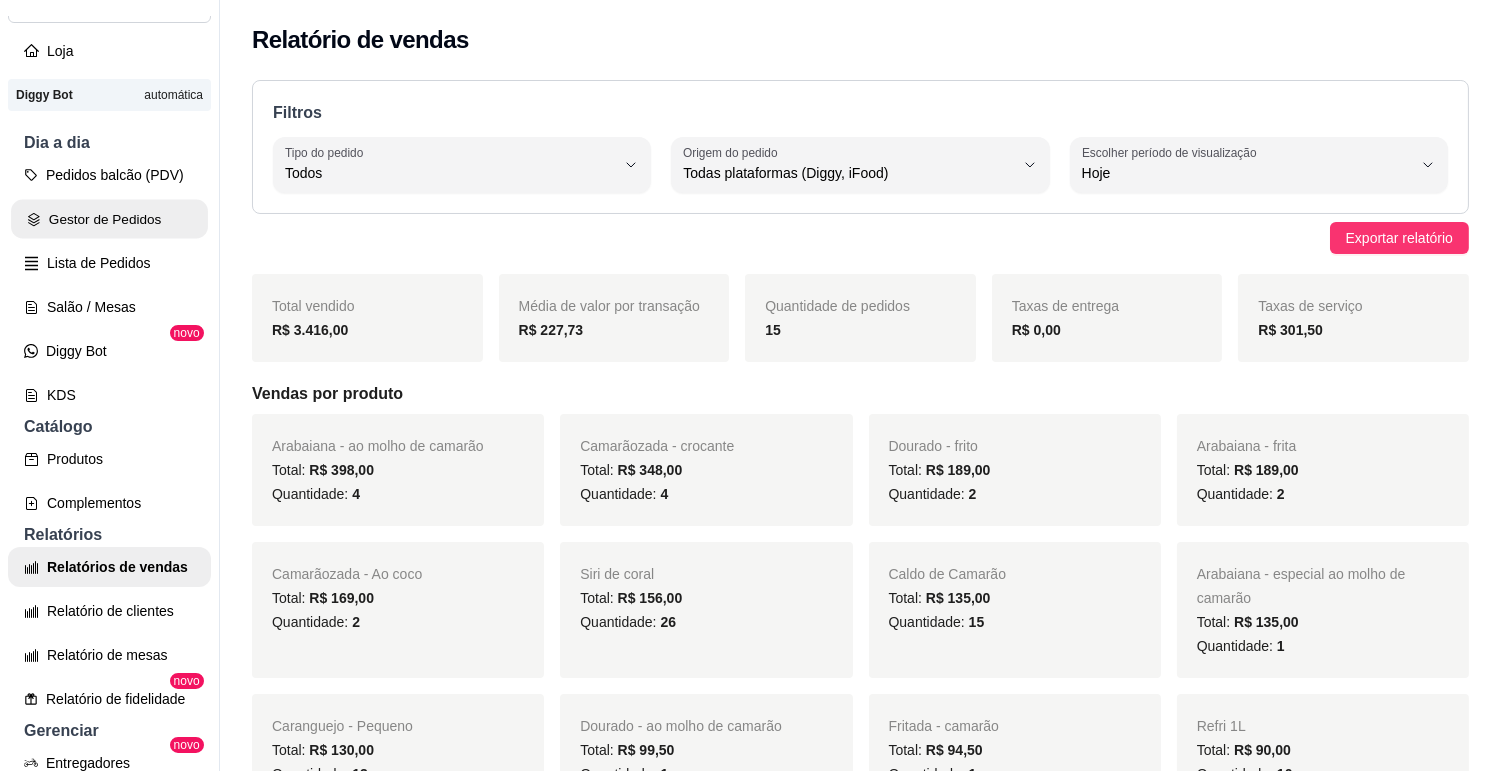 click on "Gestor de Pedidos" at bounding box center (109, 219) 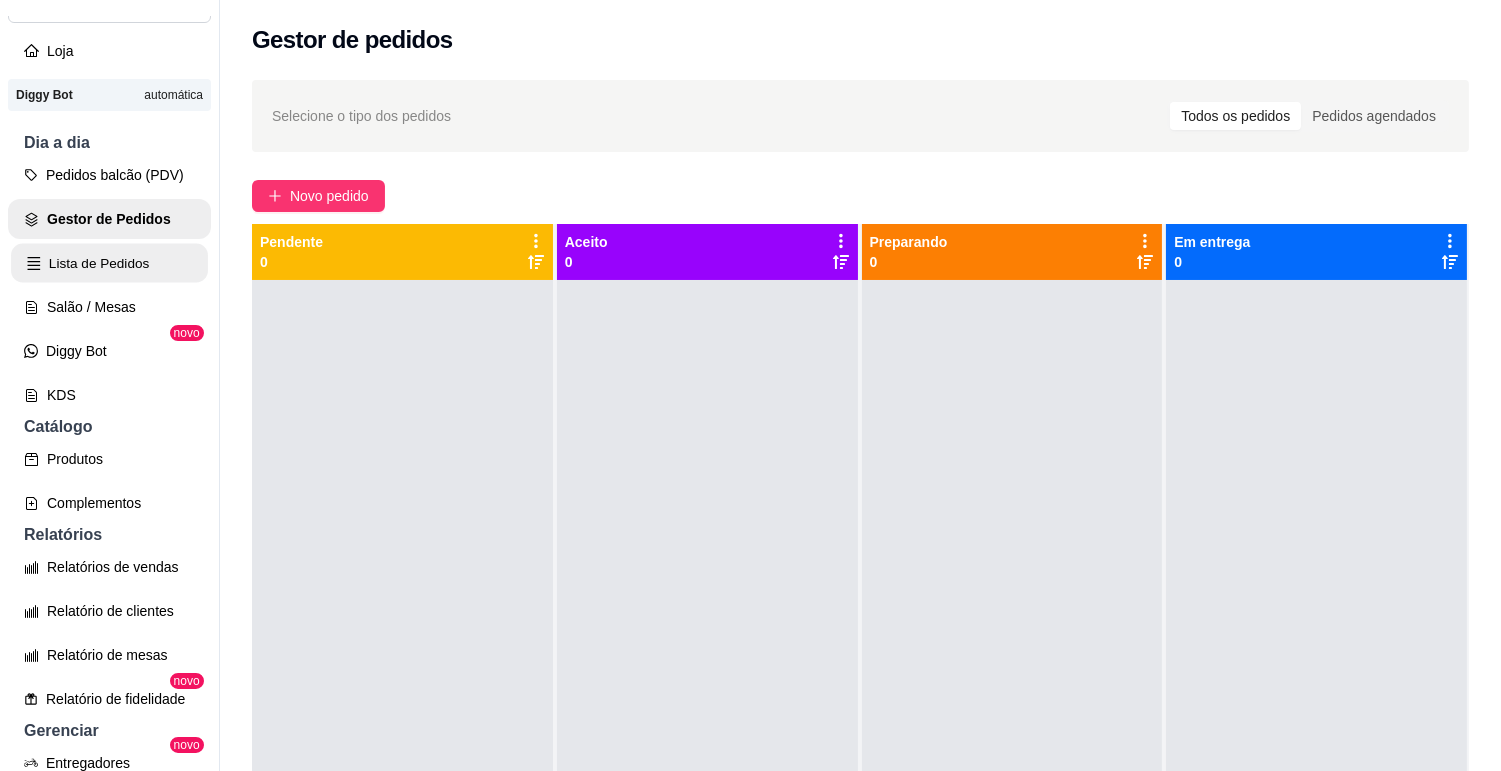 click on "Lista de Pedidos" at bounding box center [109, 263] 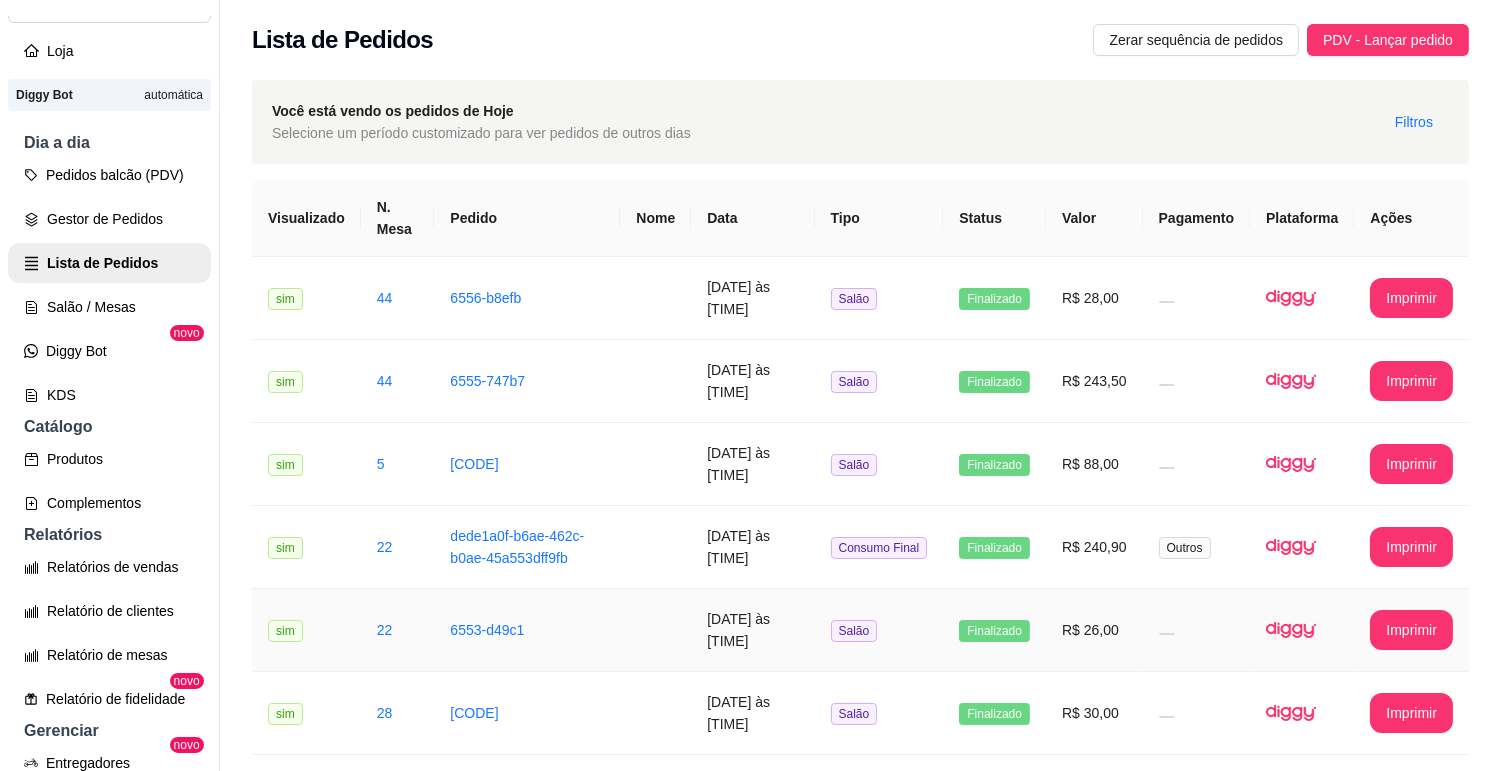 click at bounding box center [655, 630] 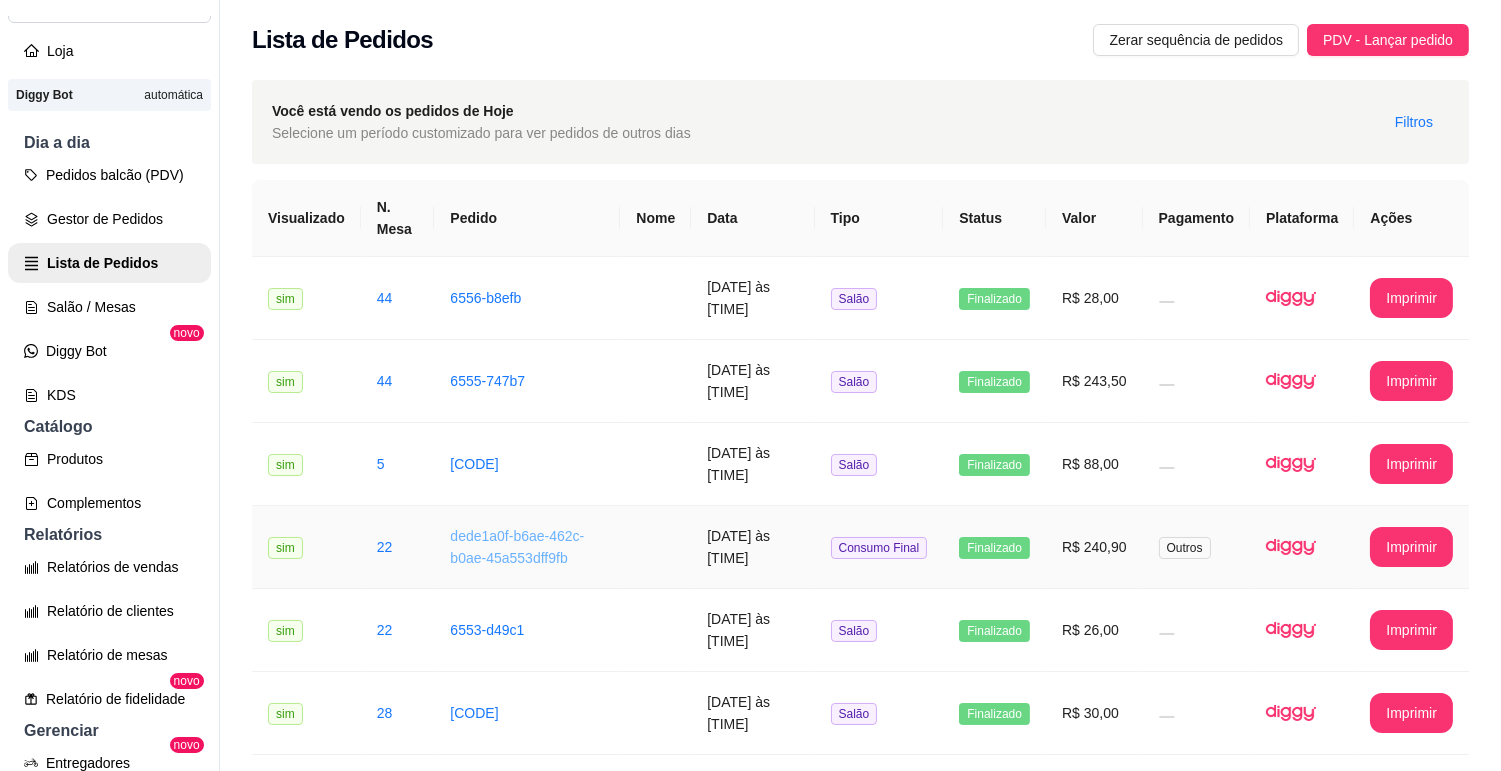 click on "dede1a0f-b6ae-462c-b0ae-45a553dff9fb" at bounding box center (517, 547) 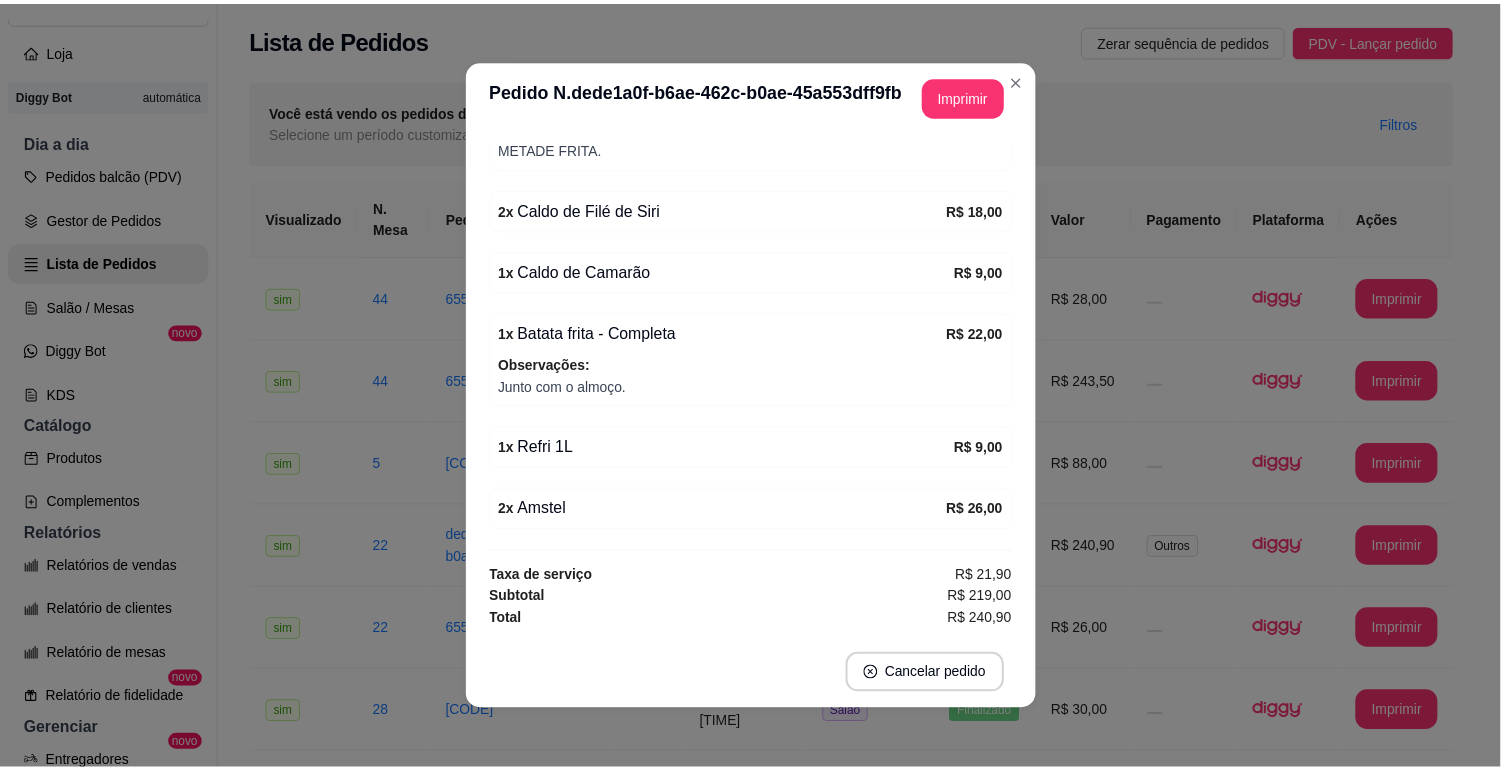 scroll, scrollTop: 0, scrollLeft: 0, axis: both 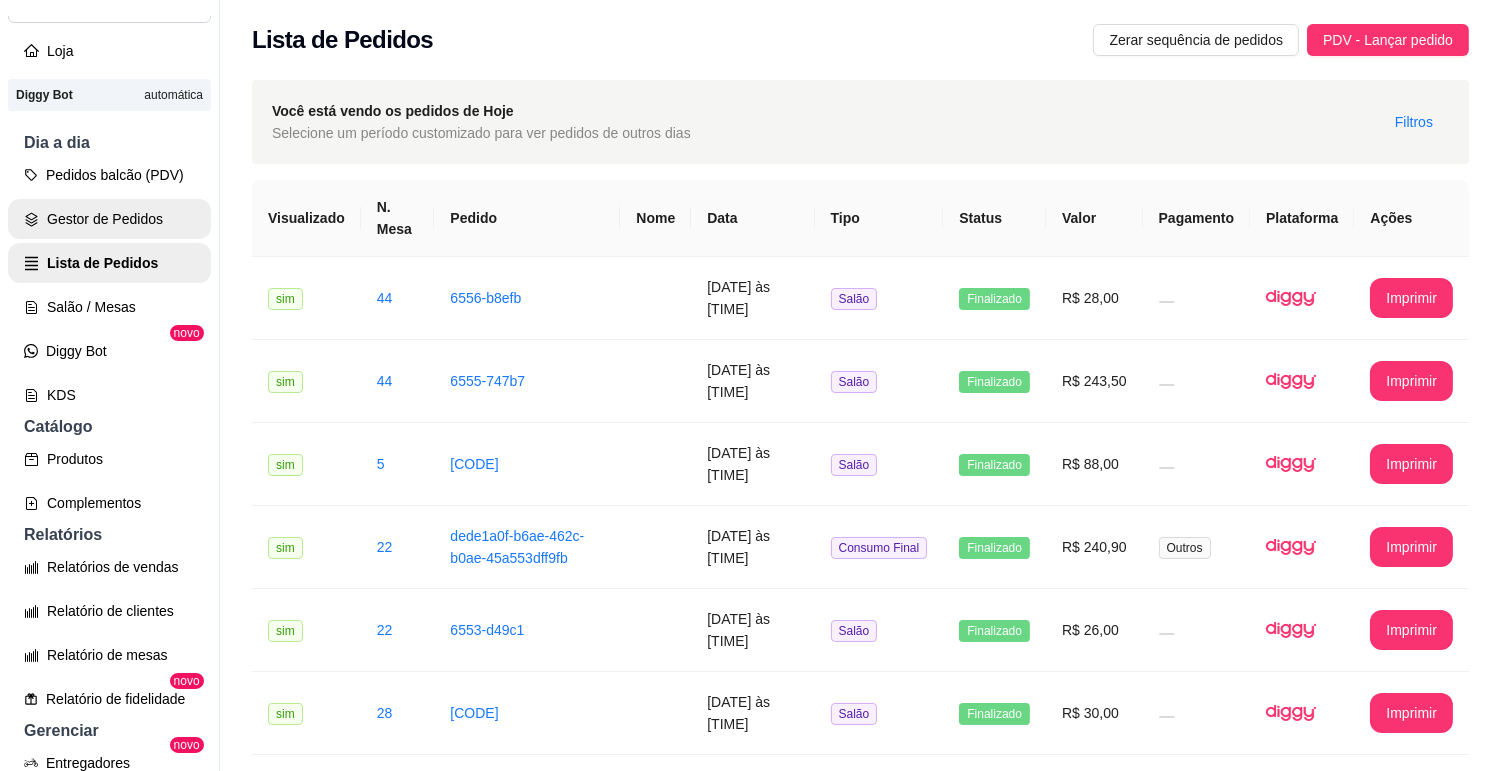 click on "Gestor de Pedidos" at bounding box center [109, 219] 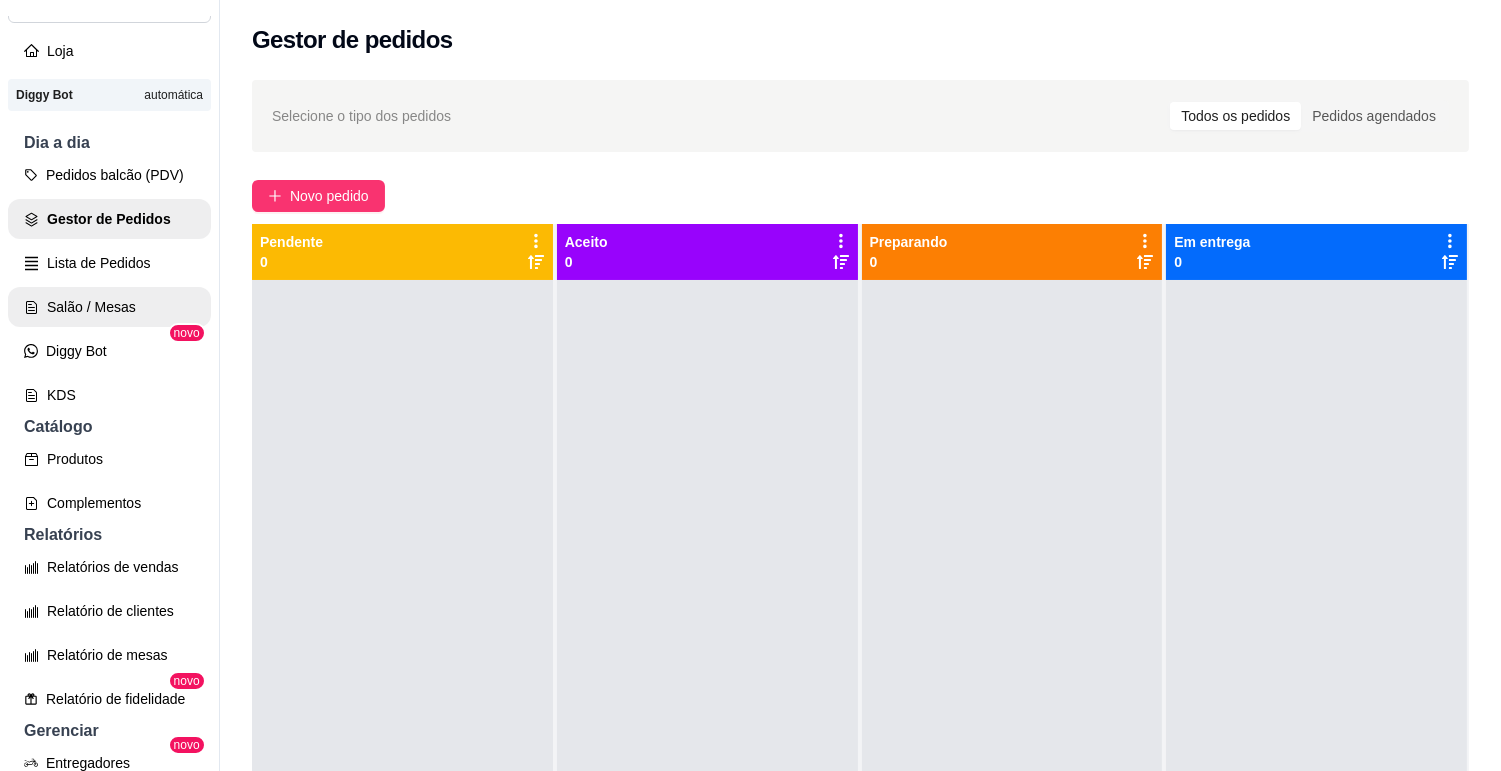 click on "Salão / Mesas" at bounding box center [109, 307] 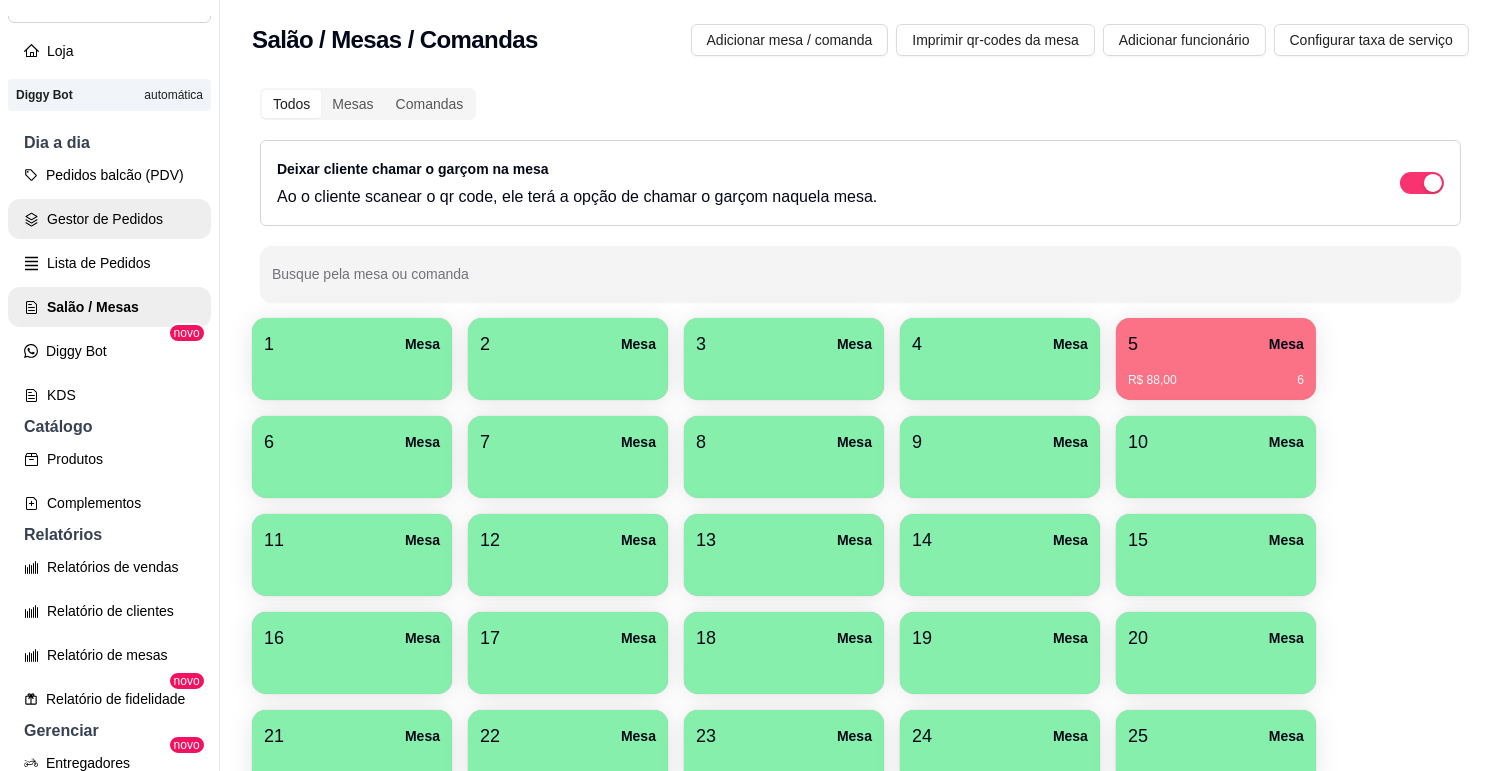 click on "Gestor de Pedidos" at bounding box center (109, 219) 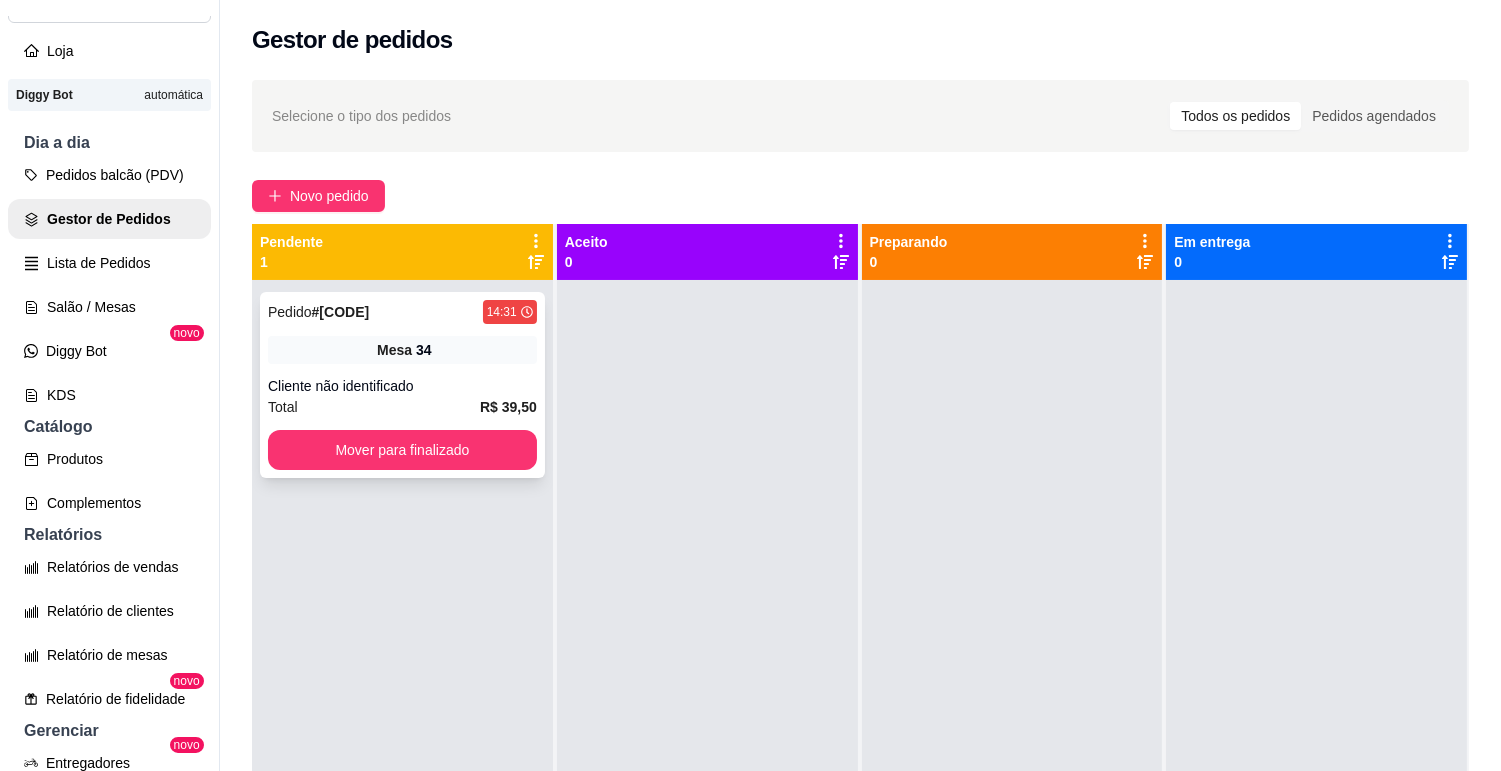click on "Cliente não identificado" at bounding box center [402, 386] 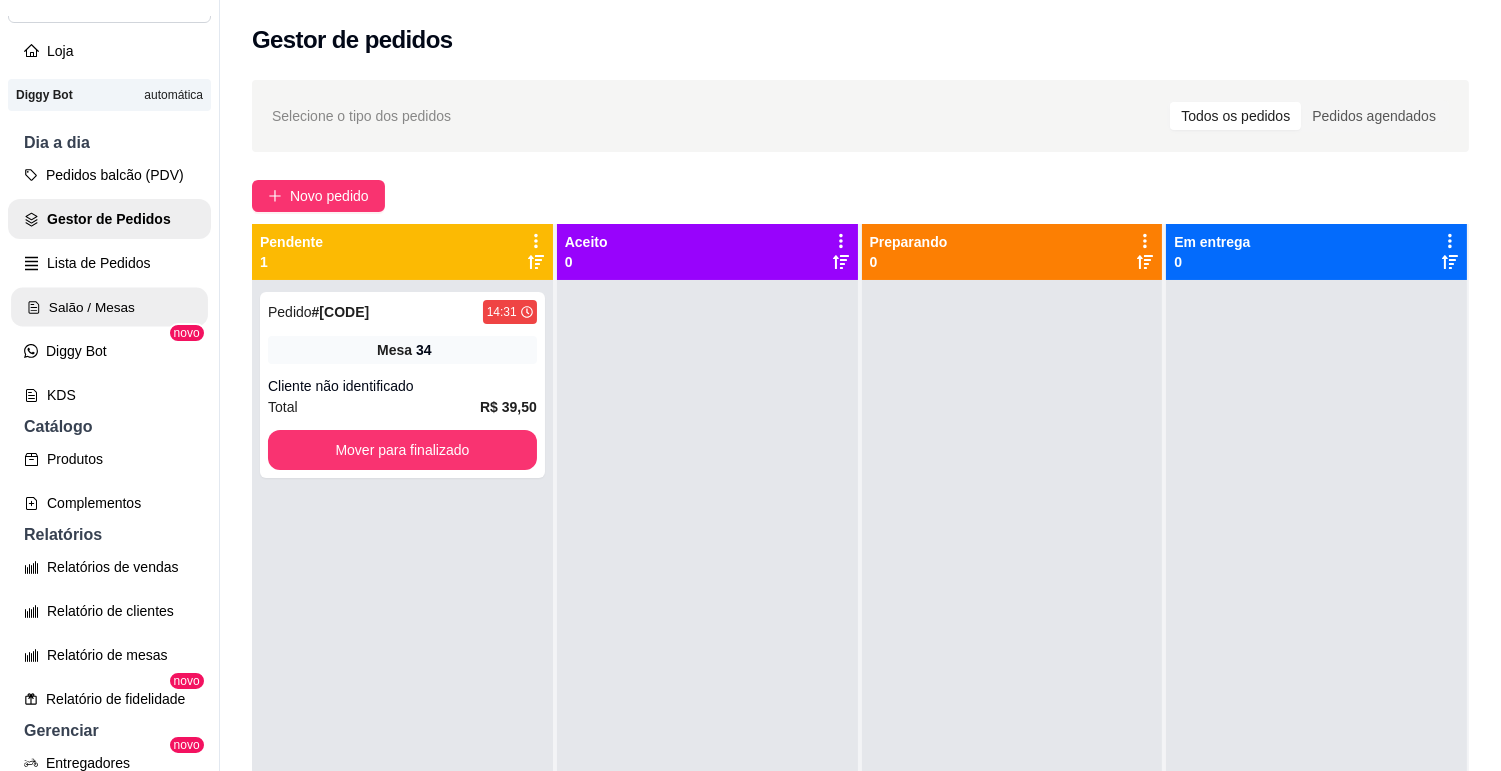 click on "Salão / Mesas" at bounding box center (109, 307) 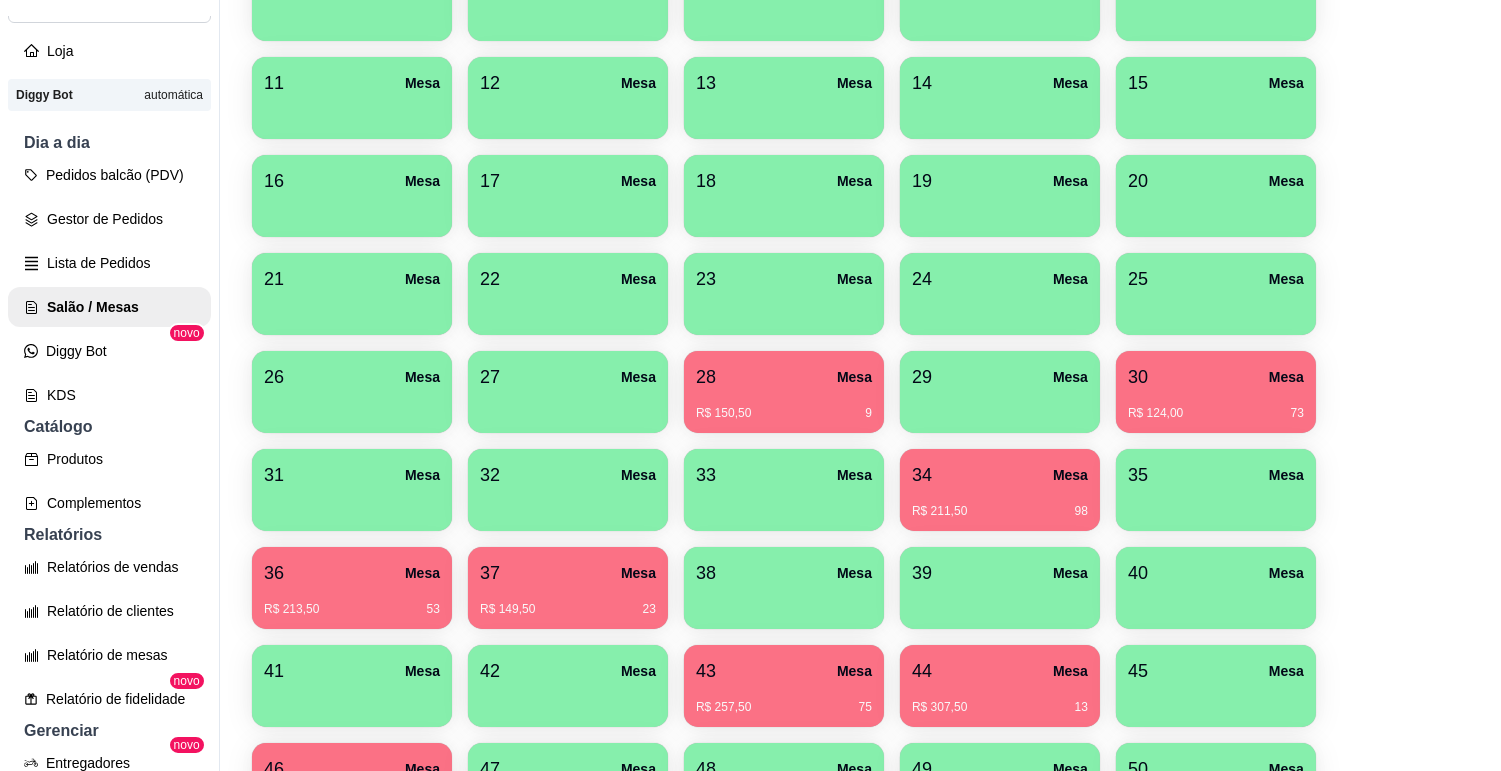 scroll, scrollTop: 555, scrollLeft: 0, axis: vertical 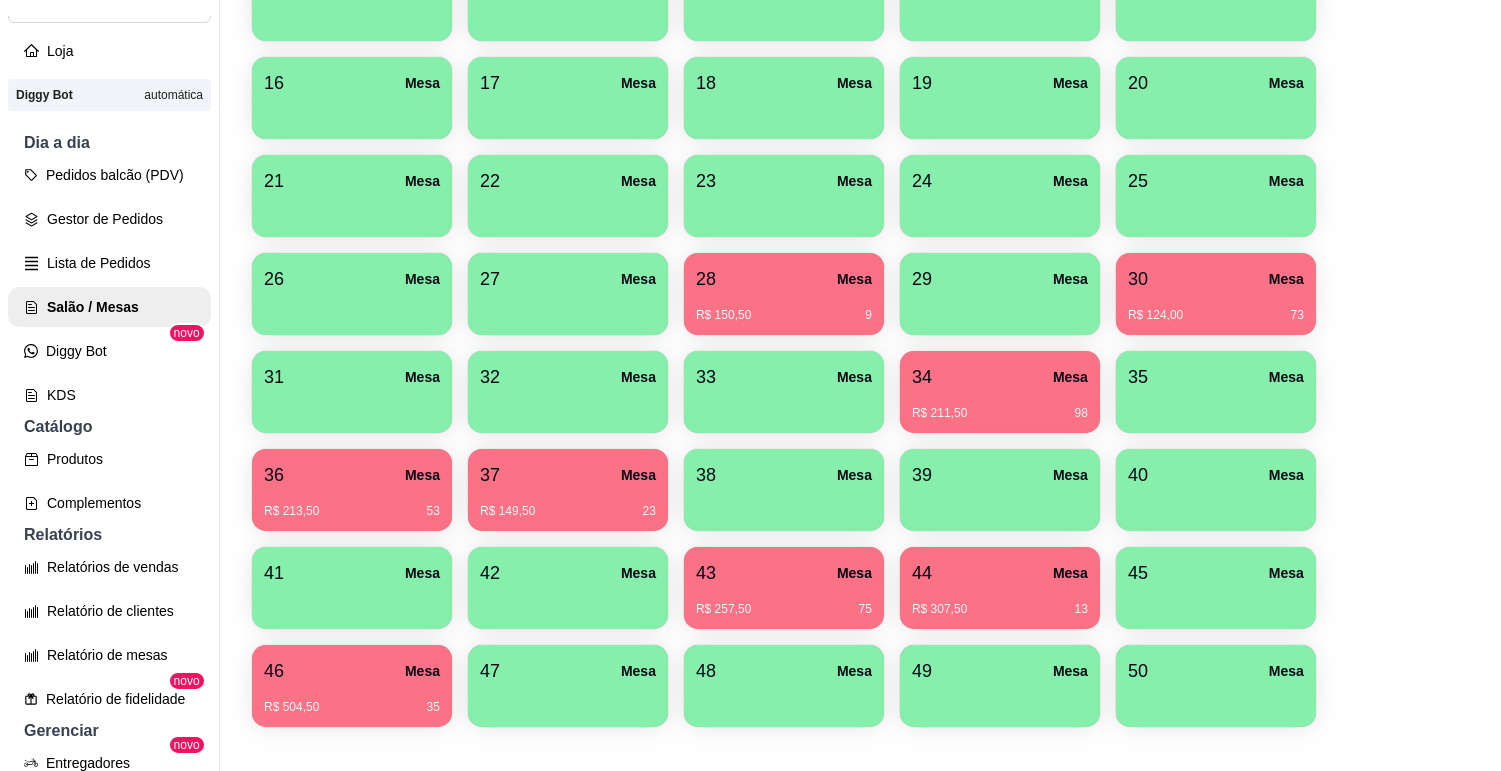 click on "34 Mesa" at bounding box center (1000, 377) 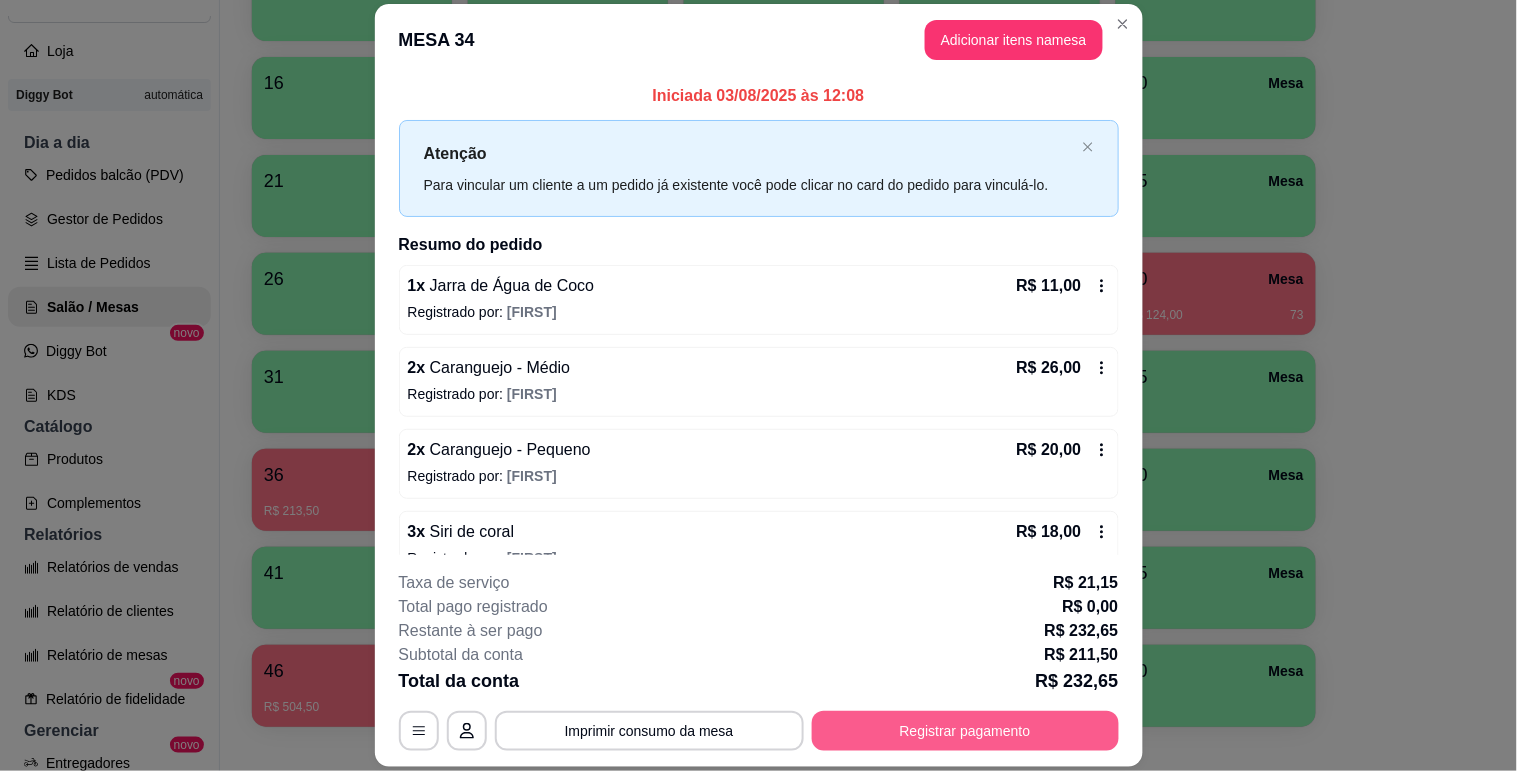 click on "Registrar pagamento" at bounding box center (965, 731) 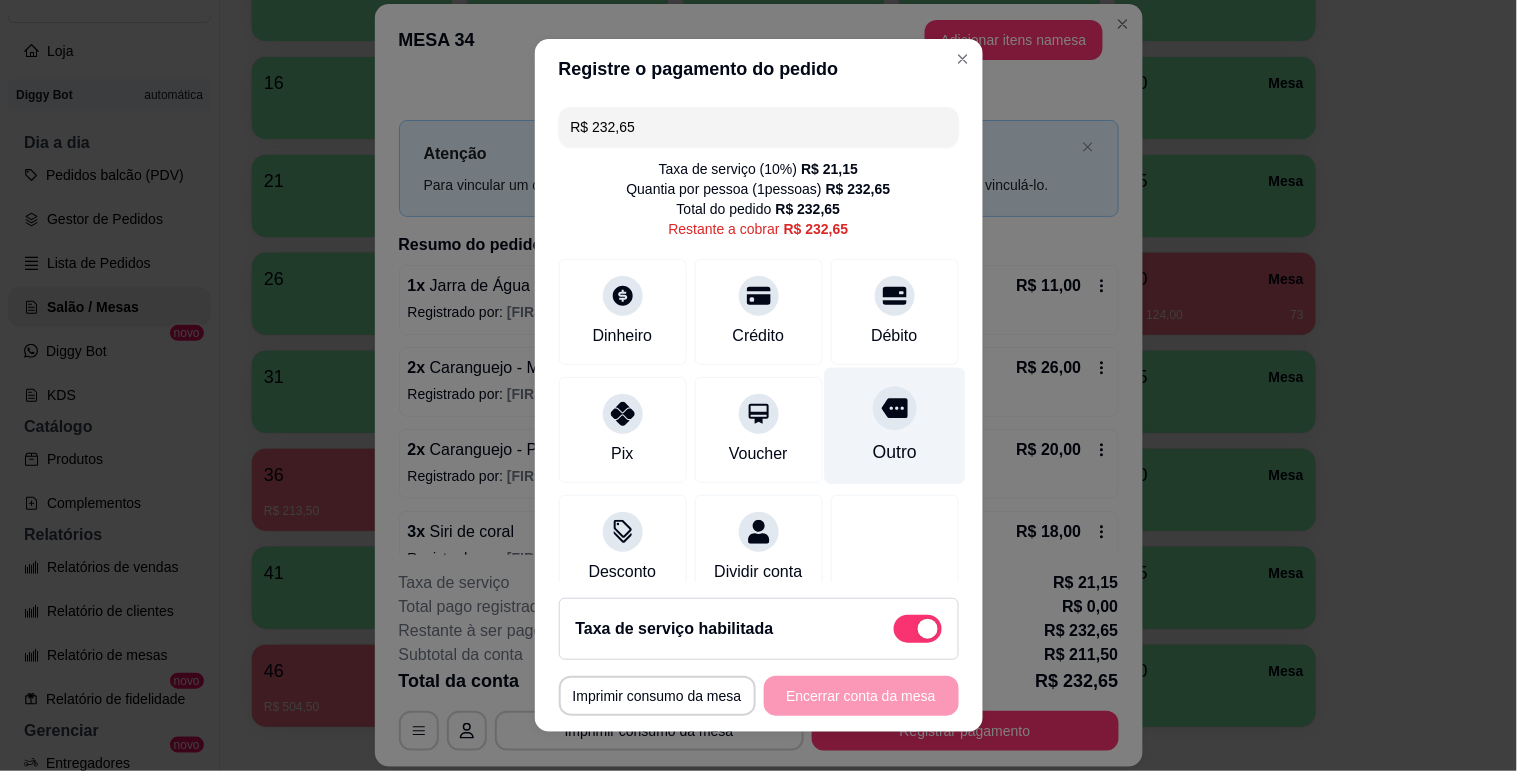 click on "Outro" at bounding box center [894, 452] 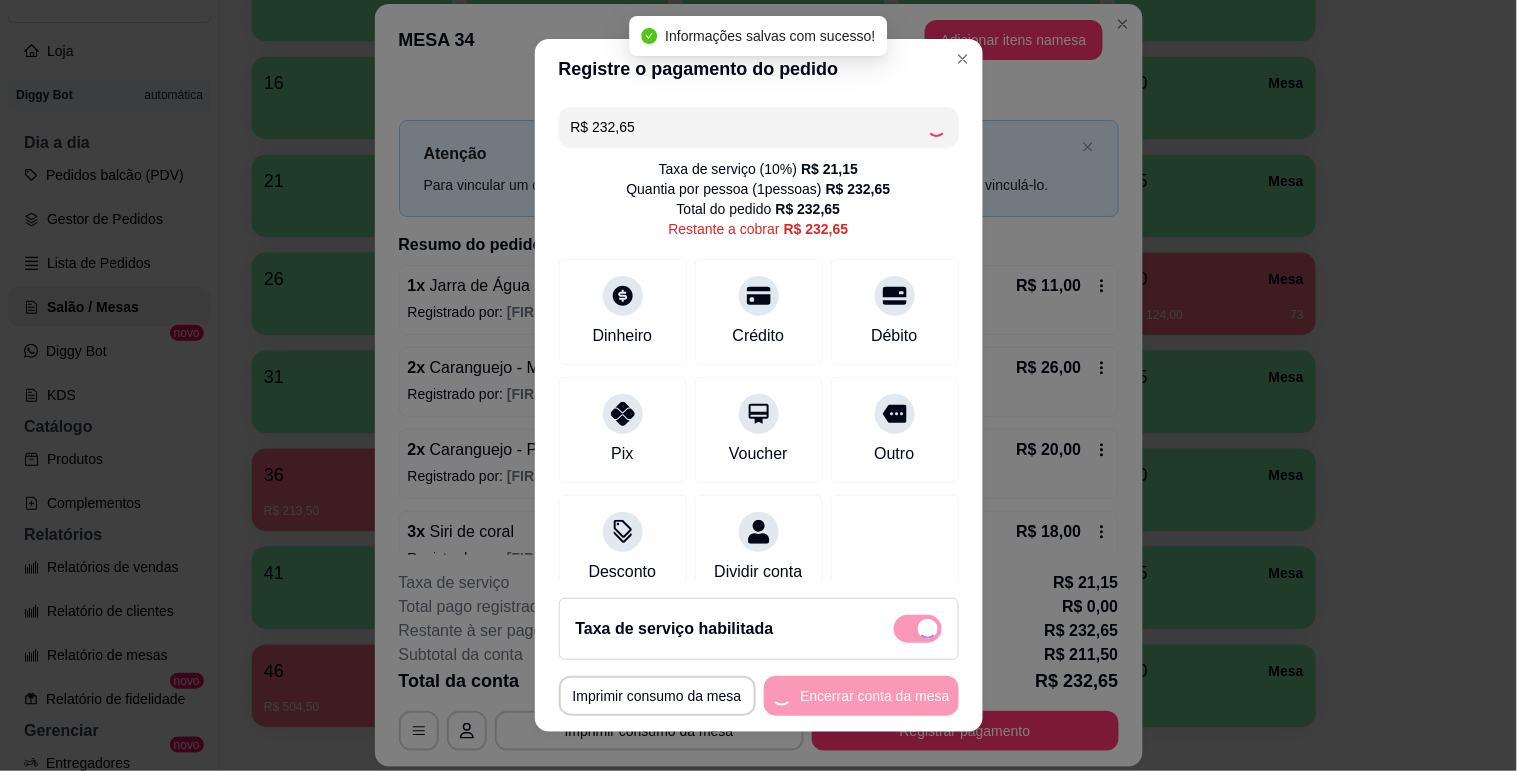 type on "R$ 0,00" 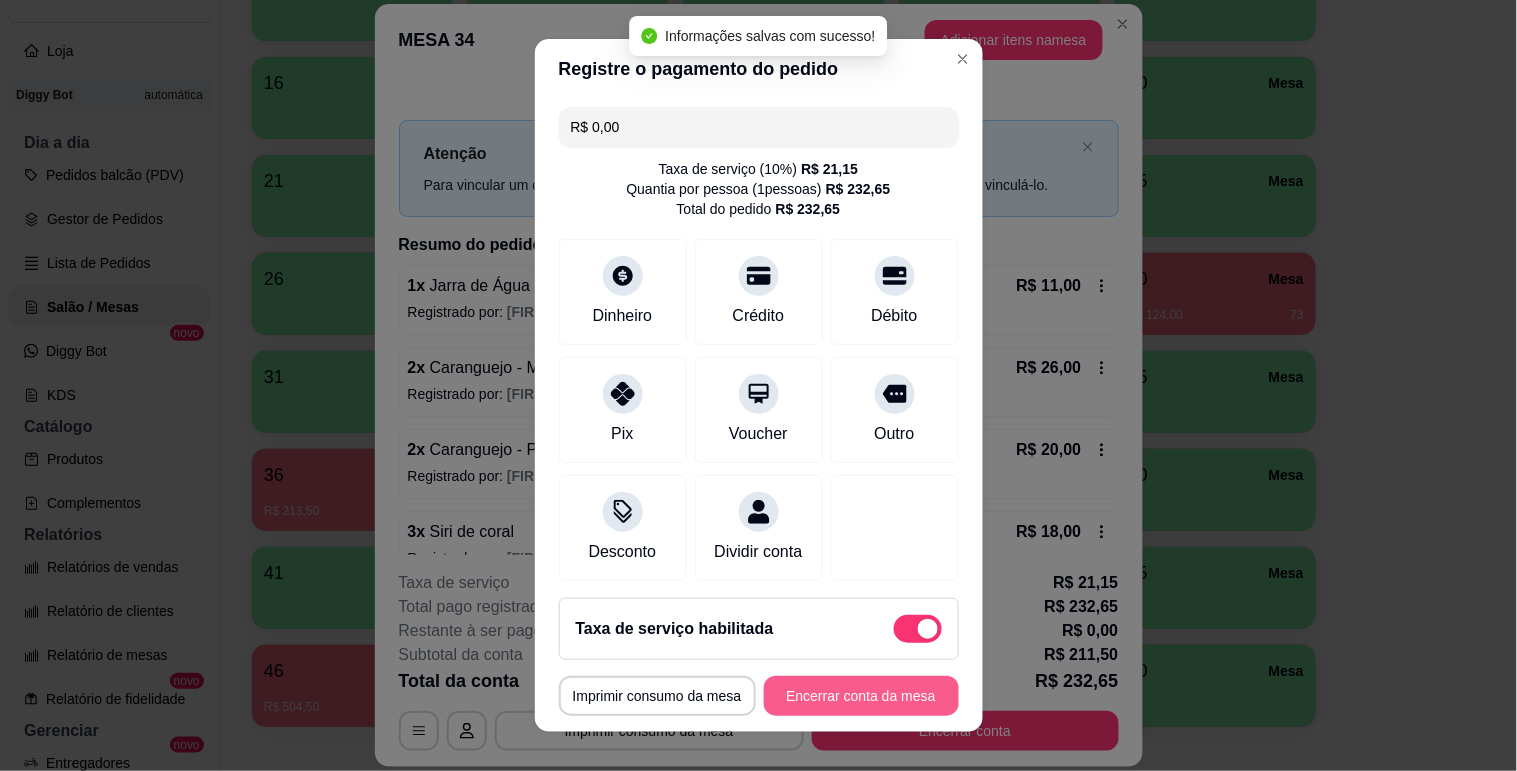 click on "Encerrar conta da mesa" at bounding box center (861, 696) 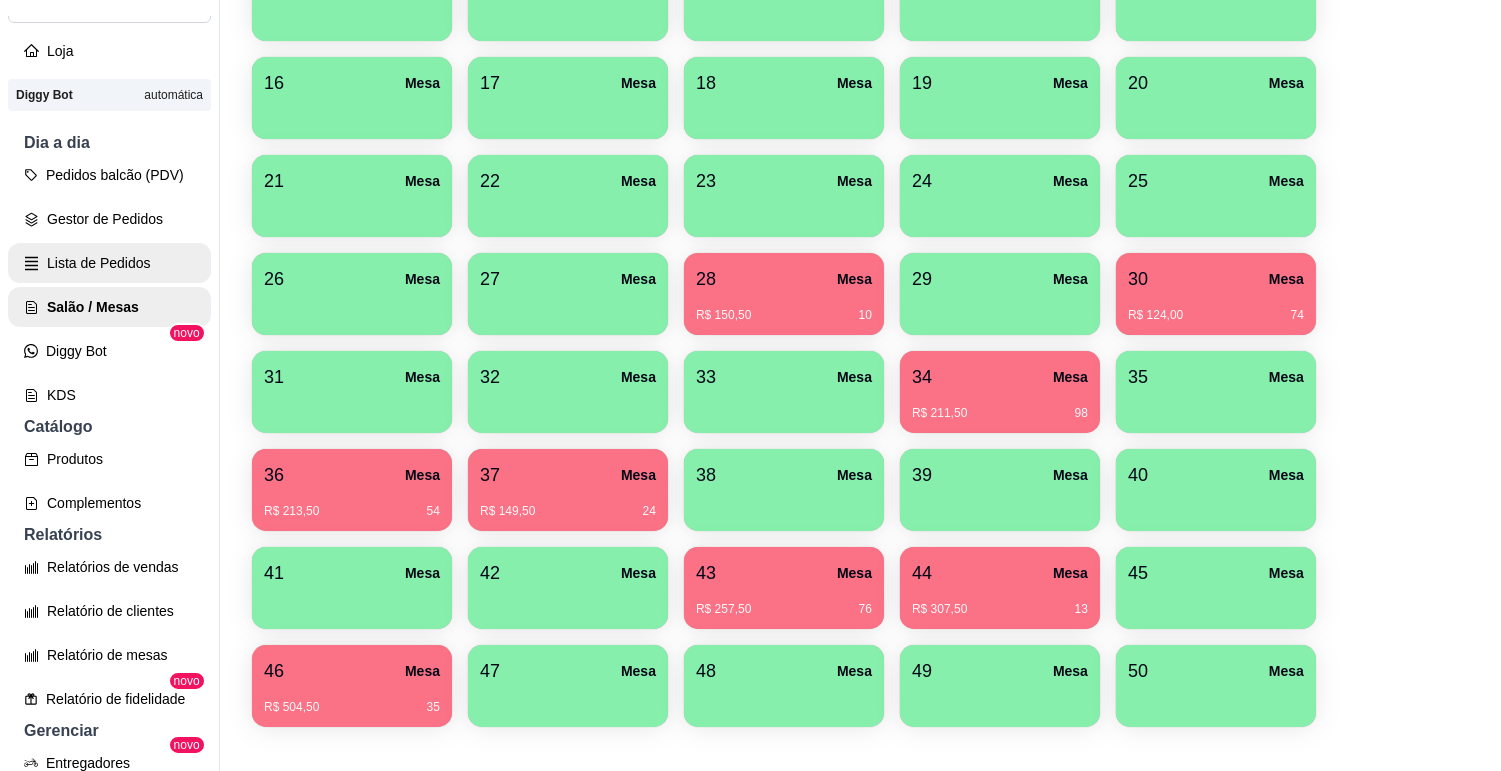 click on "Lista de Pedidos" at bounding box center [109, 263] 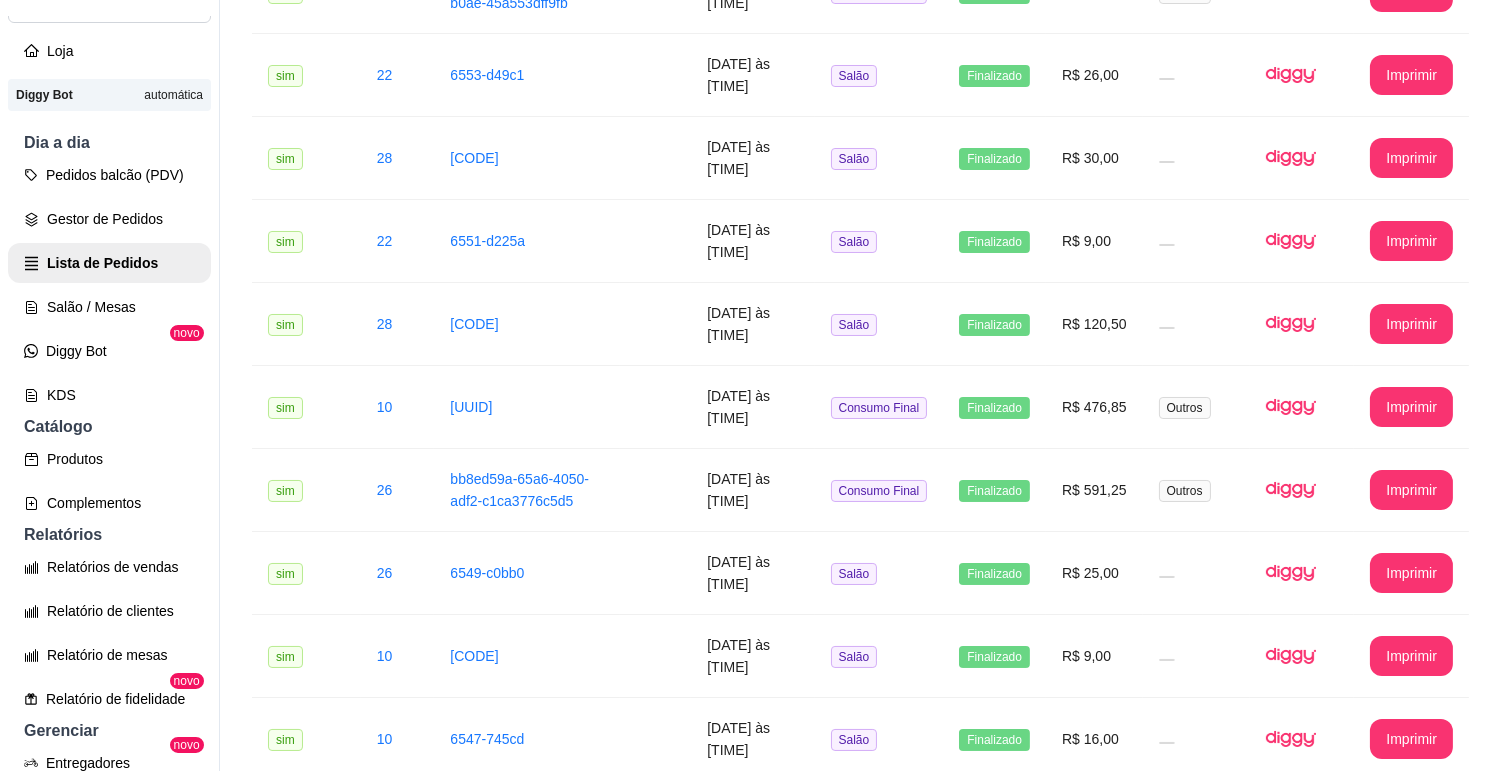 scroll, scrollTop: 0, scrollLeft: 0, axis: both 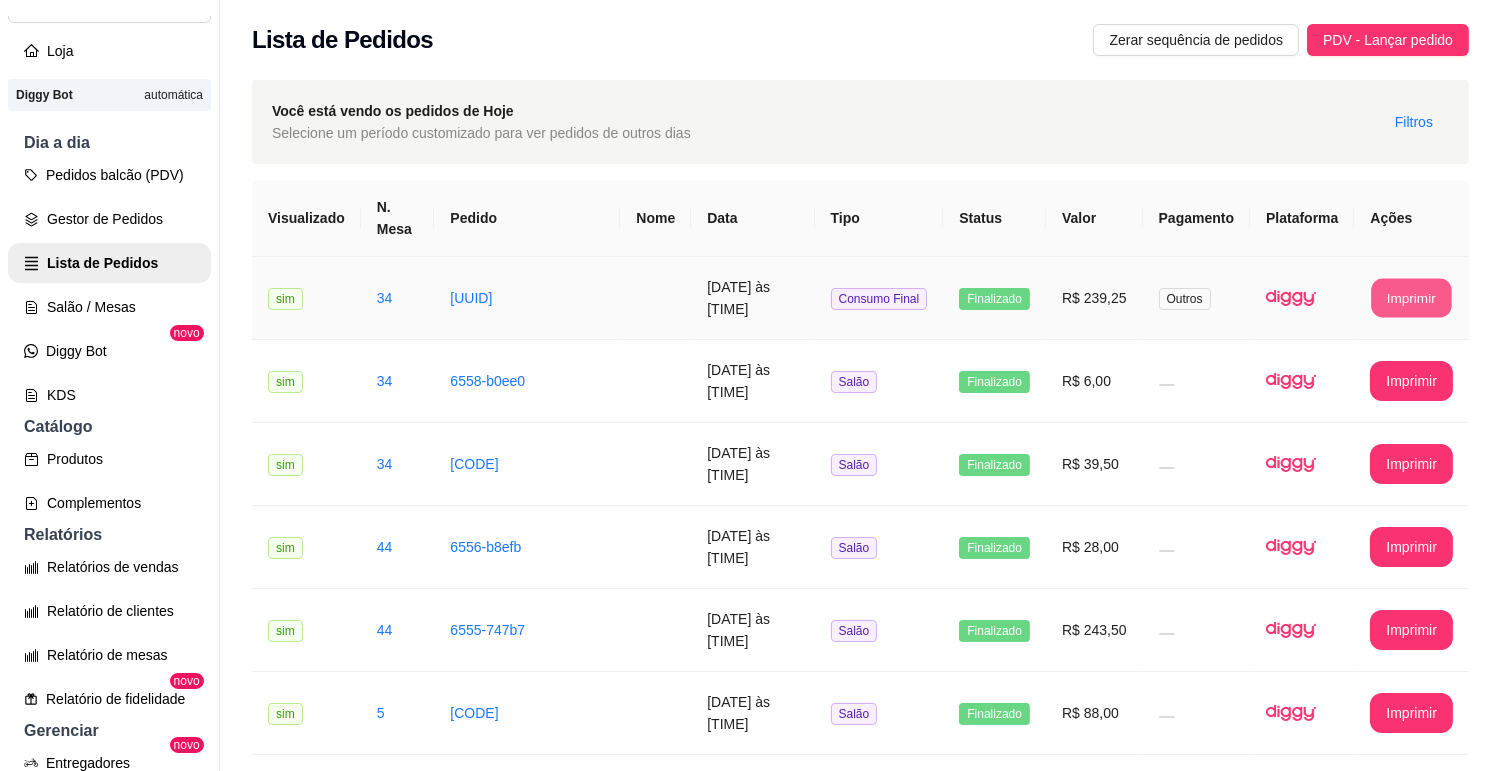click on "Imprimir" at bounding box center [1412, 298] 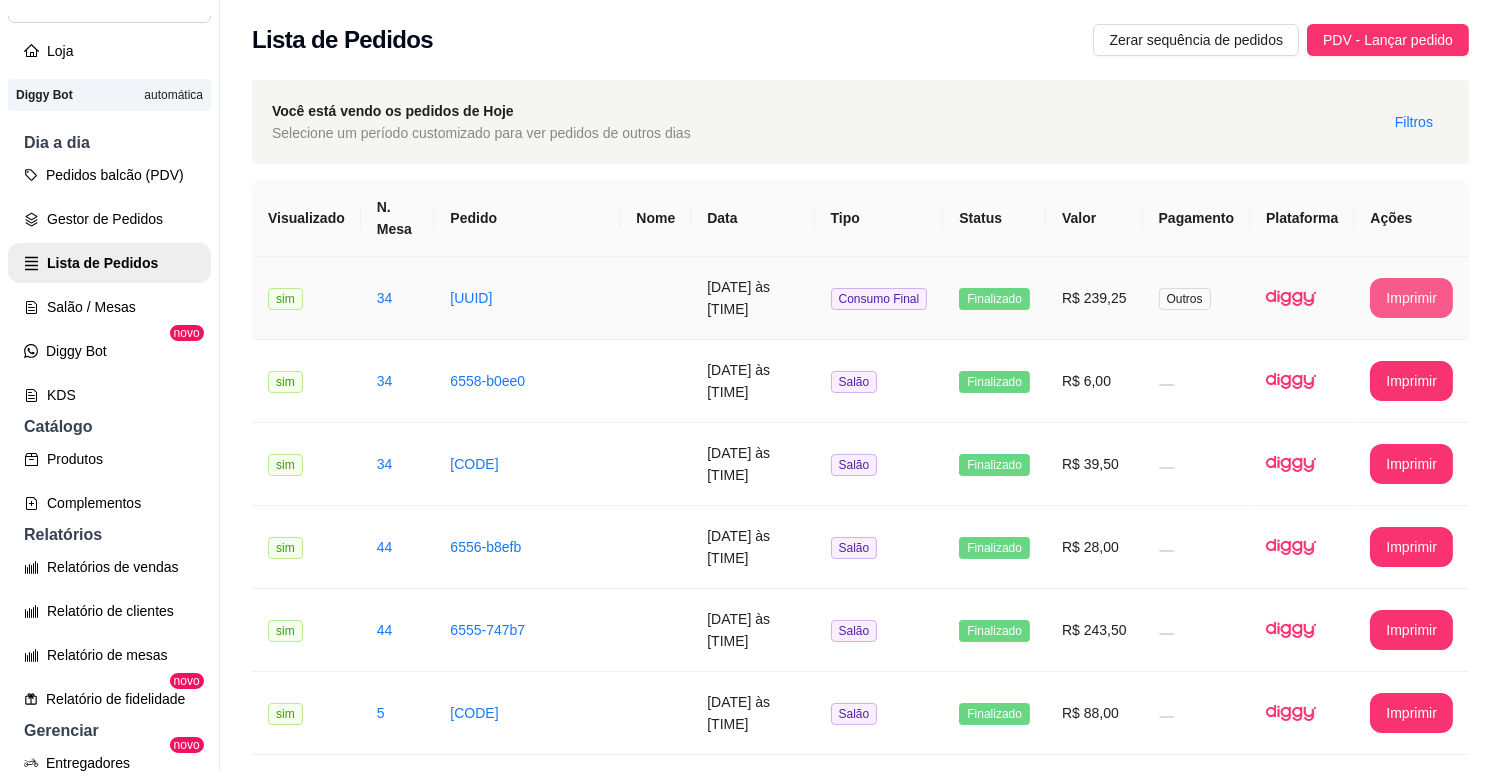 scroll, scrollTop: 0, scrollLeft: 0, axis: both 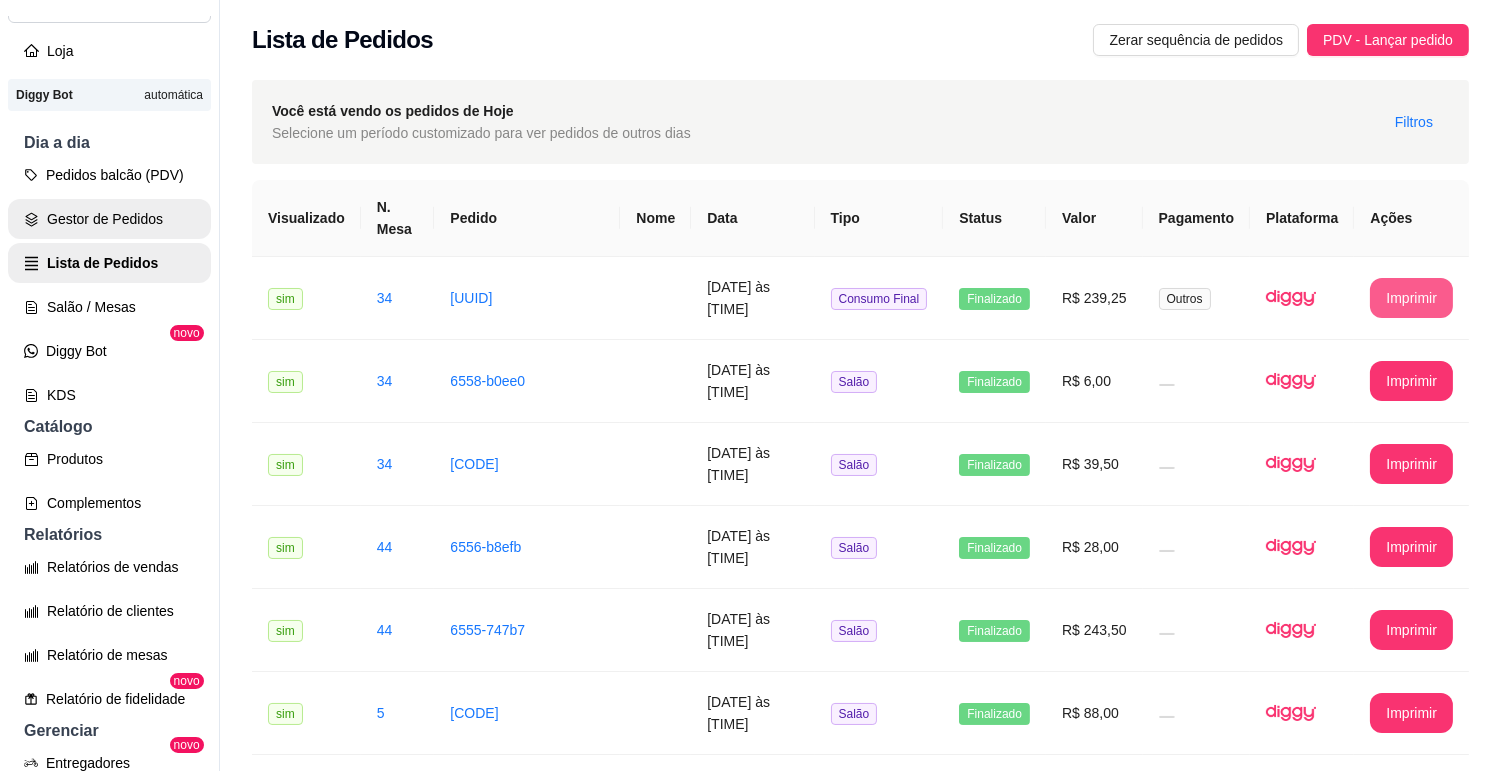 click on "Gestor de Pedidos" at bounding box center [109, 219] 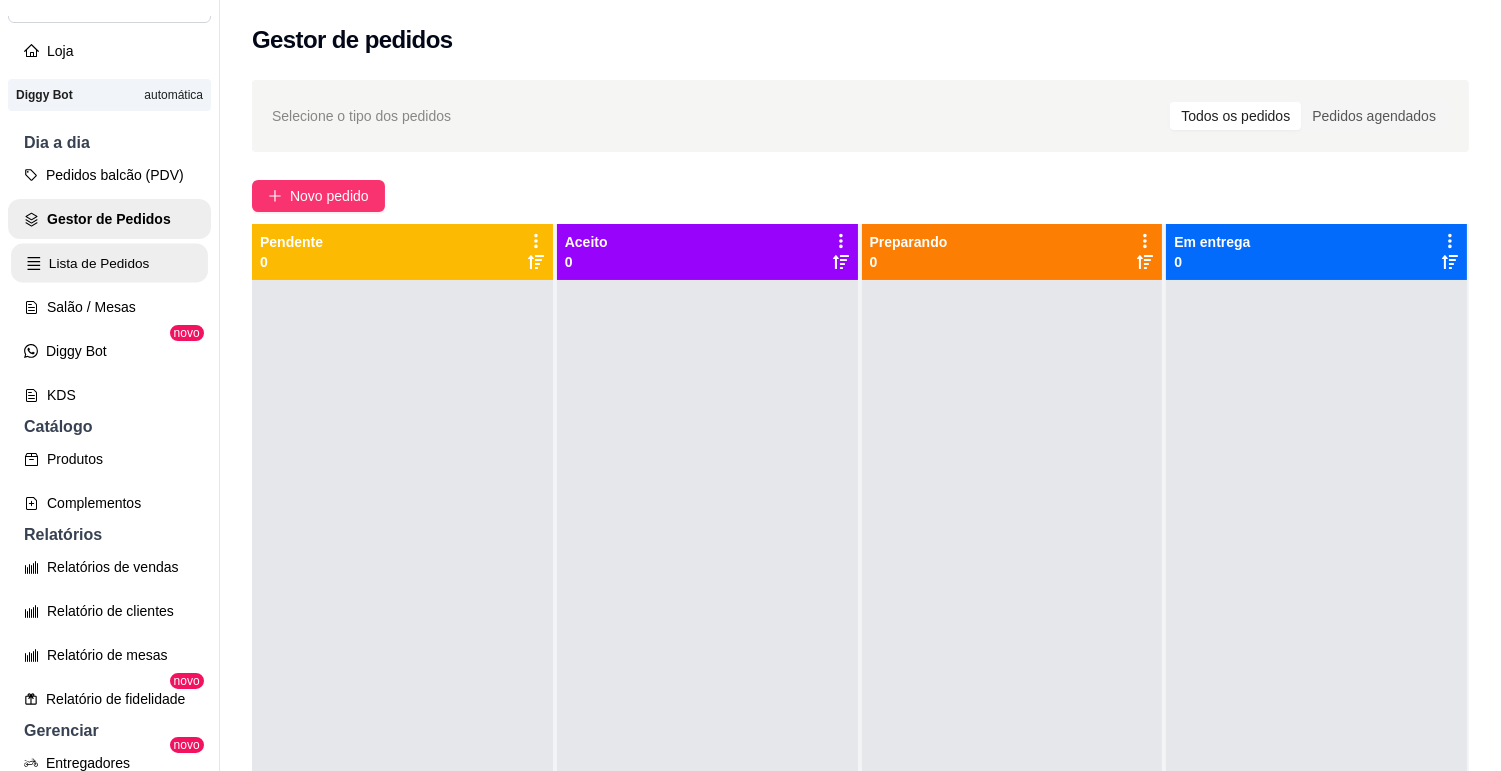 click on "Lista de Pedidos" at bounding box center [109, 263] 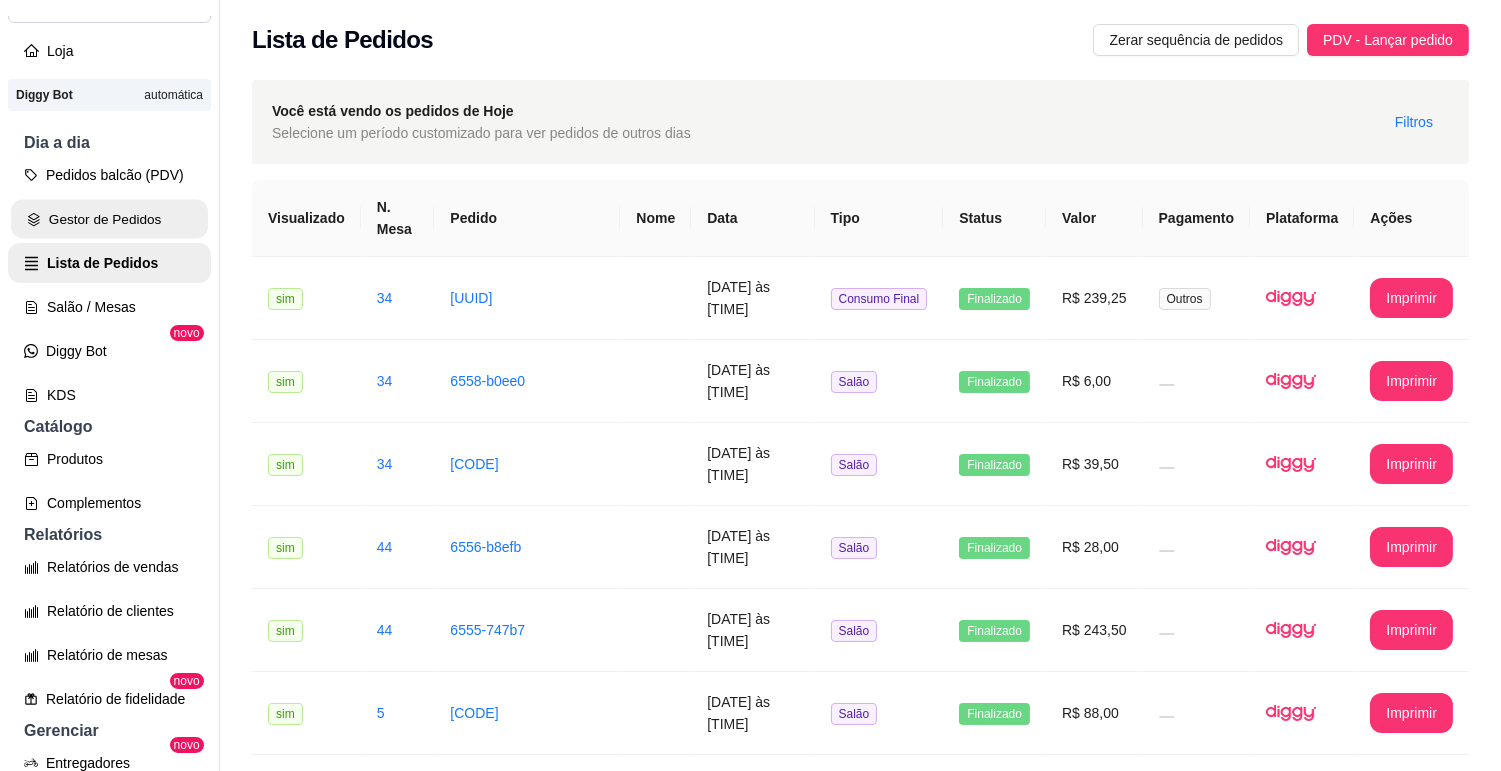 click on "Gestor de Pedidos" at bounding box center [109, 219] 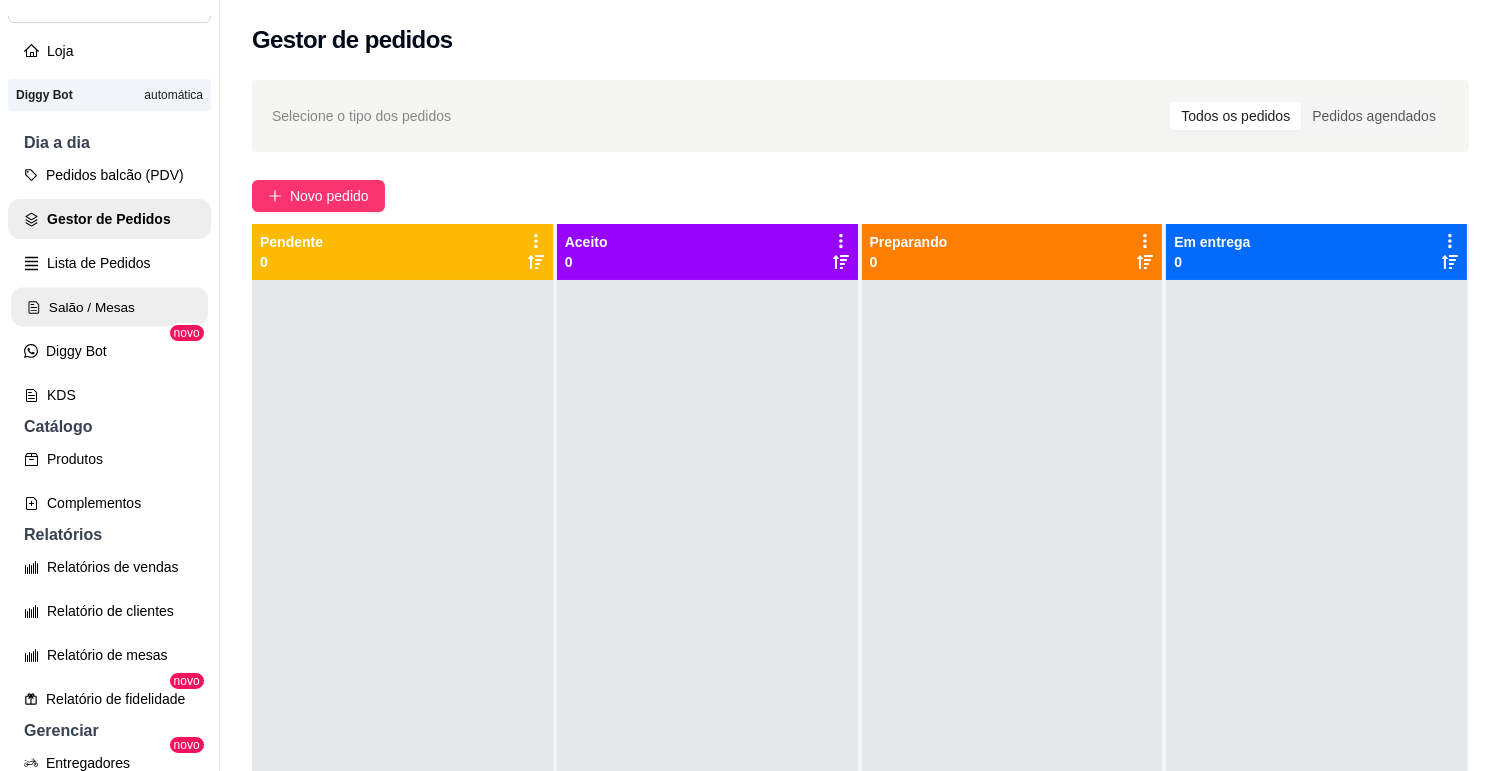 click on "Salão / Mesas" at bounding box center [109, 307] 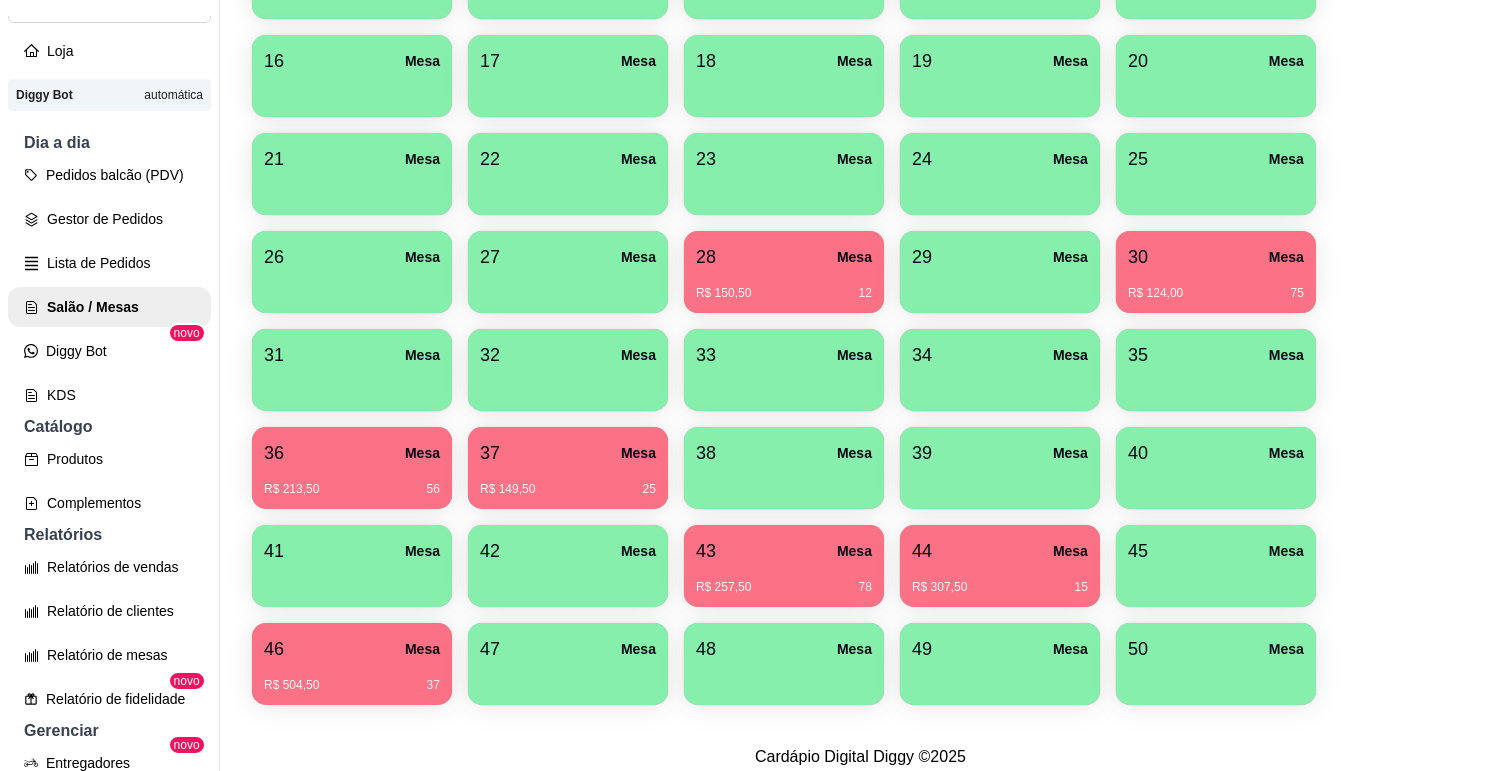 scroll, scrollTop: 607, scrollLeft: 0, axis: vertical 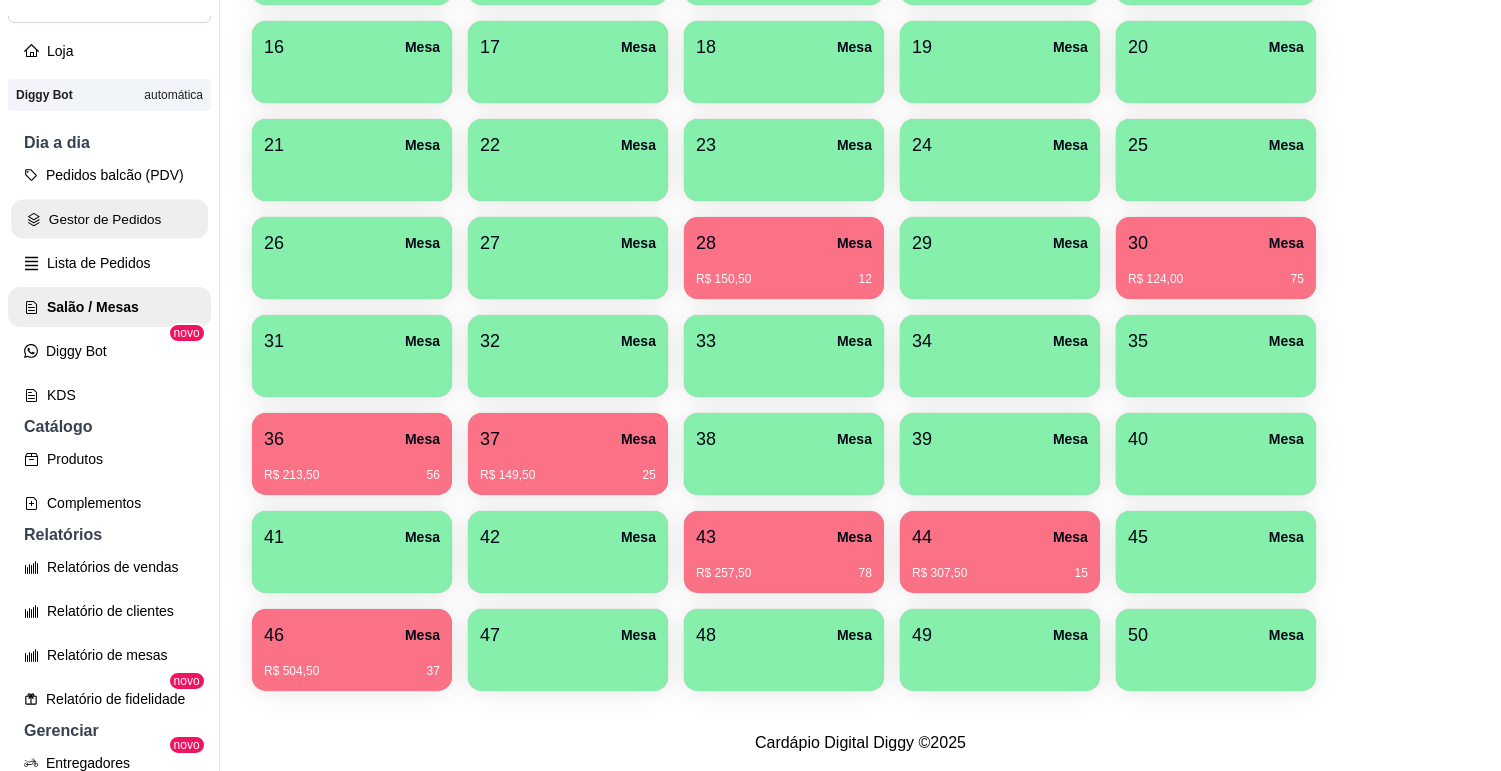 click on "Gestor de Pedidos" at bounding box center (109, 219) 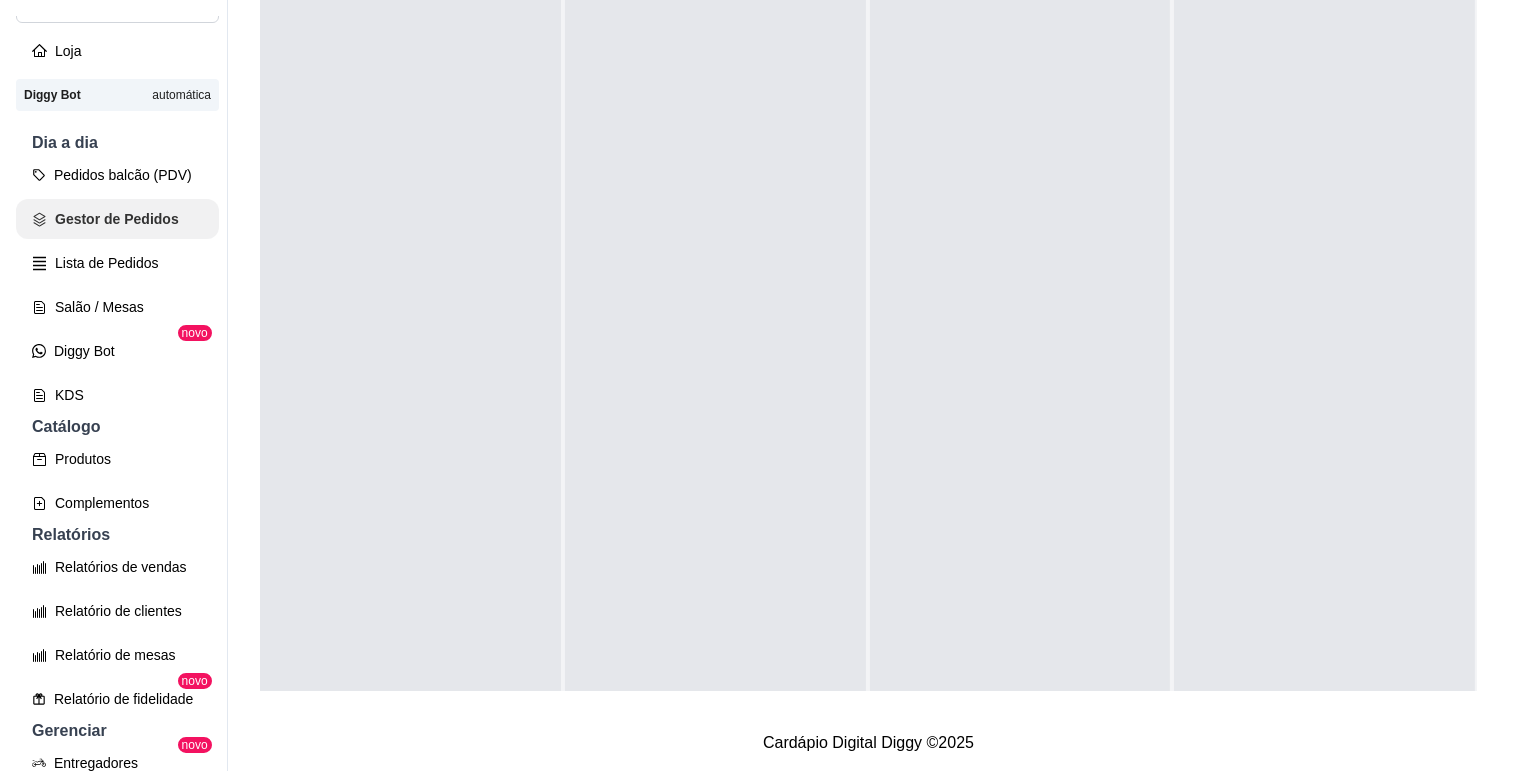 scroll, scrollTop: 0, scrollLeft: 0, axis: both 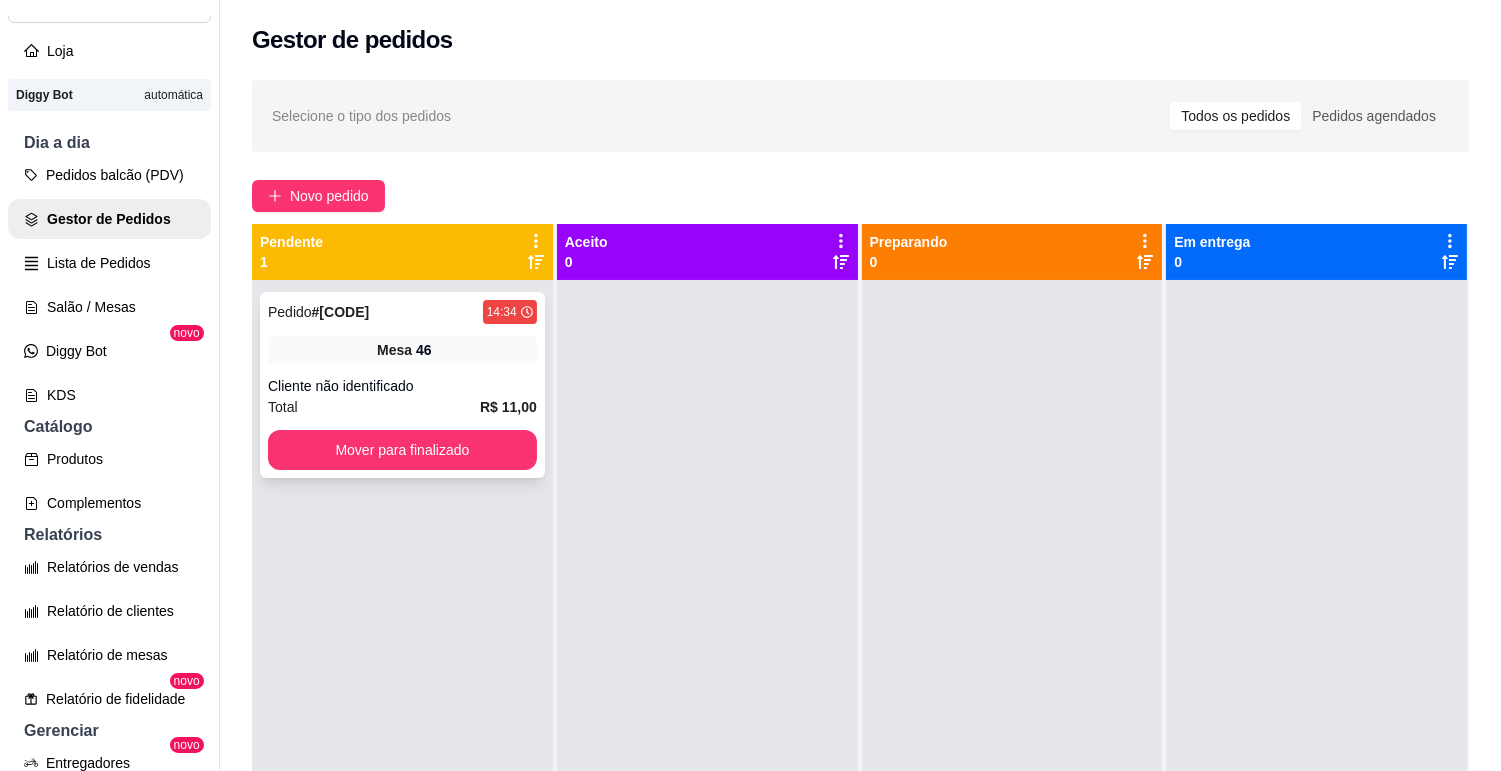 click on "Pedido  # 6559-3eeb1 14:34 Mesa 46 Cliente não identificado Total R$ 11,00 Mover para finalizado" at bounding box center (402, 385) 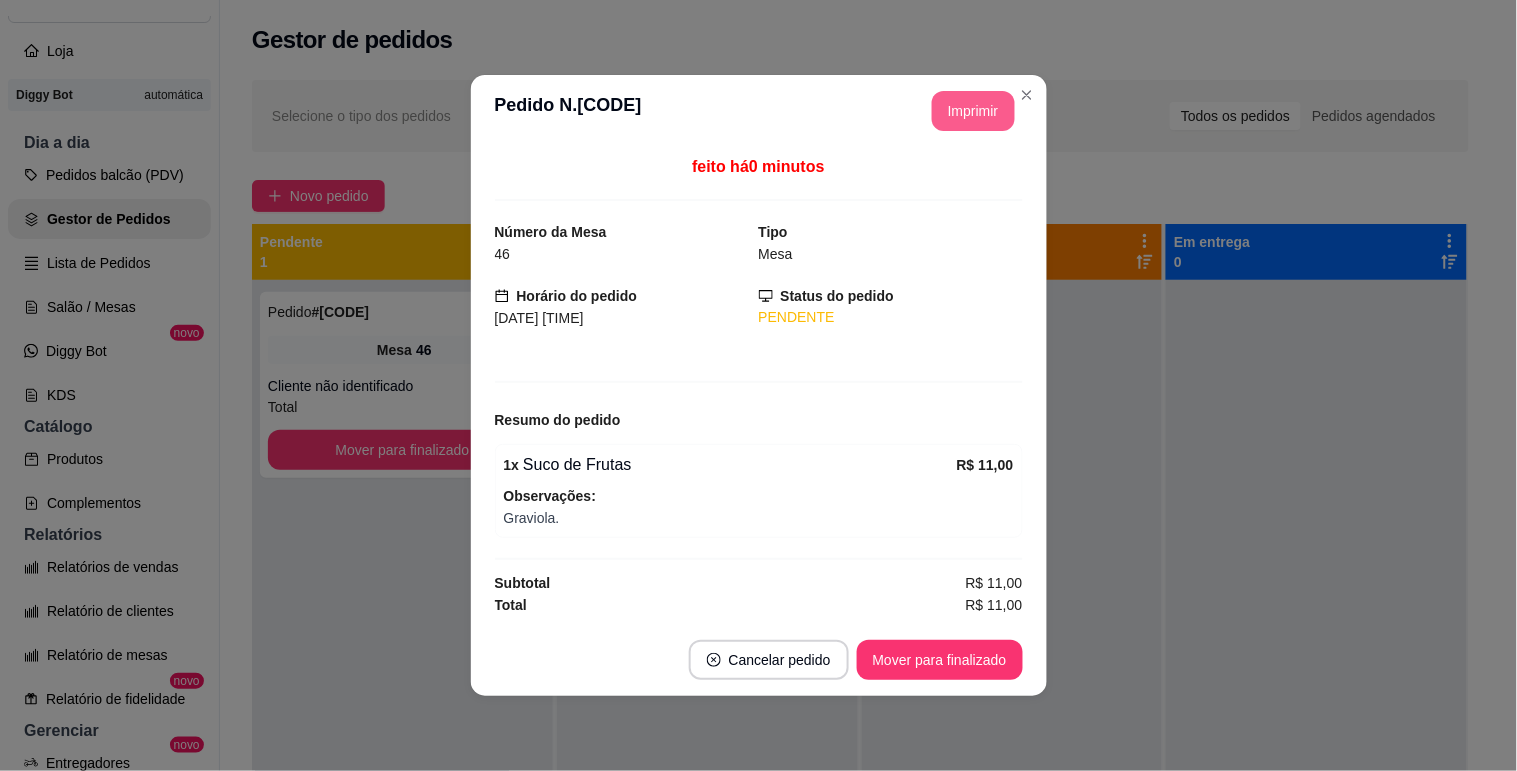 click on "Imprimir" at bounding box center (973, 111) 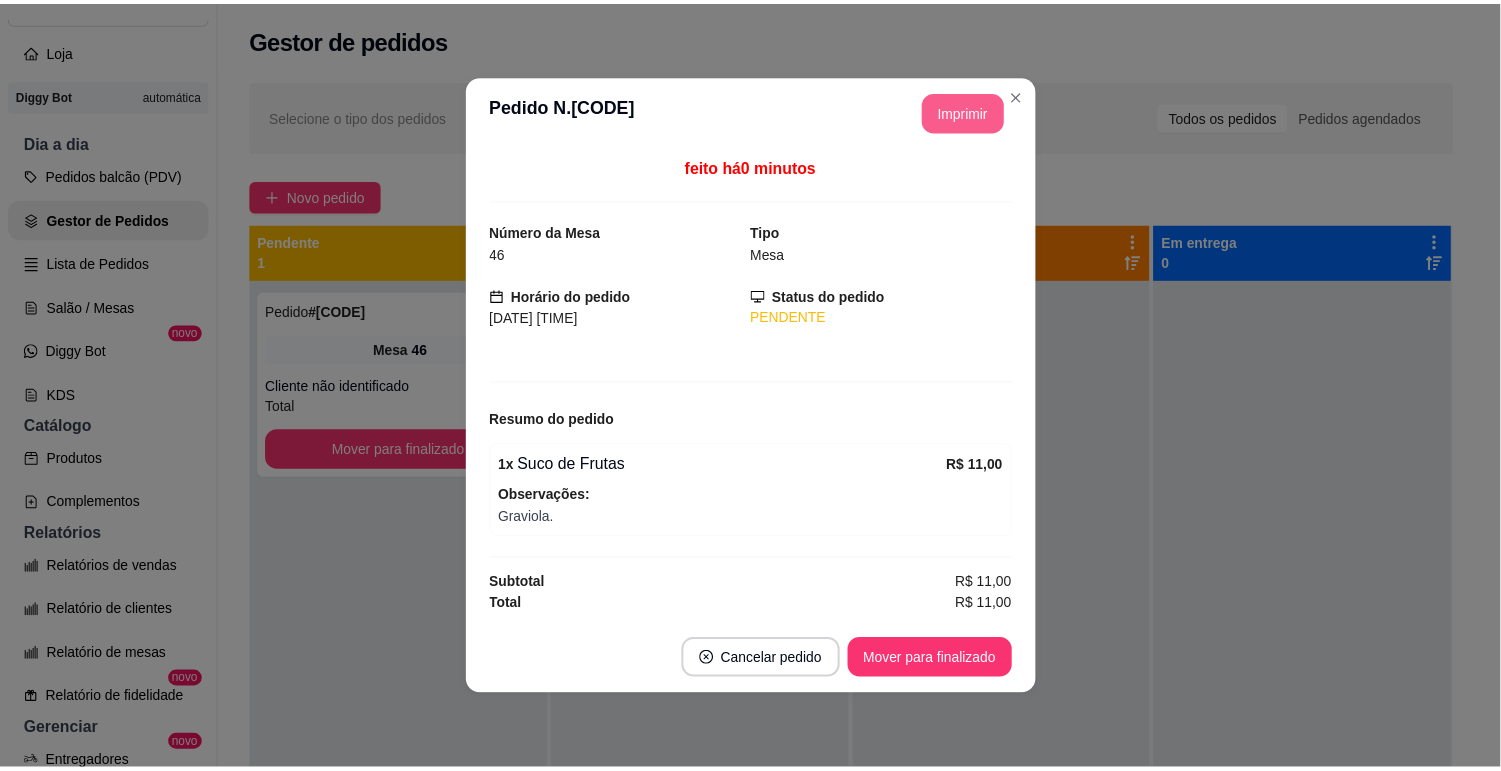 scroll, scrollTop: 0, scrollLeft: 0, axis: both 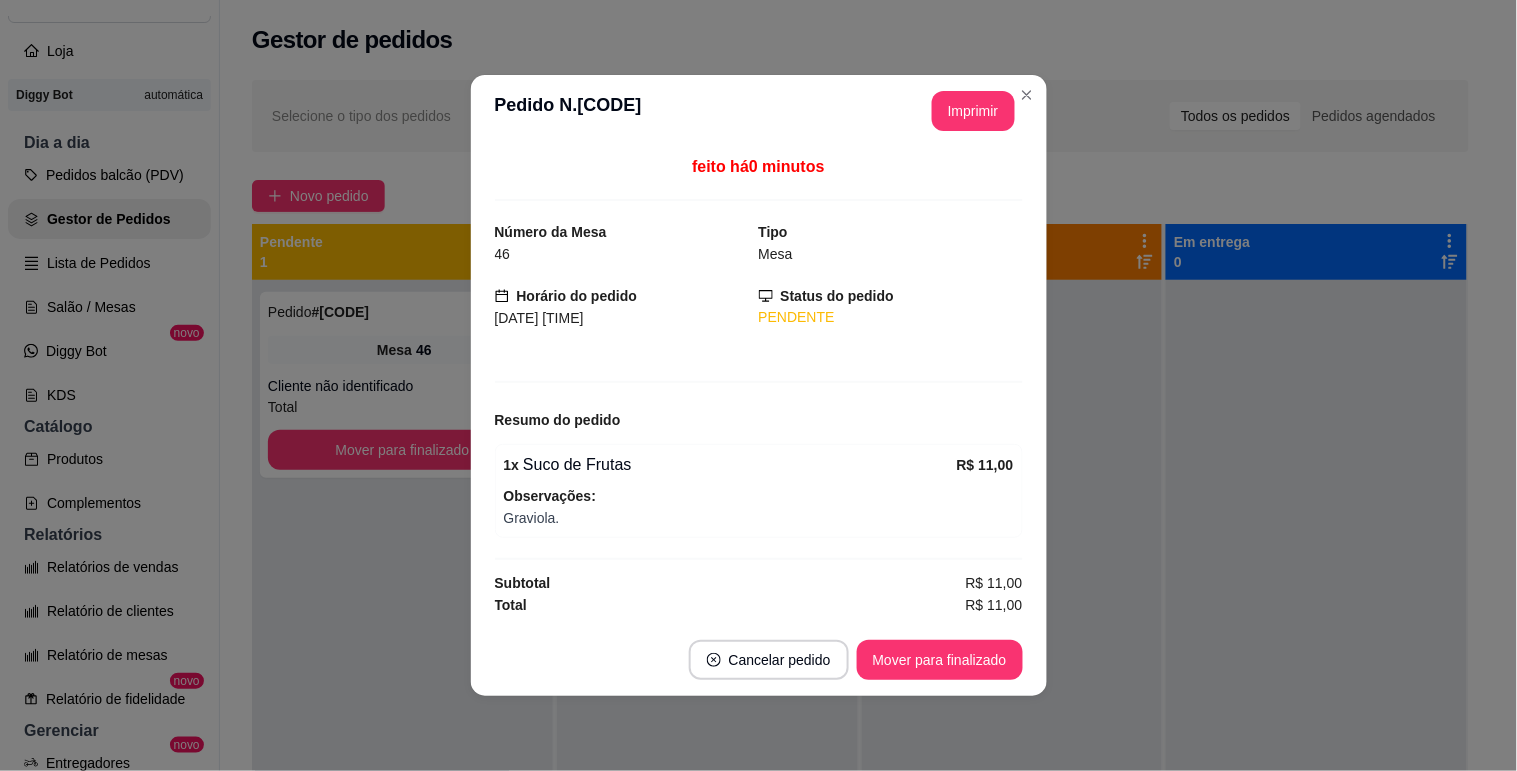 click on "Mover para finalizado" at bounding box center [940, 660] 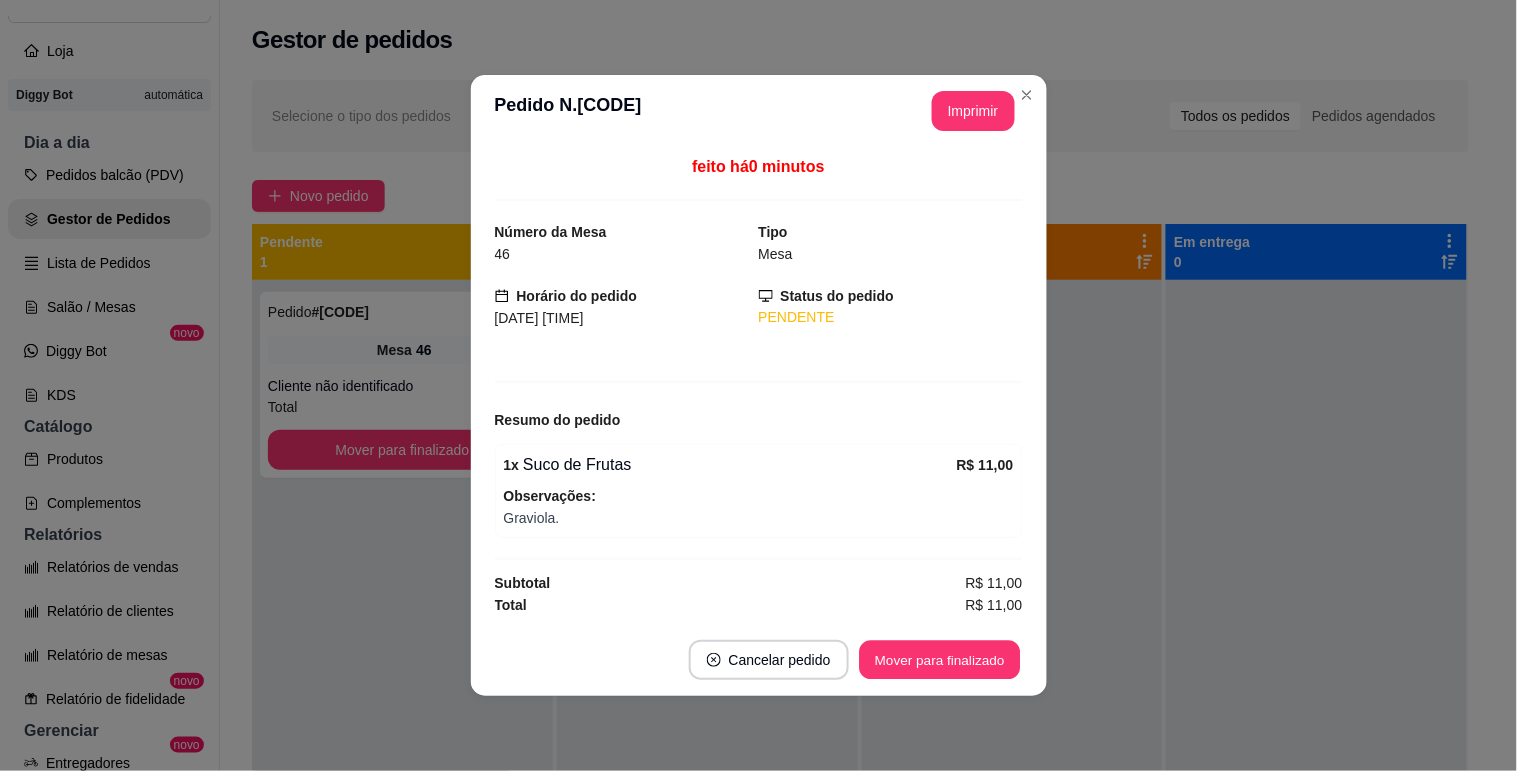 click on "Mover para finalizado" at bounding box center (939, 660) 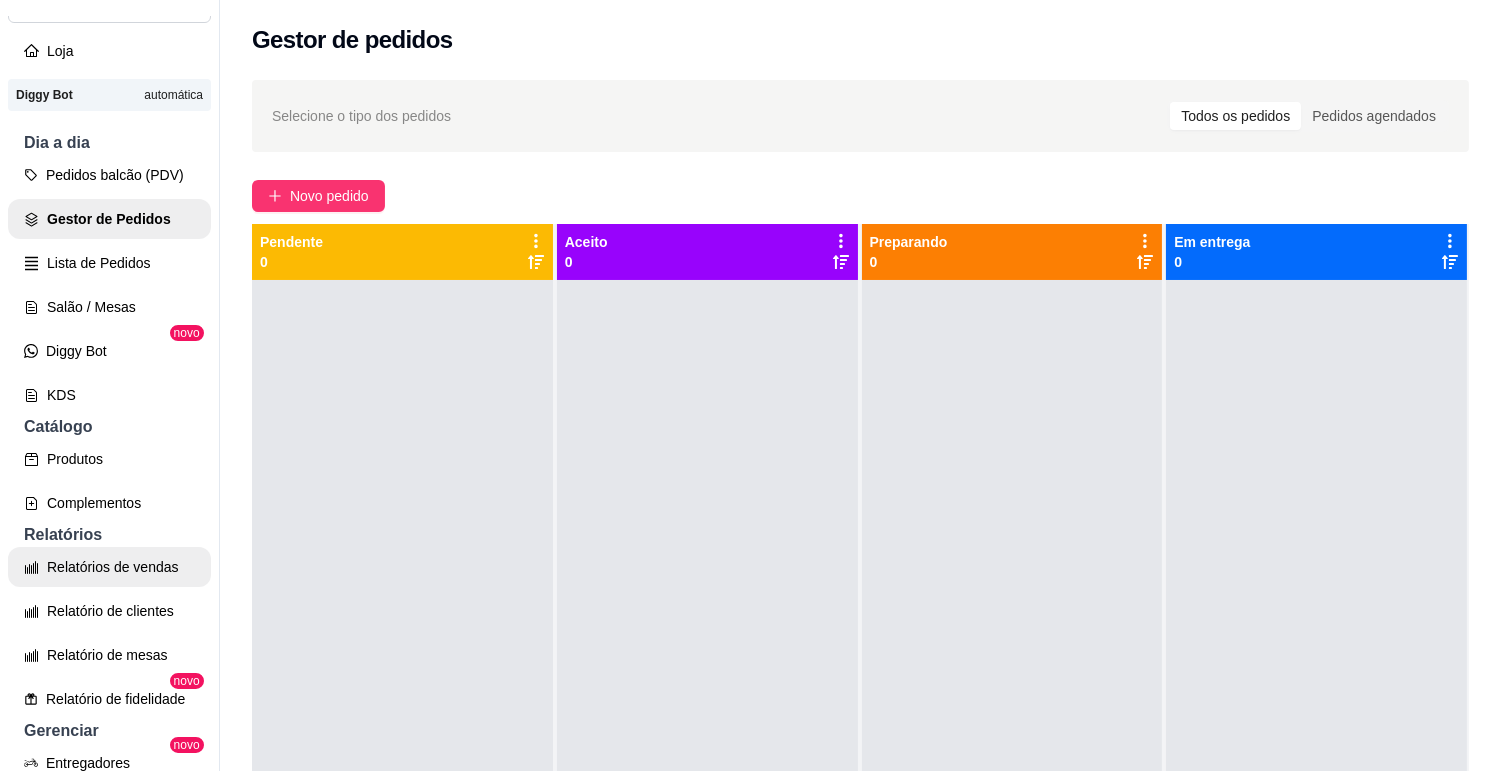 click on "Relatórios de vendas" at bounding box center [109, 567] 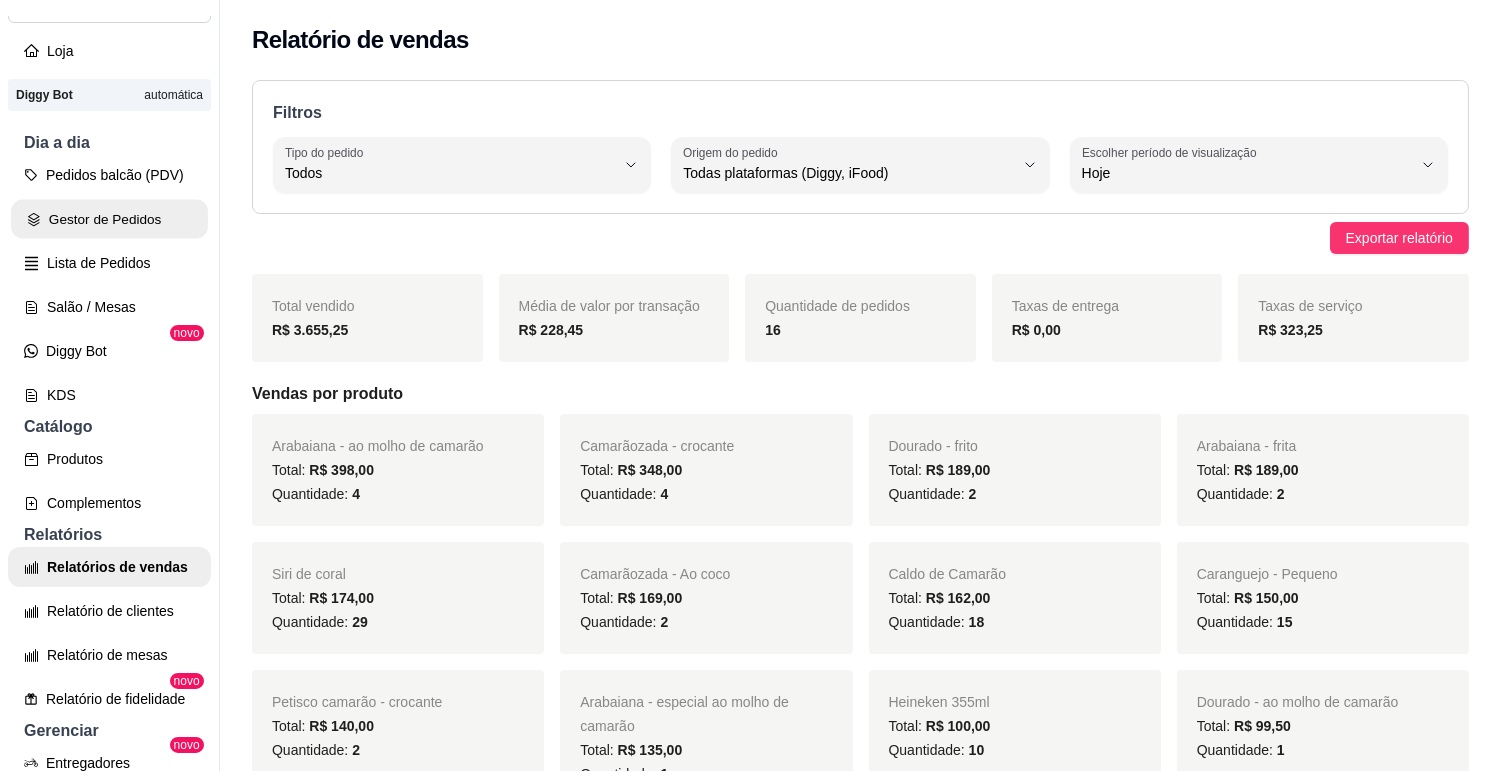 click on "Gestor de Pedidos" at bounding box center [109, 219] 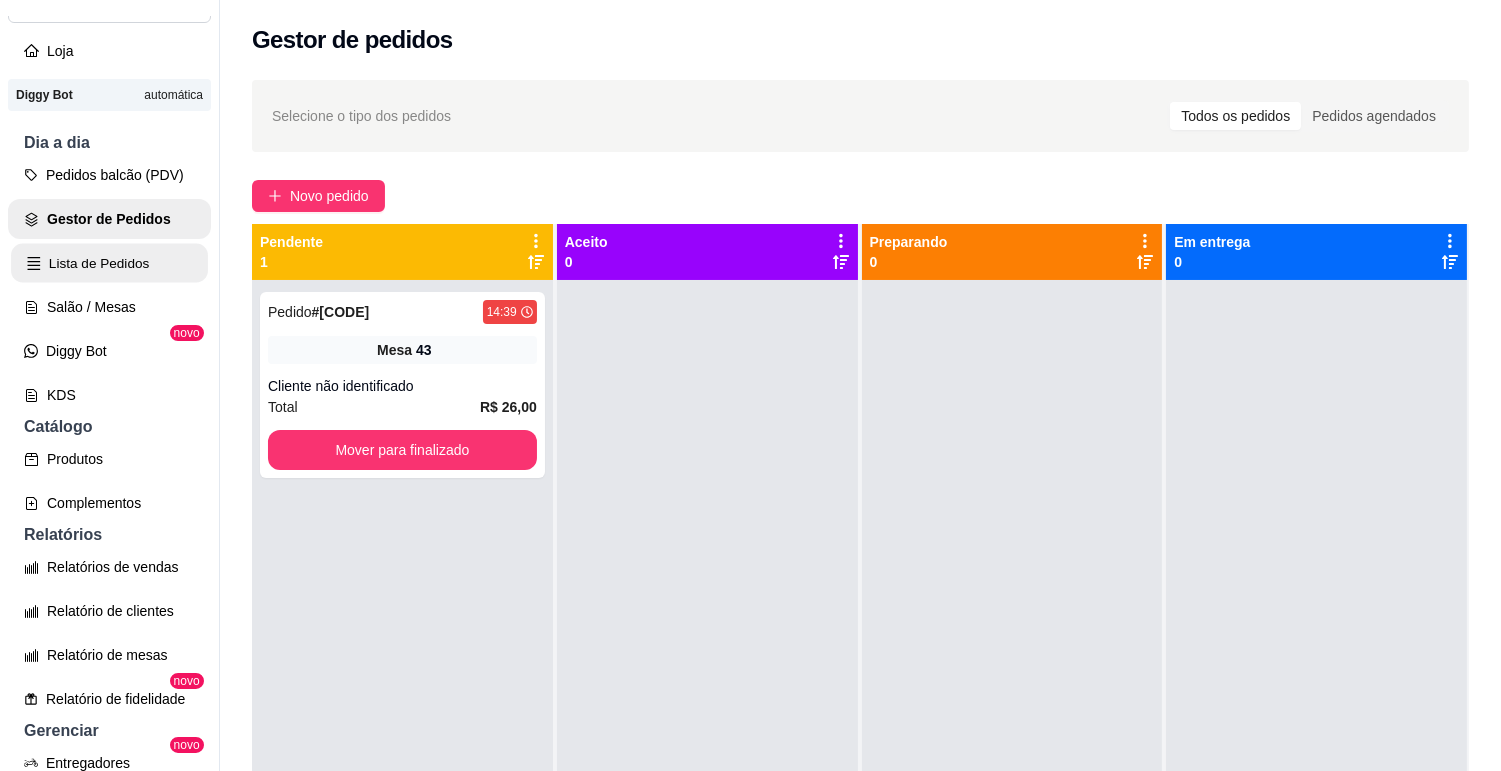 click on "Lista de Pedidos" at bounding box center [109, 263] 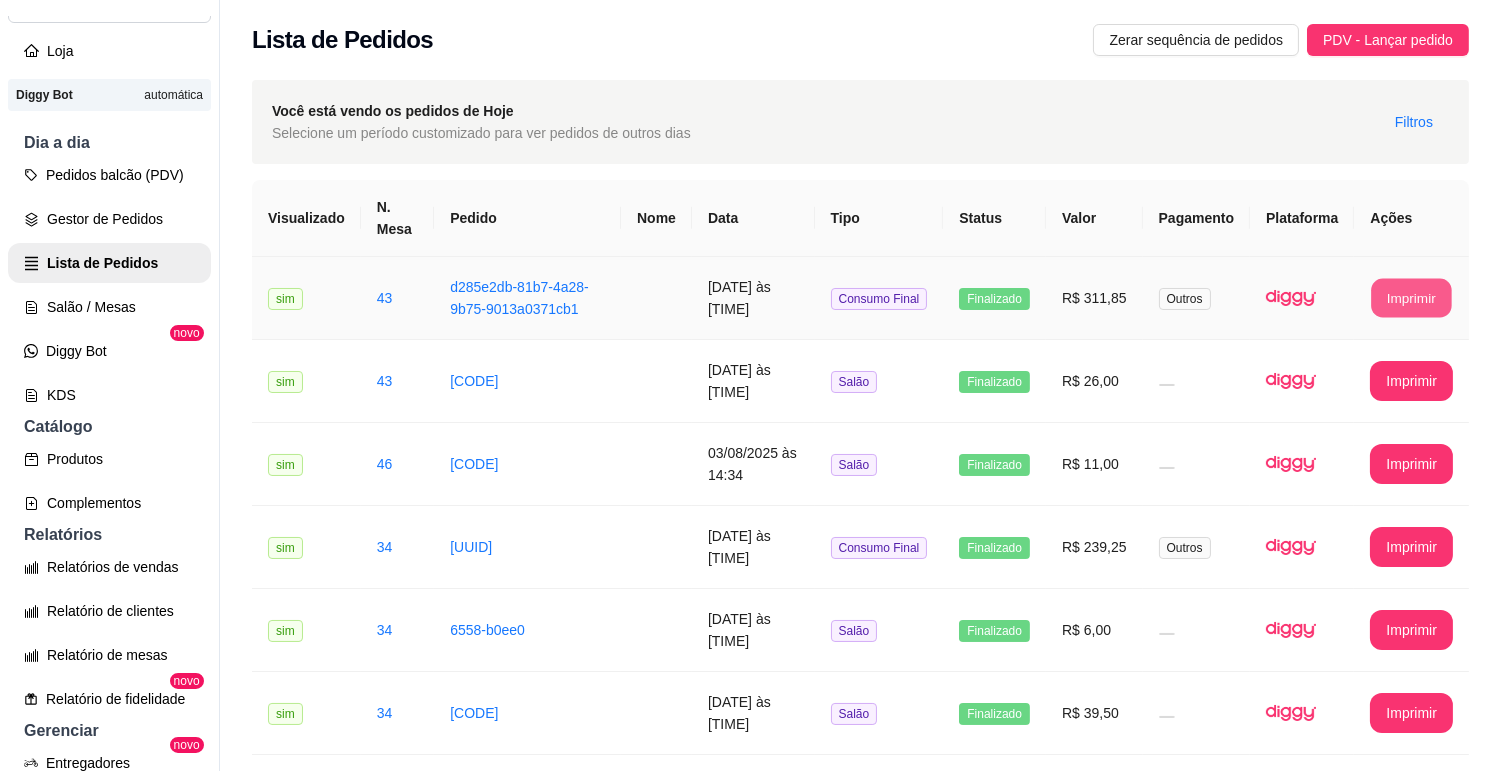 click on "Imprimir" at bounding box center (1412, 298) 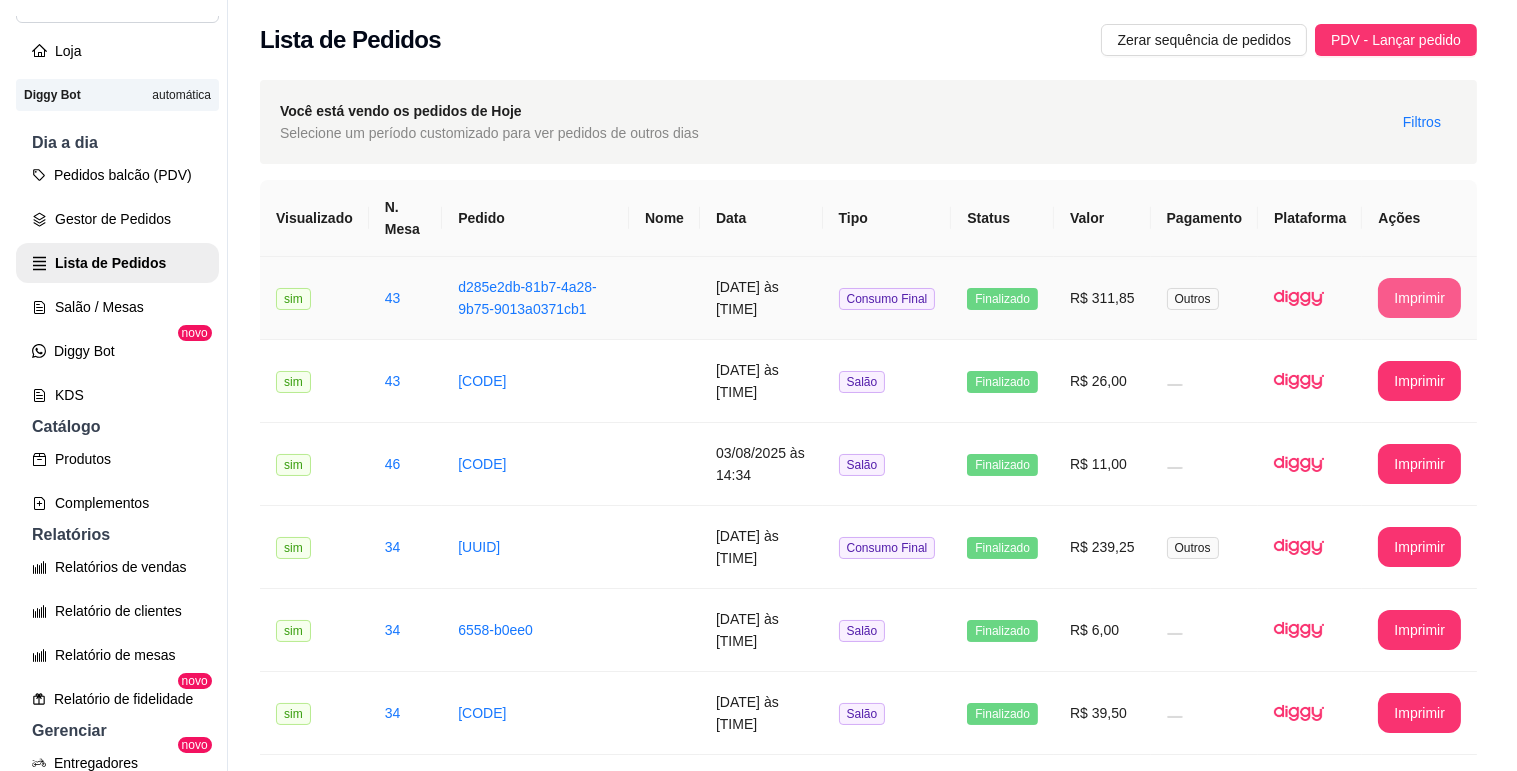 scroll, scrollTop: 0, scrollLeft: 0, axis: both 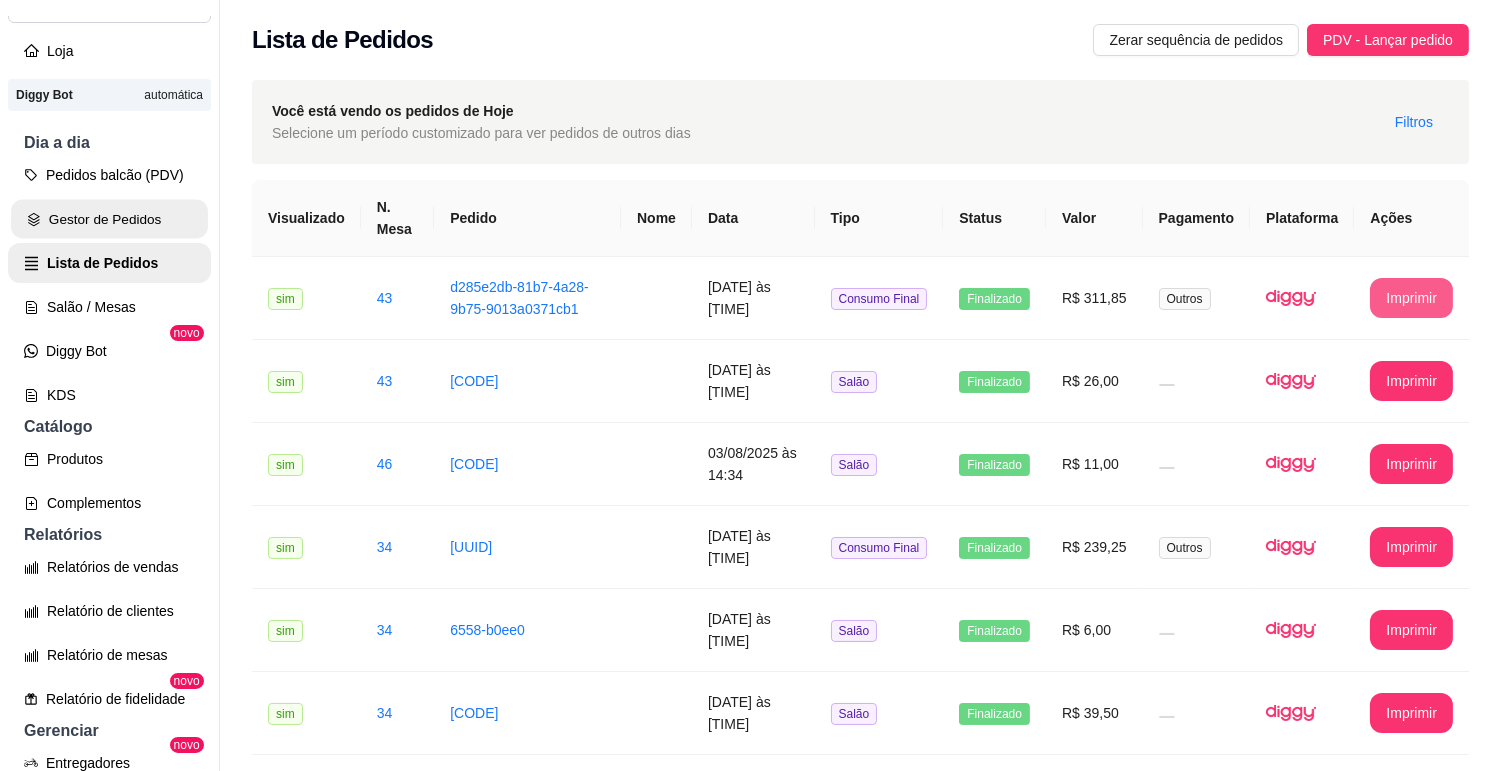 click on "Gestor de Pedidos" at bounding box center [109, 219] 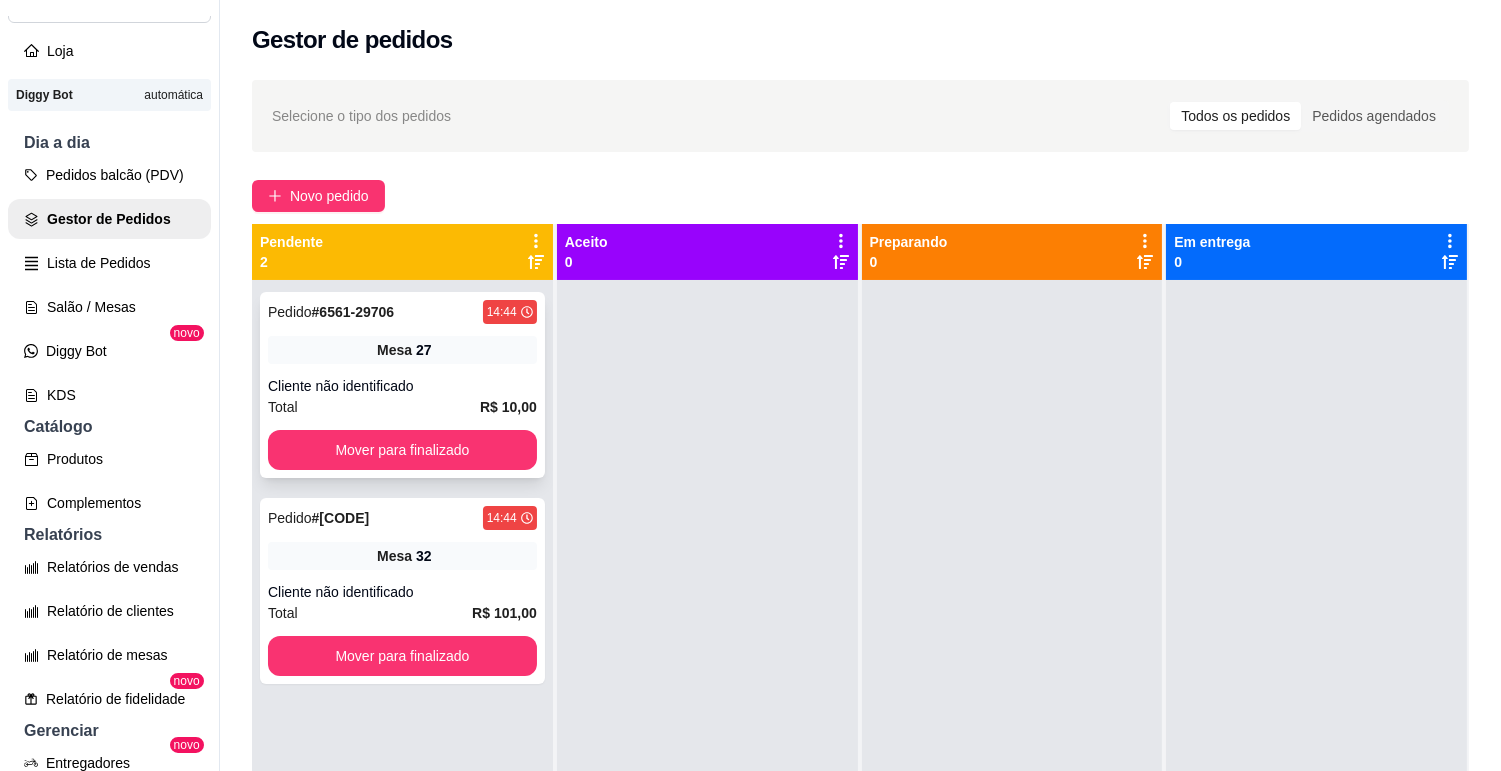 click on "Cliente não identificado" at bounding box center [402, 386] 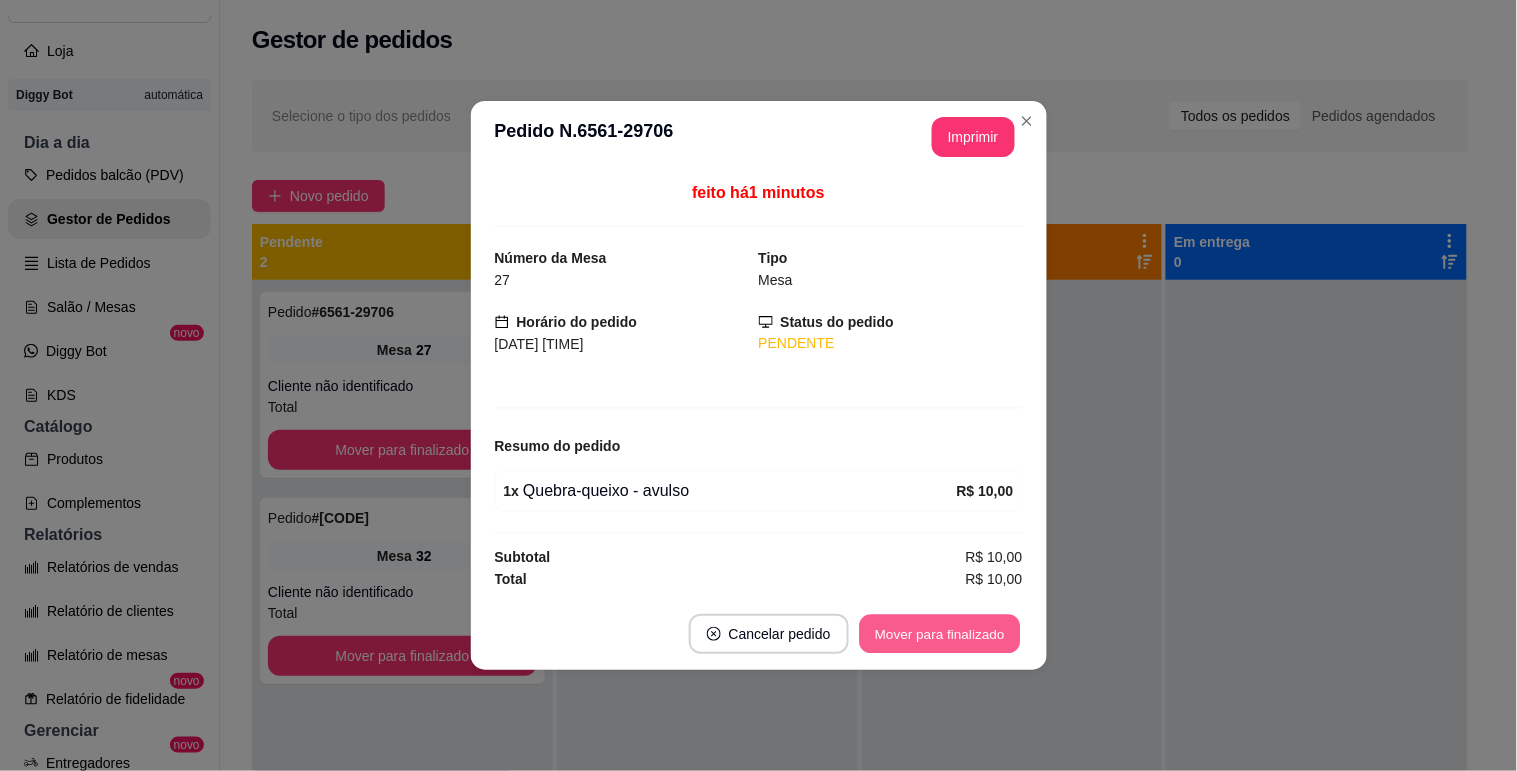 click on "Mover para finalizado" at bounding box center (939, 634) 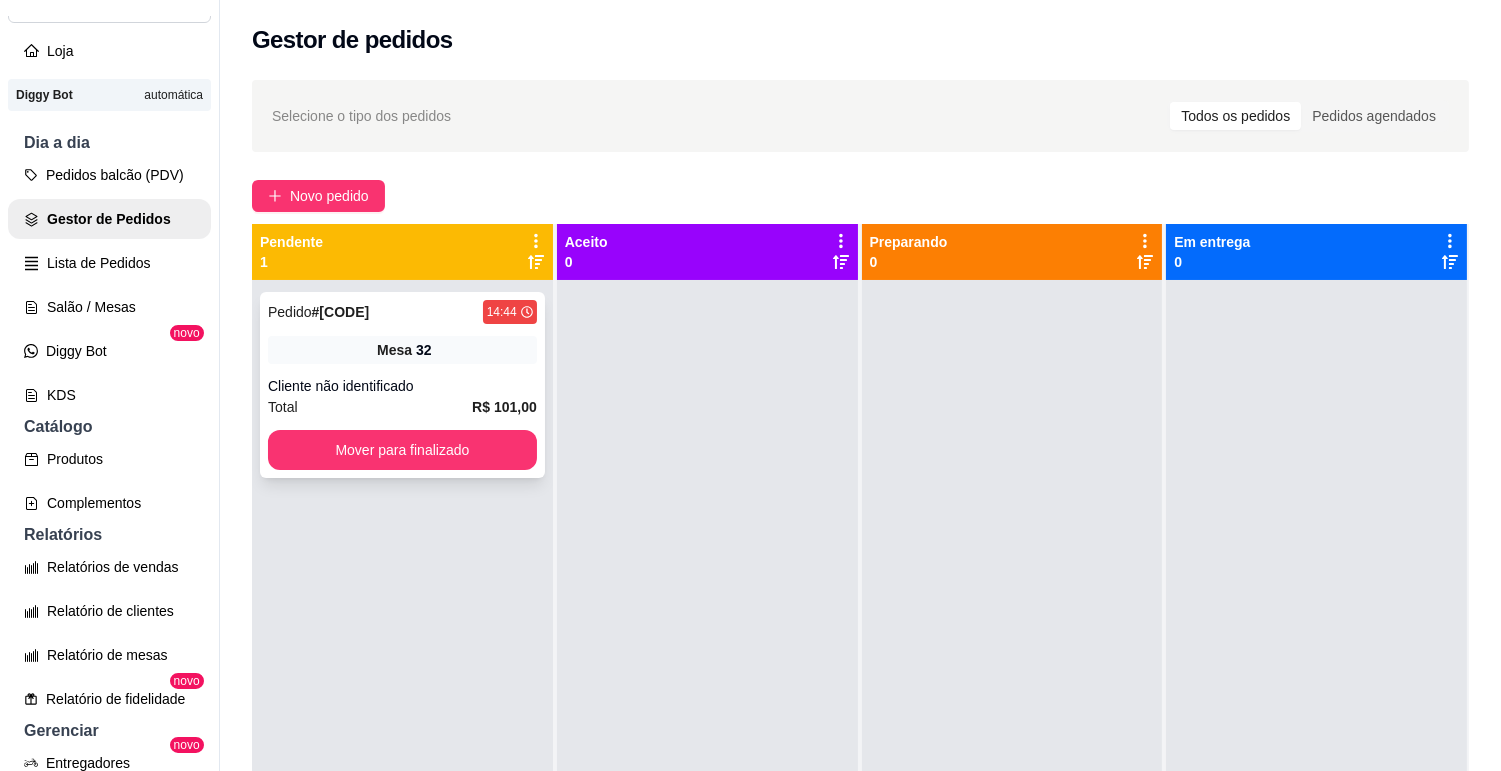 click on "Mesa 32" at bounding box center (402, 350) 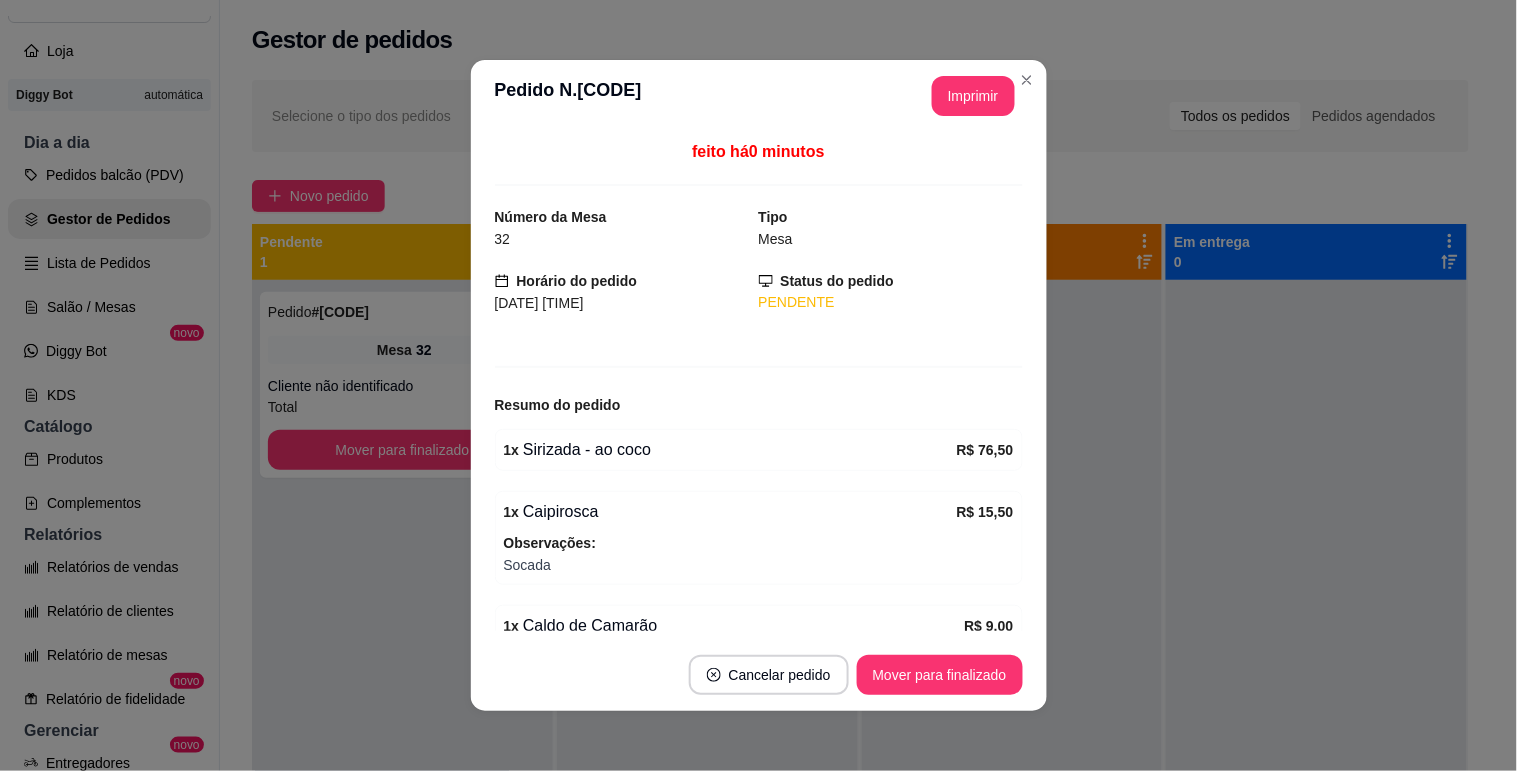 scroll, scrollTop: 95, scrollLeft: 0, axis: vertical 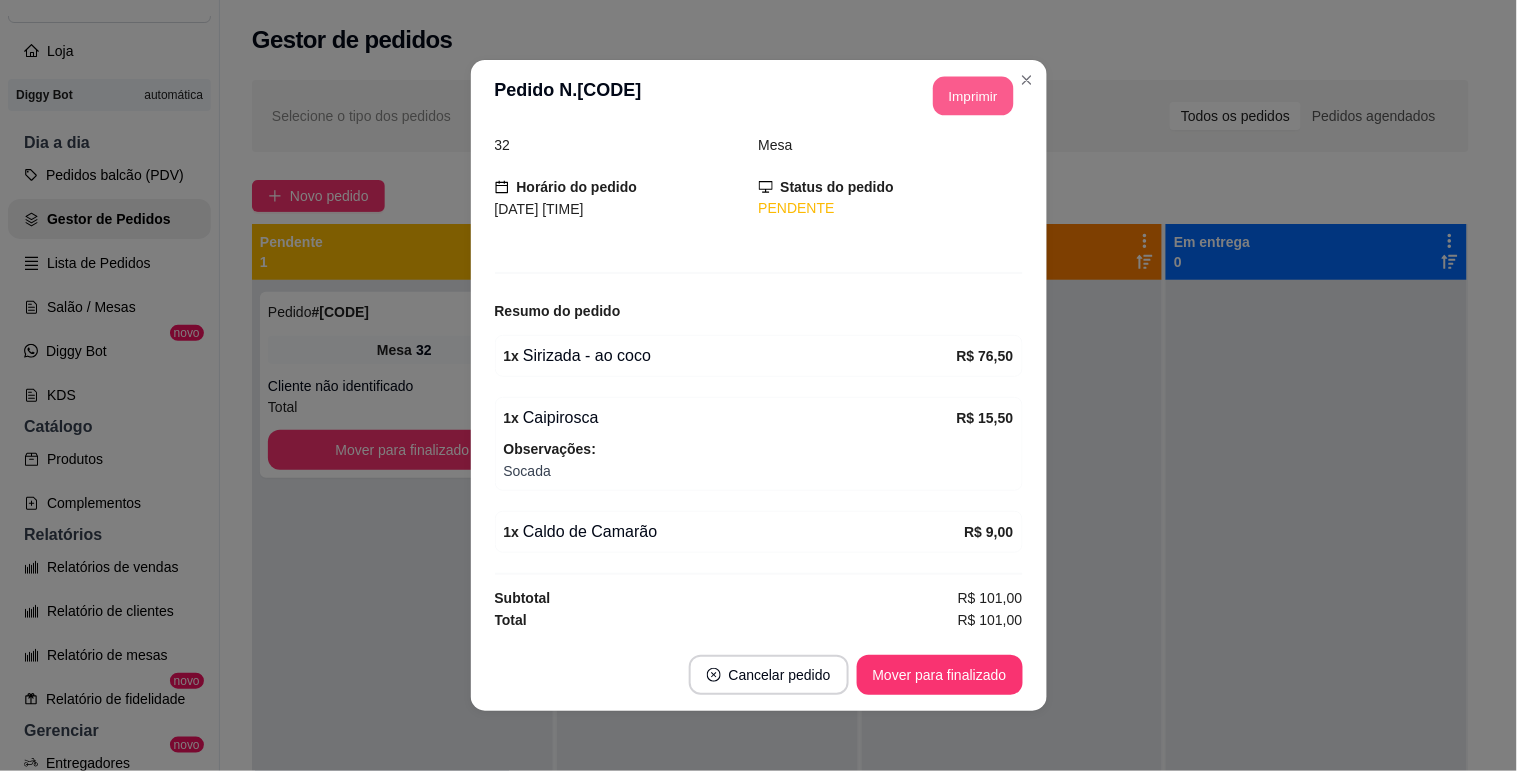 click on "Imprimir" at bounding box center (973, 96) 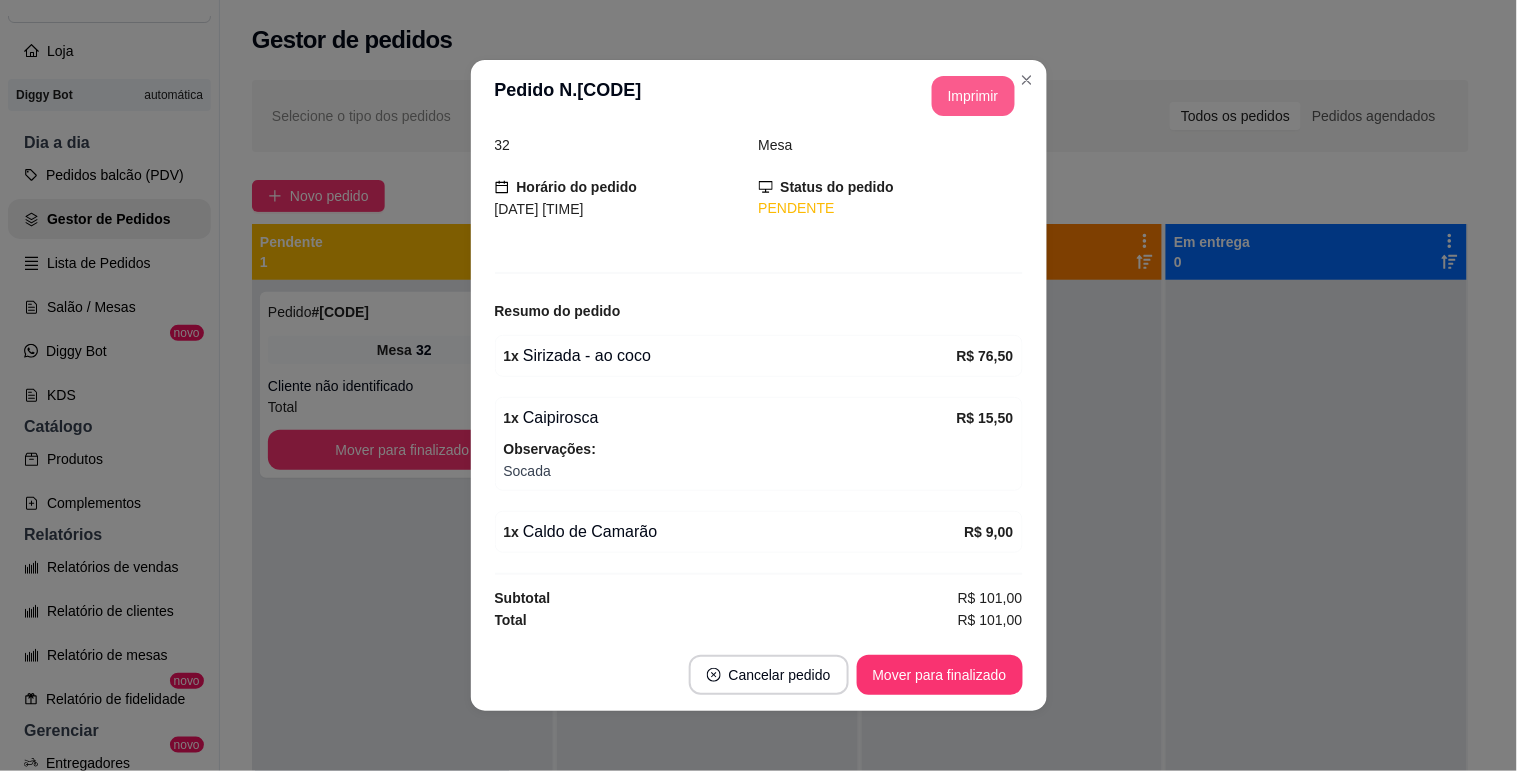 scroll, scrollTop: 0, scrollLeft: 0, axis: both 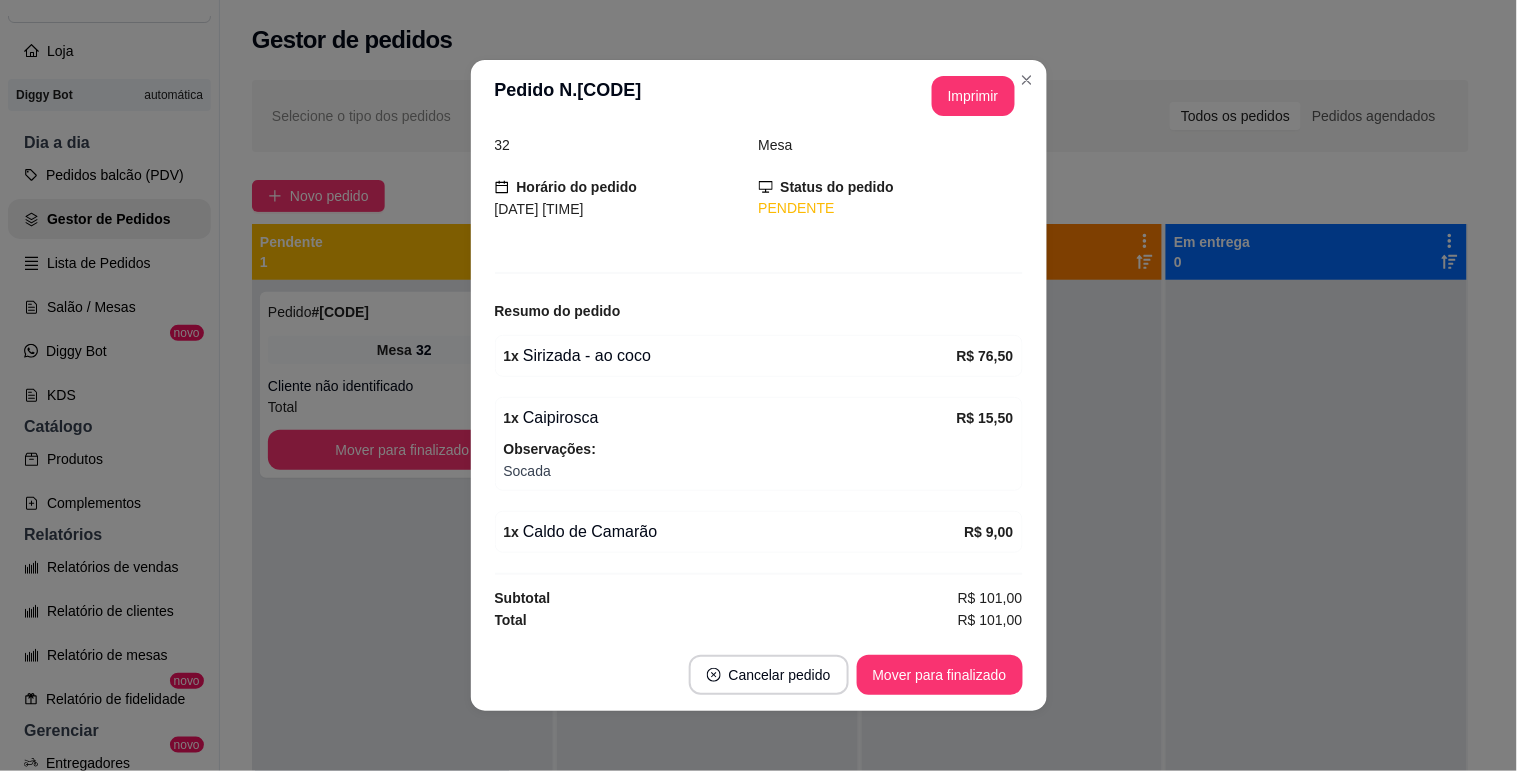 click on "Imprimir" at bounding box center [973, 96] 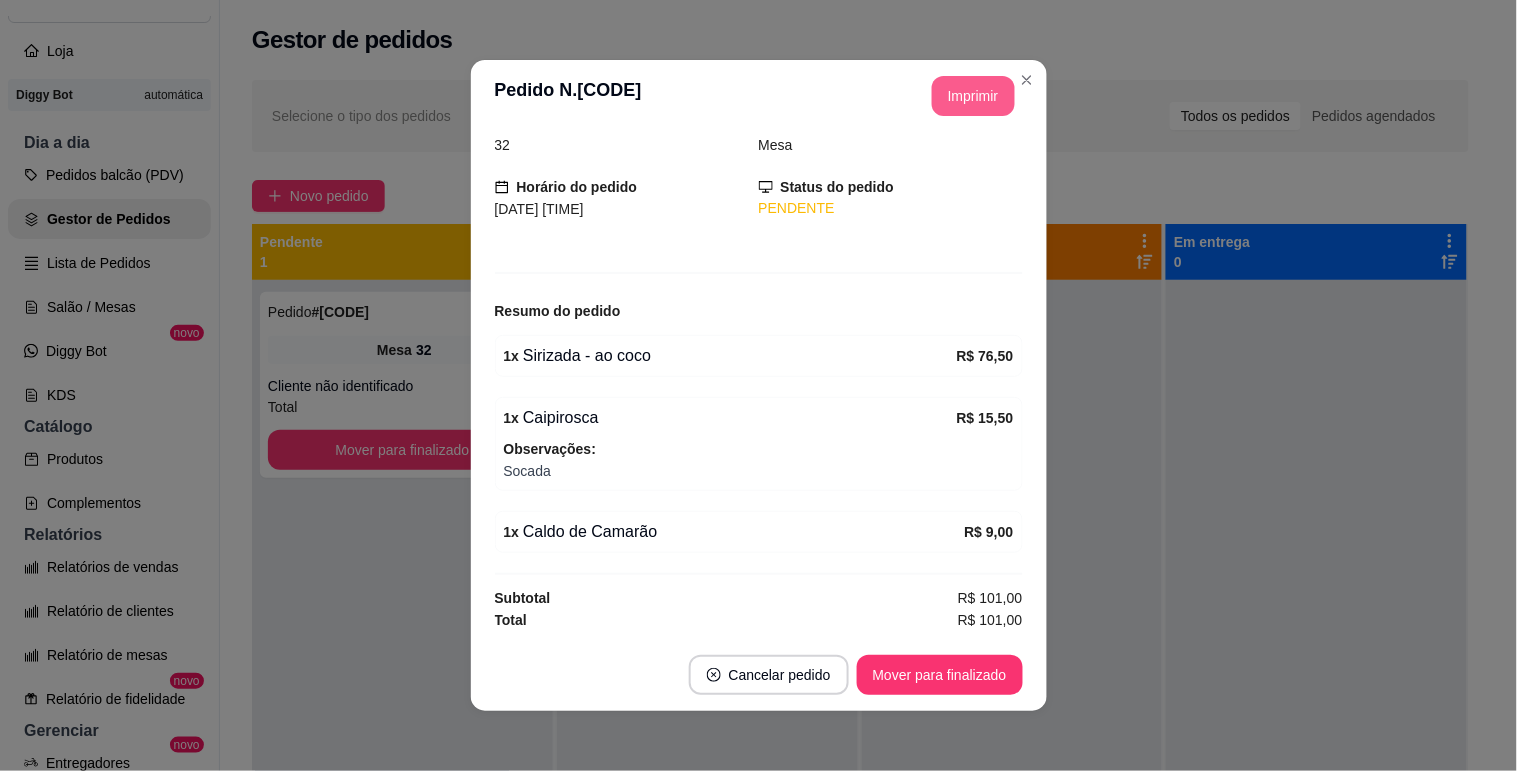 click on "Imprimir" at bounding box center (973, 96) 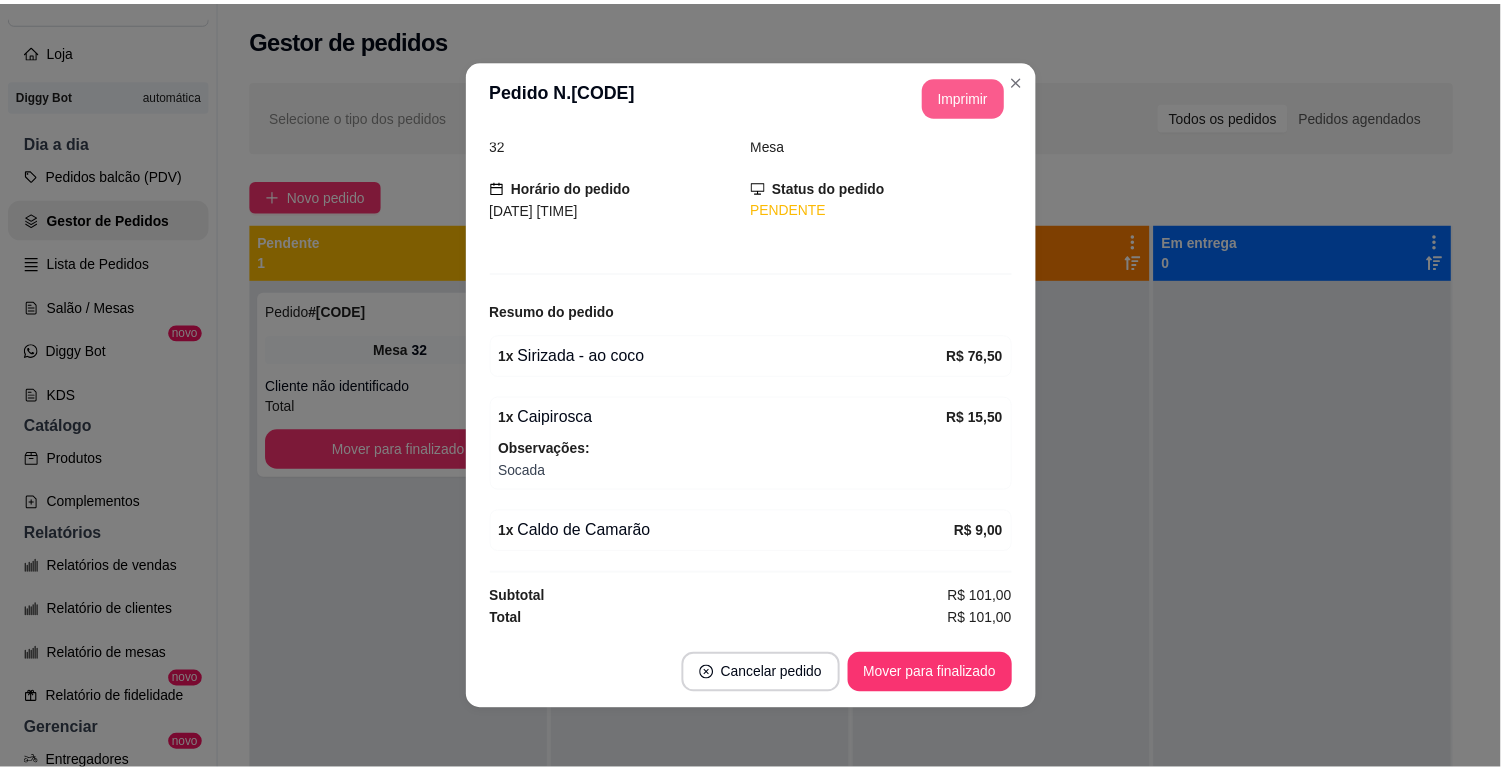 scroll, scrollTop: 0, scrollLeft: 0, axis: both 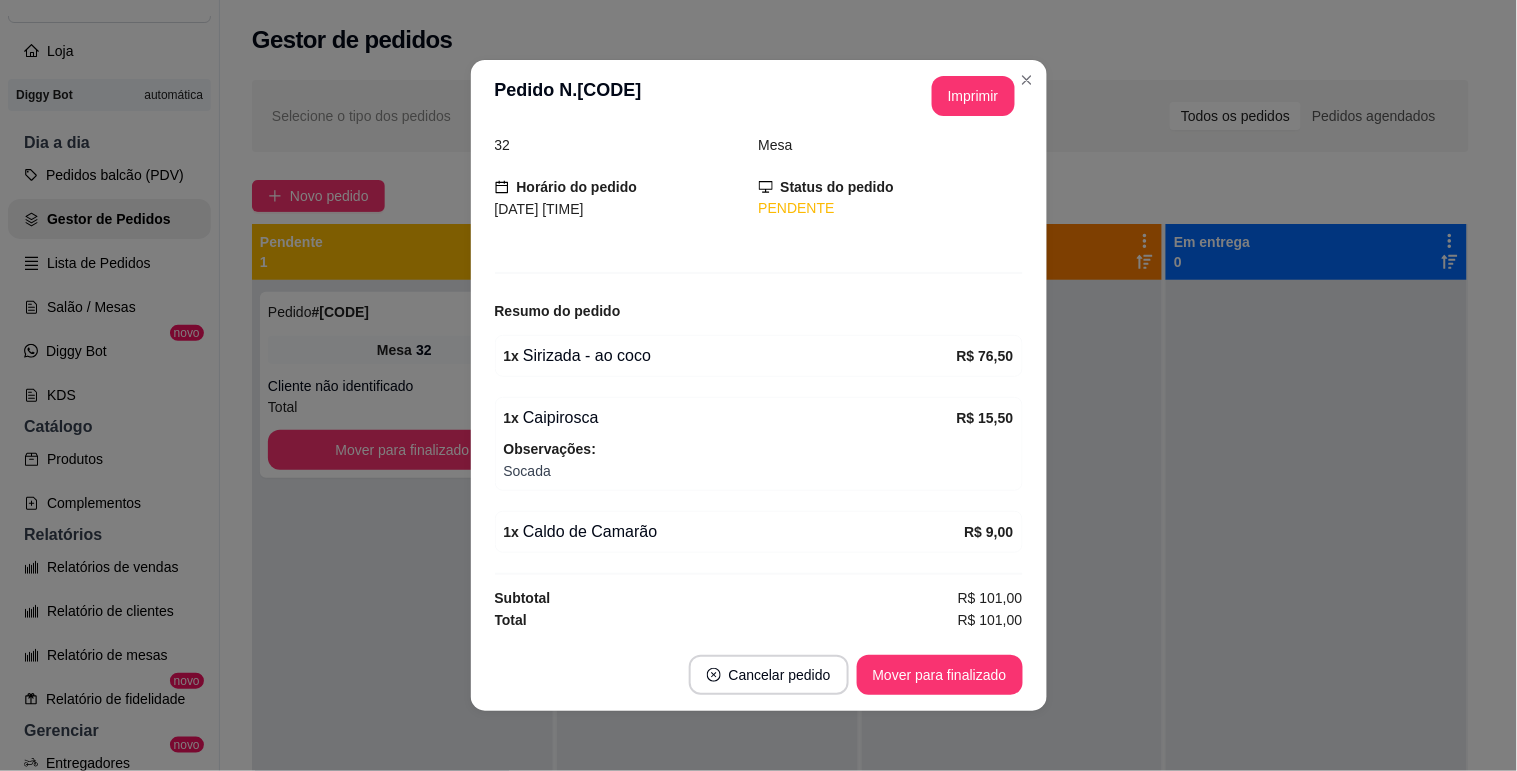 click on "Mover para finalizado" at bounding box center (940, 675) 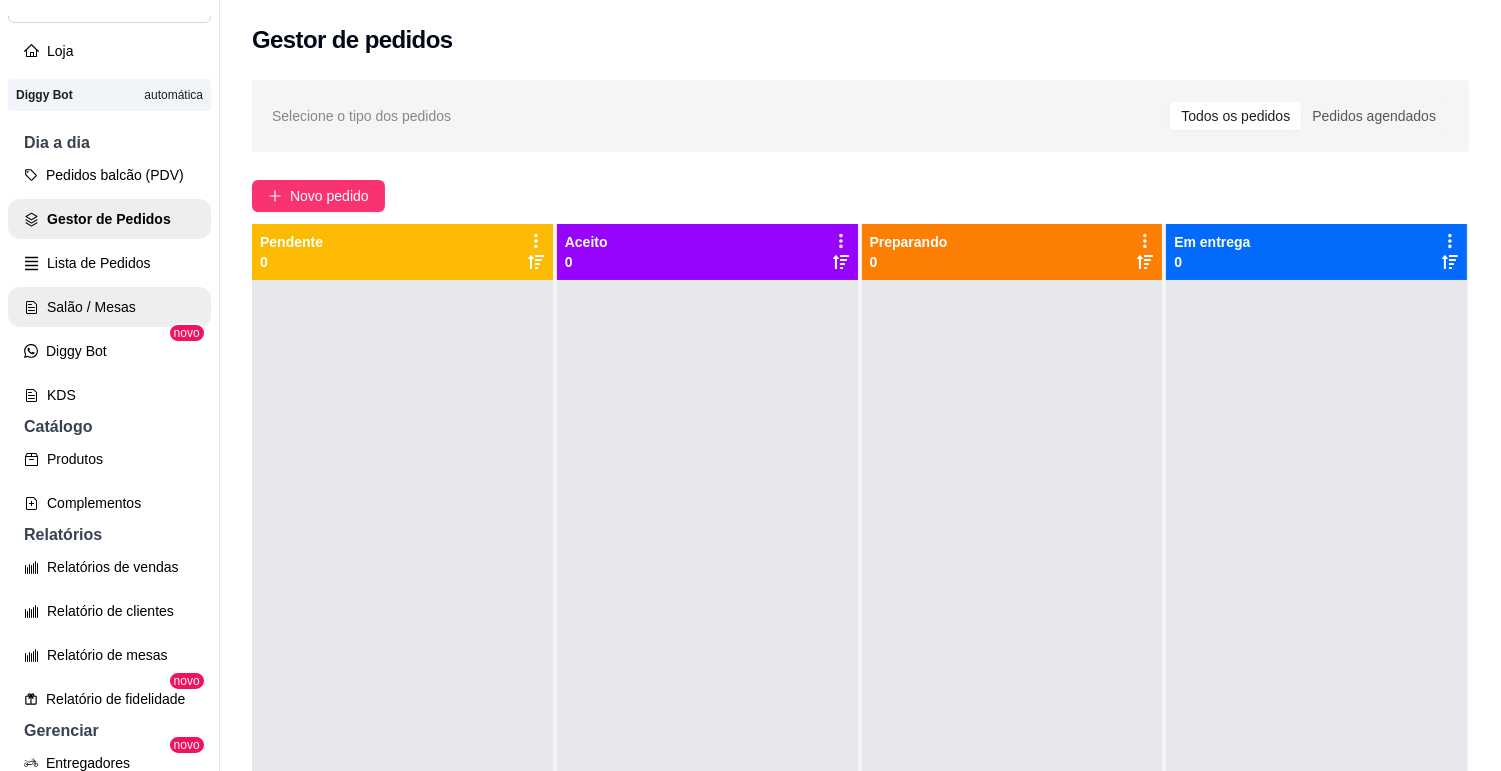 click on "Salão / Mesas" at bounding box center [109, 307] 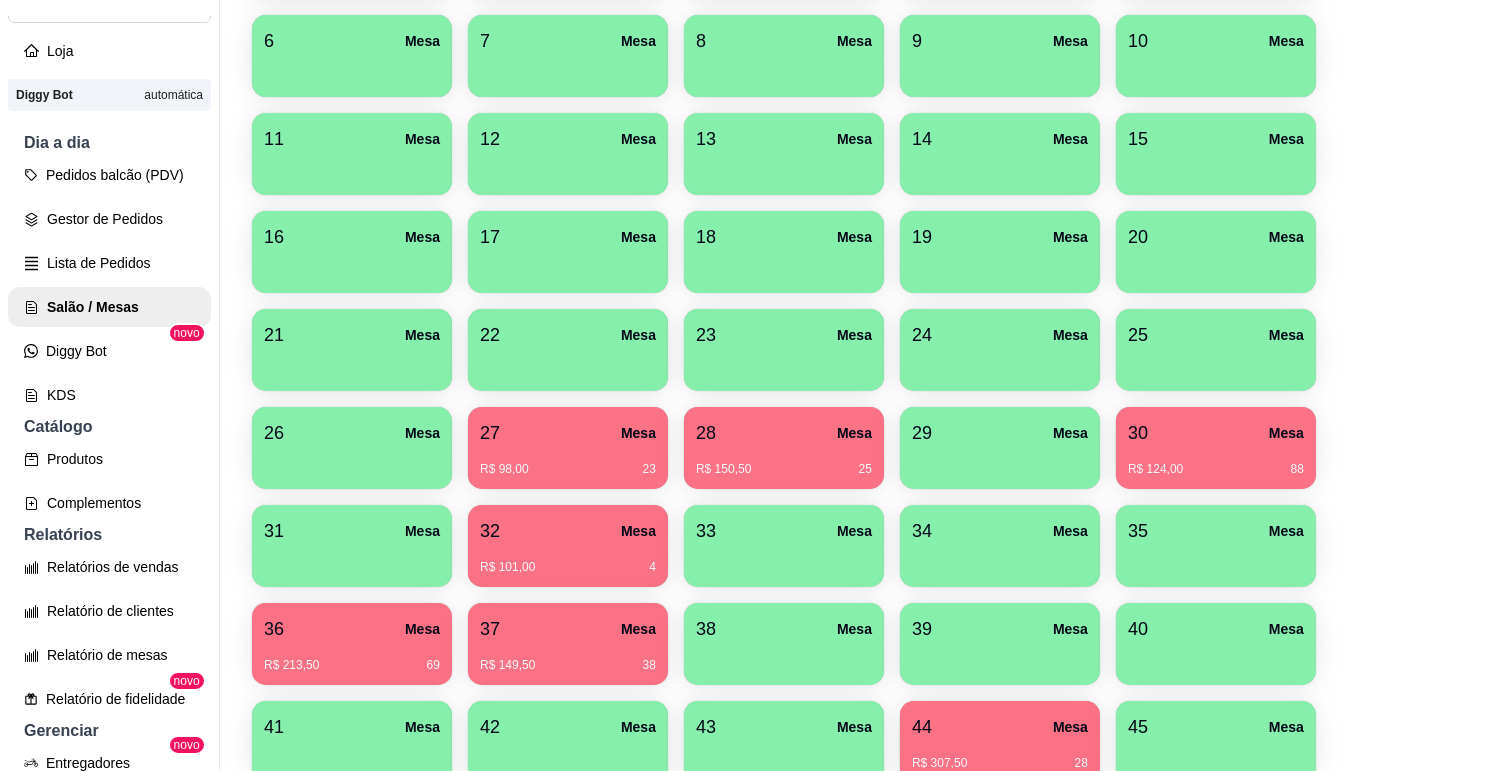scroll, scrollTop: 444, scrollLeft: 0, axis: vertical 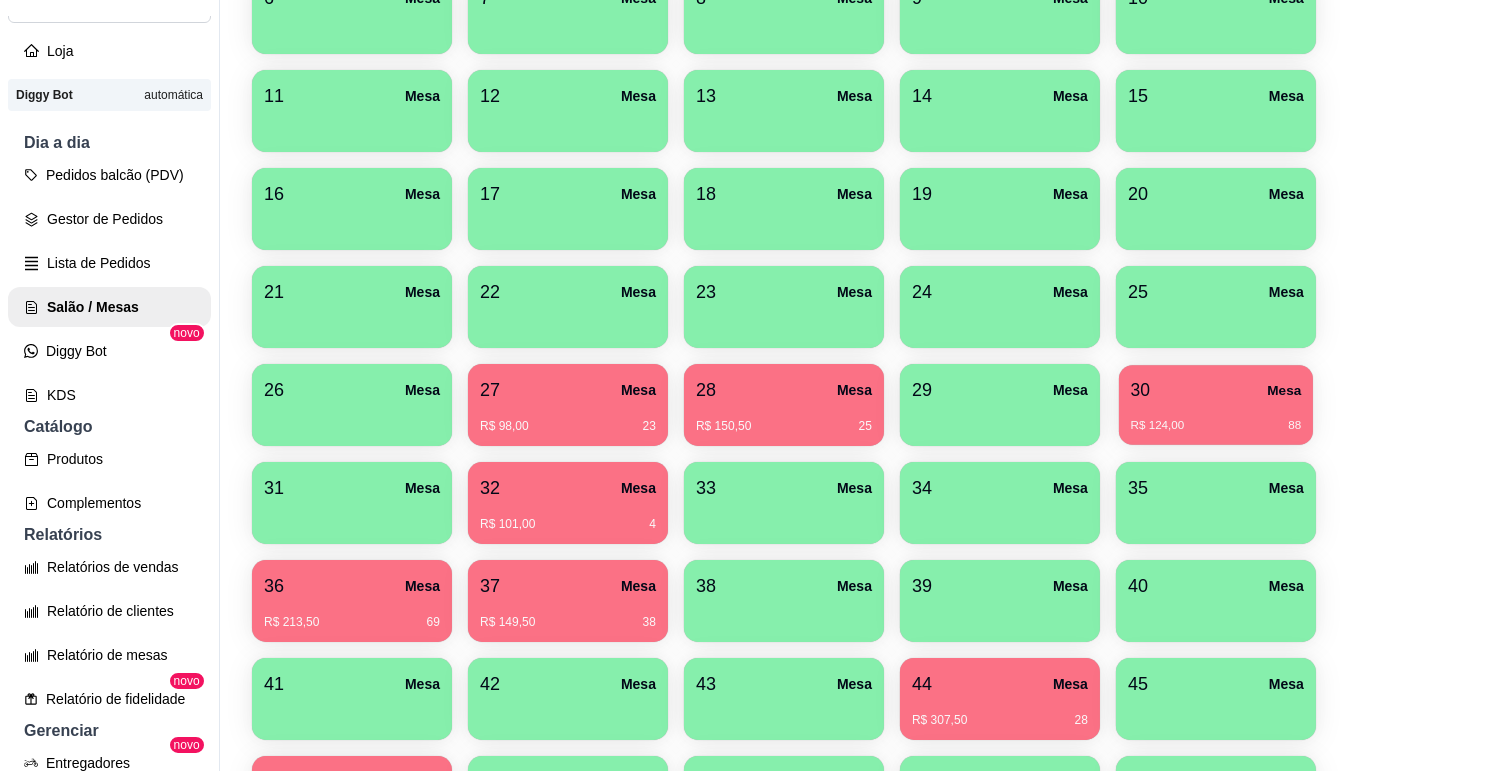 click on "R$ 124,00 88" at bounding box center (1216, 426) 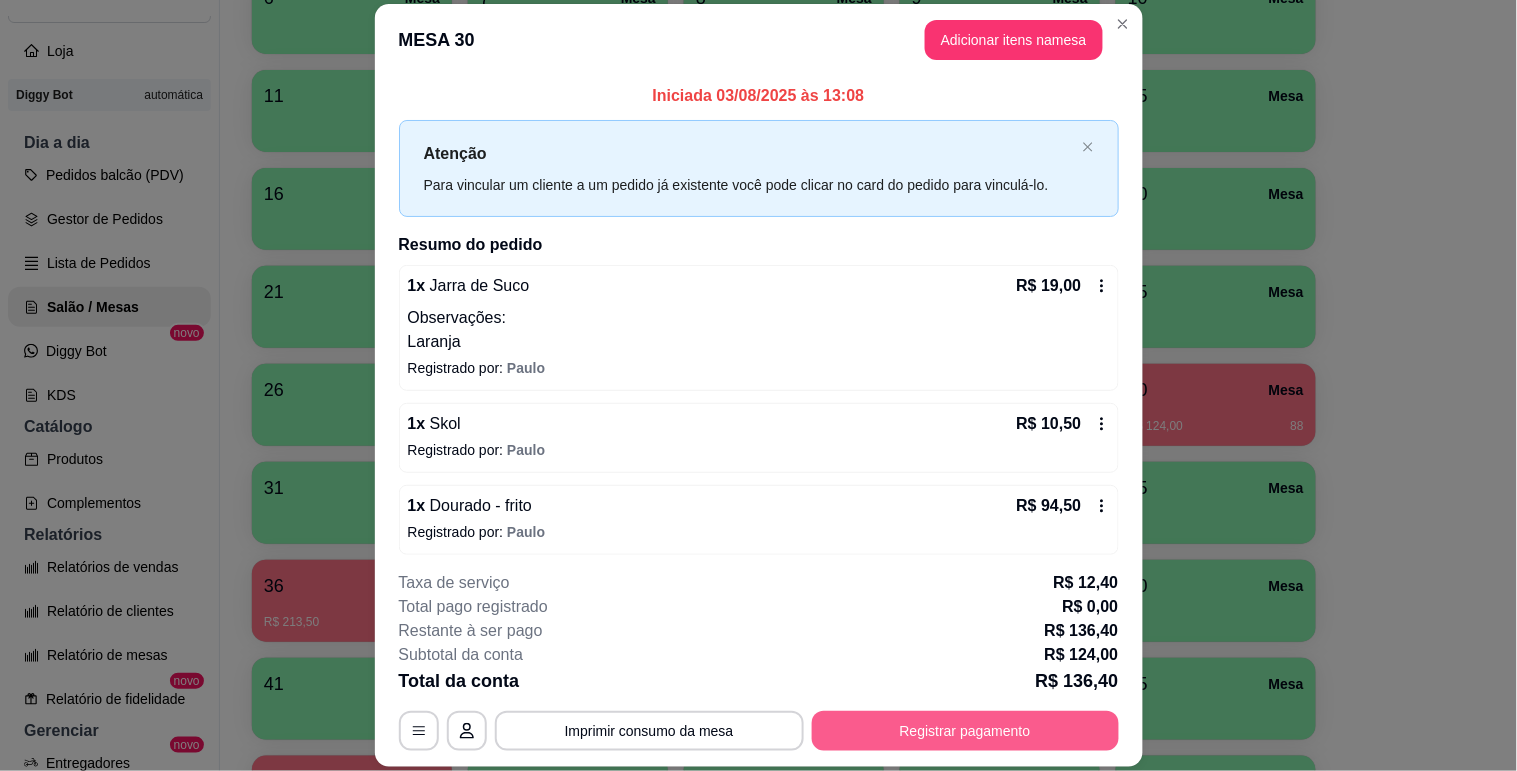click on "Registrar pagamento" at bounding box center [965, 731] 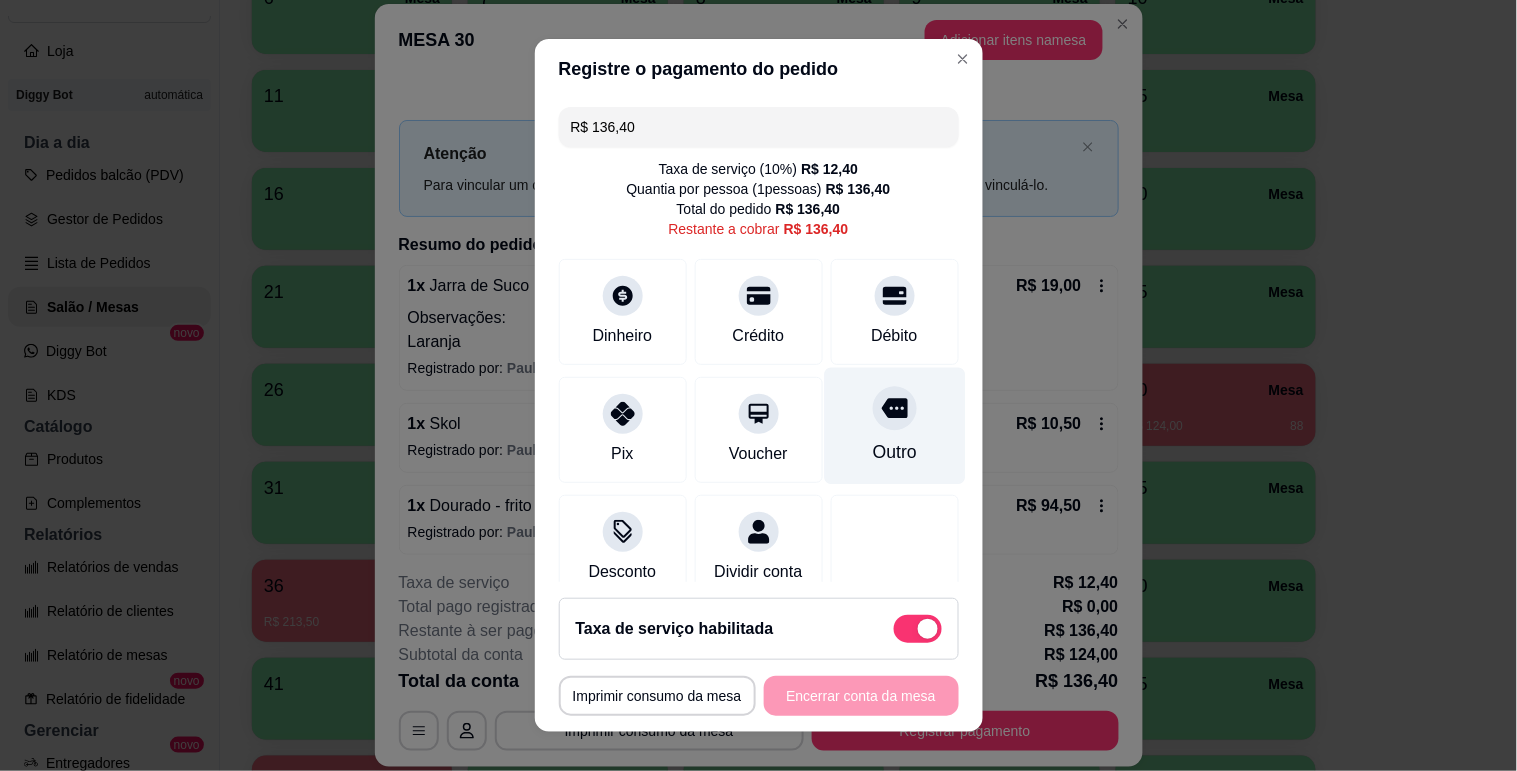 click at bounding box center [895, 408] 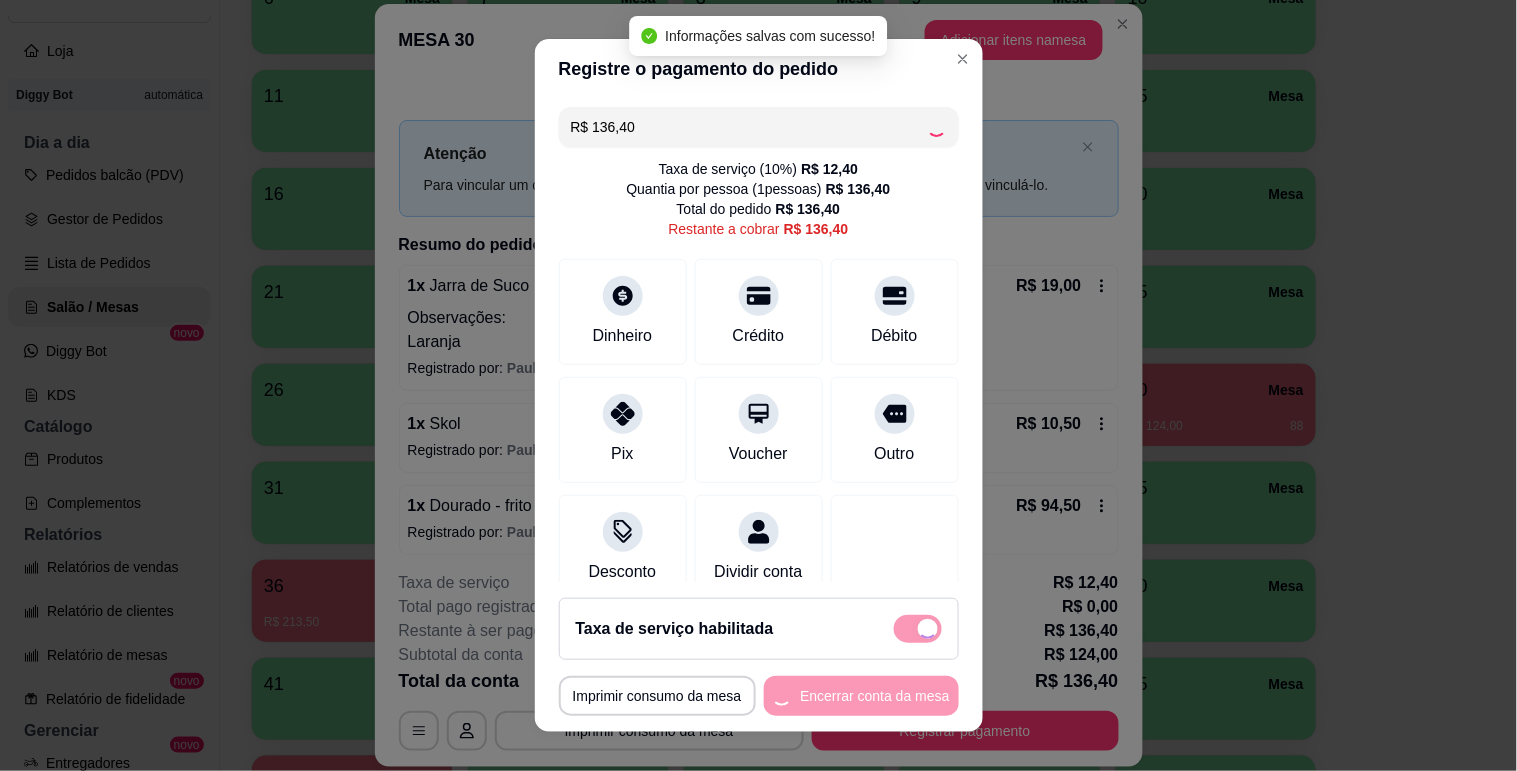 type on "R$ 0,00" 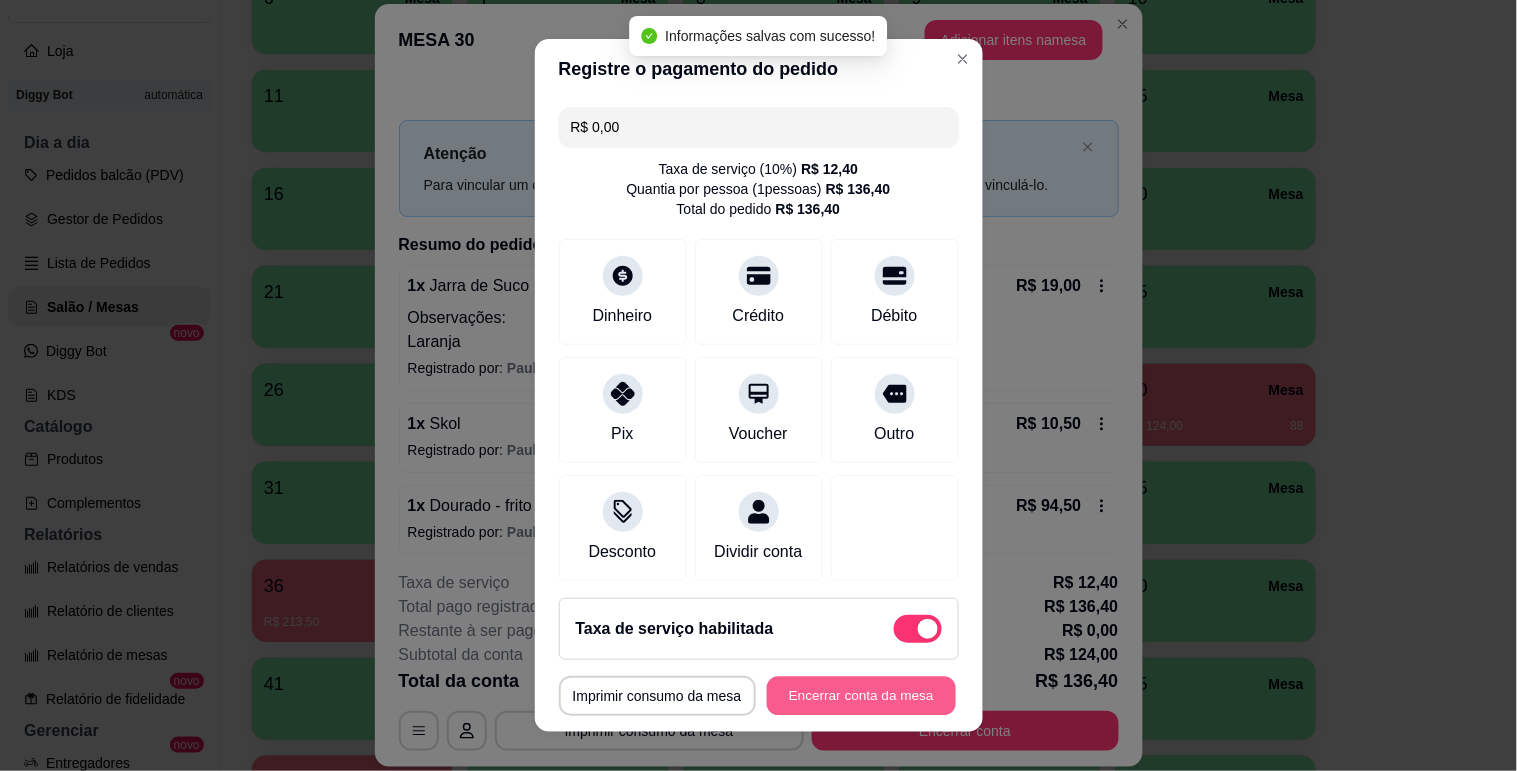click on "Encerrar conta da mesa" at bounding box center (861, 696) 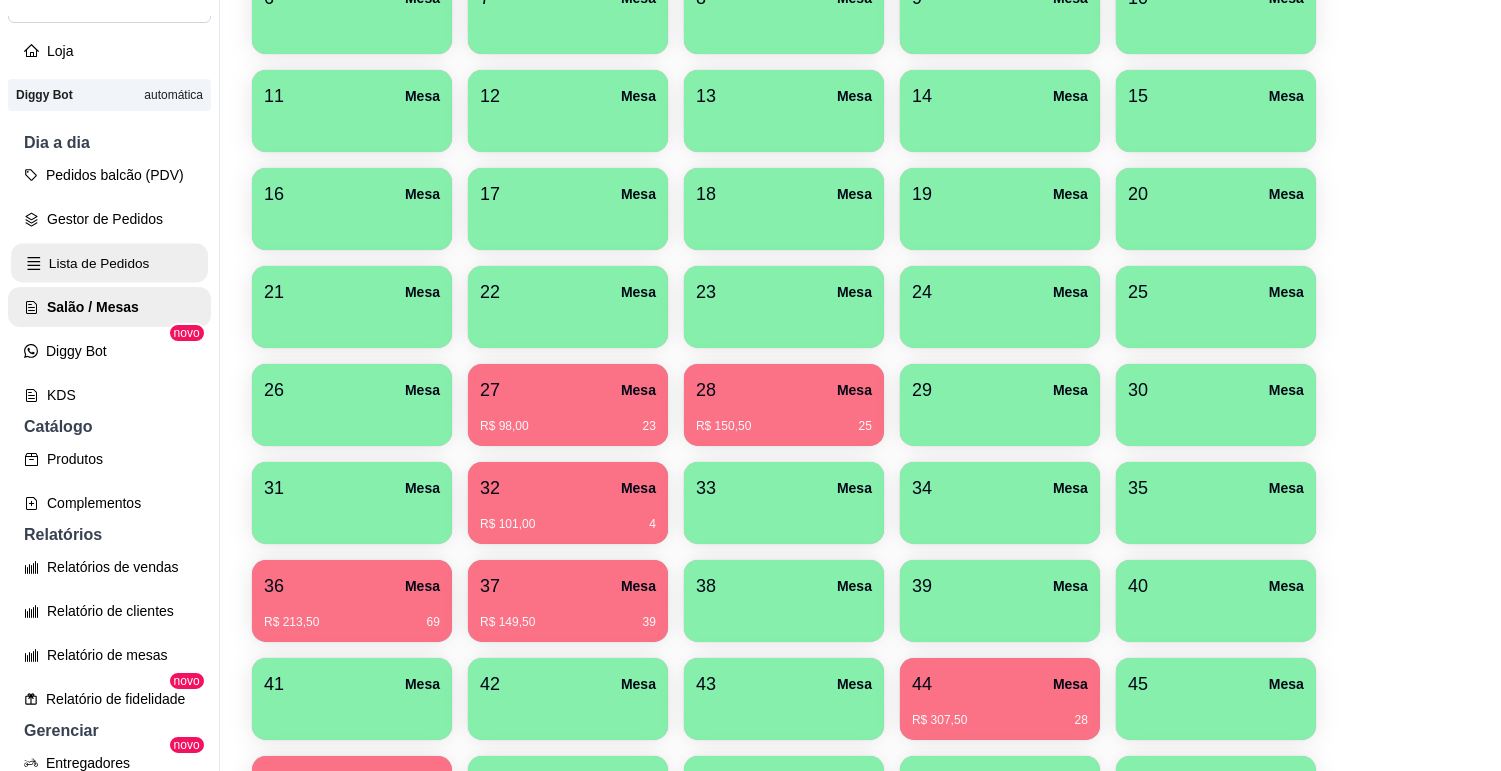 click on "Lista de Pedidos" at bounding box center (109, 263) 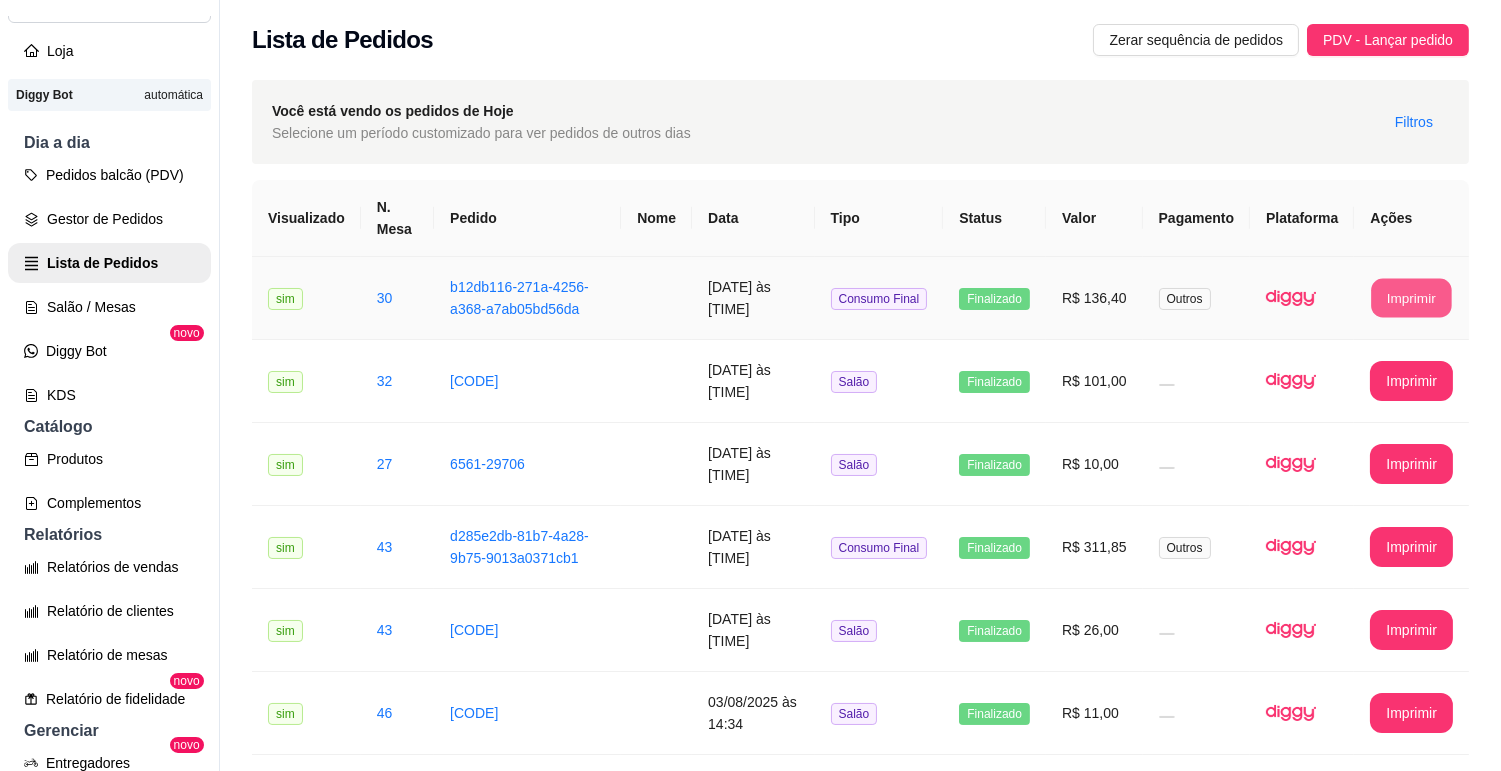 click on "Imprimir" at bounding box center [1412, 298] 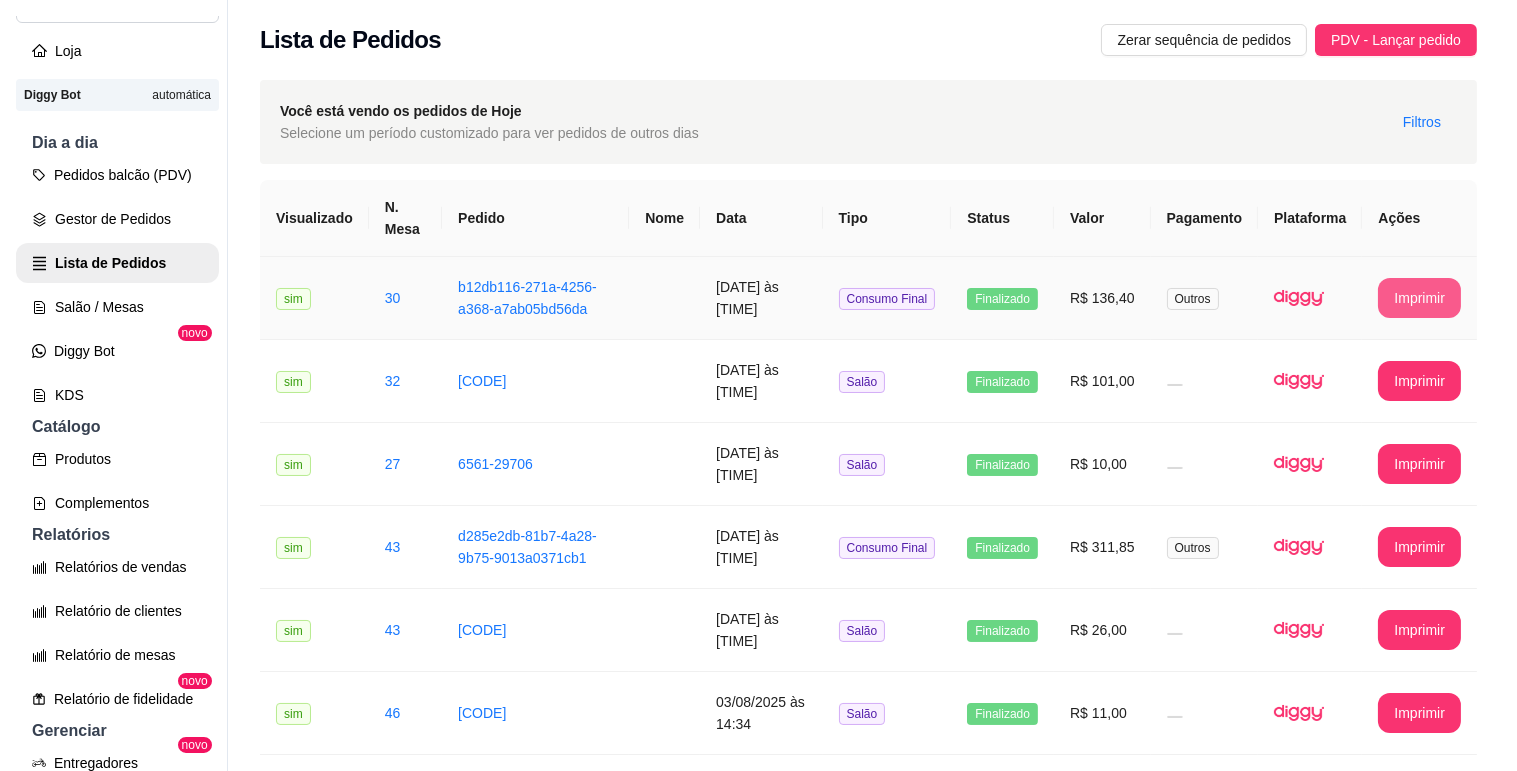 scroll, scrollTop: 0, scrollLeft: 0, axis: both 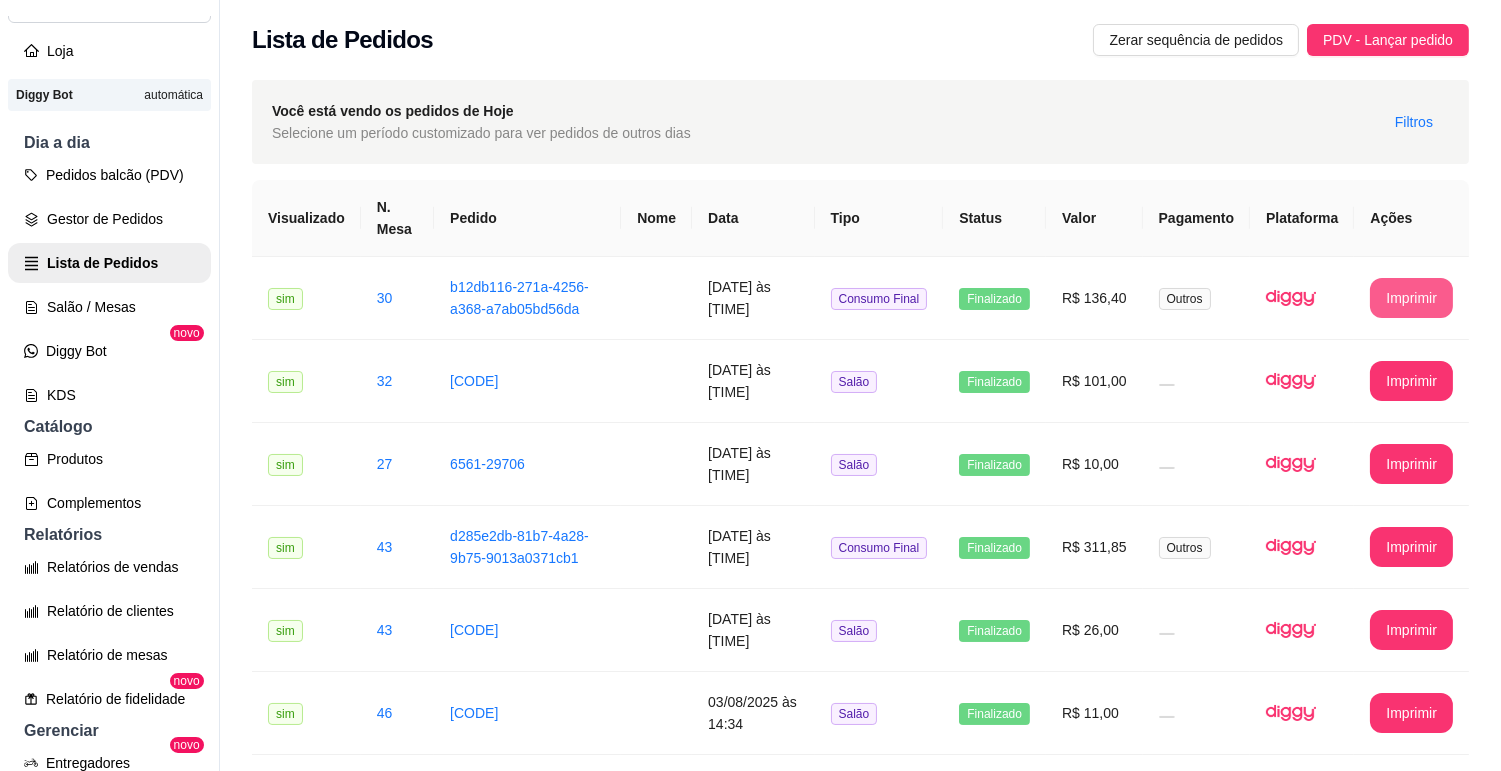 click on "Pedidos balcão (PDV) Gestor de Pedidos Lista de Pedidos Salão / Mesas Diggy Bot novo KDS" at bounding box center [109, 285] 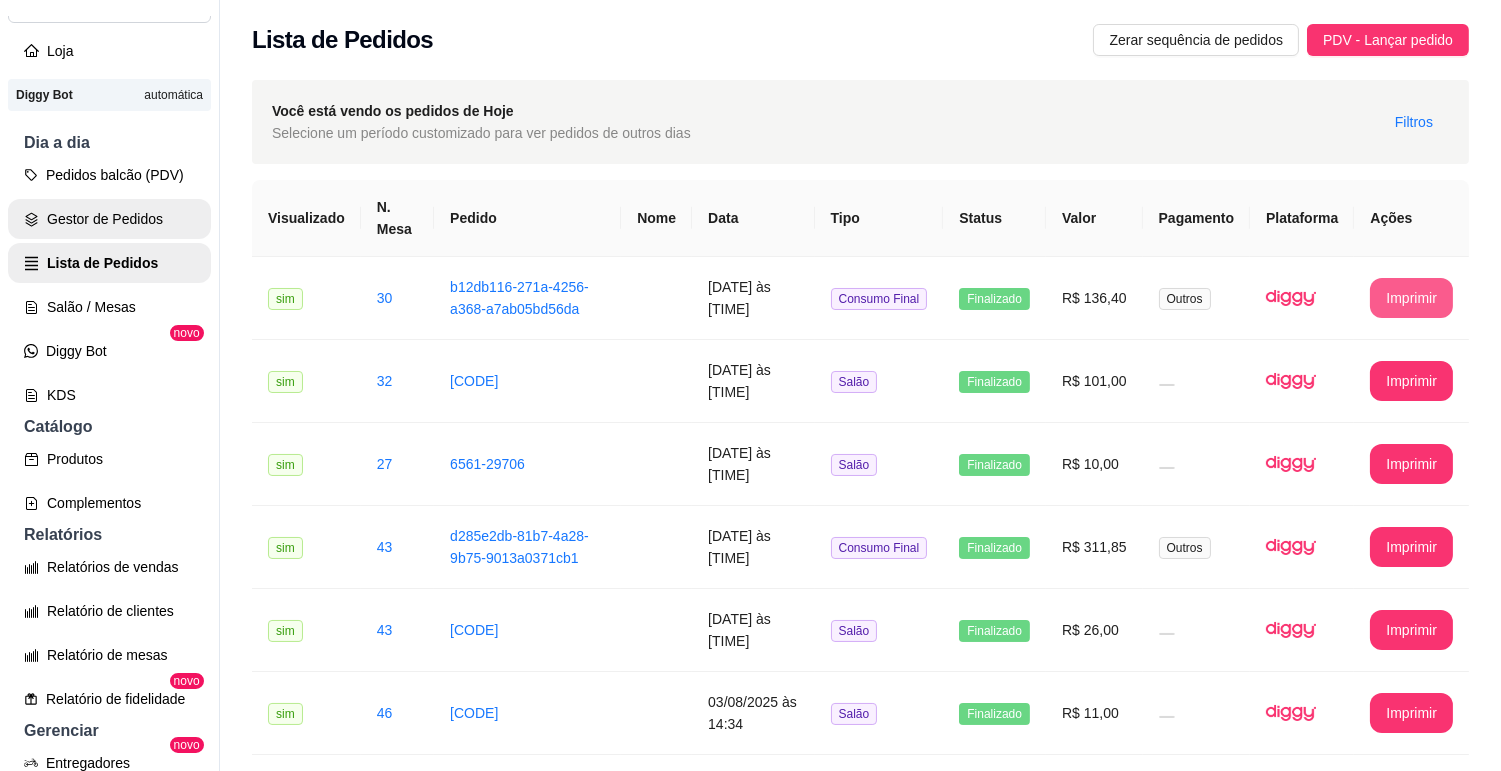 click on "Gestor de Pedidos" at bounding box center [109, 219] 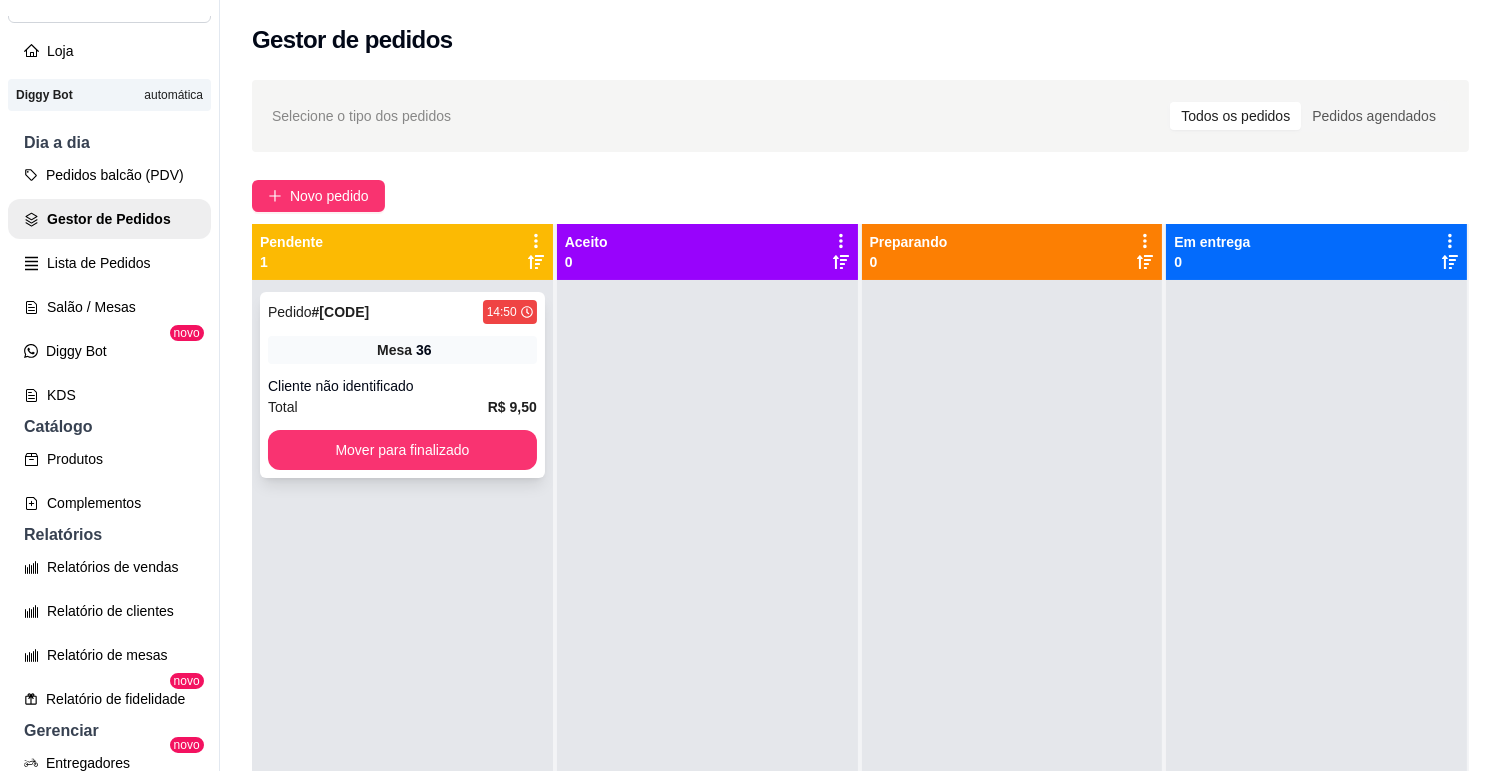 click on "Mesa 36" at bounding box center [402, 350] 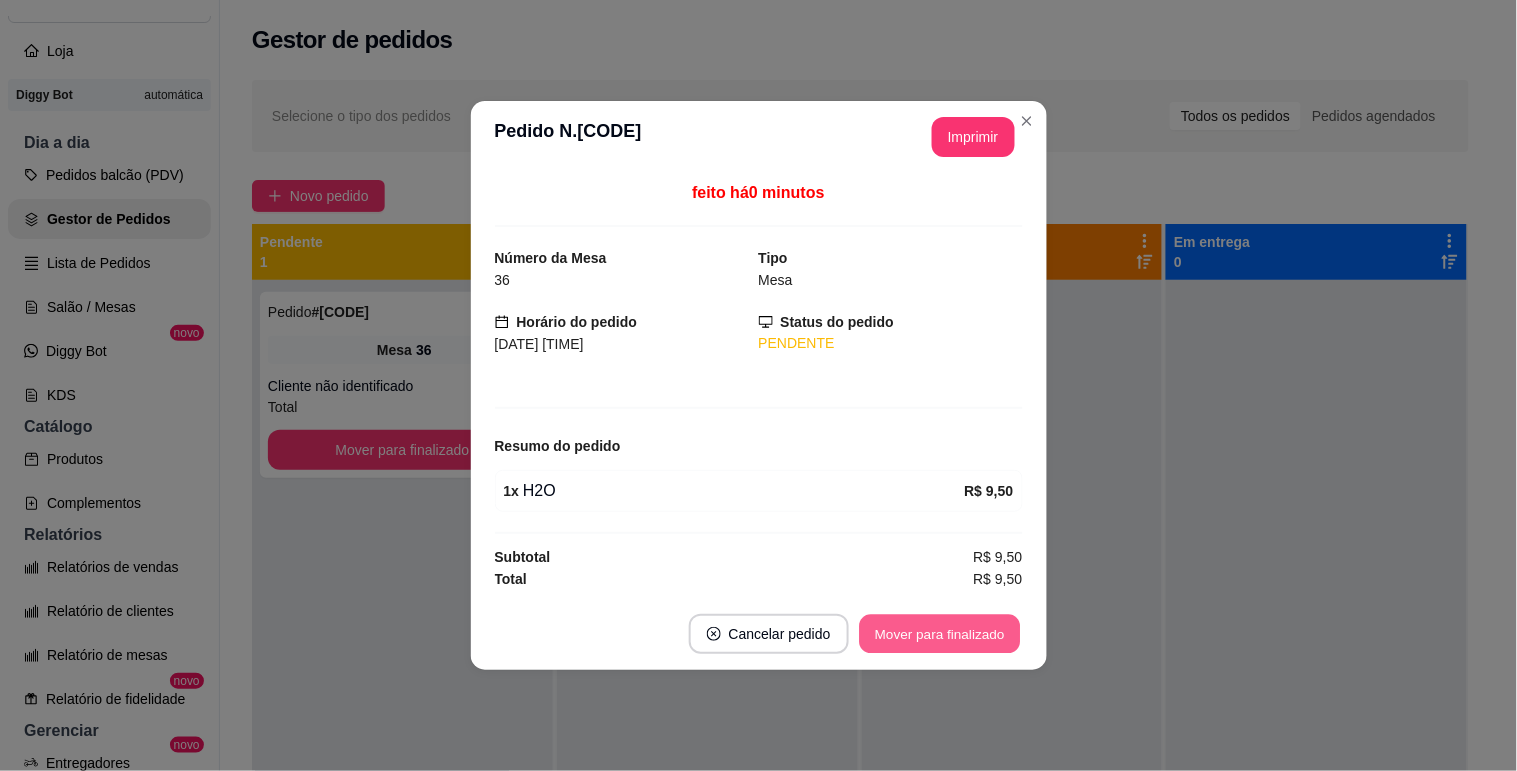 click on "Mover para finalizado" at bounding box center [939, 634] 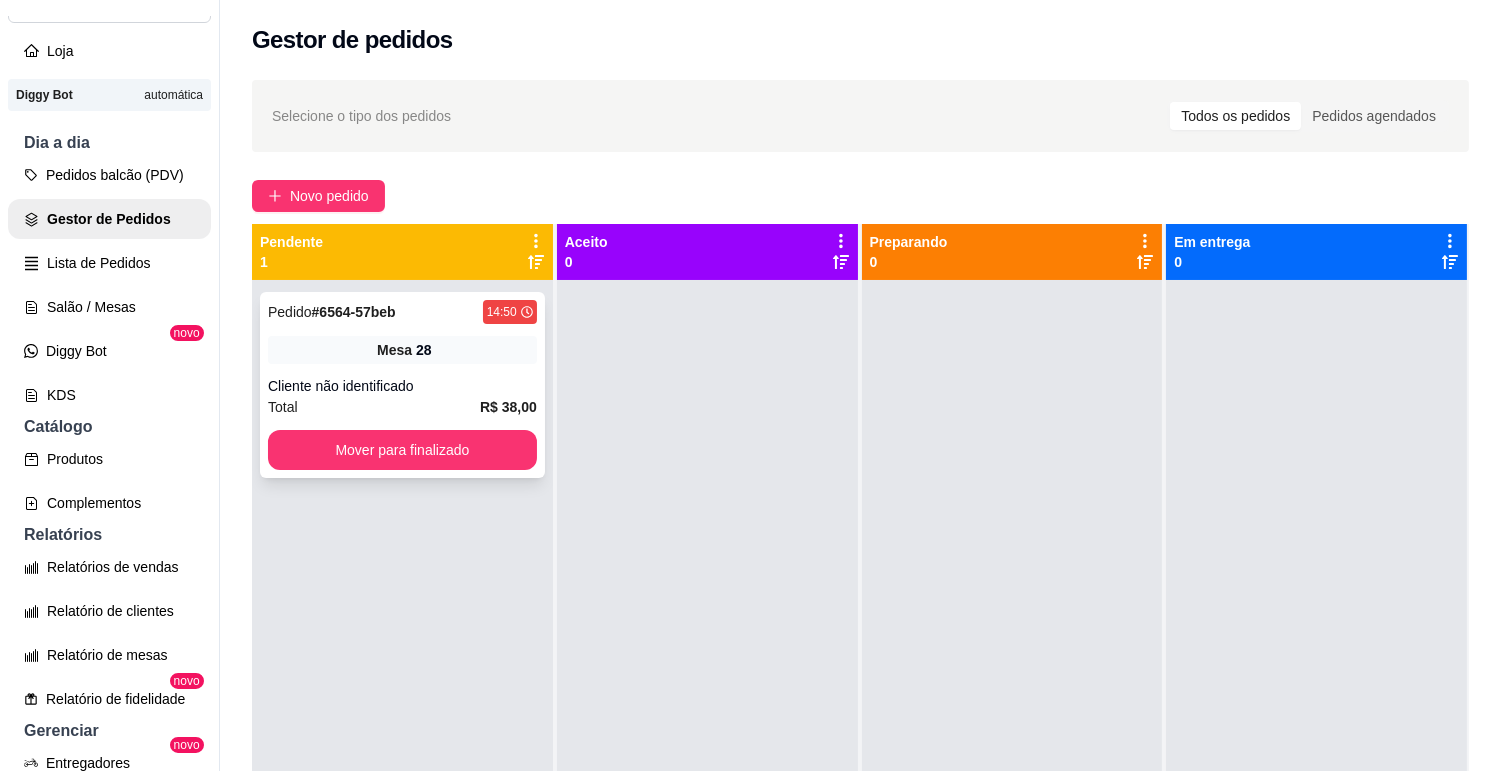click on "Pedido  # 6564-57beb 14:50 Mesa 28 Cliente não identificado Total R$ 38,00 Mover para finalizado" at bounding box center [402, 385] 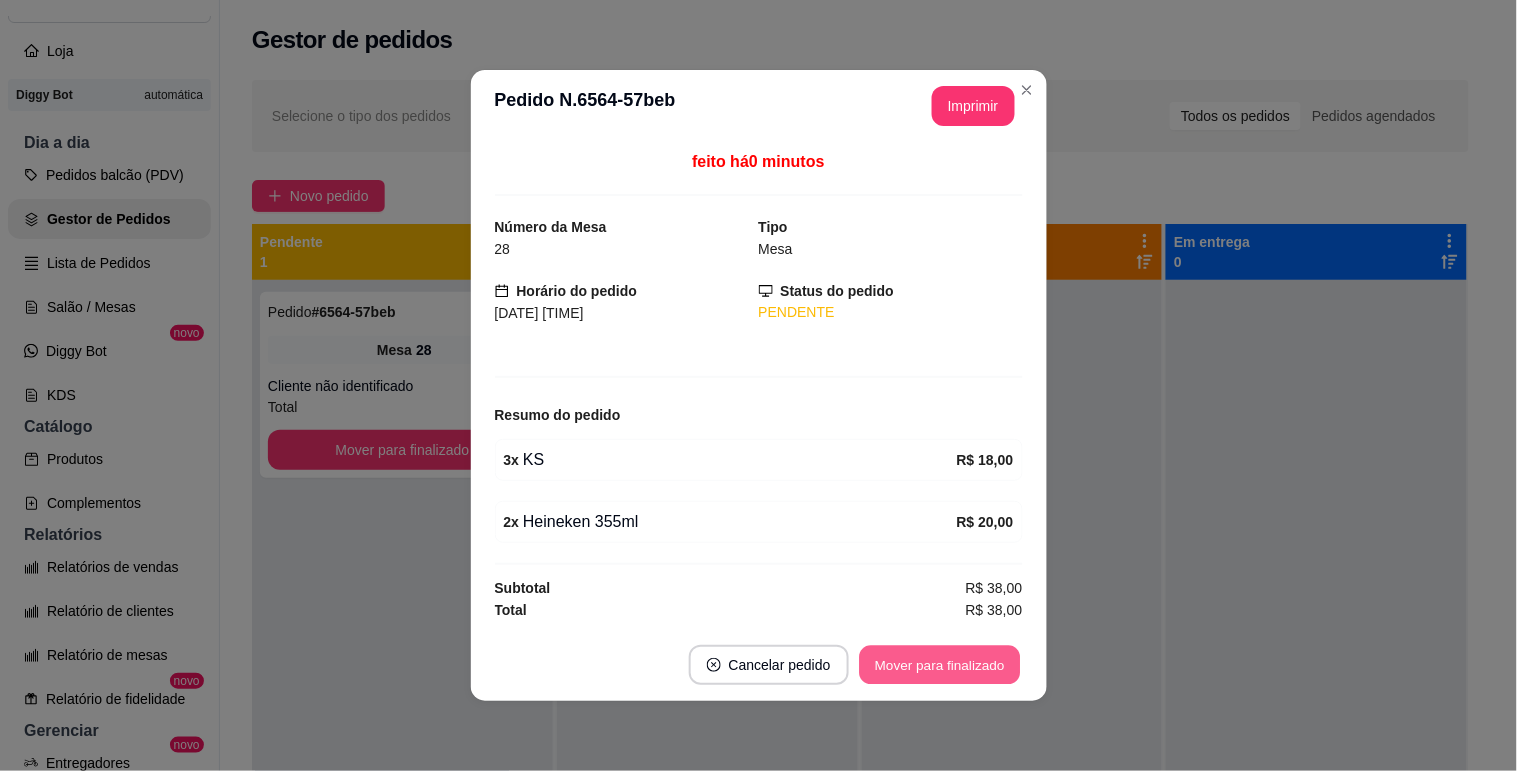 click on "Mover para finalizado" at bounding box center [939, 665] 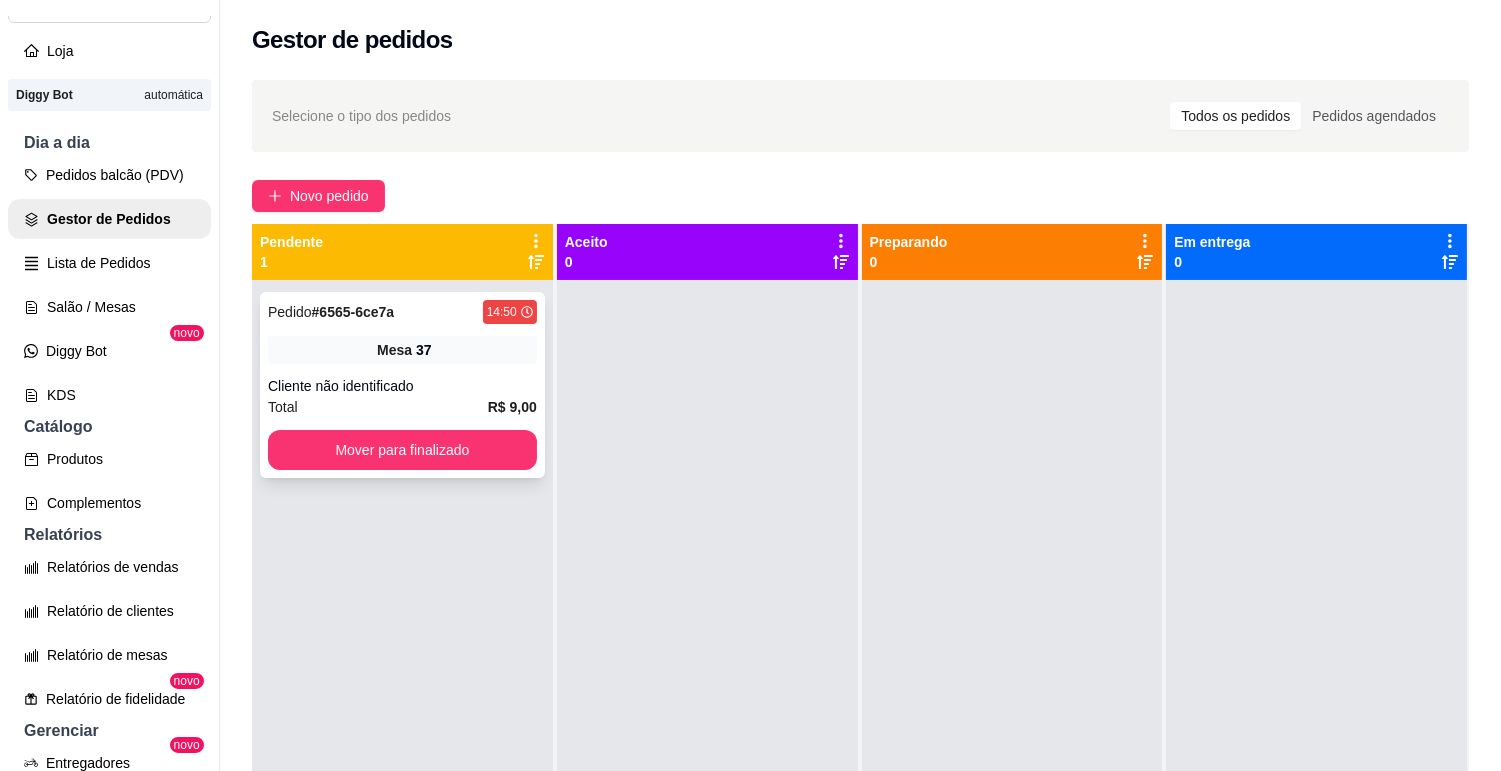 click on "Pedido  # 6565-6ce7a 14:50 Mesa 37 Cliente não identificado Total R$ 9,00 Mover para finalizado" at bounding box center (402, 385) 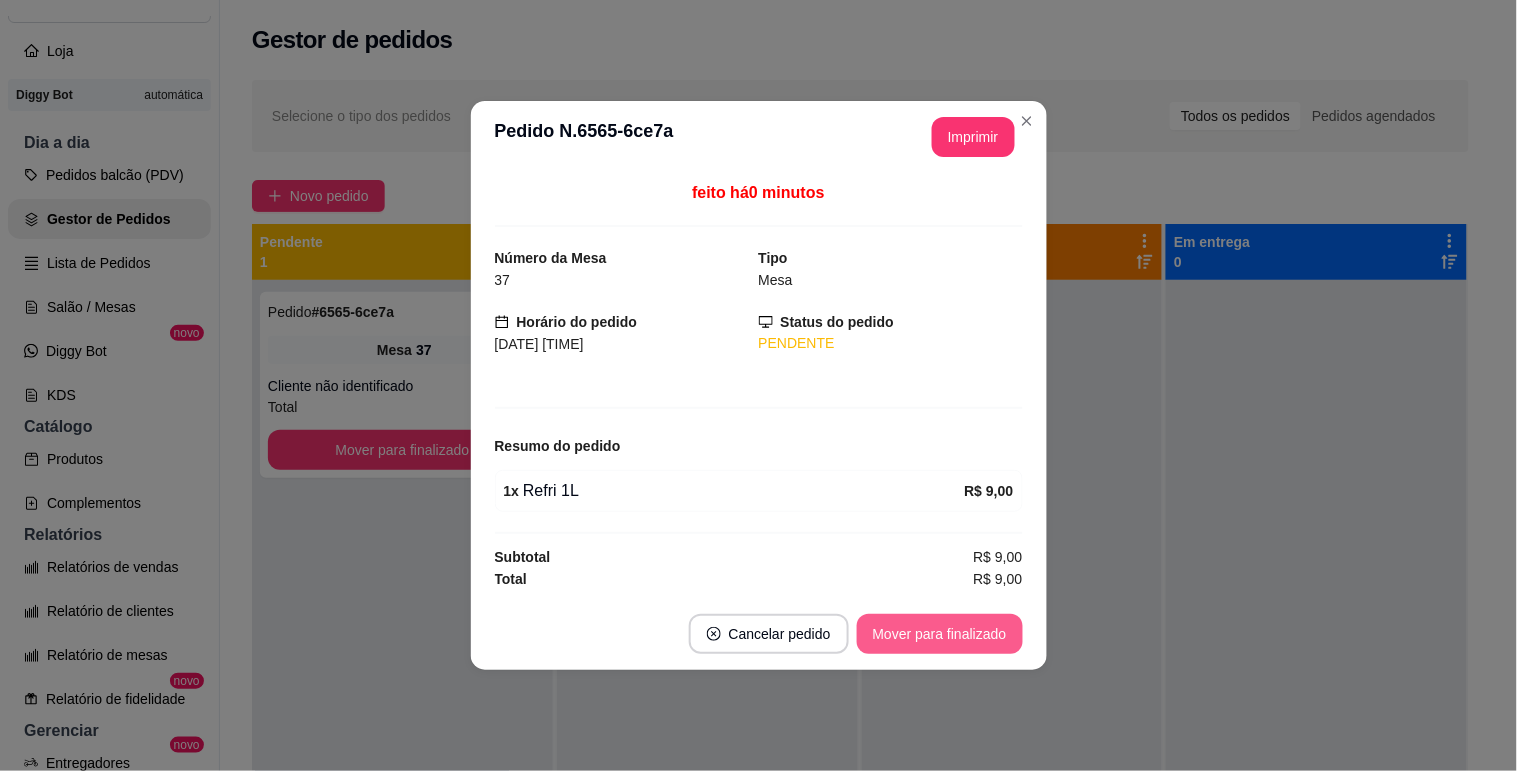 click on "Mover para finalizado" at bounding box center (940, 634) 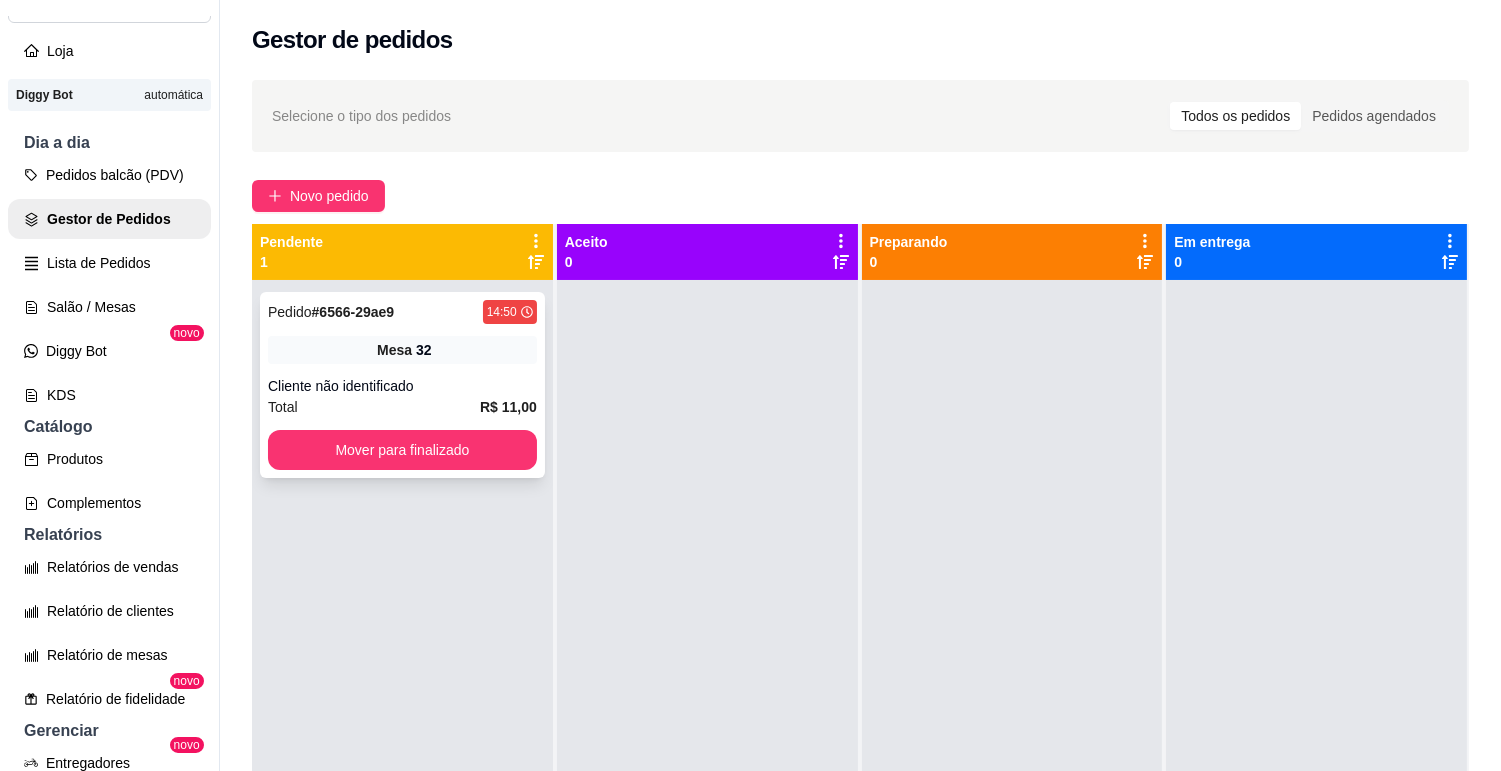 click on "Pedido  # 6566-29ae9 14:50 Mesa 32 Cliente não identificado Total R$ 11,00 Mover para finalizado" at bounding box center (402, 385) 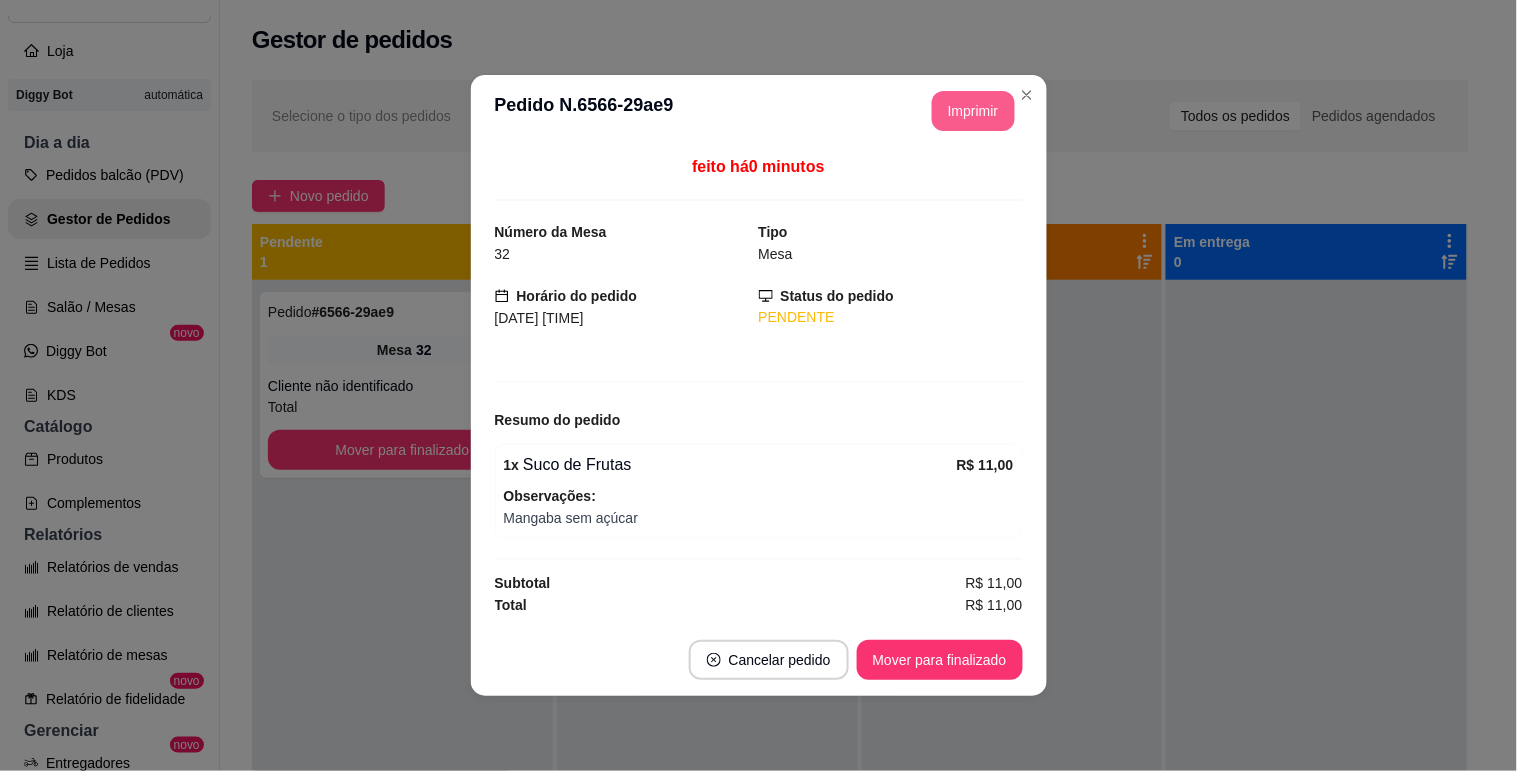 click on "Imprimir" at bounding box center (973, 111) 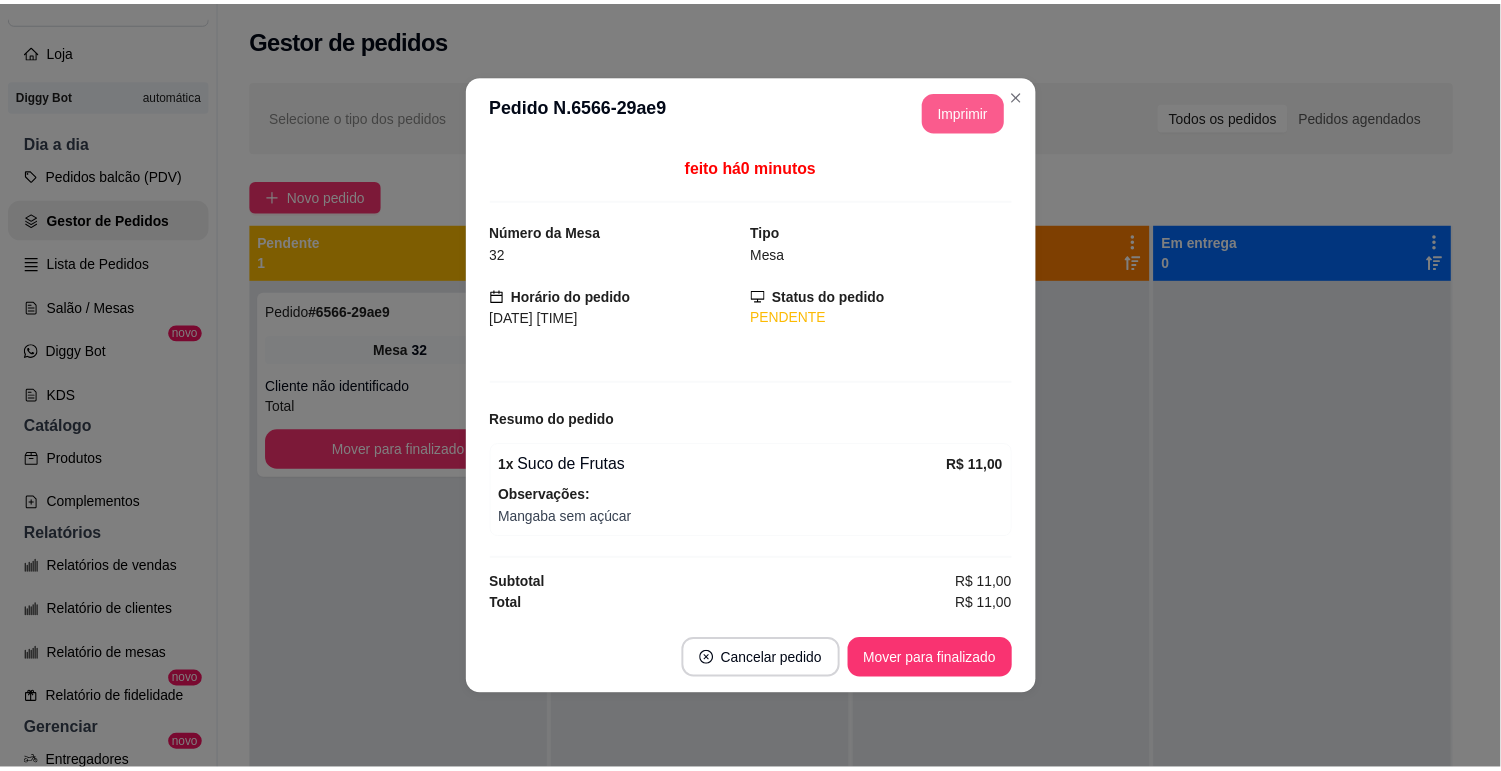 scroll, scrollTop: 0, scrollLeft: 0, axis: both 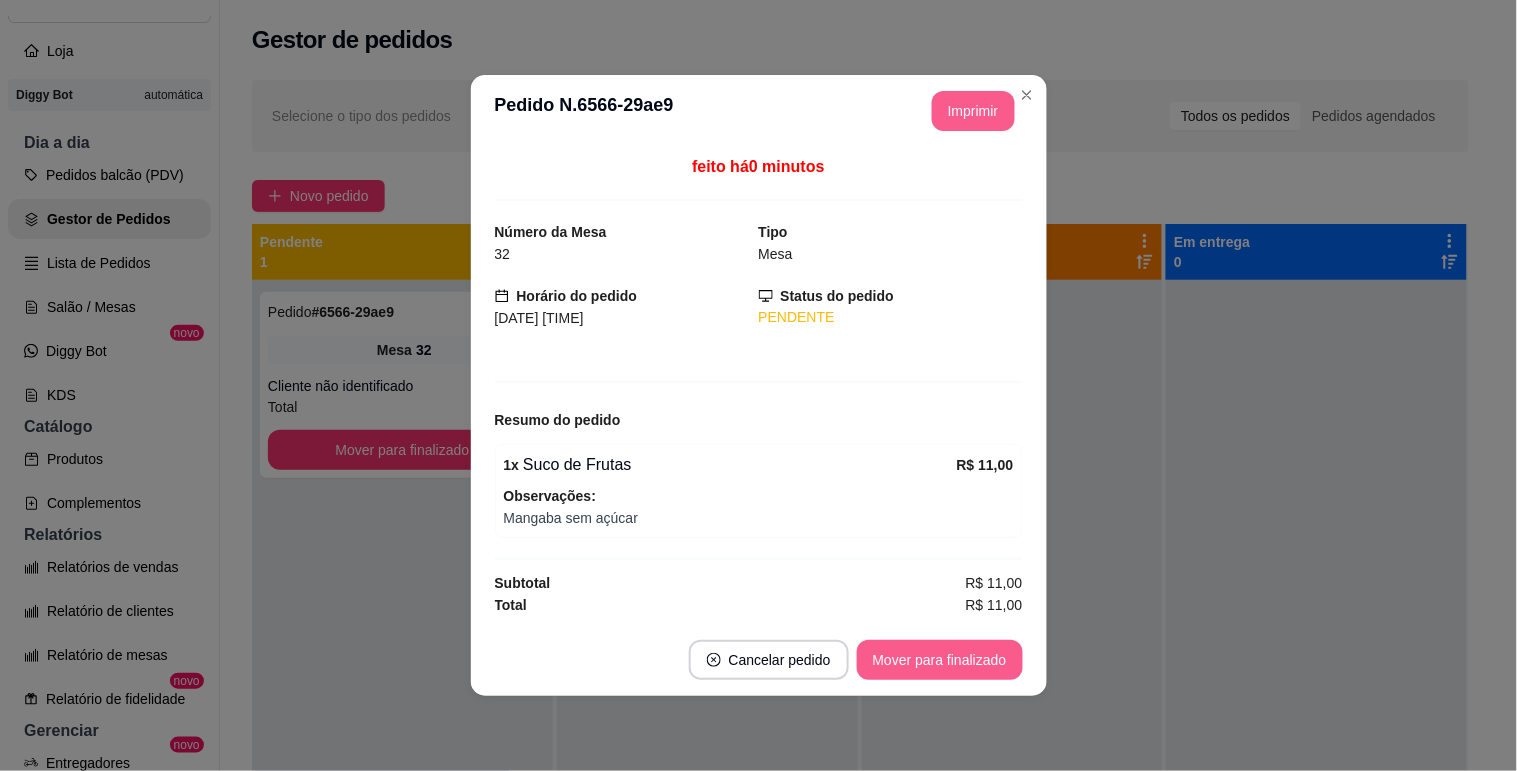 click on "Mover para finalizado" at bounding box center (940, 660) 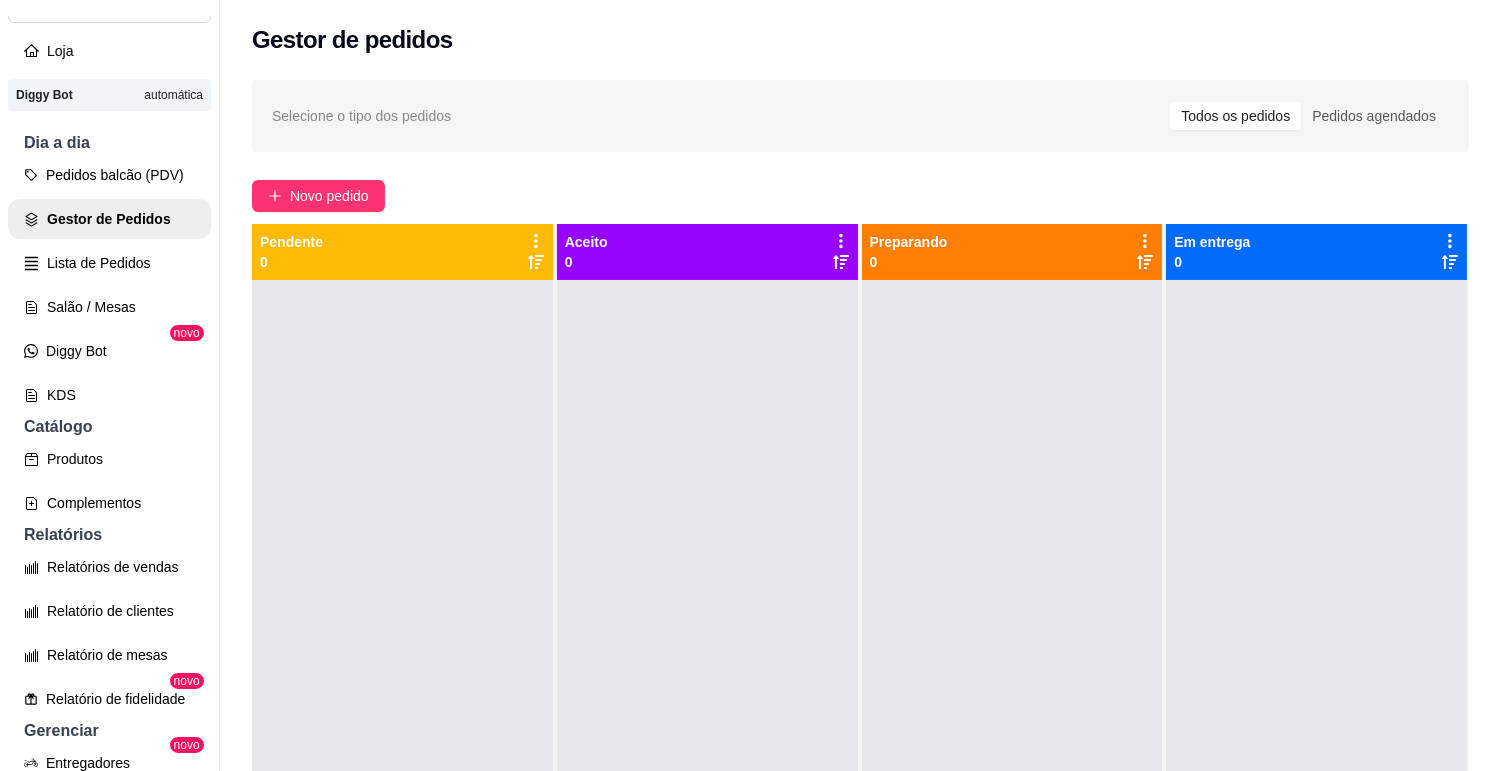 click at bounding box center [1316, 665] 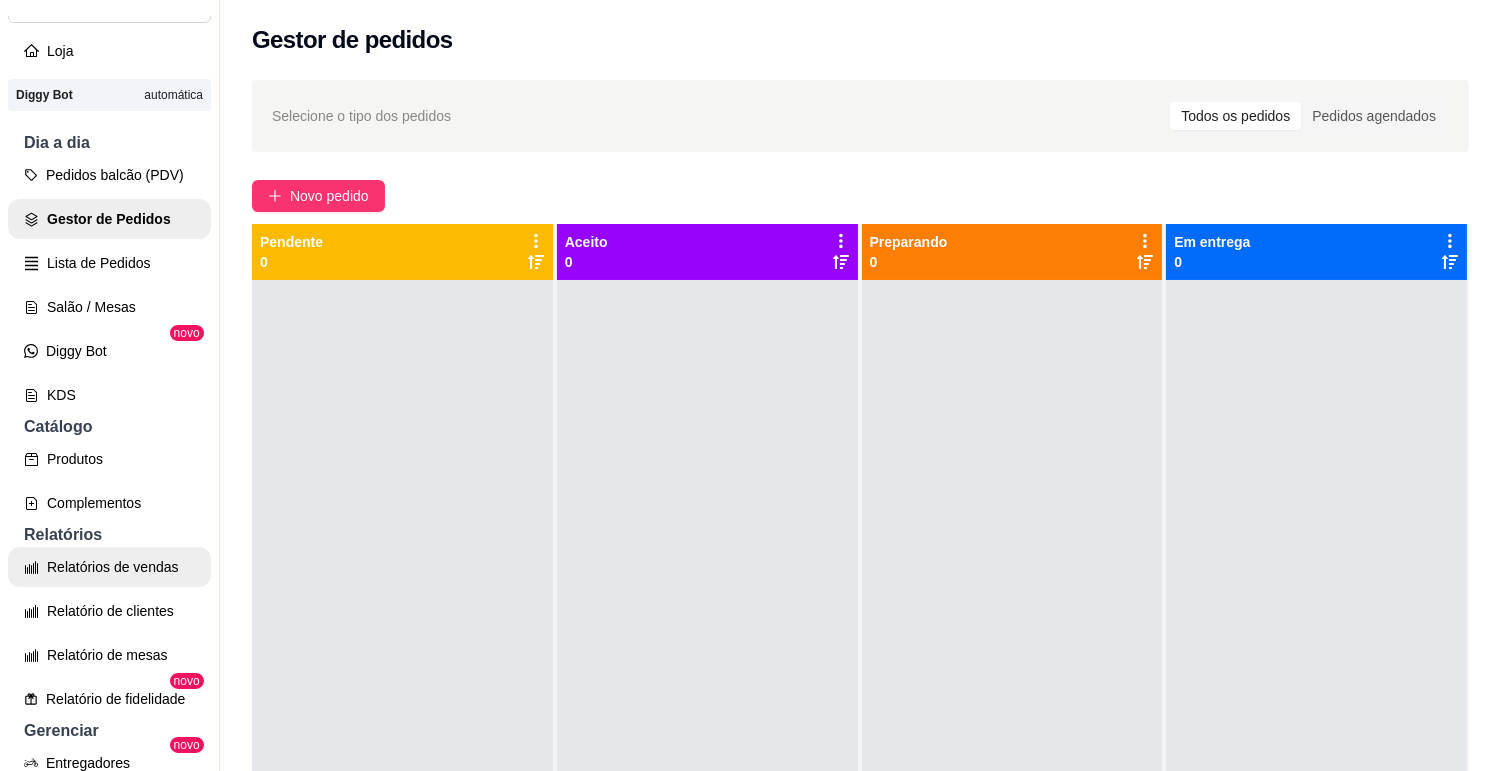 click on "Relatórios de vendas" at bounding box center (109, 567) 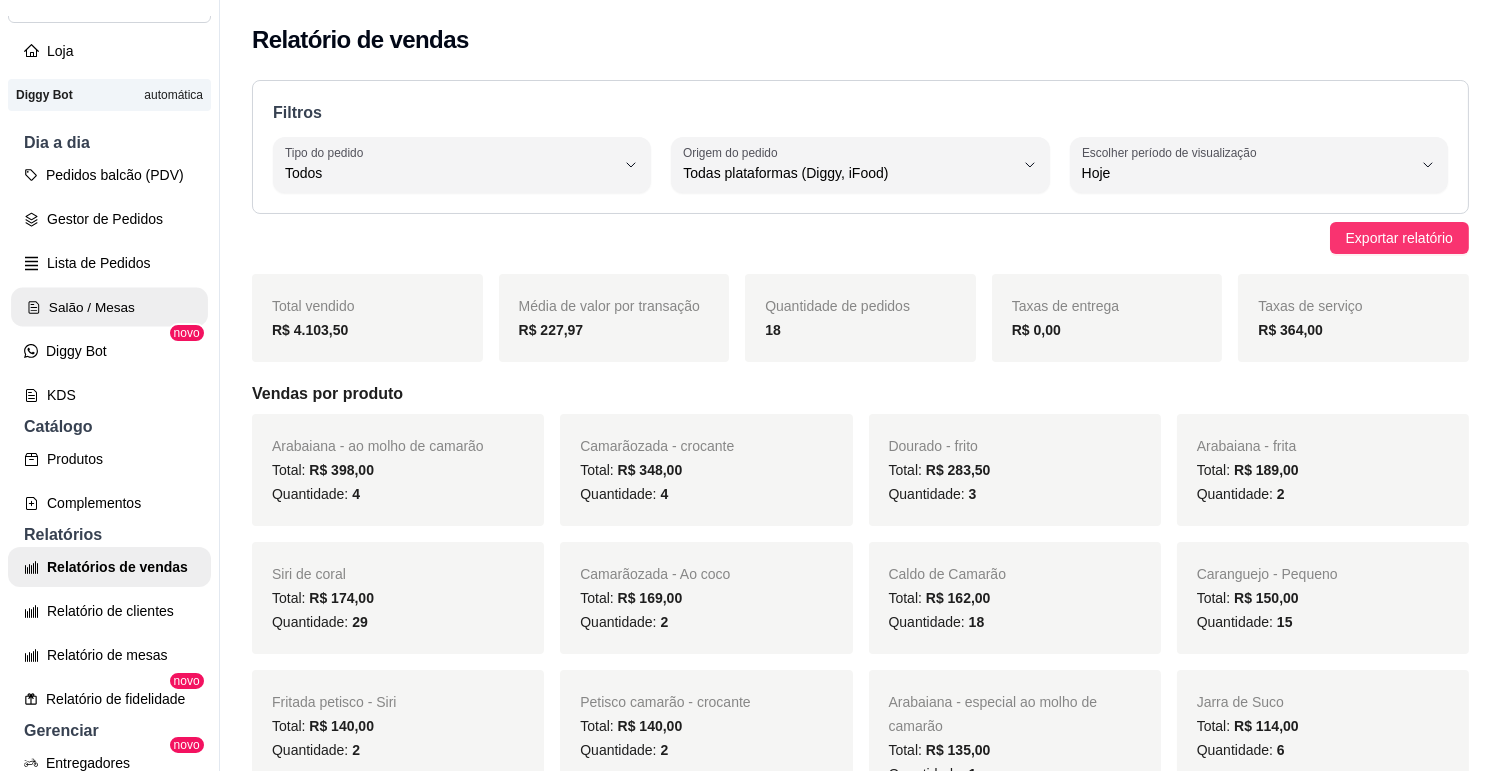 click on "Salão / Mesas" at bounding box center [109, 307] 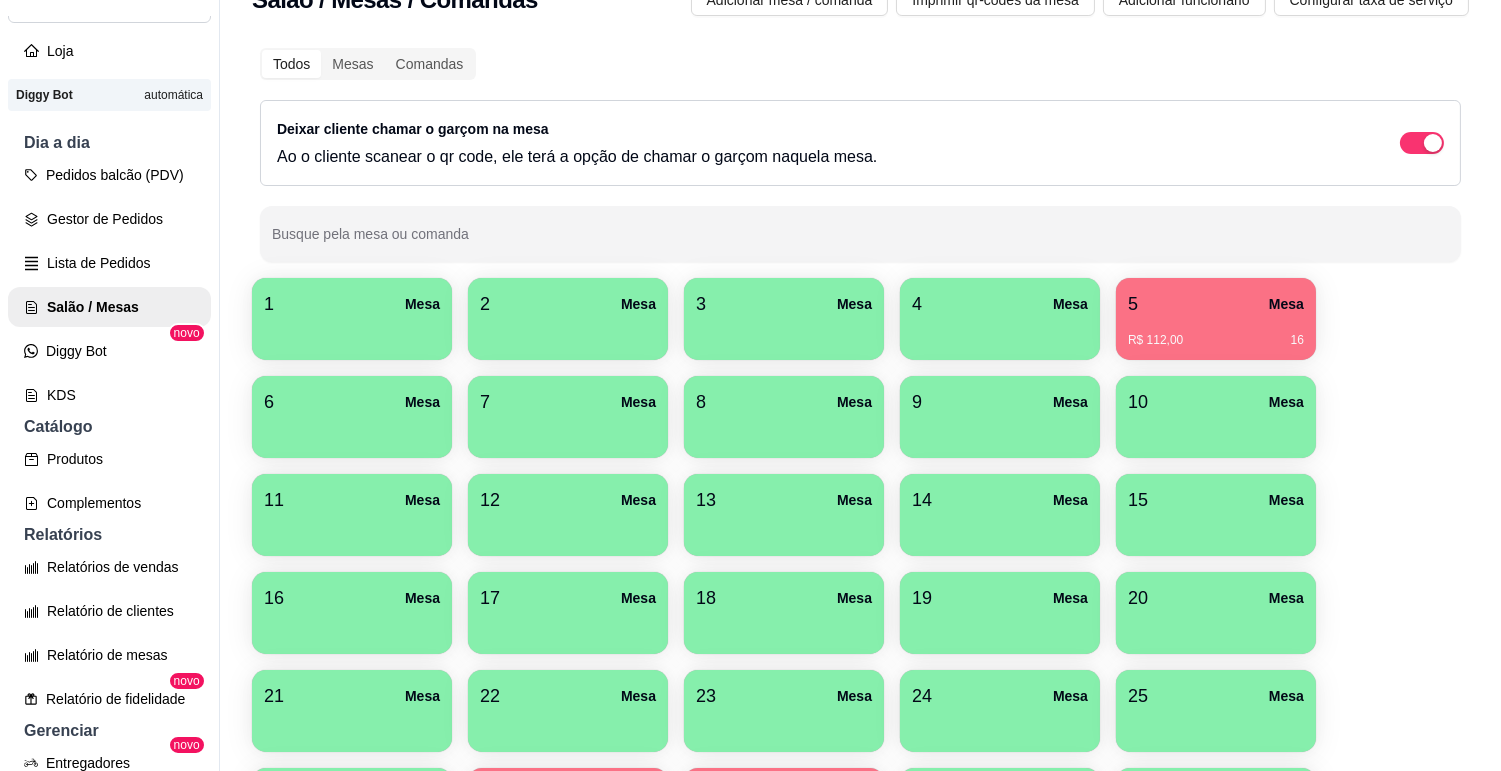 scroll, scrollTop: 0, scrollLeft: 0, axis: both 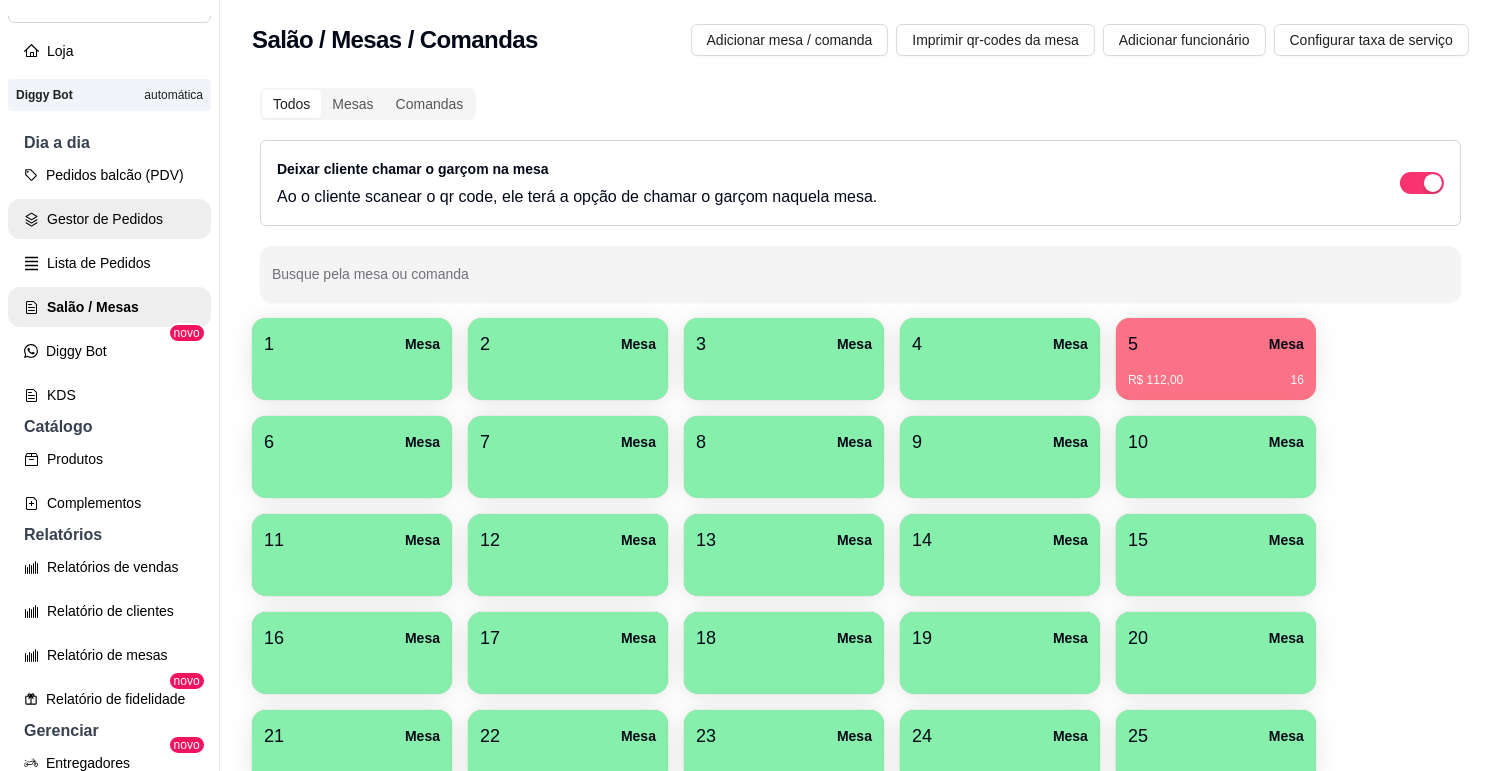 click on "Gestor de Pedidos" at bounding box center (109, 219) 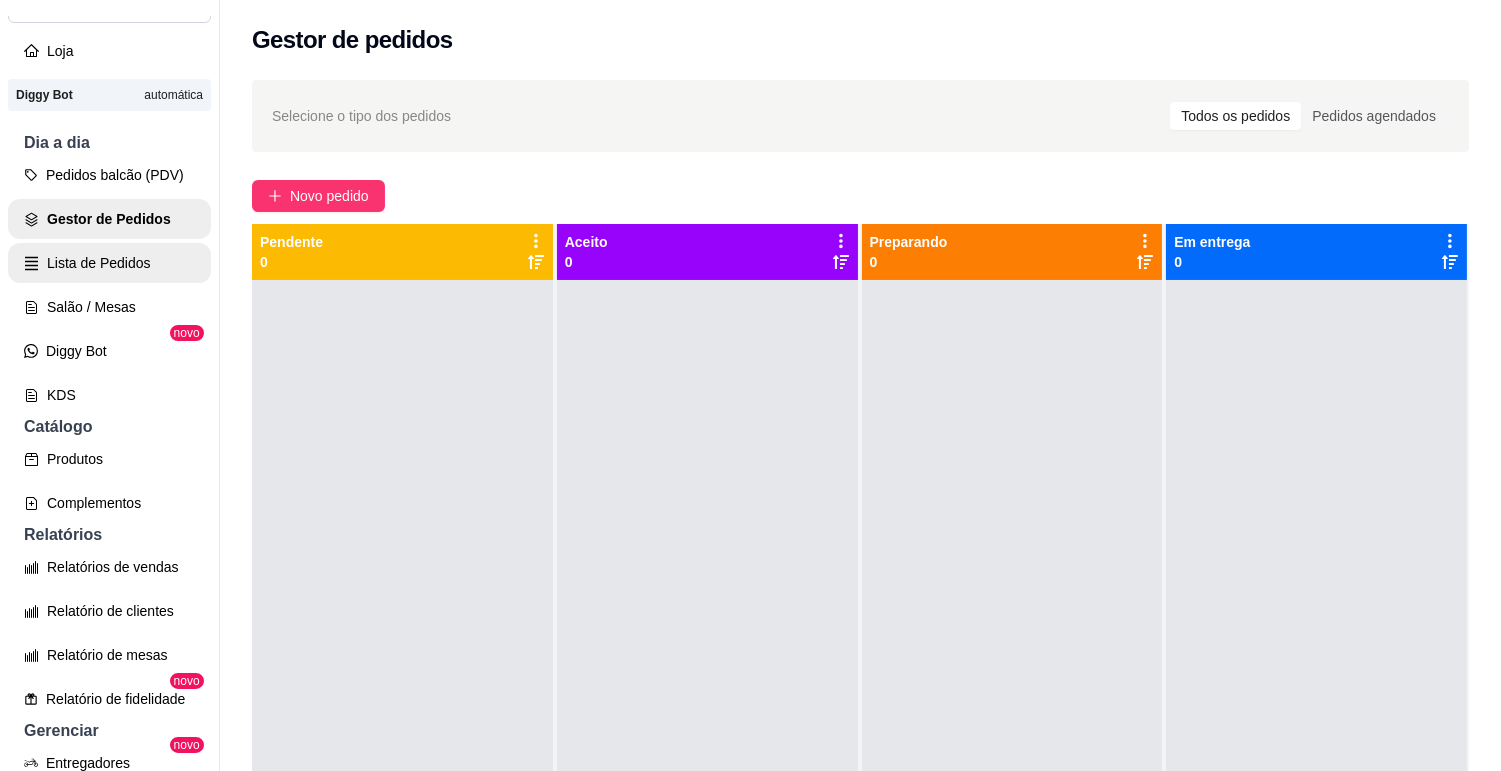 click on "Lista de Pedidos" at bounding box center (109, 263) 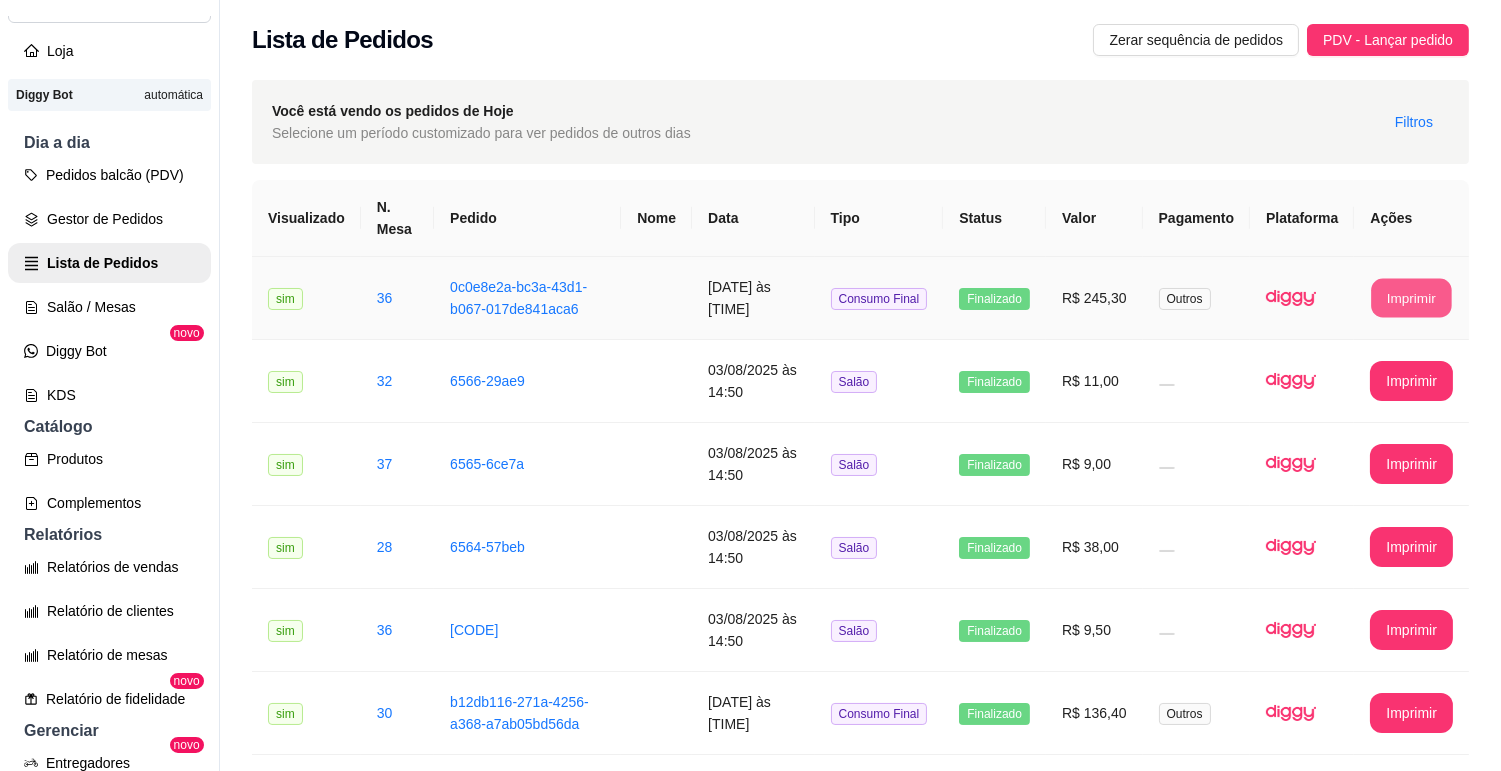 click on "Imprimir" at bounding box center [1412, 298] 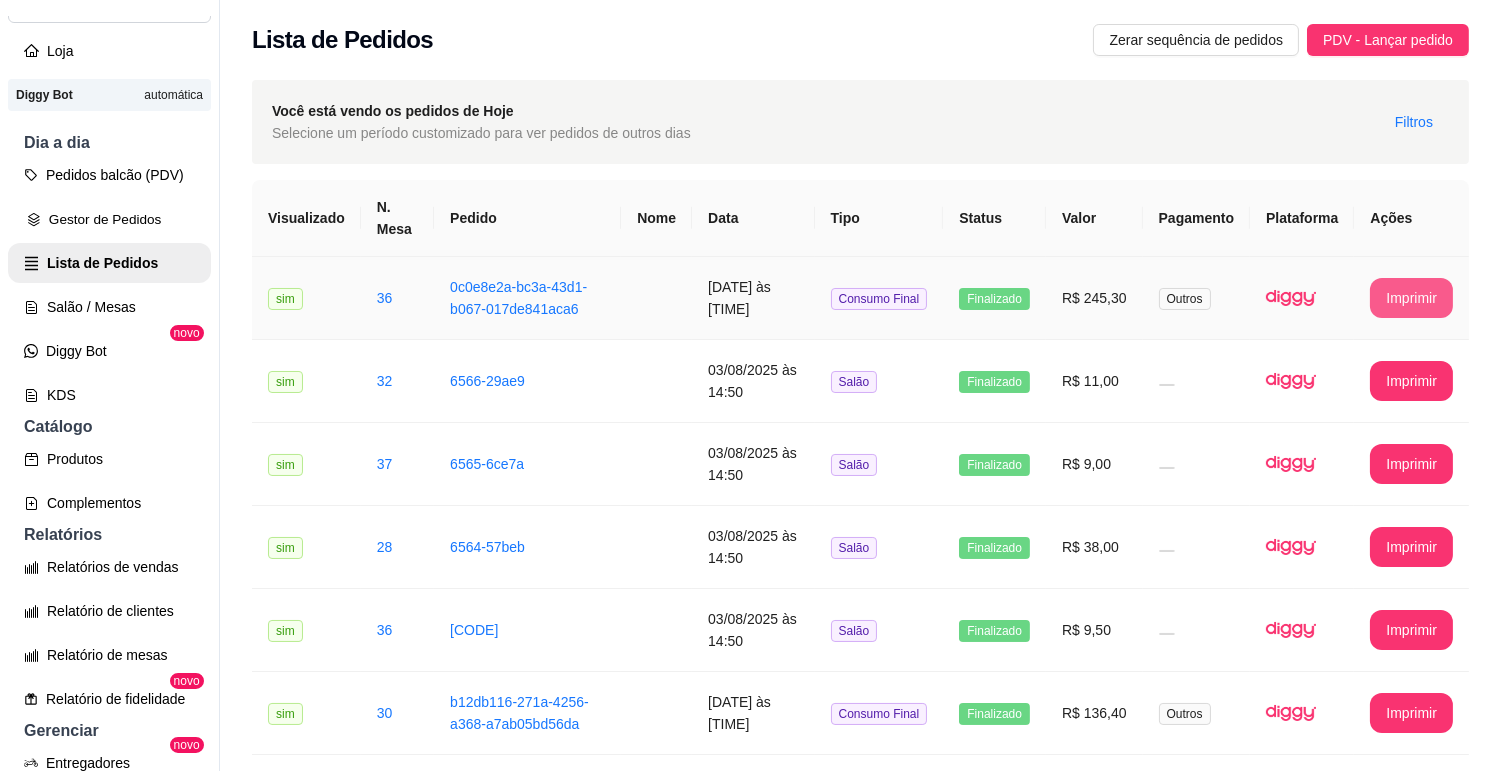 click on "Gestor de Pedidos" at bounding box center (109, 219) 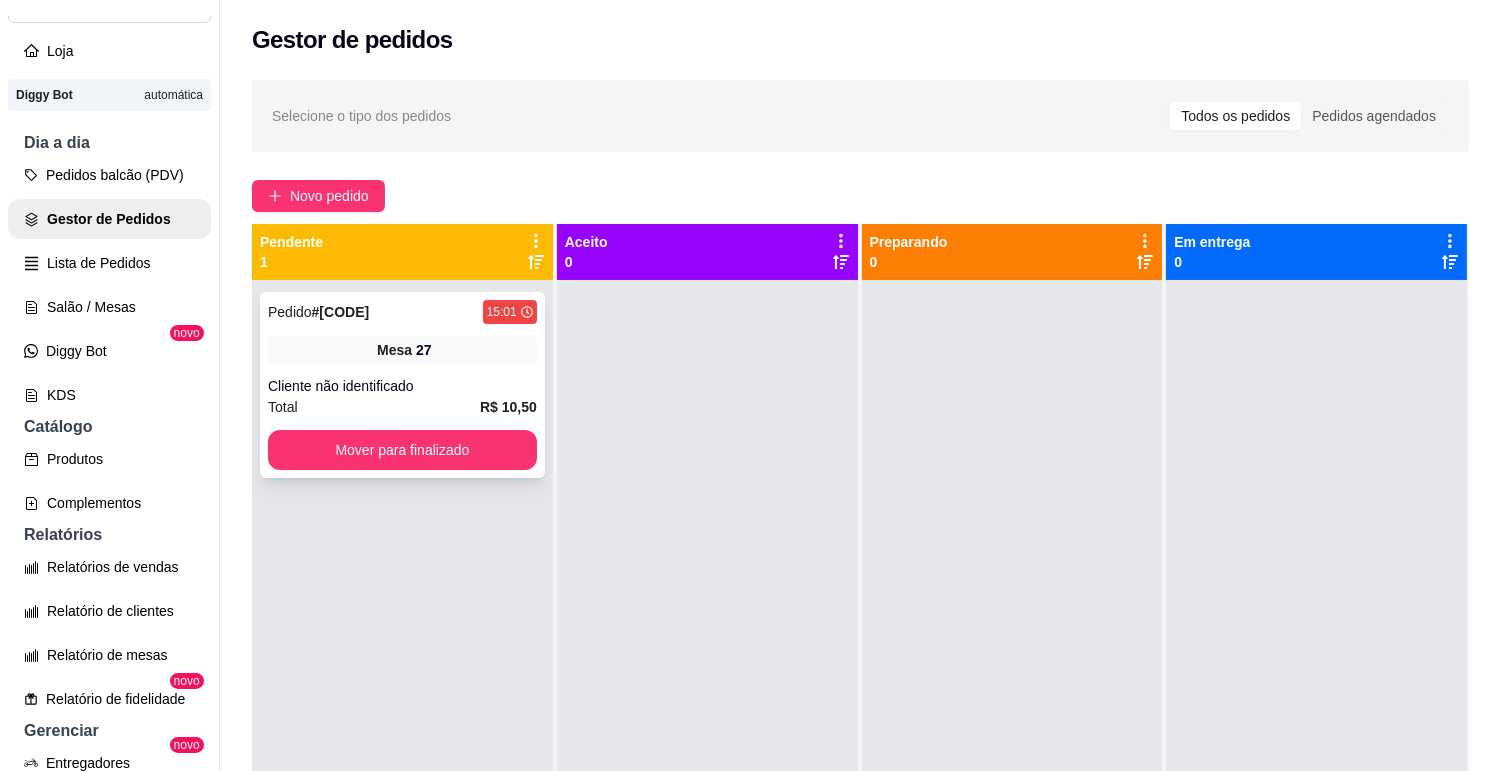 click on "Mesa 27" at bounding box center (402, 350) 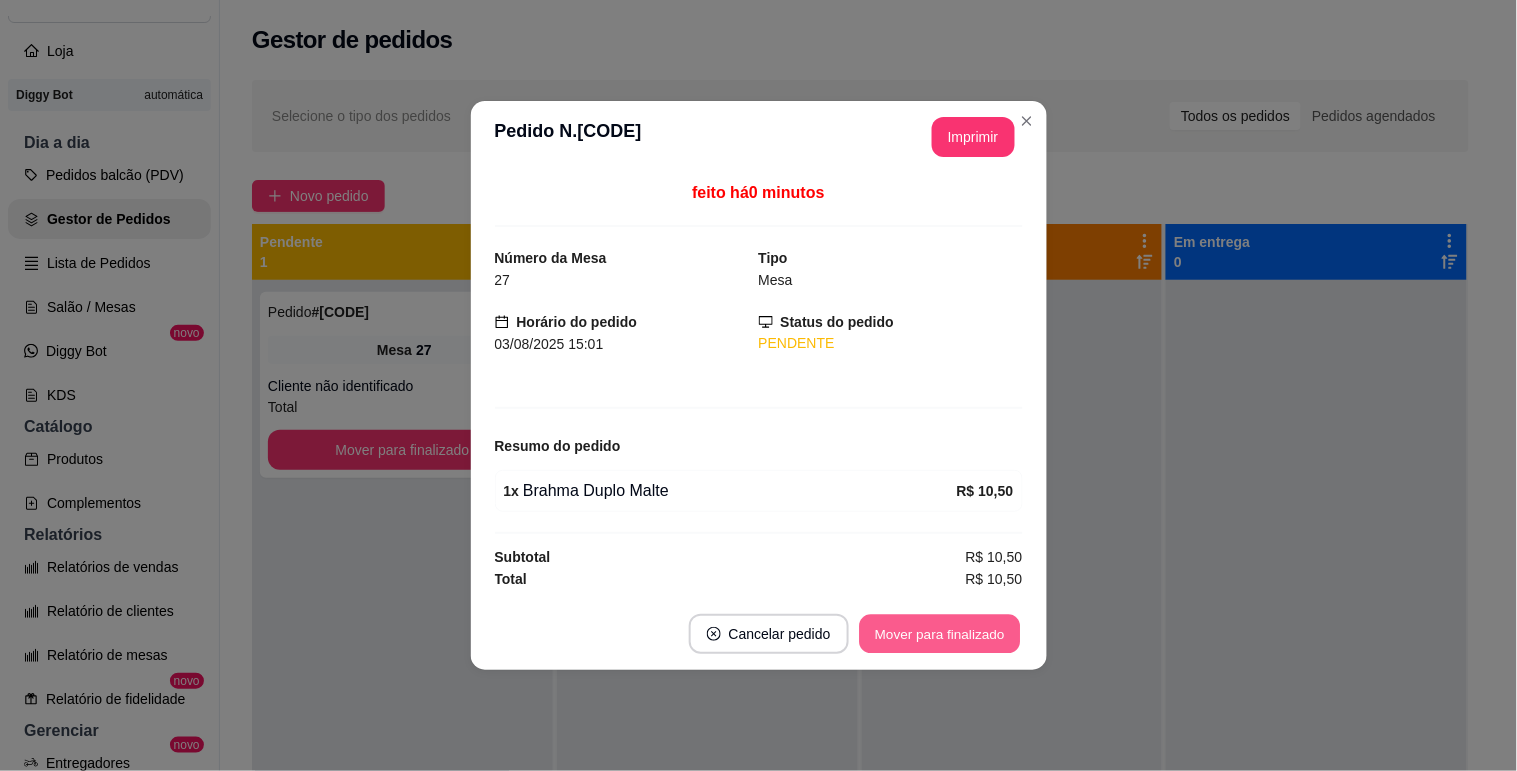 click on "Mover para finalizado" at bounding box center (939, 634) 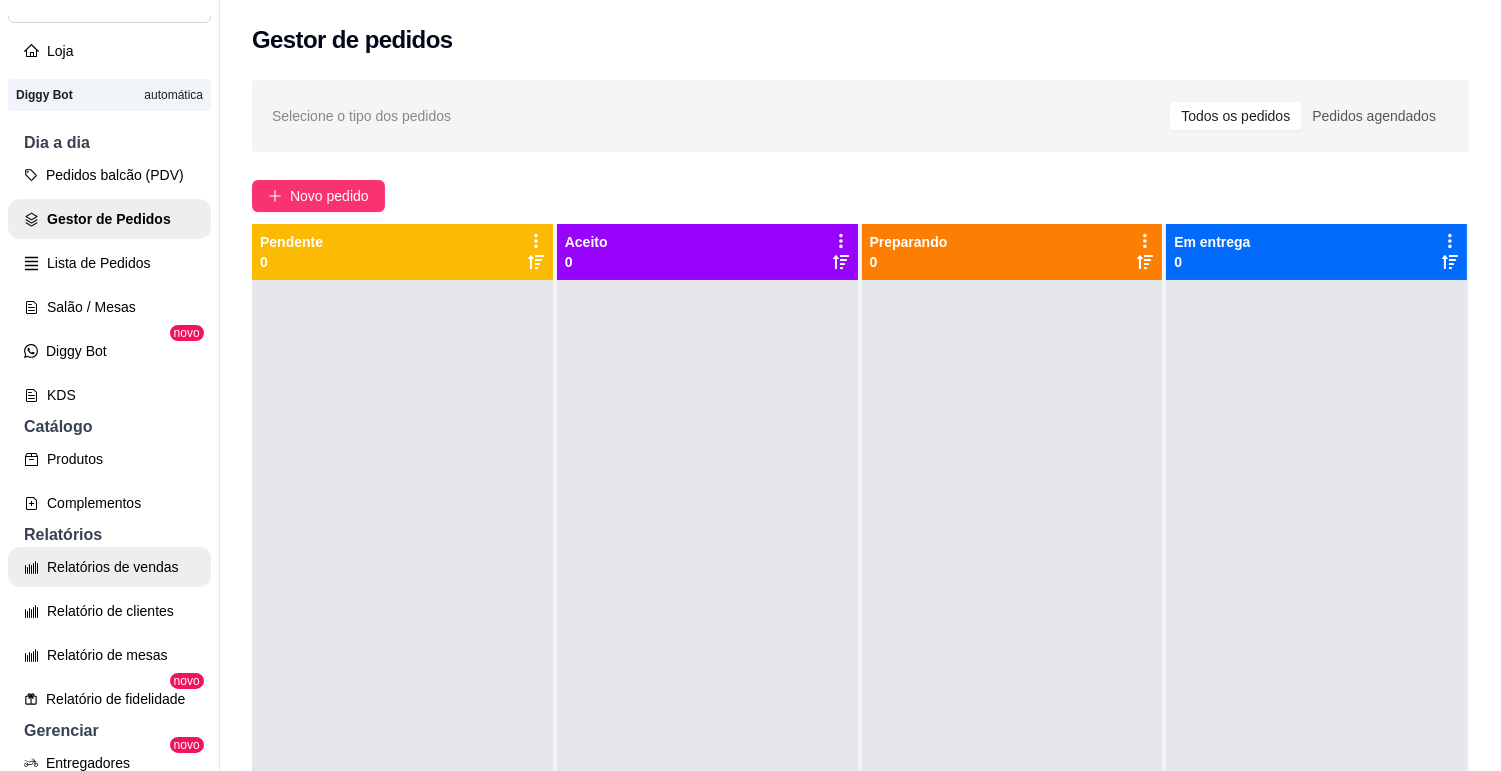 click on "Relatórios de vendas" at bounding box center (109, 567) 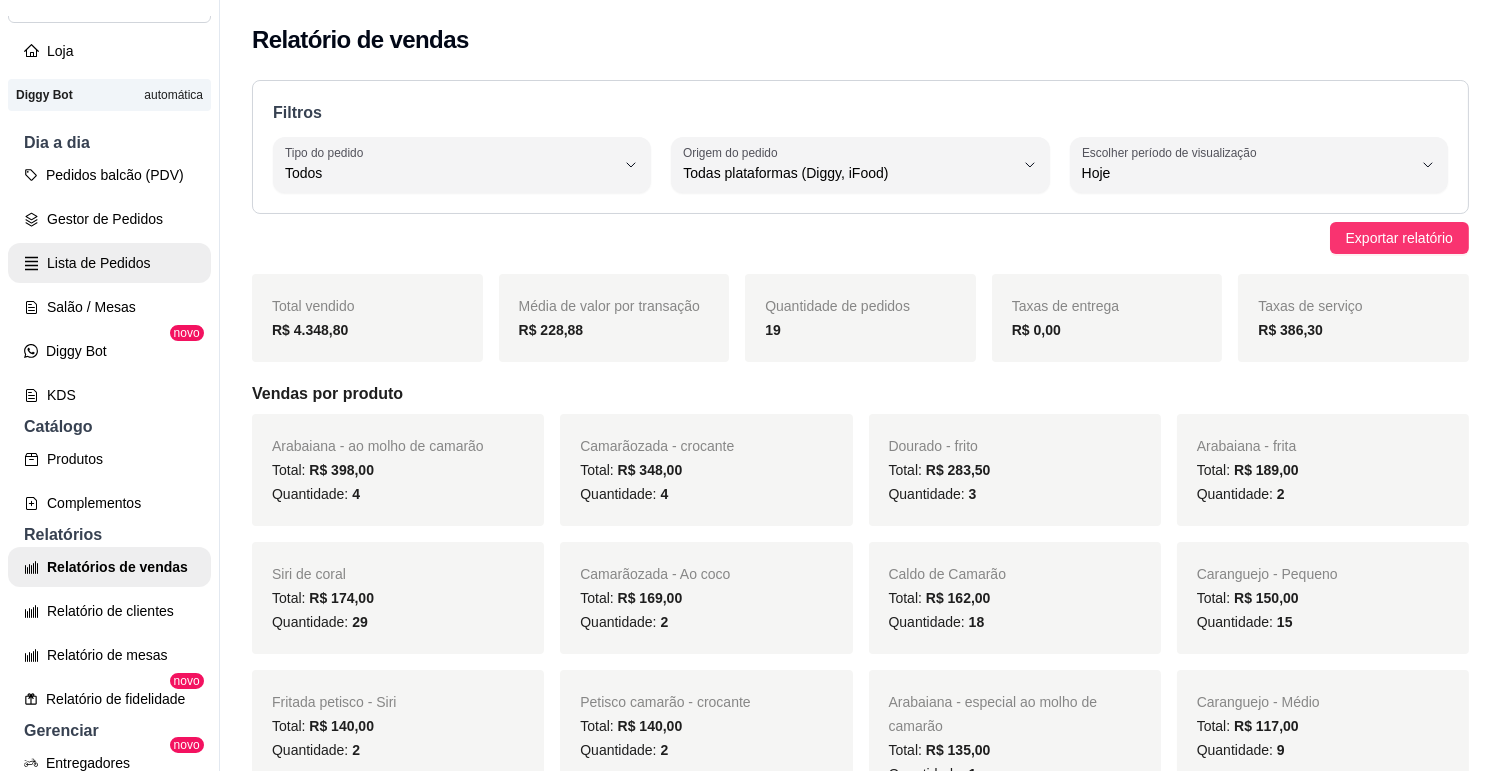 click on "Lista de Pedidos" at bounding box center [109, 263] 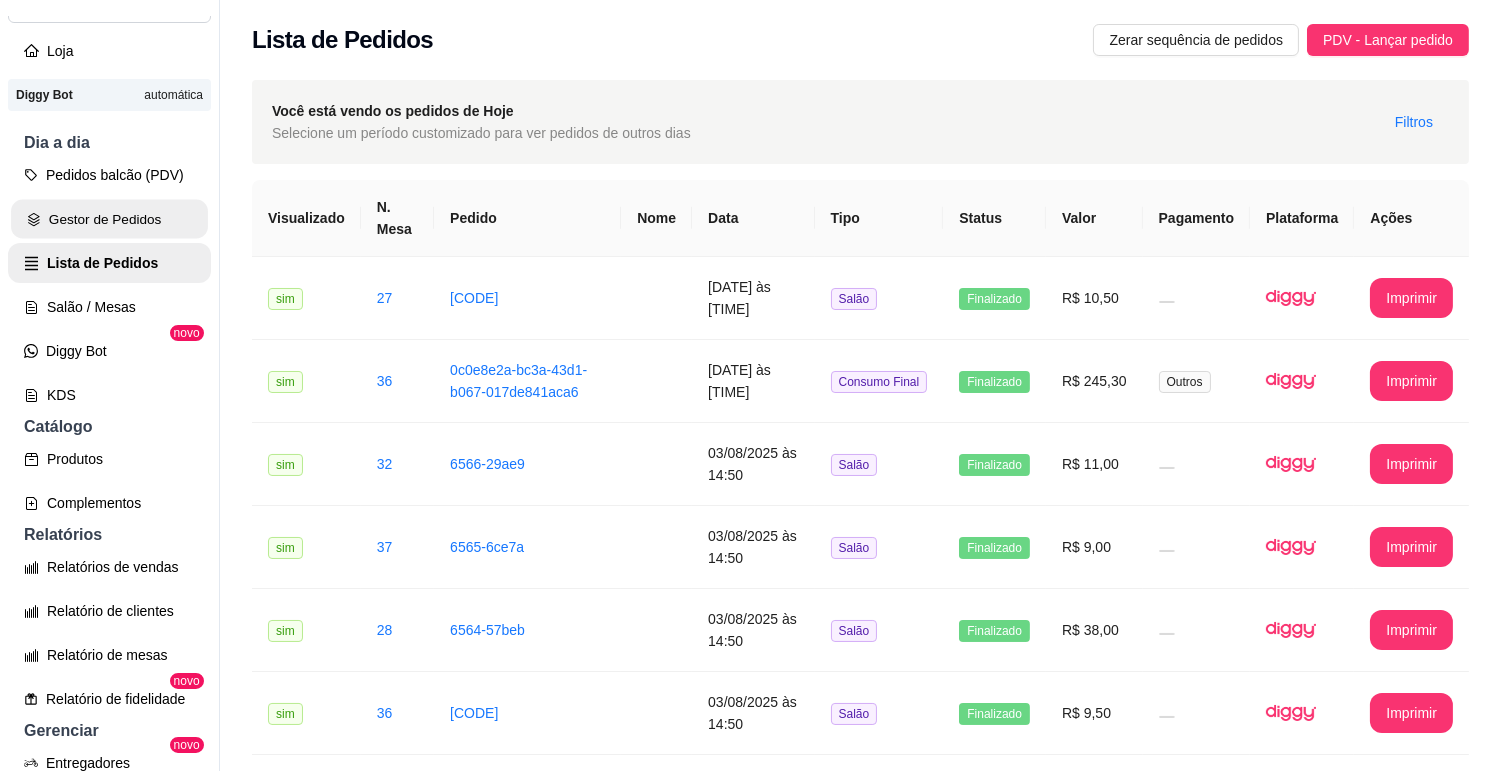 click on "Gestor de Pedidos" at bounding box center (109, 219) 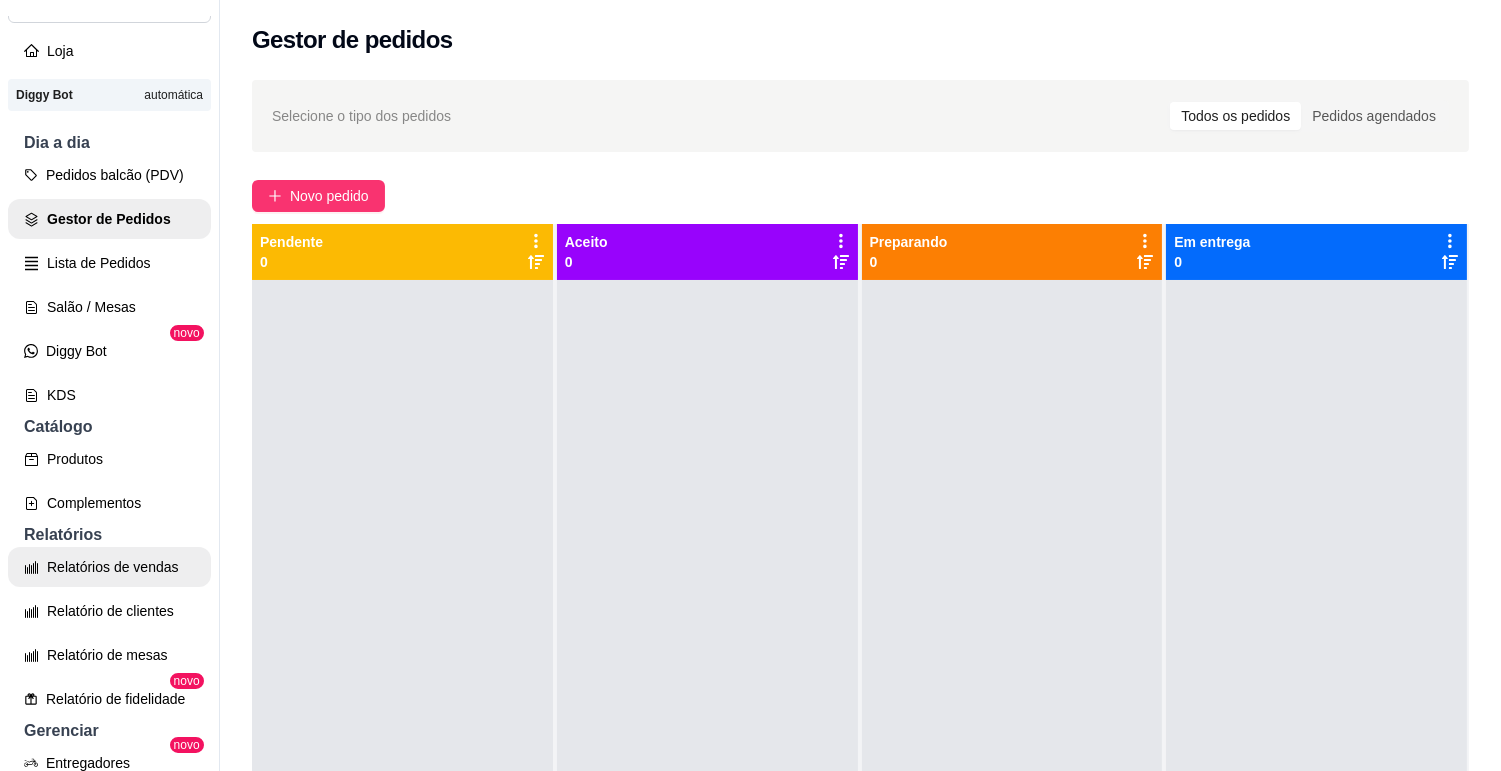 click on "Relatórios de vendas" at bounding box center (109, 567) 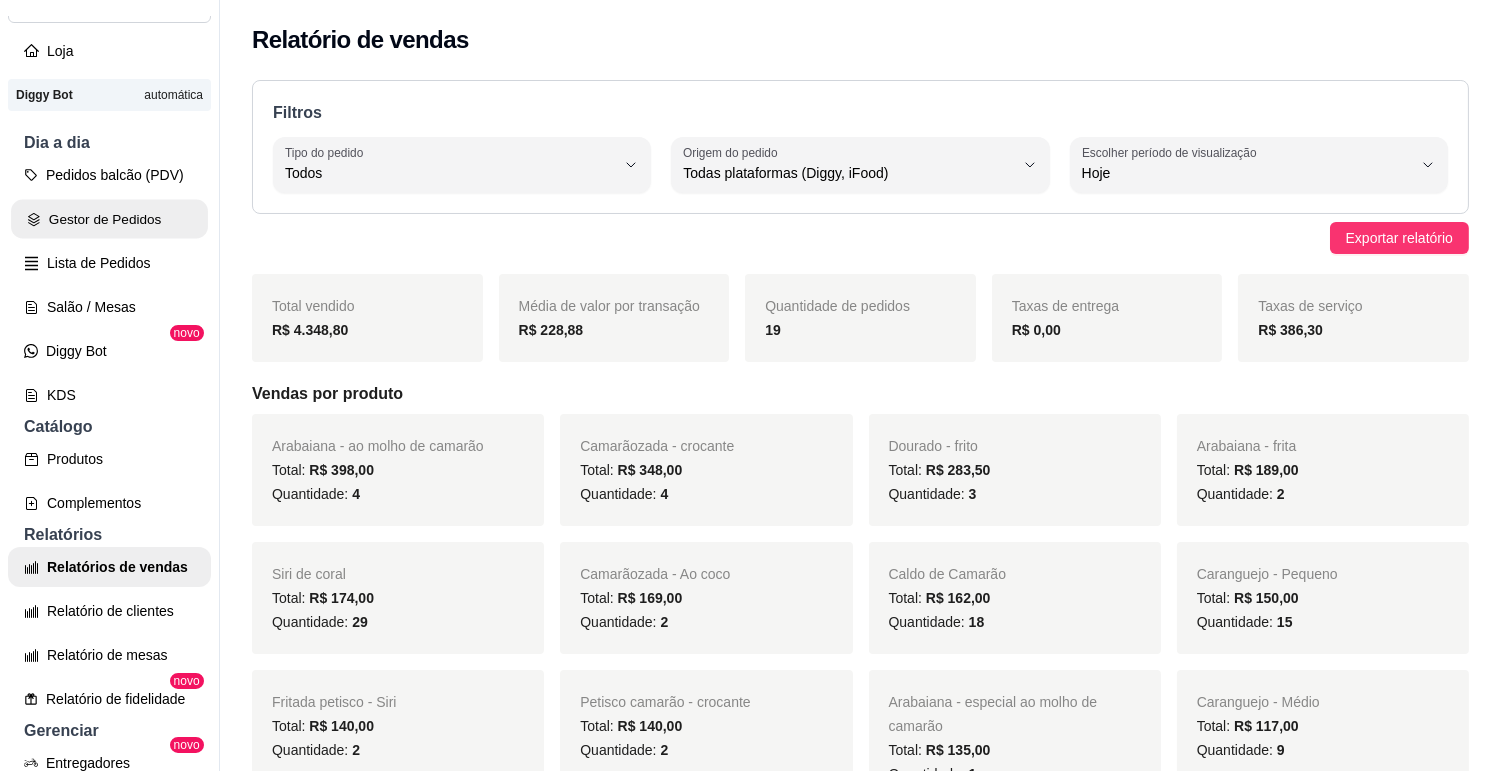 click on "Gestor de Pedidos" at bounding box center (109, 219) 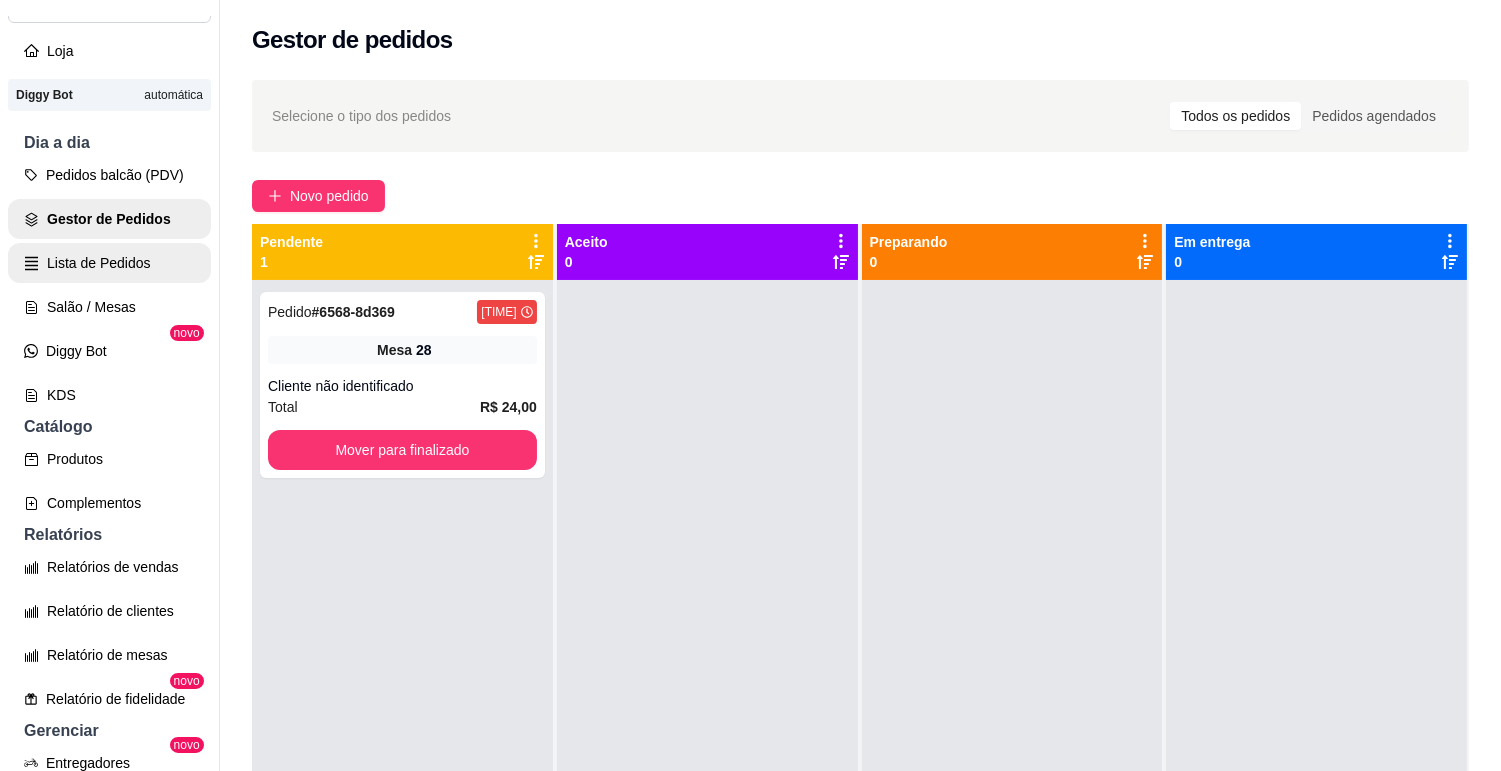 click on "Lista de Pedidos" at bounding box center [109, 263] 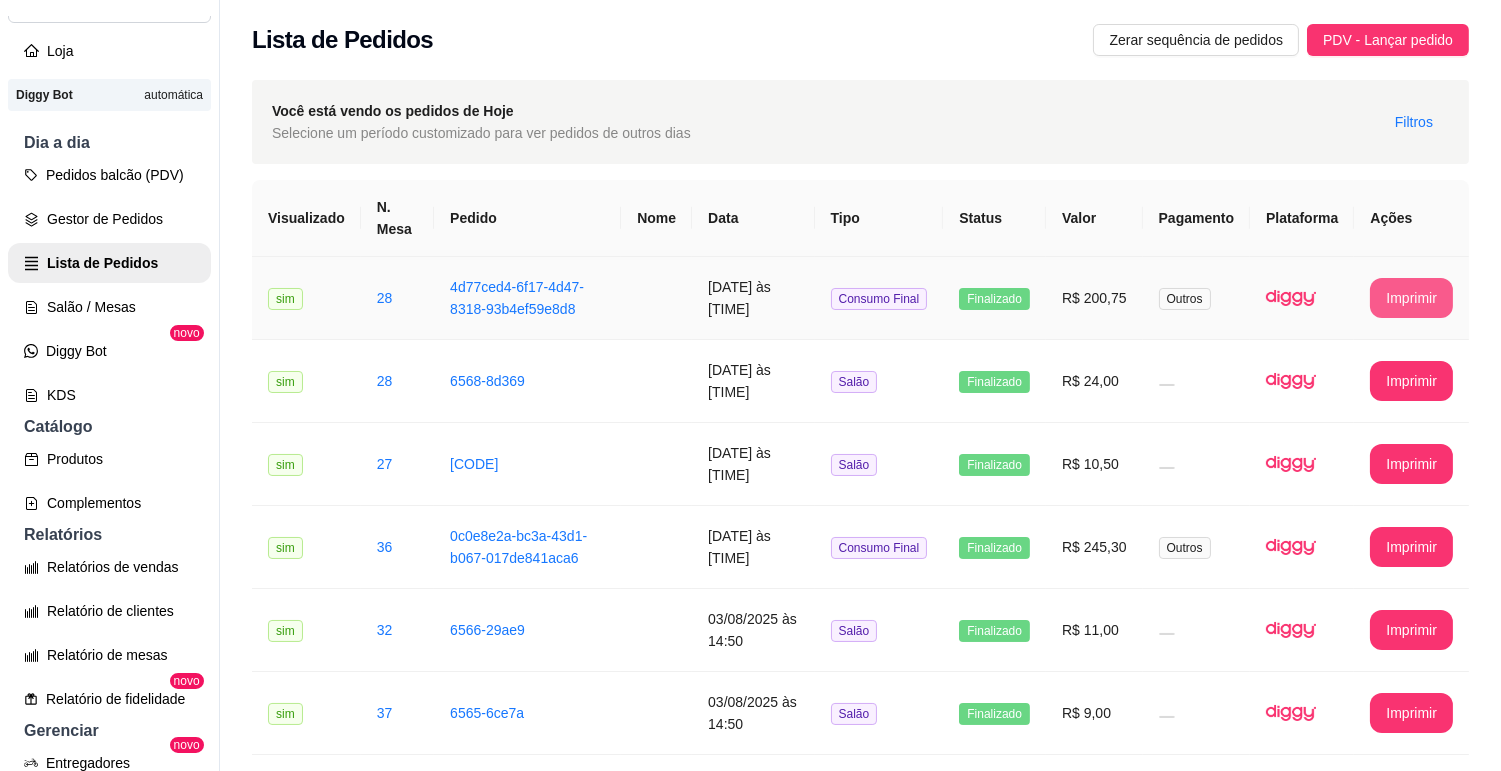 click on "Imprimir" at bounding box center (1411, 298) 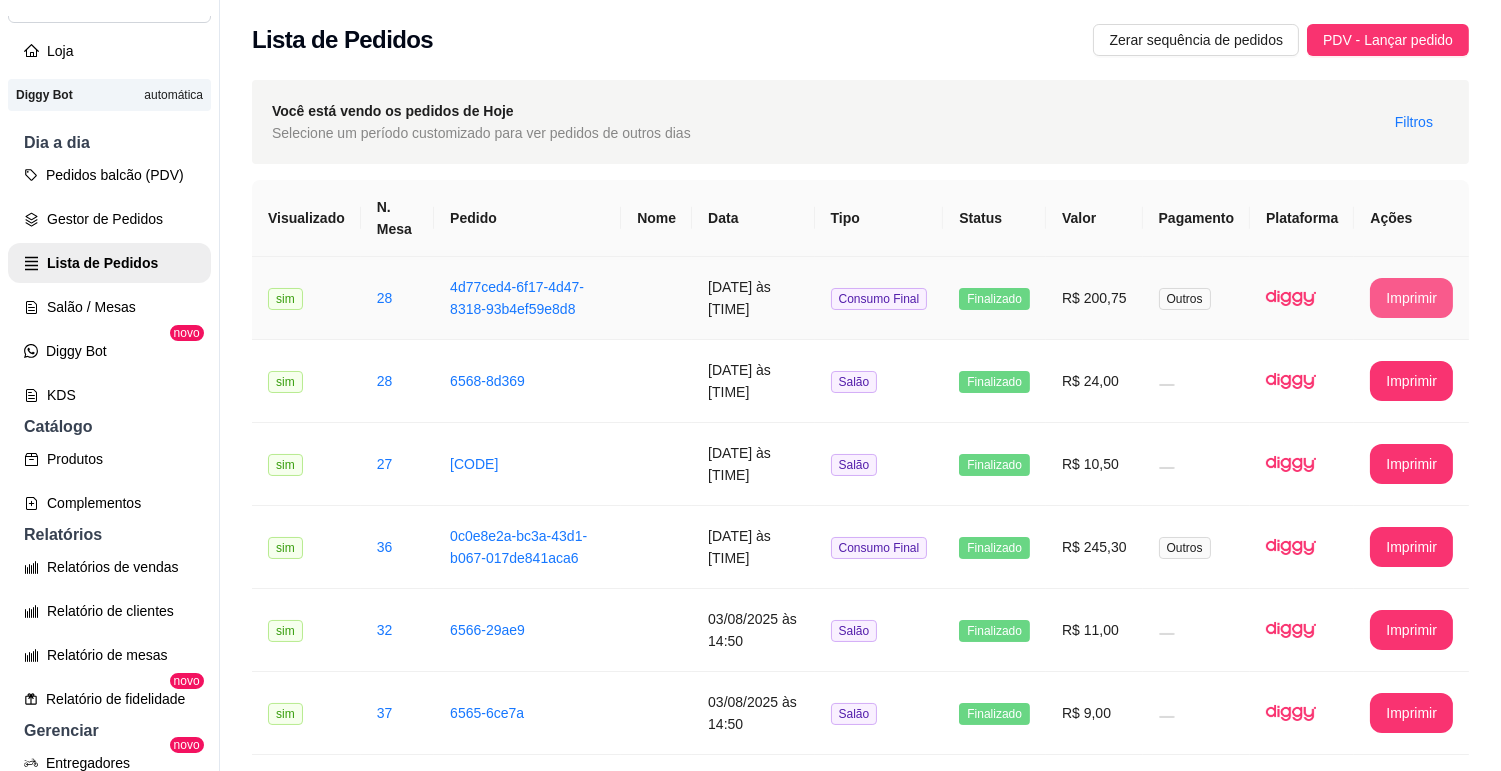 scroll, scrollTop: 0, scrollLeft: 0, axis: both 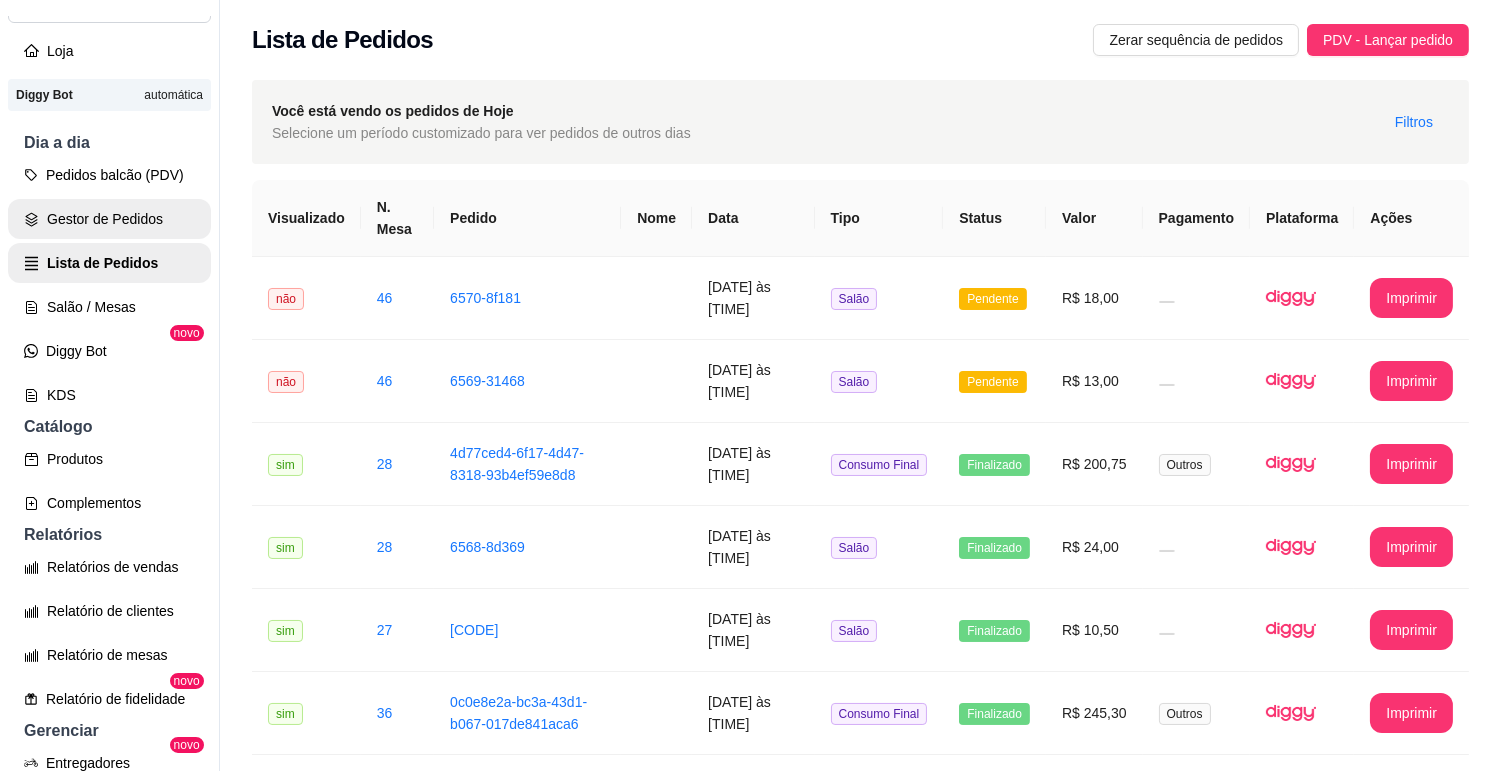 click on "Gestor de Pedidos" at bounding box center (109, 219) 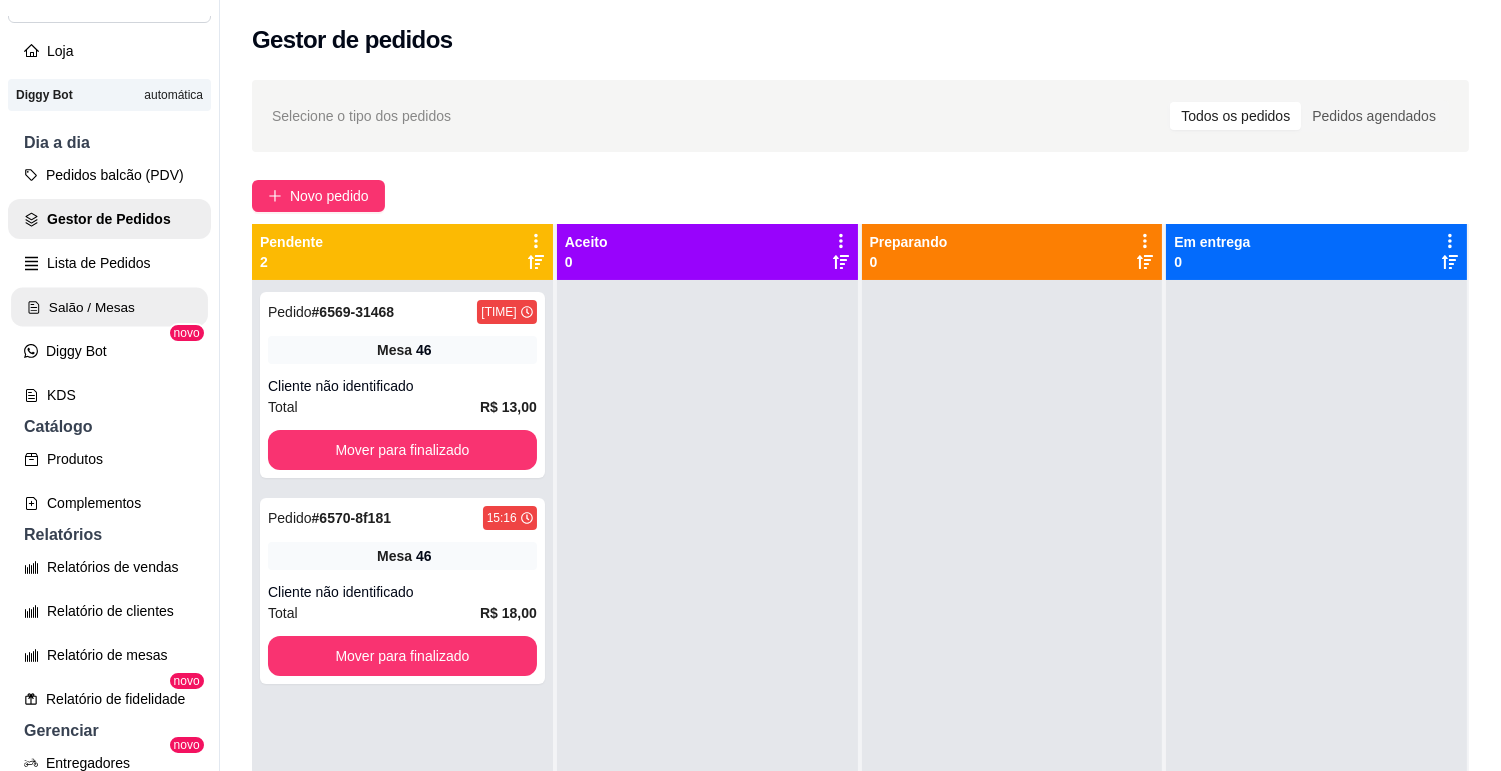 click on "Salão / Mesas" at bounding box center [109, 307] 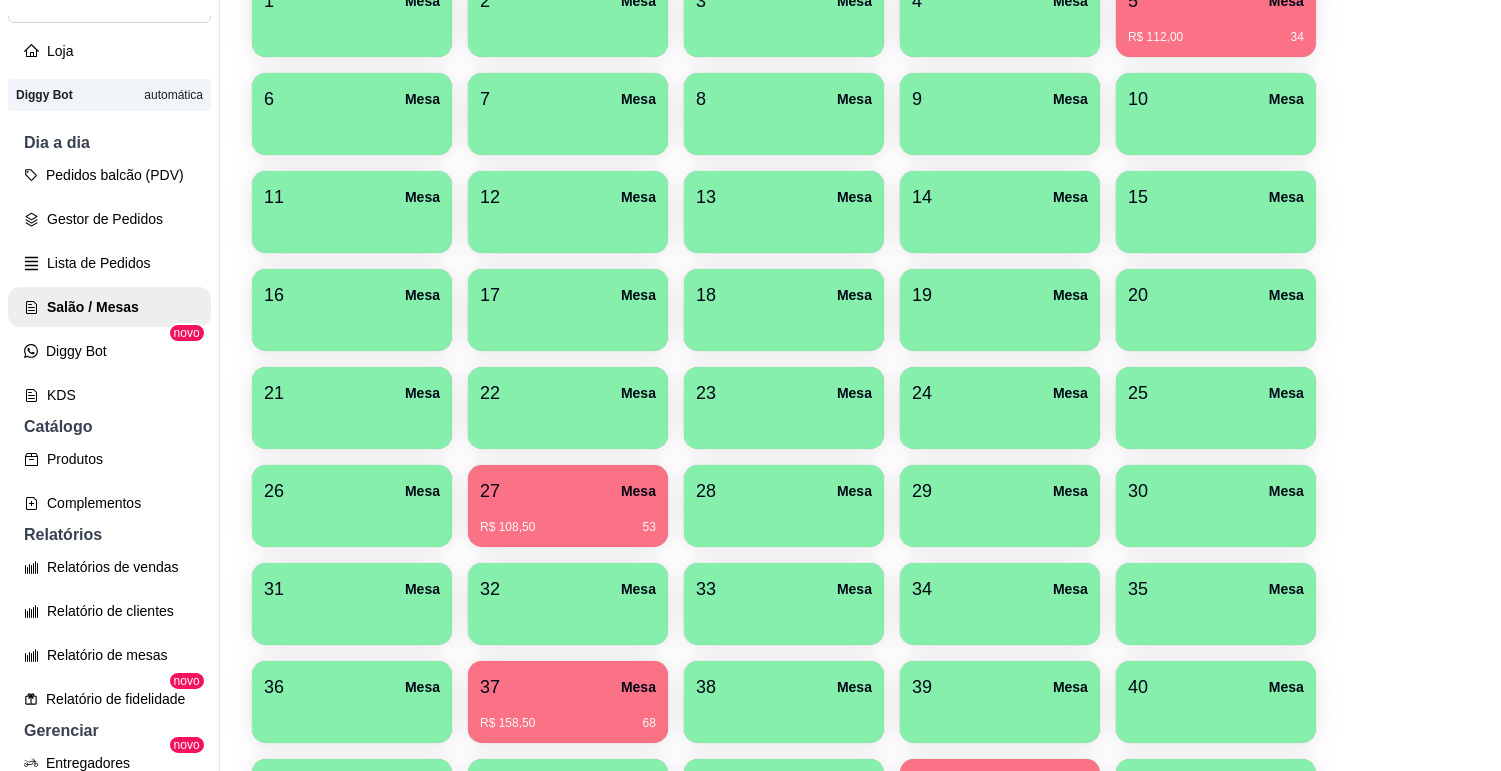 scroll, scrollTop: 607, scrollLeft: 0, axis: vertical 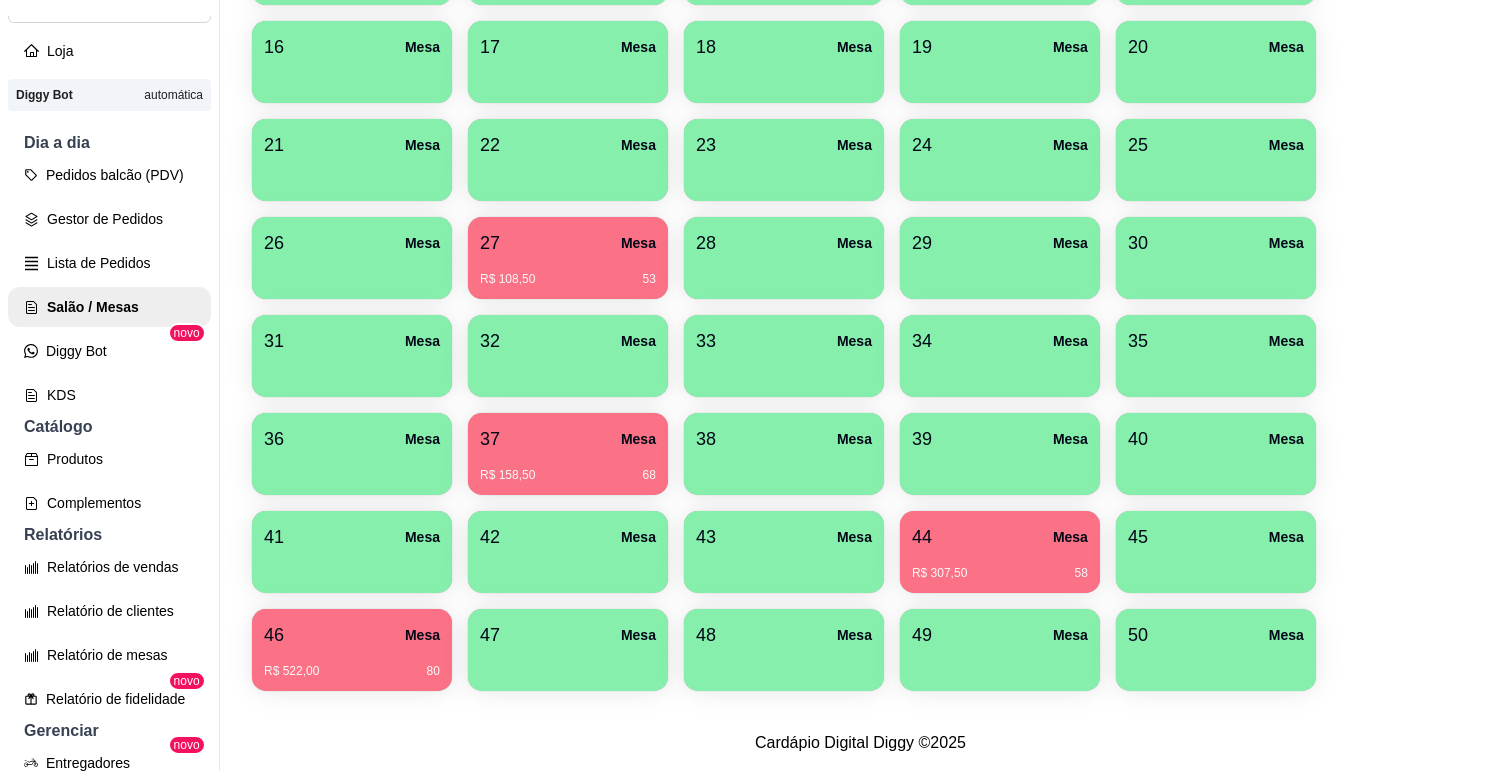 click on "46 Mesa" at bounding box center (352, 635) 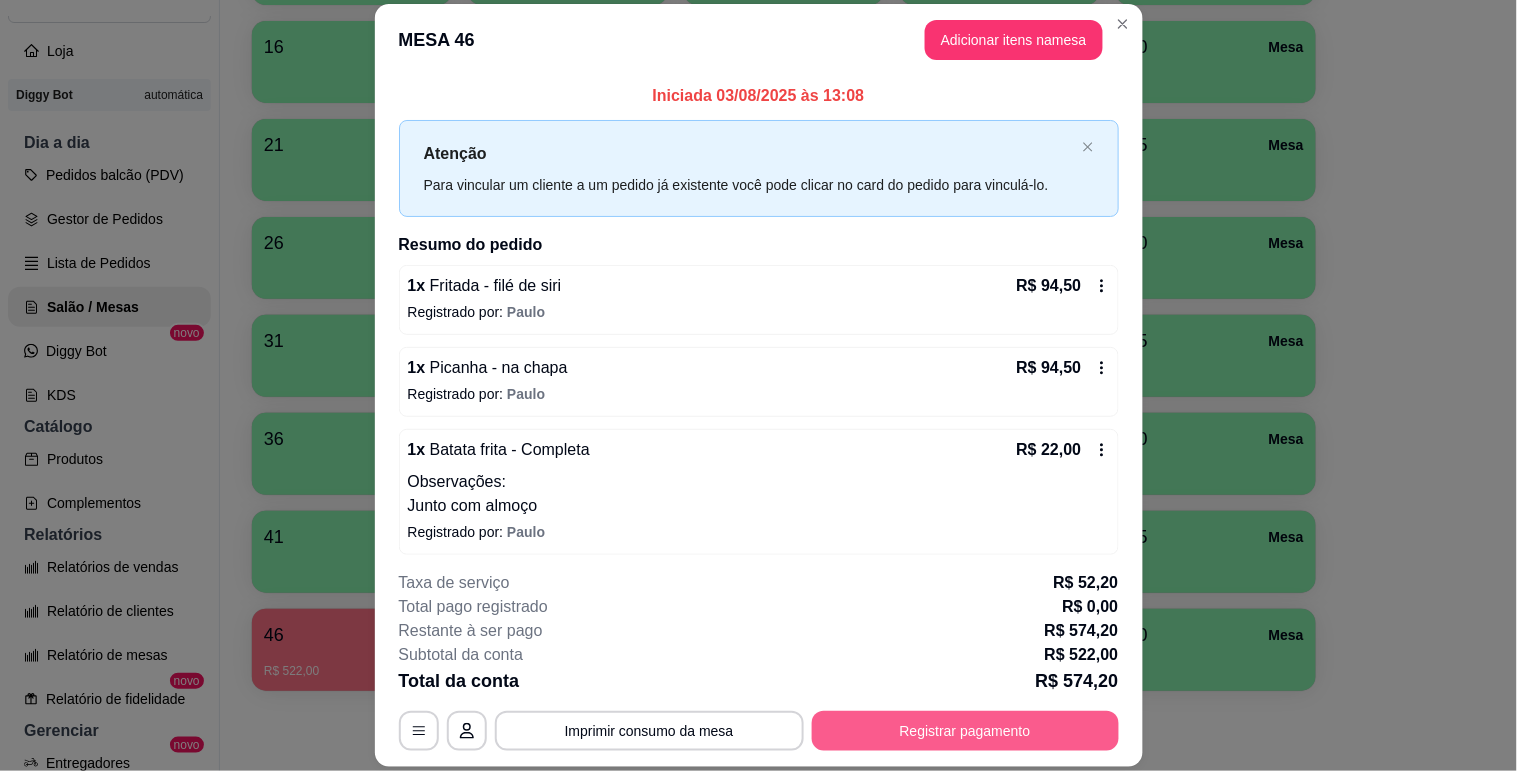 click on "Registrar pagamento" at bounding box center [965, 731] 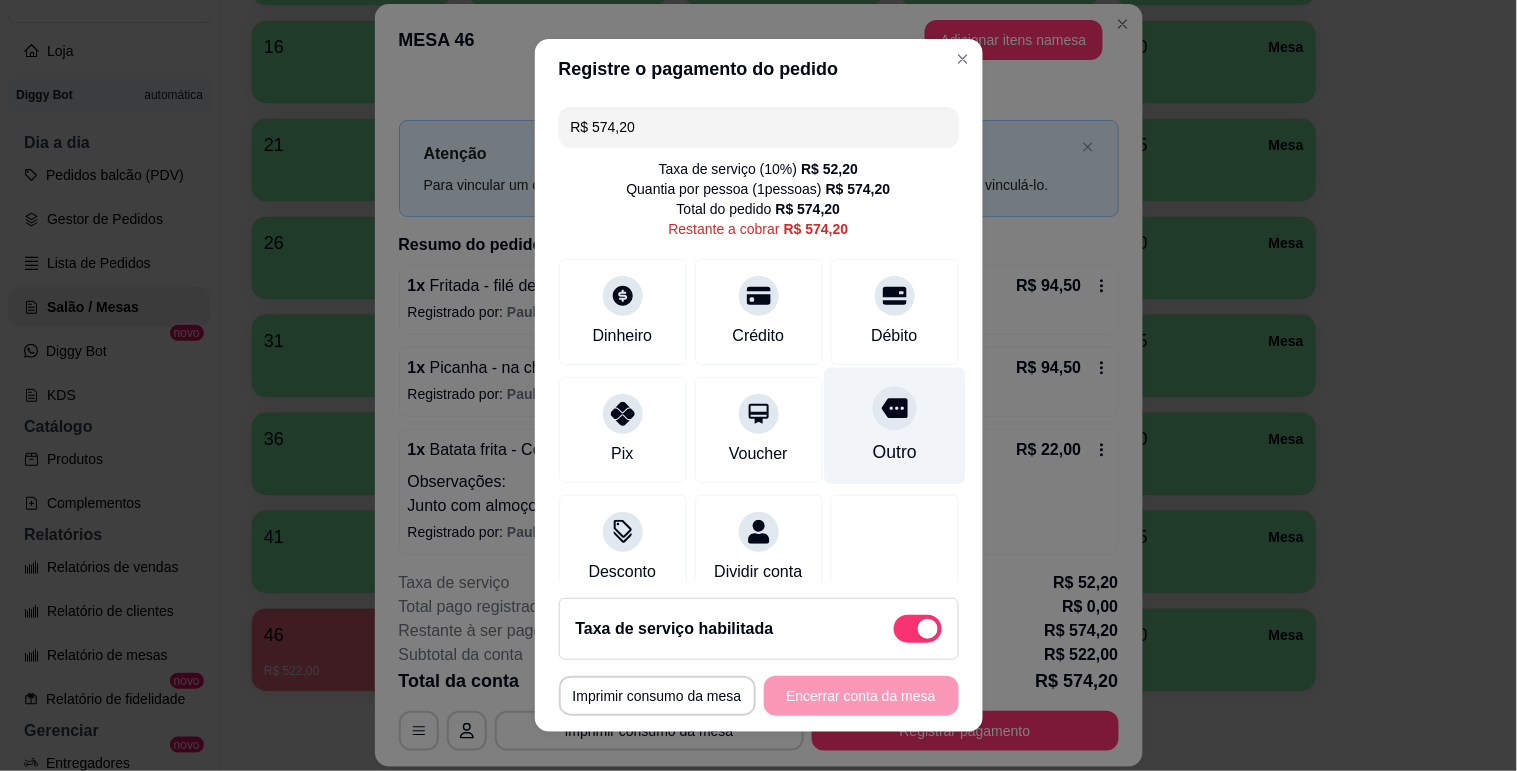 click on "Outro" at bounding box center [894, 452] 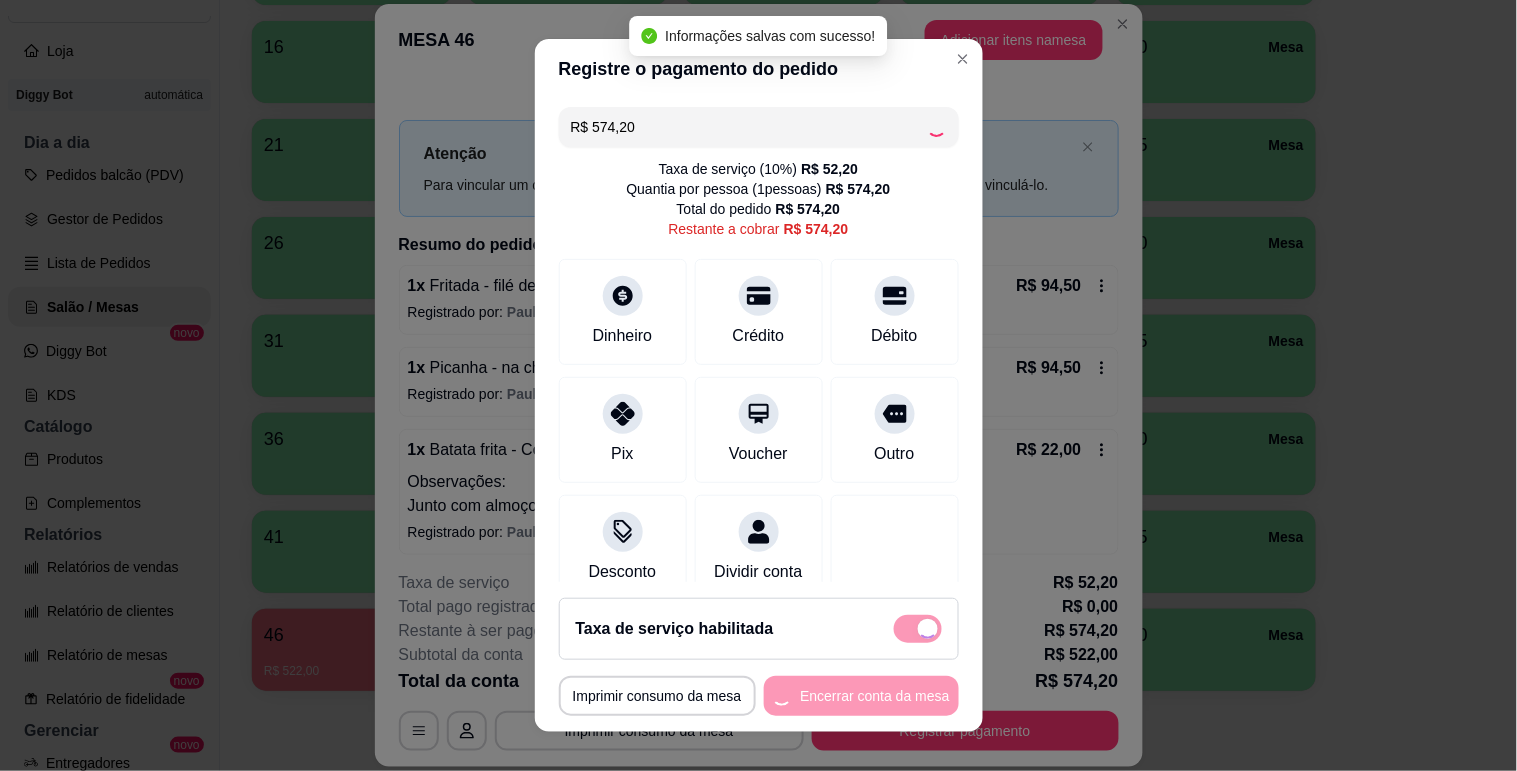 type on "R$ 0,00" 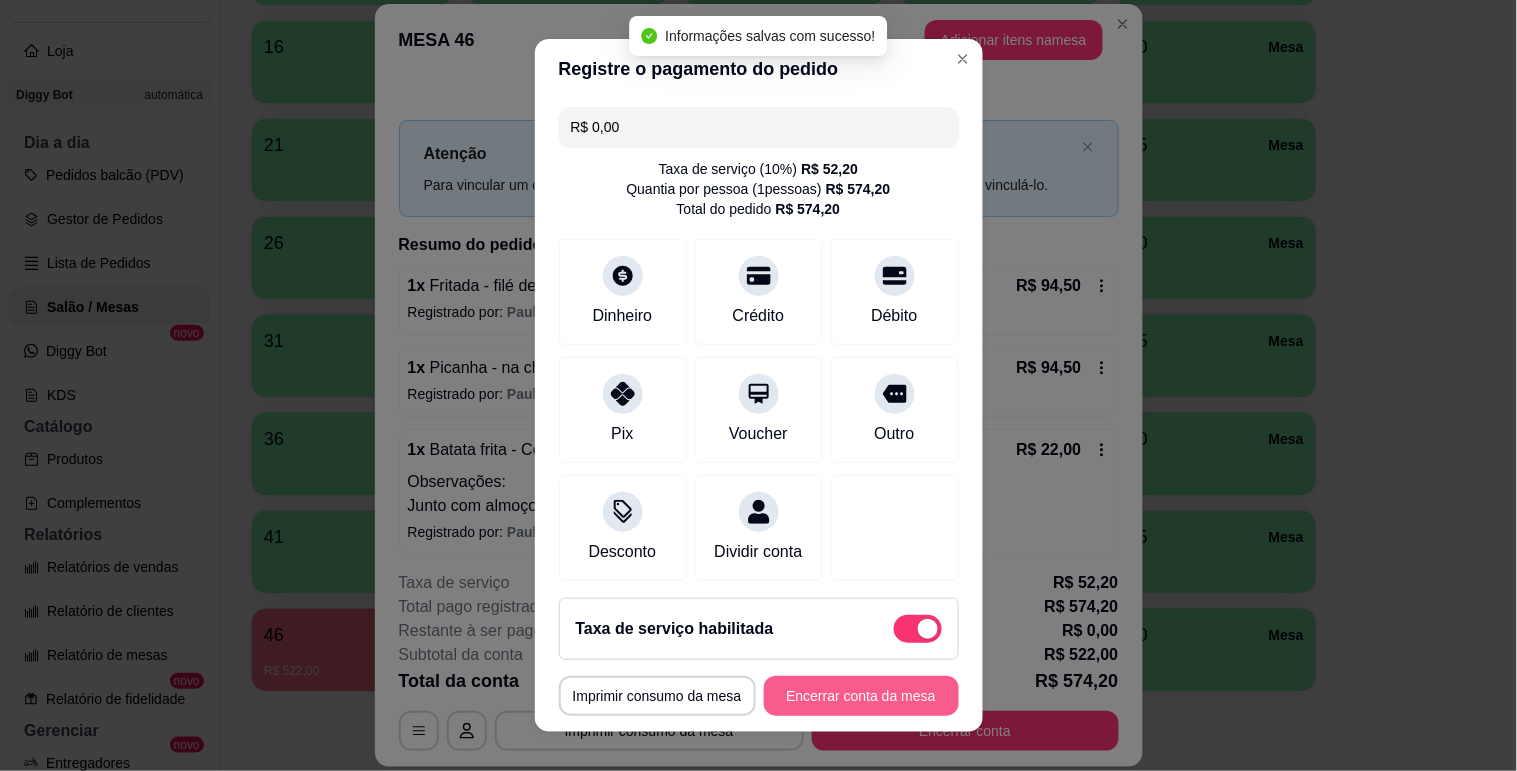 click on "Encerrar conta da mesa" at bounding box center (861, 696) 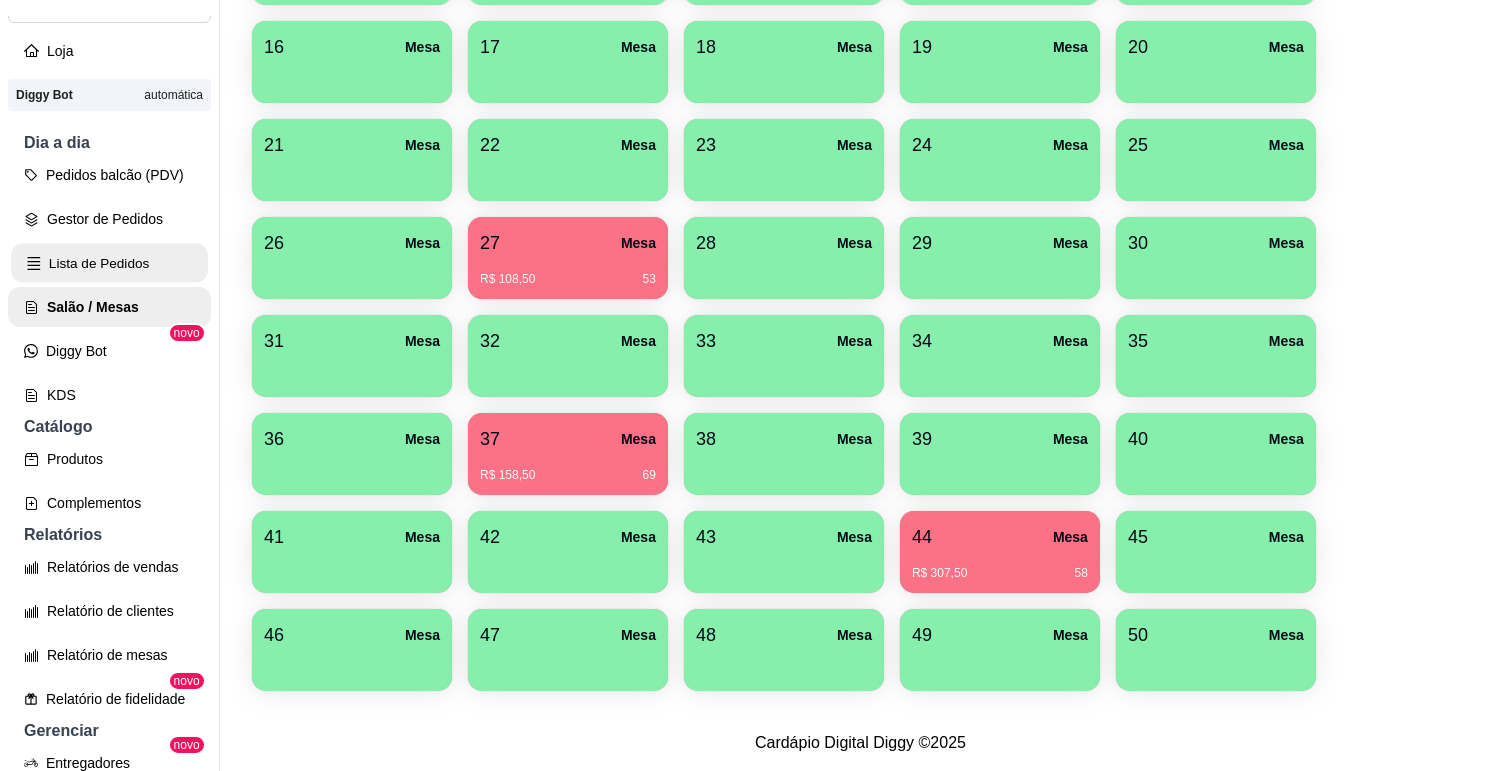 click on "Lista de Pedidos" at bounding box center (109, 263) 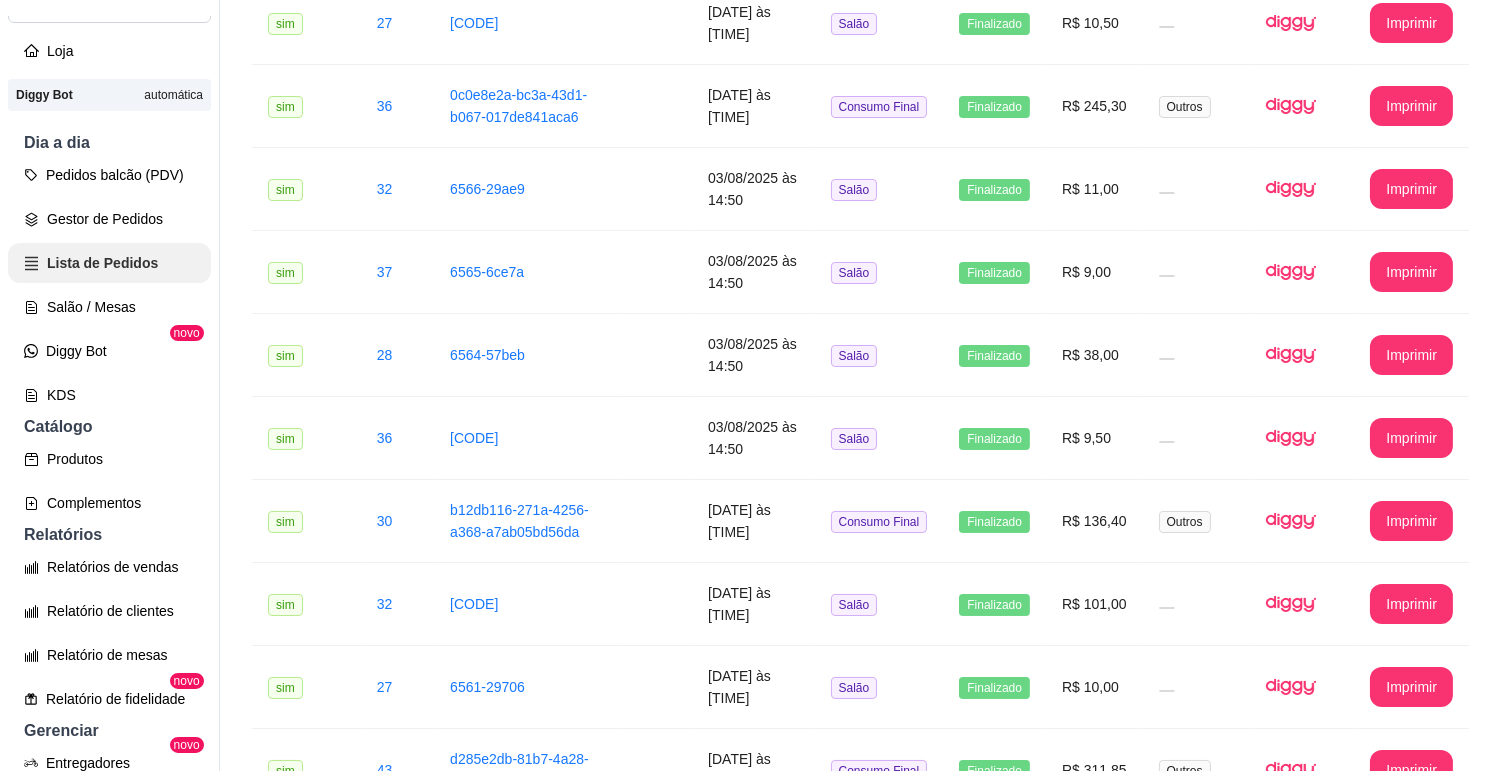 scroll, scrollTop: 0, scrollLeft: 0, axis: both 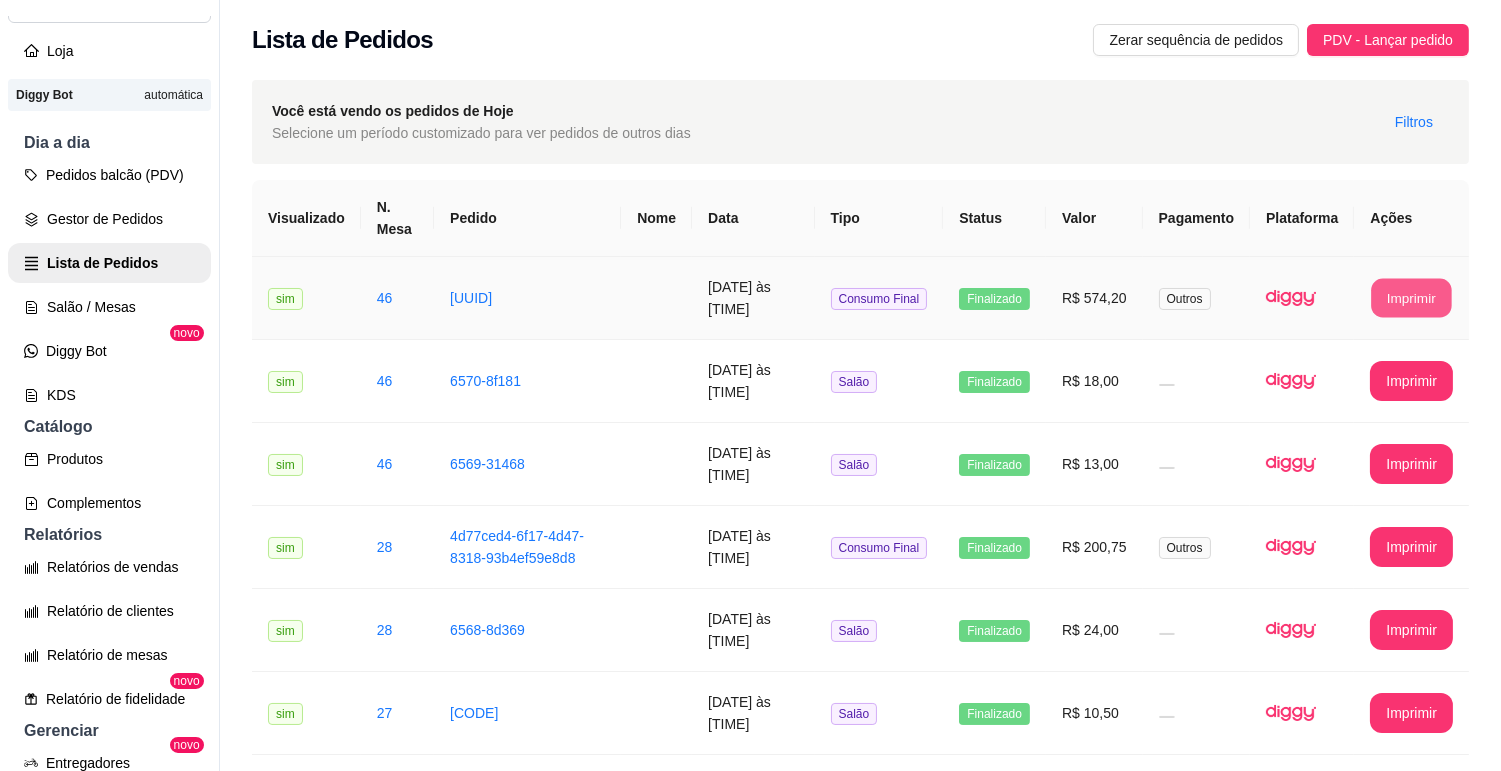 click on "Imprimir" at bounding box center [1412, 298] 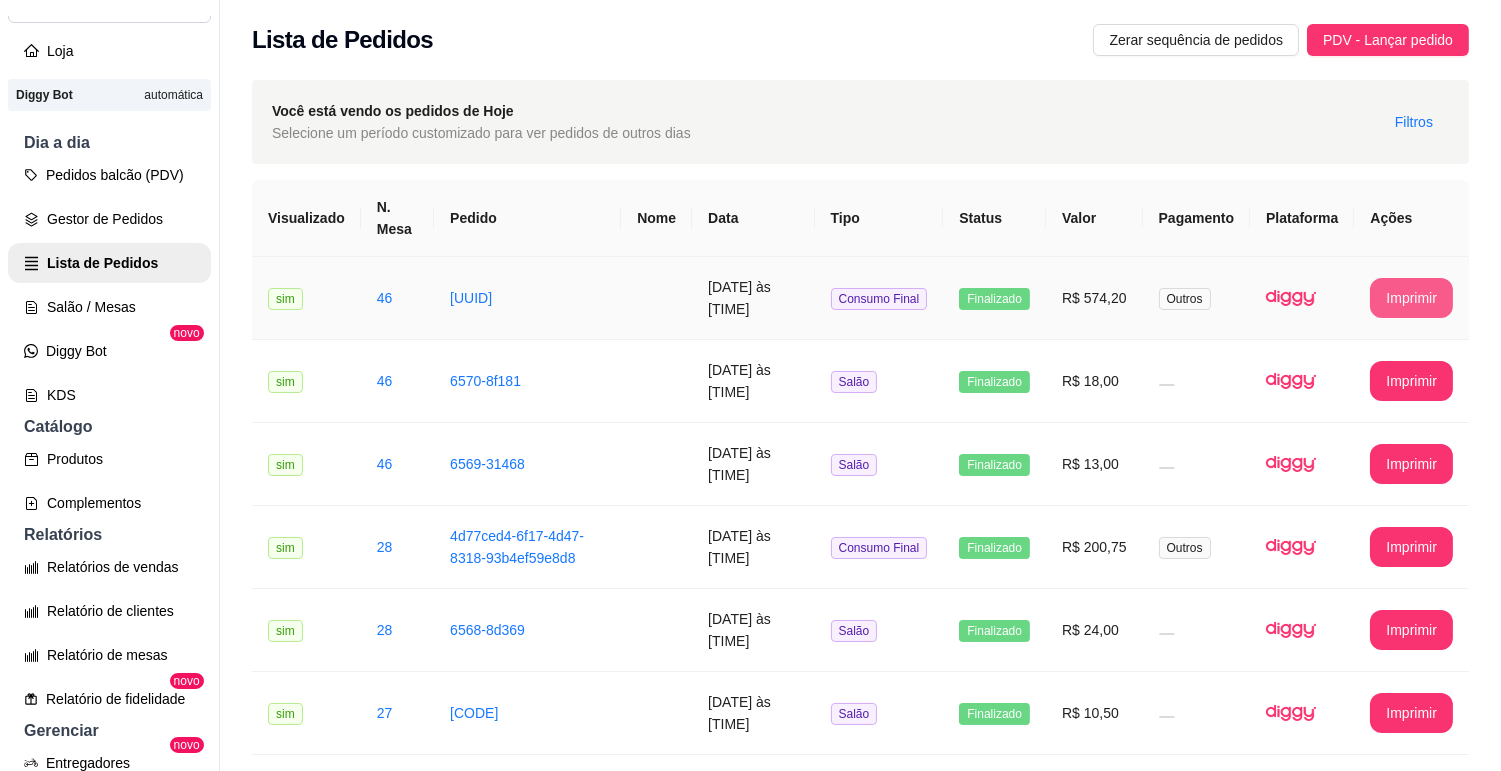 scroll, scrollTop: 0, scrollLeft: 0, axis: both 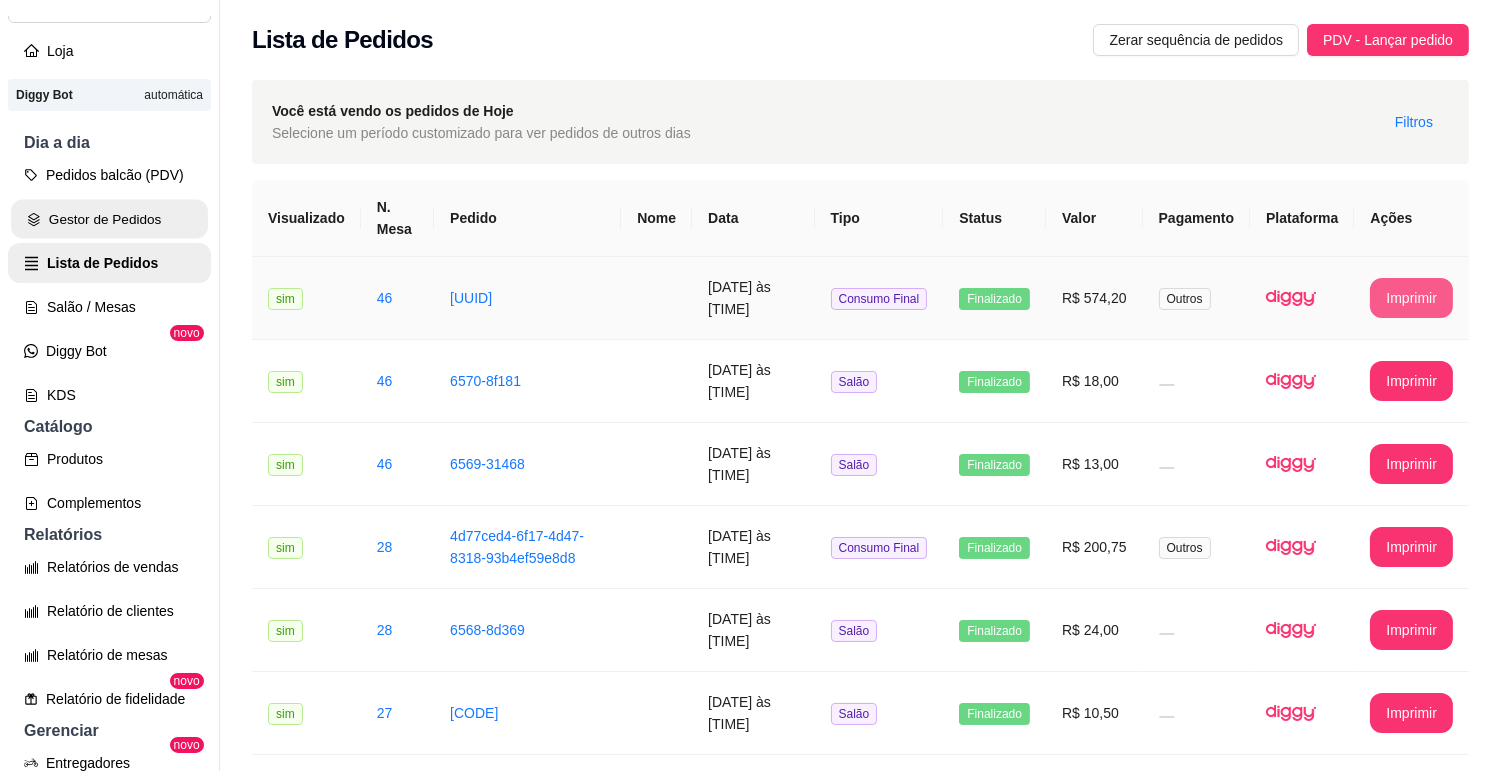 click on "Gestor de Pedidos" at bounding box center (109, 219) 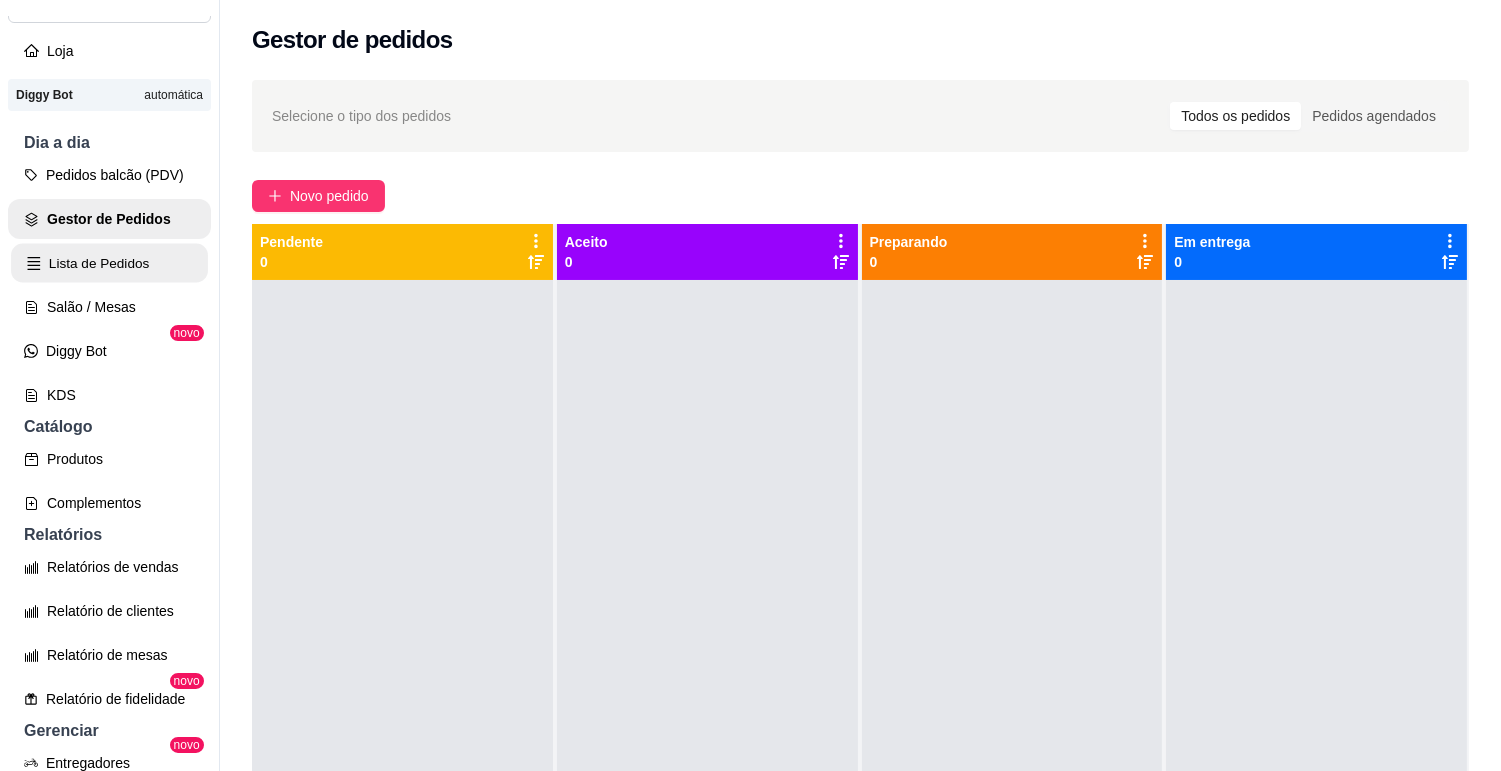 click on "Lista de Pedidos" at bounding box center [109, 263] 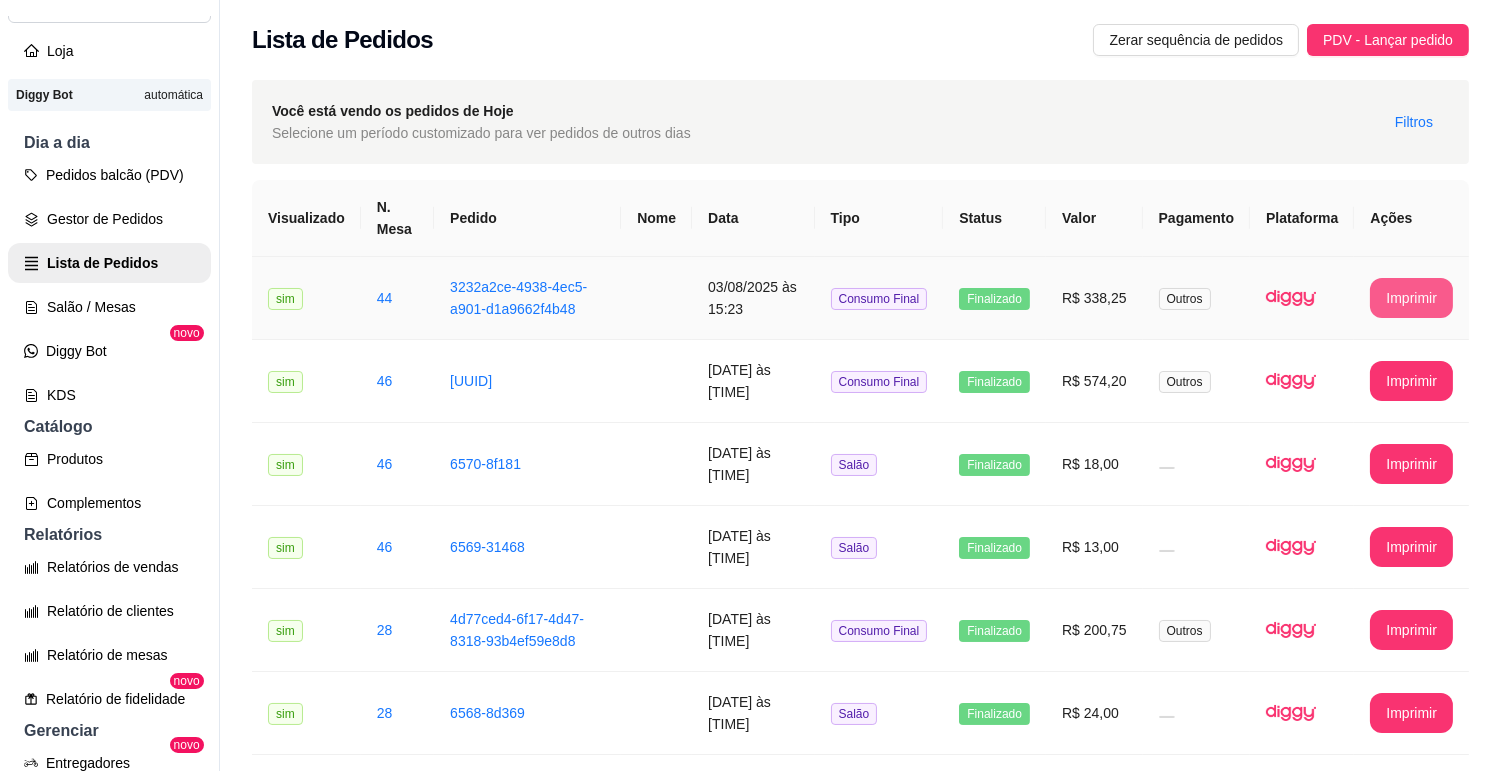 click on "Imprimir" at bounding box center (1411, 298) 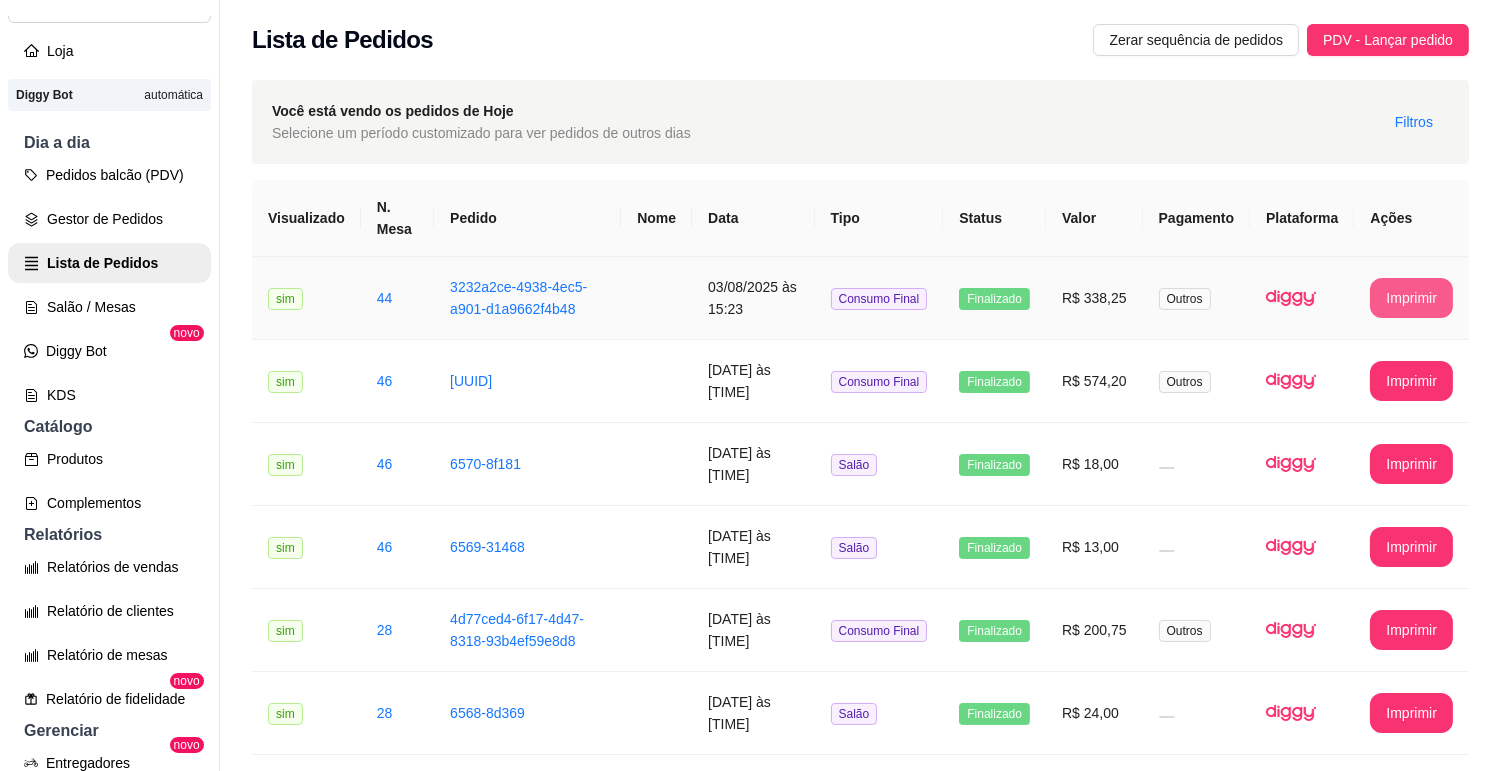 scroll, scrollTop: 0, scrollLeft: 0, axis: both 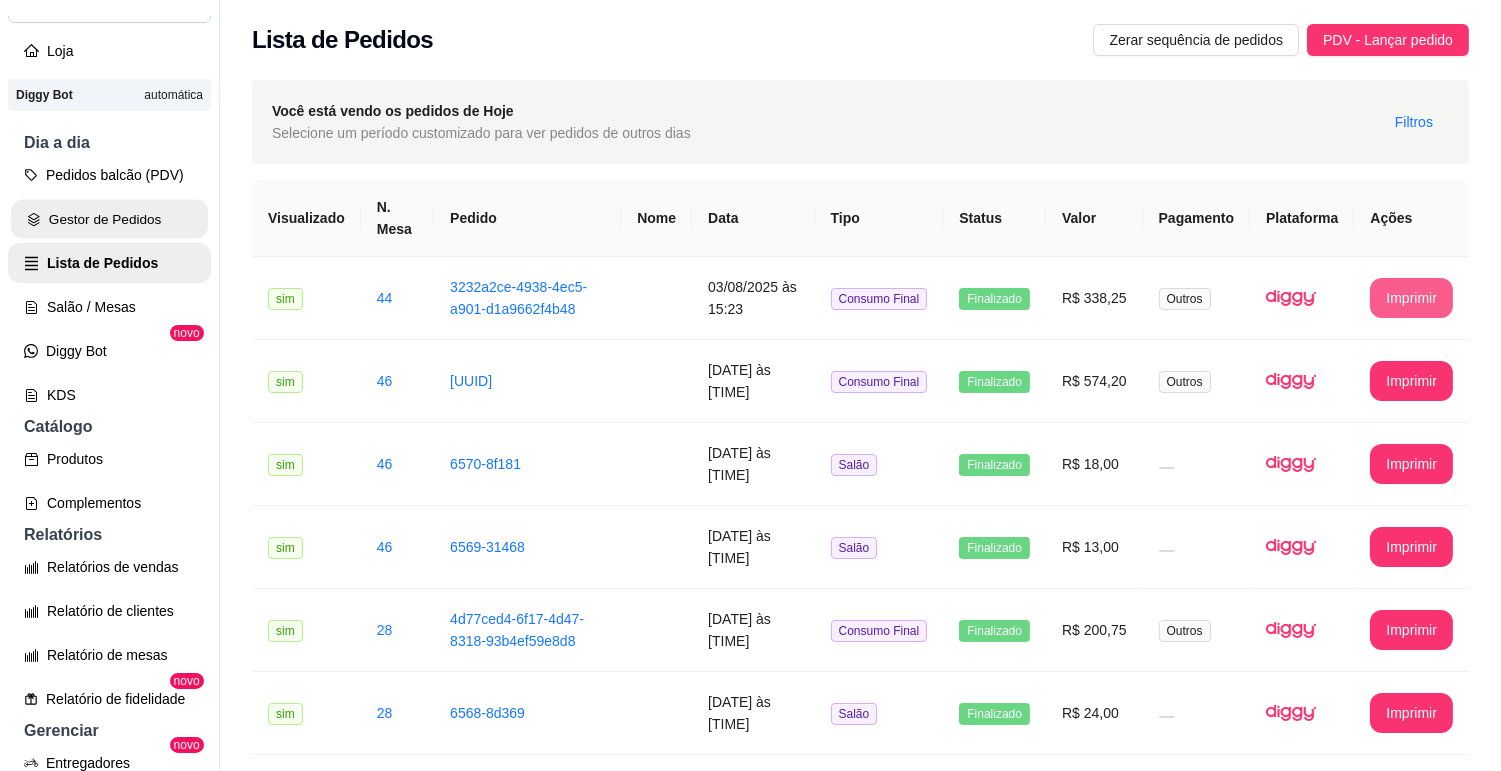 click on "Gestor de Pedidos" at bounding box center [109, 219] 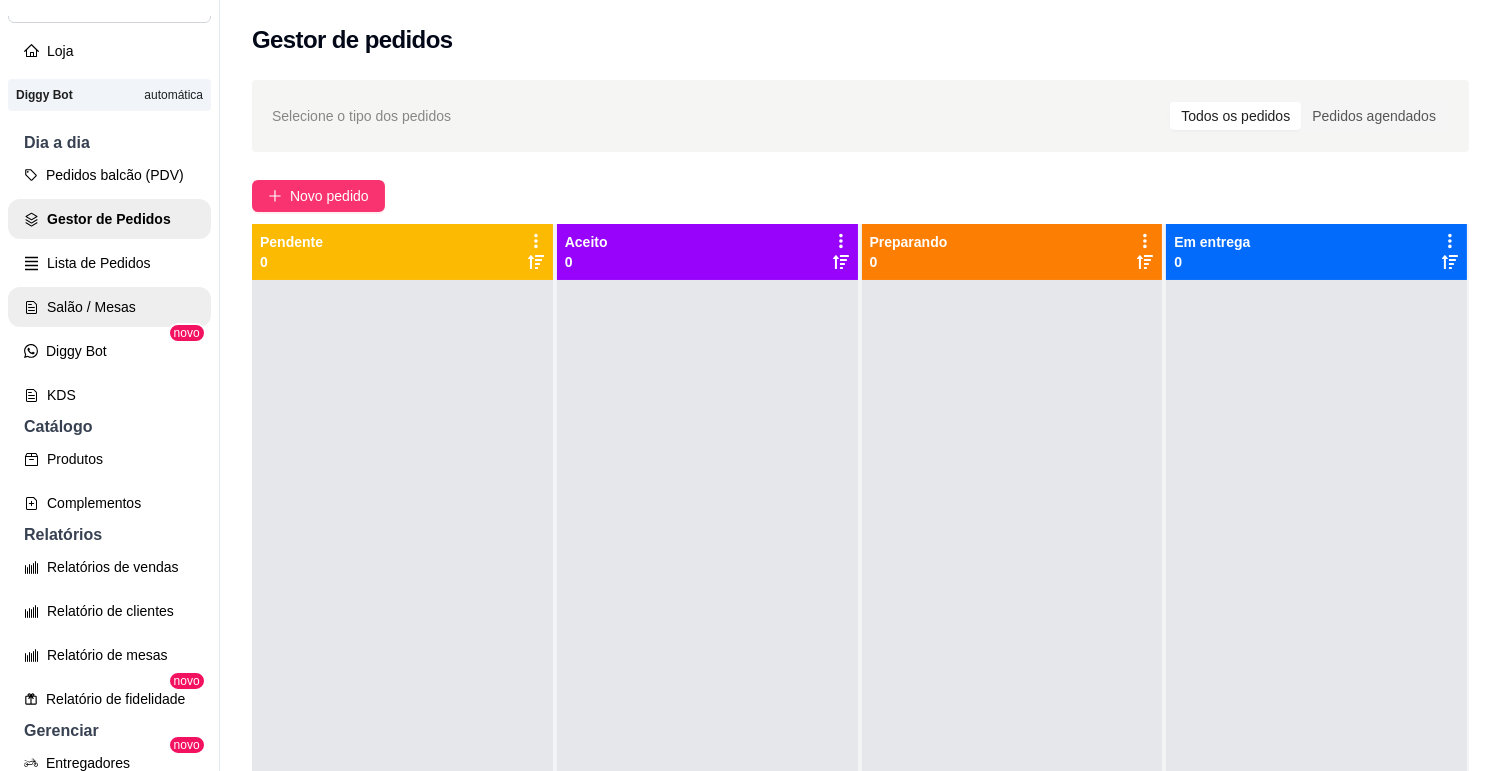 click on "Salão / Mesas" at bounding box center [109, 307] 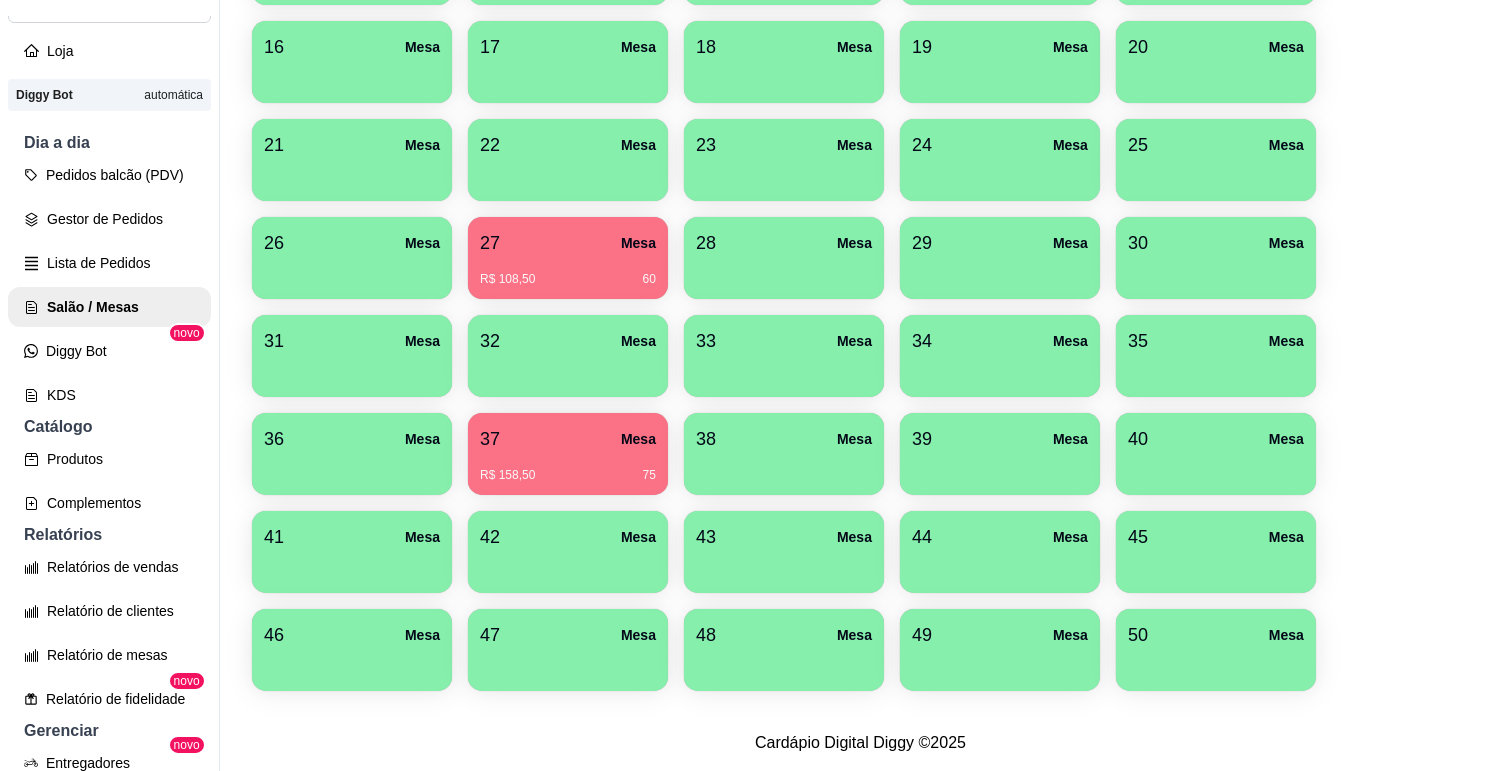 scroll, scrollTop: 0, scrollLeft: 0, axis: both 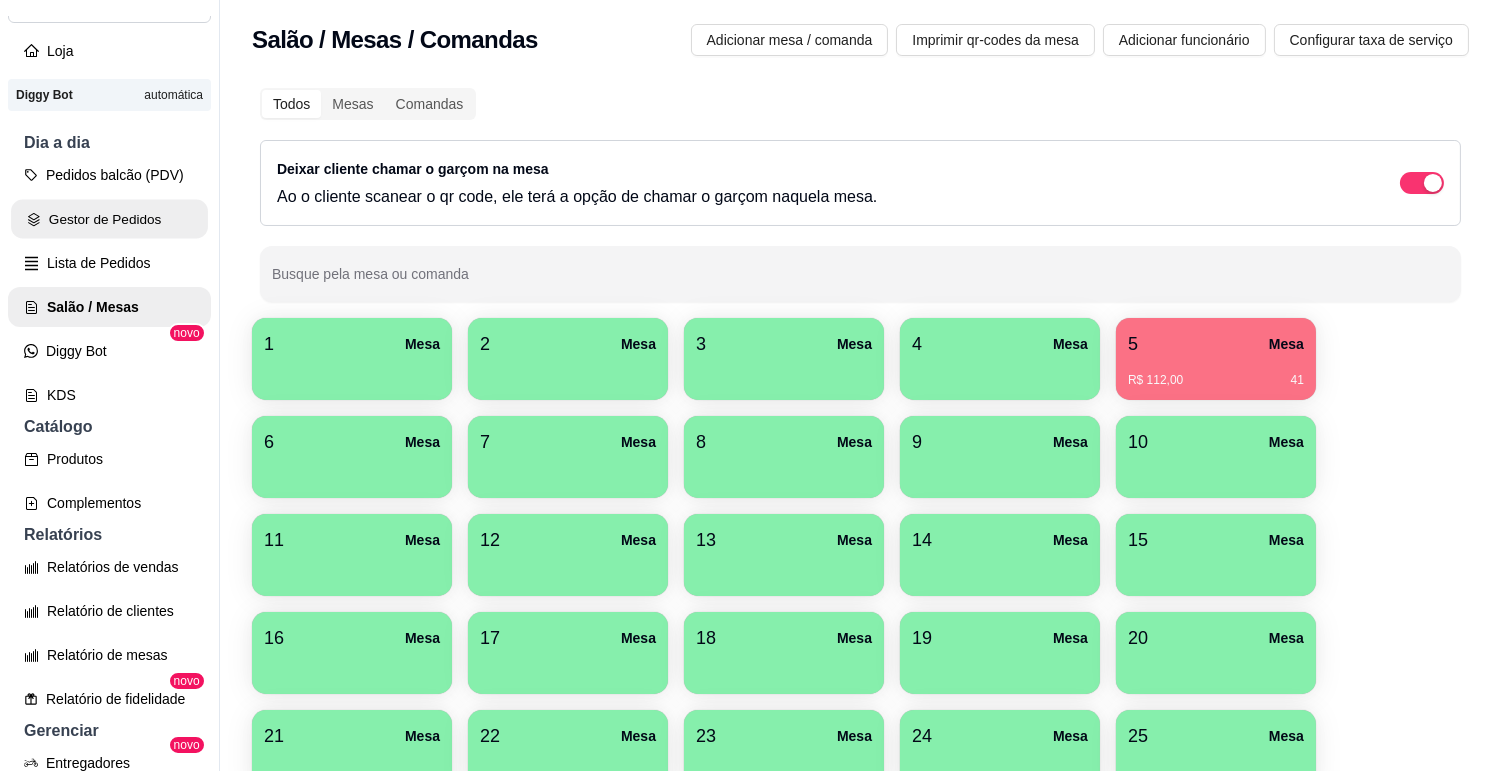 click on "Gestor de Pedidos" at bounding box center [109, 219] 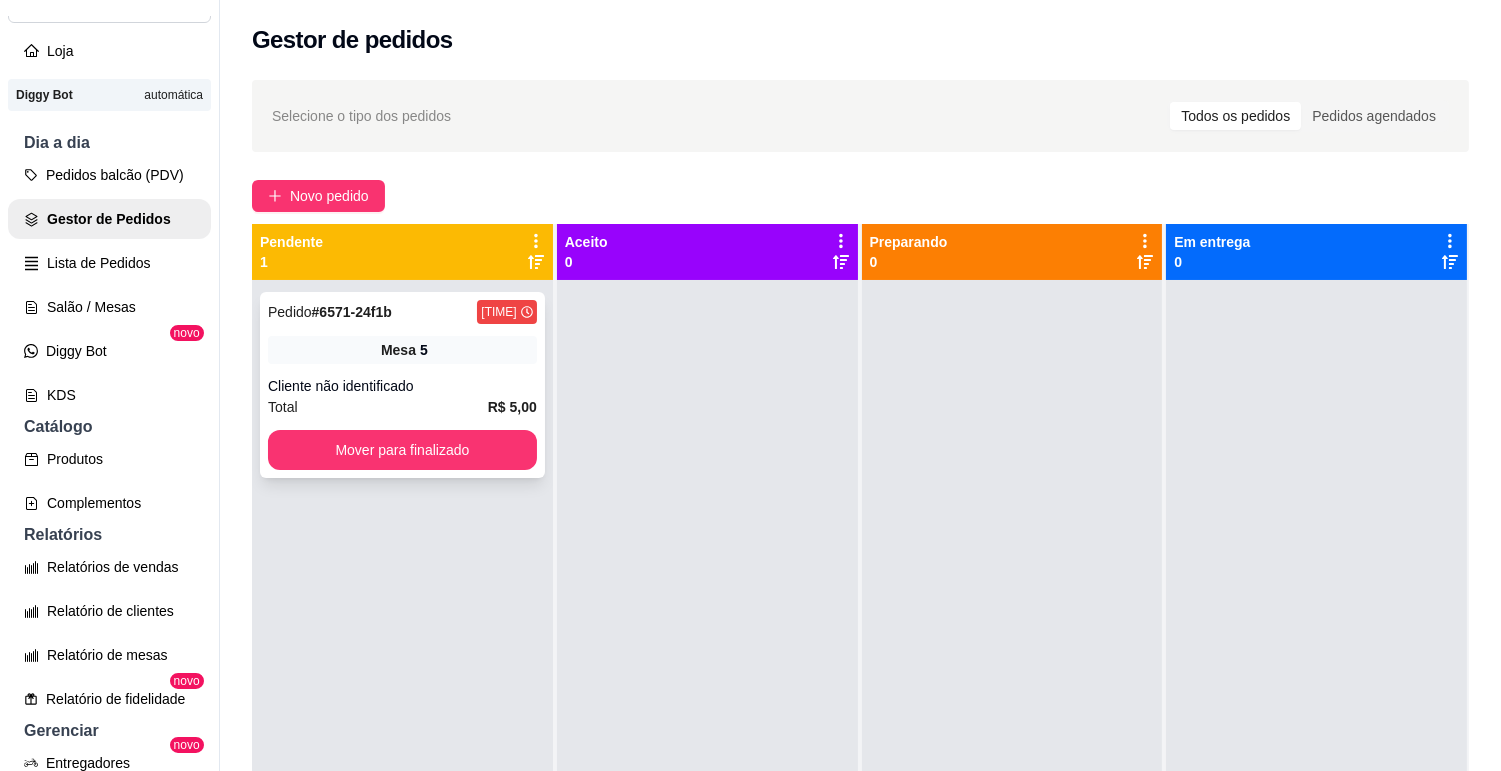 click on "Mesa 5" at bounding box center [402, 350] 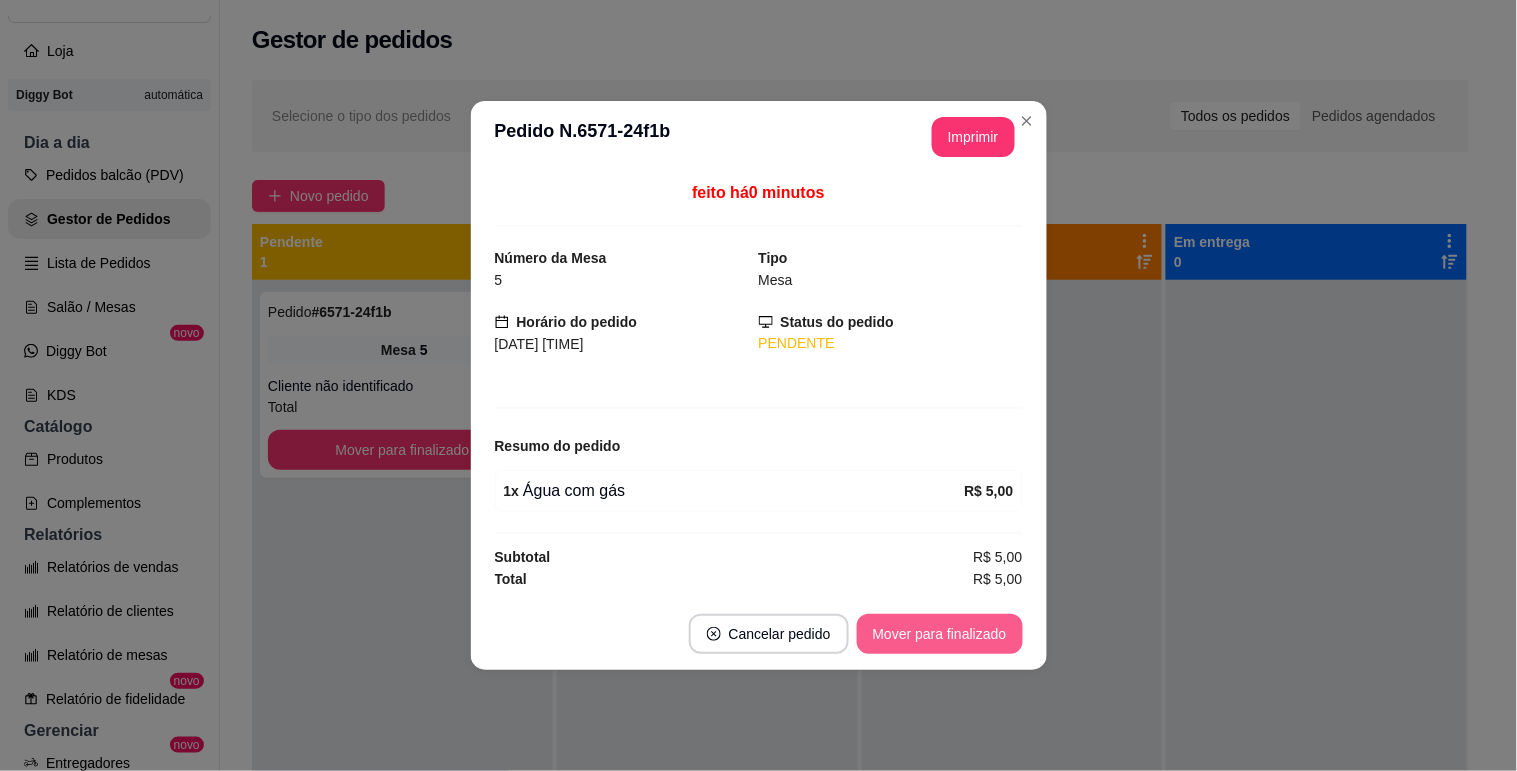 click on "Mover para finalizado" at bounding box center (940, 634) 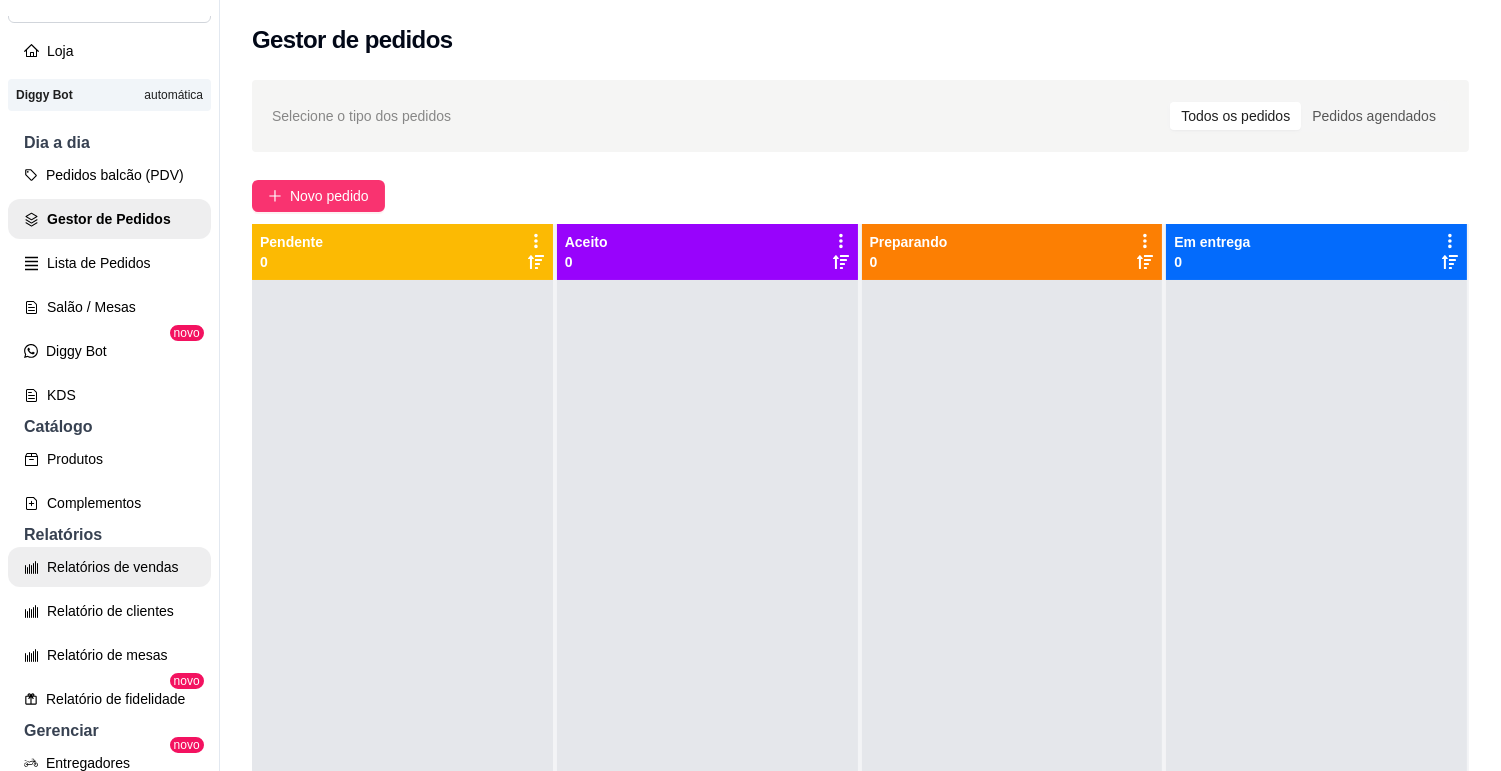 click on "Relatórios de vendas" at bounding box center [109, 567] 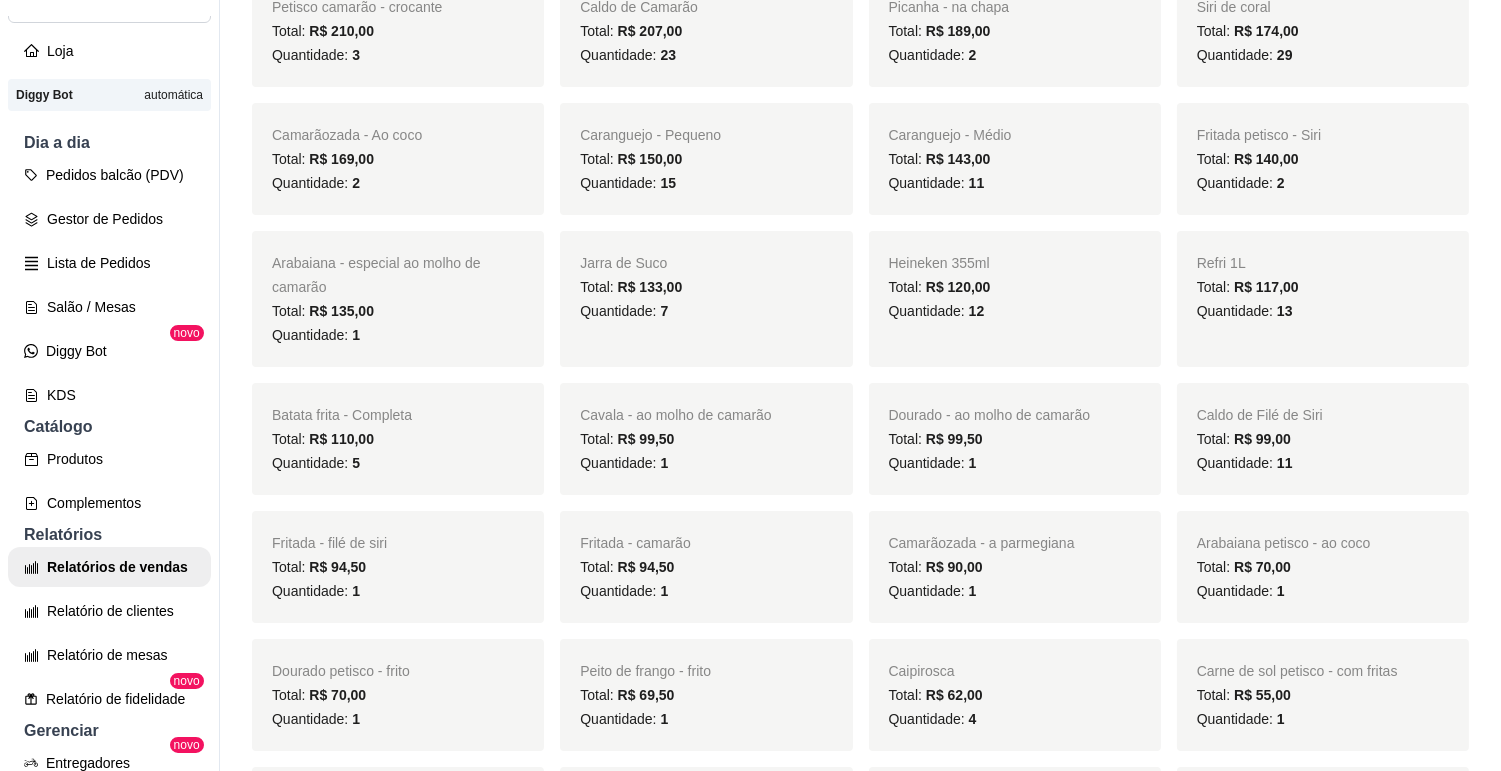 scroll, scrollTop: 0, scrollLeft: 0, axis: both 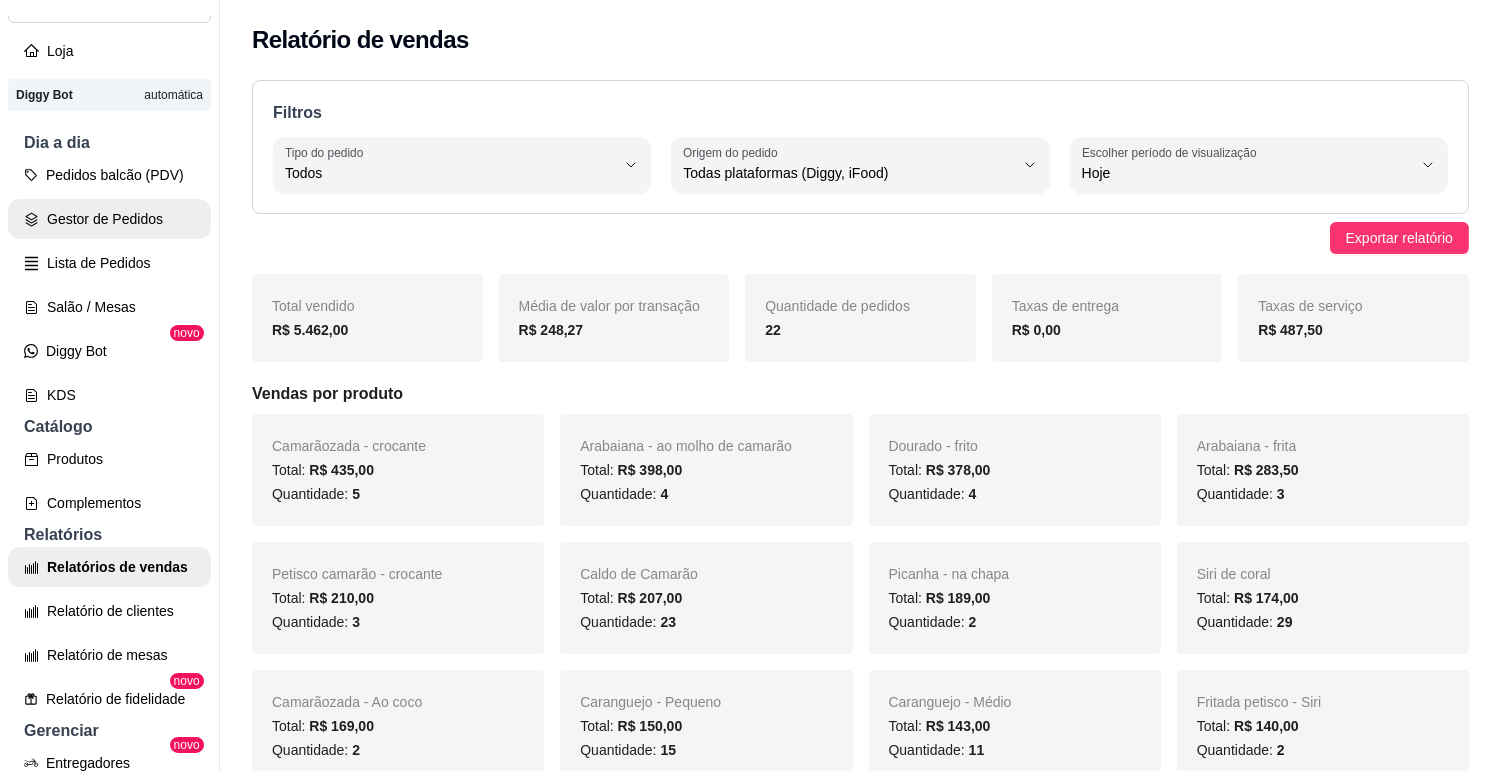 click on "Gestor de Pedidos" at bounding box center (109, 219) 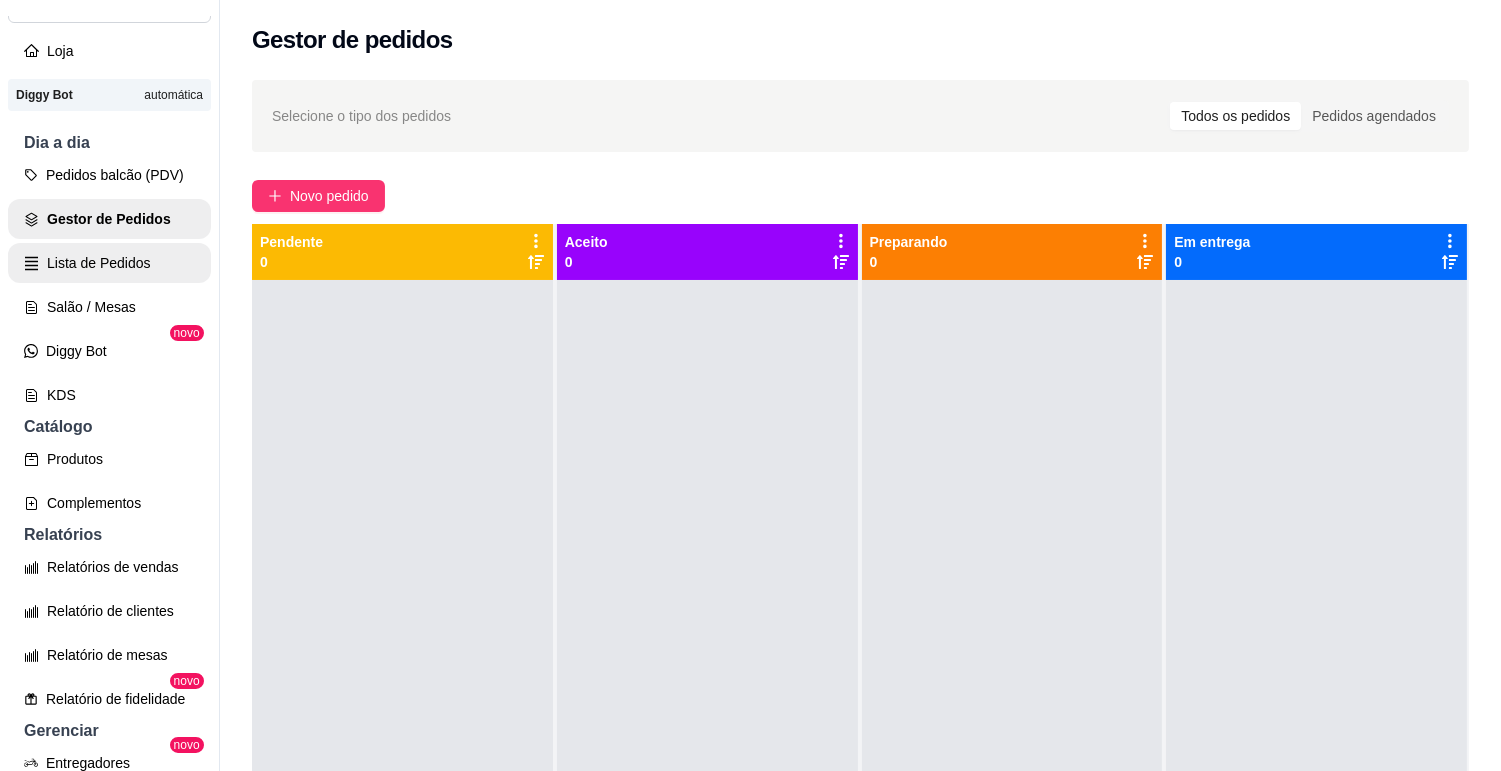 click on "Lista de Pedidos" at bounding box center [109, 263] 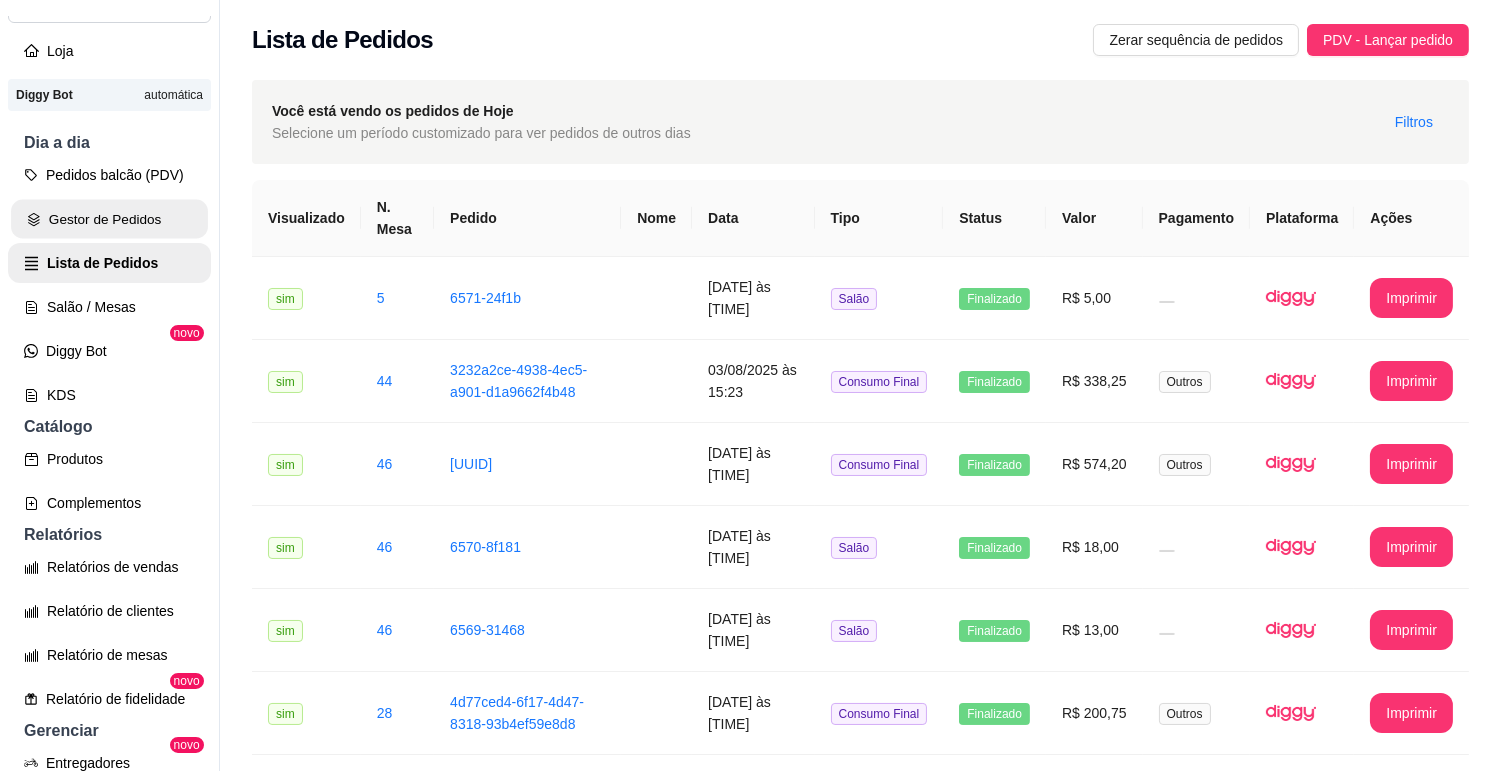 click on "Gestor de Pedidos" at bounding box center (109, 219) 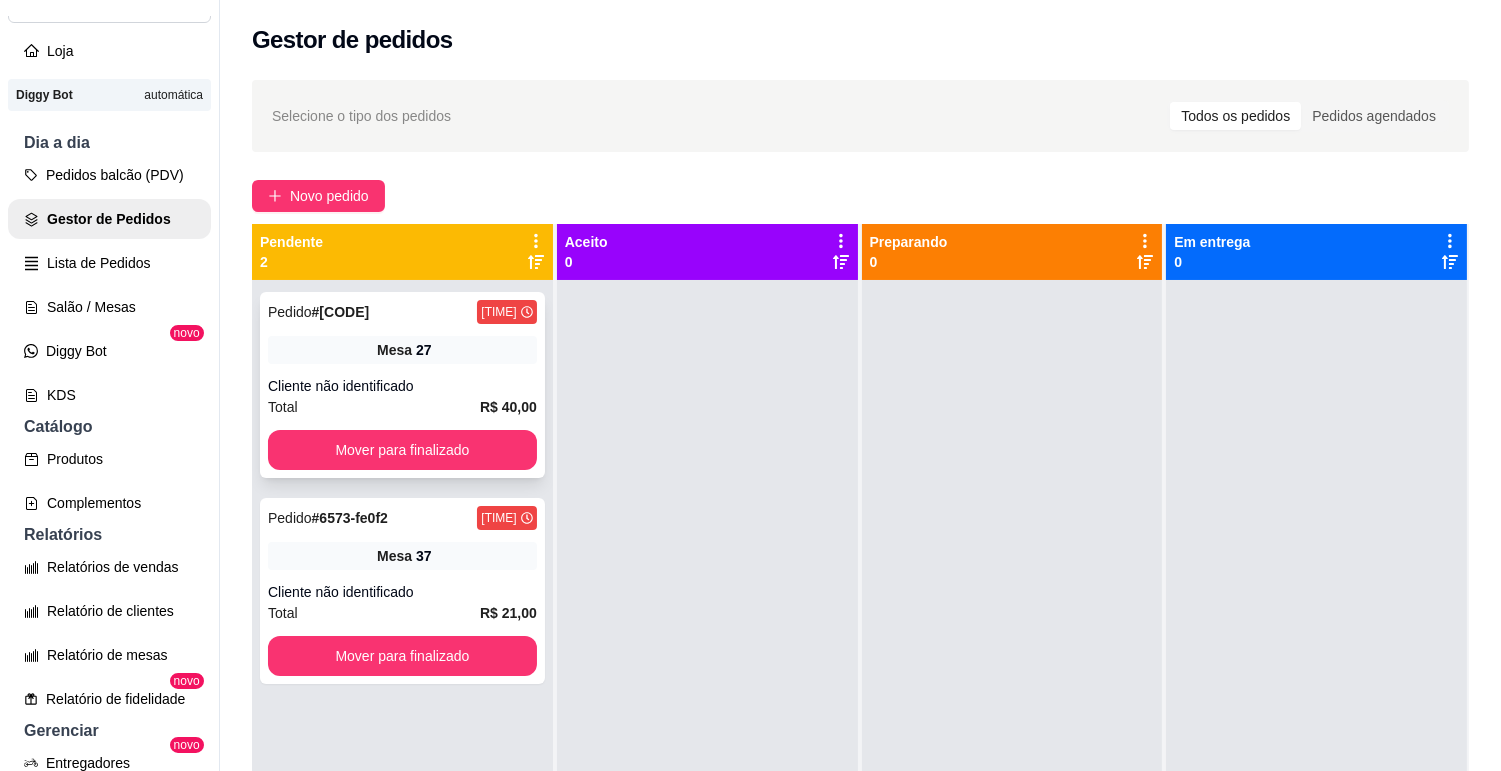 click on "Mesa 27" at bounding box center [402, 350] 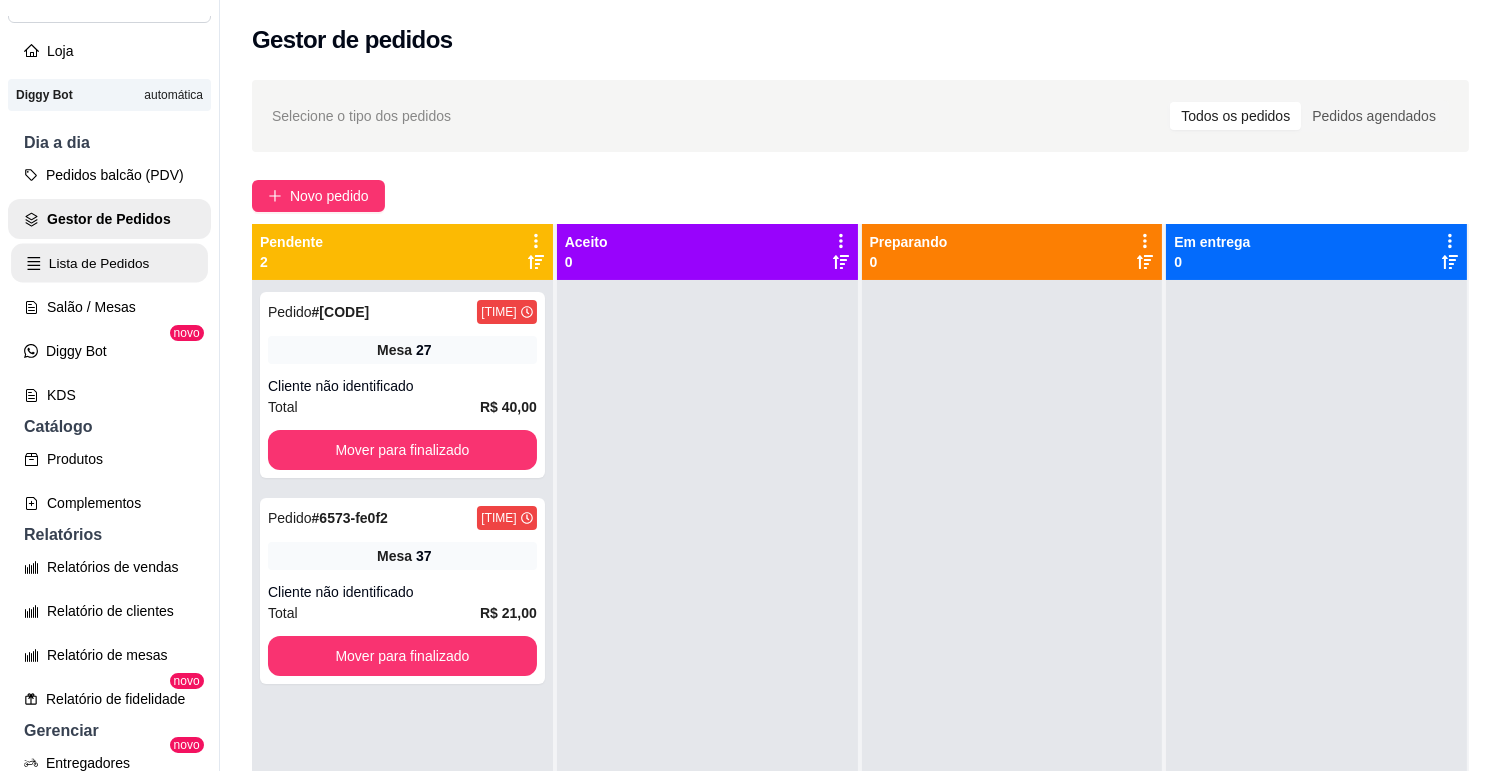 click on "Lista de Pedidos" at bounding box center (109, 263) 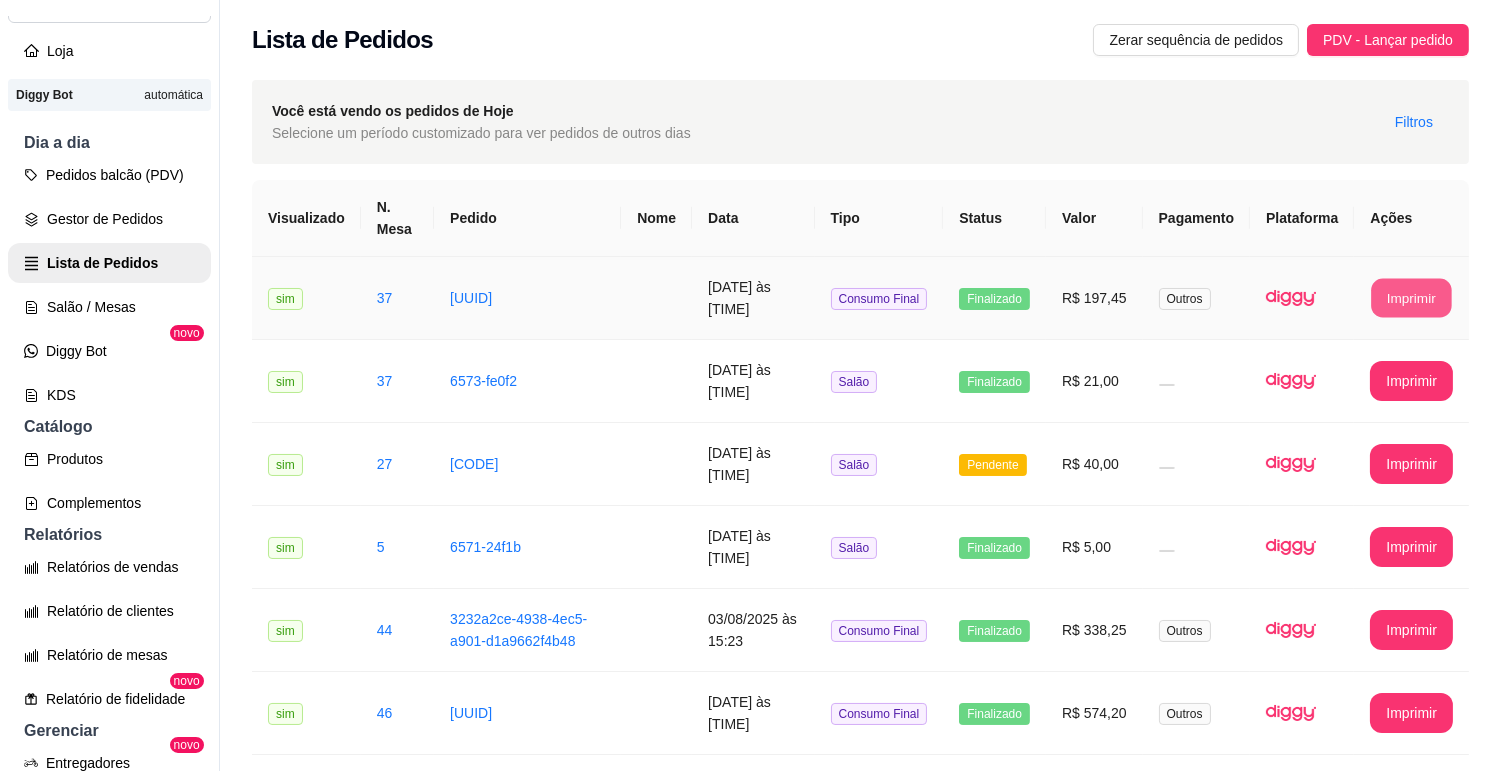 click on "Imprimir" at bounding box center [1412, 298] 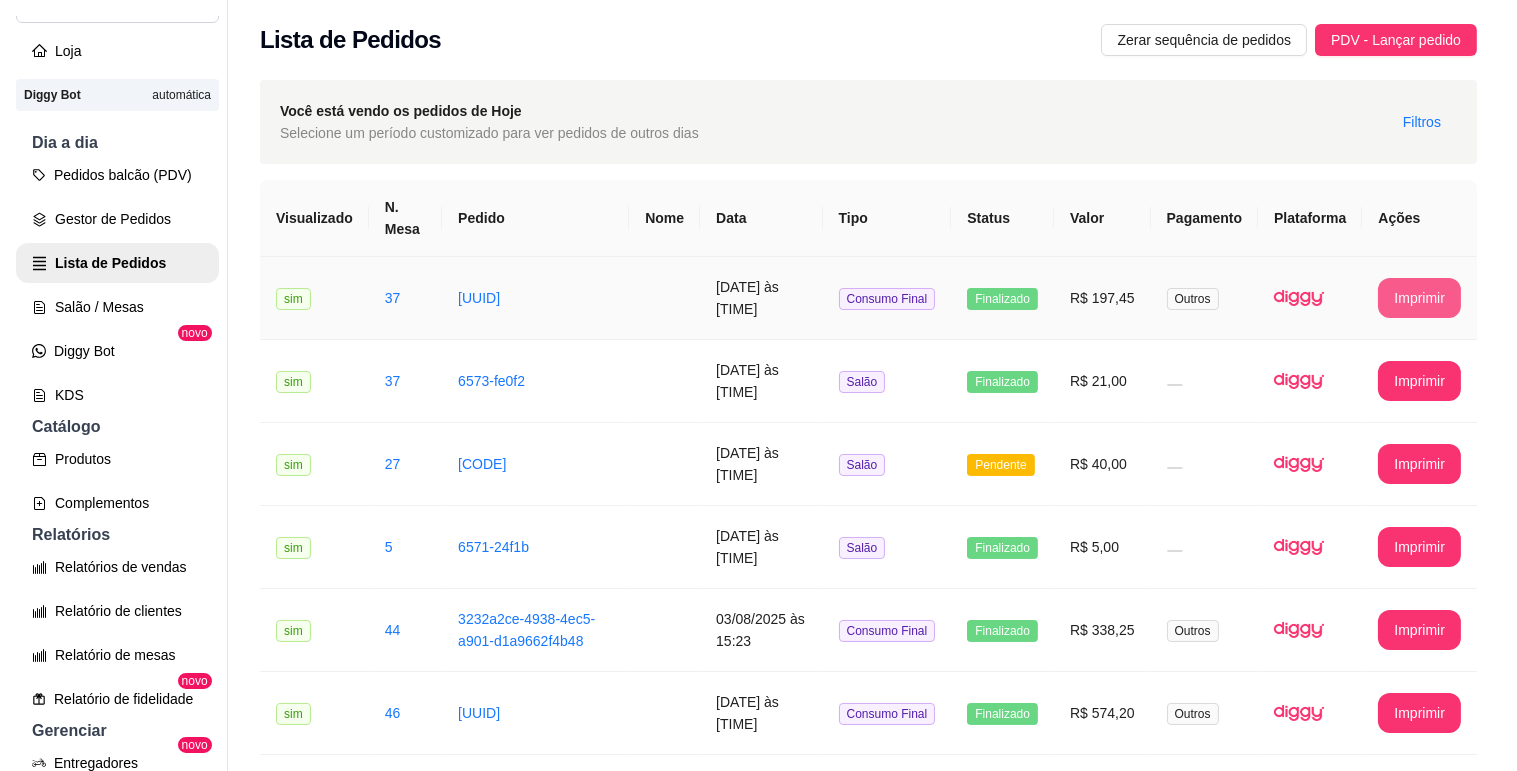 scroll, scrollTop: 0, scrollLeft: 0, axis: both 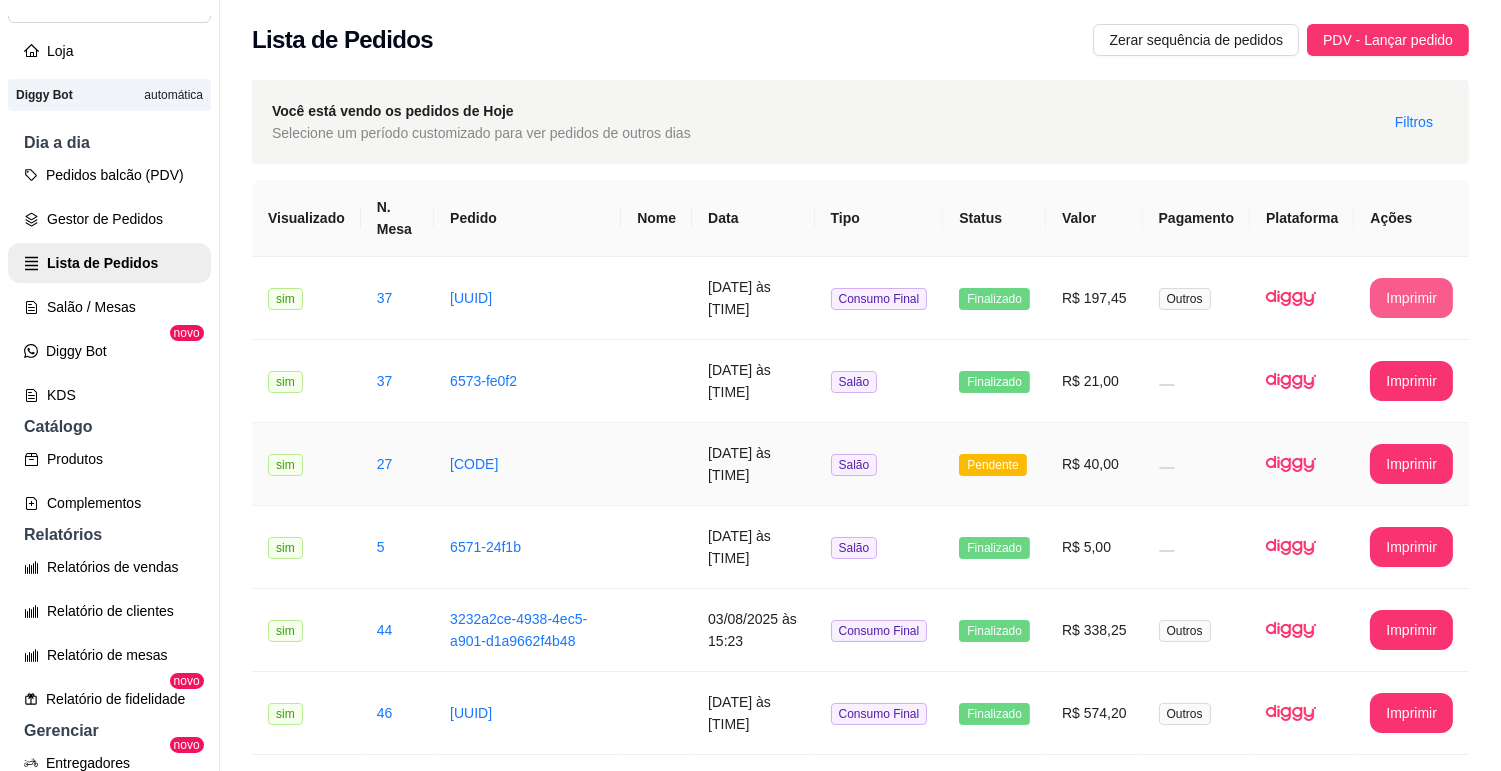 click on "Salão" at bounding box center [879, 464] 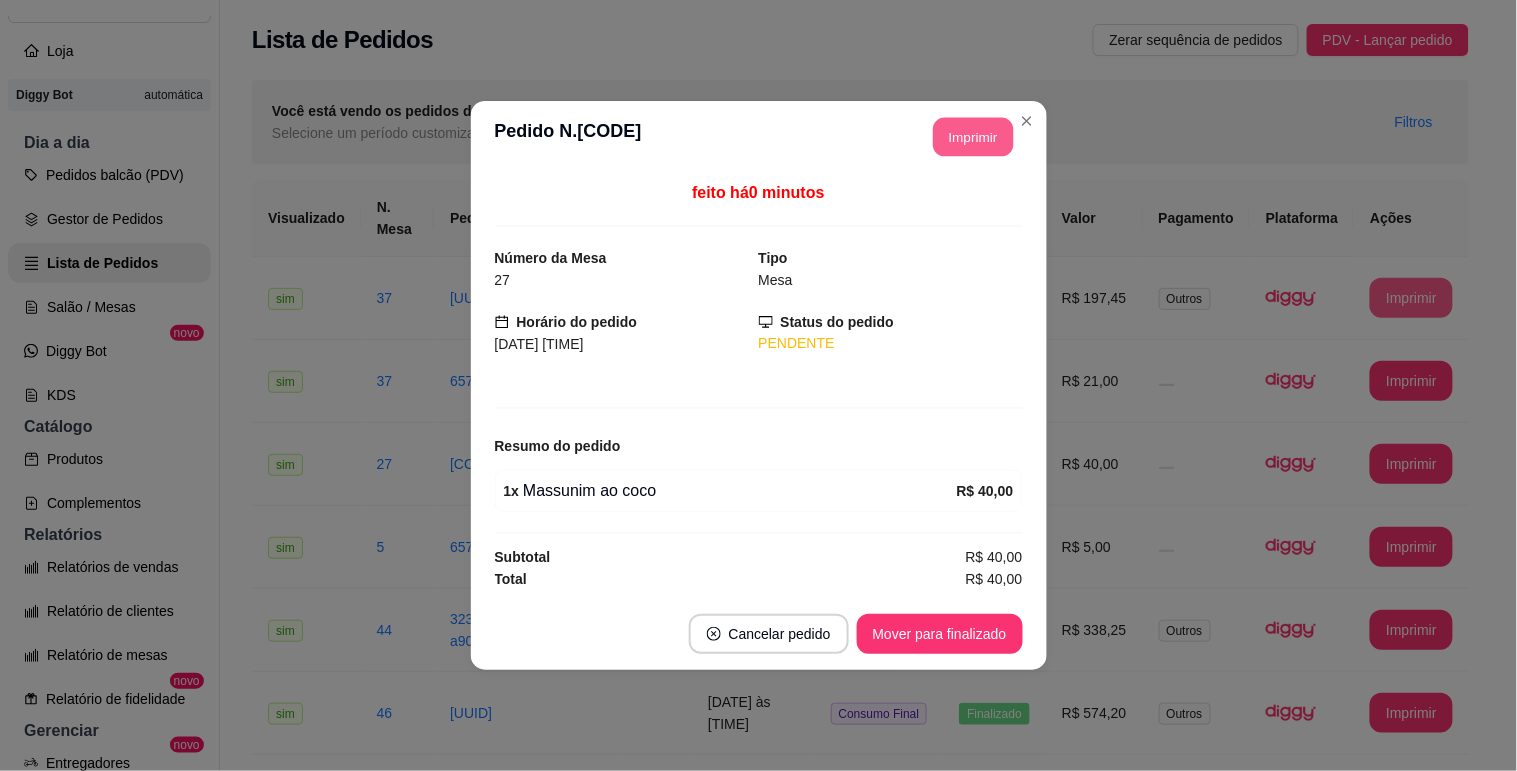 click on "Imprimir" at bounding box center [973, 137] 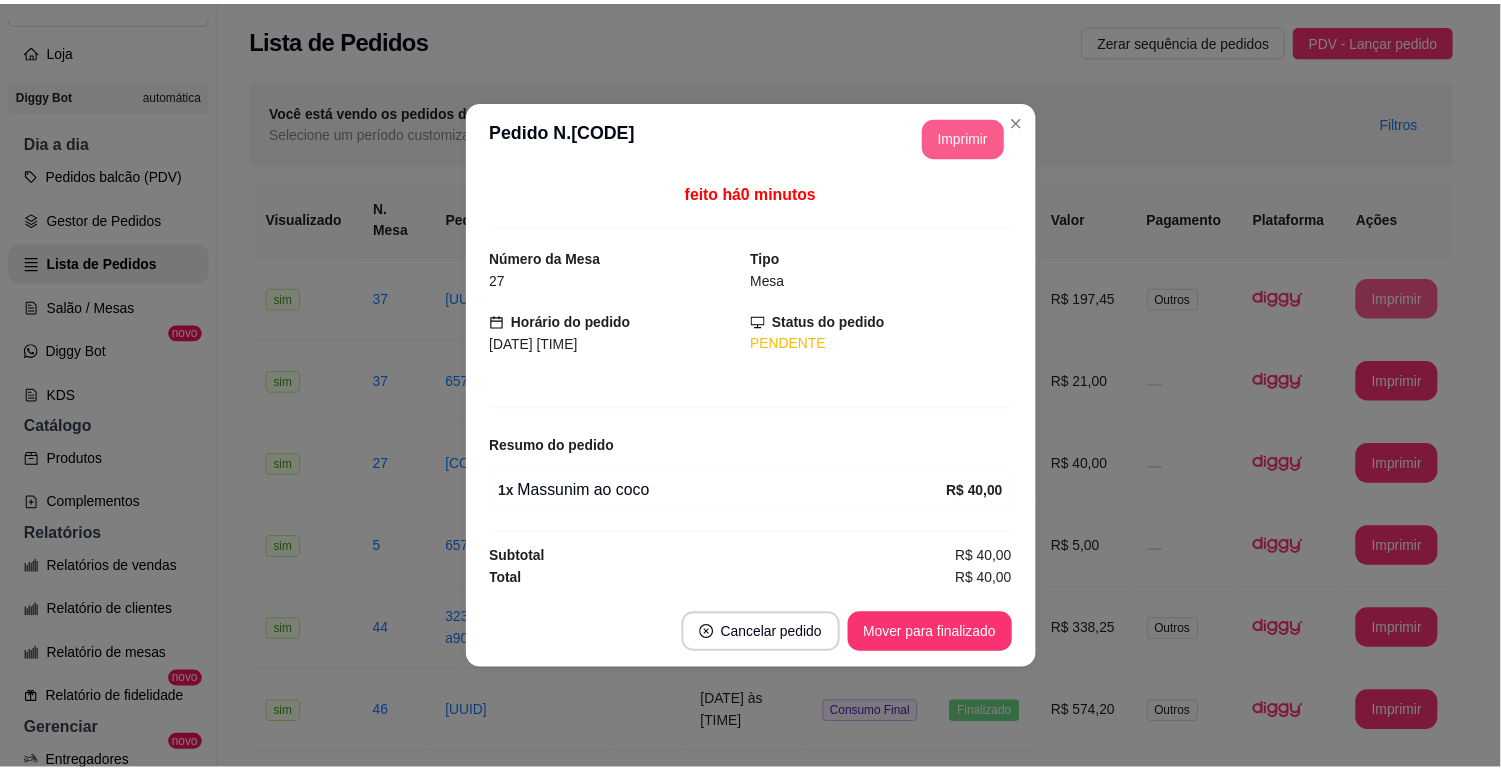 scroll, scrollTop: 0, scrollLeft: 0, axis: both 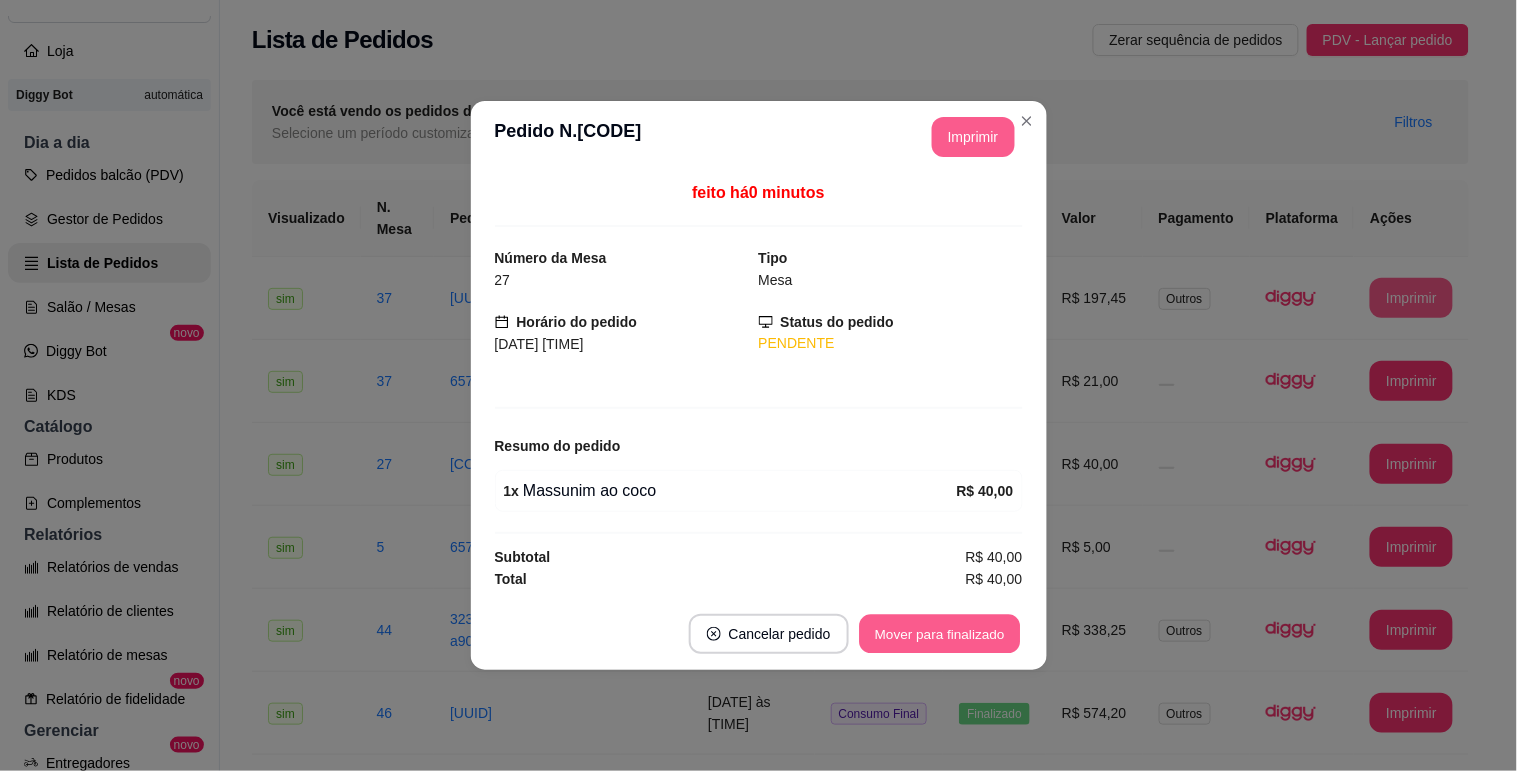 click on "Mover para finalizado" at bounding box center (939, 634) 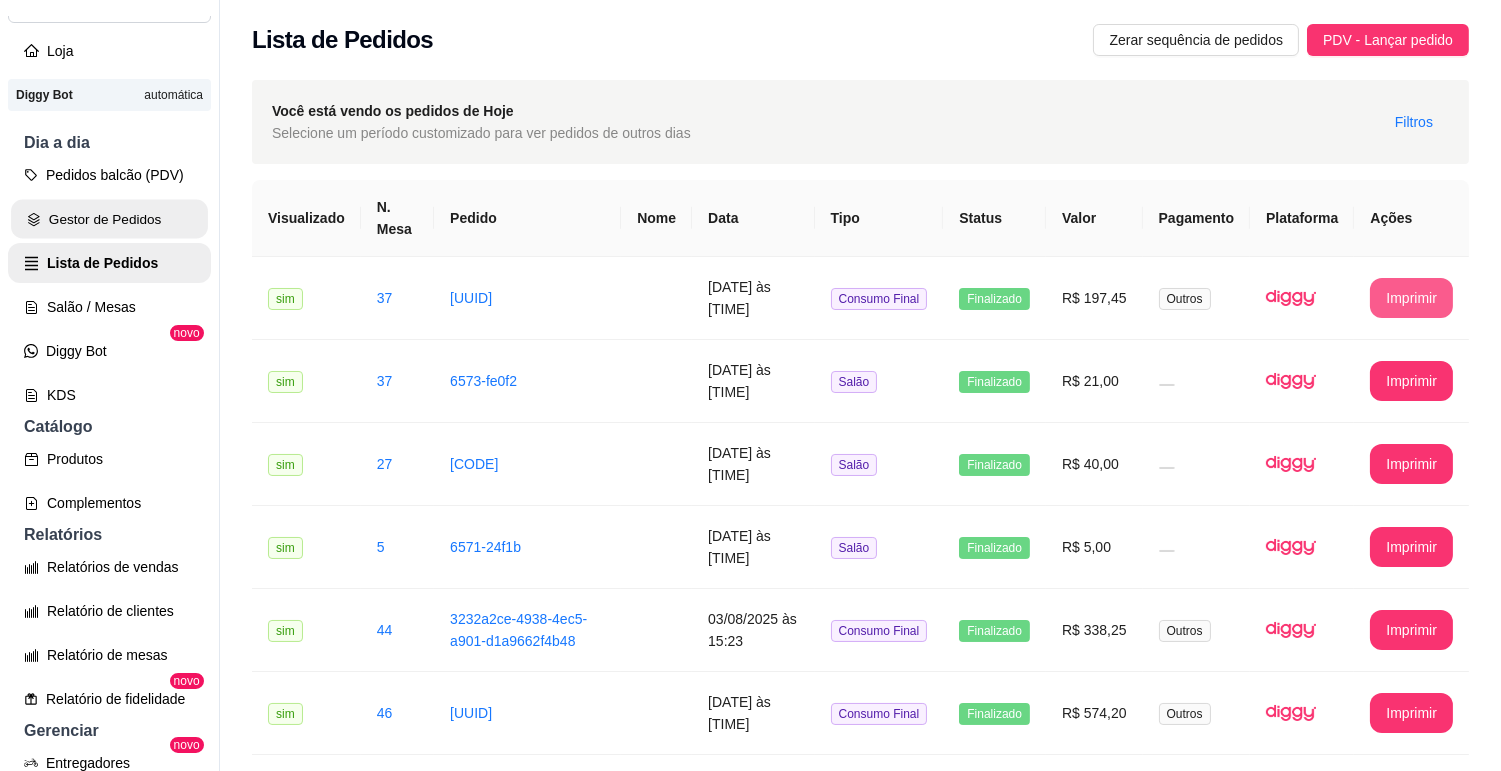 click on "Gestor de Pedidos" at bounding box center [109, 219] 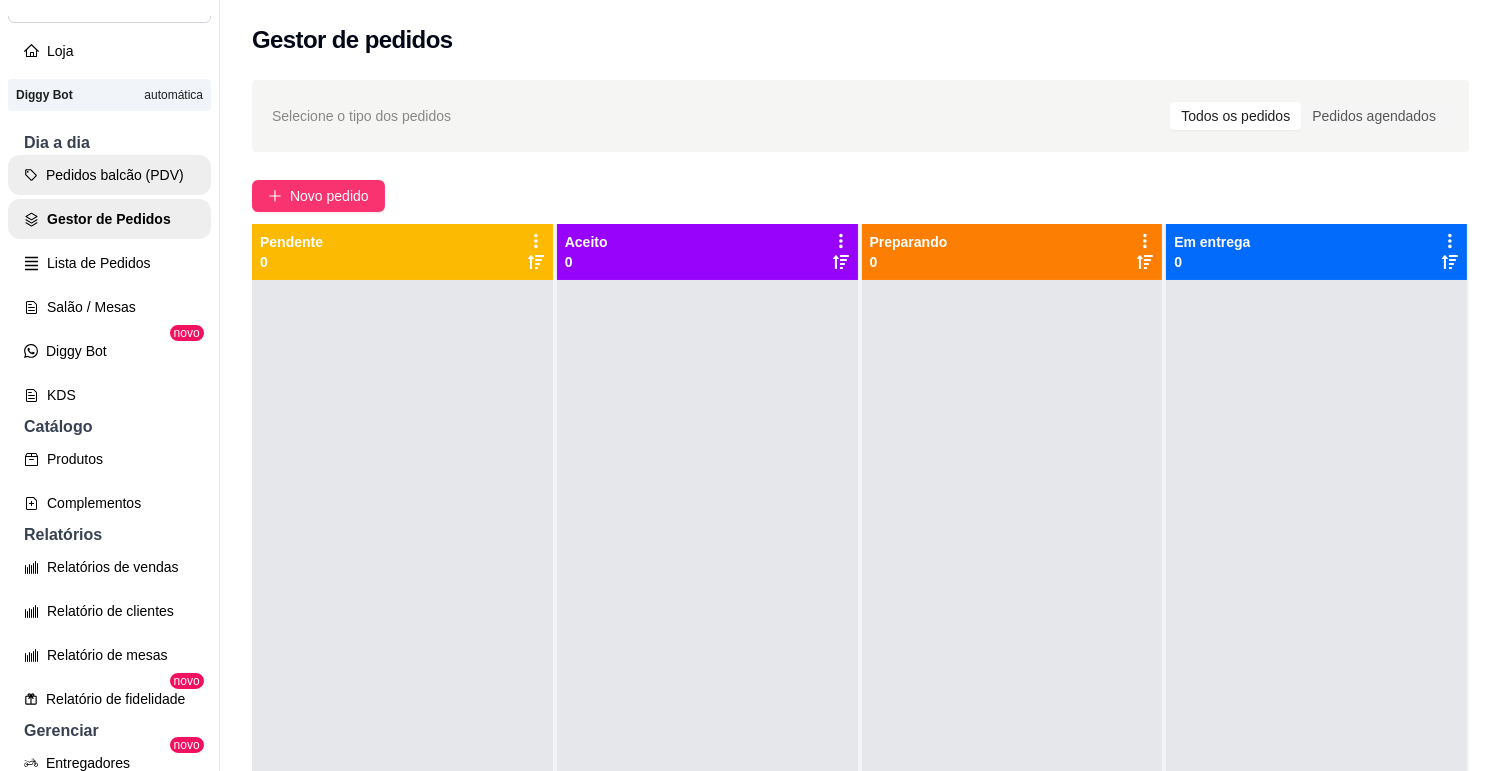 click on "Pedidos balcão (PDV)" at bounding box center (109, 175) 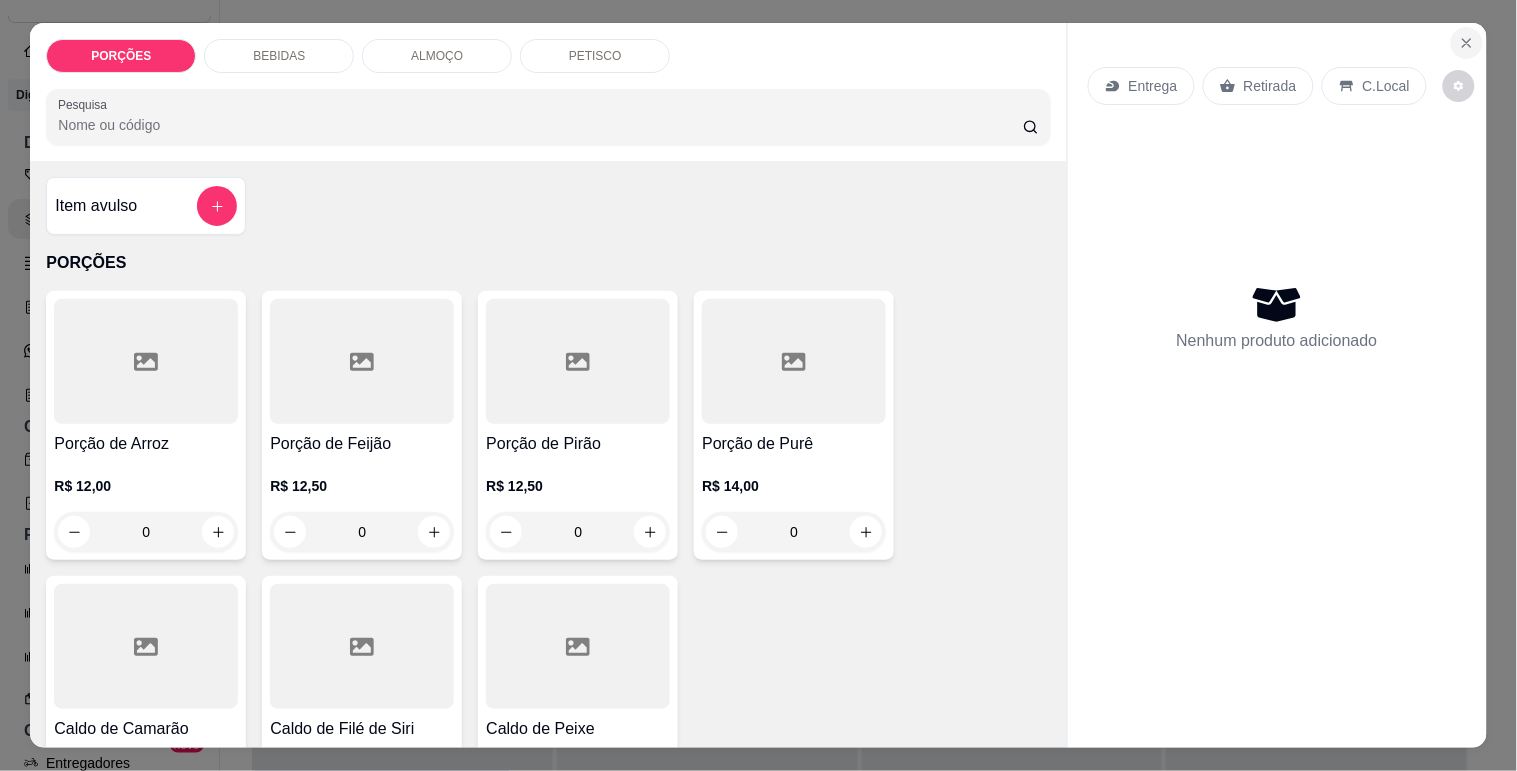 click 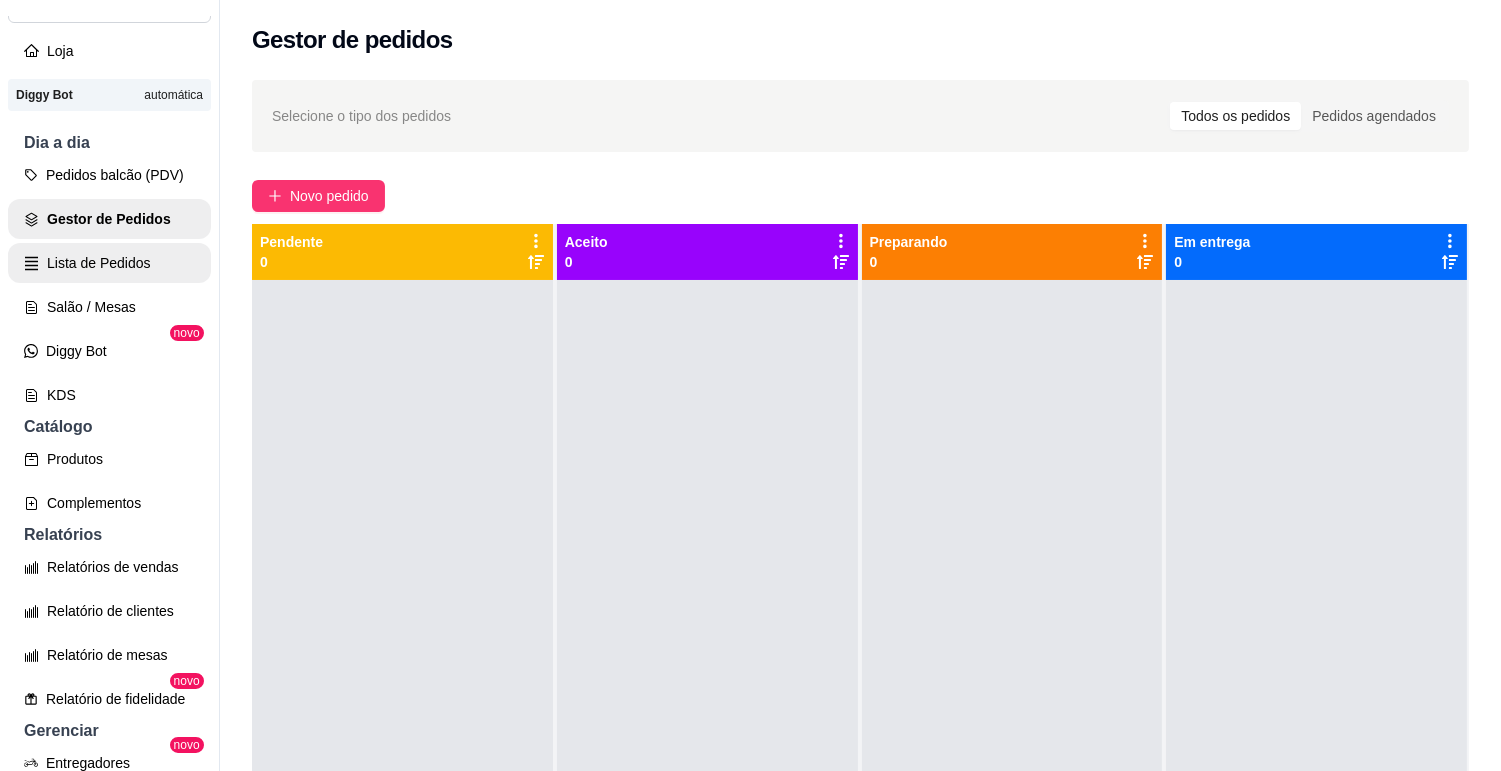 click on "Lista de Pedidos" at bounding box center (109, 263) 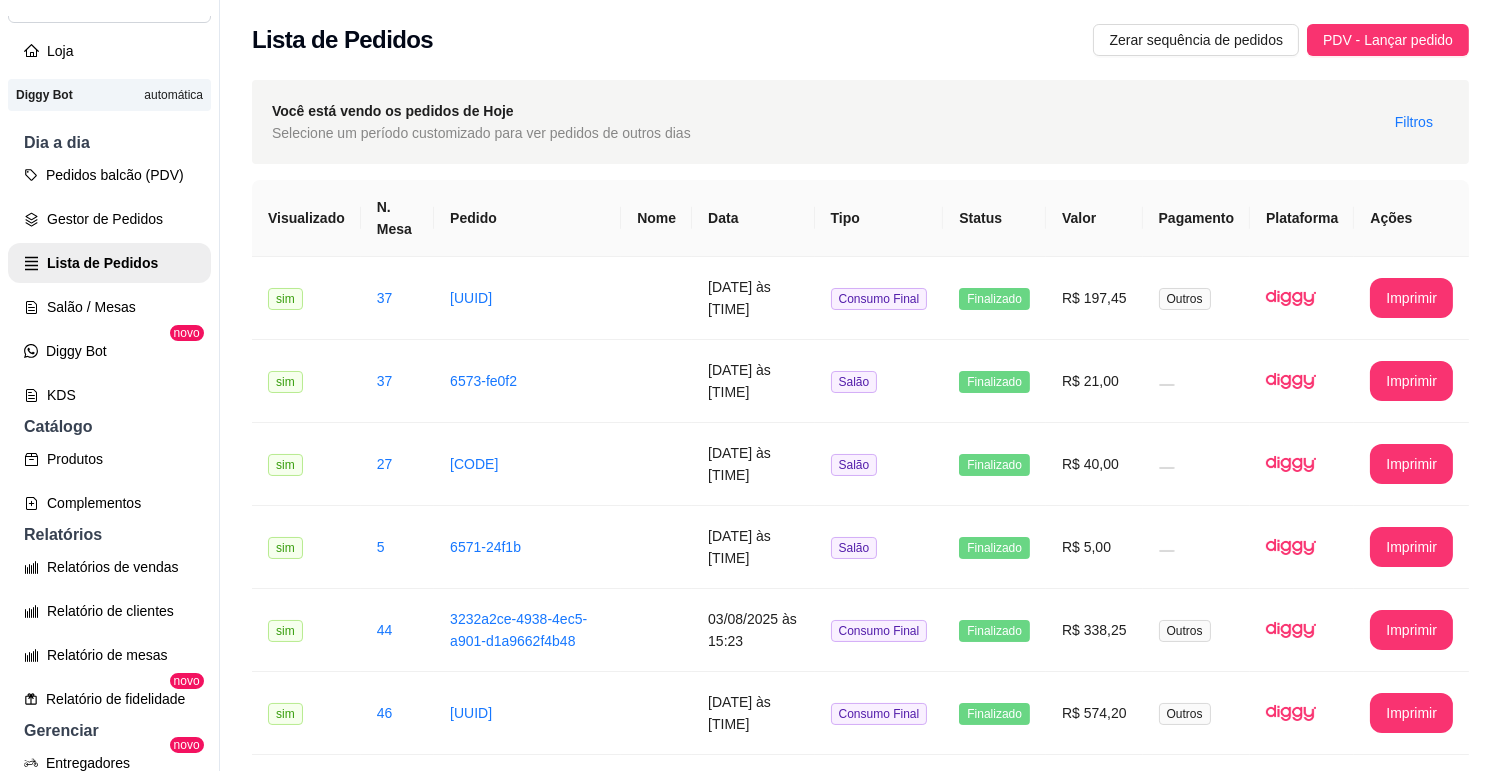 scroll, scrollTop: 0, scrollLeft: 0, axis: both 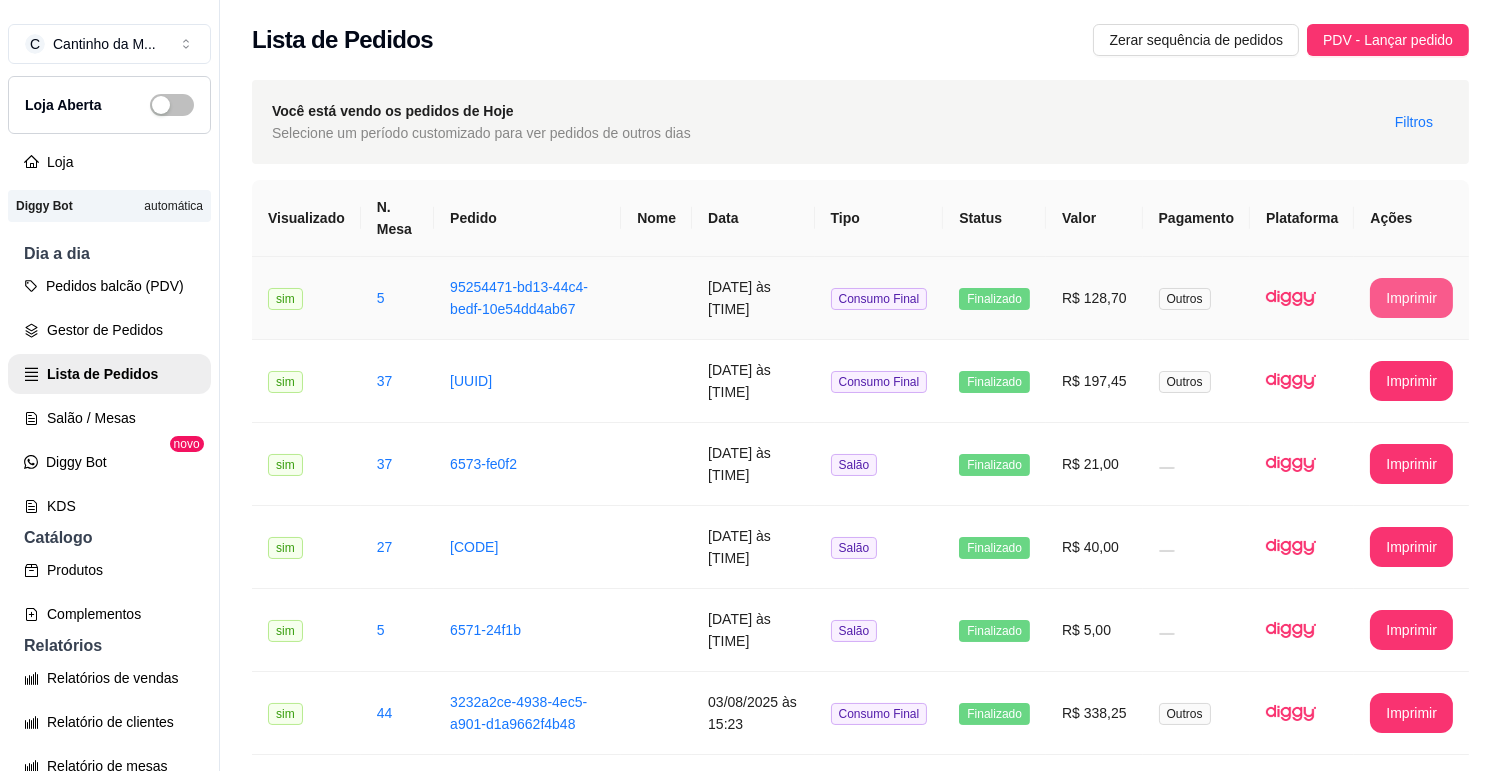 click on "Imprimir" at bounding box center [1411, 298] 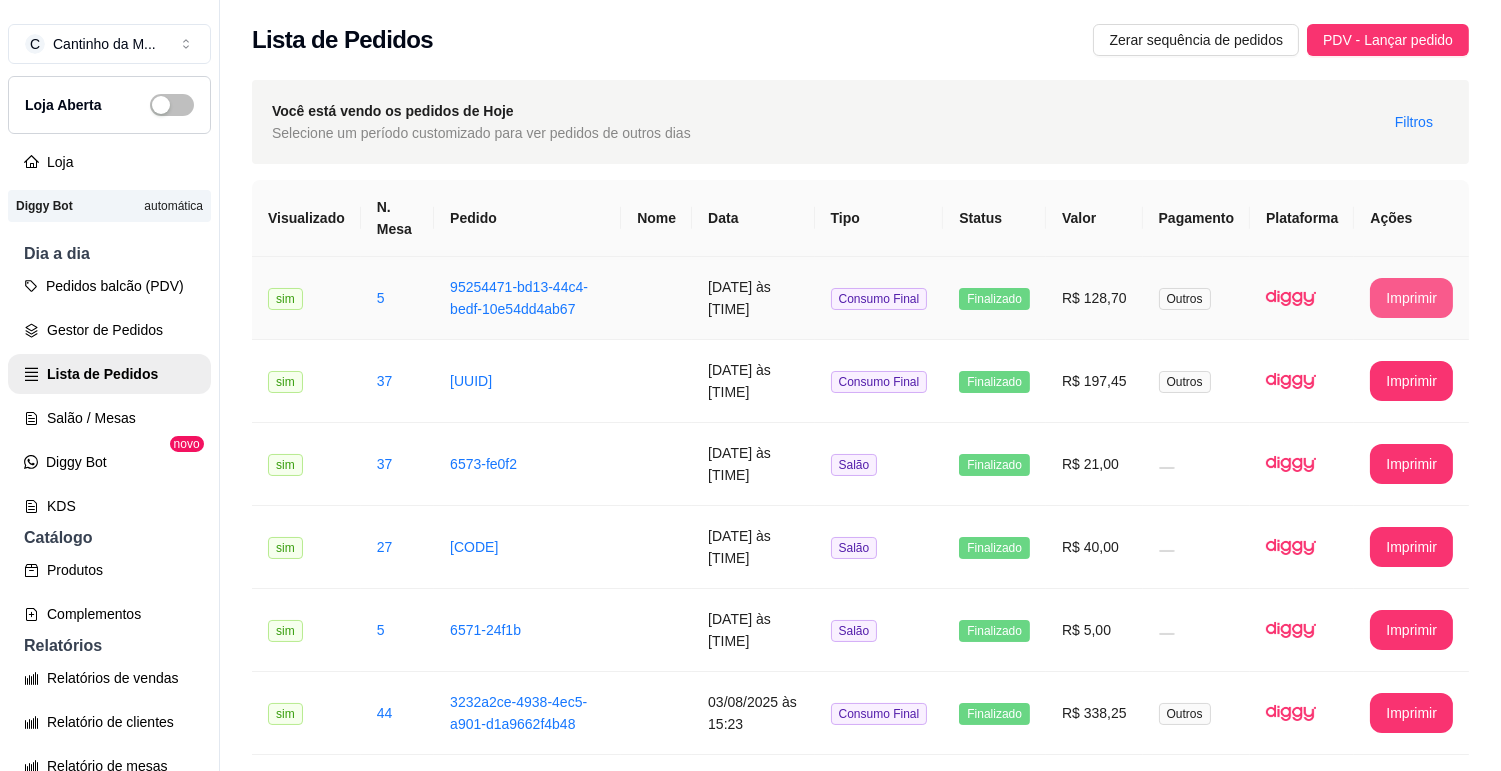 scroll, scrollTop: 0, scrollLeft: 0, axis: both 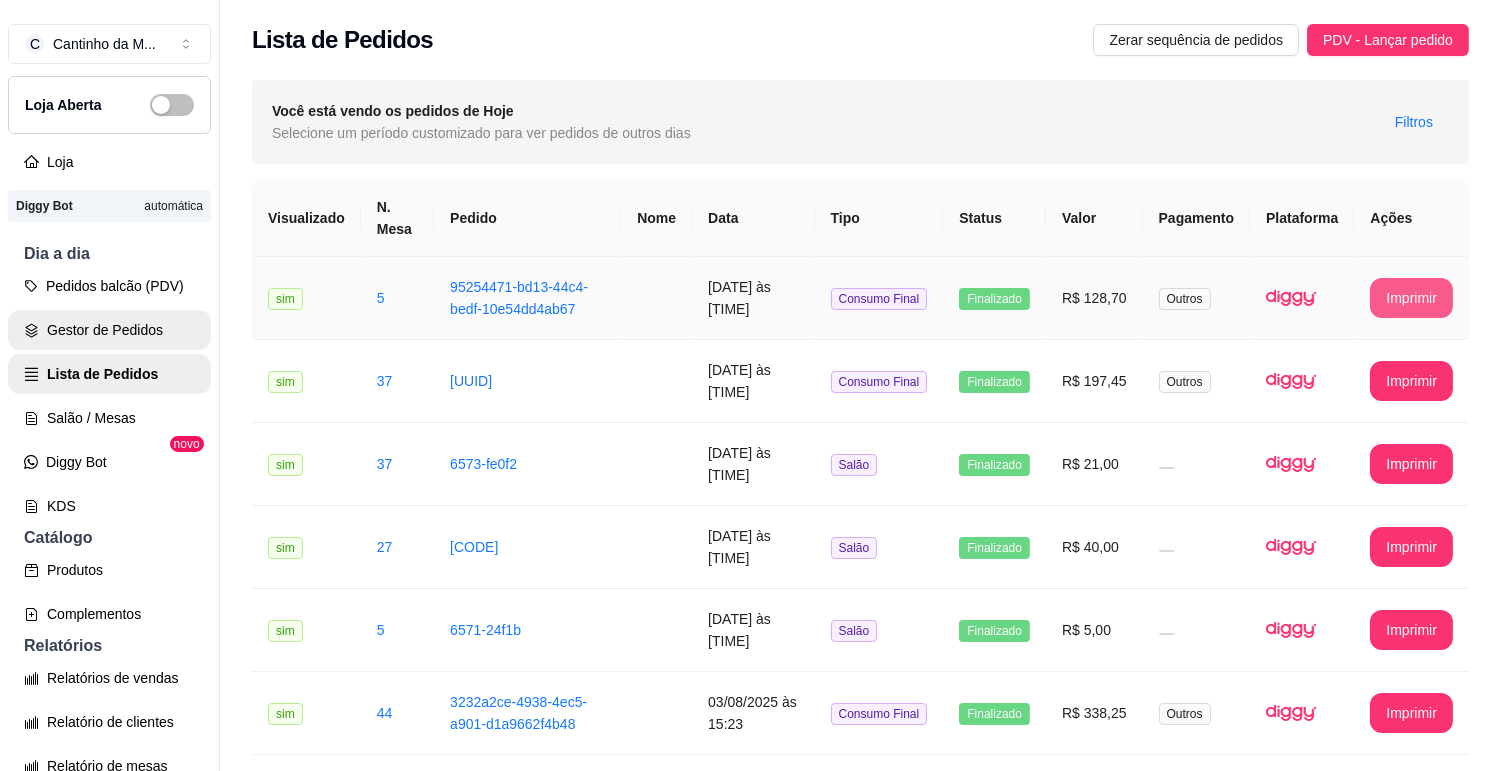 click on "Gestor de Pedidos" at bounding box center (109, 330) 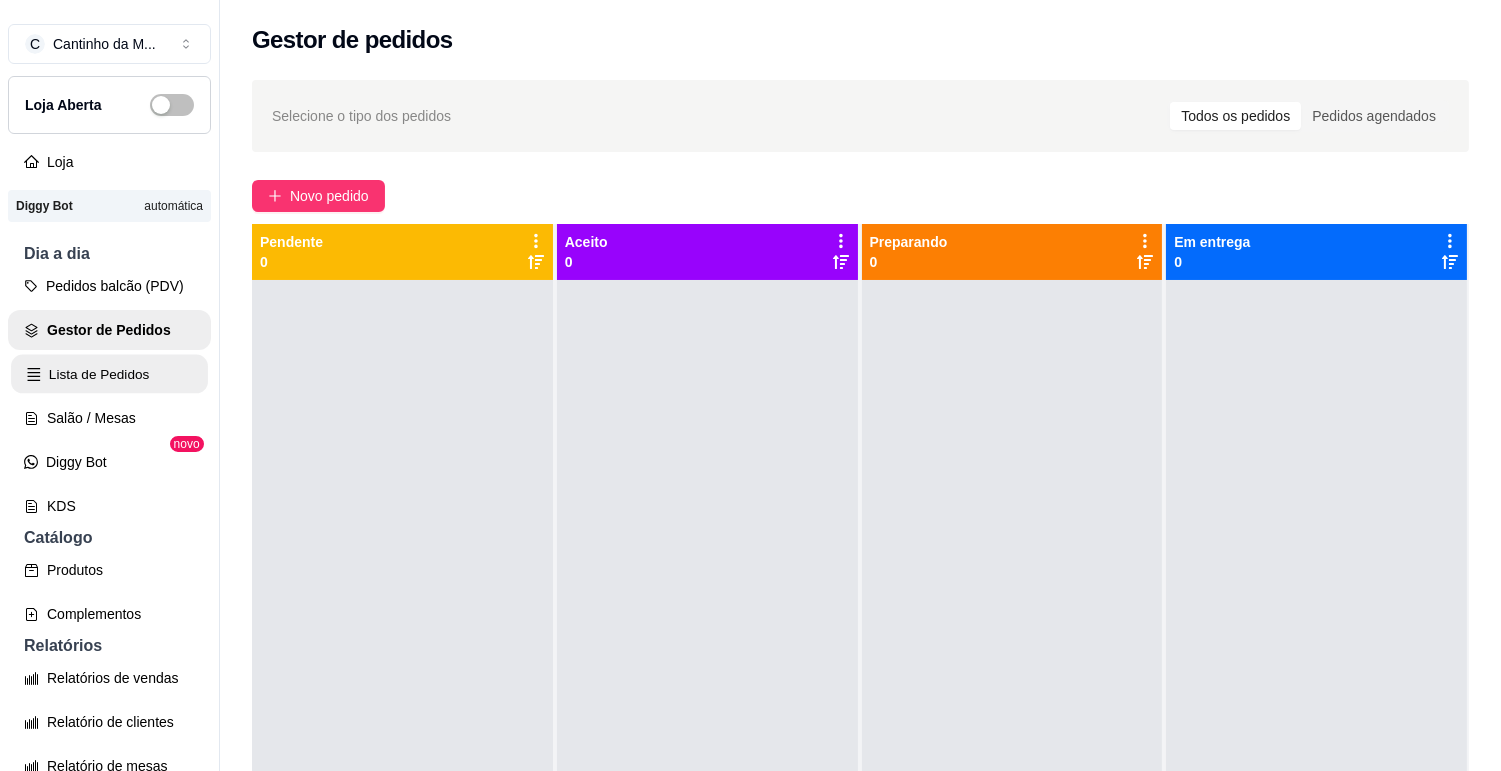 click on "Lista de Pedidos" at bounding box center (109, 374) 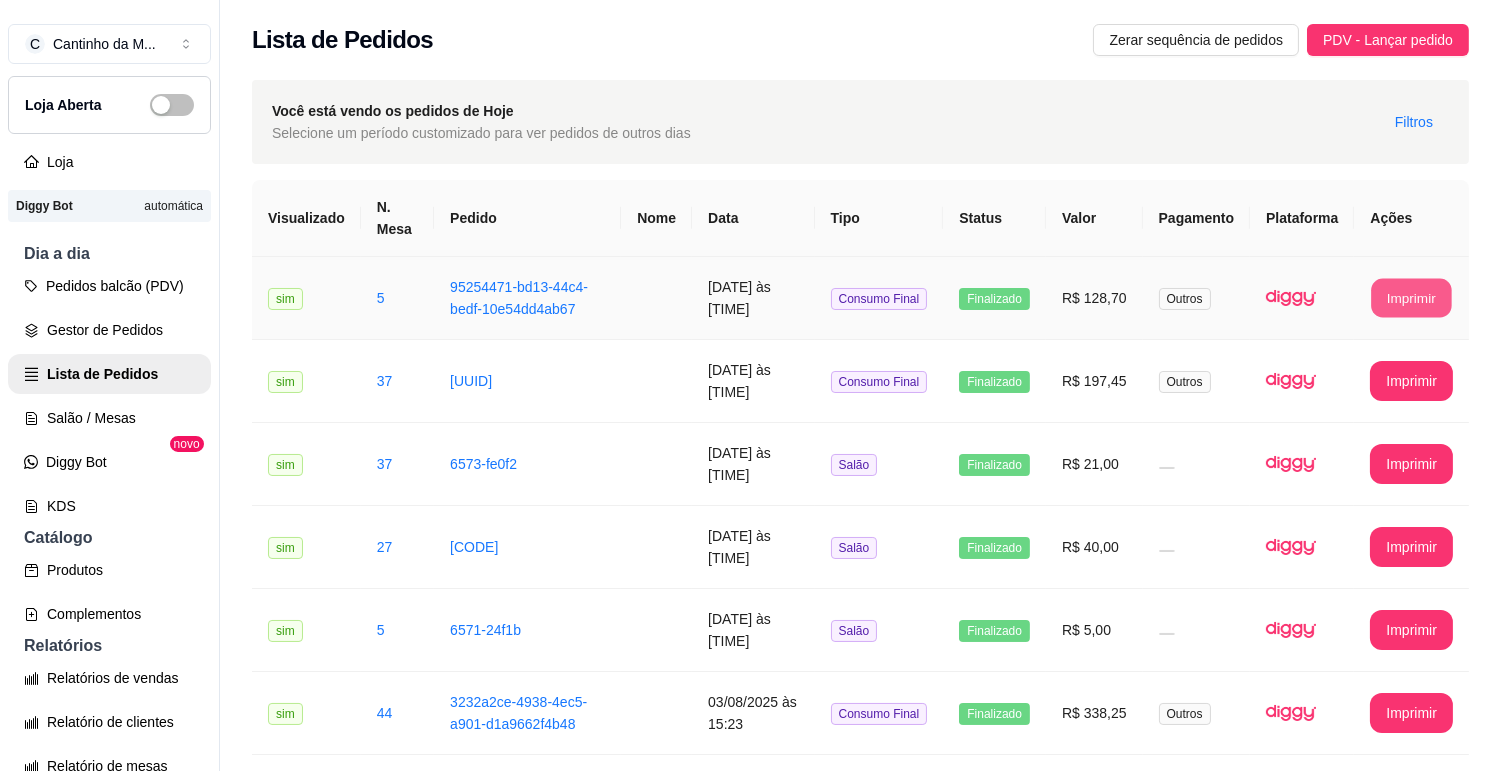 click on "Imprimir" at bounding box center [1412, 298] 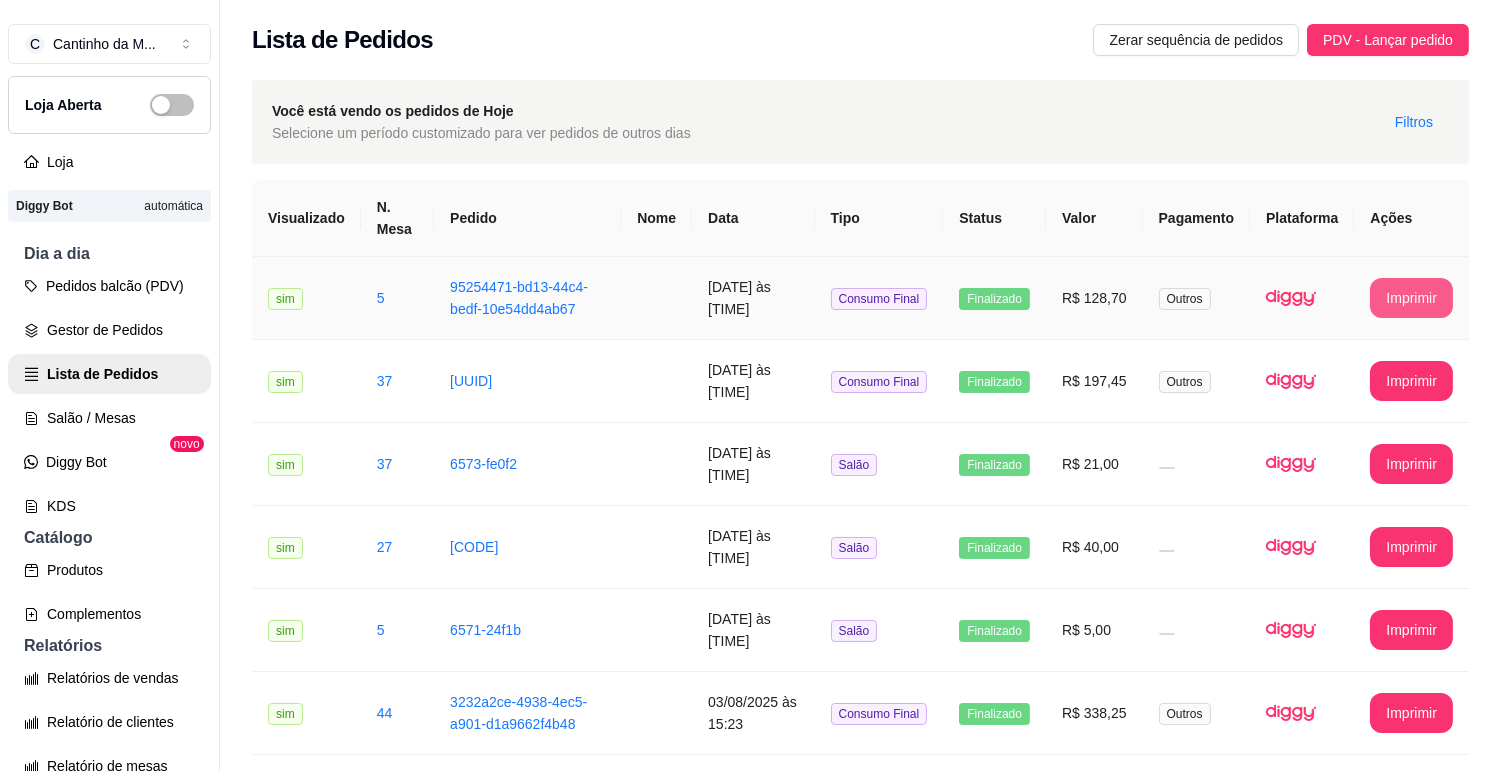 scroll, scrollTop: 0, scrollLeft: 0, axis: both 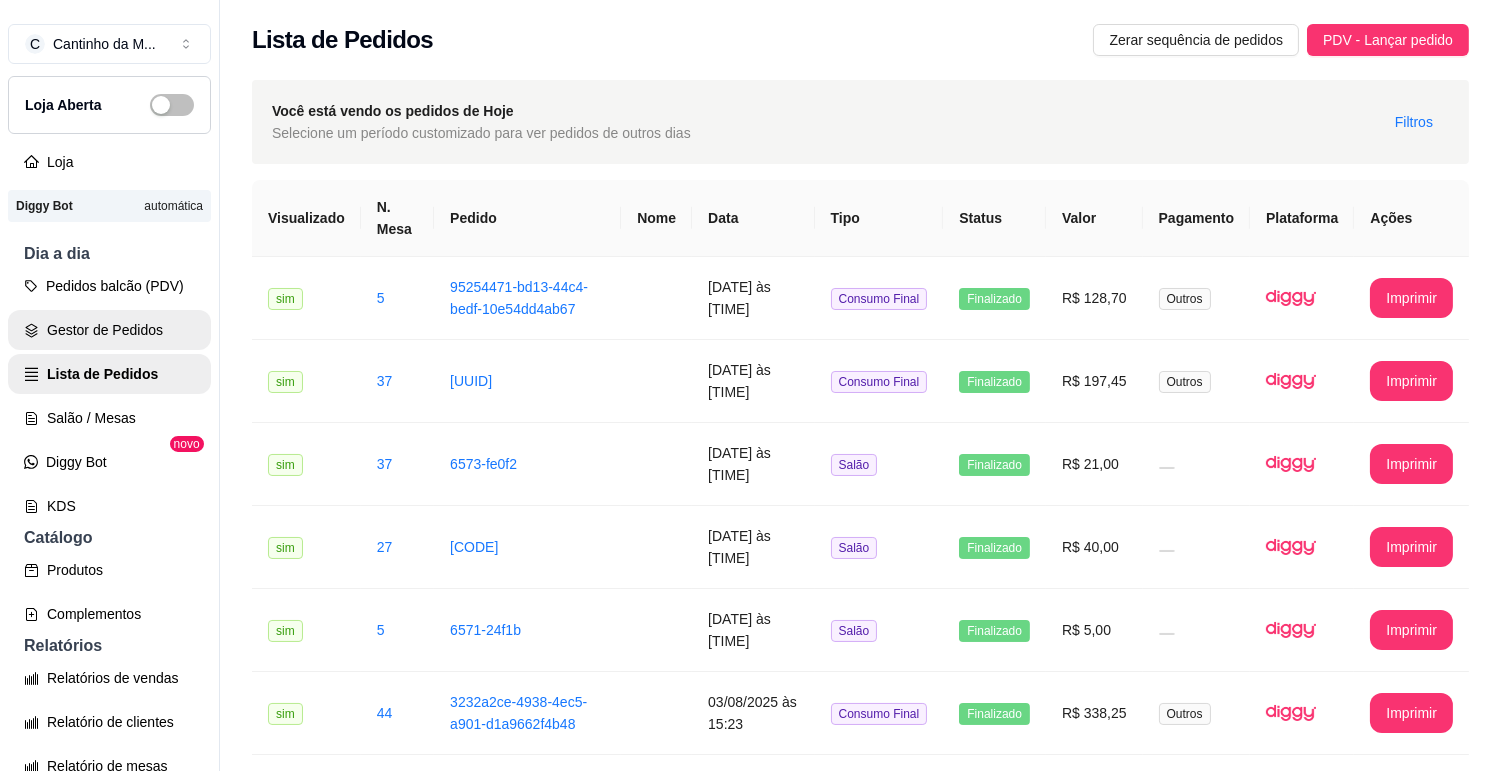 click on "Gestor de Pedidos" at bounding box center [109, 330] 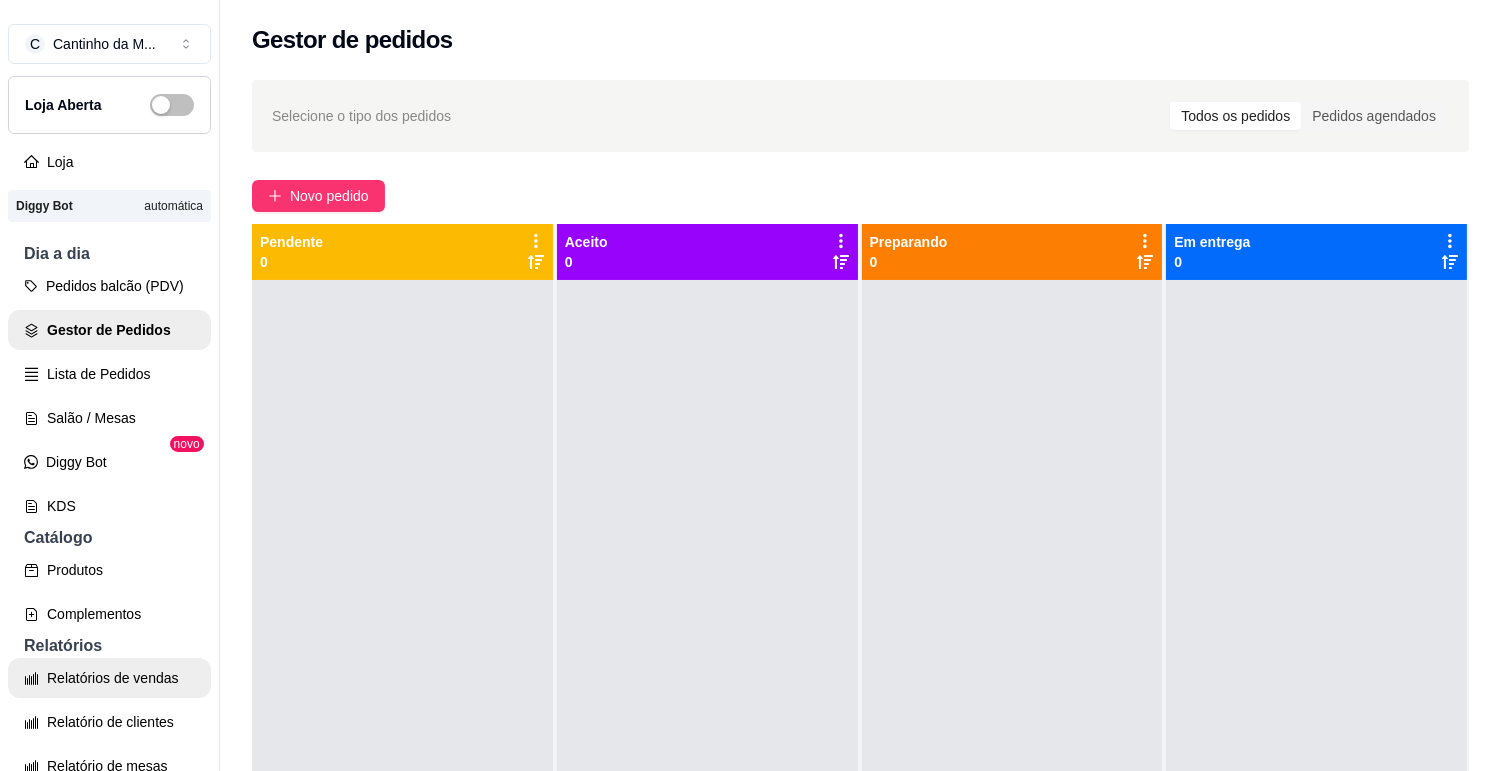 click on "Relatórios de vendas" at bounding box center (109, 678) 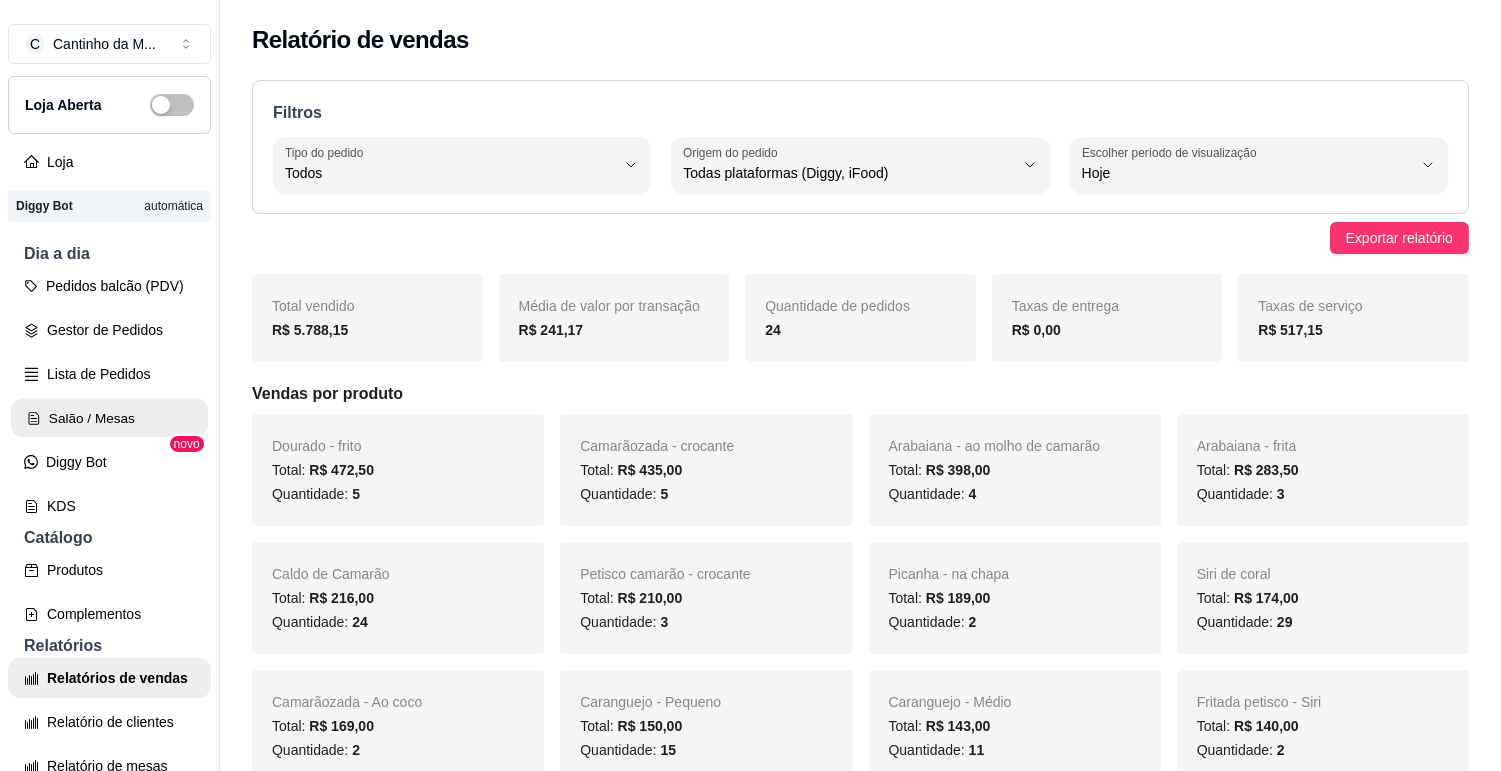 click on "Salão / Mesas" at bounding box center [109, 418] 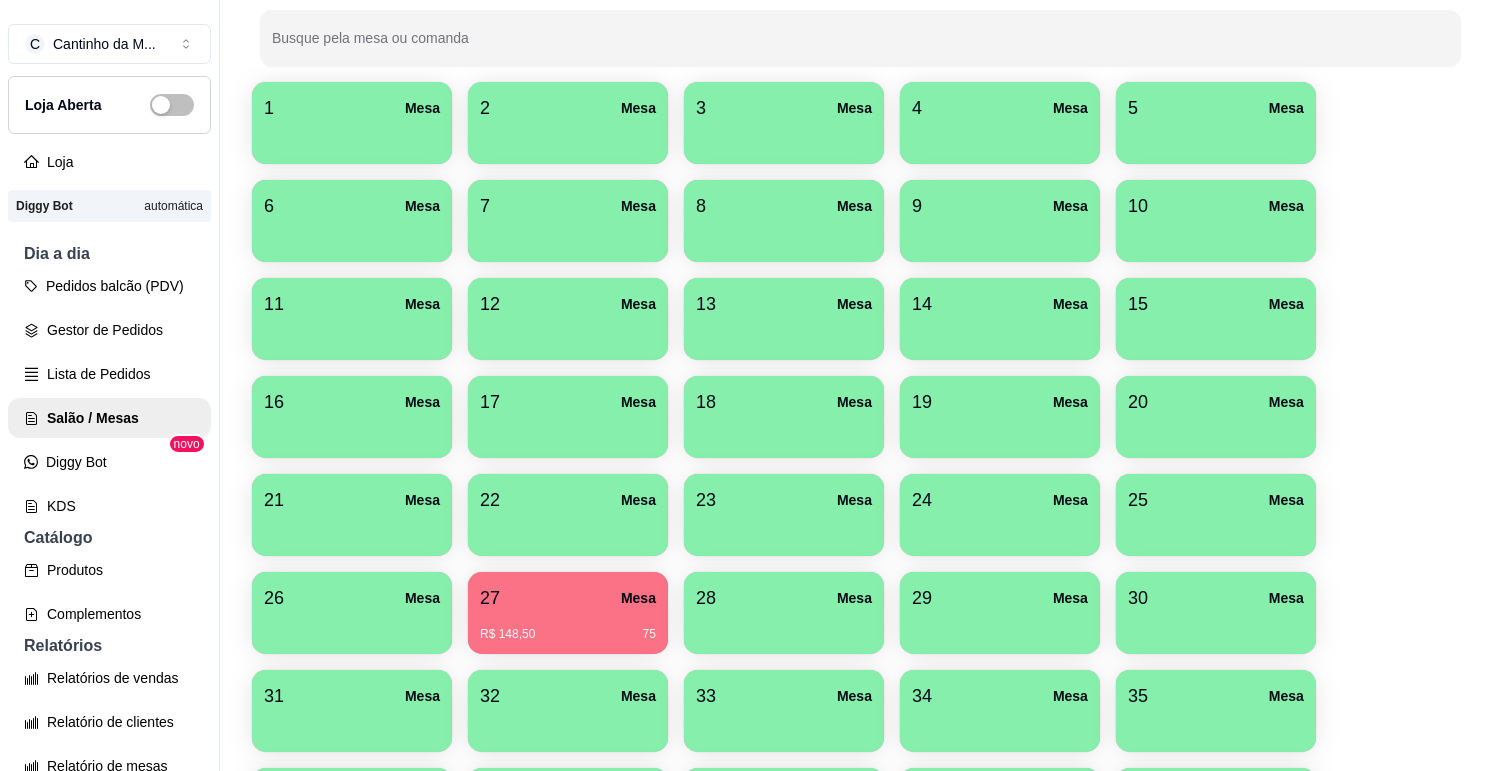 scroll, scrollTop: 163, scrollLeft: 0, axis: vertical 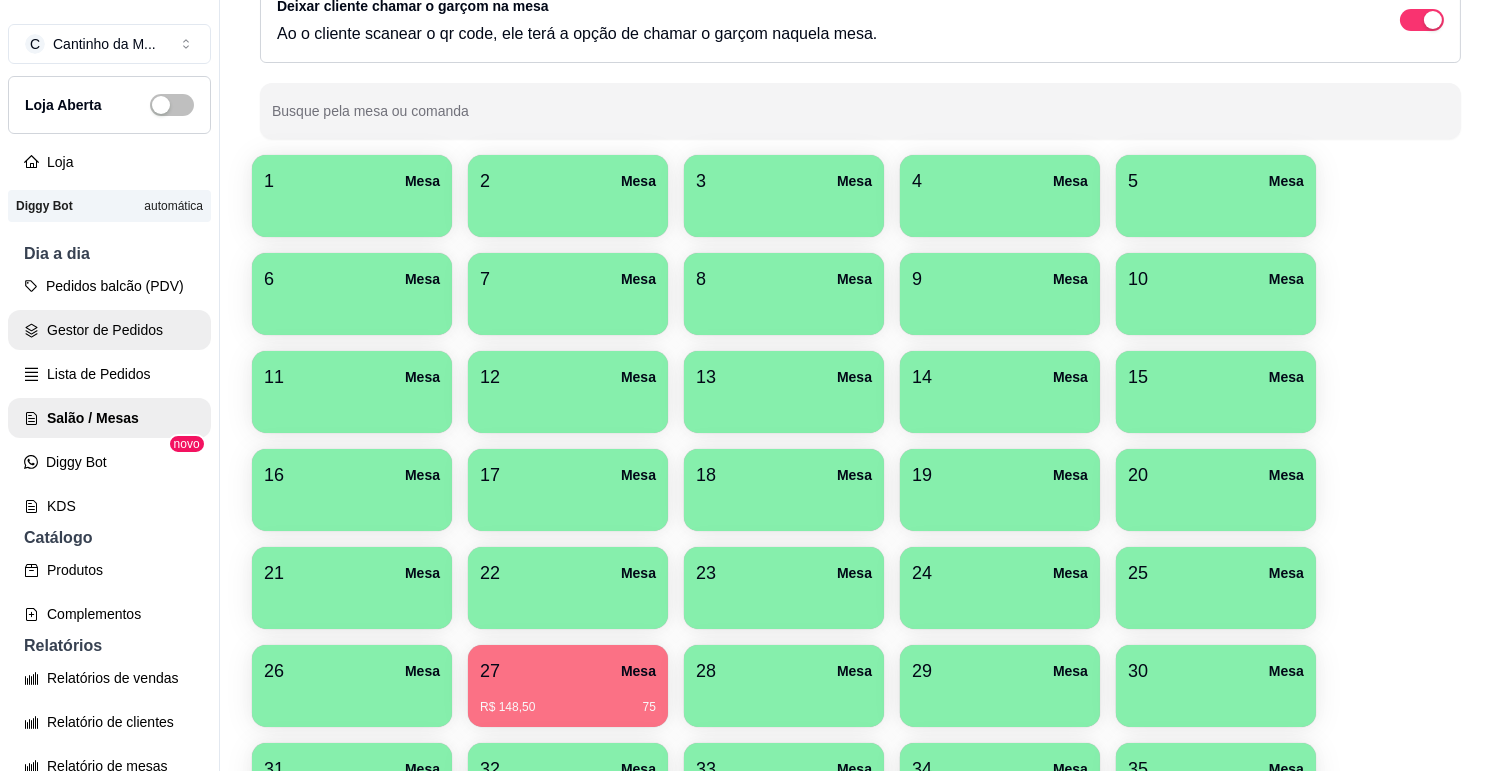 click on "Gestor de Pedidos" at bounding box center (109, 330) 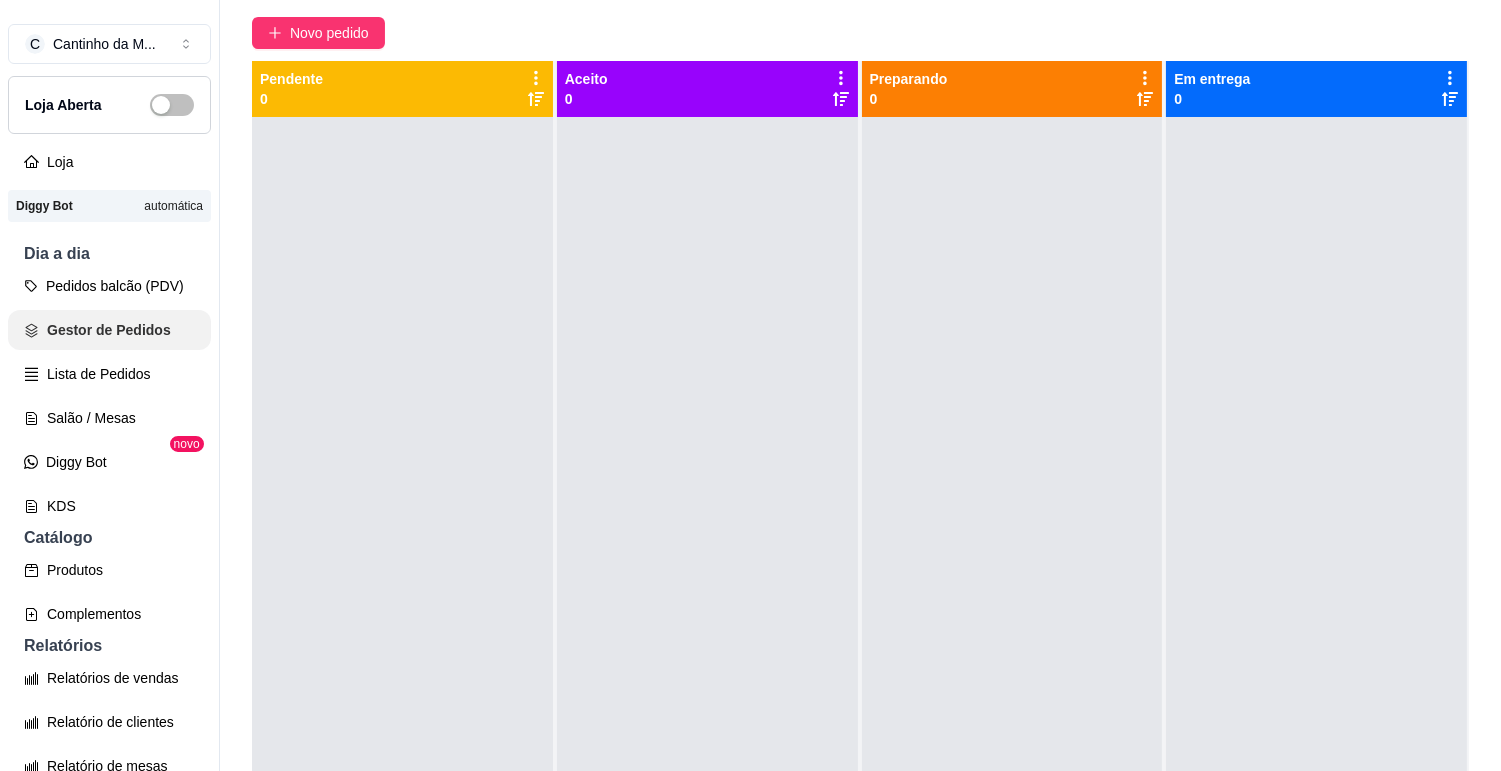 scroll, scrollTop: 0, scrollLeft: 0, axis: both 